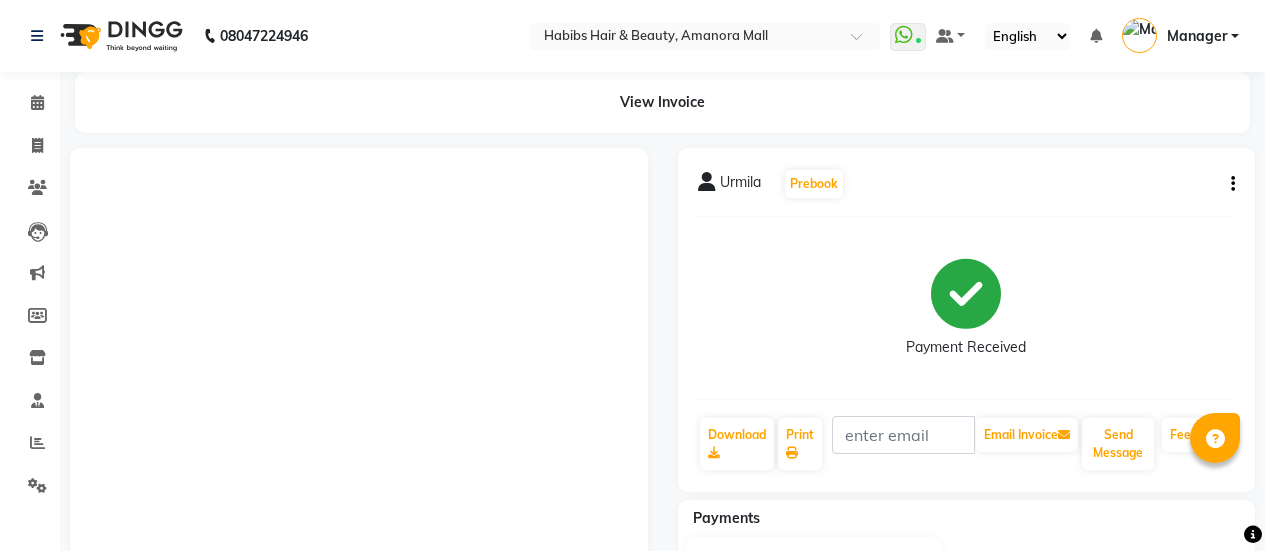 scroll, scrollTop: 494, scrollLeft: 0, axis: vertical 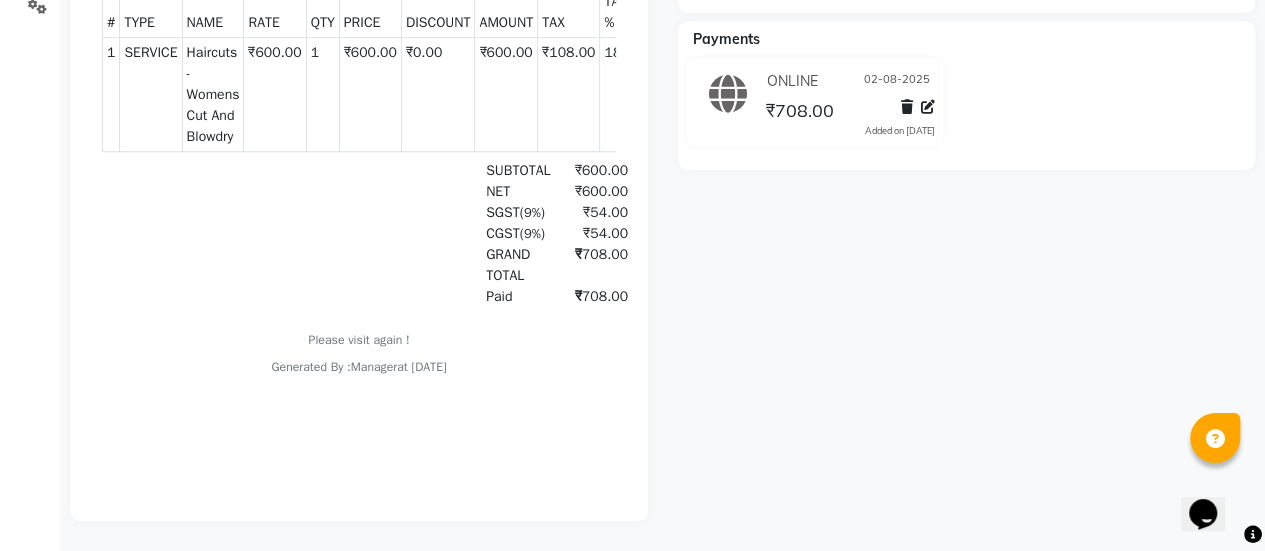 drag, startPoint x: 0, startPoint y: 0, endPoint x: 0, endPoint y: 61, distance: 61 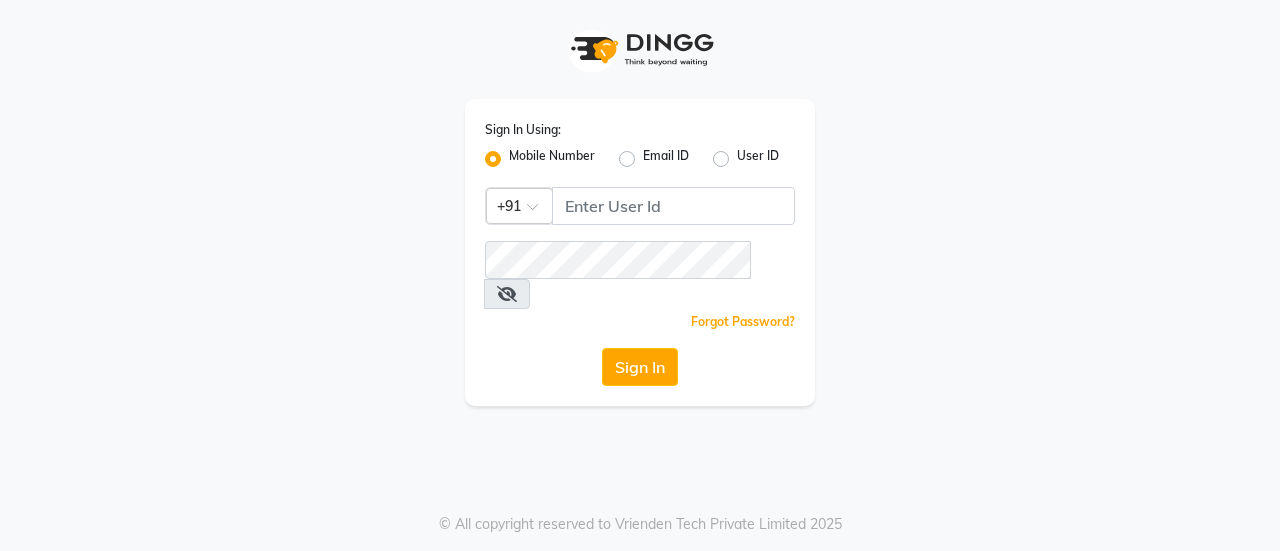 scroll, scrollTop: 0, scrollLeft: 0, axis: both 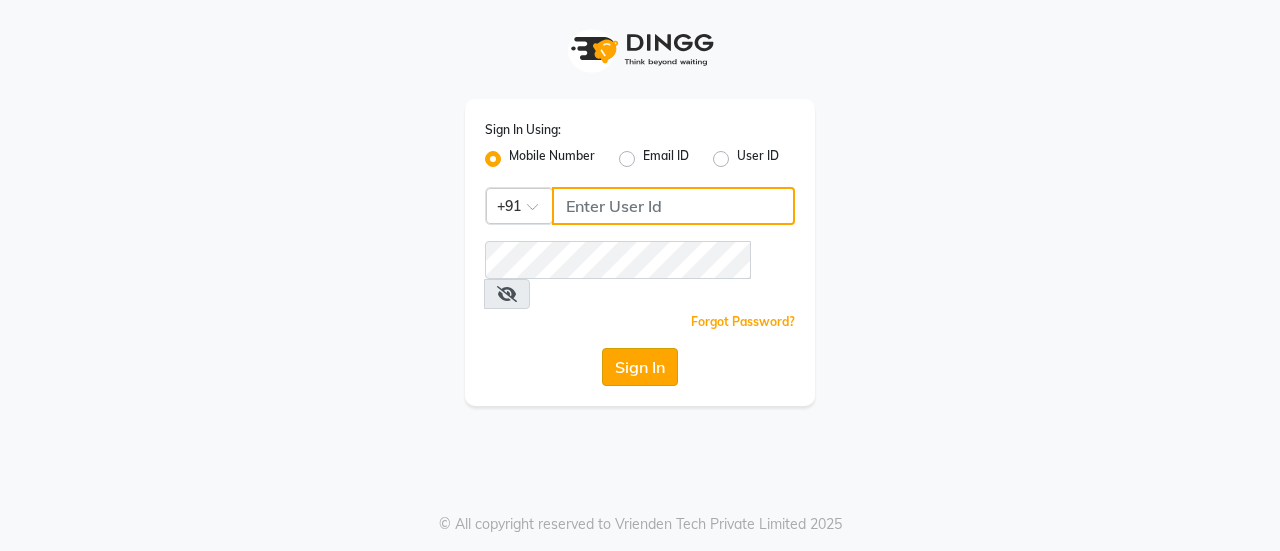 type on "[PHONE]" 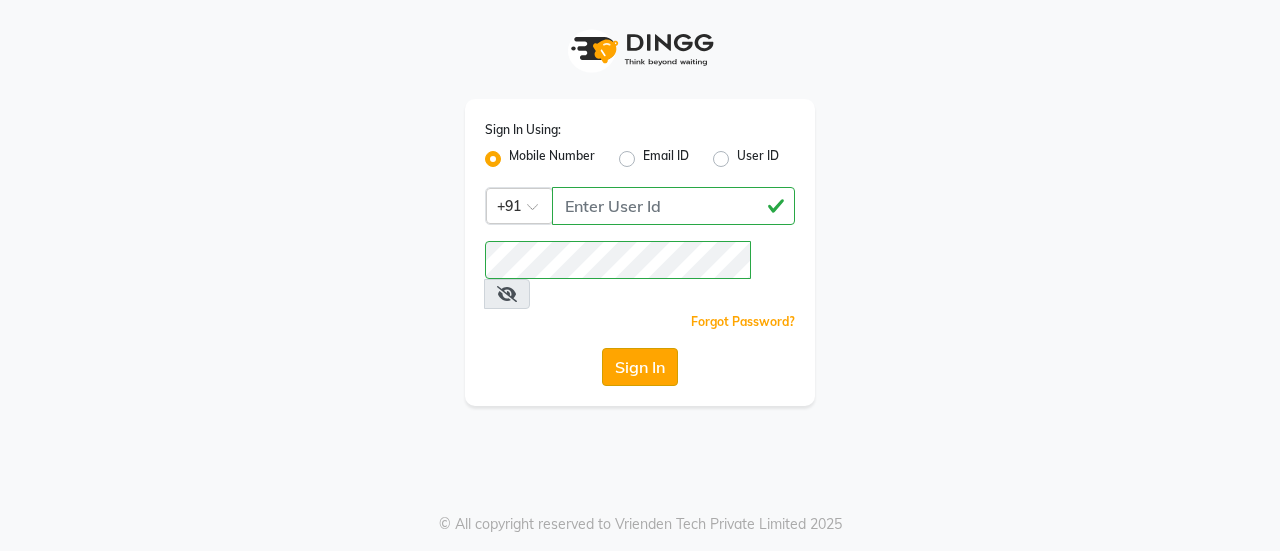 click on "Sign In" 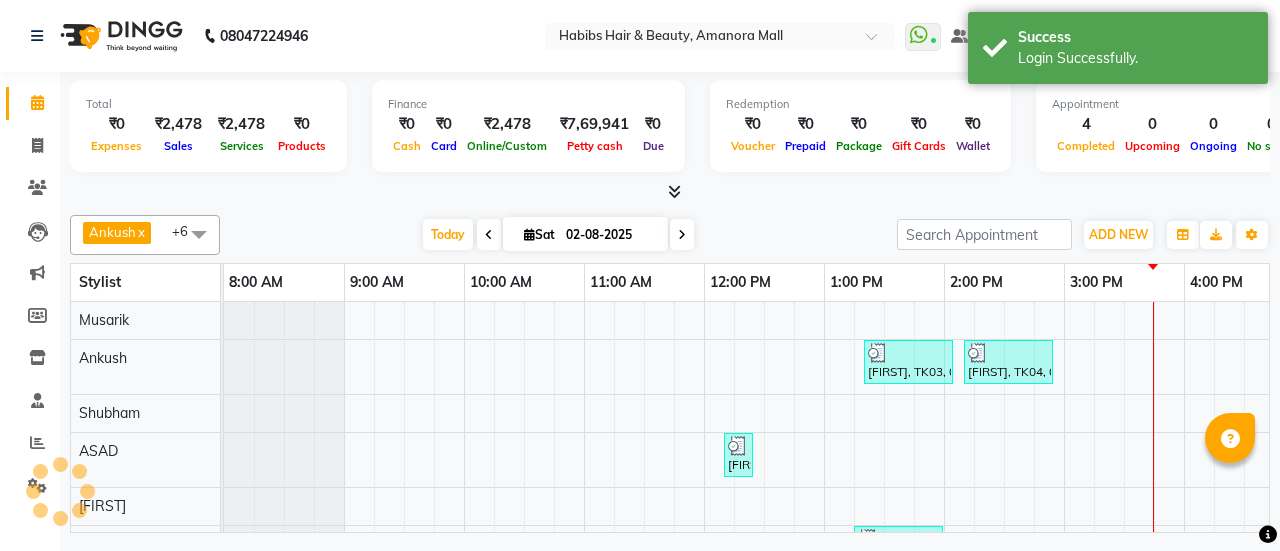 scroll, scrollTop: 0, scrollLeft: 0, axis: both 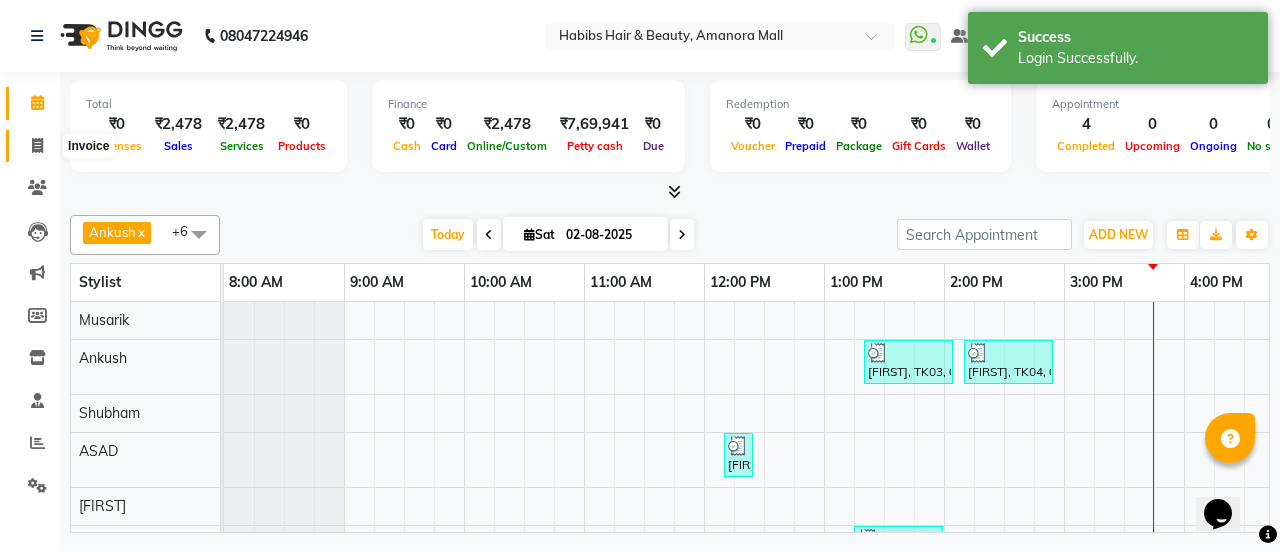 click 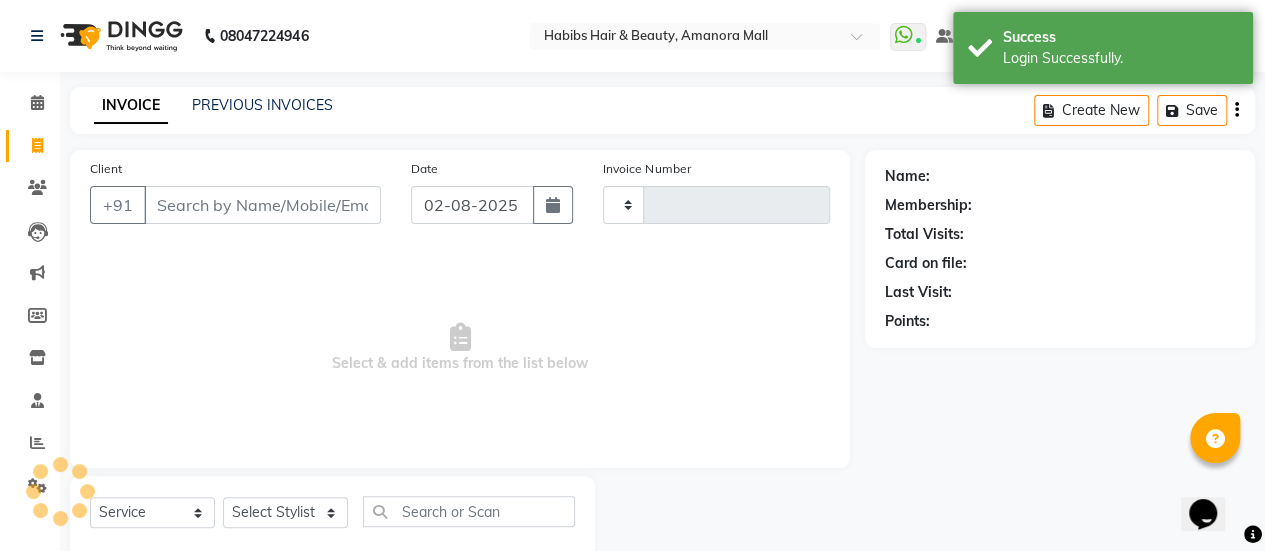 type on "1751" 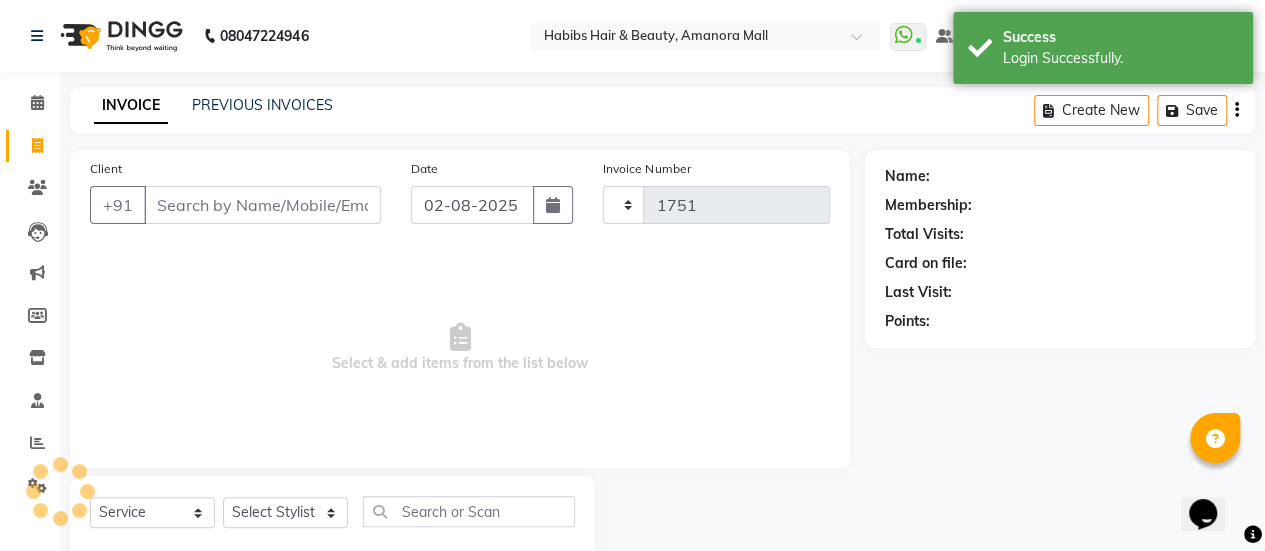 select on "5399" 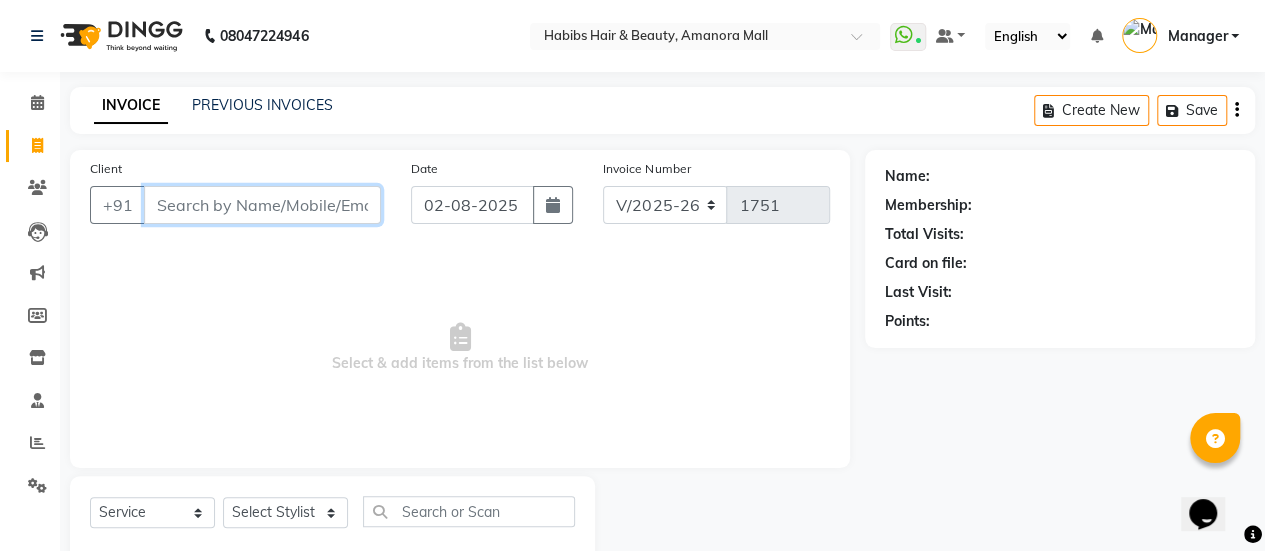 click on "Client" at bounding box center [262, 205] 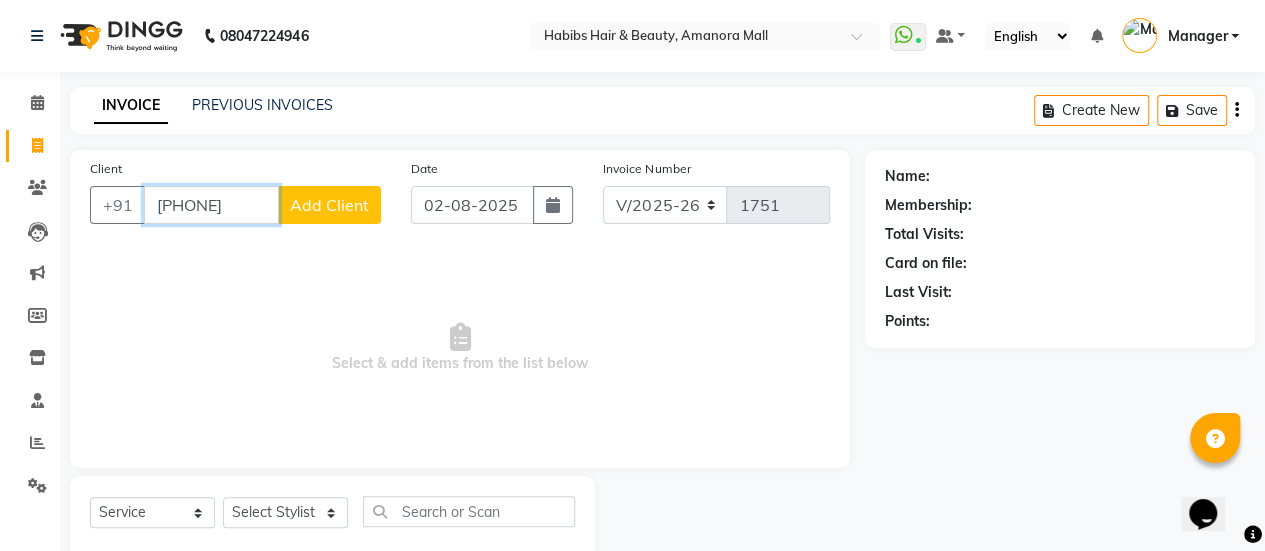 type on "[PHONE]" 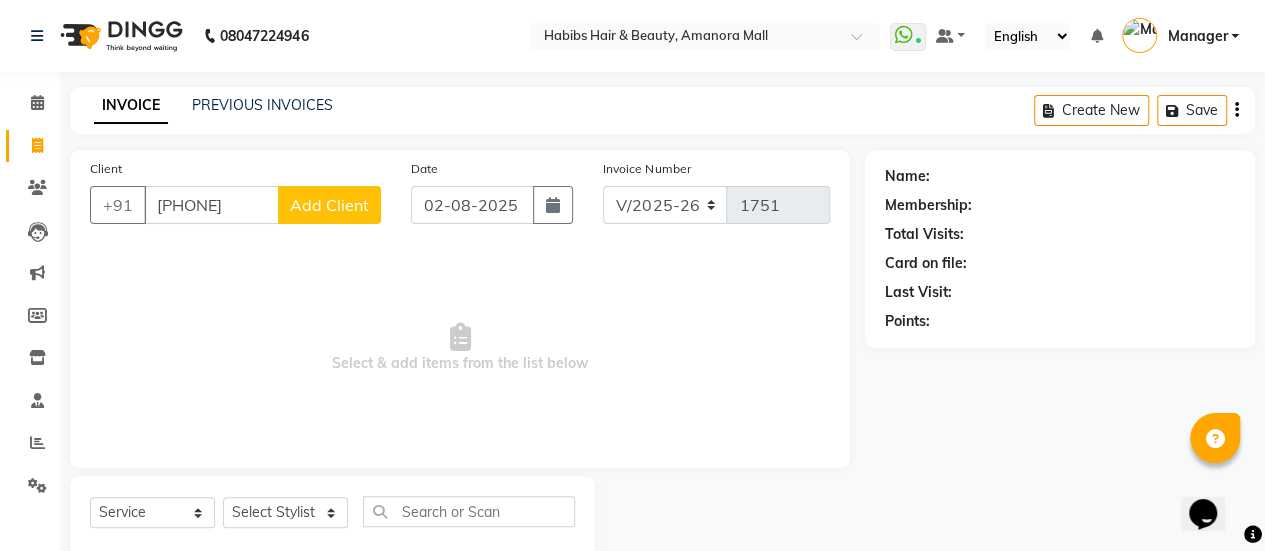 click on "Add Client" 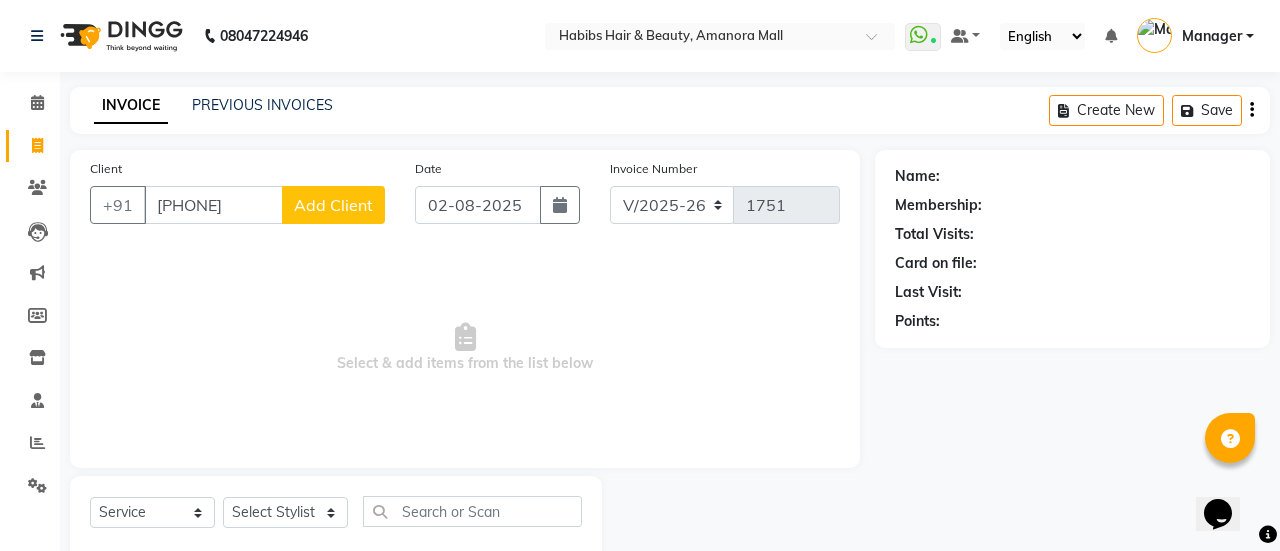 select on "22" 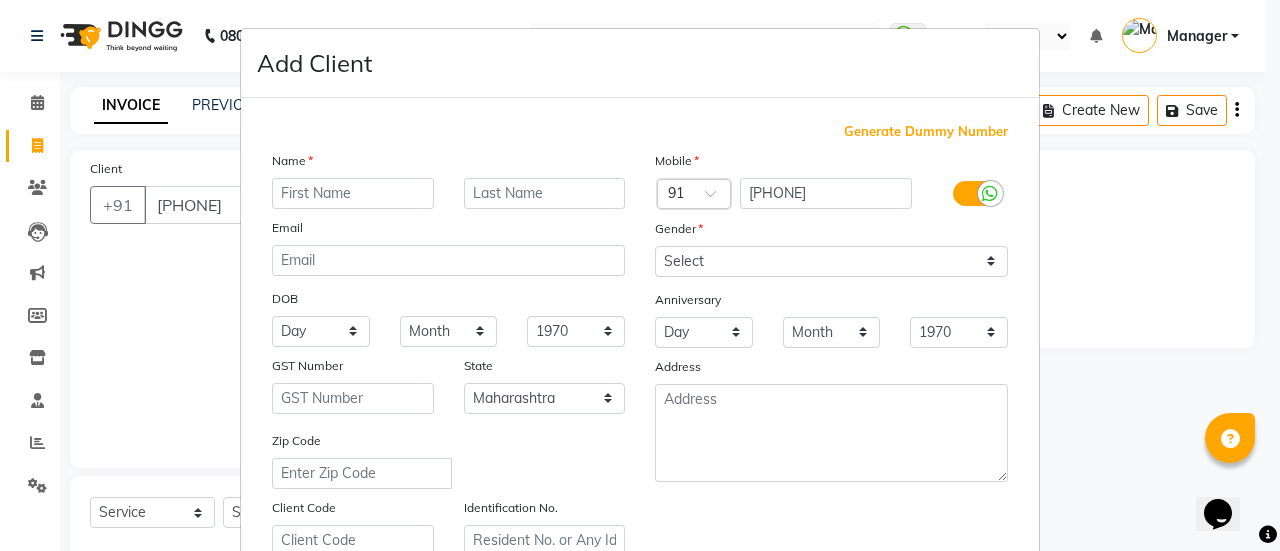 click at bounding box center (353, 193) 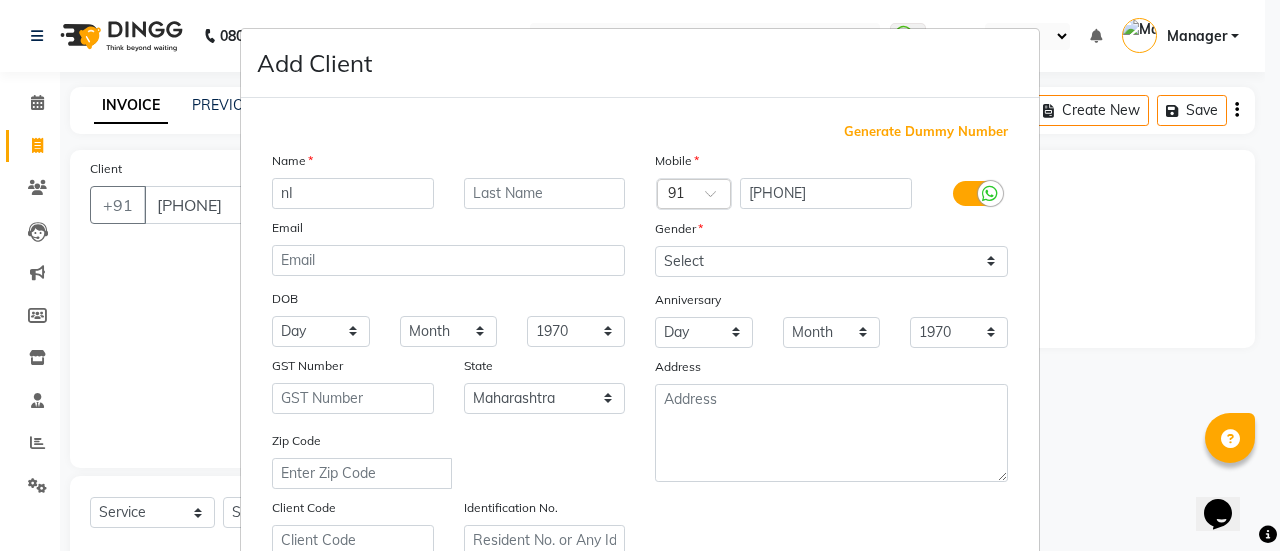 type on "n" 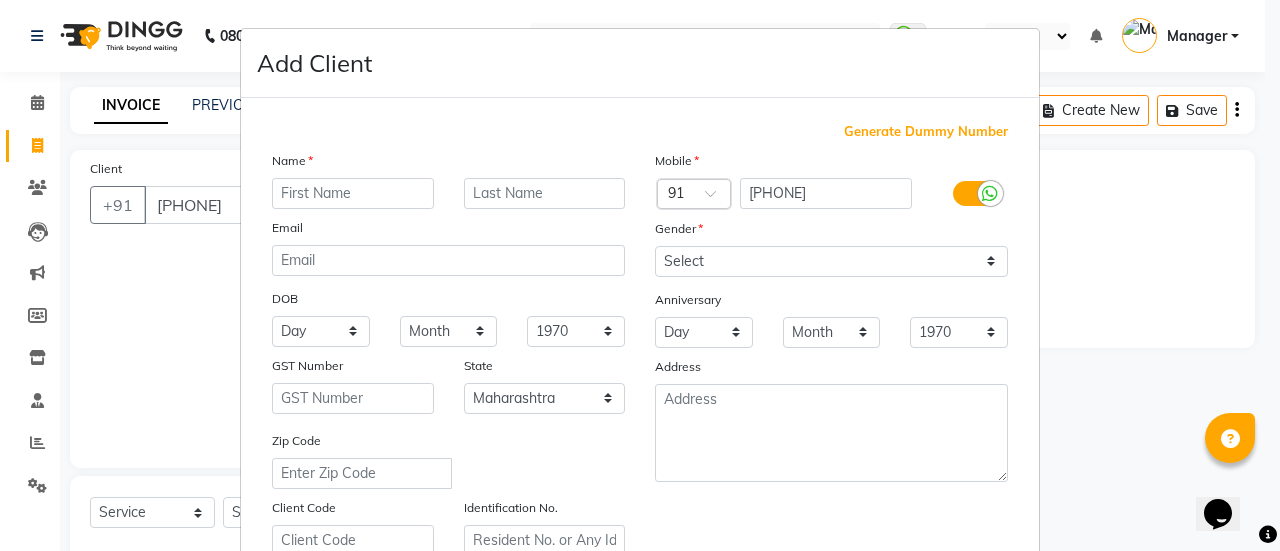 type on "n" 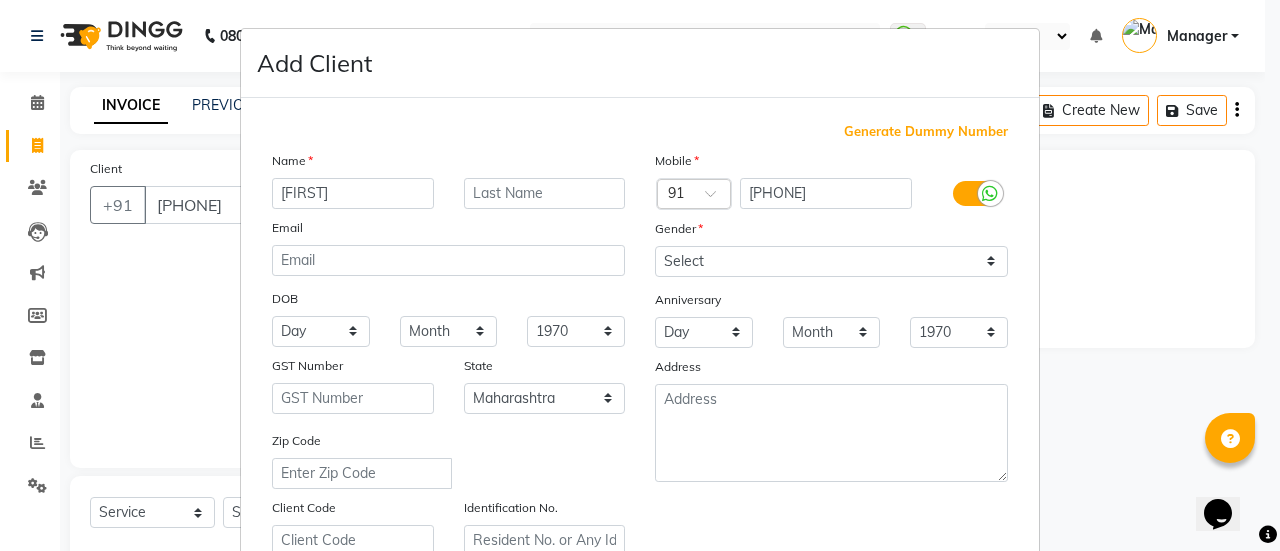 type on "[FIRST]" 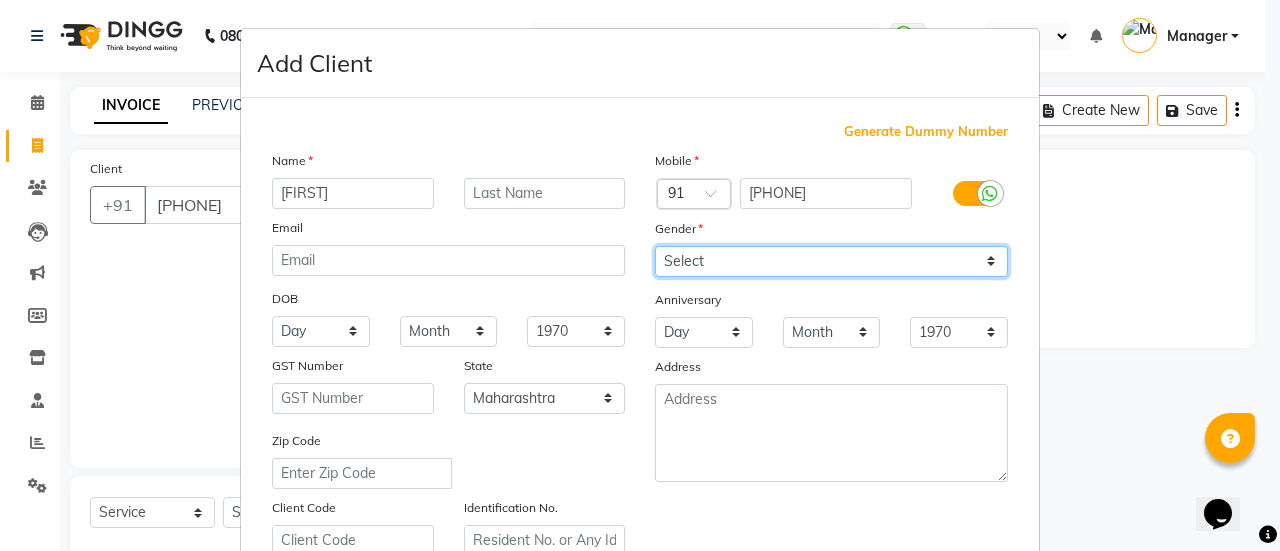click on "Select Male Female Other Prefer Not To Say" at bounding box center [831, 261] 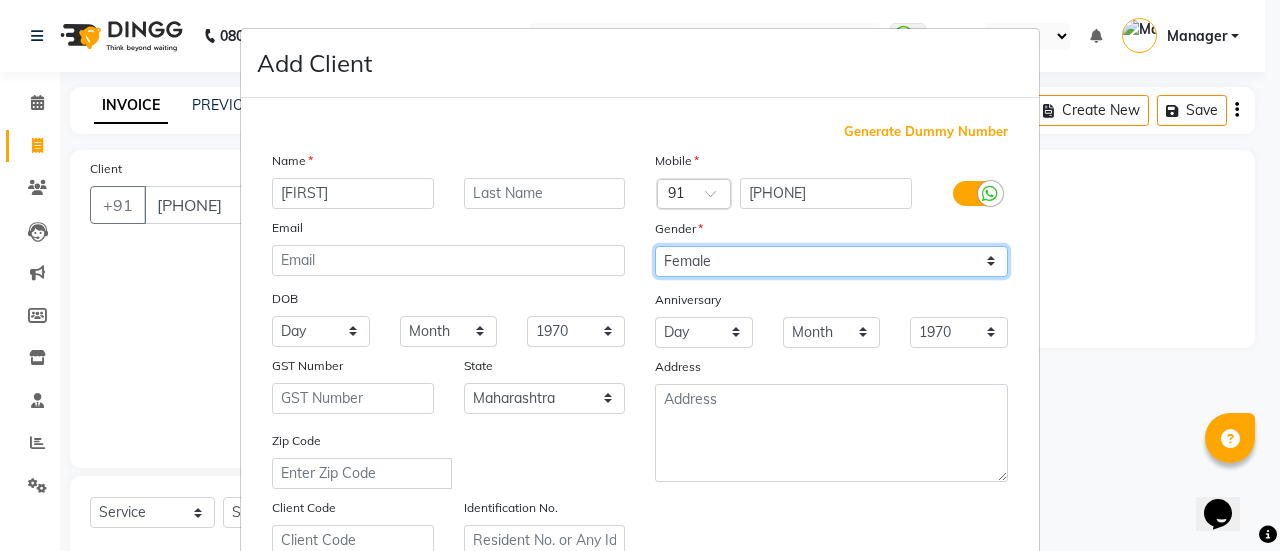 click on "Select Male Female Other Prefer Not To Say" at bounding box center [831, 261] 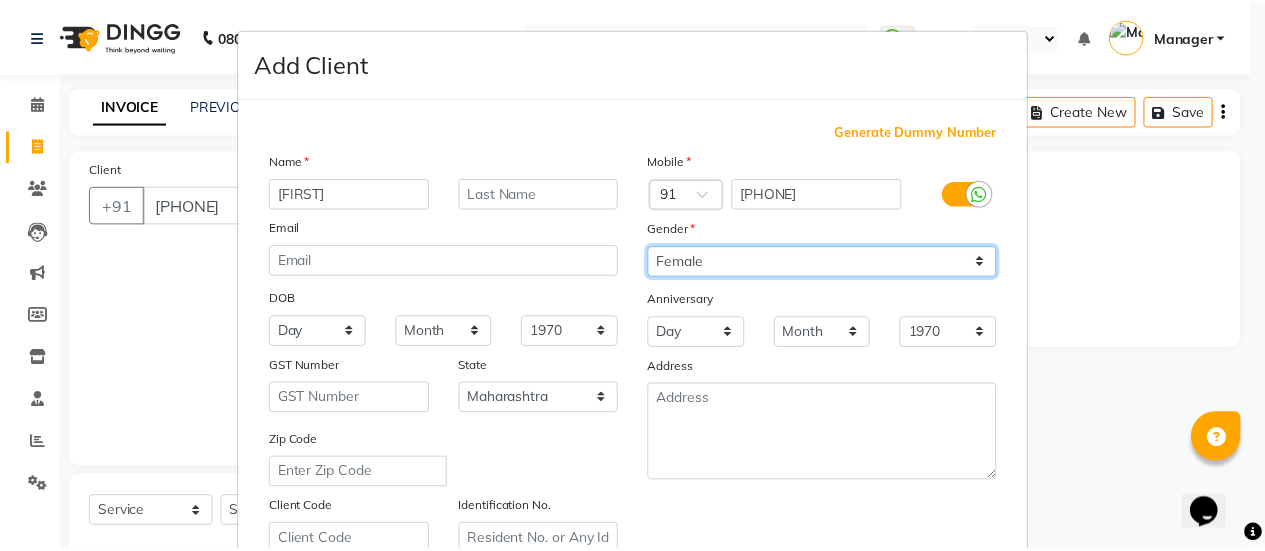 scroll, scrollTop: 368, scrollLeft: 0, axis: vertical 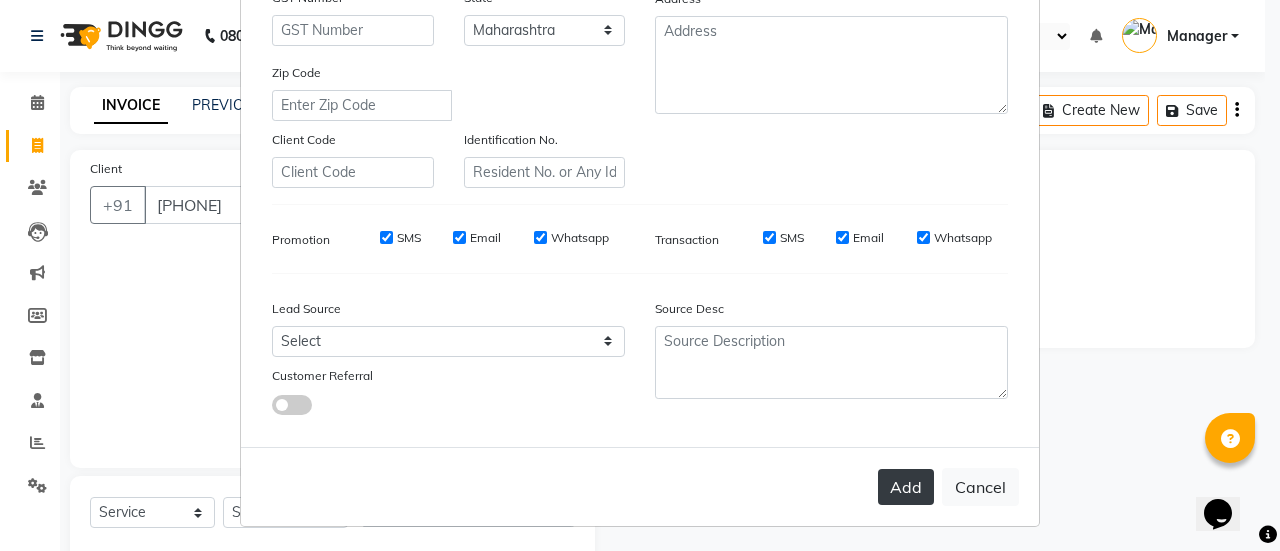 click on "Add" at bounding box center [906, 487] 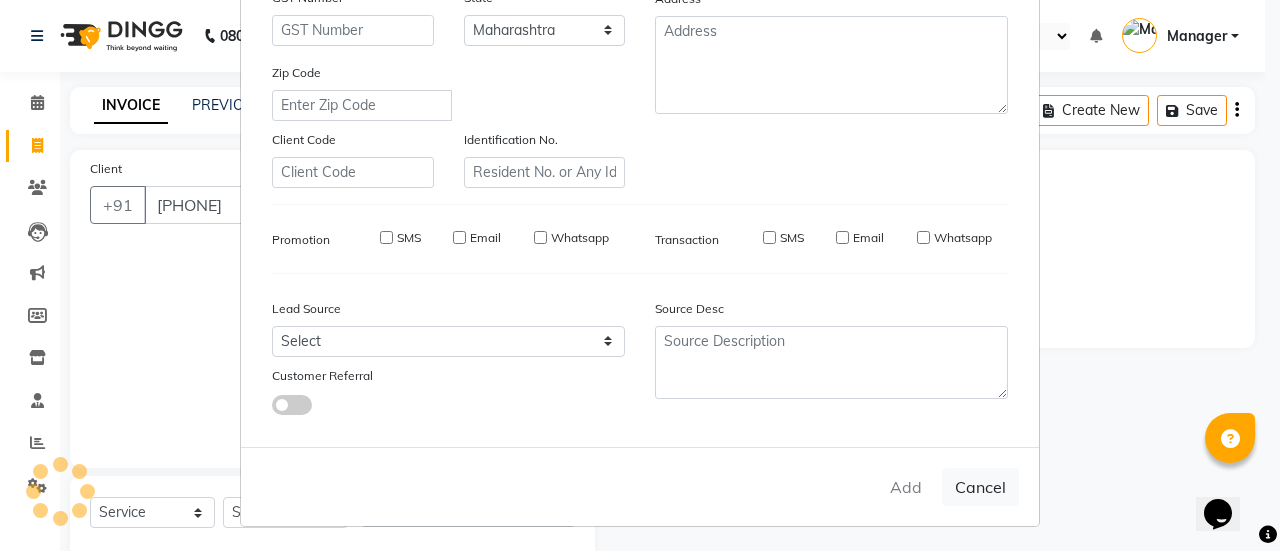 type on "77******90" 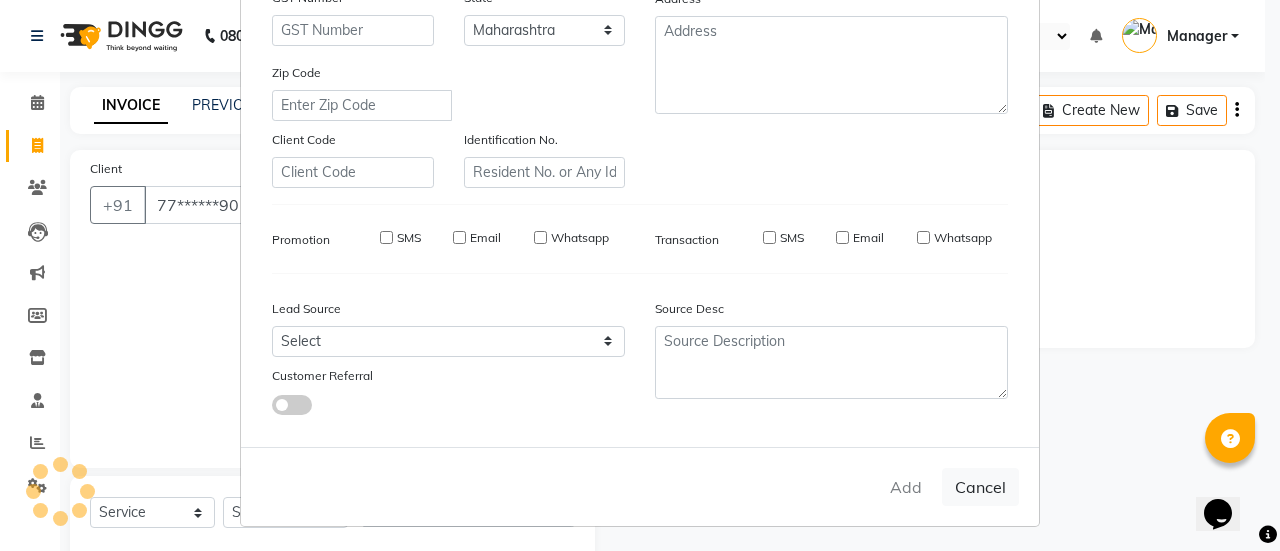 type 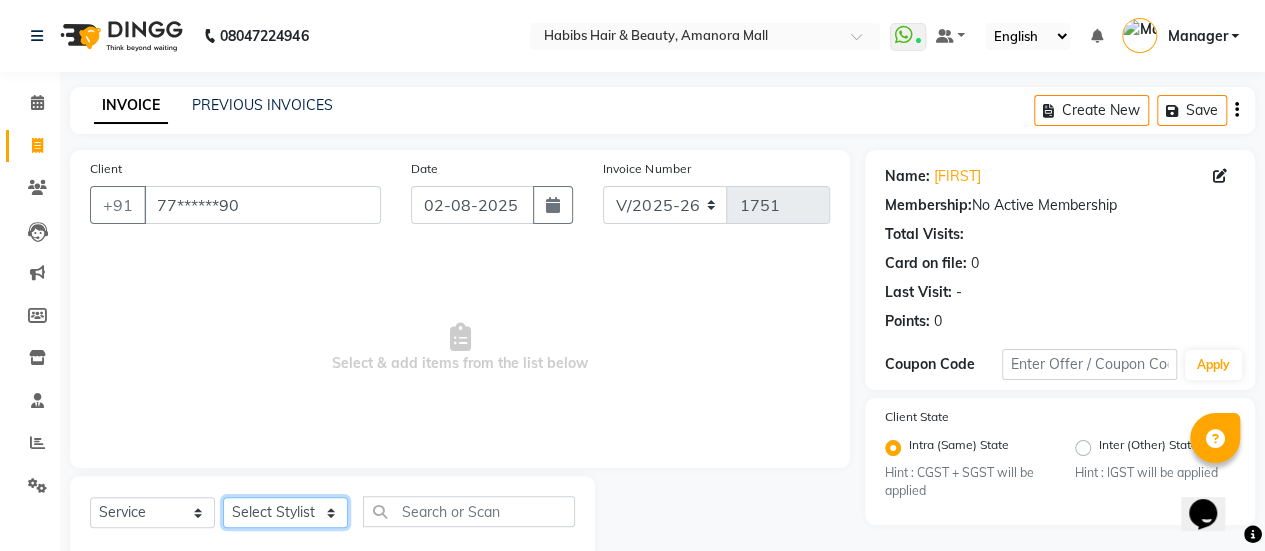 click on "Select Stylist [FIRST] ASAD [FIRST] [FIRST] [FIRST] [FIRST] [FIRST] [FIRST] Manager [FIRST] [FIRST] [FIRST] [FIRST] [FIRST] [FIRST] [FIRST] Haircuts -  Mens Cut And Styling (₹500)  Haircuts -  Womens Cut And Blowdry (₹1)  Haircuts -  Child Cut Boy (₹1)  Haircuts -  Child Cut Girl (₹1)  Hair Cut (₹1)  DANDRUFF TREATMENT SCRUB (₹1)  FLIX CUT (₹1)  HAIR CUT & BEARD TRIM (₹1)  CHILD CUT GIRL (₹1)  SIGNATURE FACIAL (₹6500)  BACK POLISH (₹1)  HAND POLISH (₹2500)  NAIL CUT & FILE (₹250)  Demo (₹1200)  FULL BODY POLISHING (₹5000)  HYDRA FACIAL (₹1)  D TAN FEET (₹1)  FULL HAND D TAN (₹1)  KERATIN (₹1)  BOTOX (₹1)  HIGHT LIGHT CROWN (₹1)  GLOBAL MENS (₹1)  NANOPIASTY  (₹1)  WAXING (₹1)  MEKUP WOMENS (₹1)  MEKUP MENS (₹1)  SARI DRAPING (₹1)  HAIR STYLE (₹1)  O3+ FACE WASH (₹1)  O3+ VITAMIN C SERUM (₹1)  Blowdry  -  Wash And Blast Dry (₹300)  Root touchup (₹1500)" 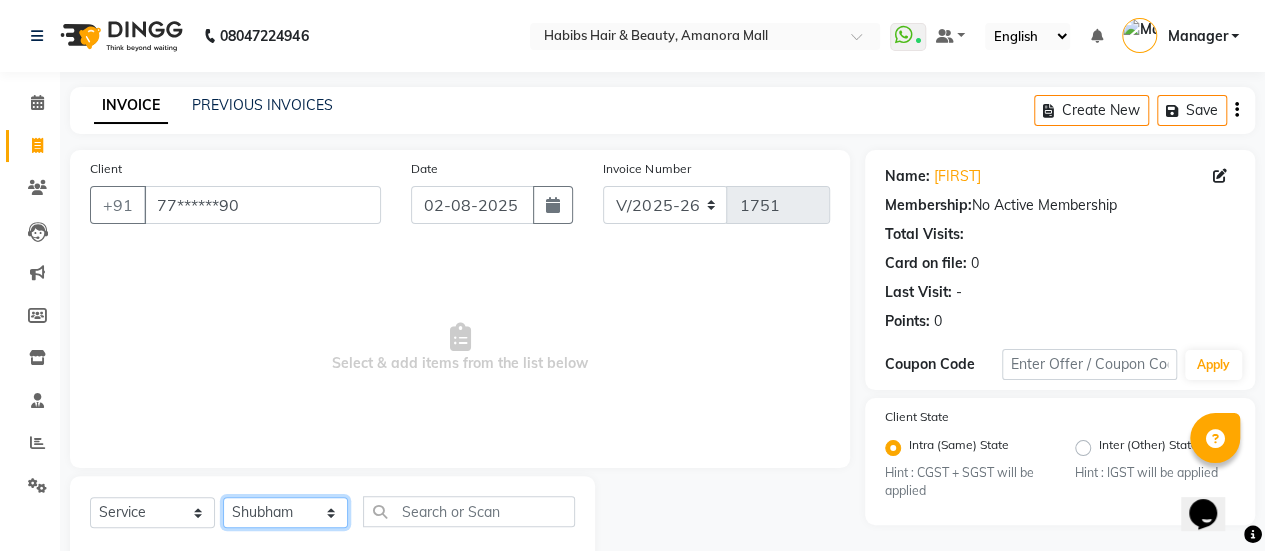 click on "Select Stylist [FIRST] ASAD [FIRST] [FIRST] [FIRST] [FIRST] [FIRST] [FIRST] Manager [FIRST] [FIRST] [FIRST] [FIRST] [FIRST] [FIRST] [FIRST] Haircuts -  Mens Cut And Styling (₹500)  Haircuts -  Womens Cut And Blowdry (₹1)  Haircuts -  Child Cut Boy (₹1)  Haircuts -  Child Cut Girl (₹1)  Hair Cut (₹1)  DANDRUFF TREATMENT SCRUB (₹1)  FLIX CUT (₹1)  HAIR CUT & BEARD TRIM (₹1)  CHILD CUT GIRL (₹1)  SIGNATURE FACIAL (₹6500)  BACK POLISH (₹1)  HAND POLISH (₹2500)  NAIL CUT & FILE (₹250)  Demo (₹1200)  FULL BODY POLISHING (₹5000)  HYDRA FACIAL (₹1)  D TAN FEET (₹1)  FULL HAND D TAN (₹1)  KERATIN (₹1)  BOTOX (₹1)  HIGHT LIGHT CROWN (₹1)  GLOBAL MENS (₹1)  NANOPIASTY  (₹1)  WAXING (₹1)  MEKUP WOMENS (₹1)  MEKUP MENS (₹1)  SARI DRAPING (₹1)  HAIR STYLE (₹1)  O3+ FACE WASH (₹1)  O3+ VITAMIN C SERUM (₹1)  Blowdry  -  Wash And Blast Dry (₹300)  Root touchup (₹1500)" 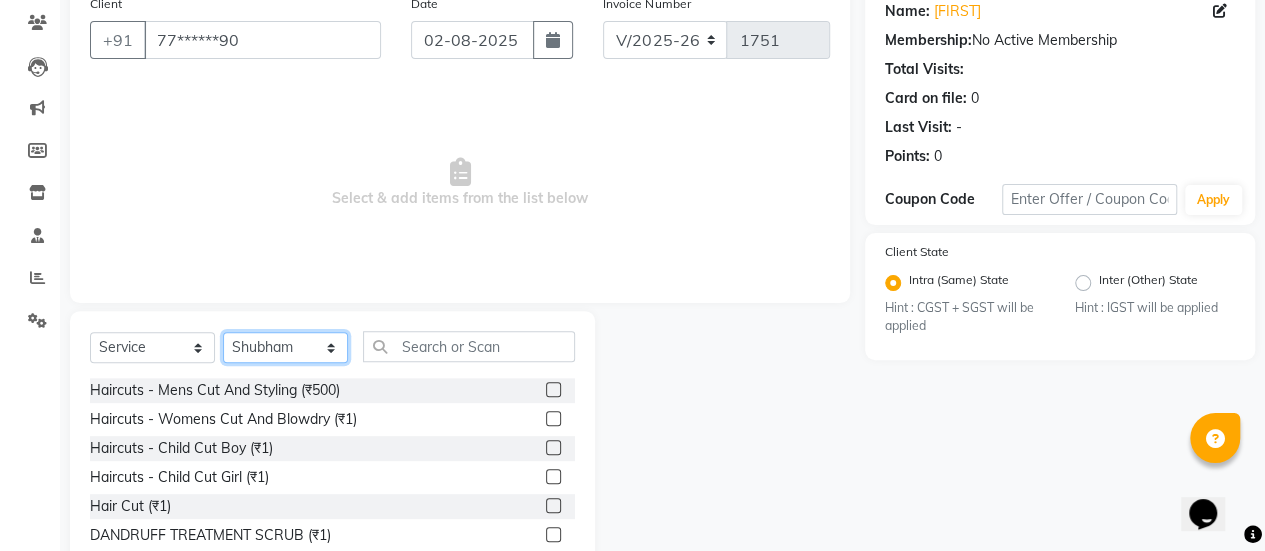 scroll, scrollTop: 166, scrollLeft: 0, axis: vertical 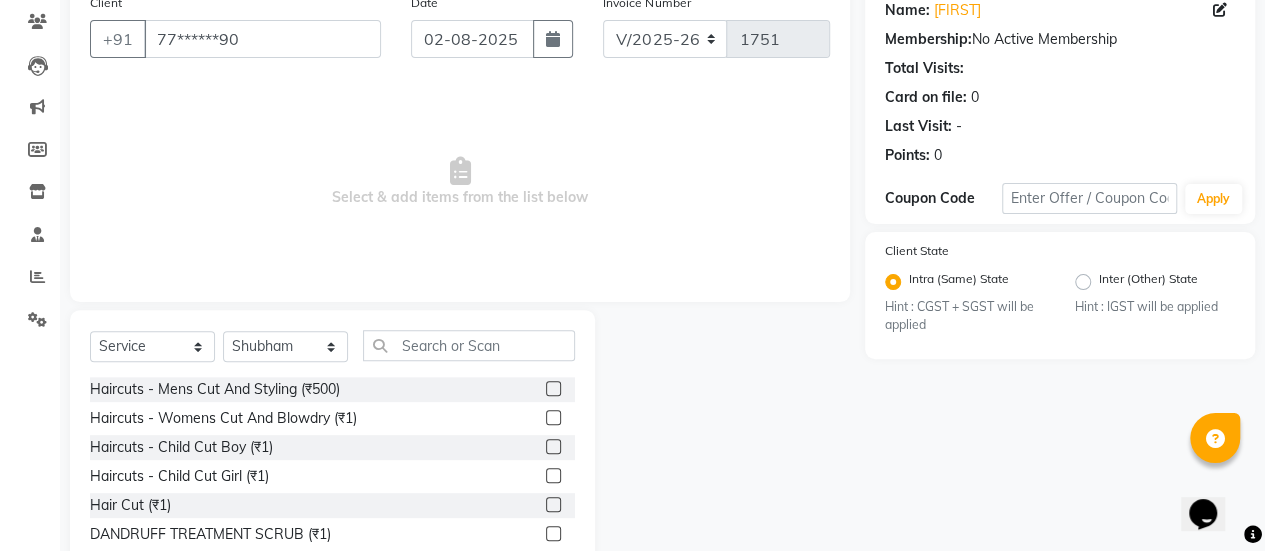 click 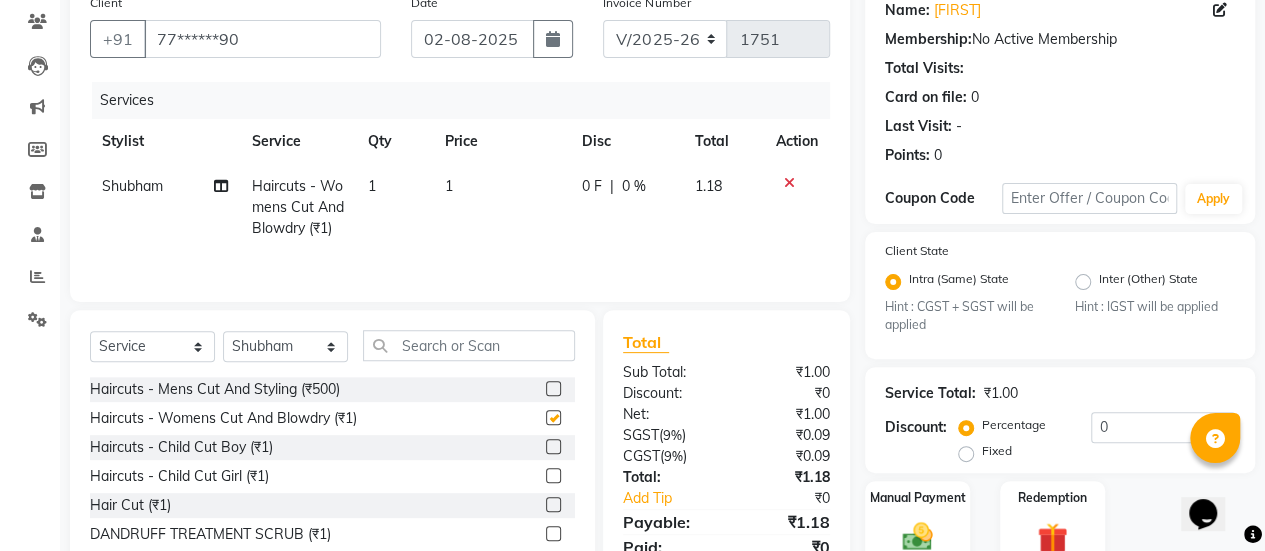 checkbox on "false" 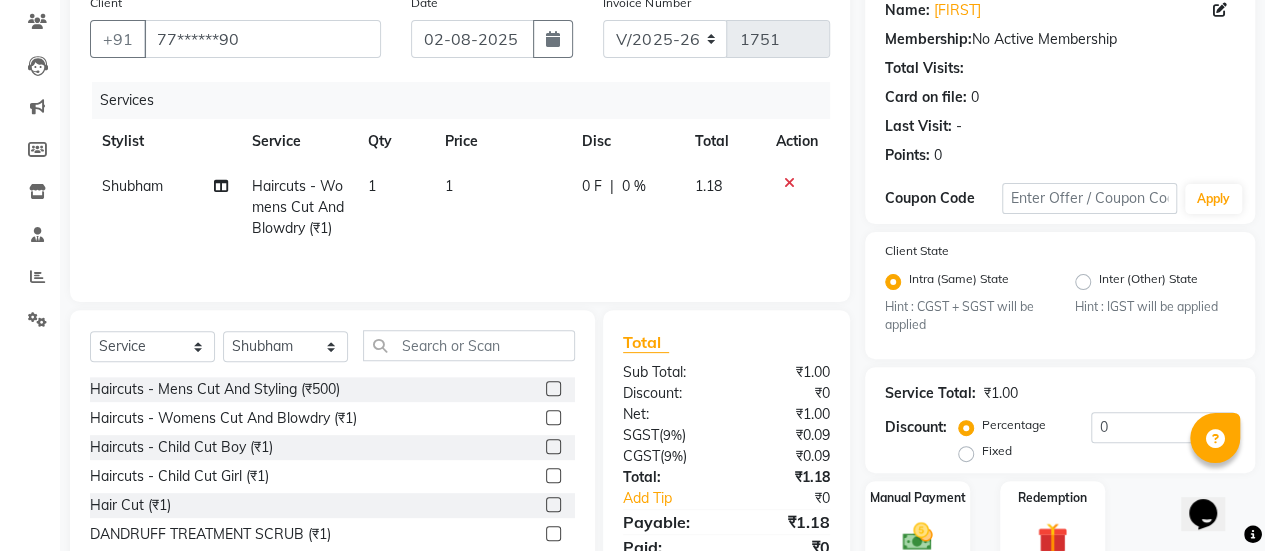 click on "1" 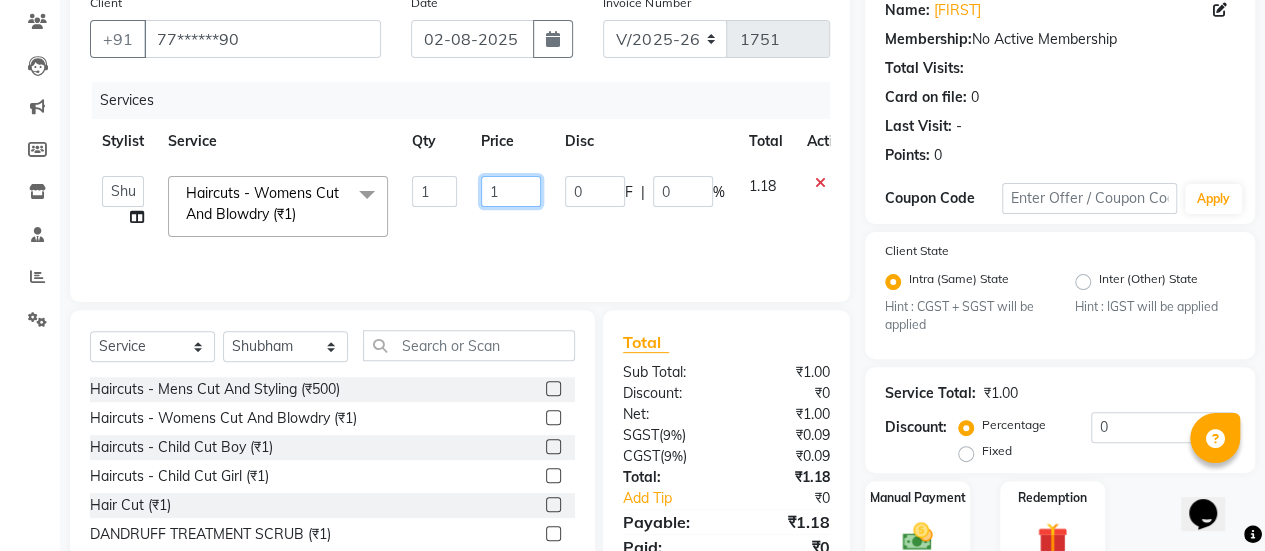 click on "1" 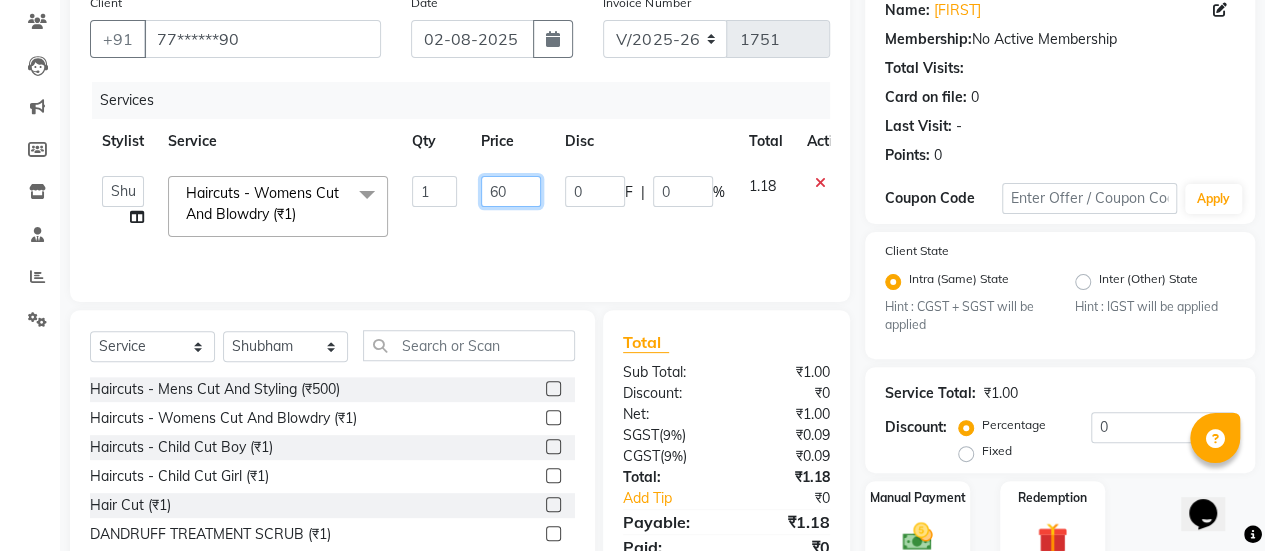 type on "600" 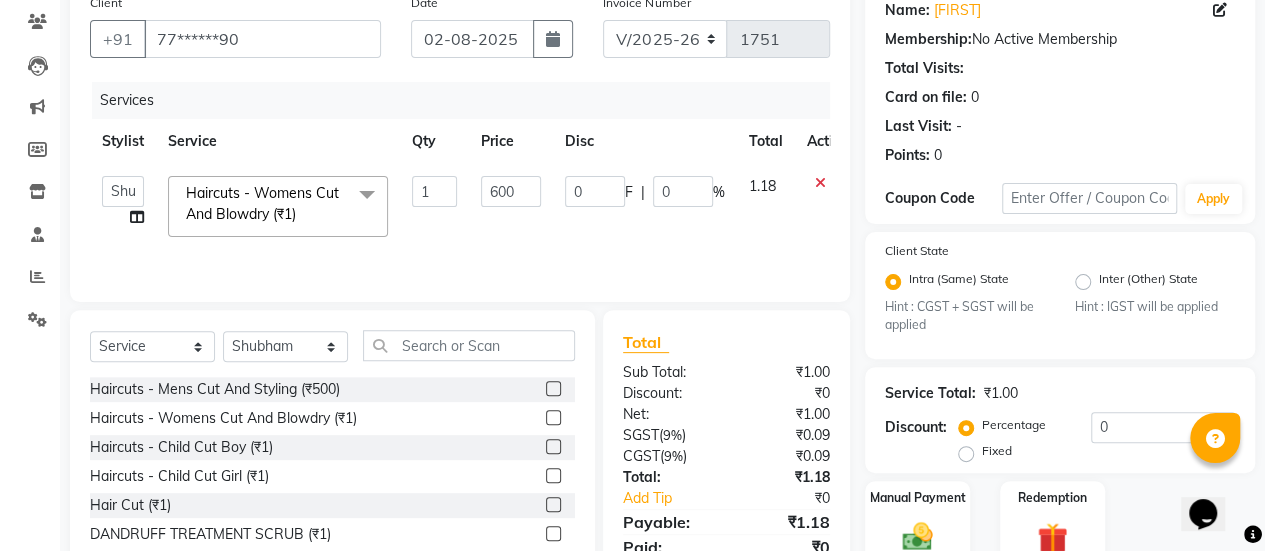 click on "0 F | 0 %" 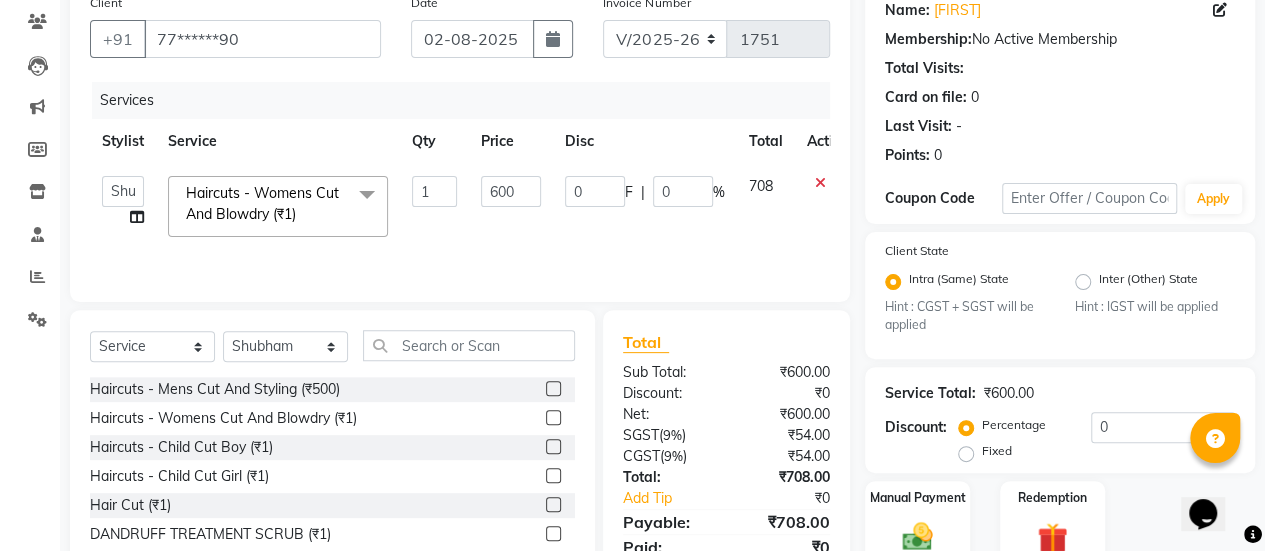 scroll, scrollTop: 254, scrollLeft: 0, axis: vertical 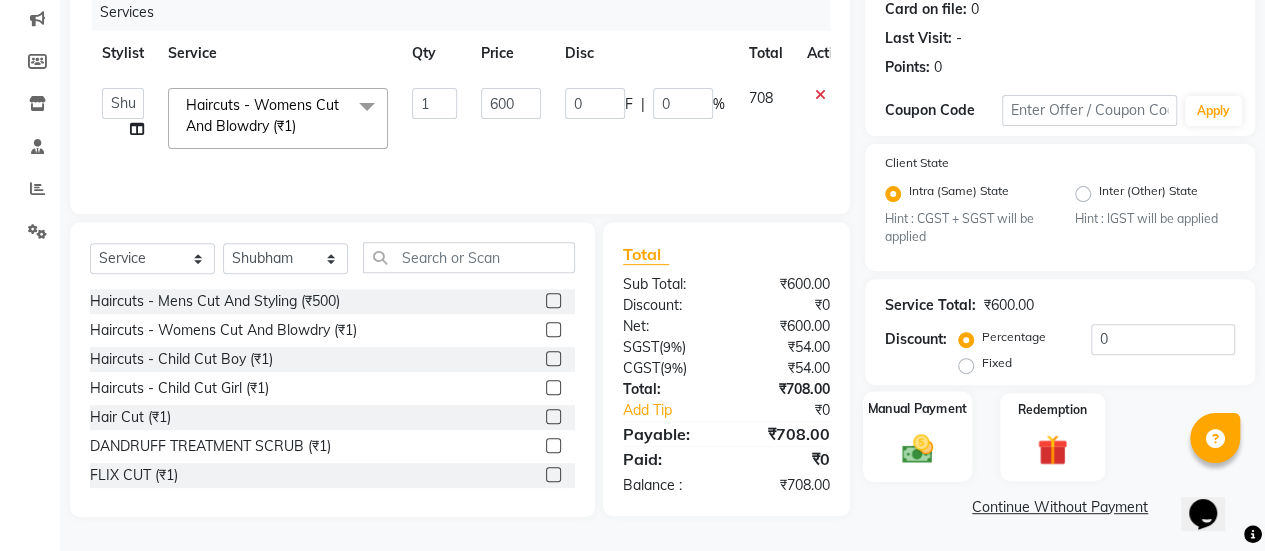 click 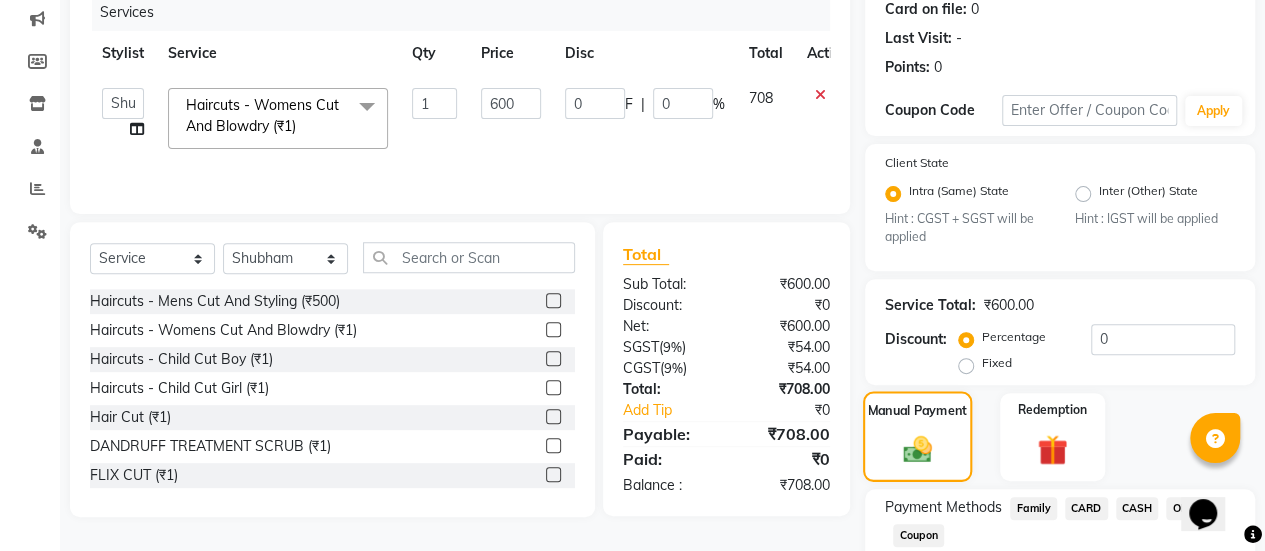scroll, scrollTop: 382, scrollLeft: 0, axis: vertical 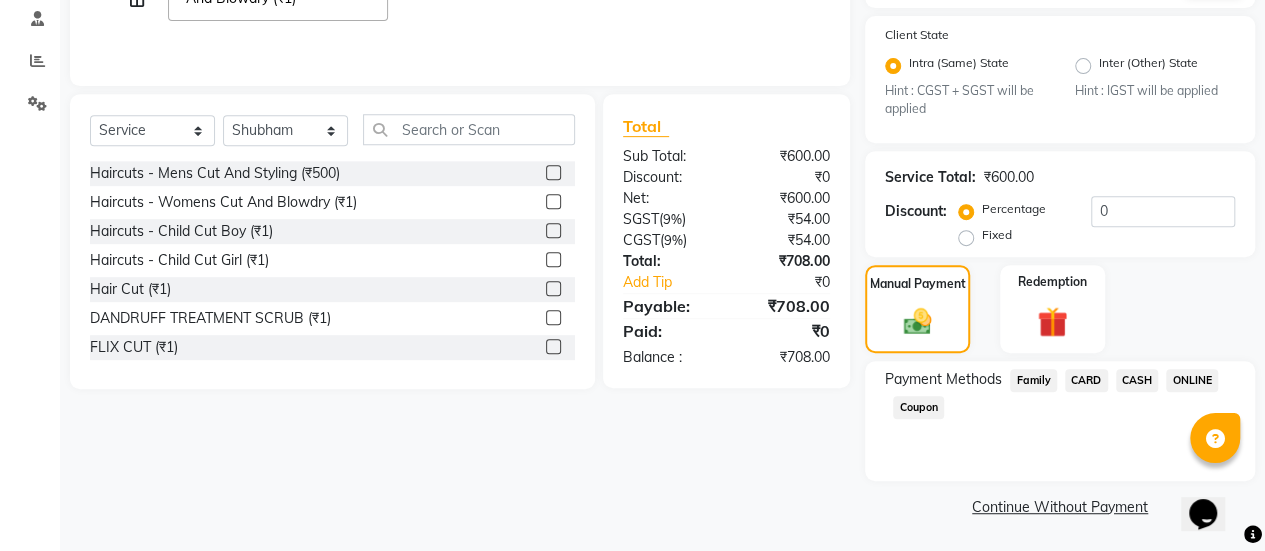 click on "CARD" 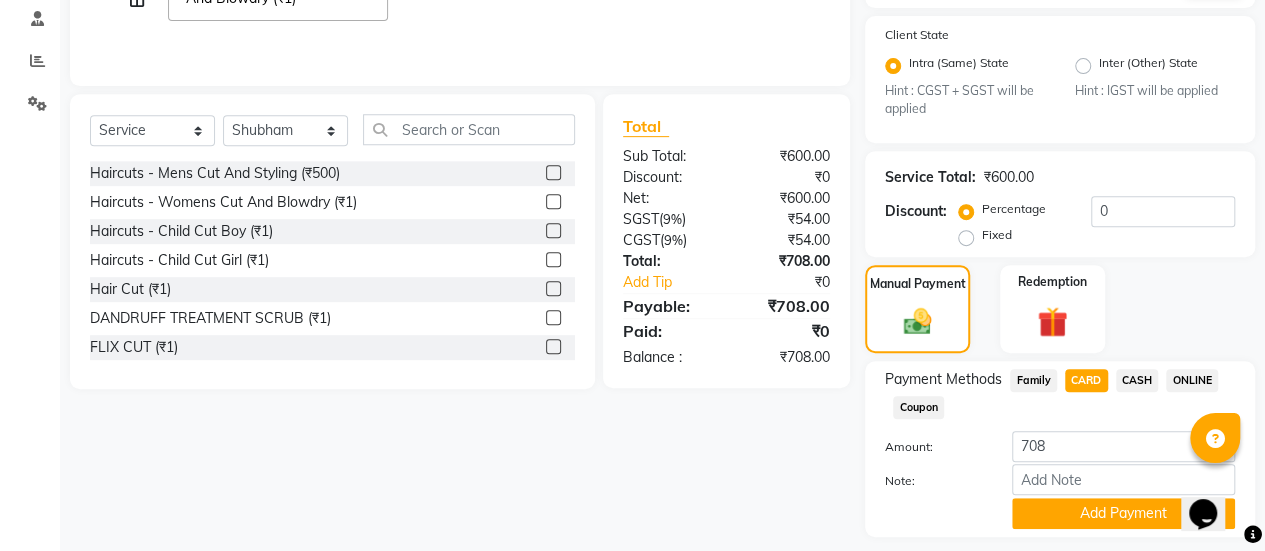 scroll, scrollTop: 438, scrollLeft: 0, axis: vertical 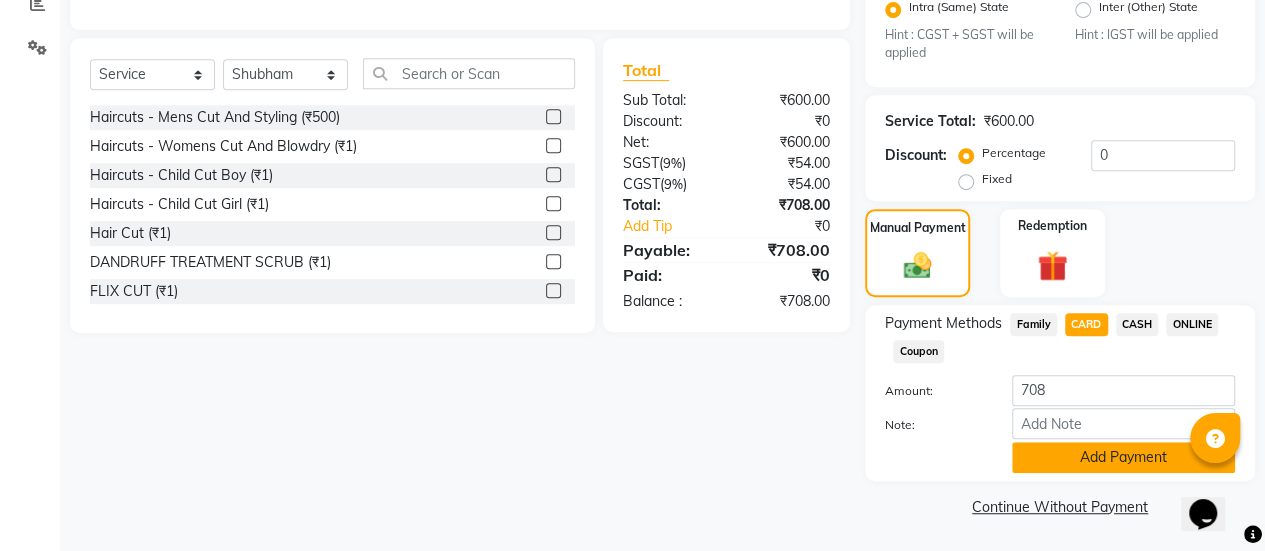 click on "Add Payment" 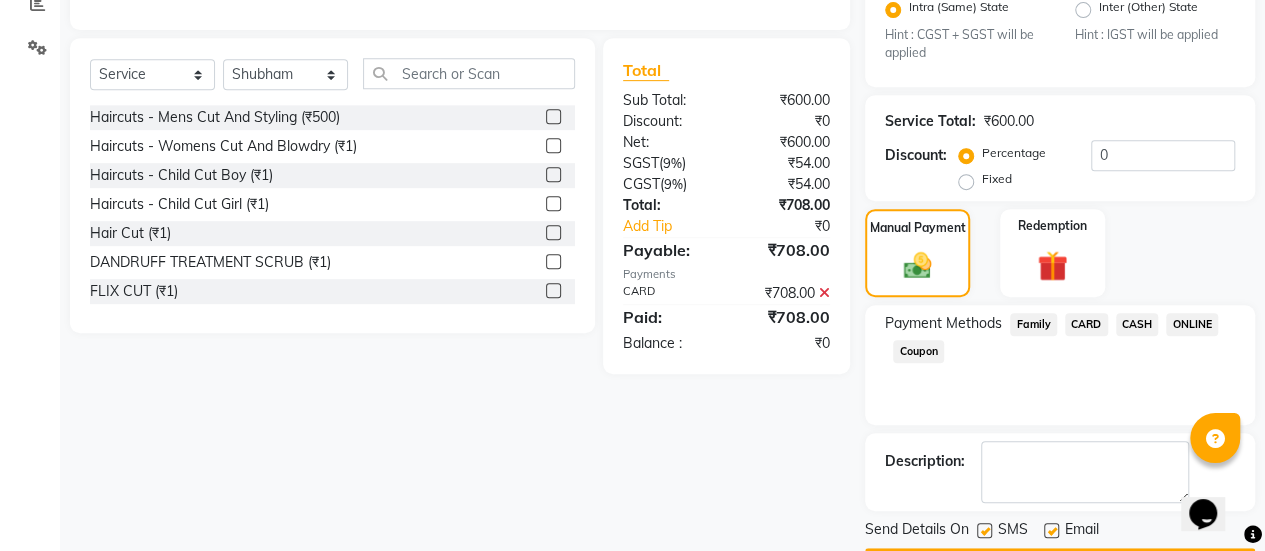 scroll, scrollTop: 493, scrollLeft: 0, axis: vertical 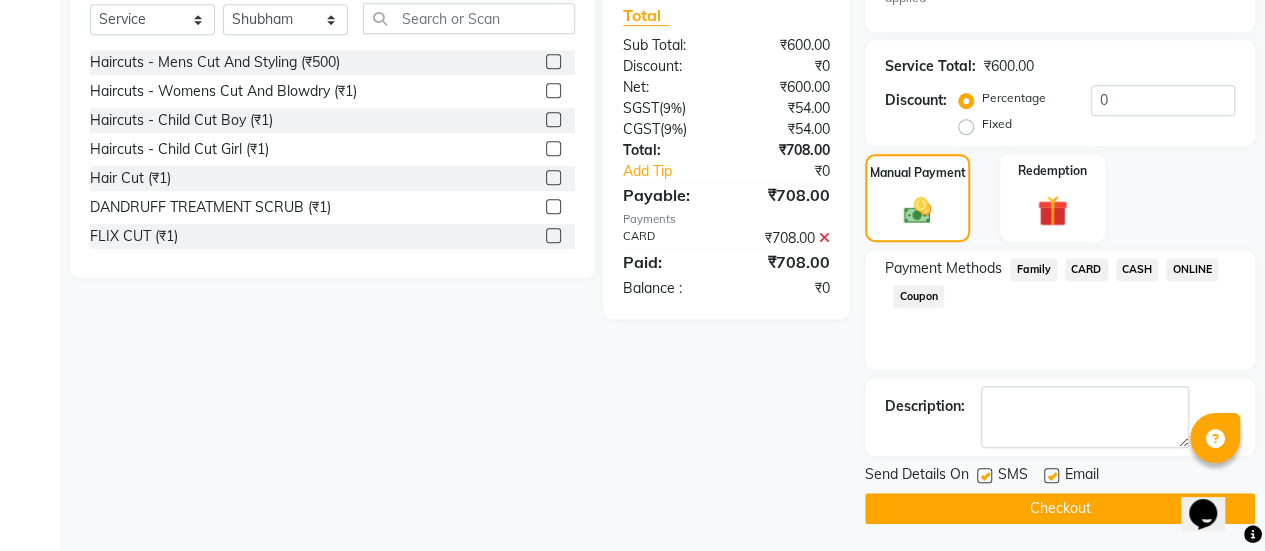 click 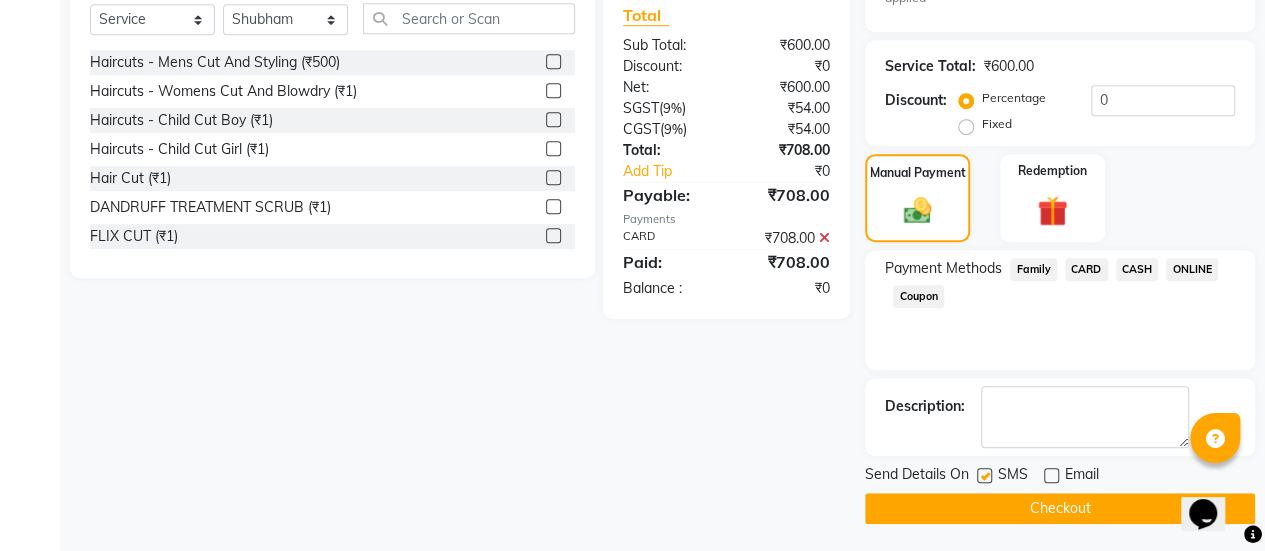 click on "Checkout" 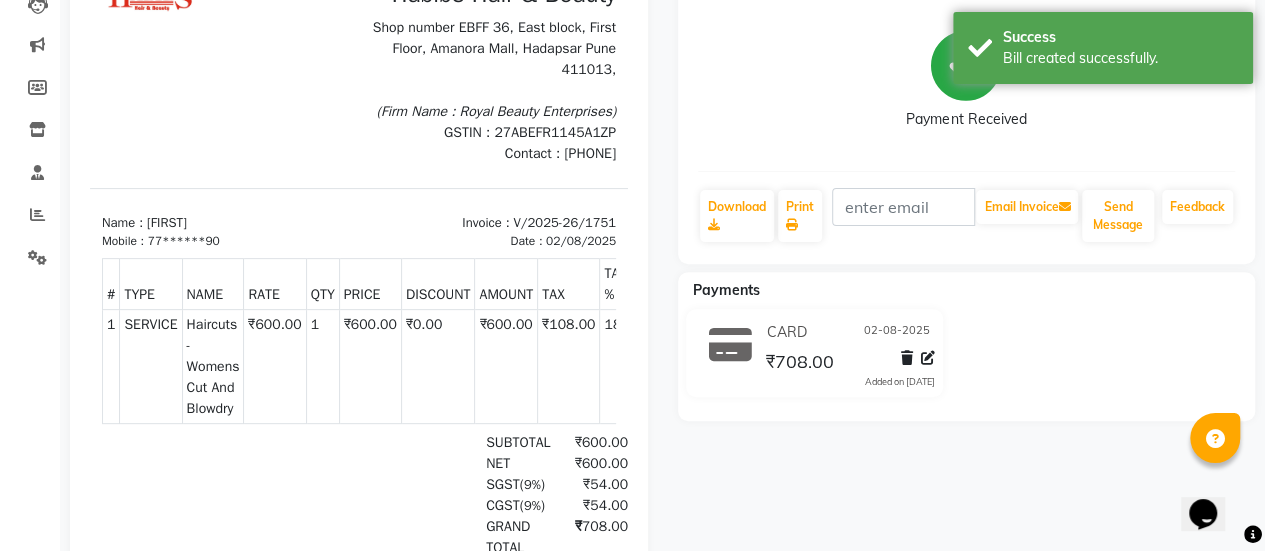 scroll, scrollTop: 0, scrollLeft: 0, axis: both 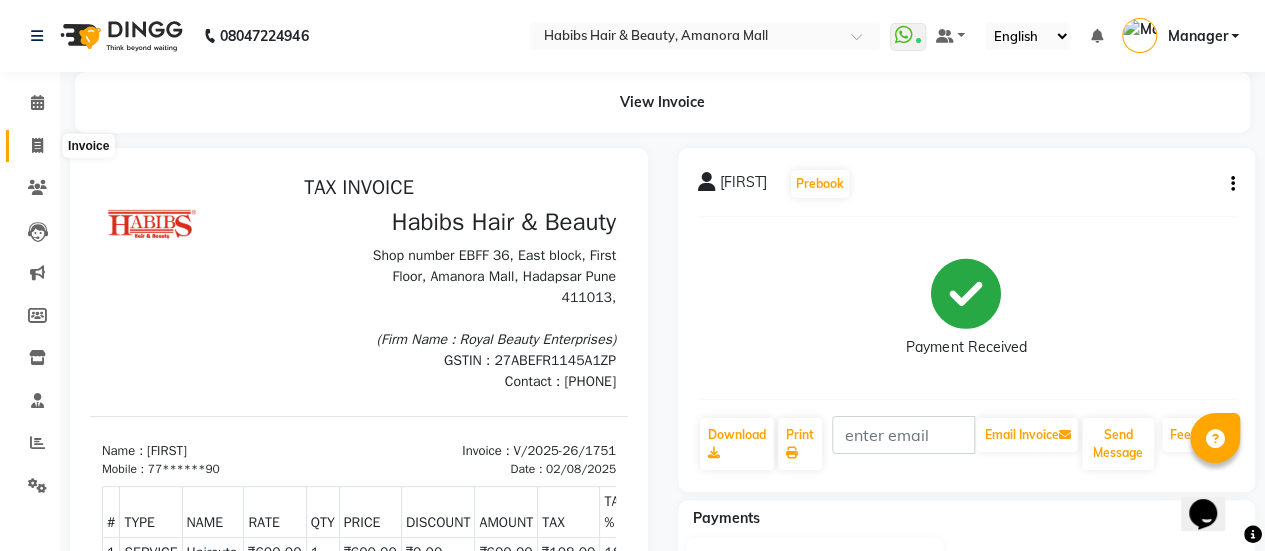 click 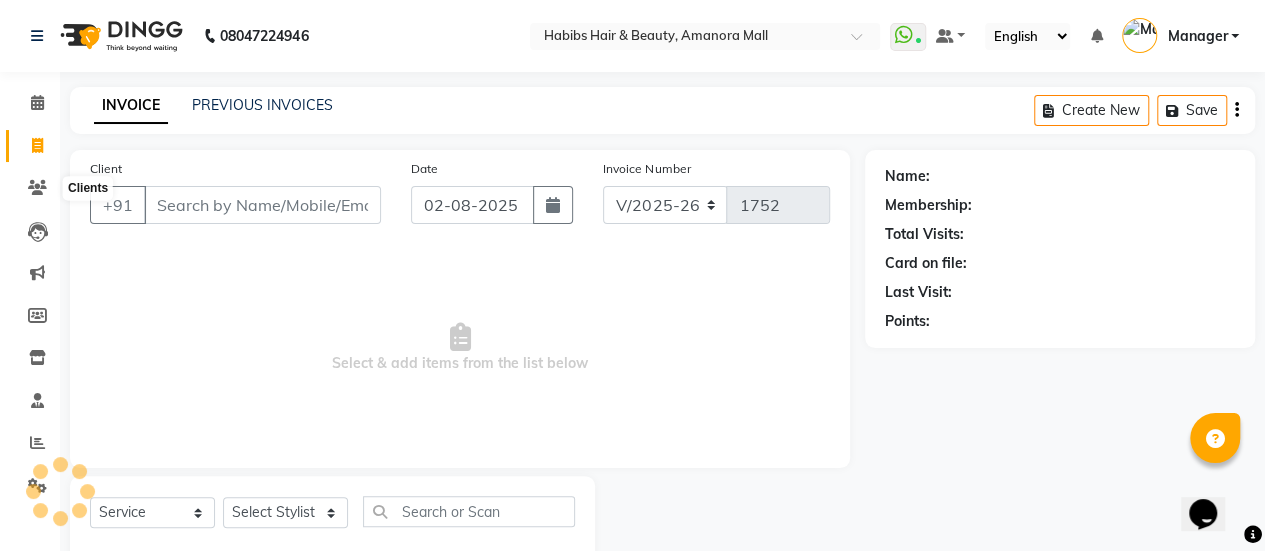 scroll, scrollTop: 49, scrollLeft: 0, axis: vertical 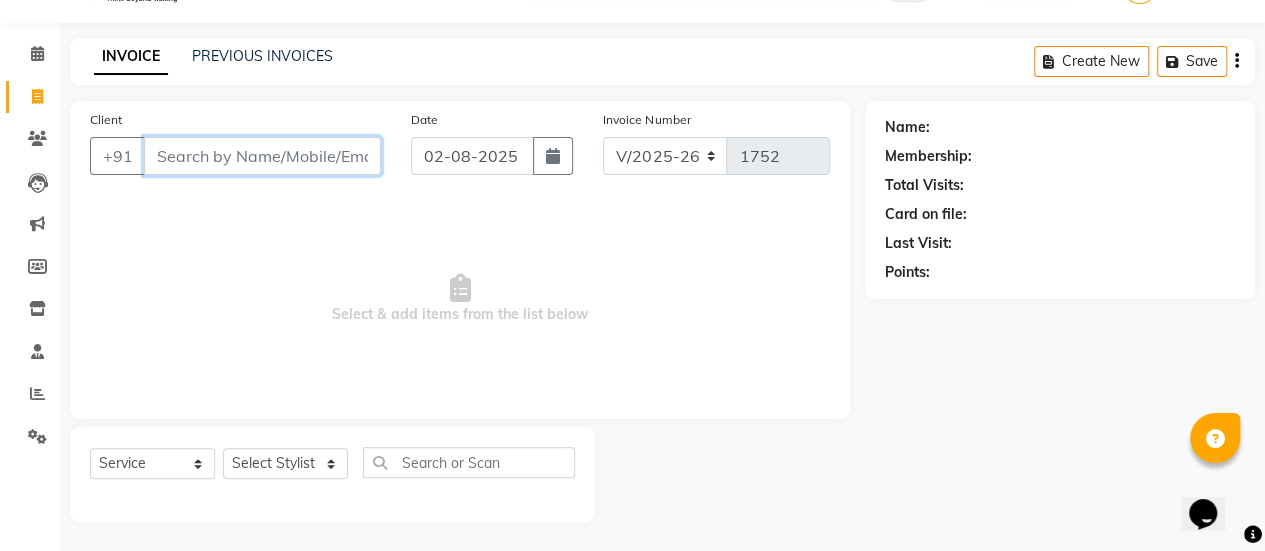 click on "Client" at bounding box center (262, 156) 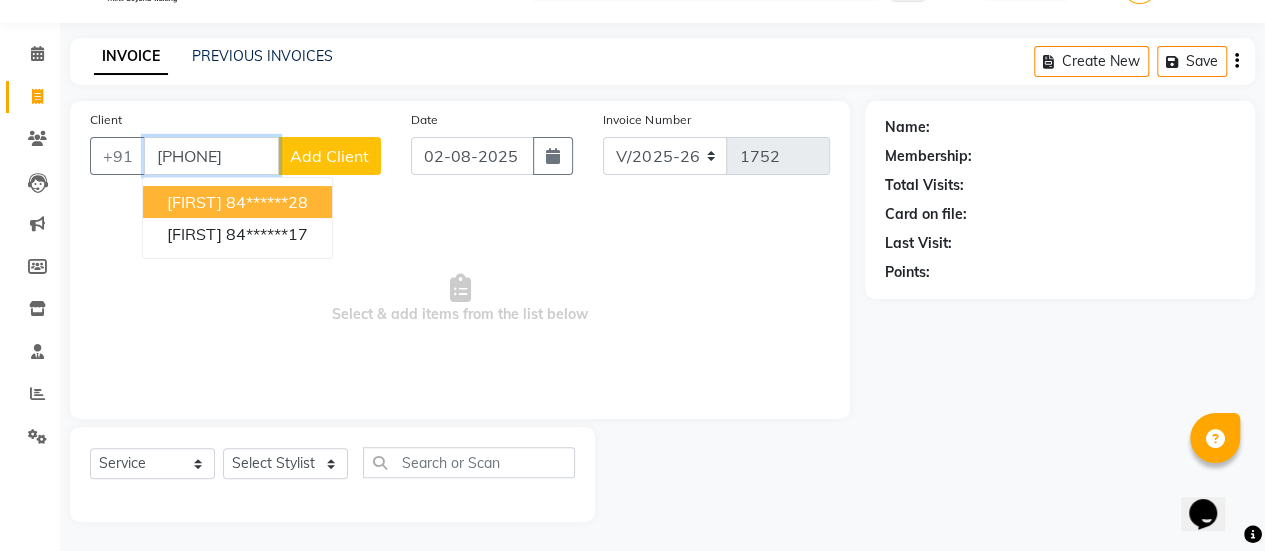click on "84******28" at bounding box center (267, 202) 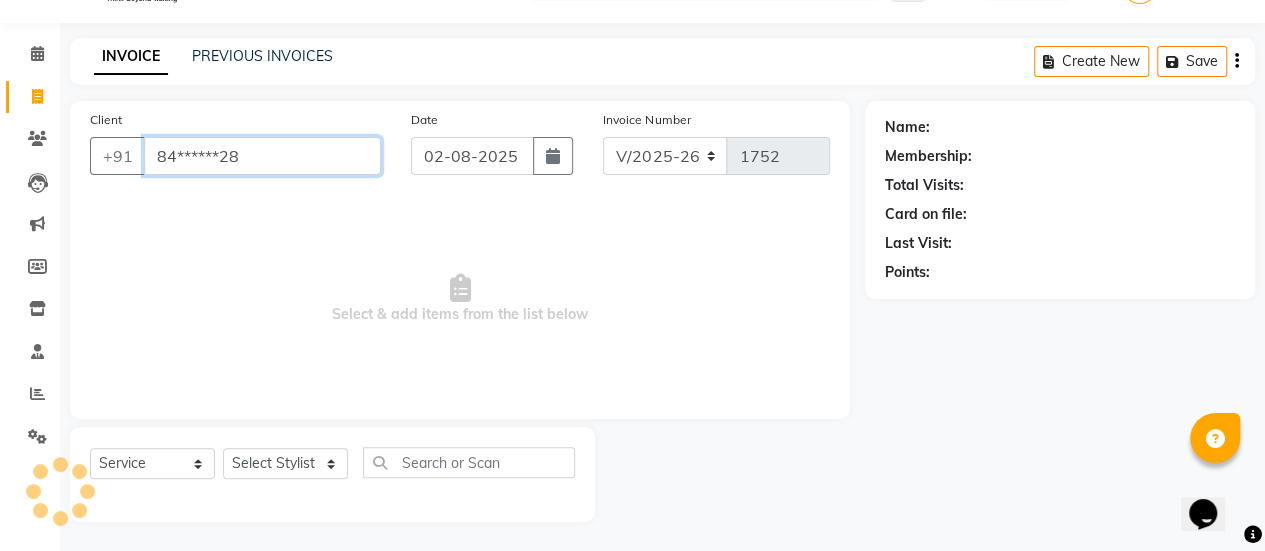 type on "84******28" 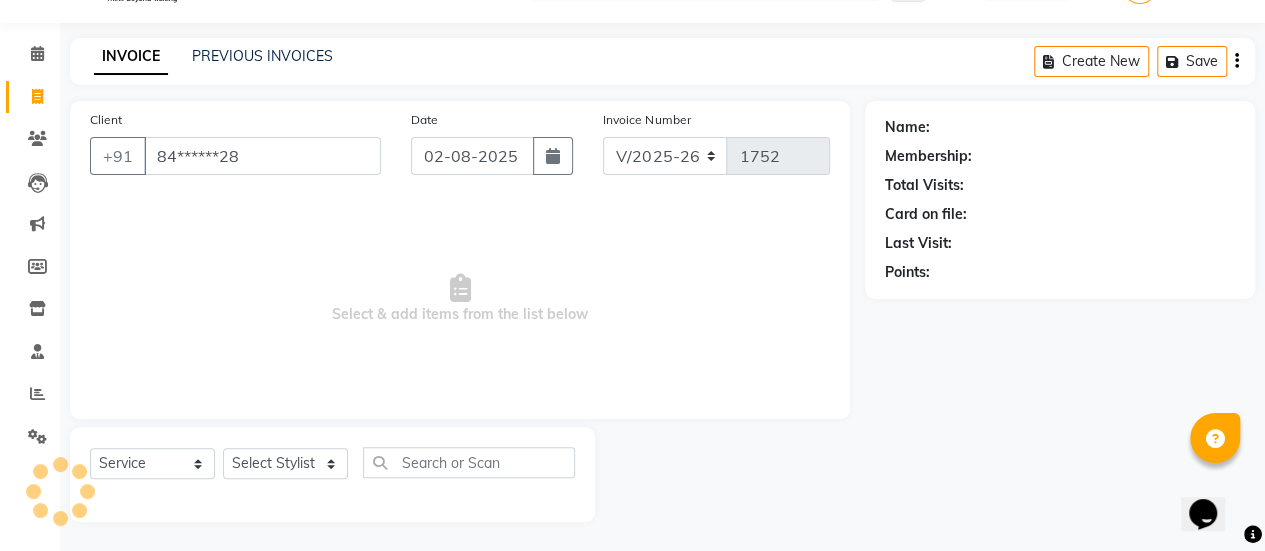 select on "1: Object" 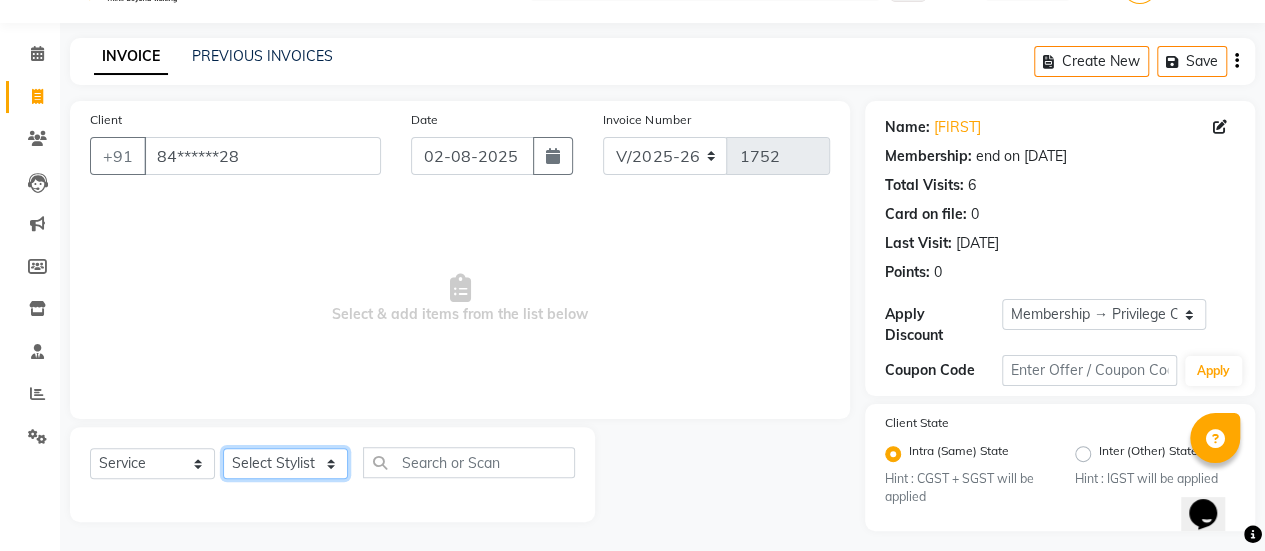 click on "Select Stylist [FIRST] ASAD [FIRST] [FIRST] [FIRST] [FIRST] [FIRST] [FIRST] Manager [FIRST] [FIRST] [FIRST] [FIRST] [FIRST] [FIRST] [FIRST] Haircuts -  Mens Cut And Styling (₹500)  Haircuts -  Womens Cut And Blowdry (₹1)  Haircuts -  Child Cut Boy (₹1)  Haircuts -  Child Cut Girl (₹1)  Hair Cut (₹1)  DANDRUFF TREATMENT SCRUB (₹1)  FLIX CUT (₹1)  HAIR CUT & BEARD TRIM (₹1)  CHILD CUT GIRL (₹1)  SIGNATURE FACIAL (₹6500)  BACK POLISH (₹1)  HAND POLISH (₹2500)  NAIL CUT & FILE (₹250)  Demo (₹1200)  FULL BODY POLISHING (₹5000)  HYDRA FACIAL (₹1)  D TAN FEET (₹1)  FULL HAND D TAN (₹1)  KERATIN (₹1)  BOTOX (₹1)  HIGHT LIGHT CROWN (₹1)  GLOBAL MENS (₹1)  NANOPIASTY  (₹1)  WAXING (₹1)  MEKUP WOMENS (₹1)  MEKUP MENS (₹1)  SARI DRAPING (₹1)  HAIR STYLE (₹1)  O3+ FACE WASH (₹1)  O3+ VITAMIN C SERUM (₹1)  Blowdry  -  Wash And Blast Dry (₹300)  Root touchup (₹1500)" 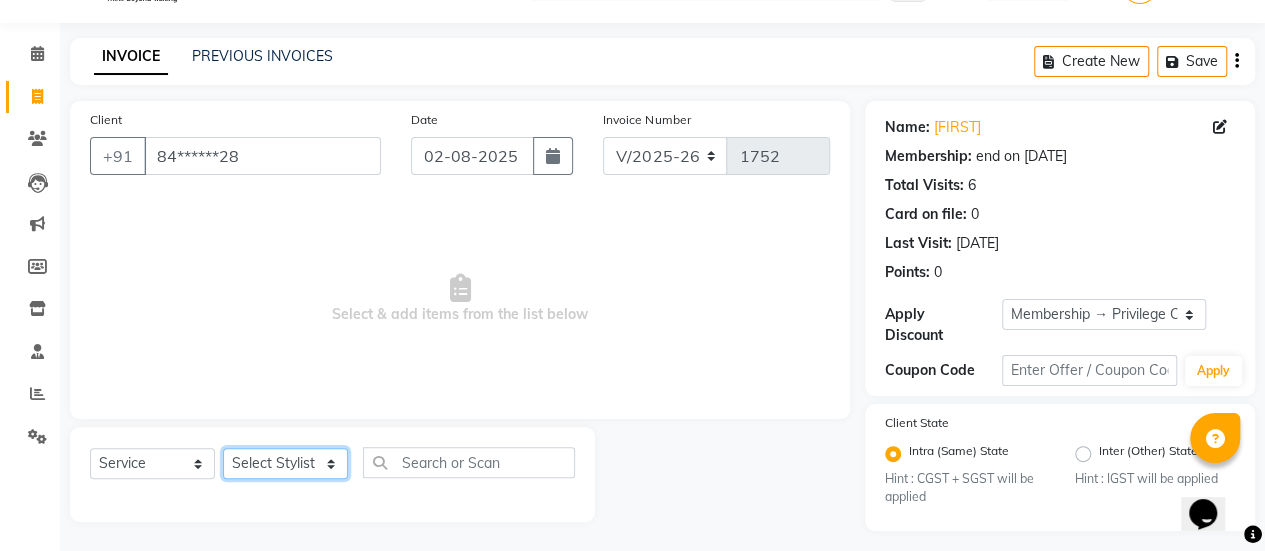 select on "51687" 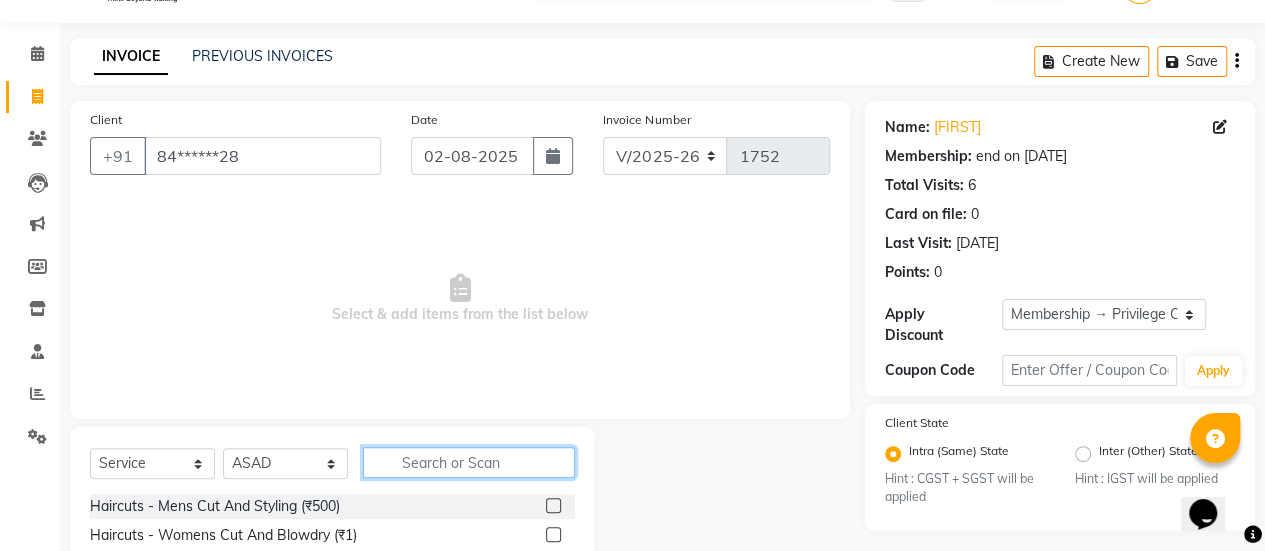click 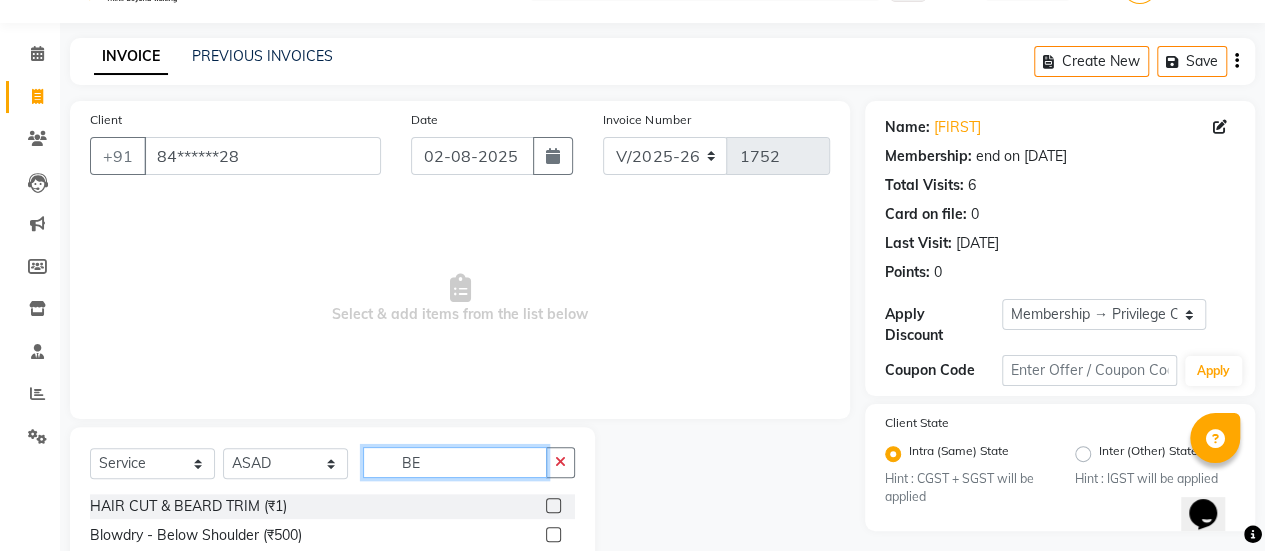 type on "BE" 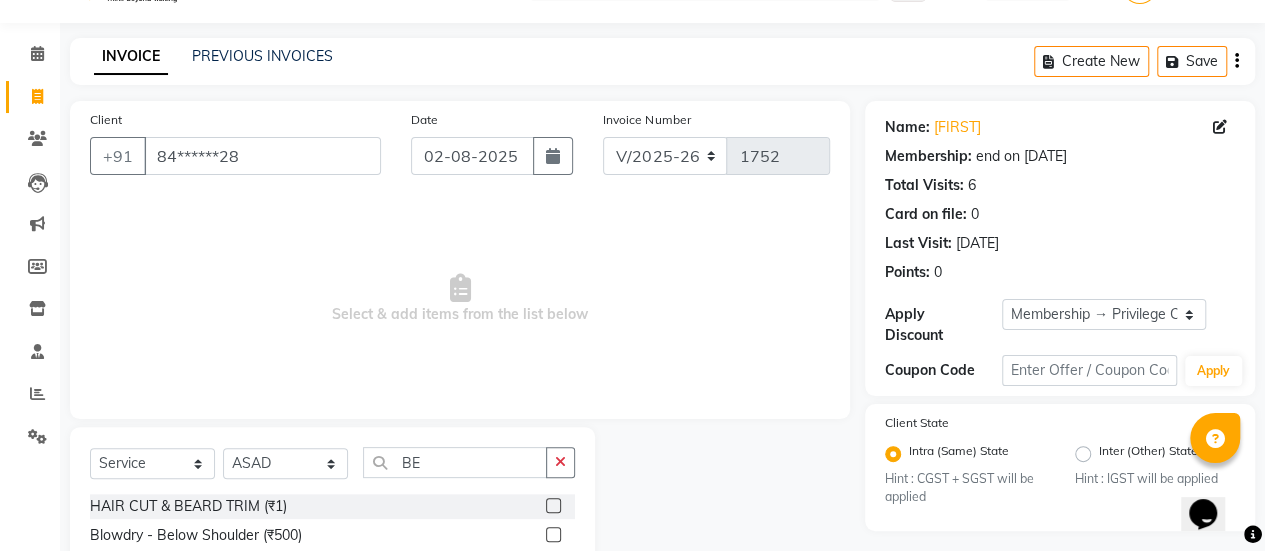 click 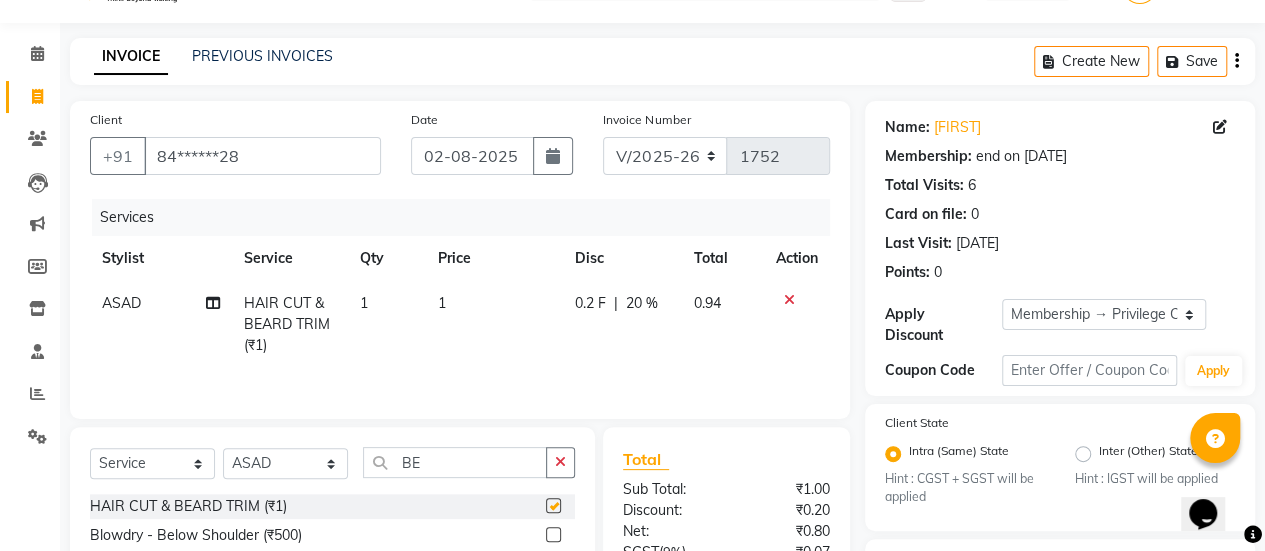 checkbox on "false" 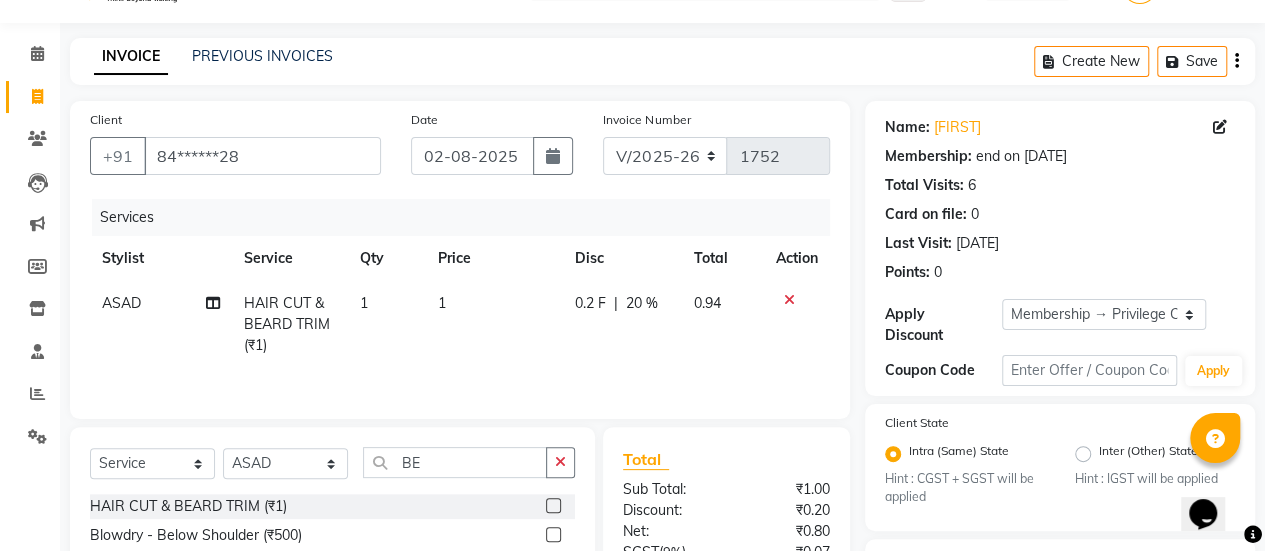 click on "1" 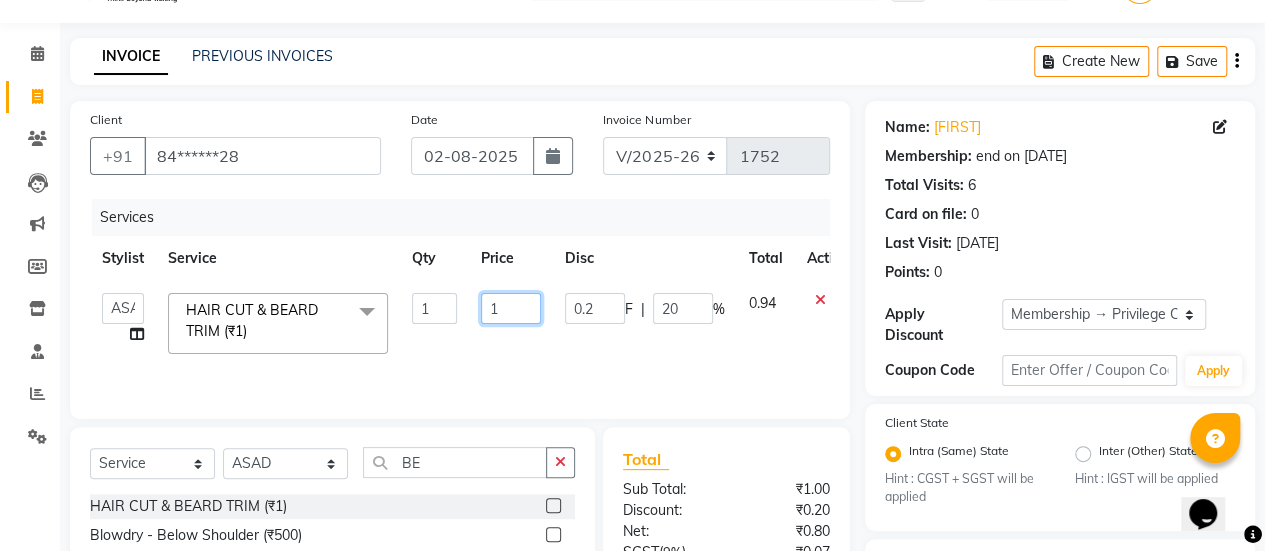 click on "1" 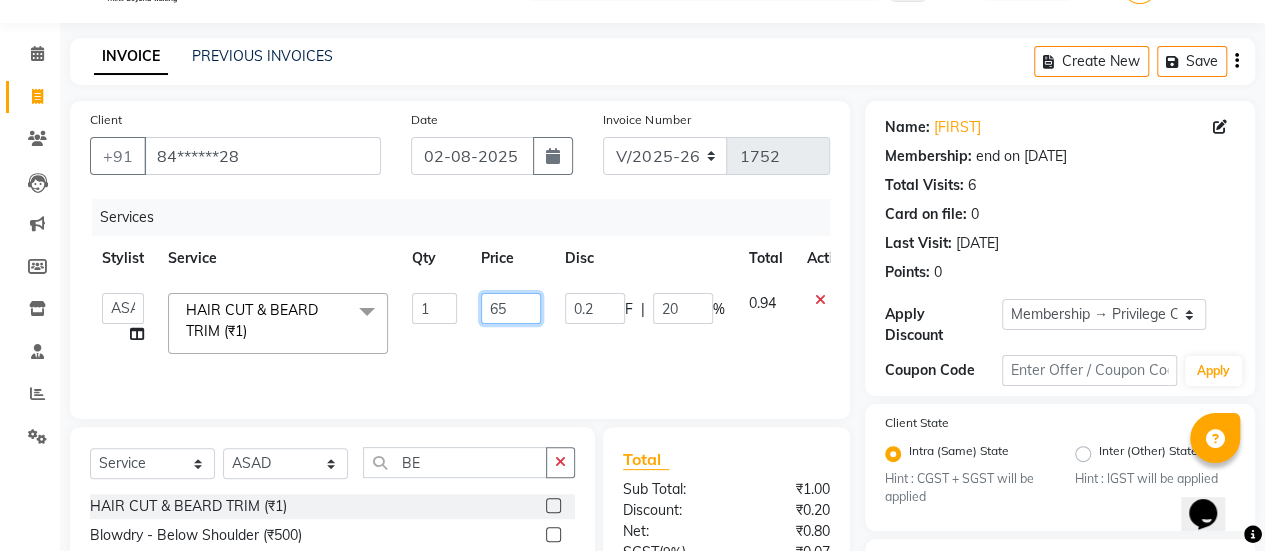 type on "650" 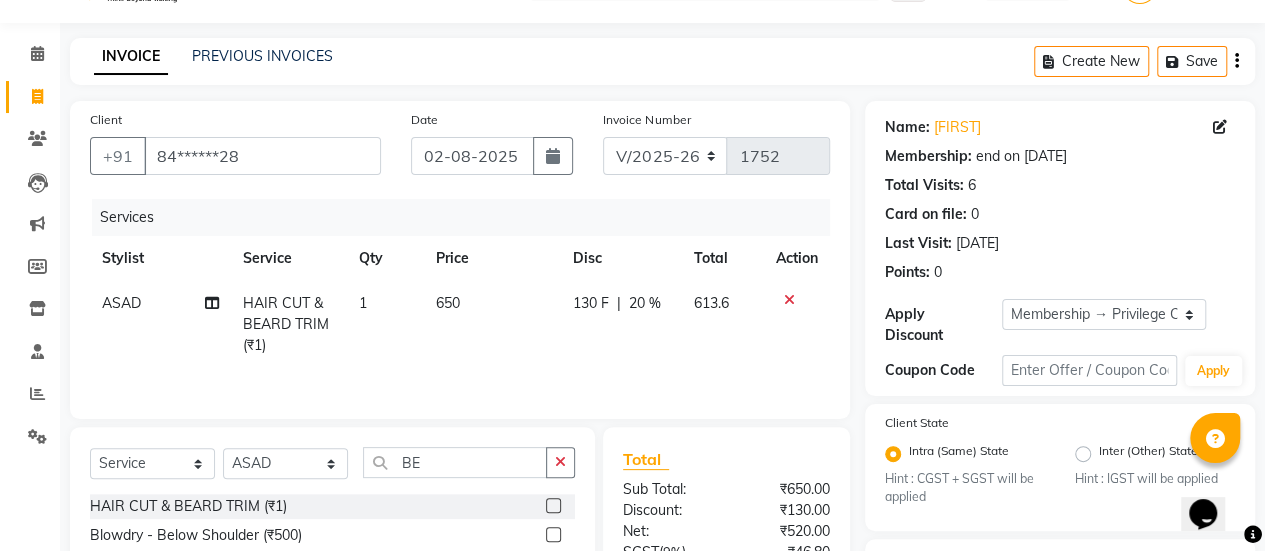 click on "130 F | 20 %" 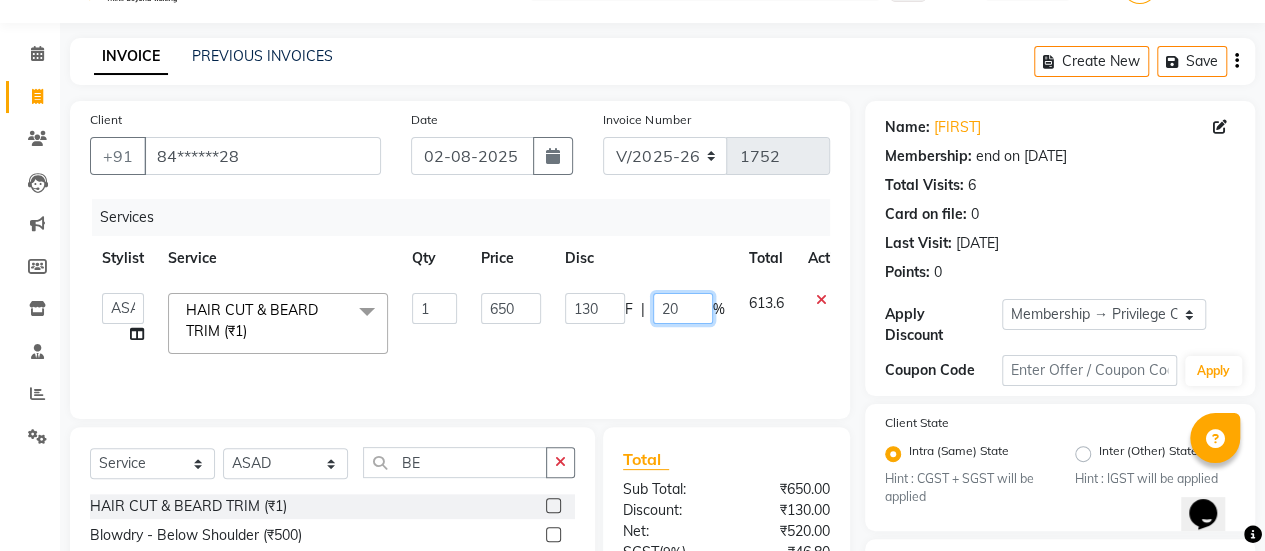 click on "20" 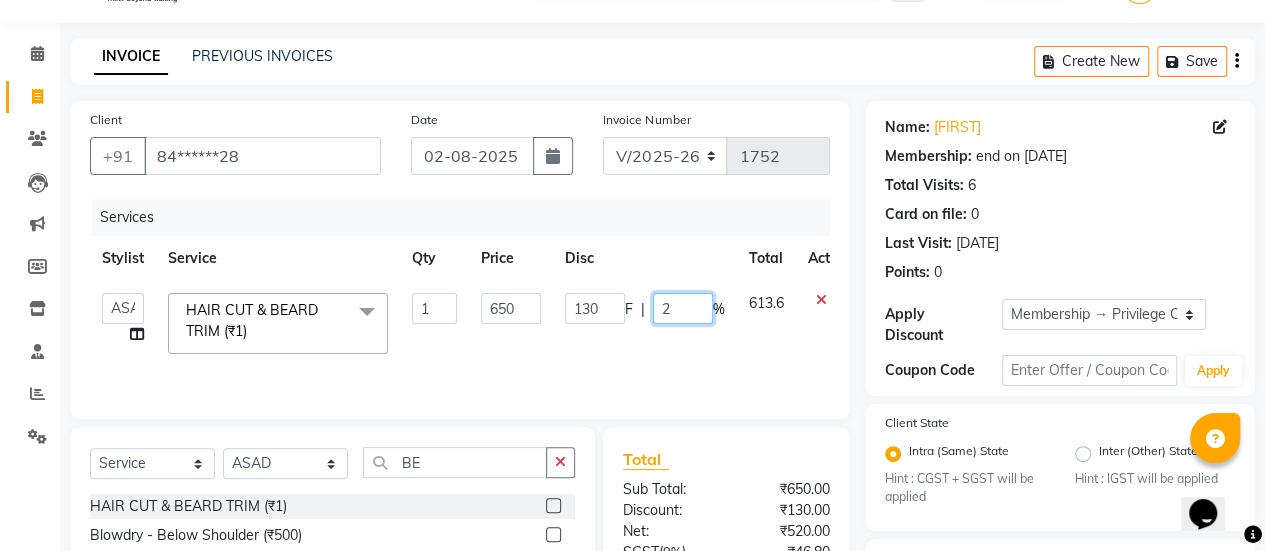 type 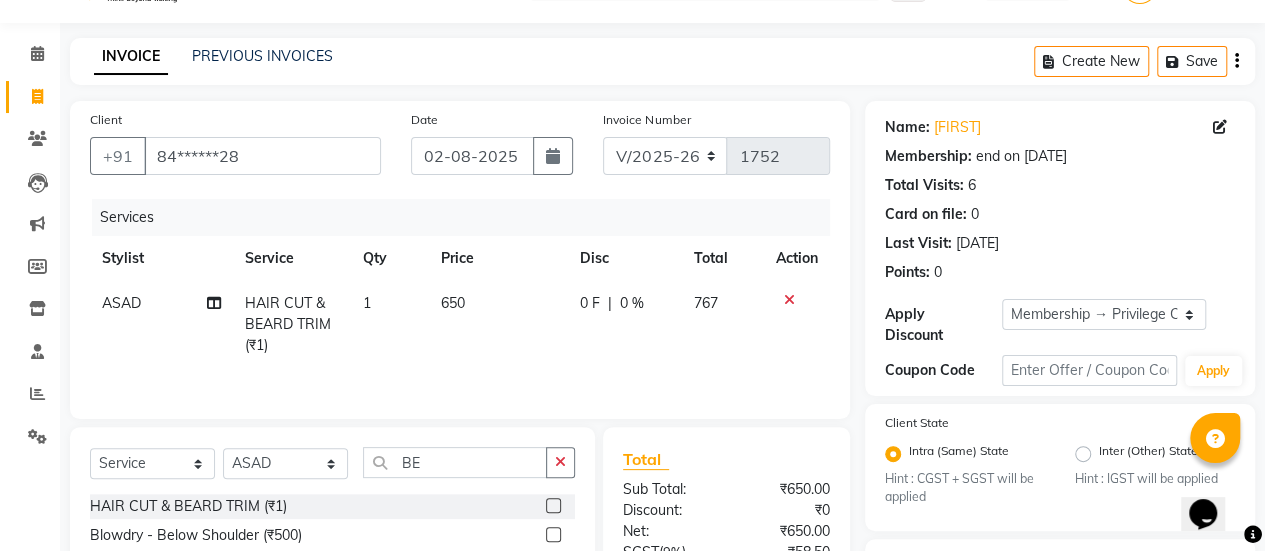 click on "[LAST] HAIR CUT & BEARD TRIM ([CURRENCY]1) 1 650 0 F | 0 % 767" 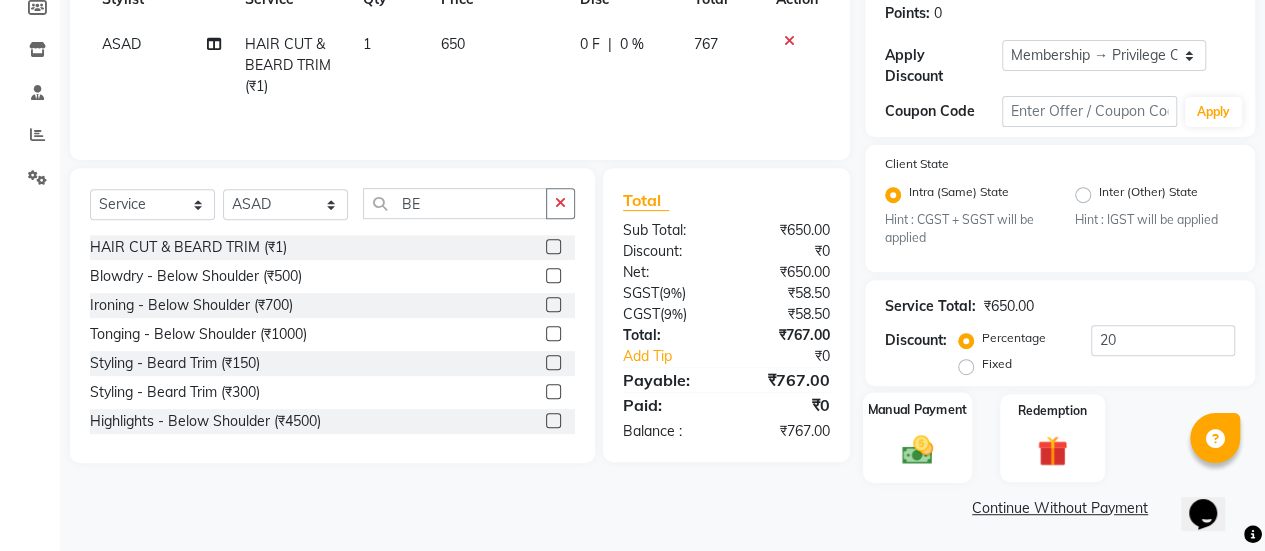 click on "Manual Payment" 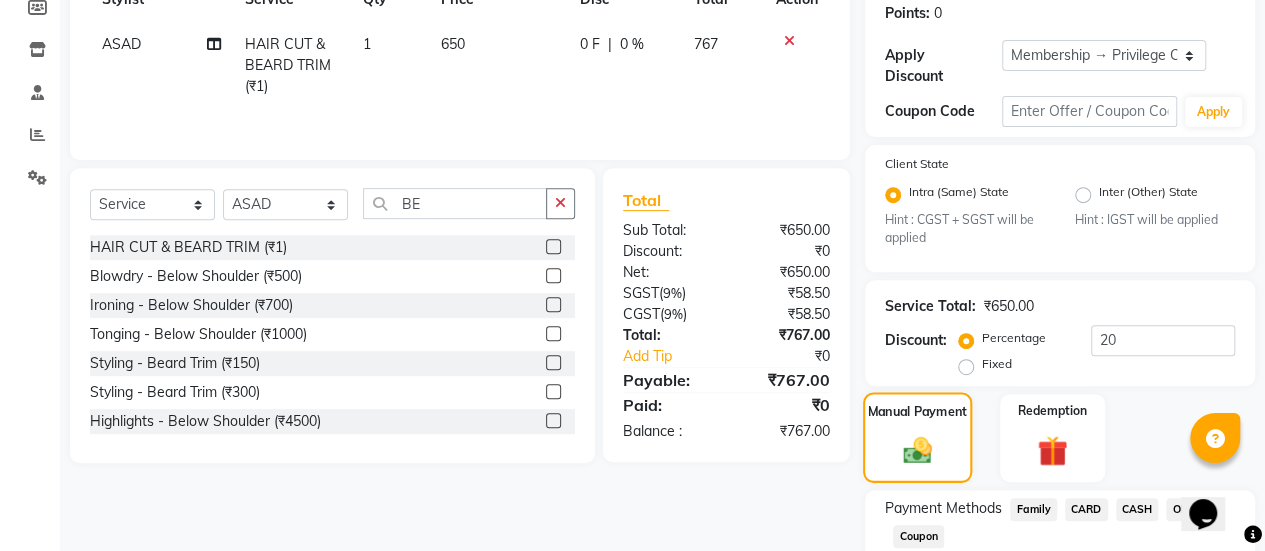 scroll, scrollTop: 436, scrollLeft: 0, axis: vertical 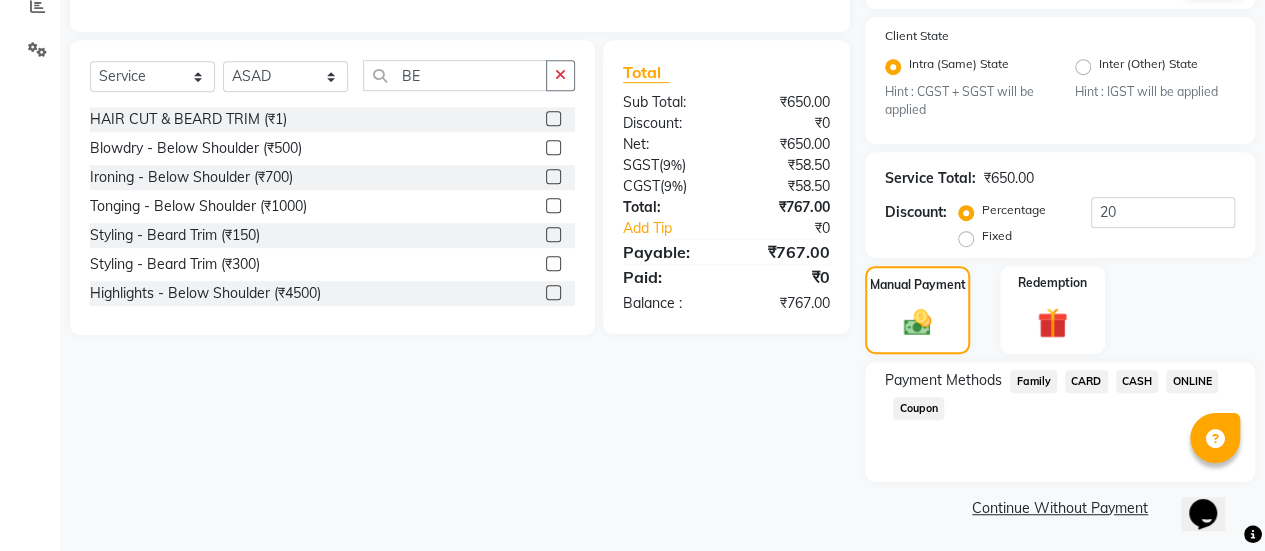 click on "ONLINE" 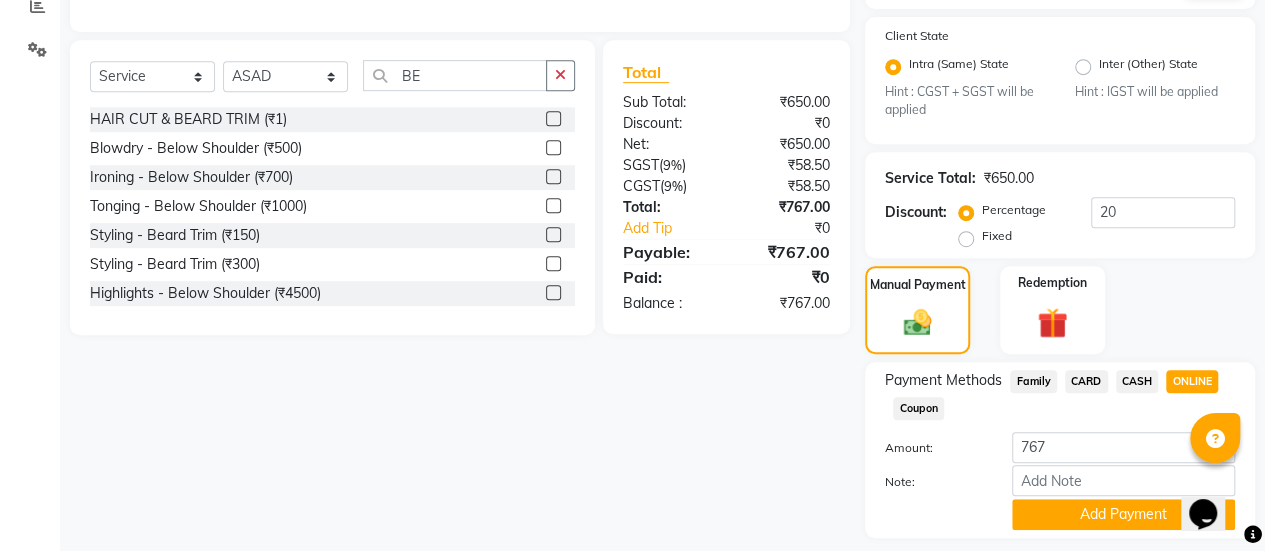 scroll, scrollTop: 492, scrollLeft: 0, axis: vertical 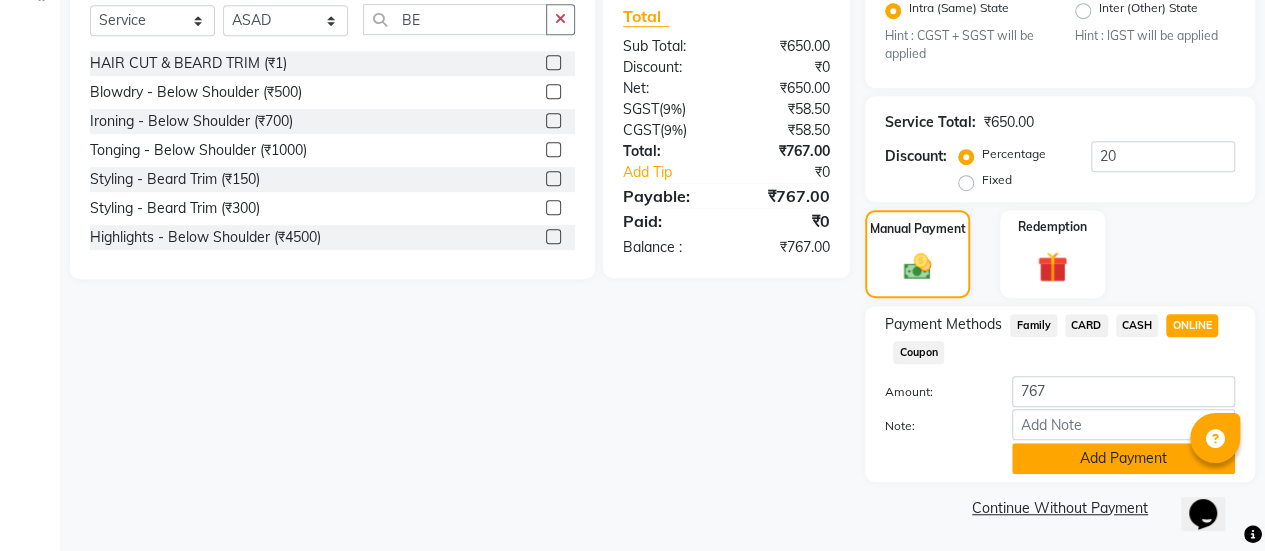 click on "Add Payment" 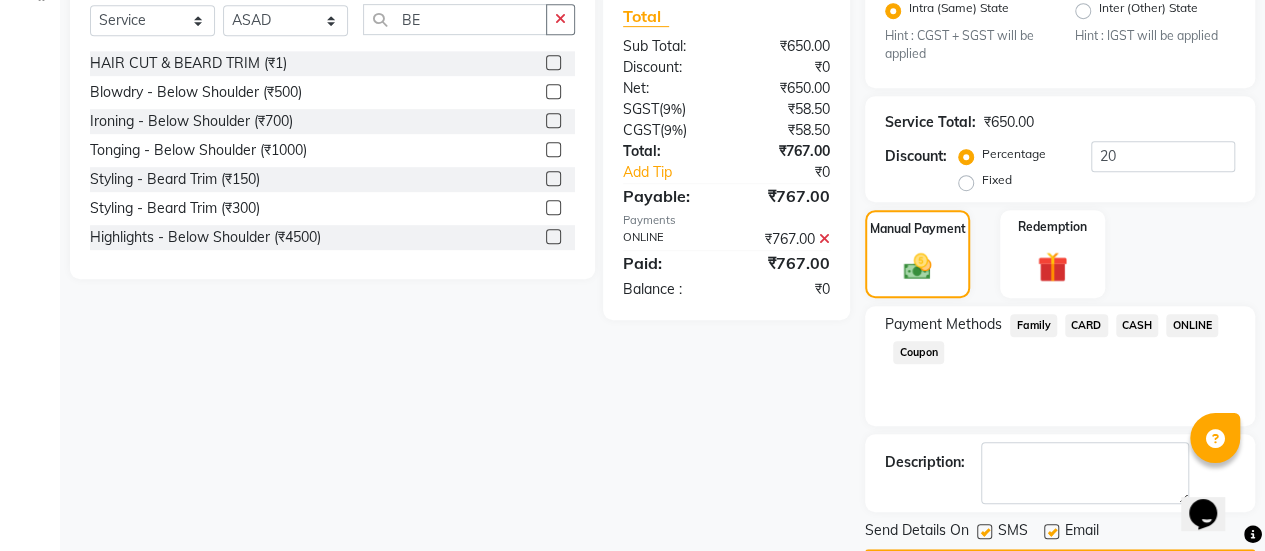scroll, scrollTop: 548, scrollLeft: 0, axis: vertical 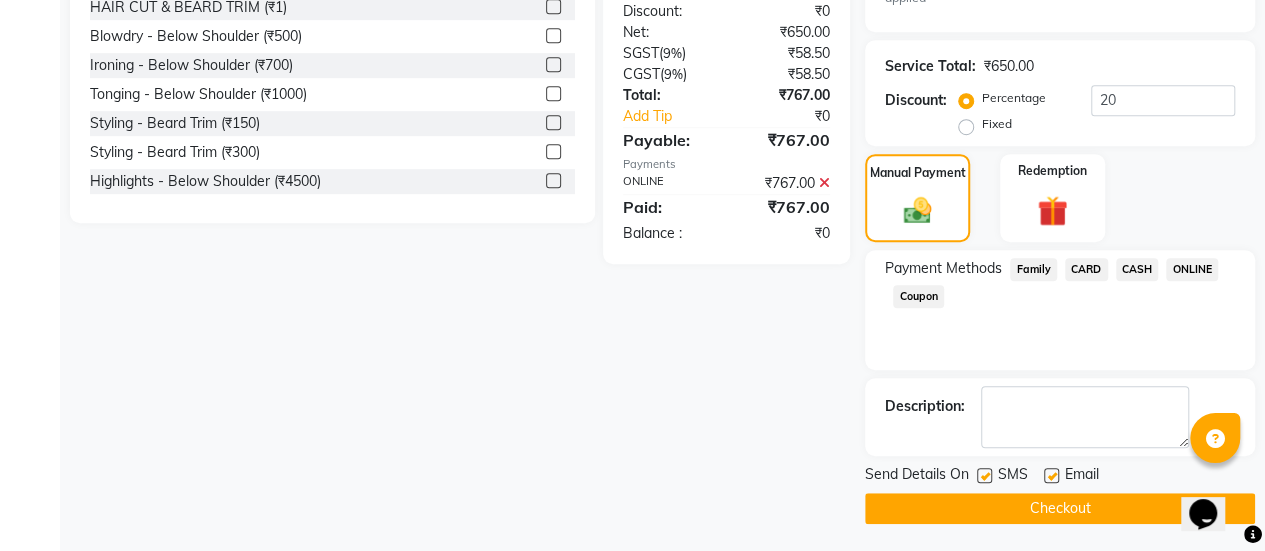 click 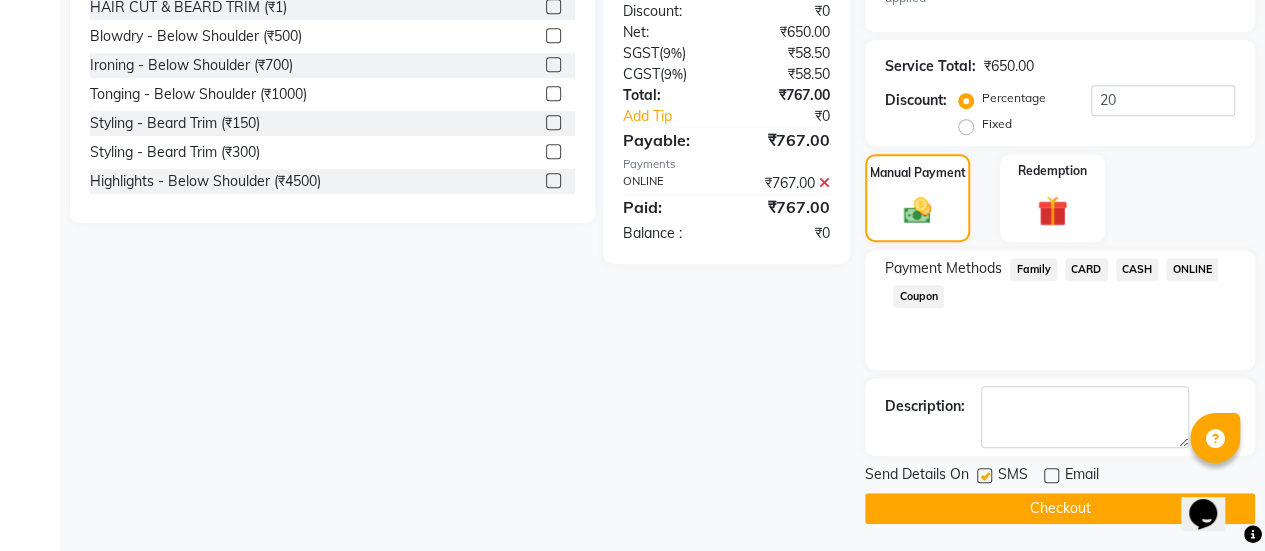 click on "Checkout" 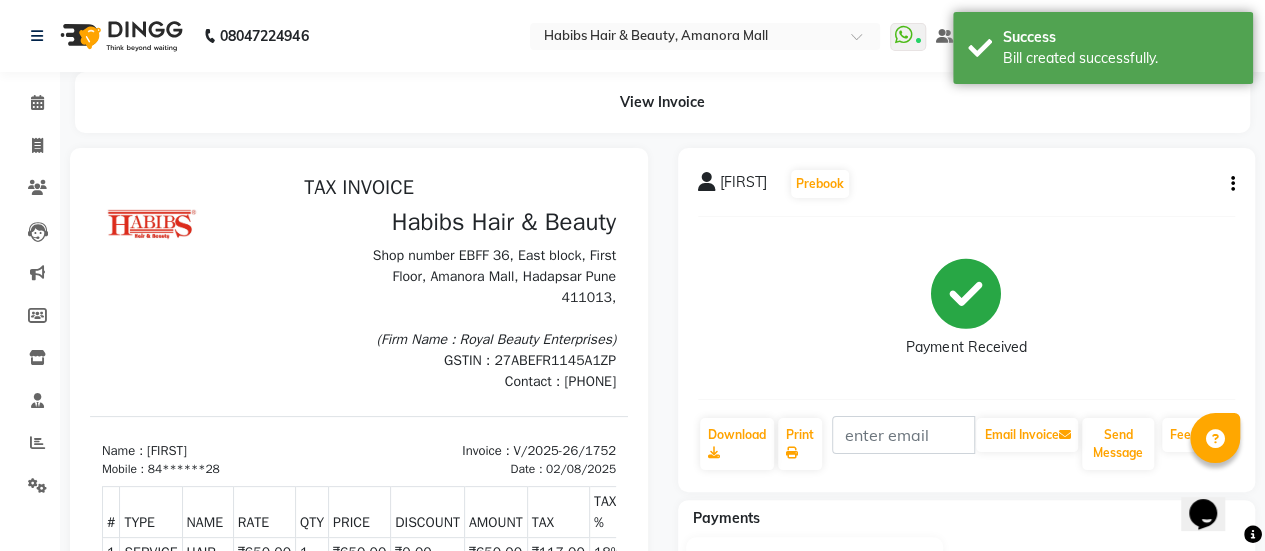 scroll, scrollTop: 0, scrollLeft: 0, axis: both 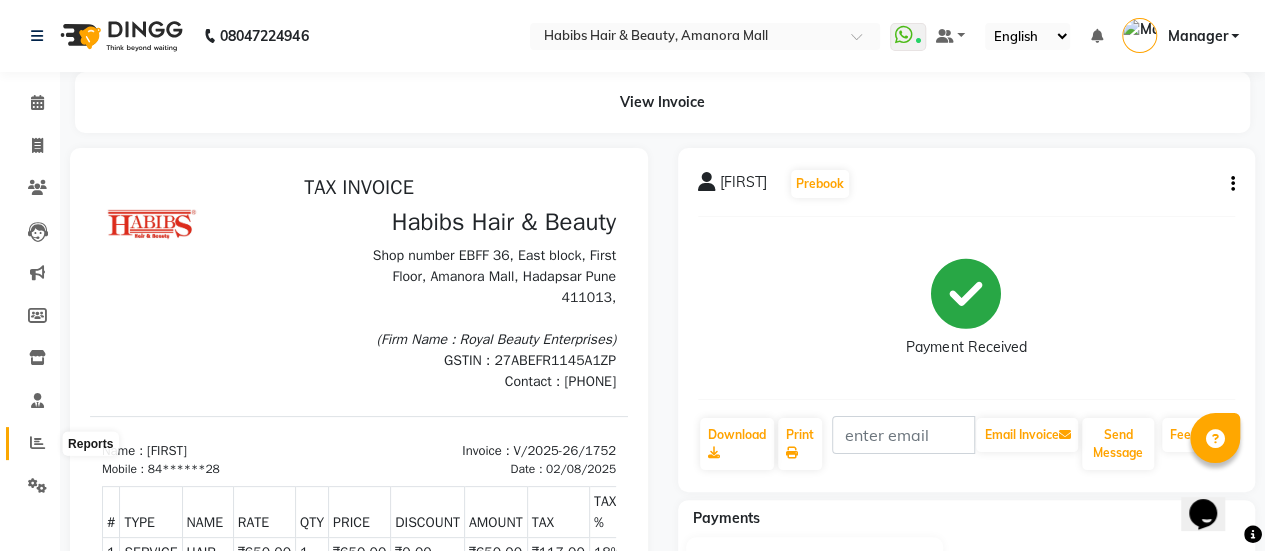 click 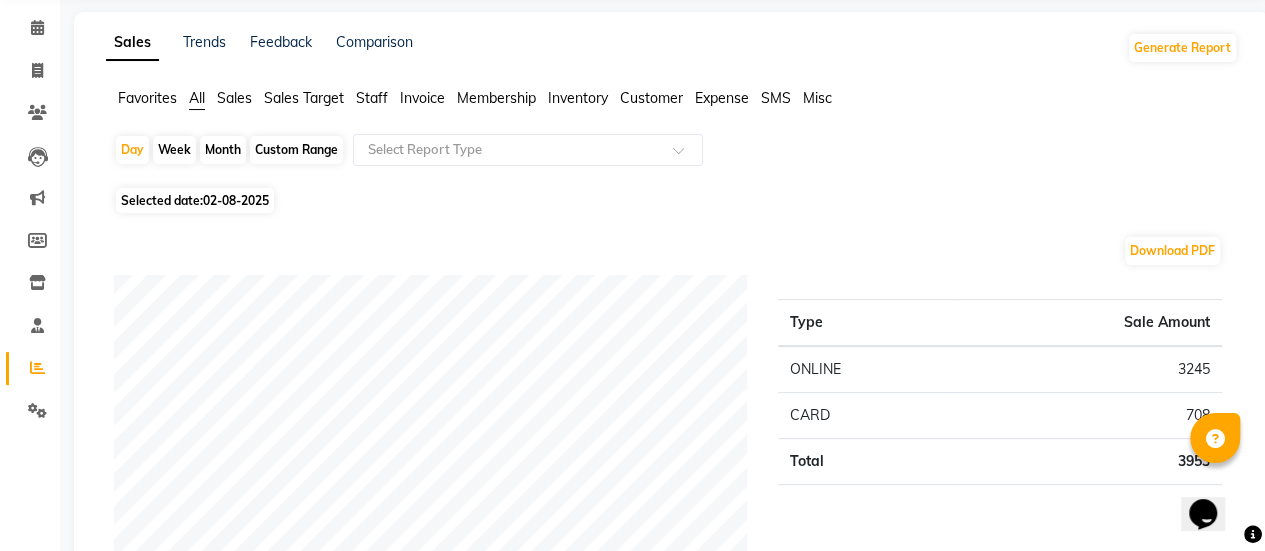 scroll, scrollTop: 72, scrollLeft: 0, axis: vertical 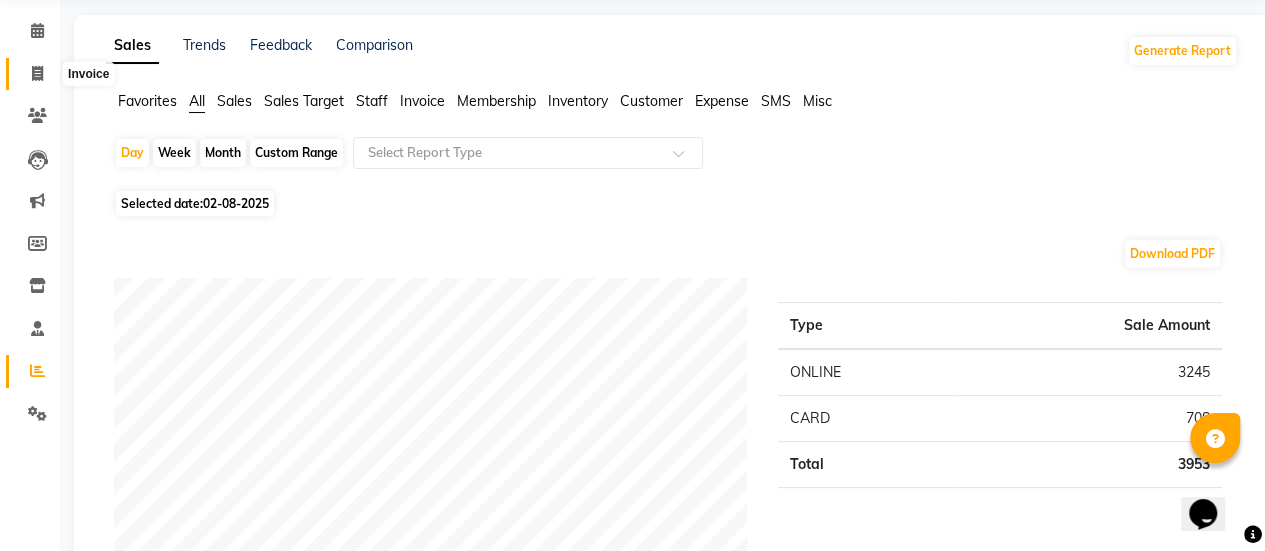 click 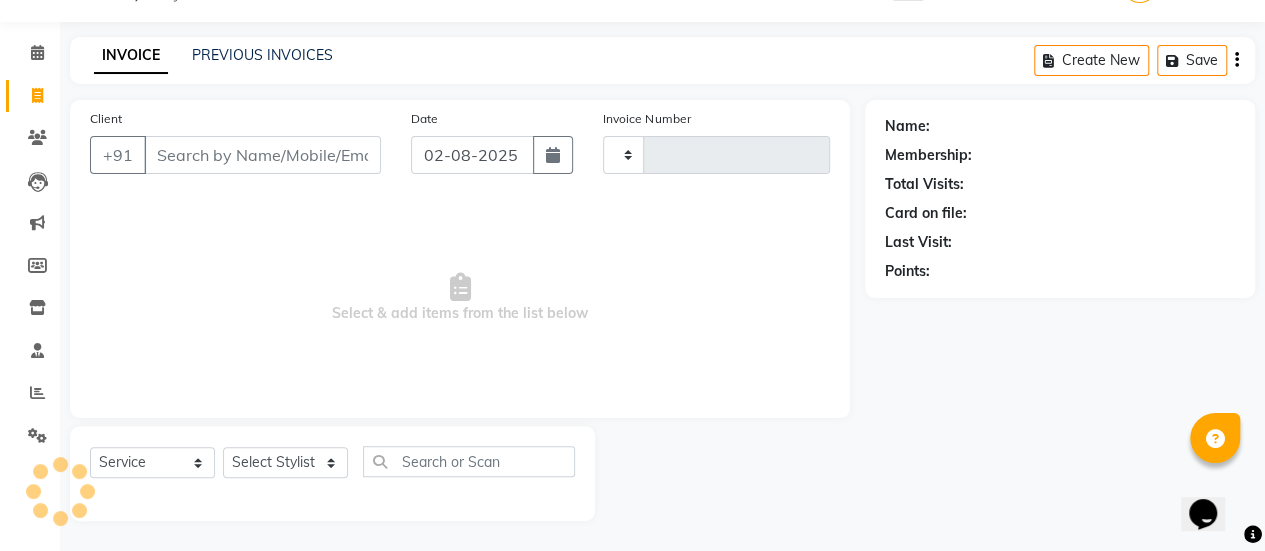 scroll, scrollTop: 49, scrollLeft: 0, axis: vertical 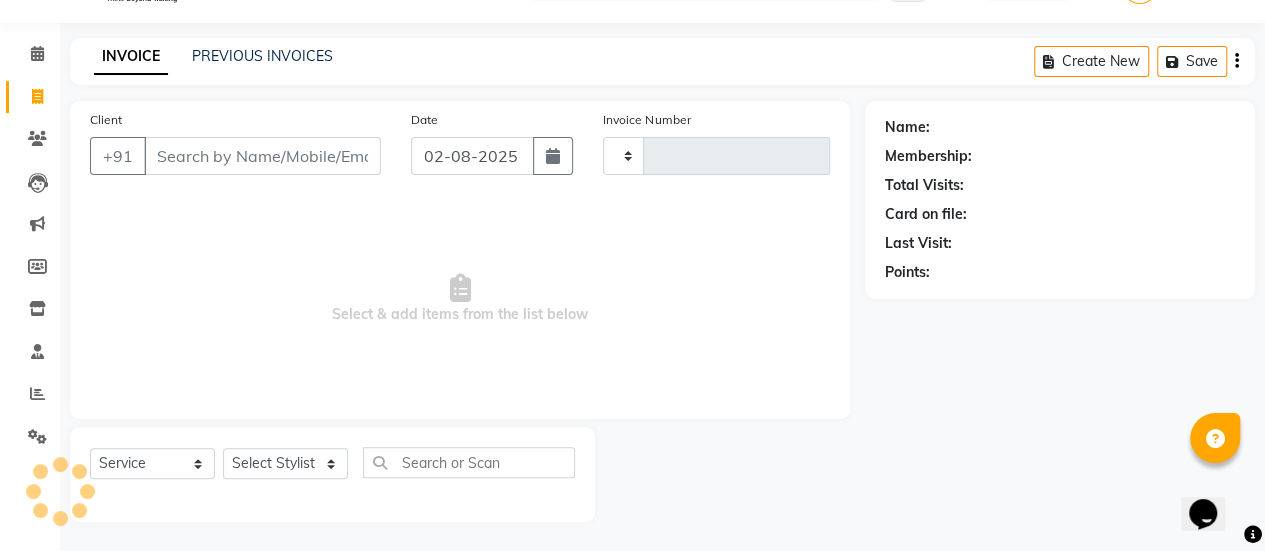 type on "1753" 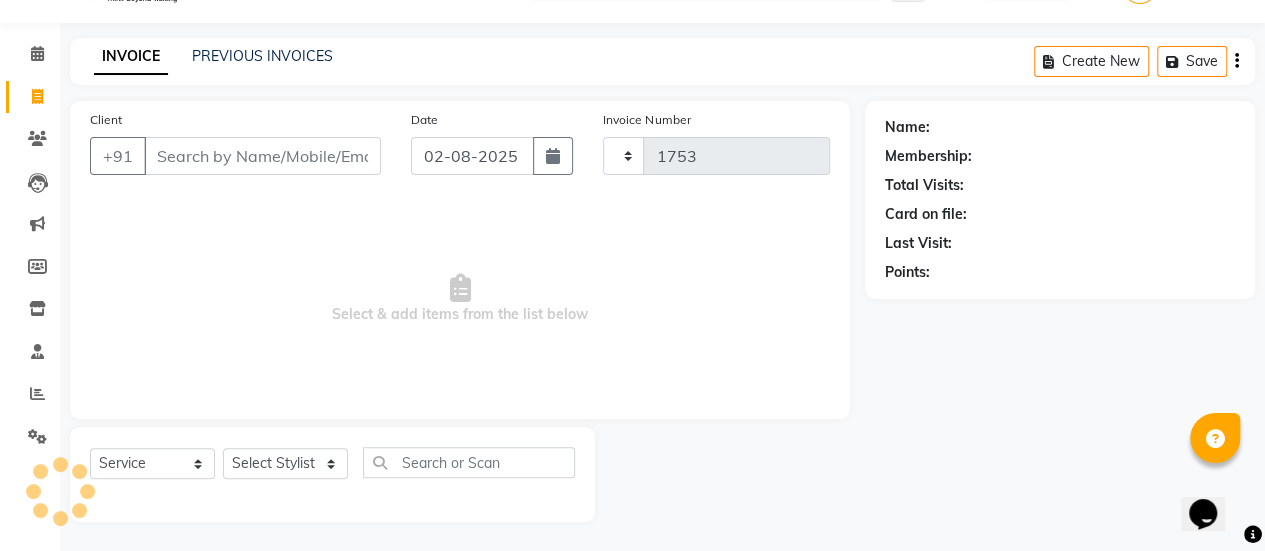select on "5399" 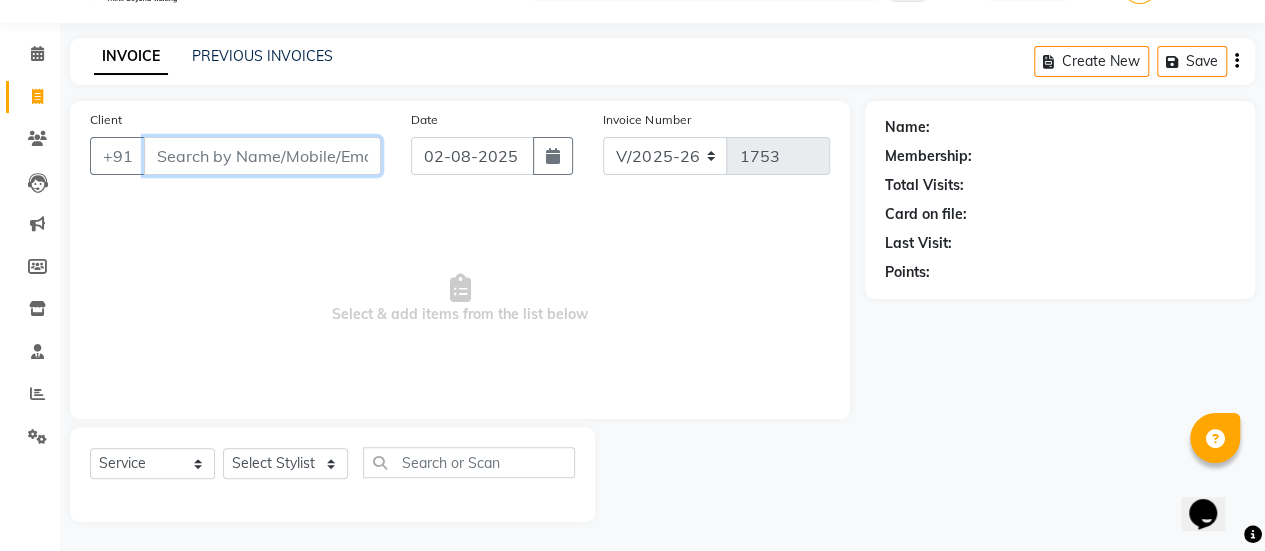 click on "Client" at bounding box center (262, 156) 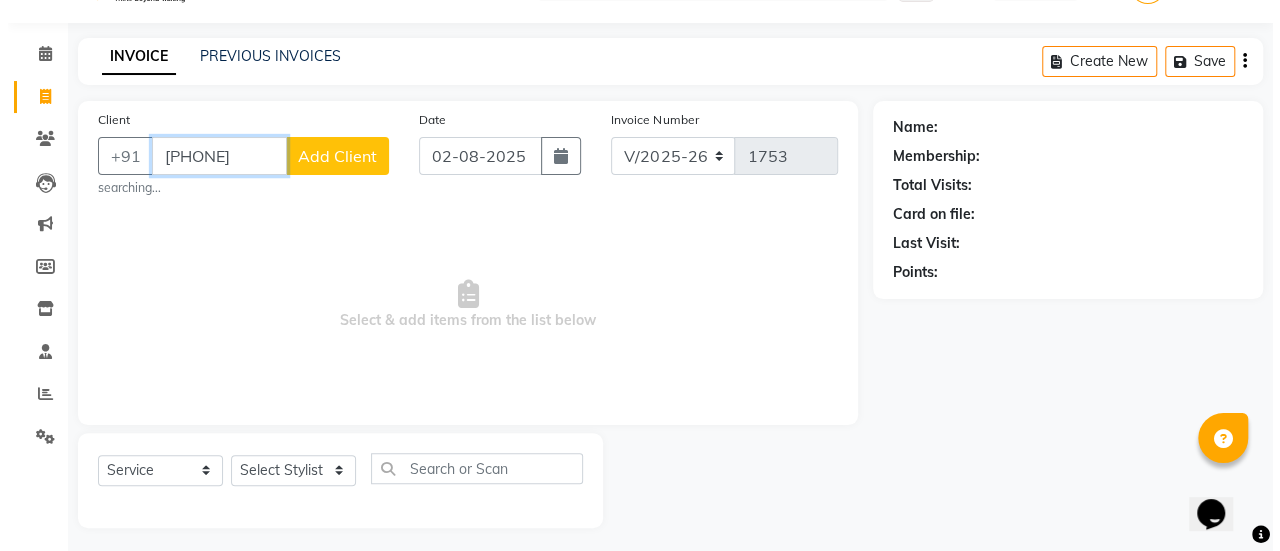 scroll, scrollTop: 49, scrollLeft: 0, axis: vertical 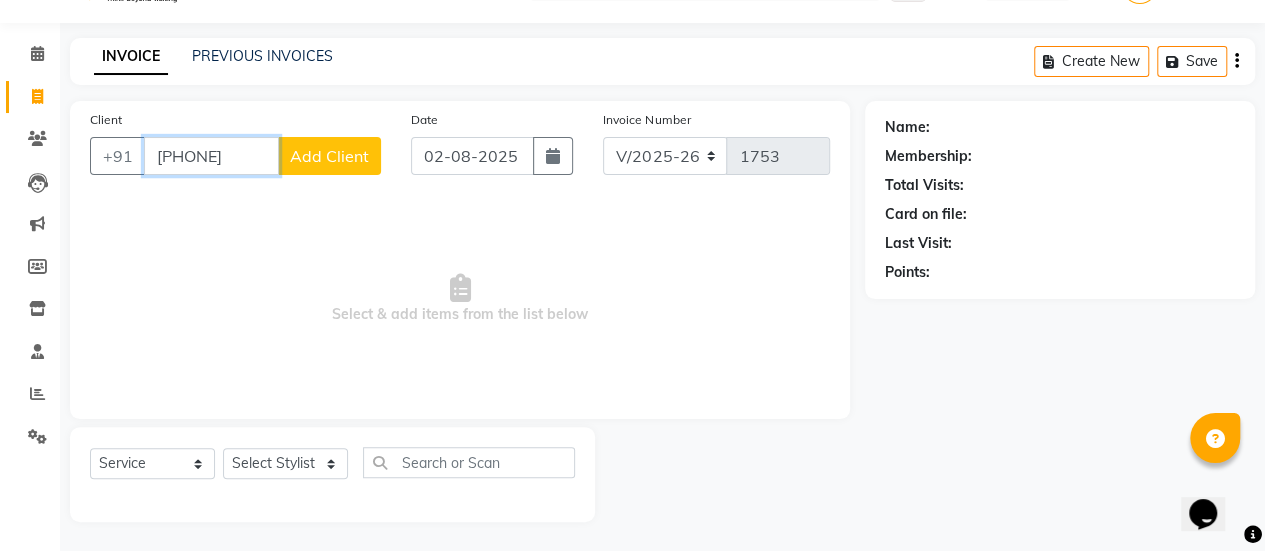 type on "[PHONE]" 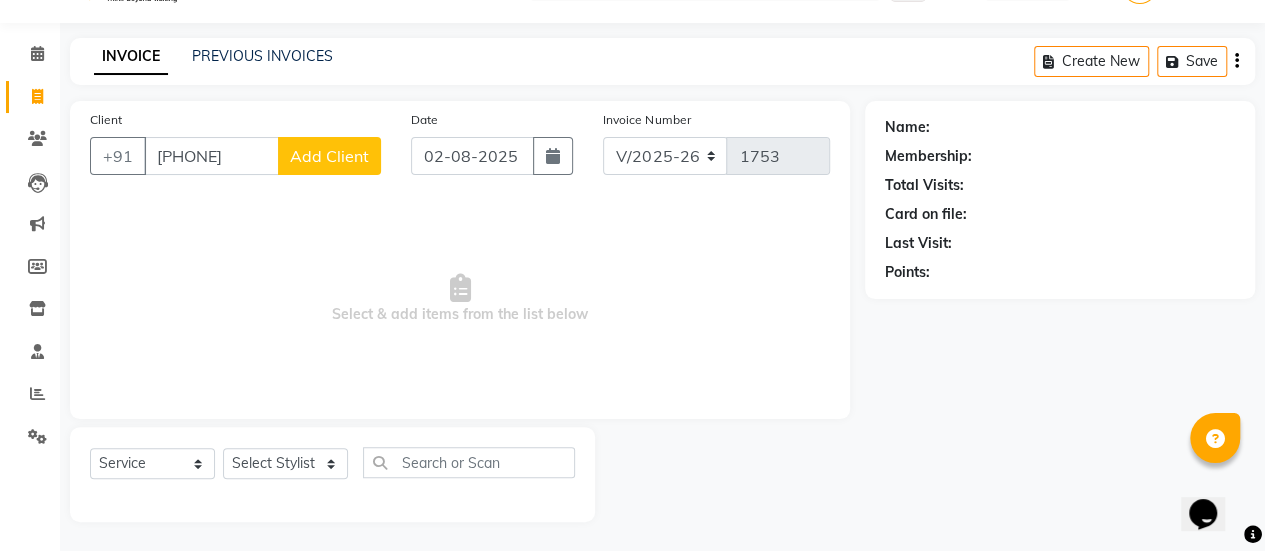 click on "Add Client" 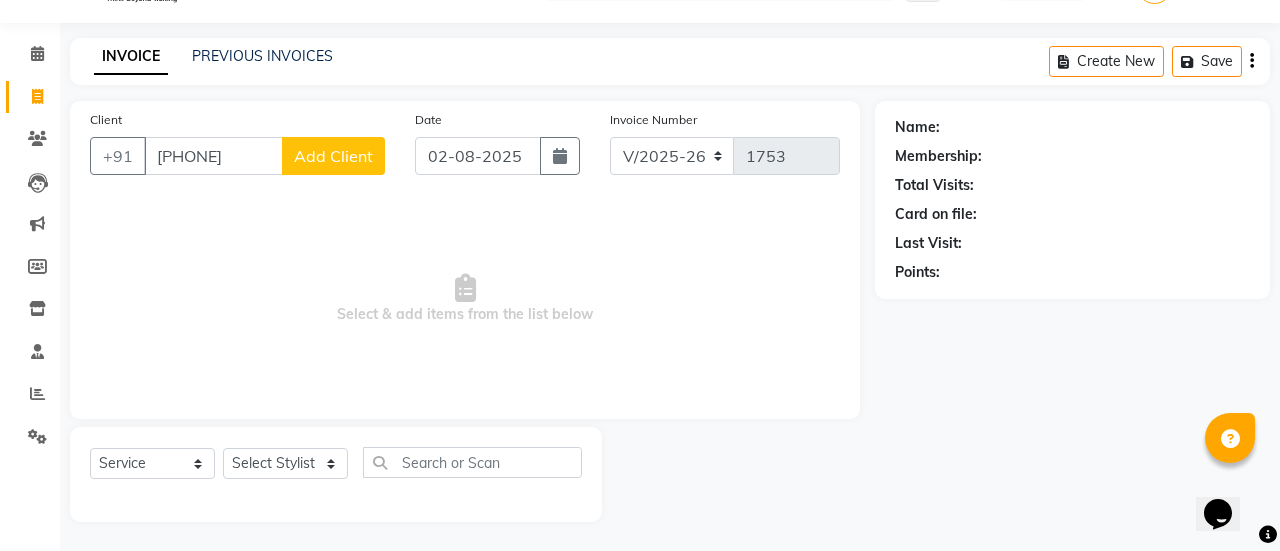 select on "22" 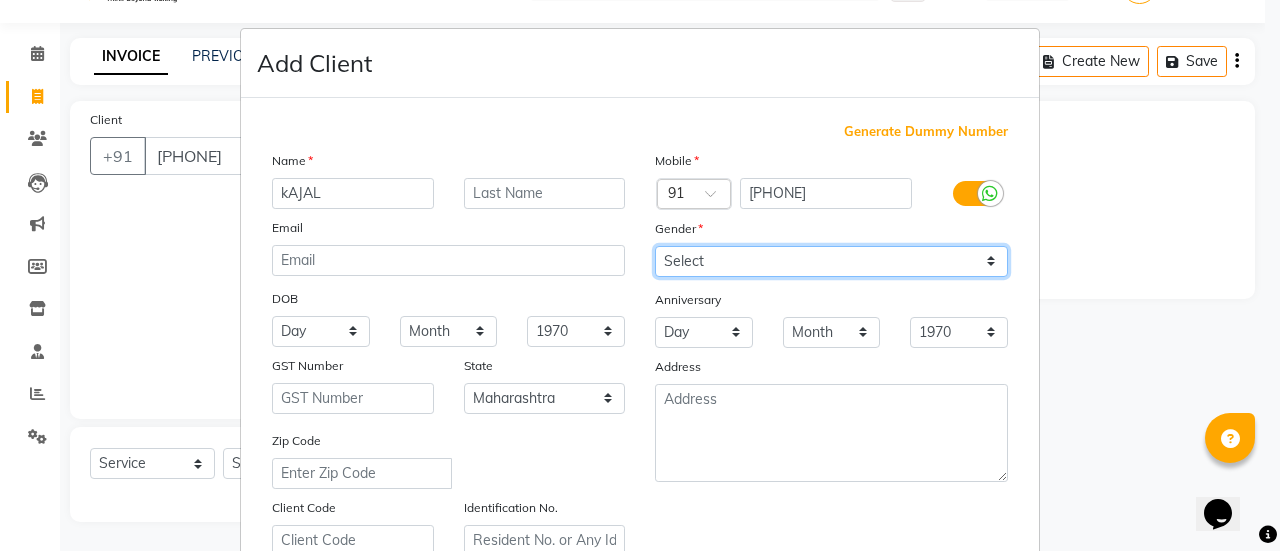 click on "Select Male Female Other Prefer Not To Say" at bounding box center (831, 261) 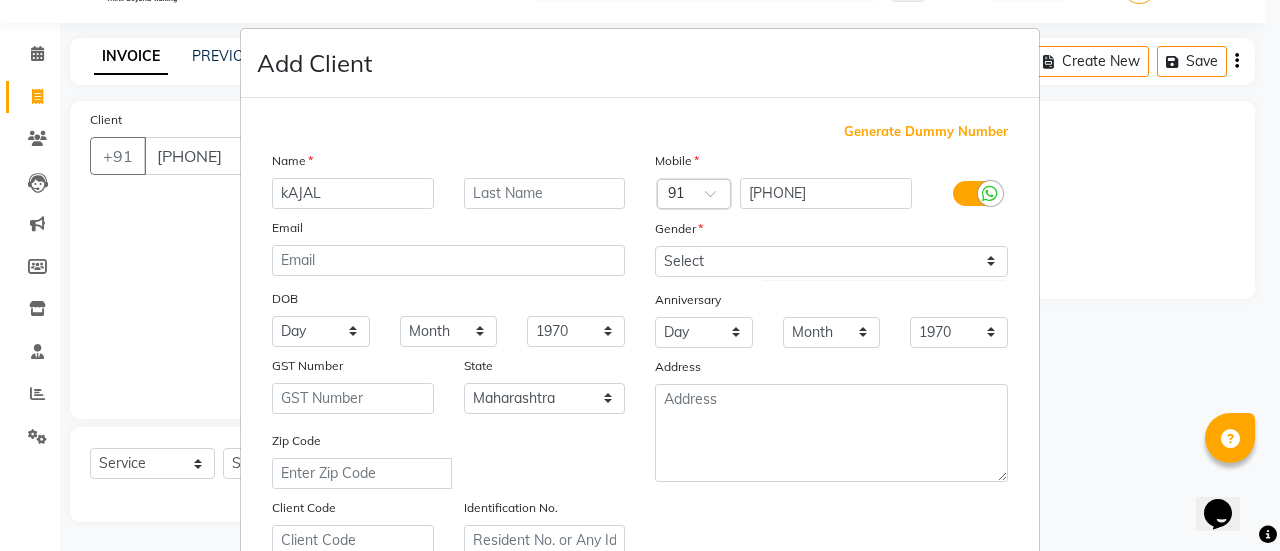 click on "Name" at bounding box center (448, 164) 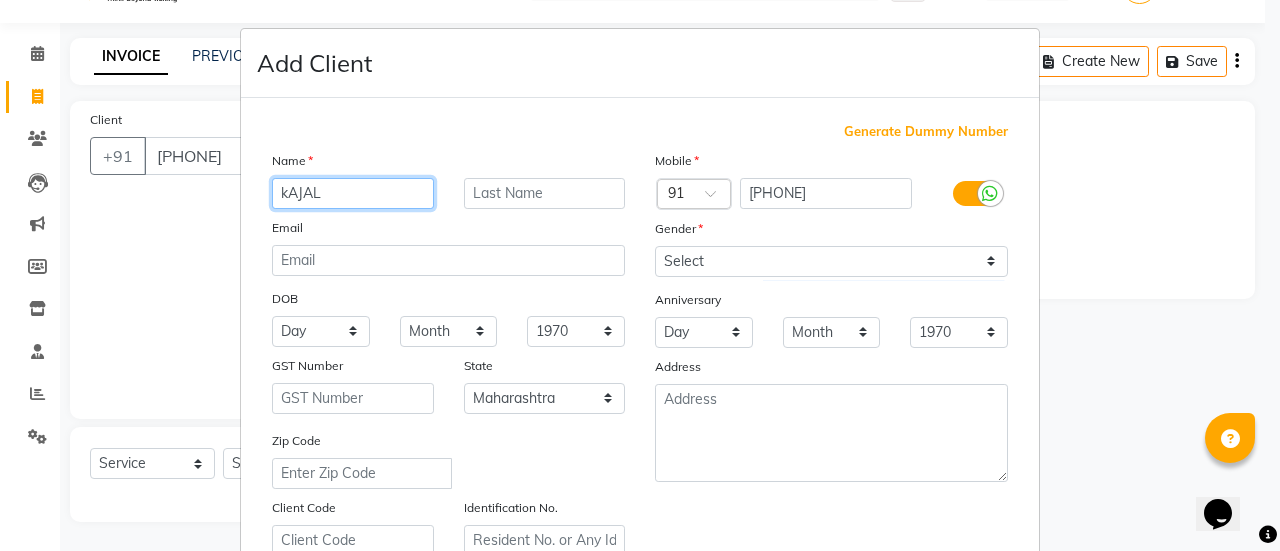 click on "kAJAL" at bounding box center (353, 193) 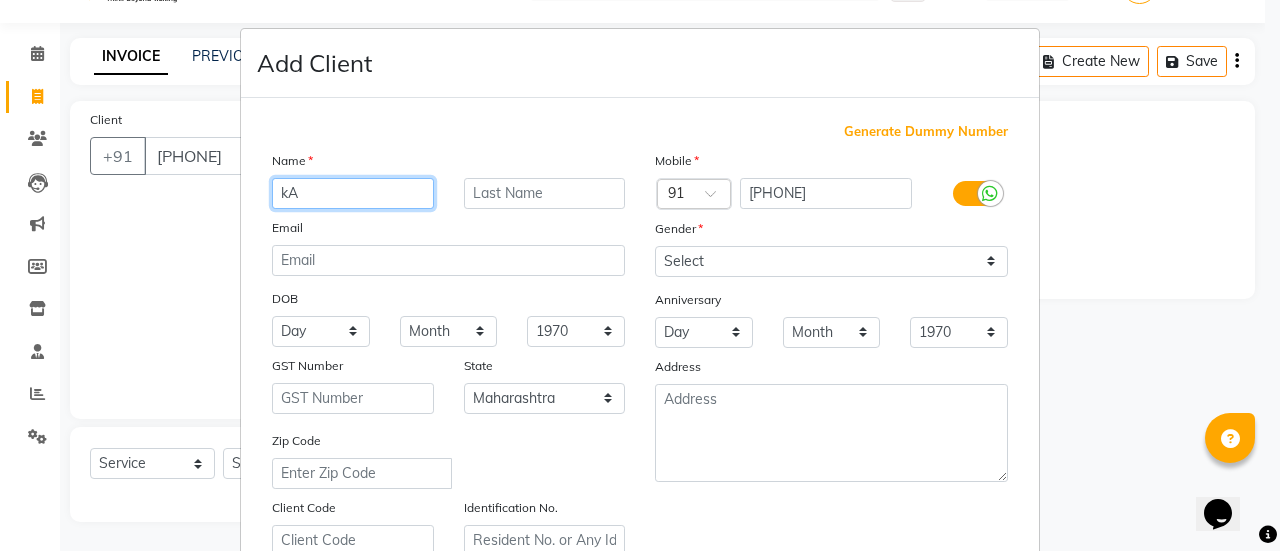 type on "k" 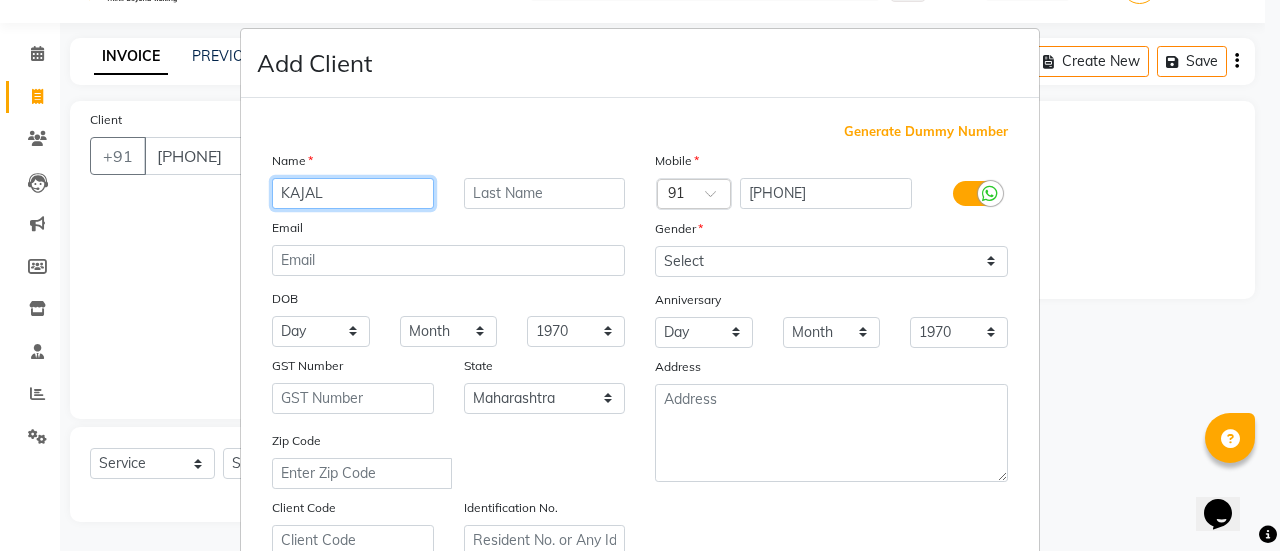 type on "KAJAL" 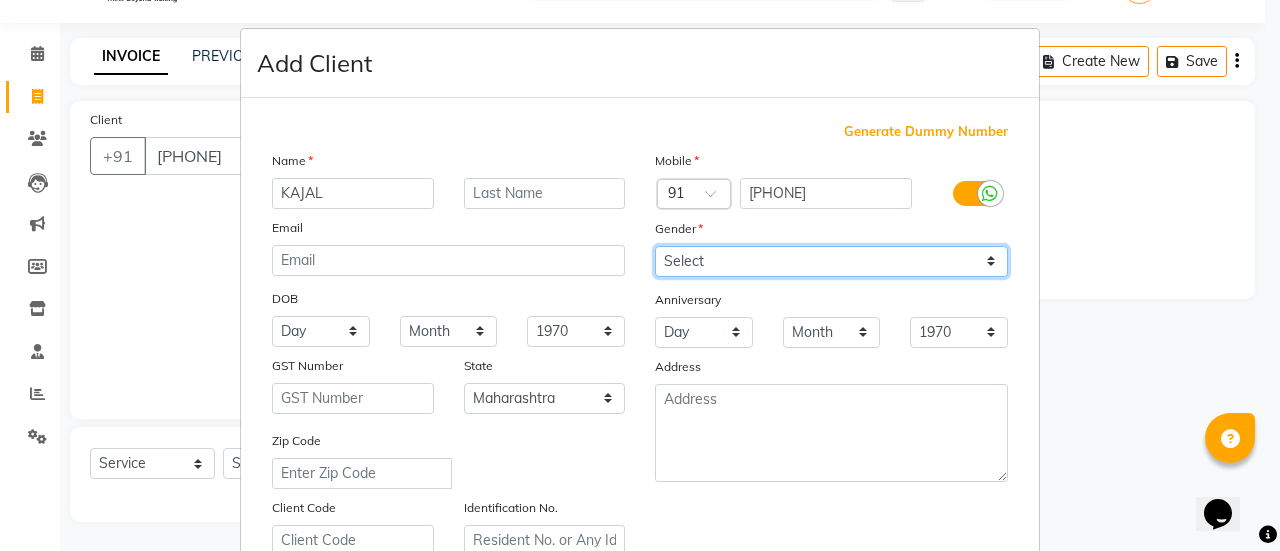 click on "Select Male Female Other Prefer Not To Say" at bounding box center [831, 261] 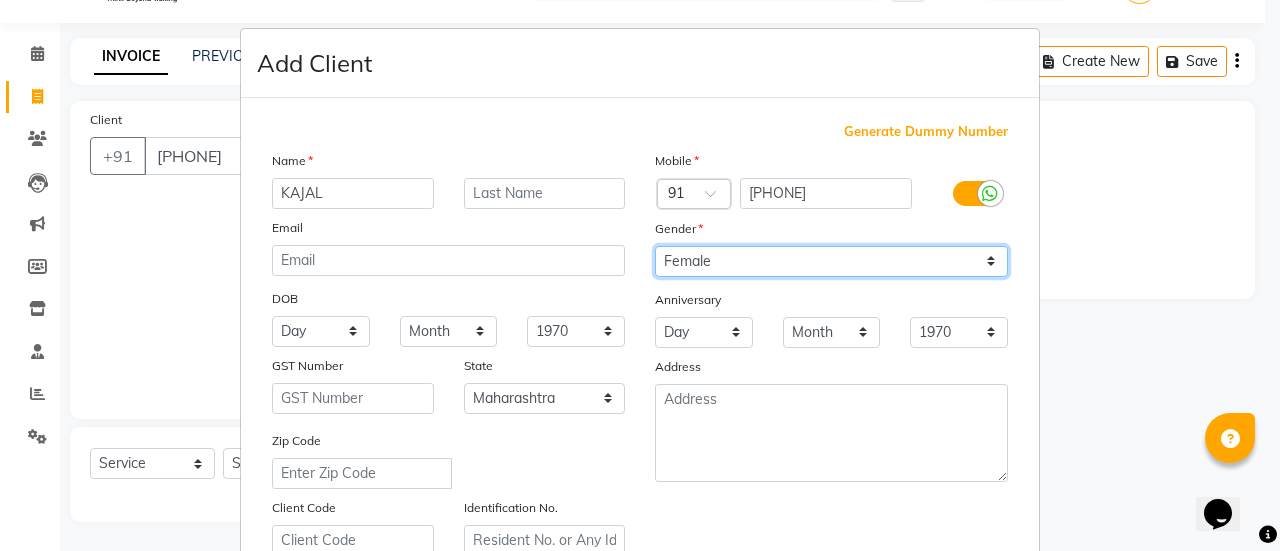 click on "Select Male Female Other Prefer Not To Say" at bounding box center [831, 261] 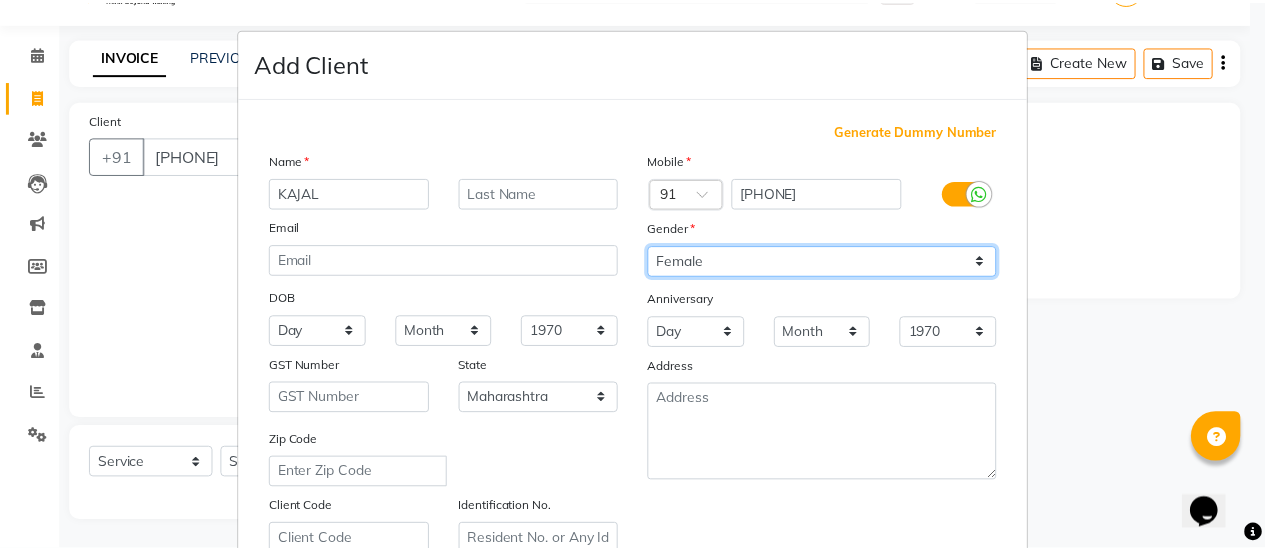 scroll, scrollTop: 368, scrollLeft: 0, axis: vertical 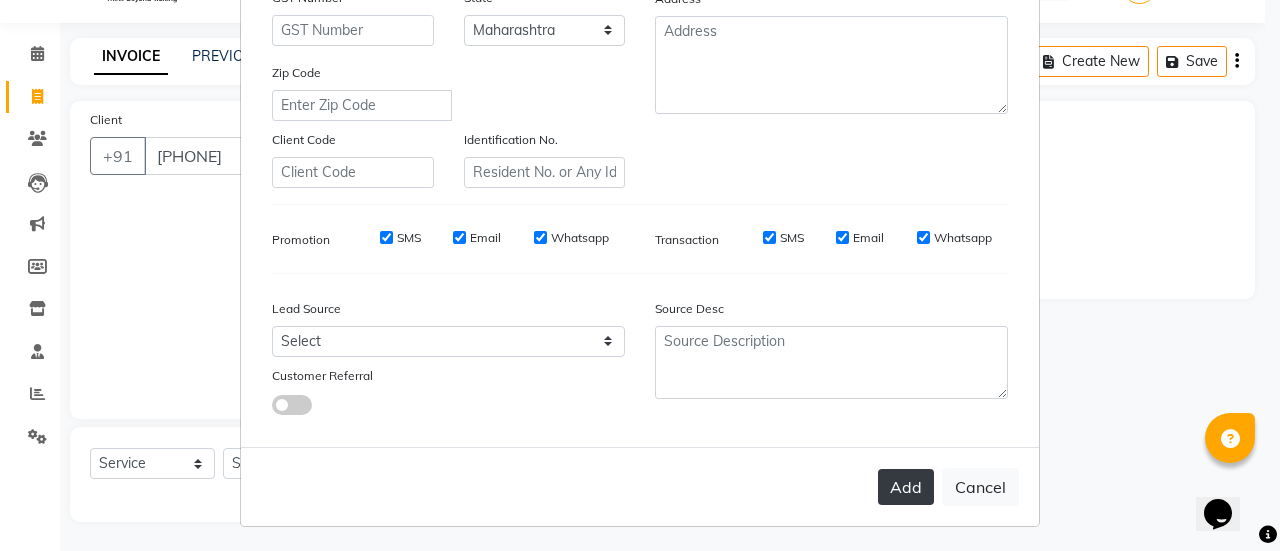 click on "Add" at bounding box center (906, 487) 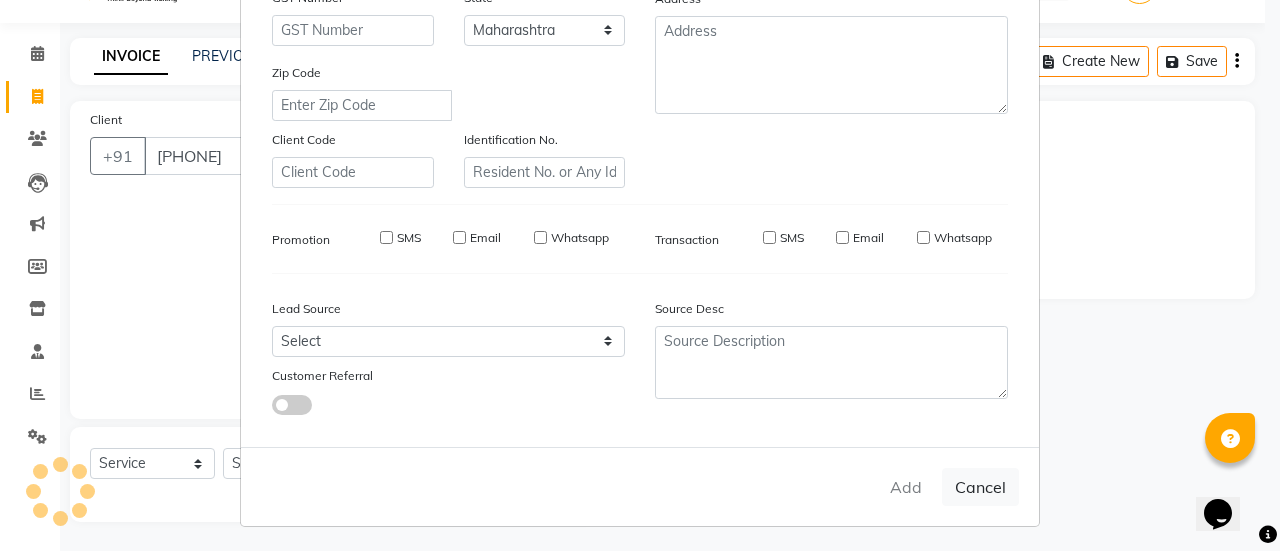 type on "93******99" 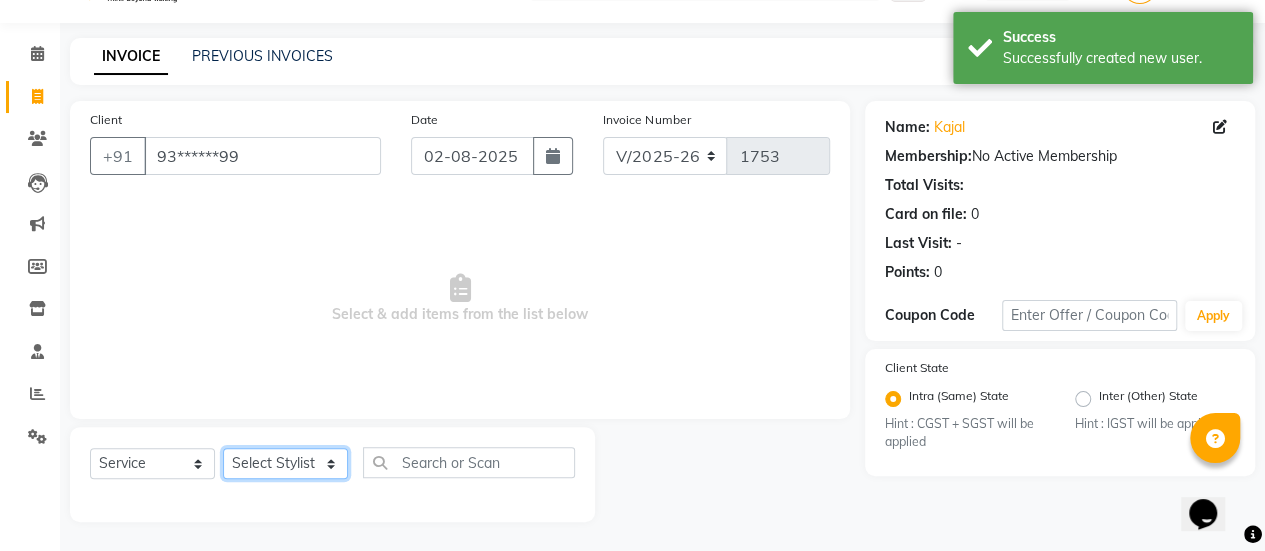 click on "Select Stylist [FIRST] ASAD [FIRST] [FIRST] [FIRST] [FIRST] [FIRST] [FIRST] Manager [FIRST] [FIRST] [FIRST] [FIRST] [FIRST] [FIRST] [FIRST] Haircuts -  Mens Cut And Styling (₹500)  Haircuts -  Womens Cut And Blowdry (₹1)  Haircuts -  Child Cut Boy (₹1)  Haircuts -  Child Cut Girl (₹1)  Hair Cut (₹1)  DANDRUFF TREATMENT SCRUB (₹1)  FLIX CUT (₹1)  HAIR CUT & BEARD TRIM (₹1)  CHILD CUT GIRL (₹1)  SIGNATURE FACIAL (₹6500)  BACK POLISH (₹1)  HAND POLISH (₹2500)  NAIL CUT & FILE (₹250)  Demo (₹1200)  FULL BODY POLISHING (₹5000)  HYDRA FACIAL (₹1)  D TAN FEET (₹1)  FULL HAND D TAN (₹1)  KERATIN (₹1)  BOTOX (₹1)  HIGHT LIGHT CROWN (₹1)  GLOBAL MENS (₹1)  NANOPIASTY  (₹1)  WAXING (₹1)  MEKUP WOMENS (₹1)  MEKUP MENS (₹1)  SARI DRAPING (₹1)  HAIR STYLE (₹1)  O3+ FACE WASH (₹1)  O3+ VITAMIN C SERUM (₹1)  Blowdry  -  Wash And Blast Dry (₹300)  Root touchup (₹1500)" 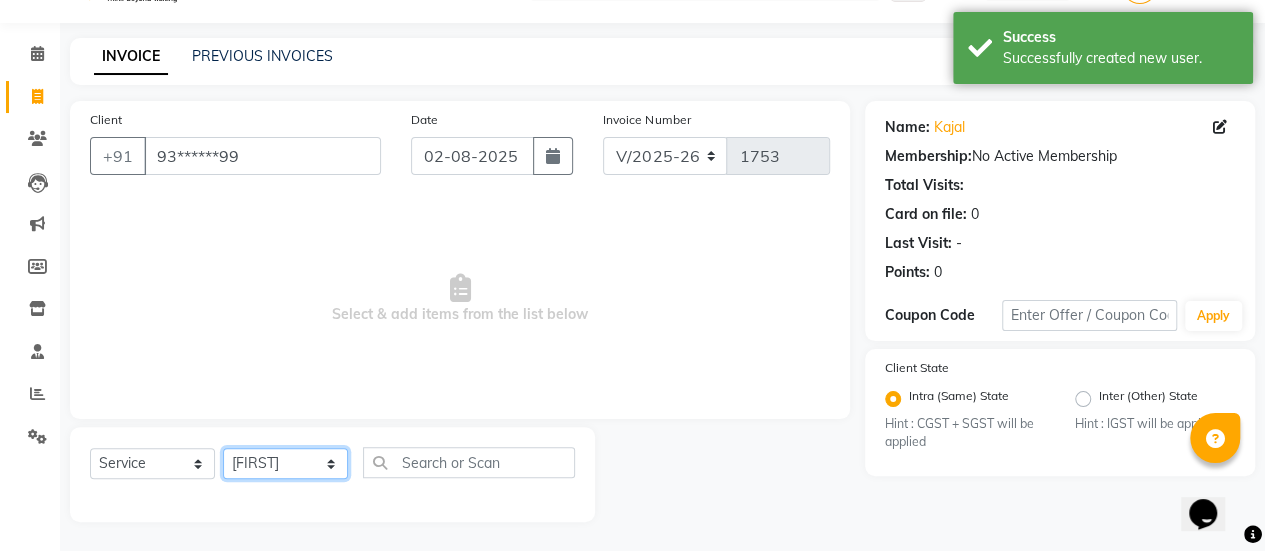 click on "Select Stylist [FIRST] ASAD [FIRST] [FIRST] [FIRST] [FIRST] [FIRST] [FIRST] Manager [FIRST] [FIRST] [FIRST] [FIRST] [FIRST] [FIRST] [FIRST] Haircuts -  Mens Cut And Styling (₹500)  Haircuts -  Womens Cut And Blowdry (₹1)  Haircuts -  Child Cut Boy (₹1)  Haircuts -  Child Cut Girl (₹1)  Hair Cut (₹1)  DANDRUFF TREATMENT SCRUB (₹1)  FLIX CUT (₹1)  HAIR CUT & BEARD TRIM (₹1)  CHILD CUT GIRL (₹1)  SIGNATURE FACIAL (₹6500)  BACK POLISH (₹1)  HAND POLISH (₹2500)  NAIL CUT & FILE (₹250)  Demo (₹1200)  FULL BODY POLISHING (₹5000)  HYDRA FACIAL (₹1)  D TAN FEET (₹1)  FULL HAND D TAN (₹1)  KERATIN (₹1)  BOTOX (₹1)  HIGHT LIGHT CROWN (₹1)  GLOBAL MENS (₹1)  NANOPIASTY  (₹1)  WAXING (₹1)  MEKUP WOMENS (₹1)  MEKUP MENS (₹1)  SARI DRAPING (₹1)  HAIR STYLE (₹1)  O3+ FACE WASH (₹1)  O3+ VITAMIN C SERUM (₹1)  Blowdry  -  Wash And Blast Dry (₹300)  Root touchup (₹1500)" 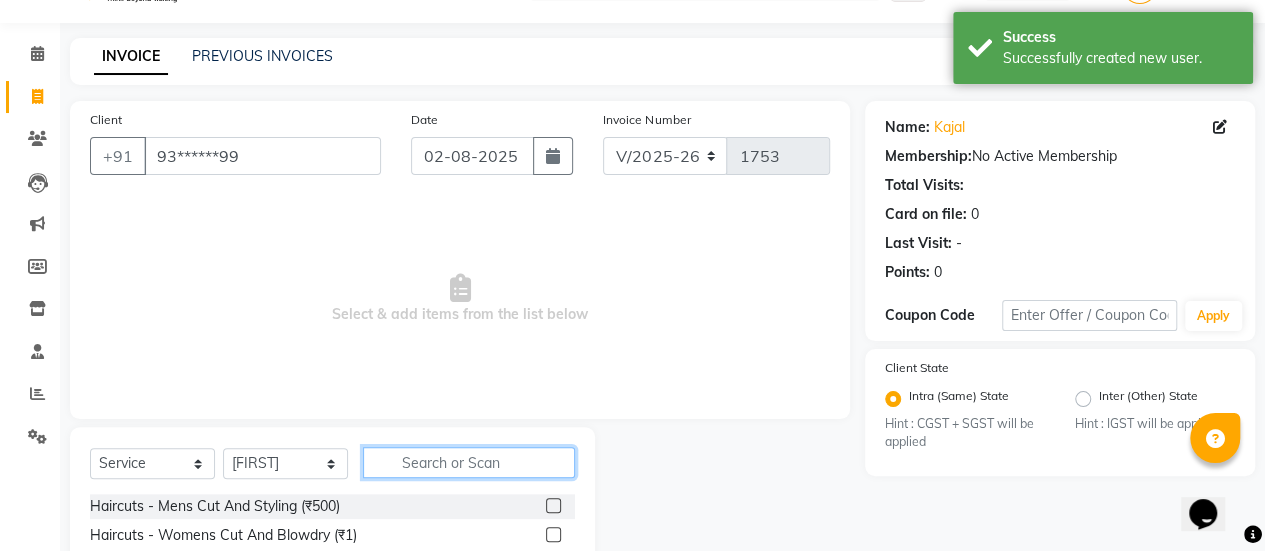 click 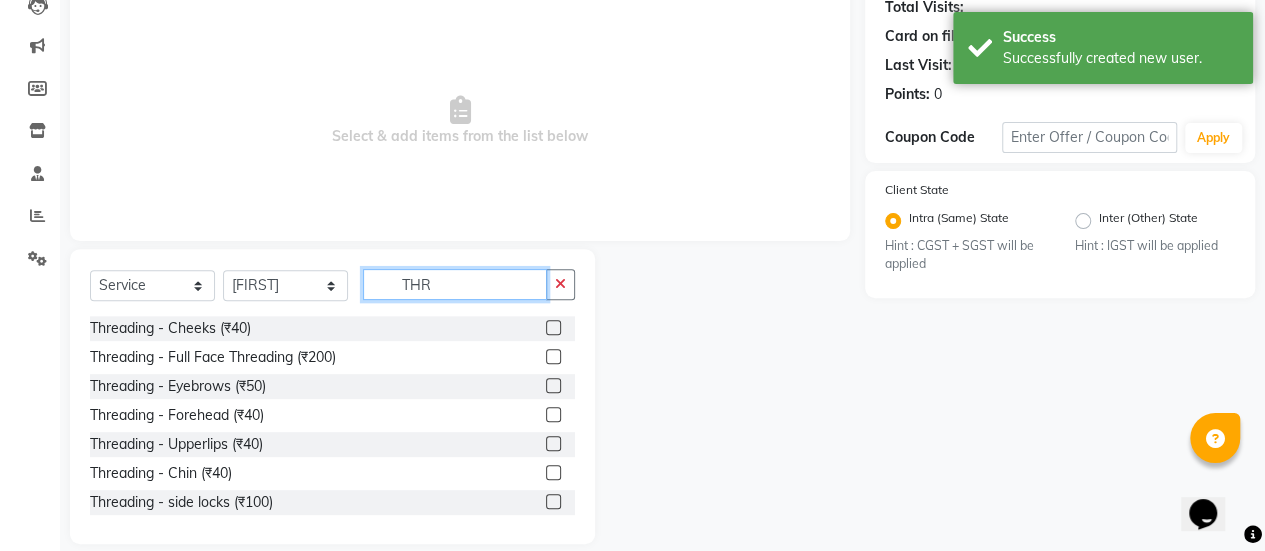scroll, scrollTop: 231, scrollLeft: 0, axis: vertical 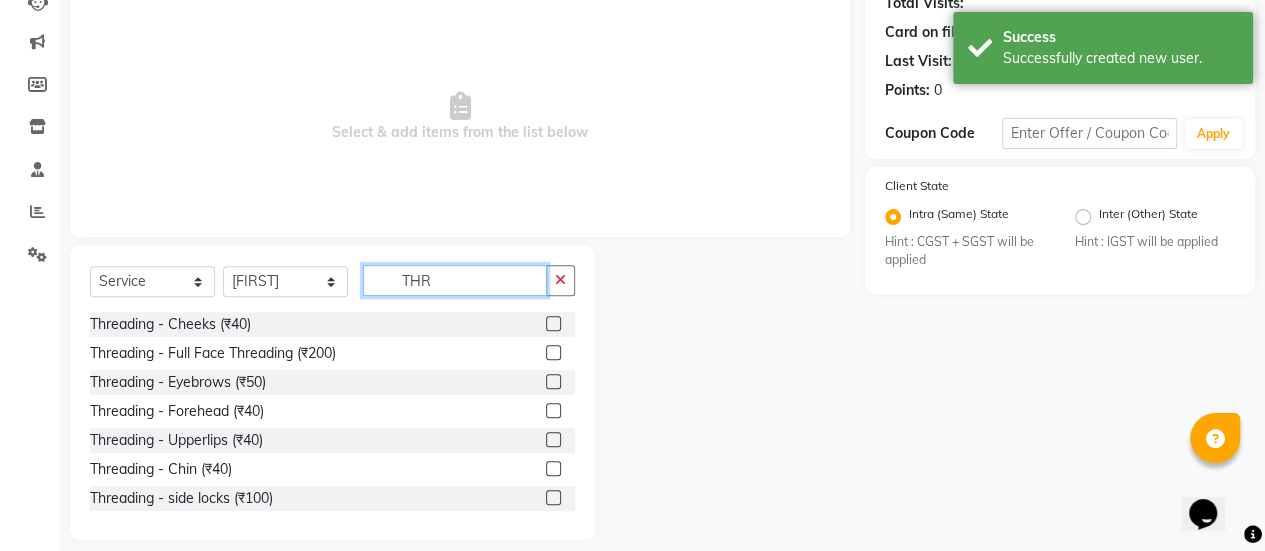 type on "THR" 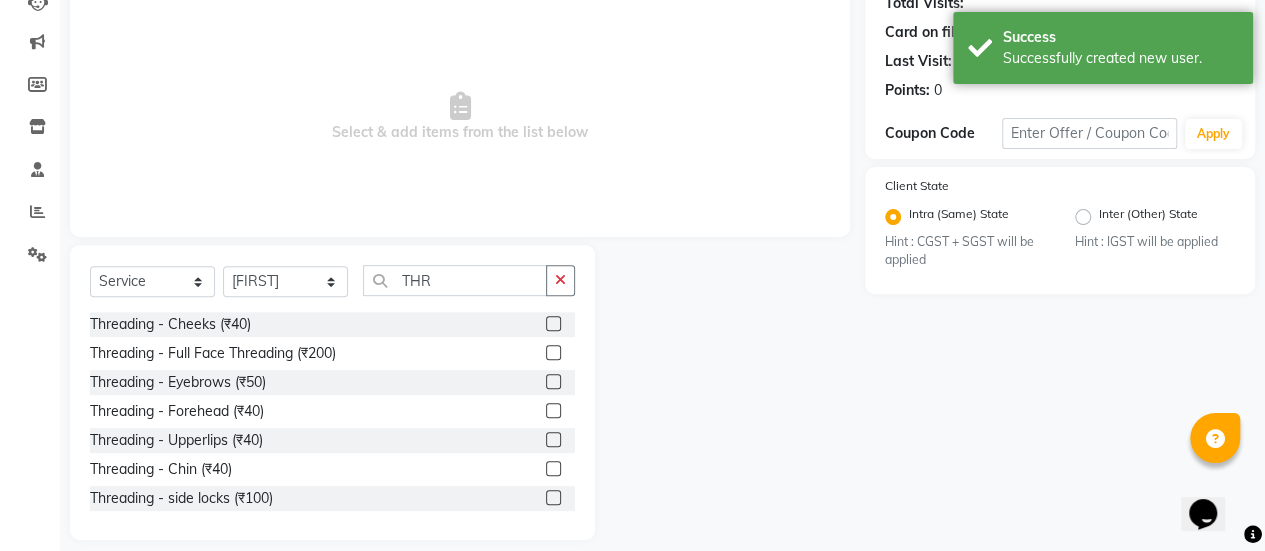 click 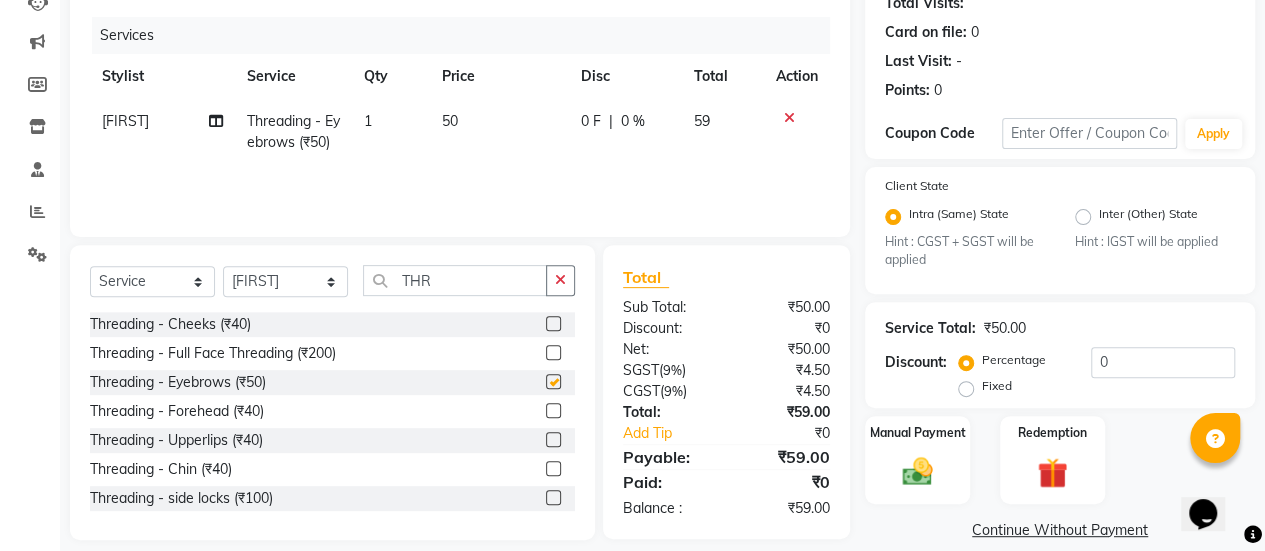 checkbox on "false" 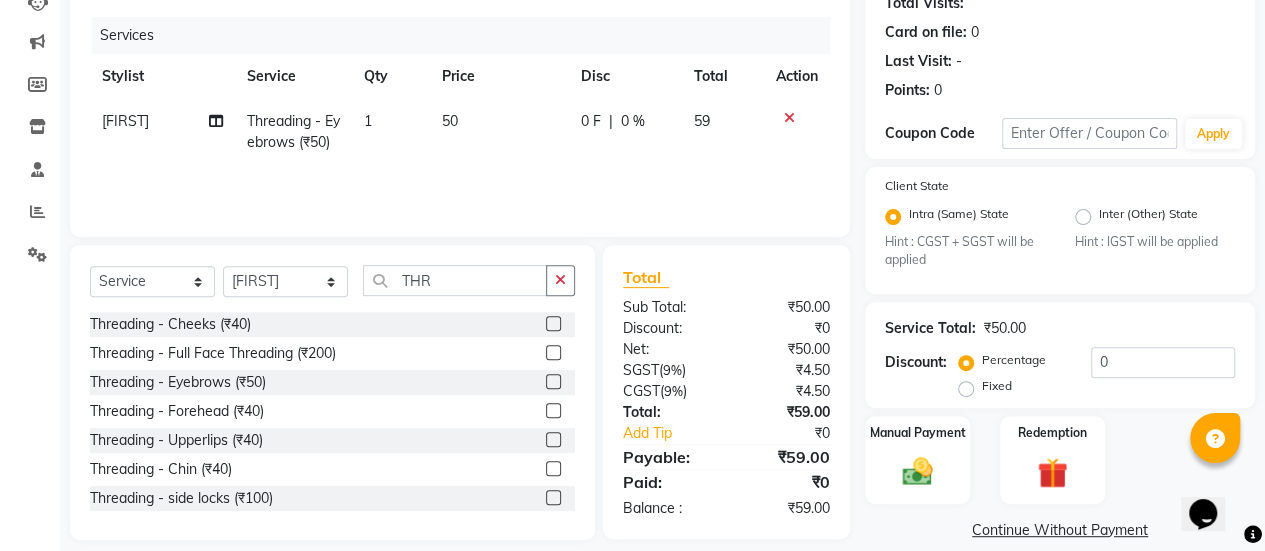 click on "50" 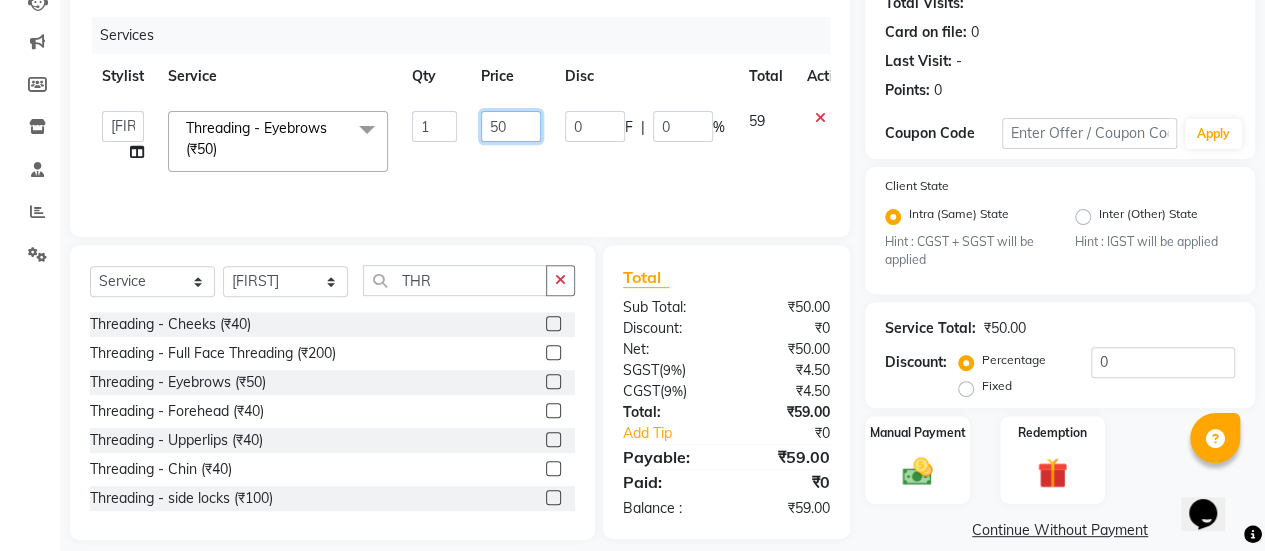 click on "50" 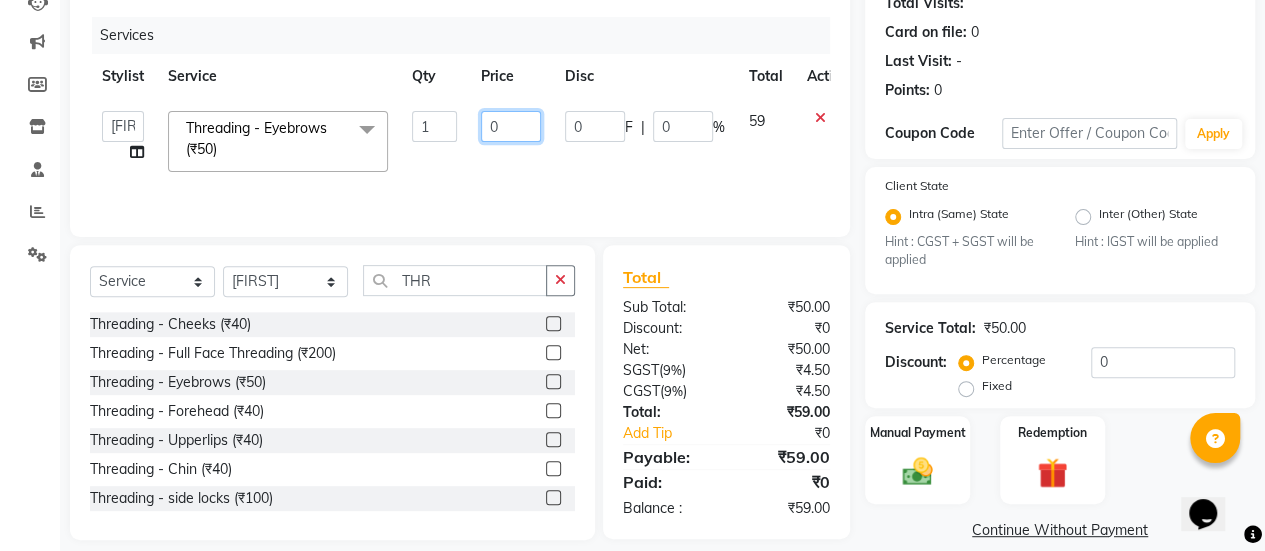 type on "80" 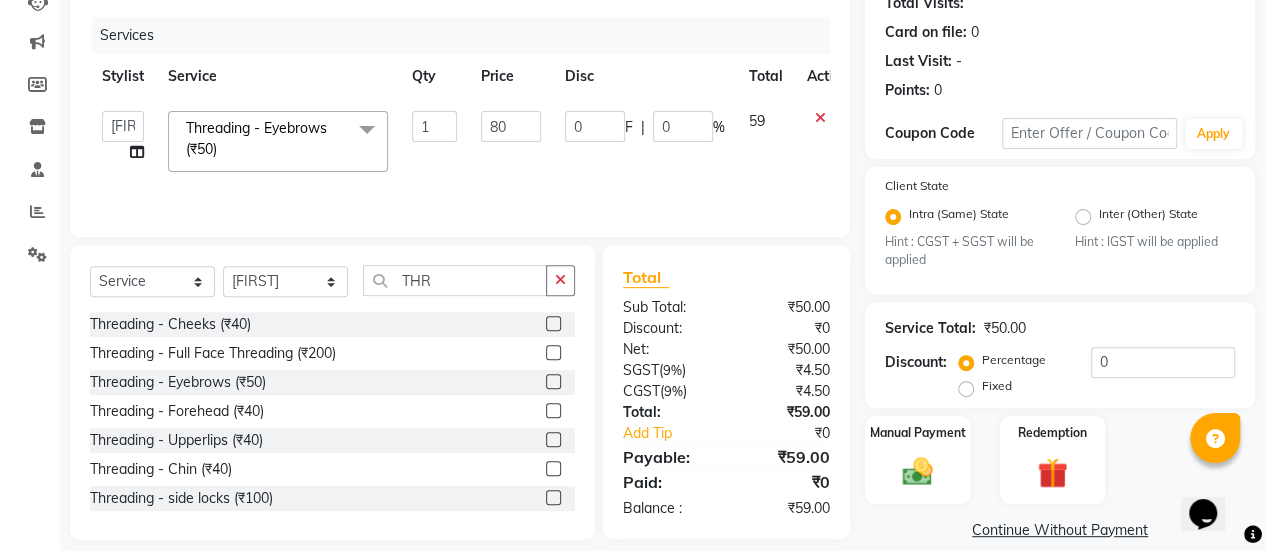 click on "0 F | 0 %" 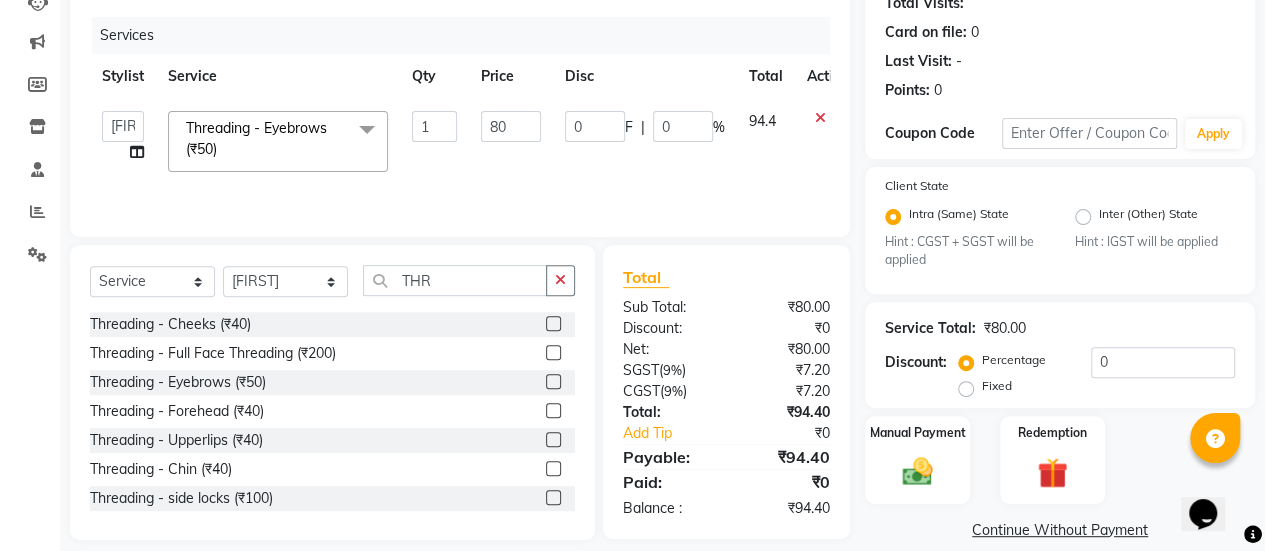 scroll, scrollTop: 254, scrollLeft: 0, axis: vertical 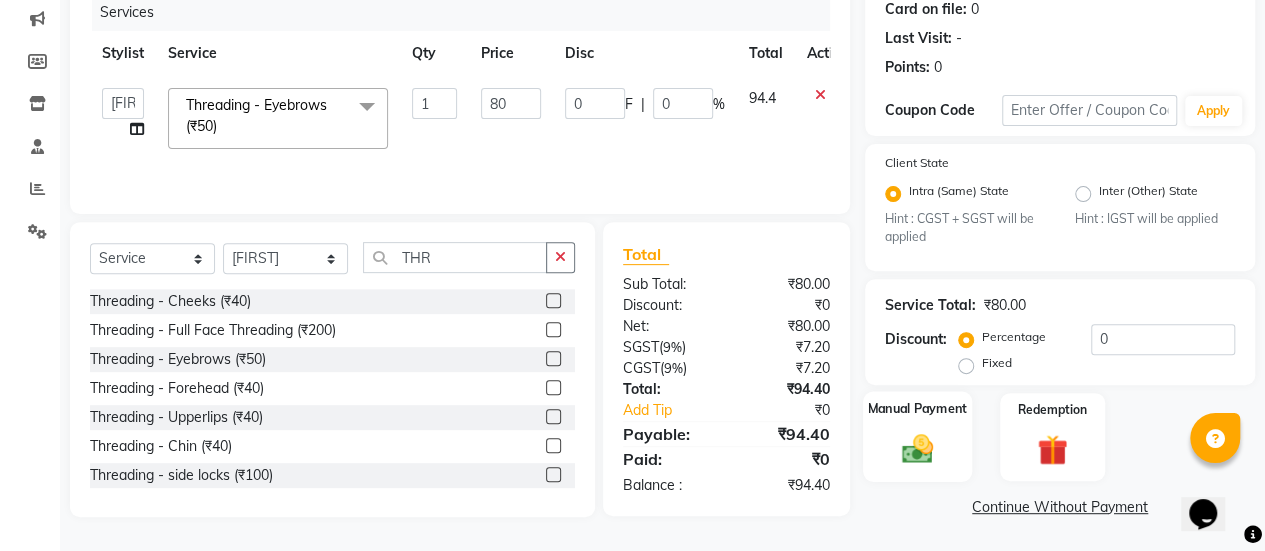 click on "Manual Payment" 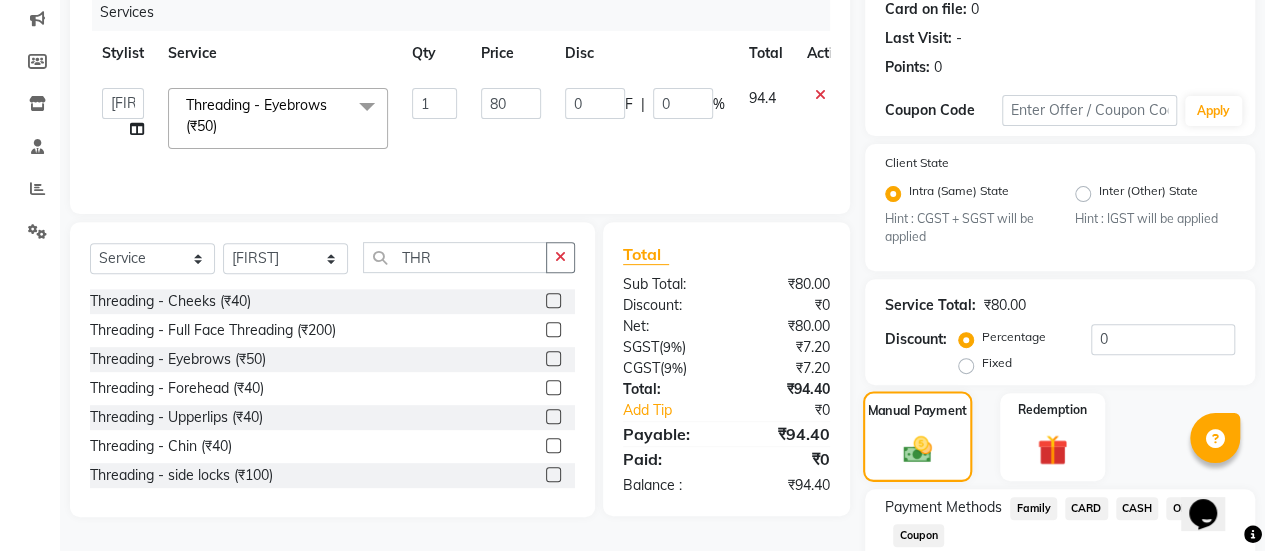 scroll, scrollTop: 382, scrollLeft: 0, axis: vertical 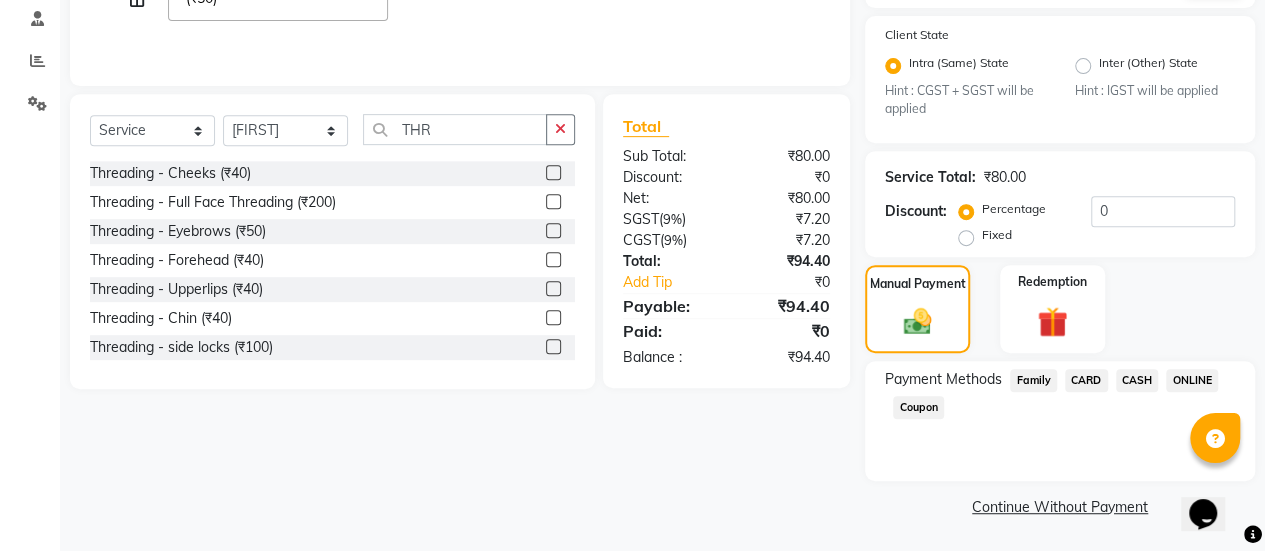 click on "ONLINE" 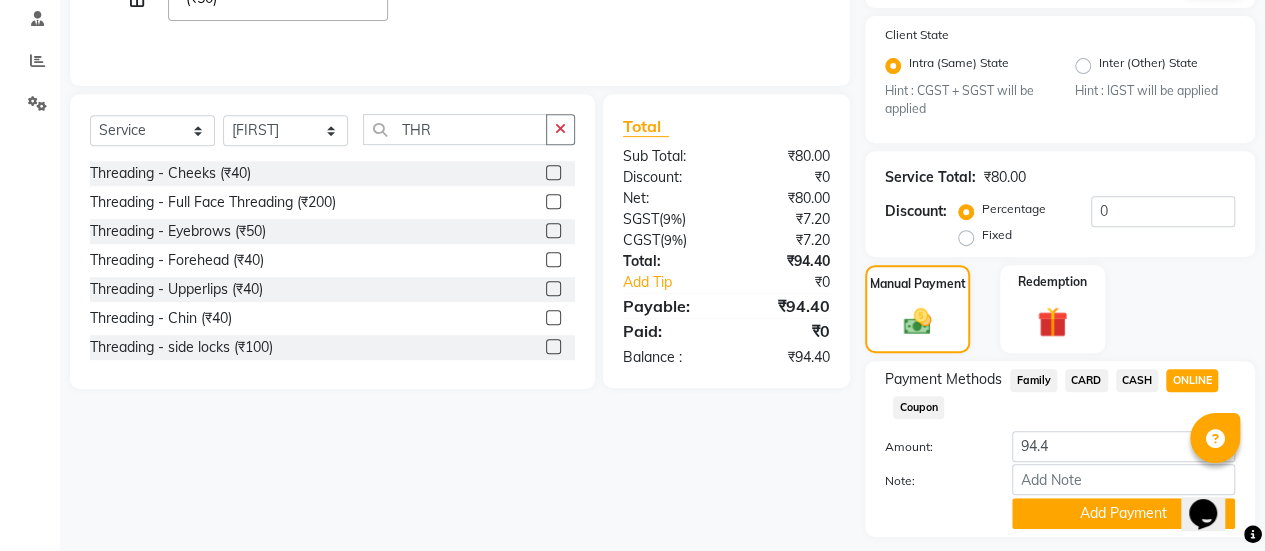 scroll, scrollTop: 438, scrollLeft: 0, axis: vertical 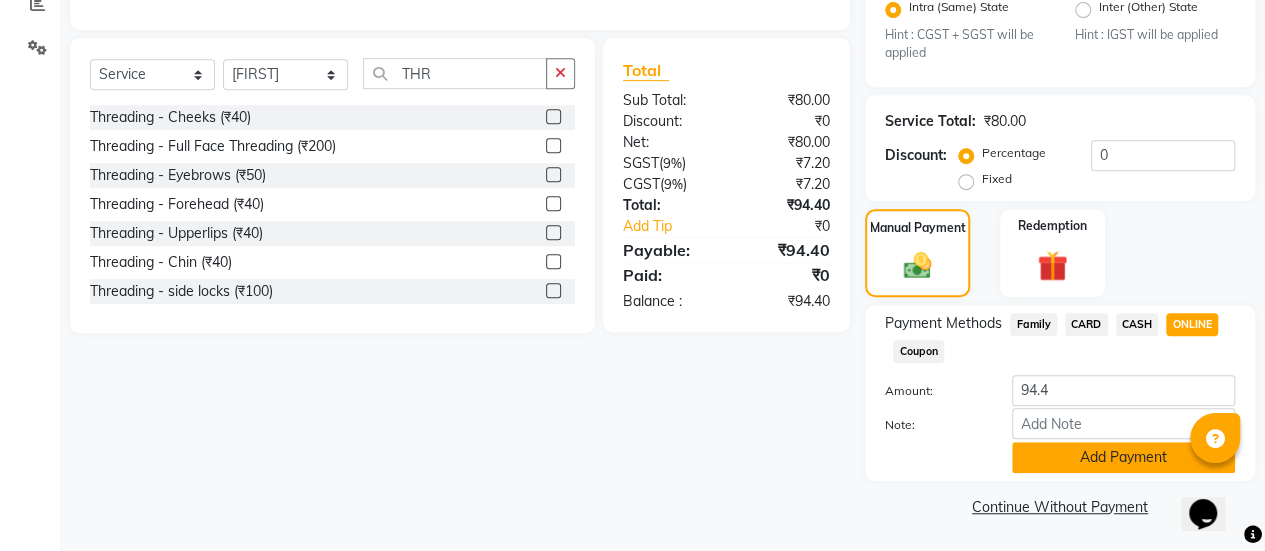 click on "Add Payment" 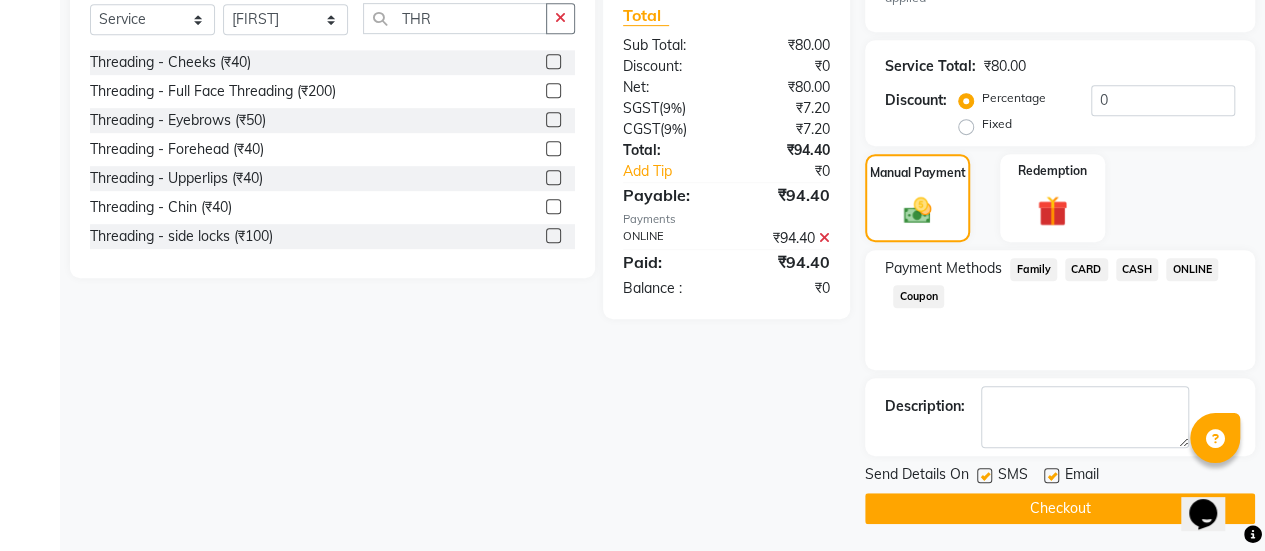 click 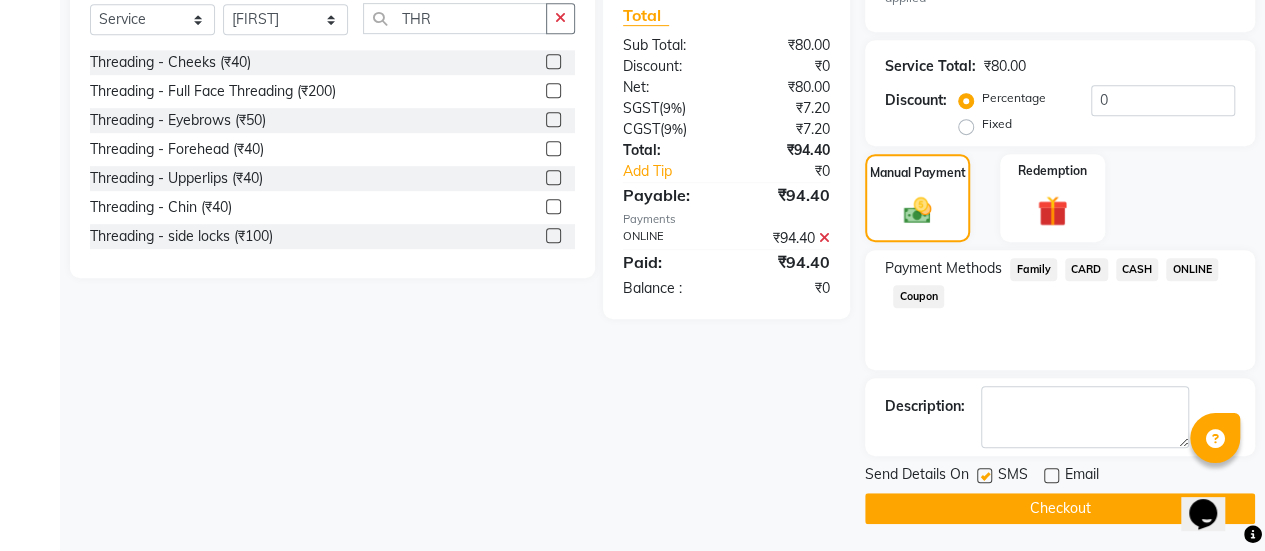 click on "Checkout" 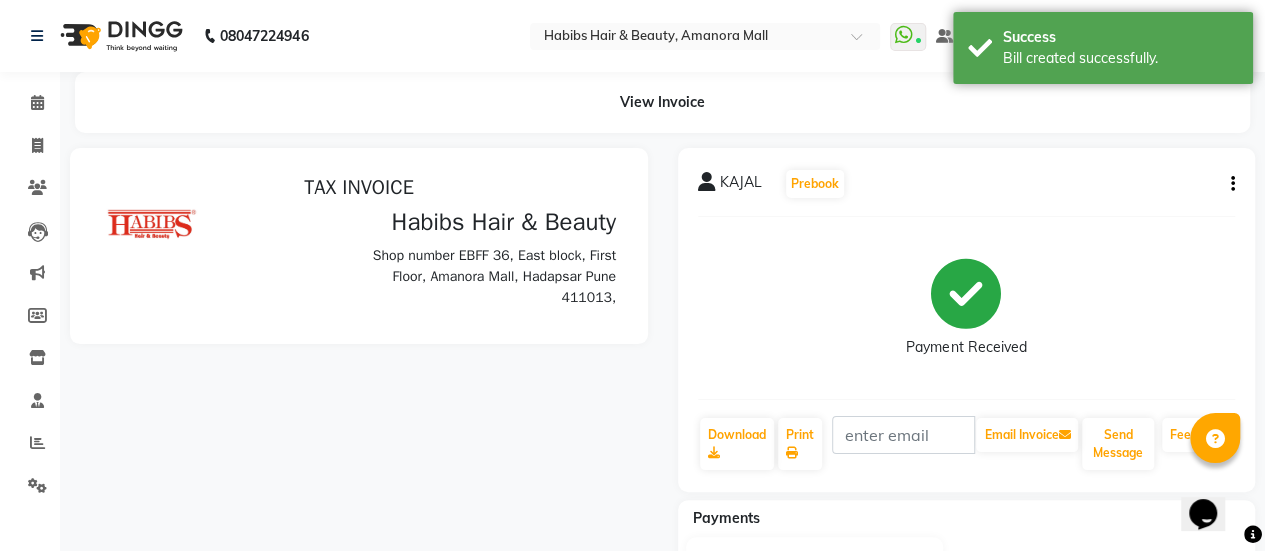 scroll, scrollTop: 0, scrollLeft: 0, axis: both 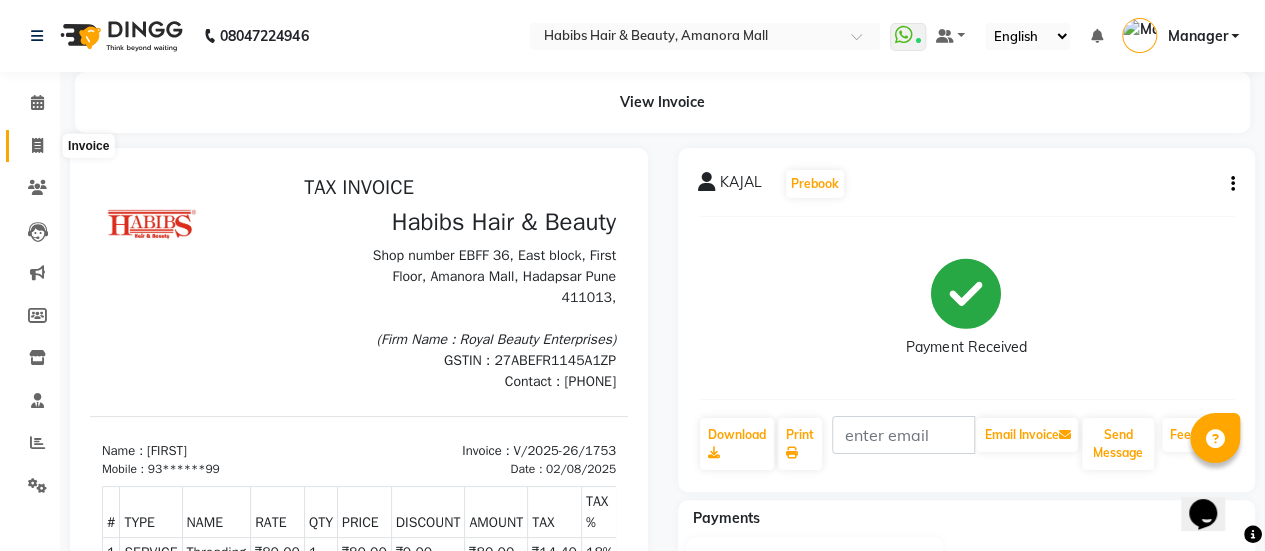click 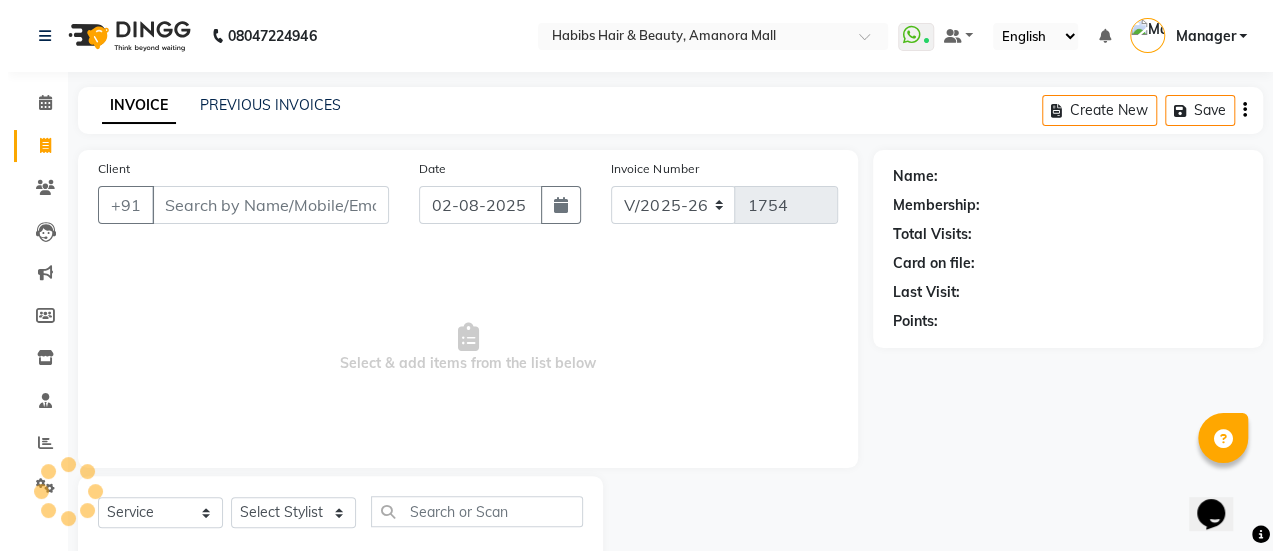 scroll, scrollTop: 49, scrollLeft: 0, axis: vertical 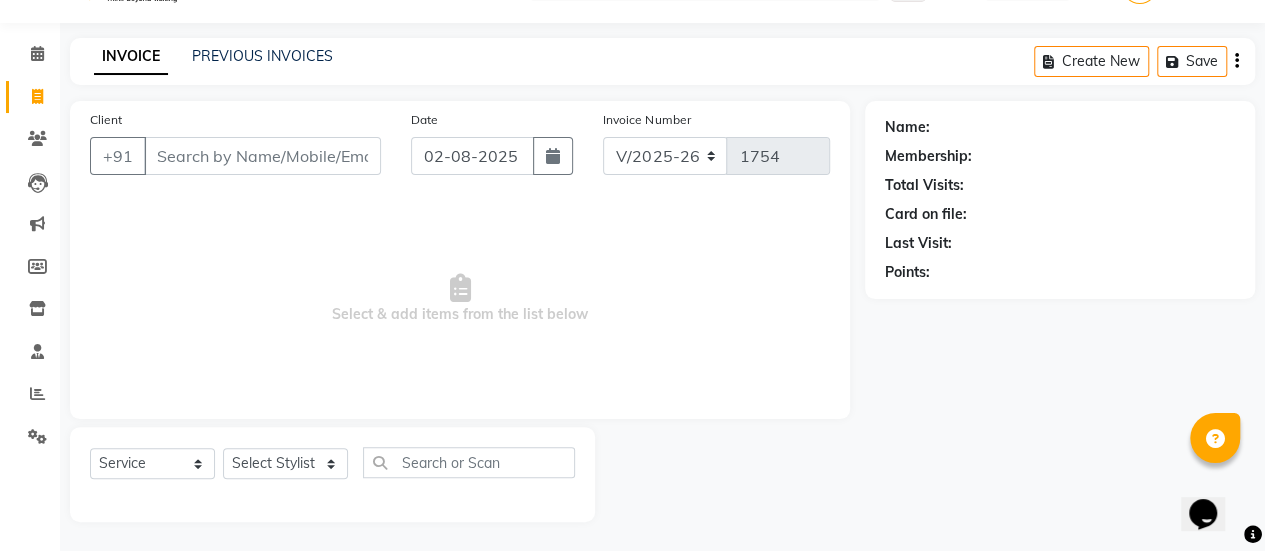 click on "Client" at bounding box center (262, 156) 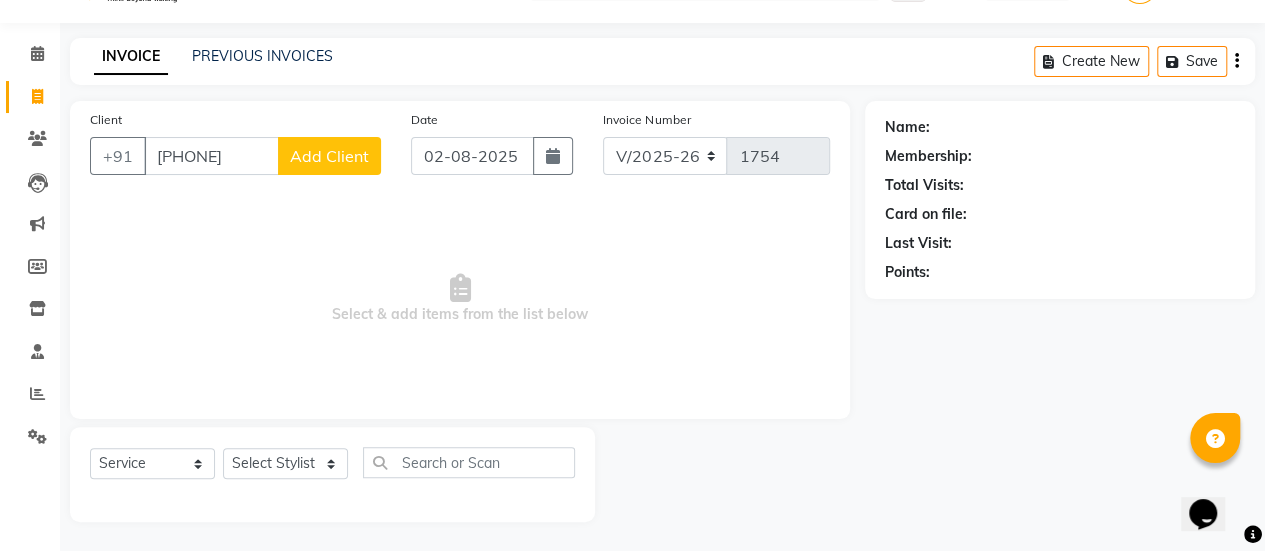 type on "[PHONE]" 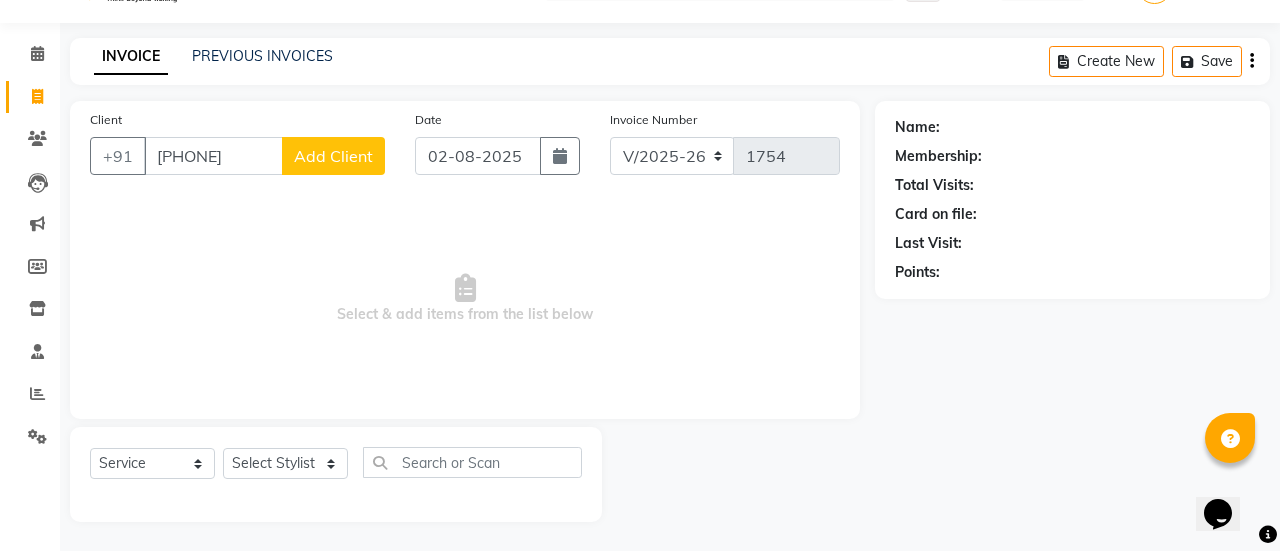 select on "22" 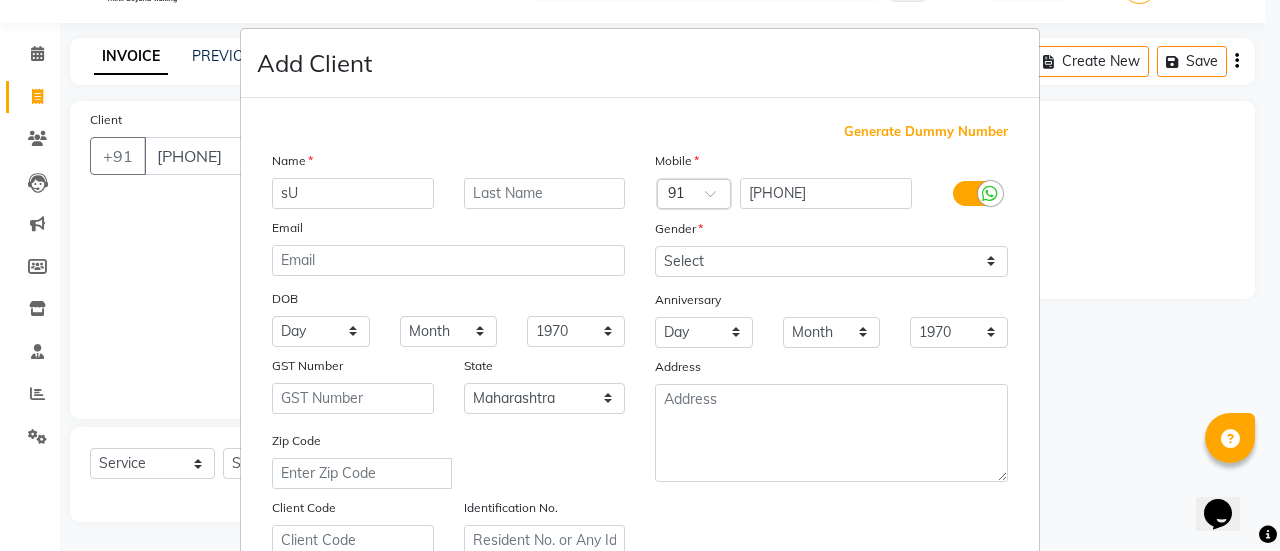 type on "s" 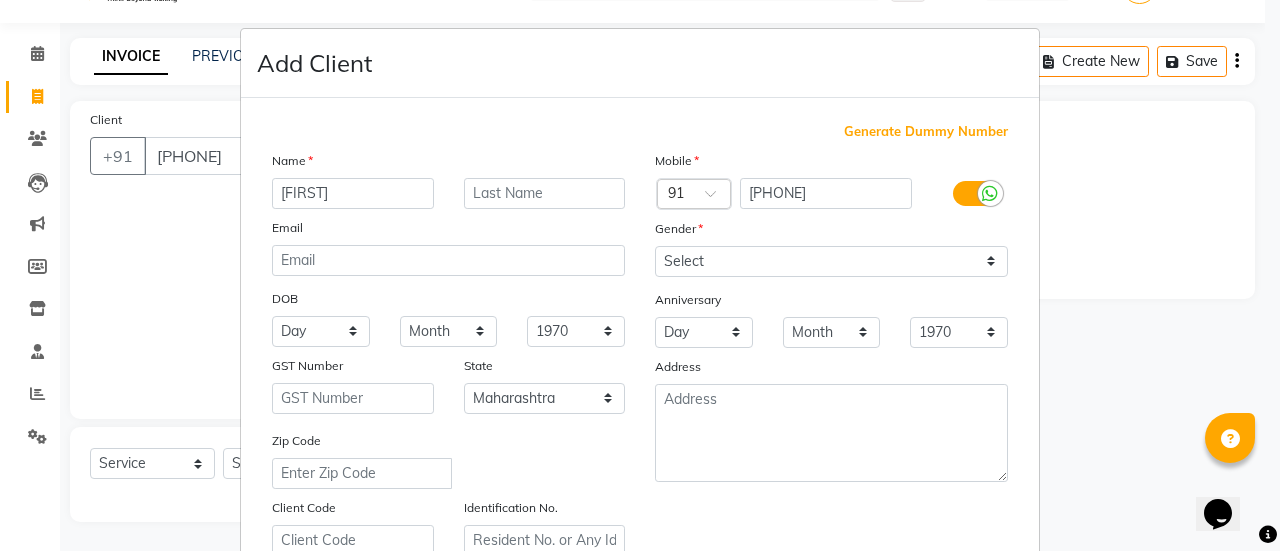 type on "[FIRST]" 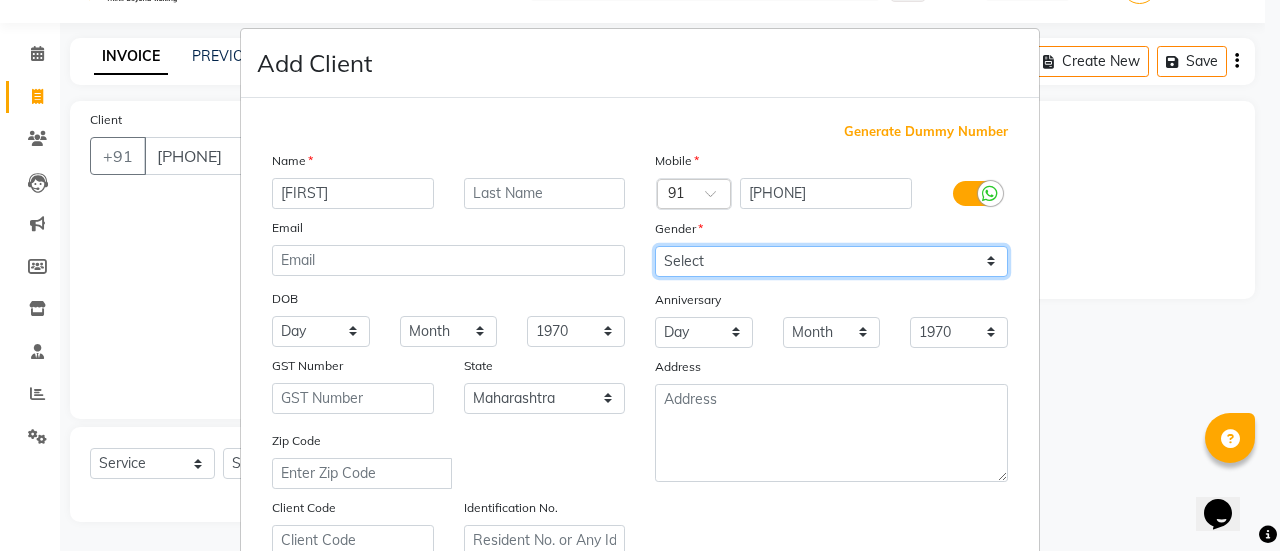 click on "Select Male Female Other Prefer Not To Say" at bounding box center [831, 261] 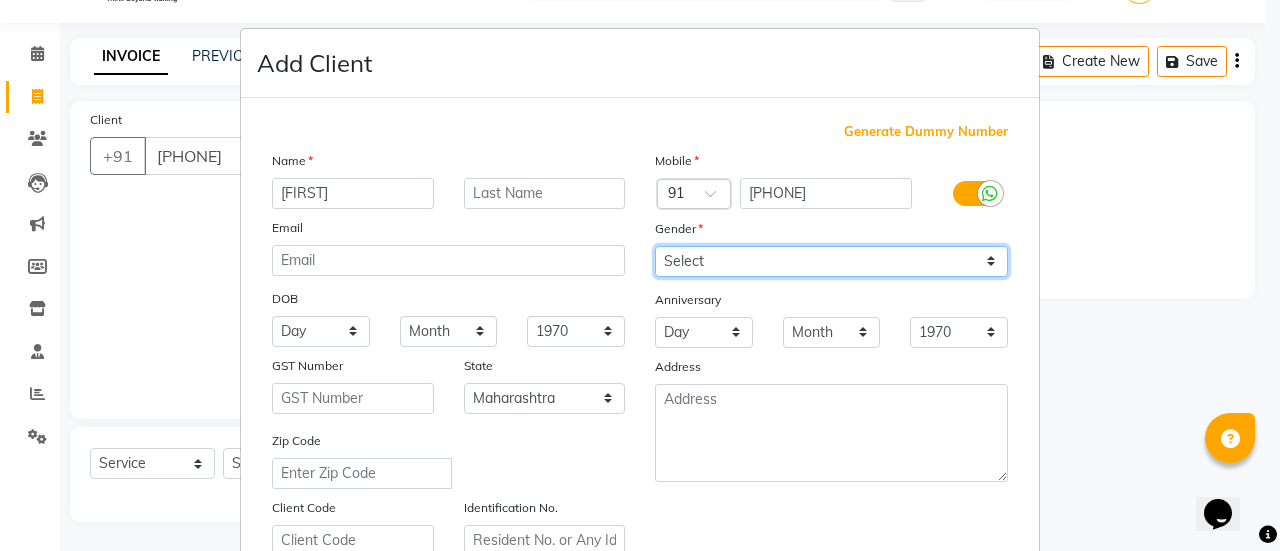 select on "female" 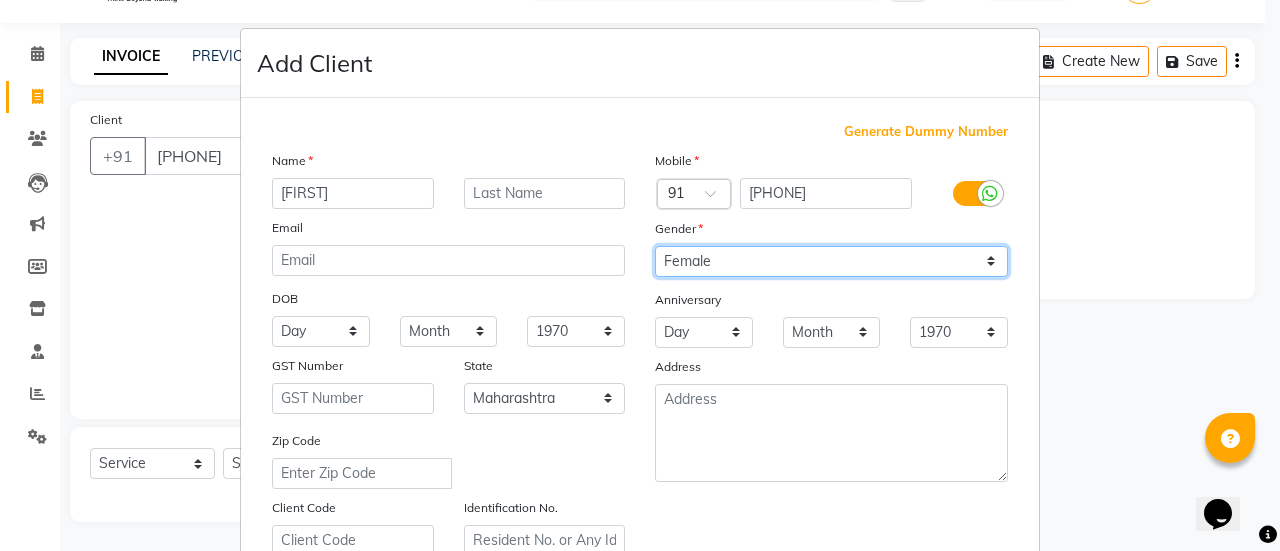 click on "Select Male Female Other Prefer Not To Say" at bounding box center (831, 261) 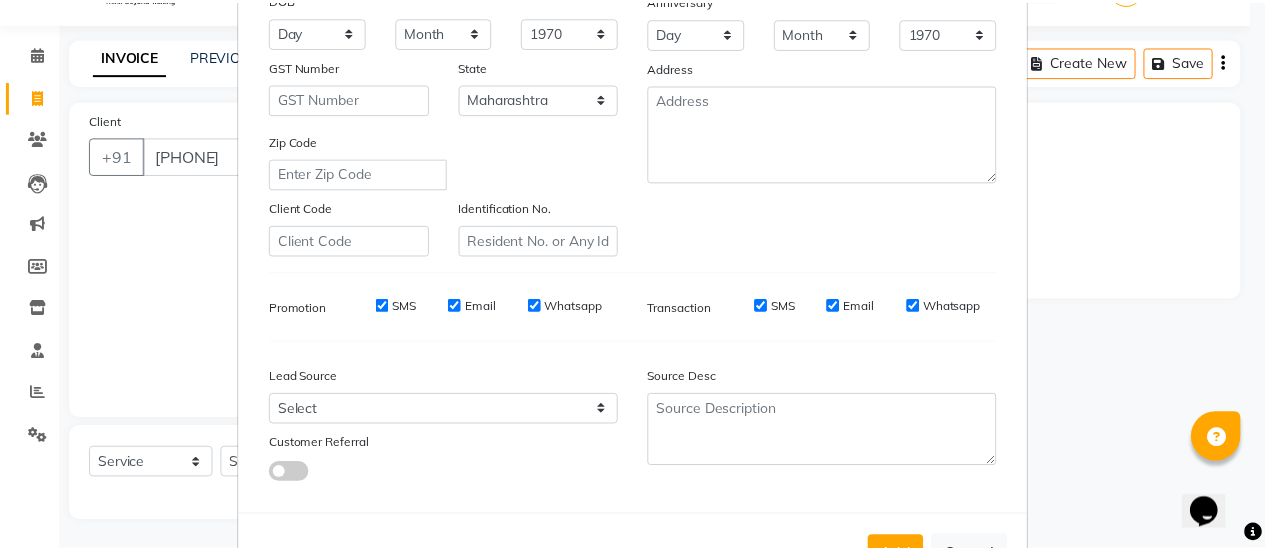 scroll, scrollTop: 368, scrollLeft: 0, axis: vertical 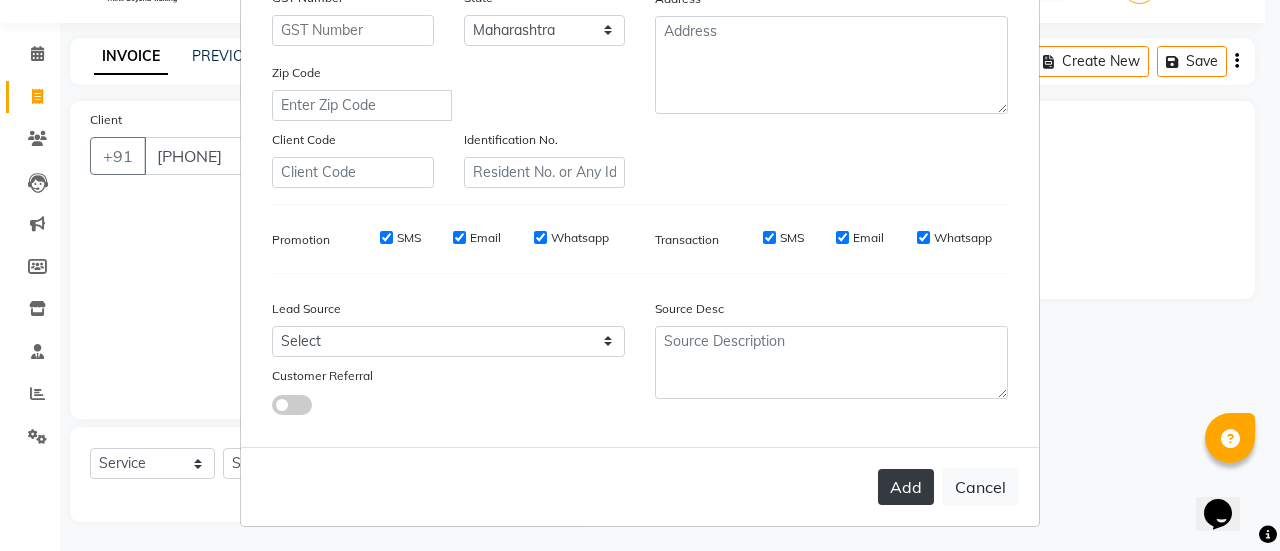 click on "Add" at bounding box center [906, 487] 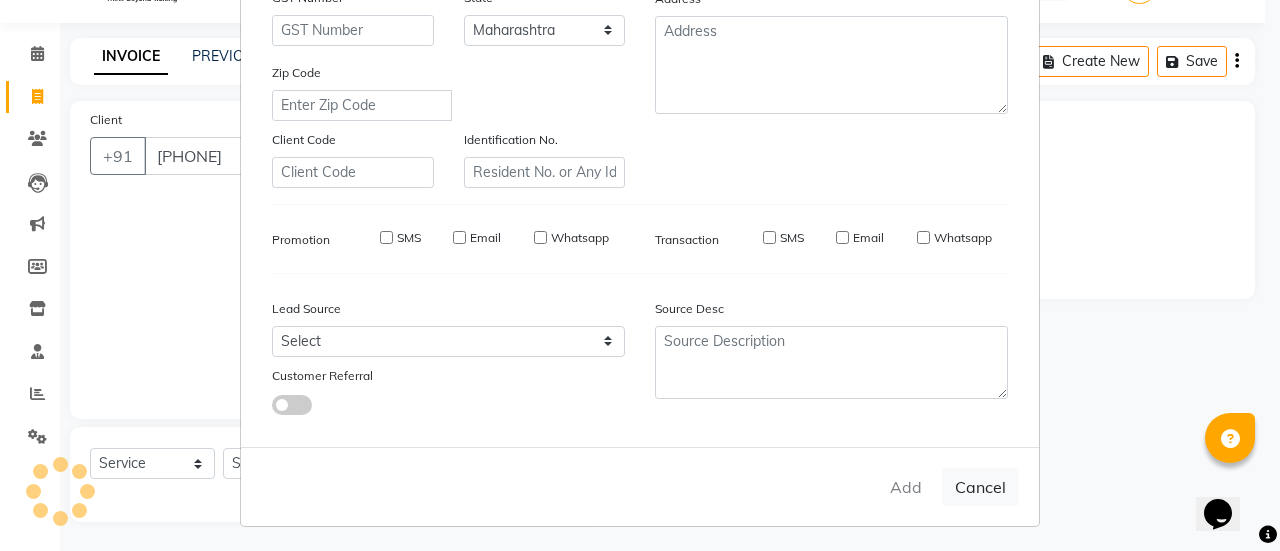 type on "82******27" 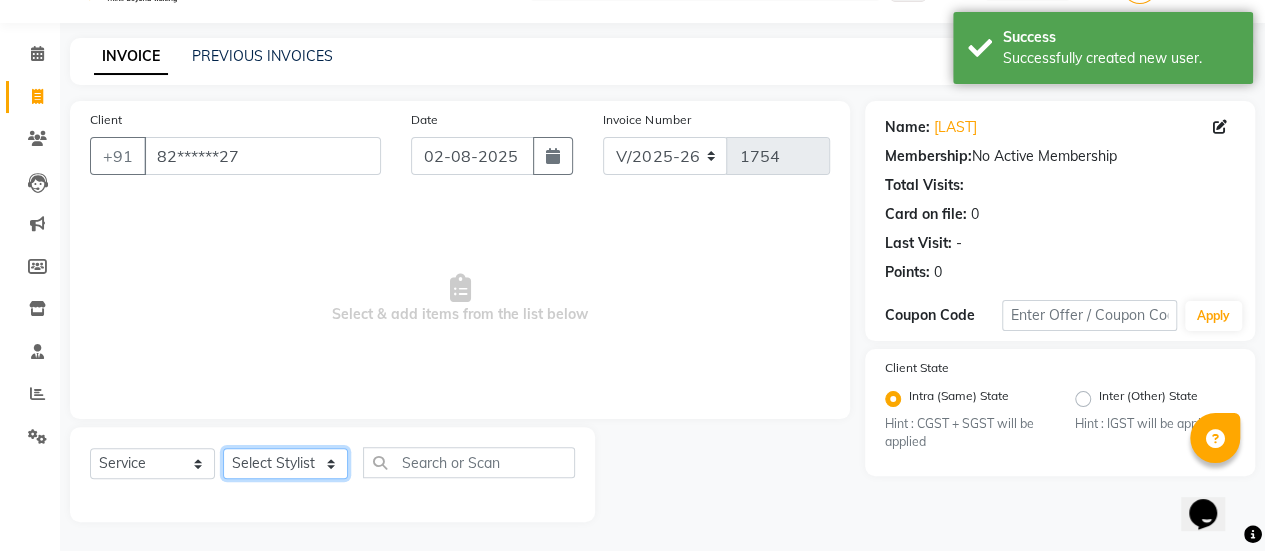 click on "Select Stylist [FIRST] ASAD [FIRST] [FIRST] [FIRST] [FIRST] [FIRST] [FIRST] Manager [FIRST] [FIRST] [FIRST] [FIRST] [FIRST] [FIRST] [FIRST] Haircuts -  Mens Cut And Styling (₹500)  Haircuts -  Womens Cut And Blowdry (₹1)  Haircuts -  Child Cut Boy (₹1)  Haircuts -  Child Cut Girl (₹1)  Hair Cut (₹1)  DANDRUFF TREATMENT SCRUB (₹1)  FLIX CUT (₹1)  HAIR CUT & BEARD TRIM (₹1)  CHILD CUT GIRL (₹1)  SIGNATURE FACIAL (₹6500)  BACK POLISH (₹1)  HAND POLISH (₹2500)  NAIL CUT & FILE (₹250)  Demo (₹1200)  FULL BODY POLISHING (₹5000)  HYDRA FACIAL (₹1)  D TAN FEET (₹1)  FULL HAND D TAN (₹1)  KERATIN (₹1)  BOTOX (₹1)  HIGHT LIGHT CROWN (₹1)  GLOBAL MENS (₹1)  NANOPIASTY  (₹1)  WAXING (₹1)  MEKUP WOMENS (₹1)  MEKUP MENS (₹1)  SARI DRAPING (₹1)  HAIR STYLE (₹1)  O3+ FACE WASH (₹1)  O3+ VITAMIN C SERUM (₹1)  Blowdry  -  Wash And Blast Dry (₹300)  Root touchup (₹1500)" 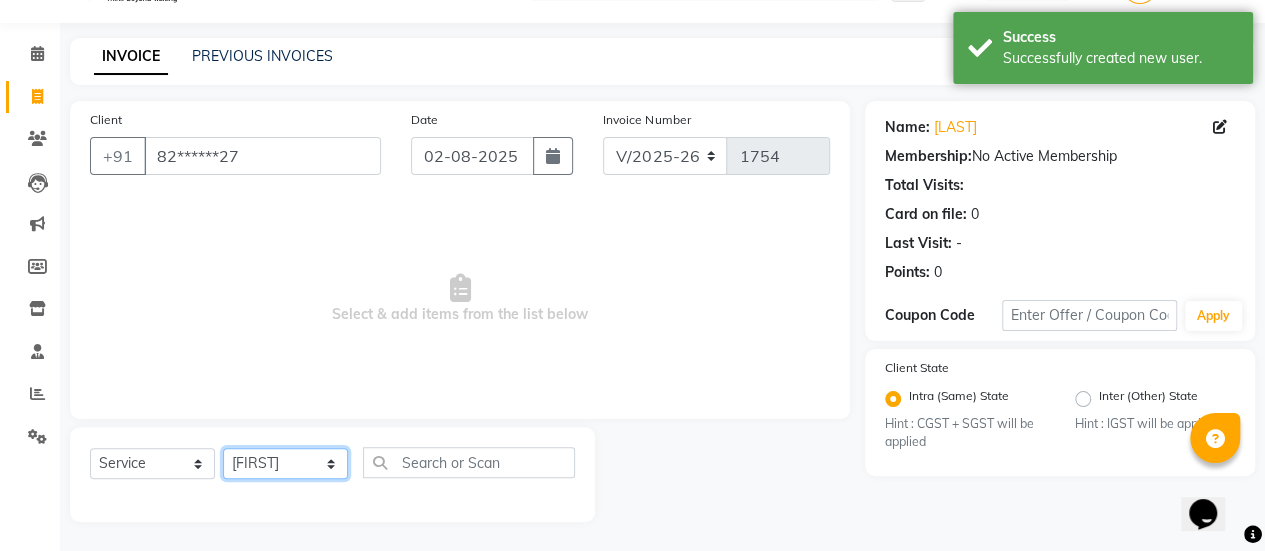 click on "Select Stylist [FIRST] ASAD [FIRST] [FIRST] [FIRST] [FIRST] [FIRST] [FIRST] Manager [FIRST] [FIRST] [FIRST] [FIRST] [FIRST] [FIRST] [FIRST] Haircuts -  Mens Cut And Styling (₹500)  Haircuts -  Womens Cut And Blowdry (₹1)  Haircuts -  Child Cut Boy (₹1)  Haircuts -  Child Cut Girl (₹1)  Hair Cut (₹1)  DANDRUFF TREATMENT SCRUB (₹1)  FLIX CUT (₹1)  HAIR CUT & BEARD TRIM (₹1)  CHILD CUT GIRL (₹1)  SIGNATURE FACIAL (₹6500)  BACK POLISH (₹1)  HAND POLISH (₹2500)  NAIL CUT & FILE (₹250)  Demo (₹1200)  FULL BODY POLISHING (₹5000)  HYDRA FACIAL (₹1)  D TAN FEET (₹1)  FULL HAND D TAN (₹1)  KERATIN (₹1)  BOTOX (₹1)  HIGHT LIGHT CROWN (₹1)  GLOBAL MENS (₹1)  NANOPIASTY  (₹1)  WAXING (₹1)  MEKUP WOMENS (₹1)  MEKUP MENS (₹1)  SARI DRAPING (₹1)  HAIR STYLE (₹1)  O3+ FACE WASH (₹1)  O3+ VITAMIN C SERUM (₹1)  Blowdry  -  Wash And Blast Dry (₹300)  Root touchup (₹1500)" 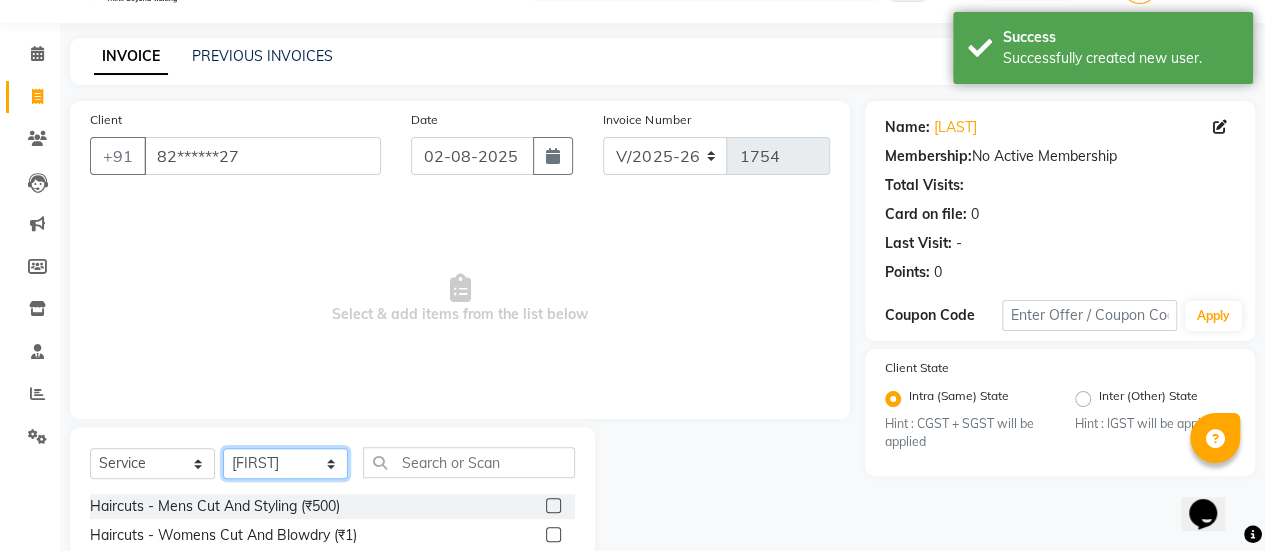 scroll, scrollTop: 165, scrollLeft: 0, axis: vertical 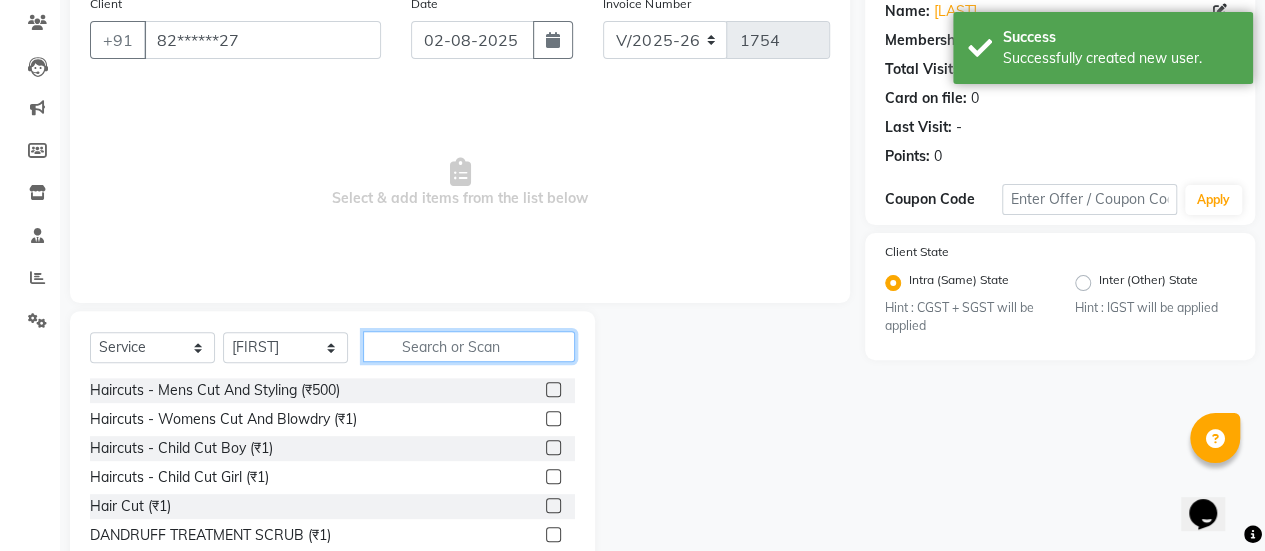 click 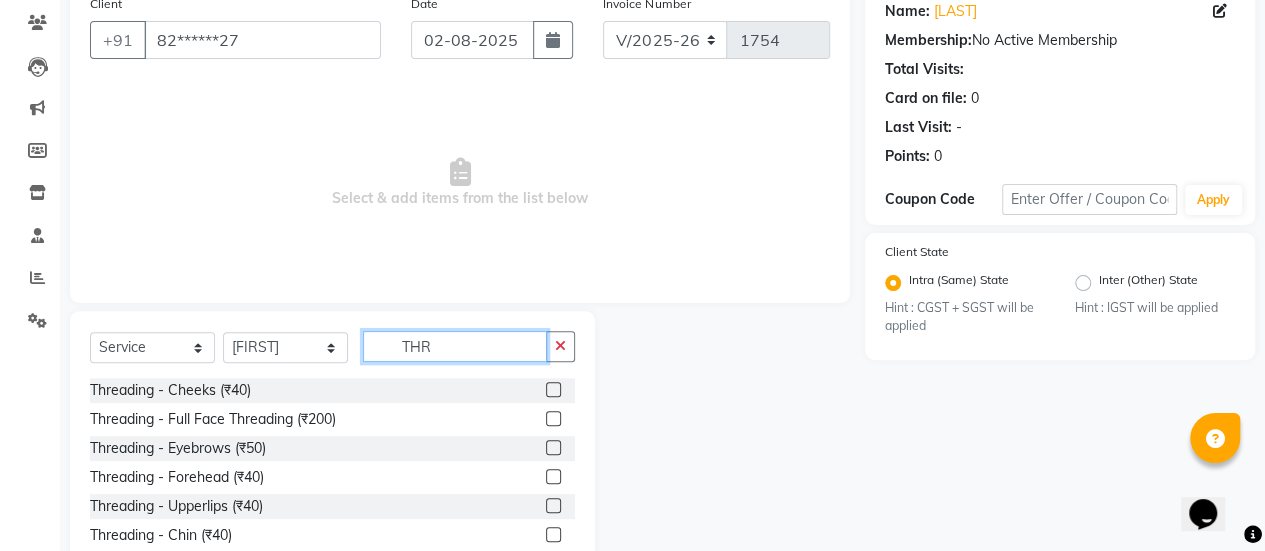 type on "THR" 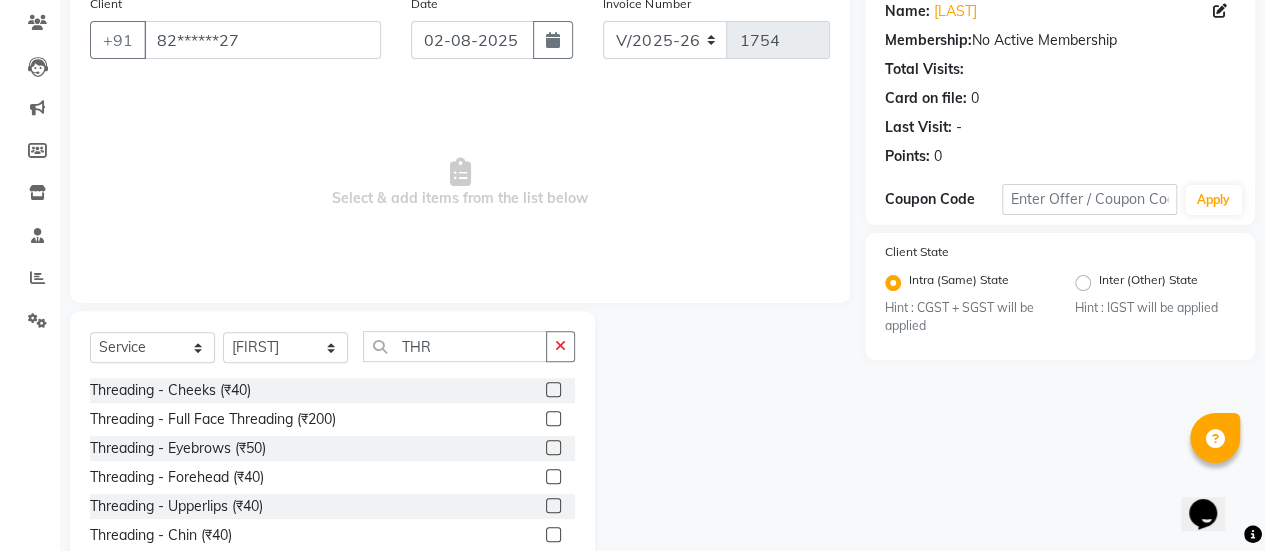 click 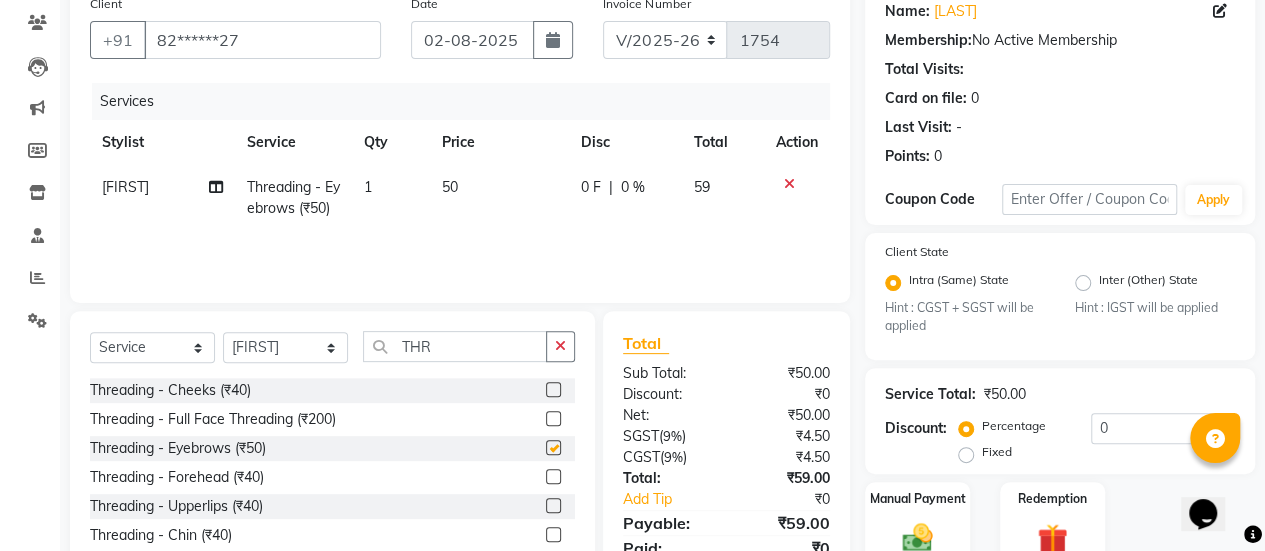 checkbox on "false" 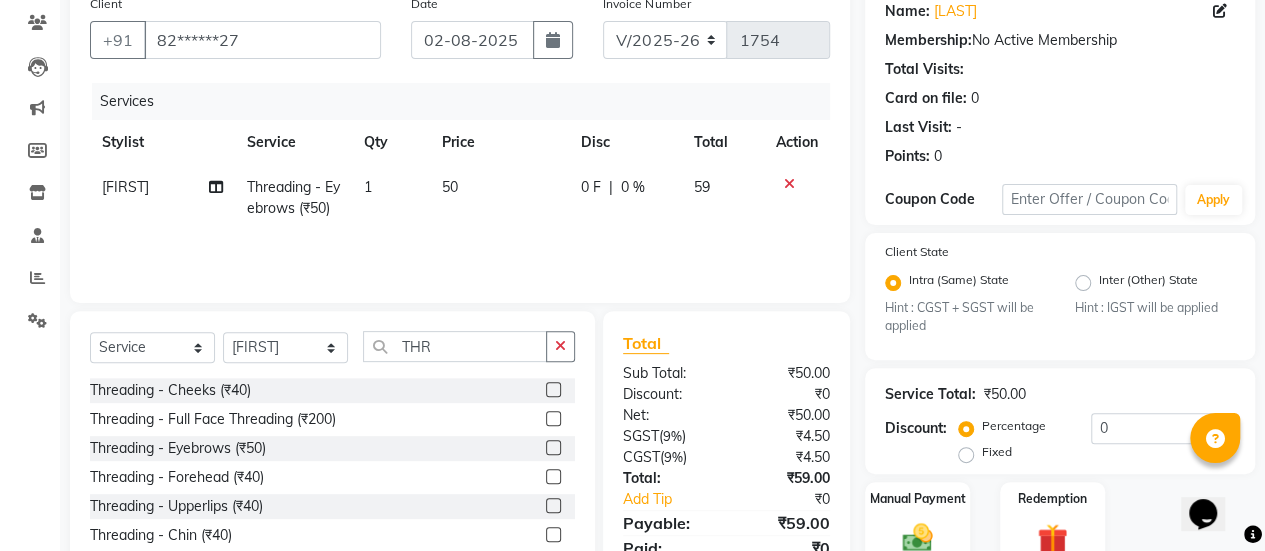 click on "50" 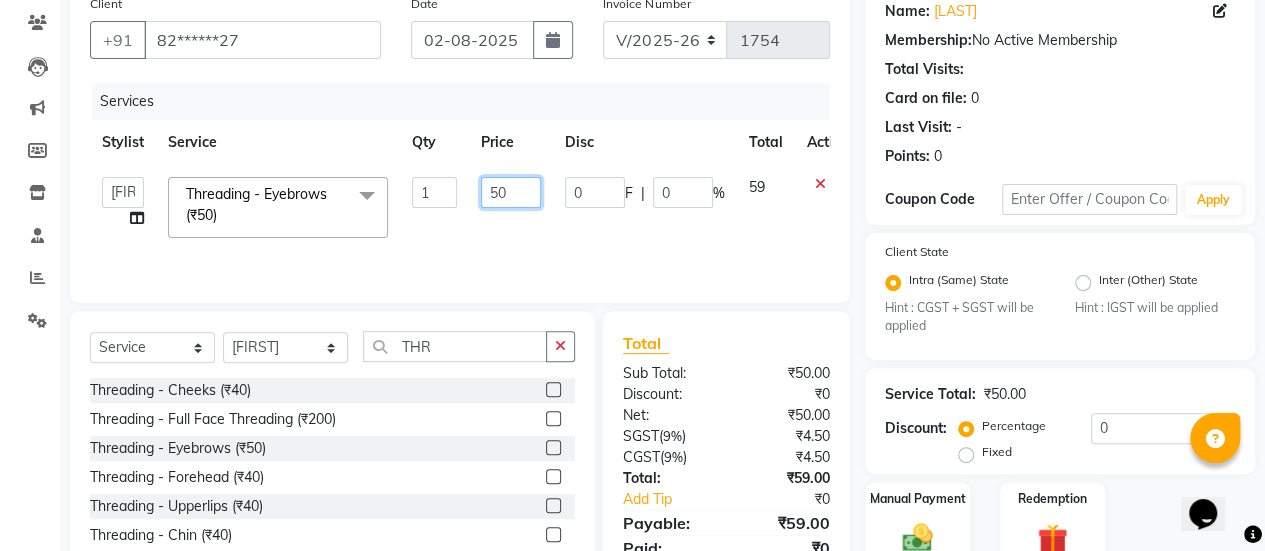 click on "50" 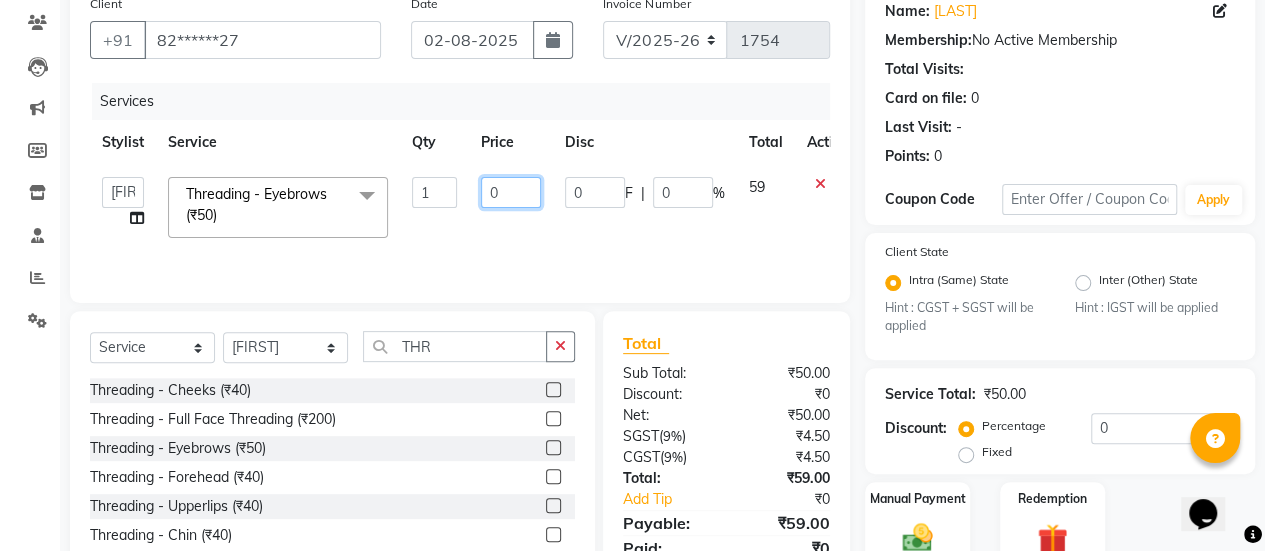 type on "80" 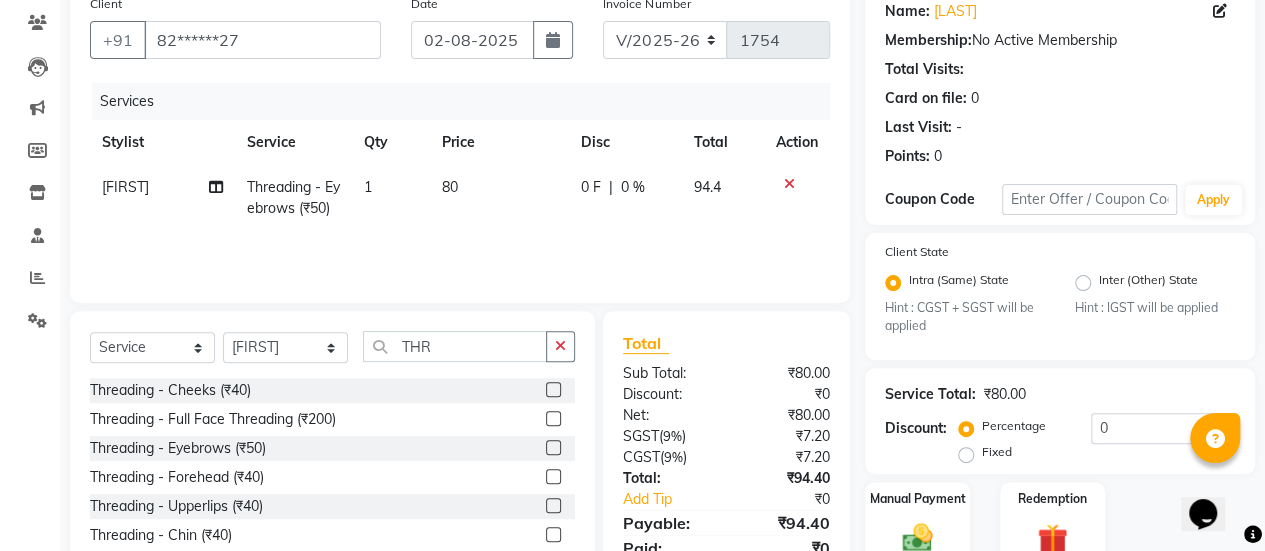 click on "0 F | 0 %" 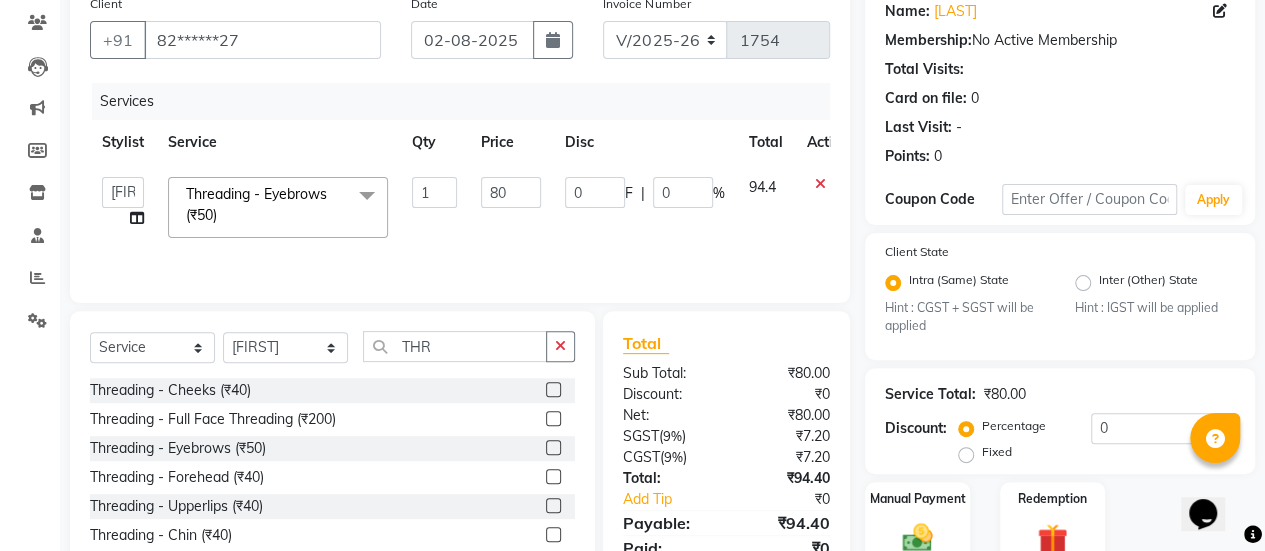 scroll, scrollTop: 254, scrollLeft: 0, axis: vertical 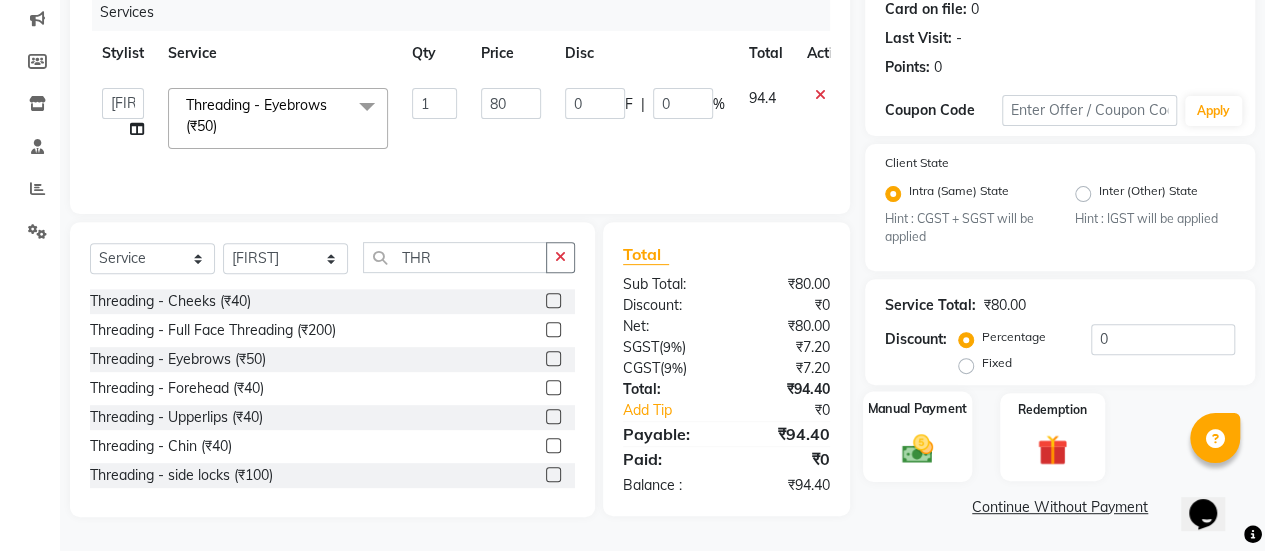 click 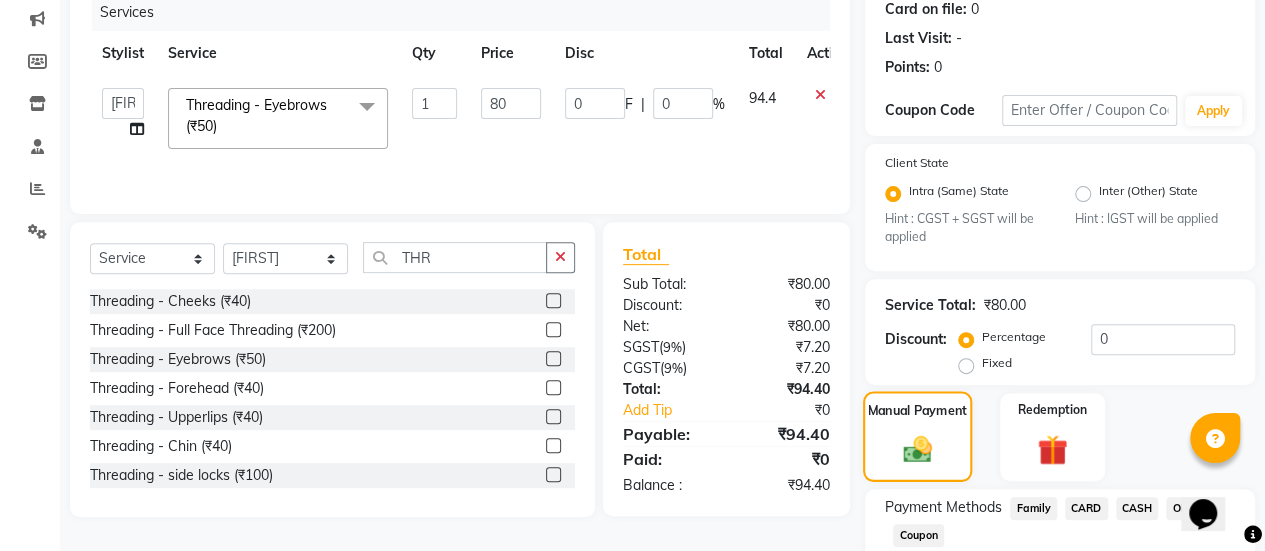 scroll, scrollTop: 382, scrollLeft: 0, axis: vertical 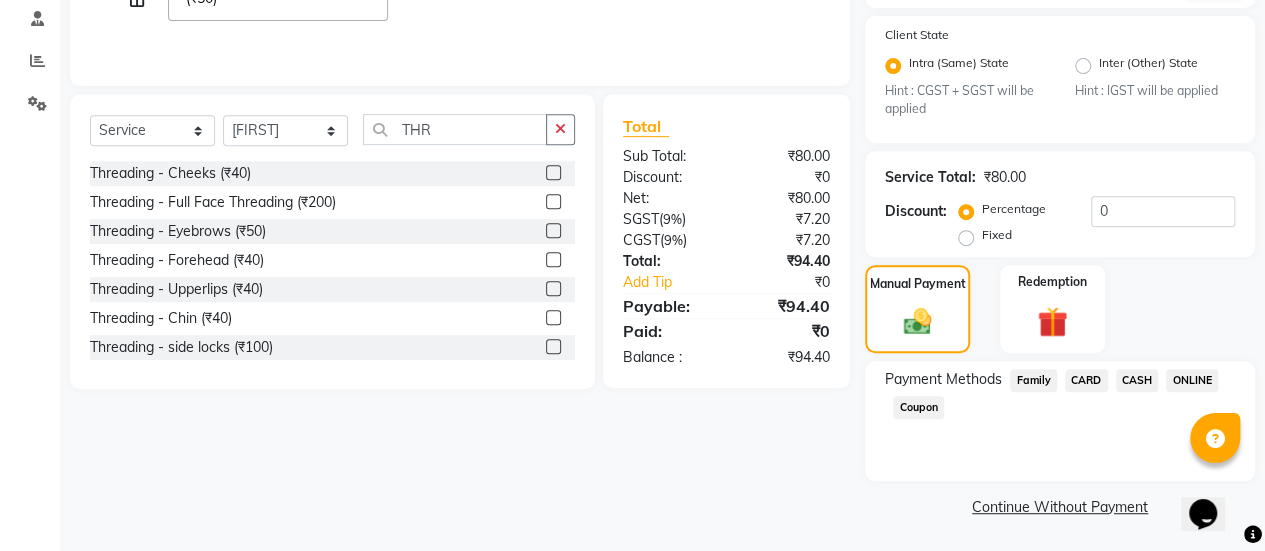 click on "ONLINE" 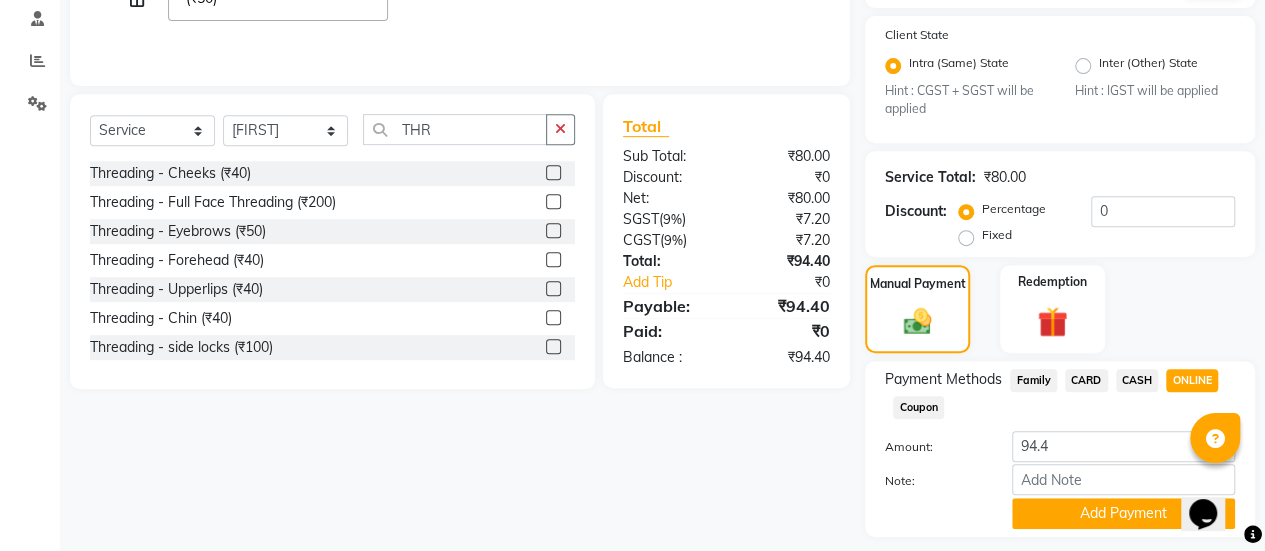 scroll, scrollTop: 438, scrollLeft: 0, axis: vertical 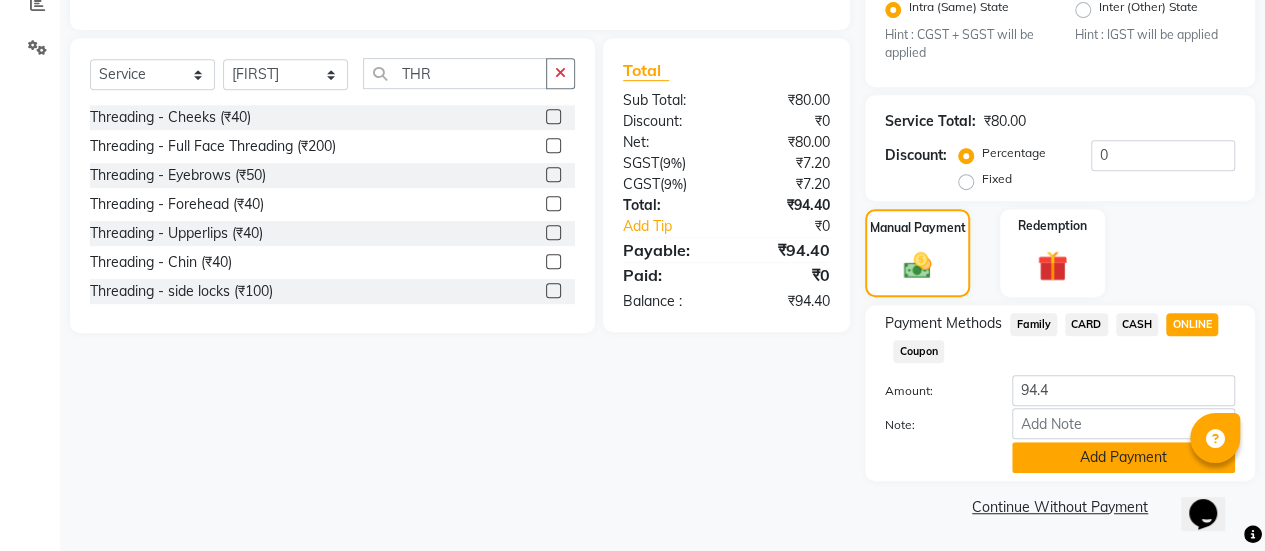 click on "Add Payment" 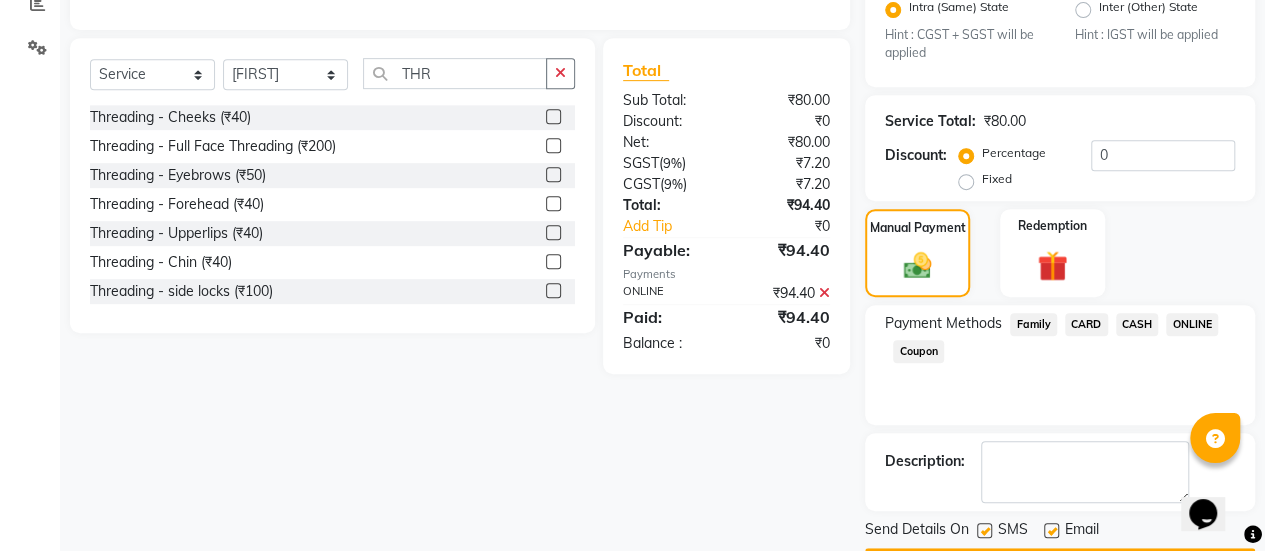 scroll, scrollTop: 493, scrollLeft: 0, axis: vertical 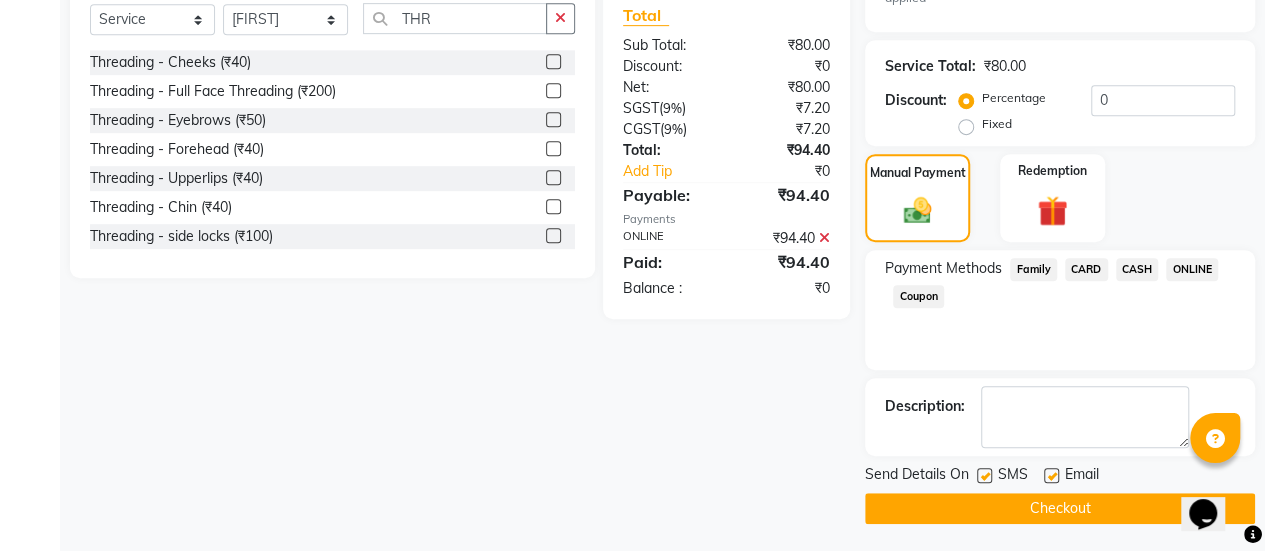 click 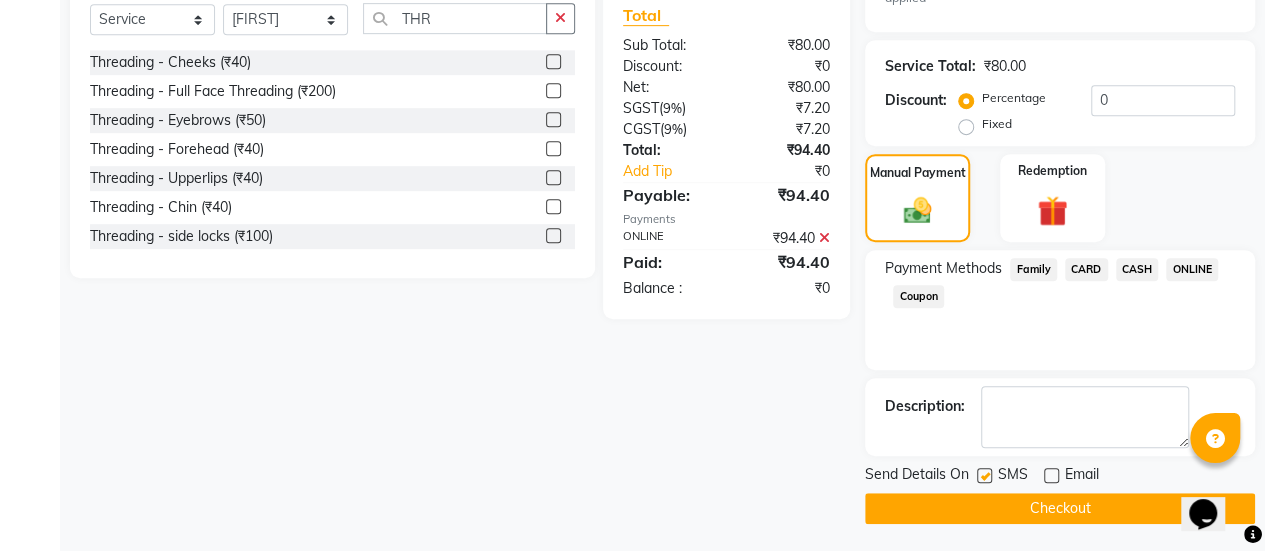 click on "Checkout" 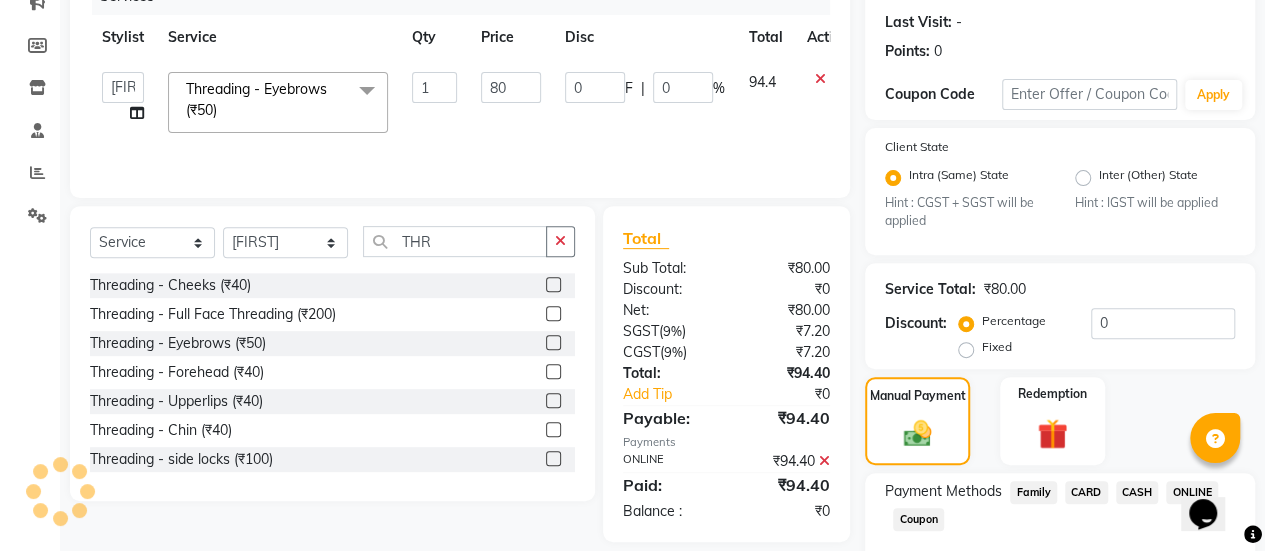 scroll, scrollTop: 493, scrollLeft: 0, axis: vertical 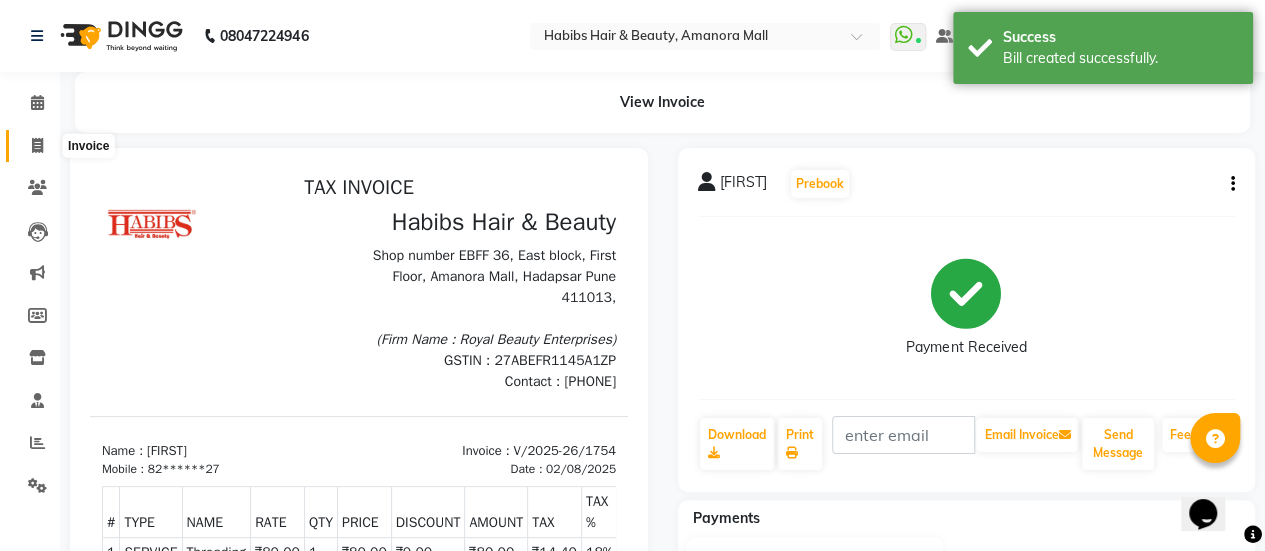 click 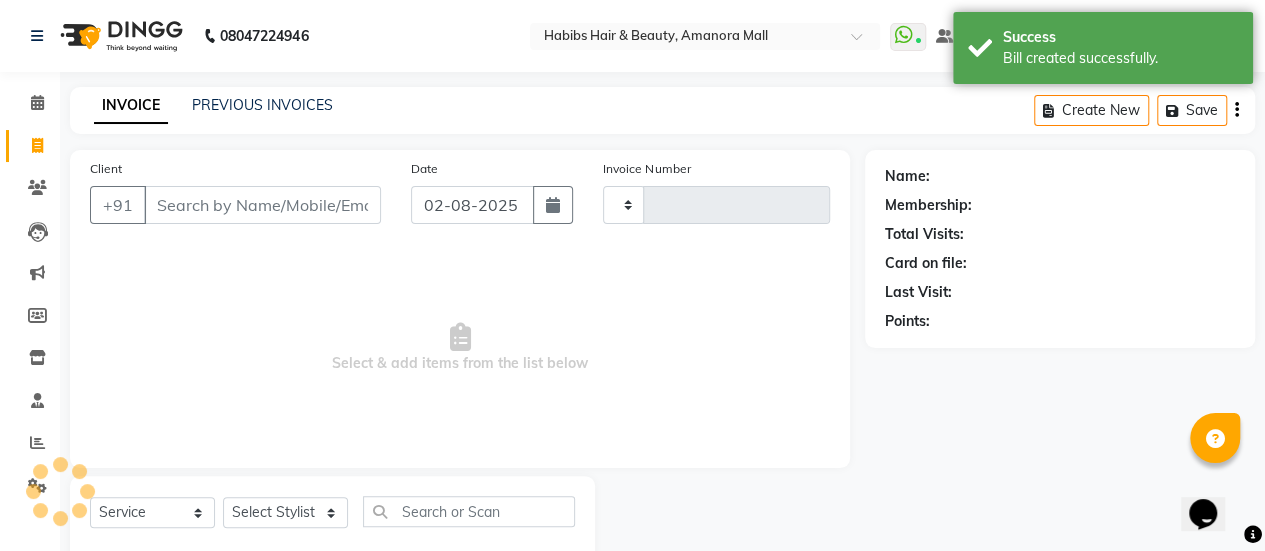 type on "1755" 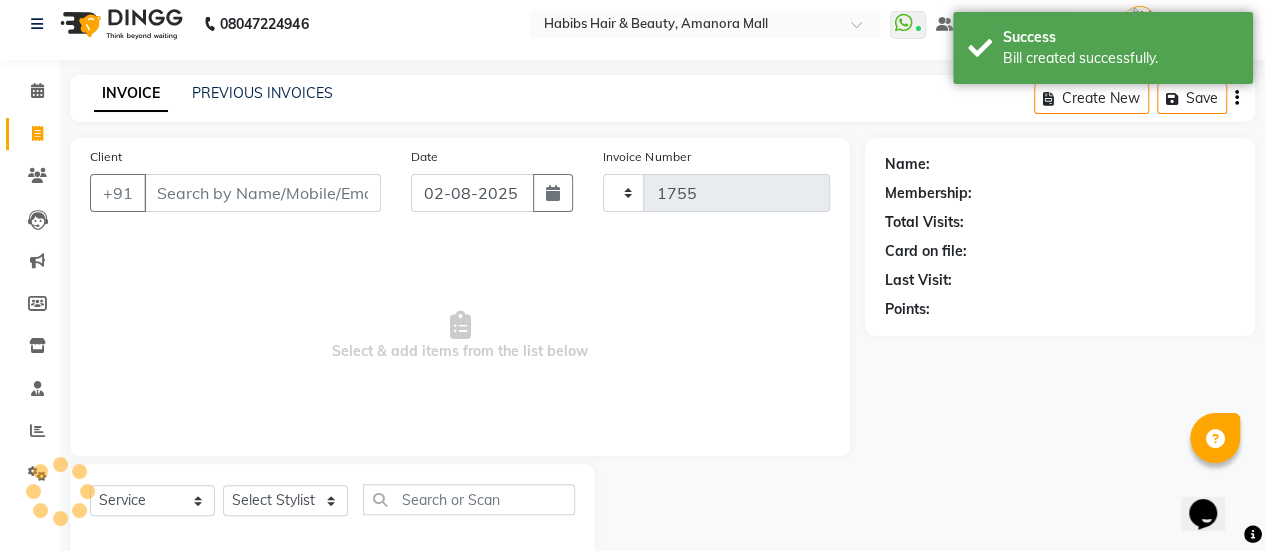 select on "5399" 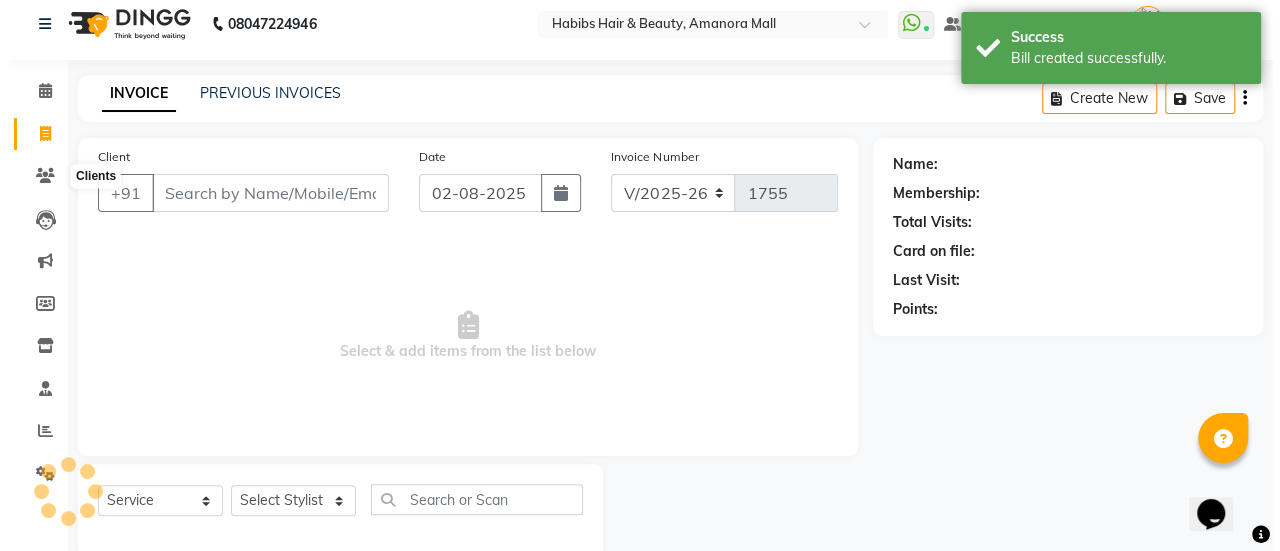 scroll, scrollTop: 49, scrollLeft: 0, axis: vertical 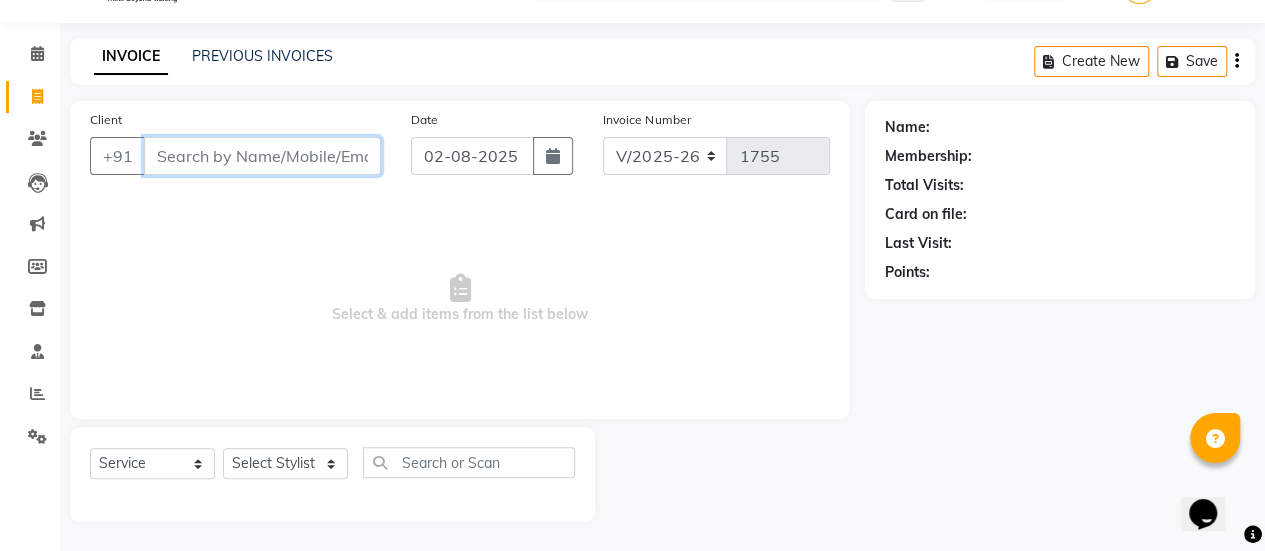 click on "Client" at bounding box center [262, 156] 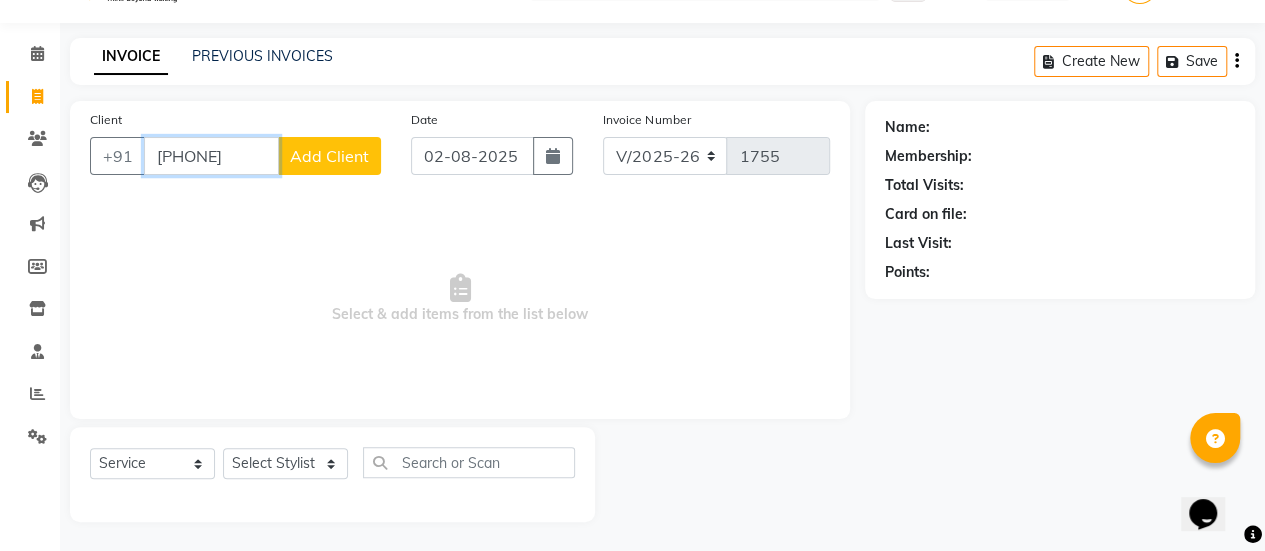 type on "[PHONE]" 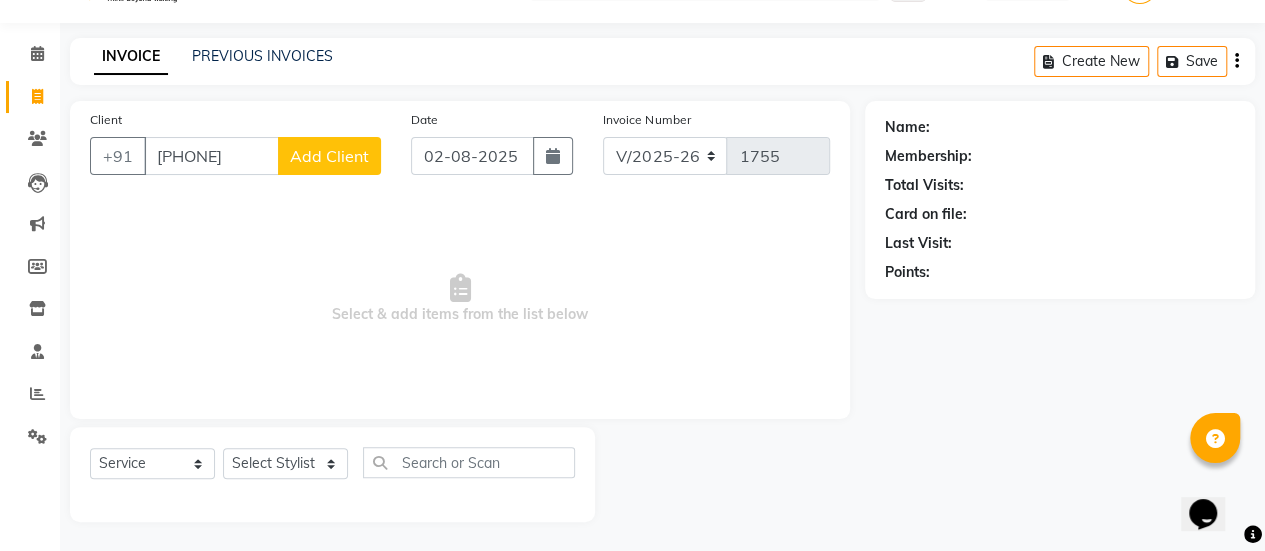 click on "Add Client" 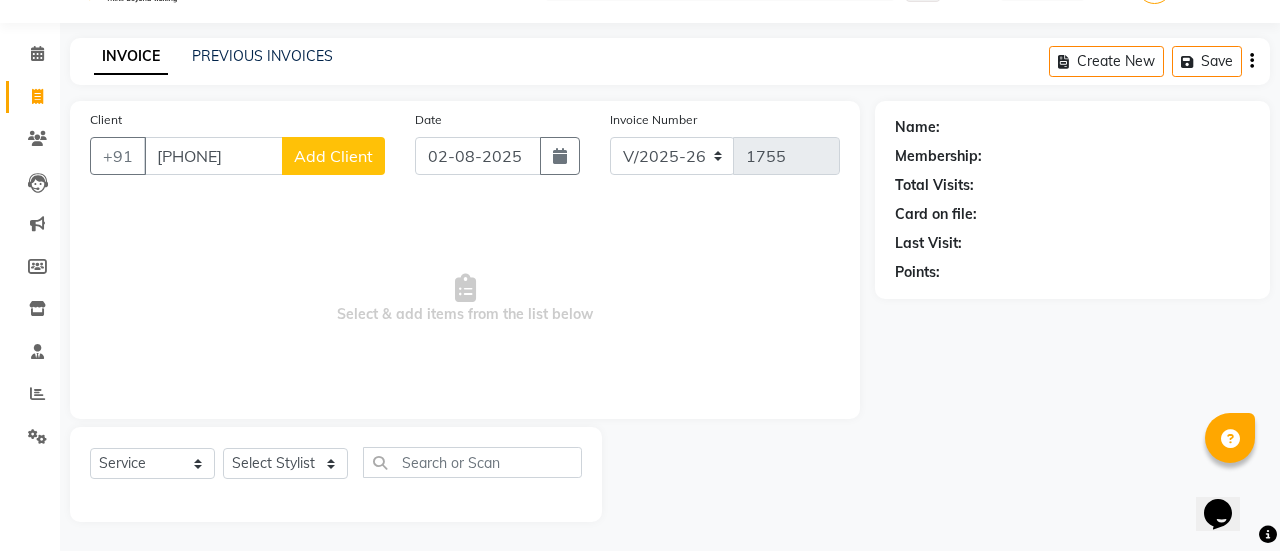 select on "22" 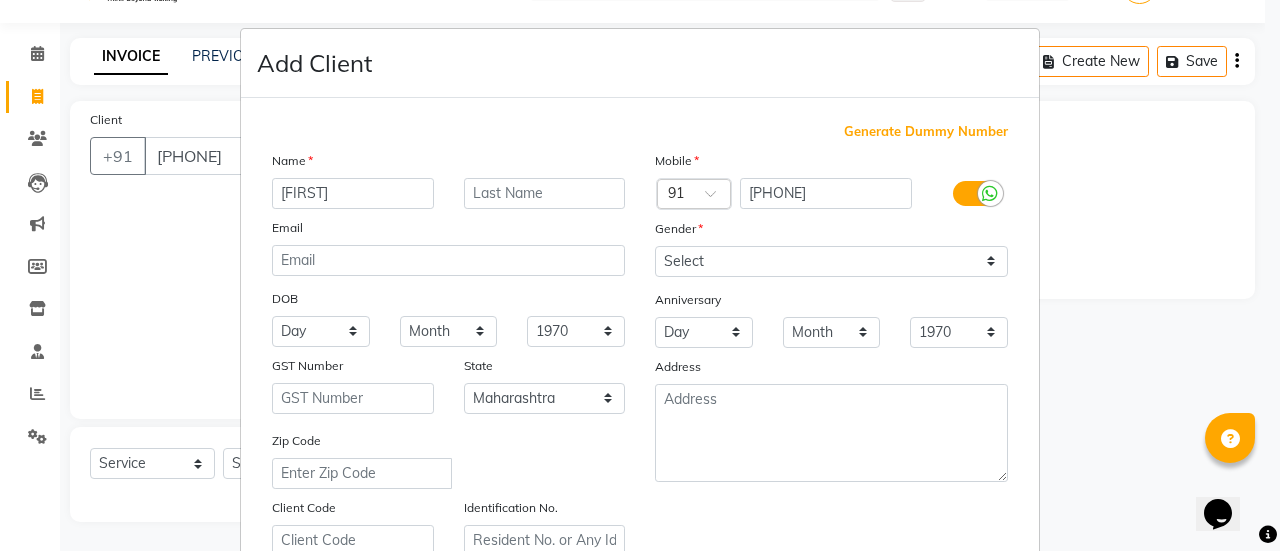 type on "u" 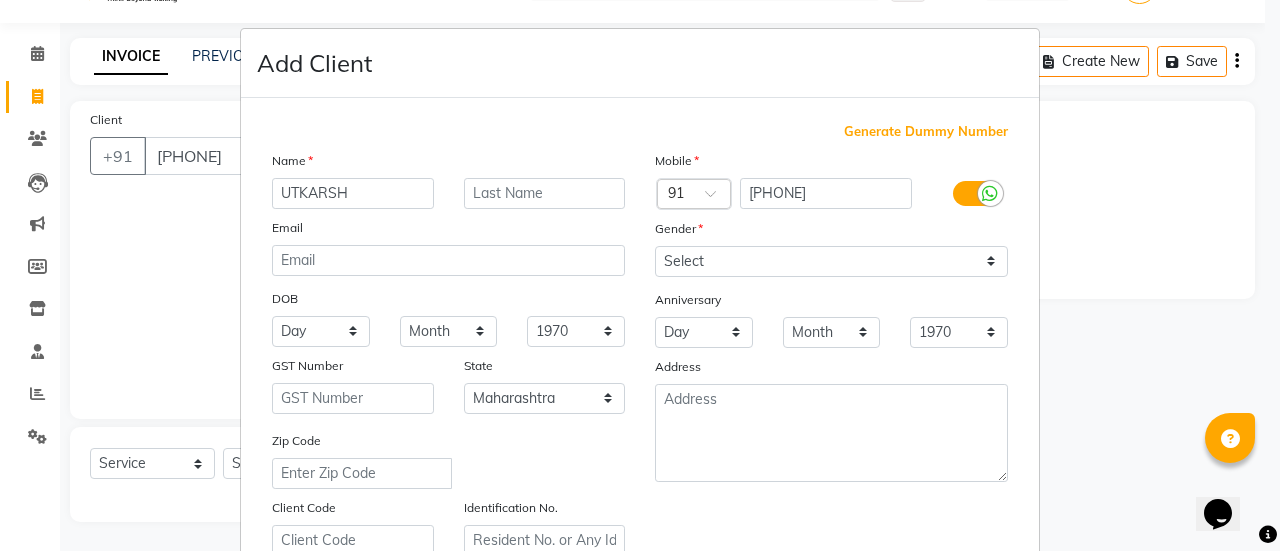 type on "UTKARSH" 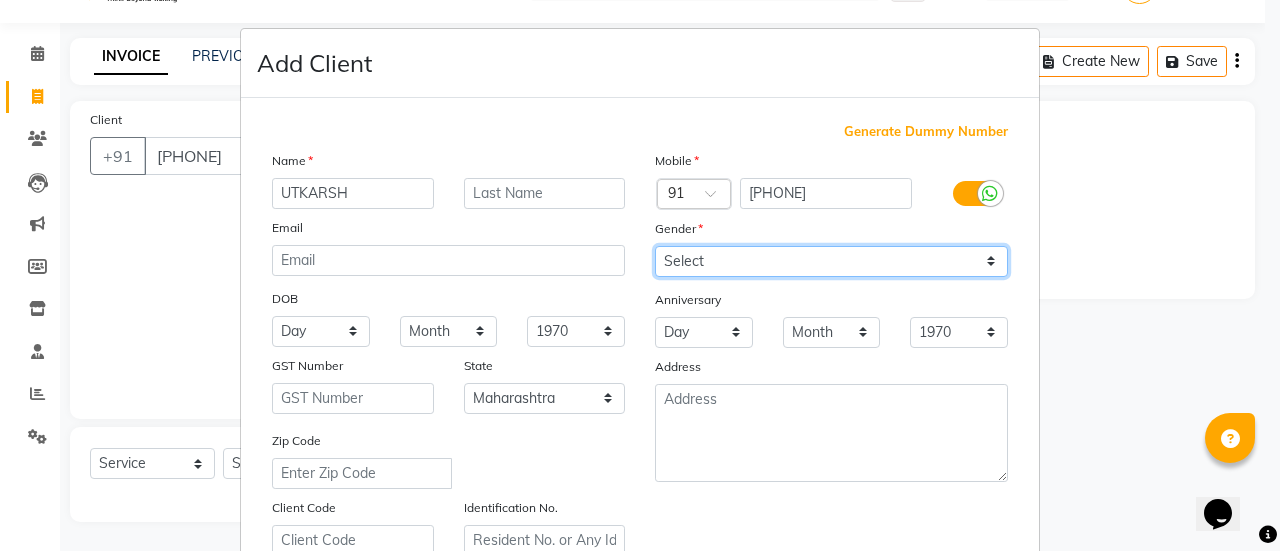 click on "Select Male Female Other Prefer Not To Say" at bounding box center [831, 261] 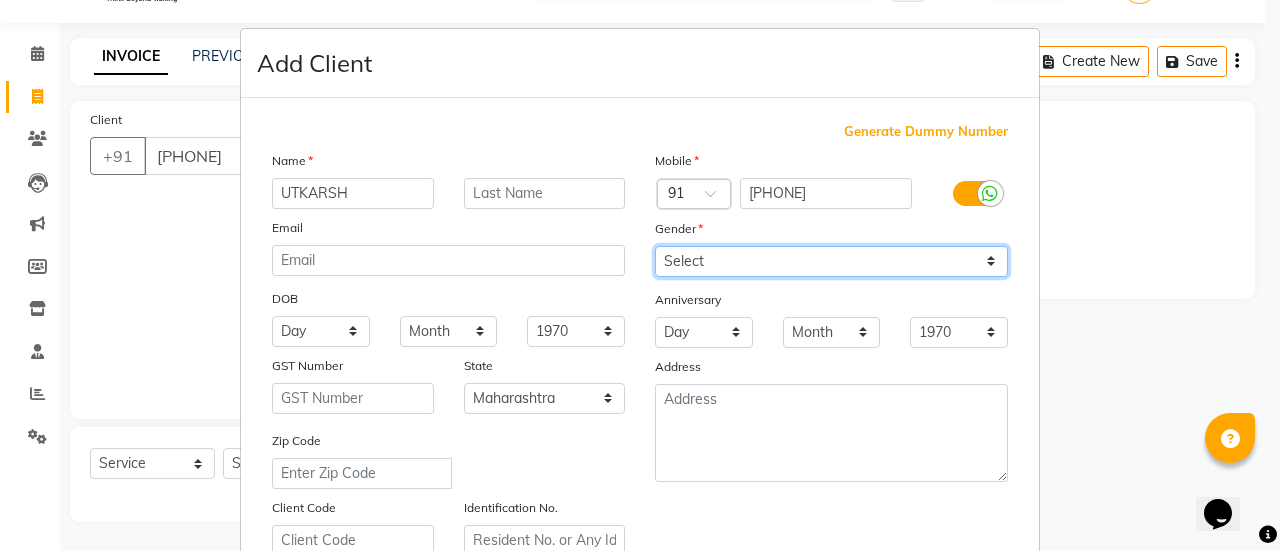 select on "male" 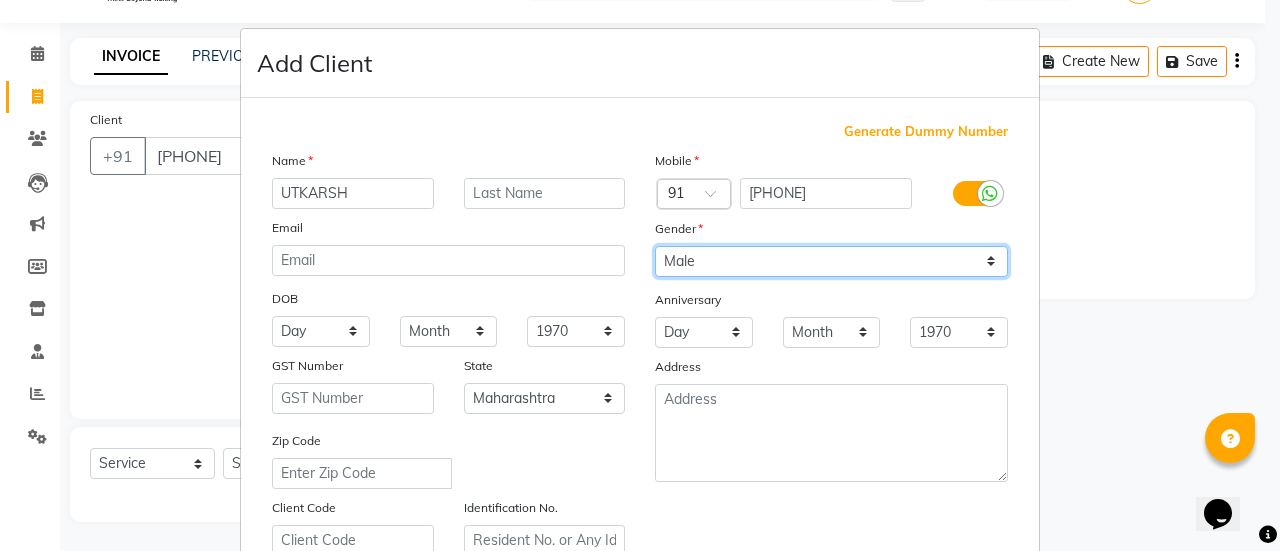 click on "Select Male Female Other Prefer Not To Say" at bounding box center [831, 261] 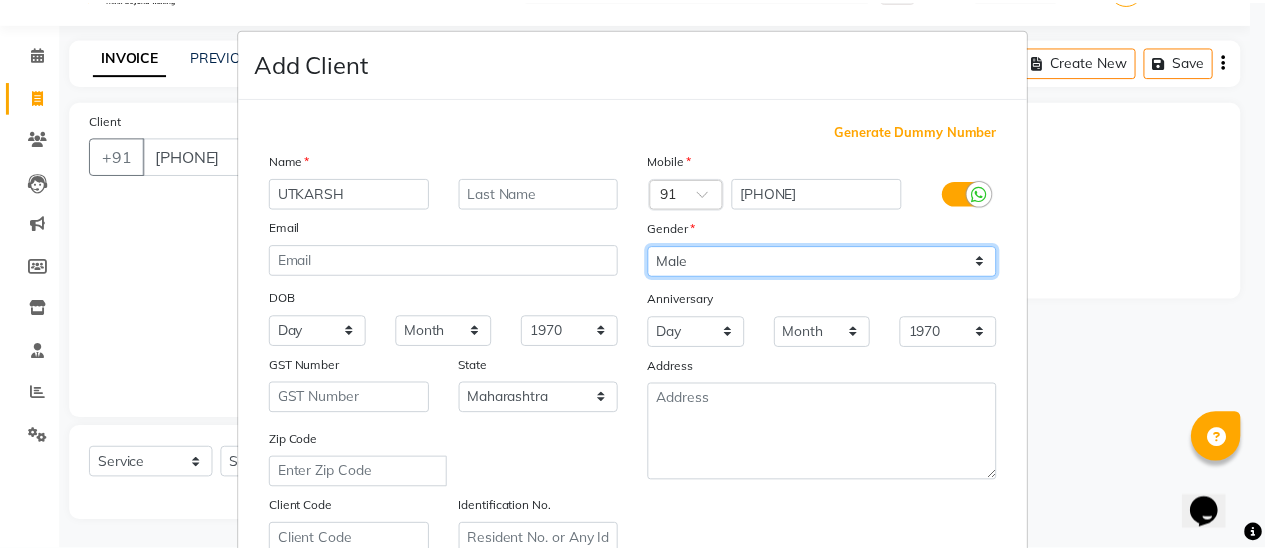 scroll, scrollTop: 368, scrollLeft: 0, axis: vertical 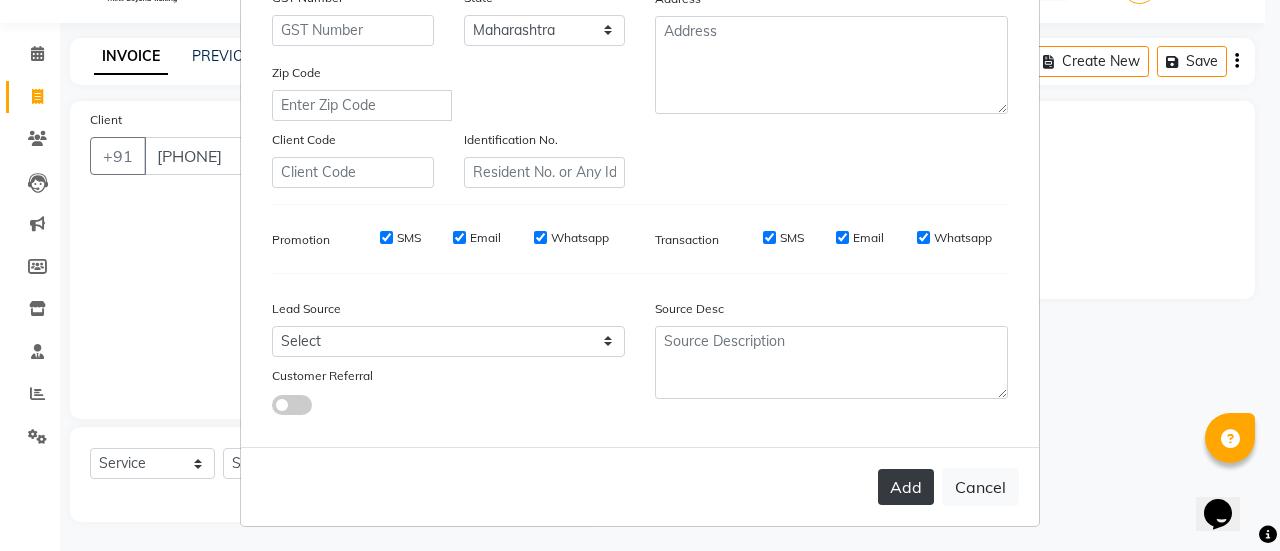 click on "Add" at bounding box center [906, 487] 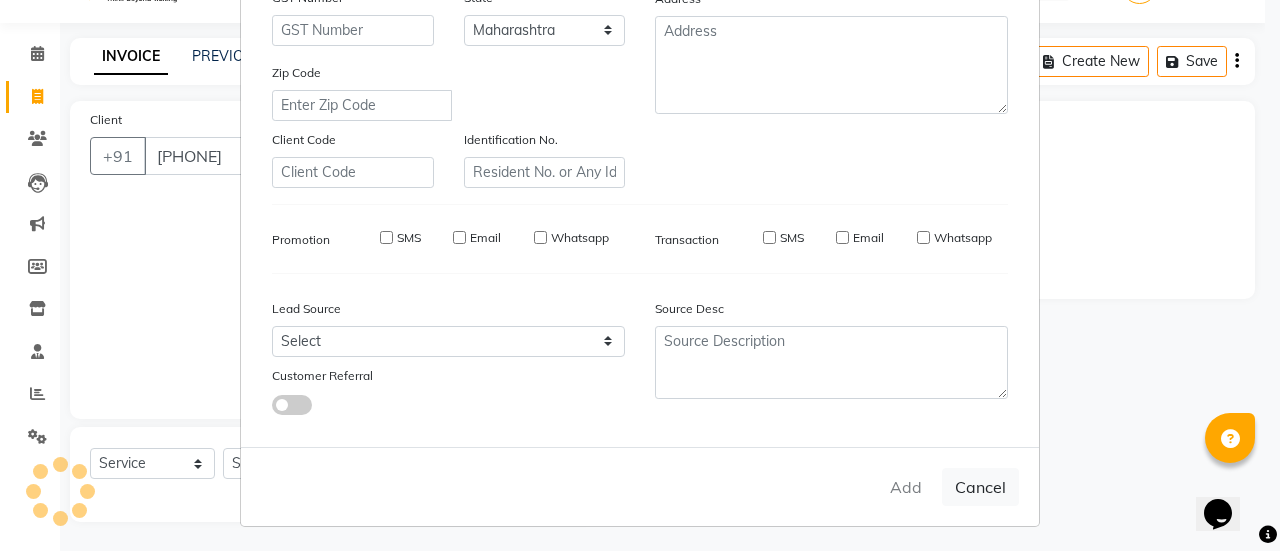 type on "89******89" 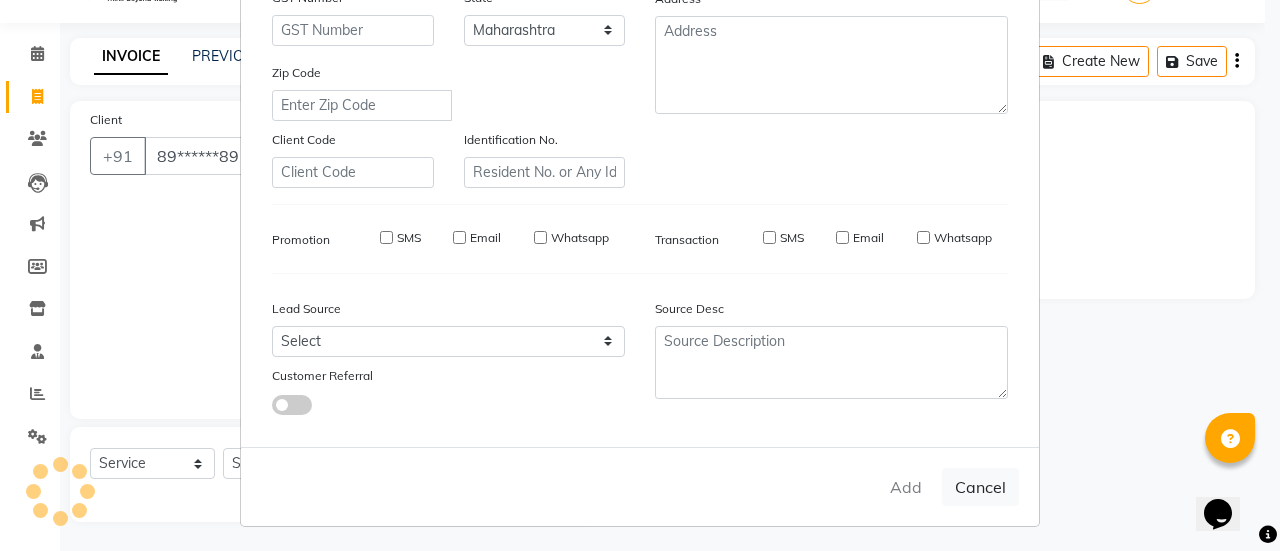 select 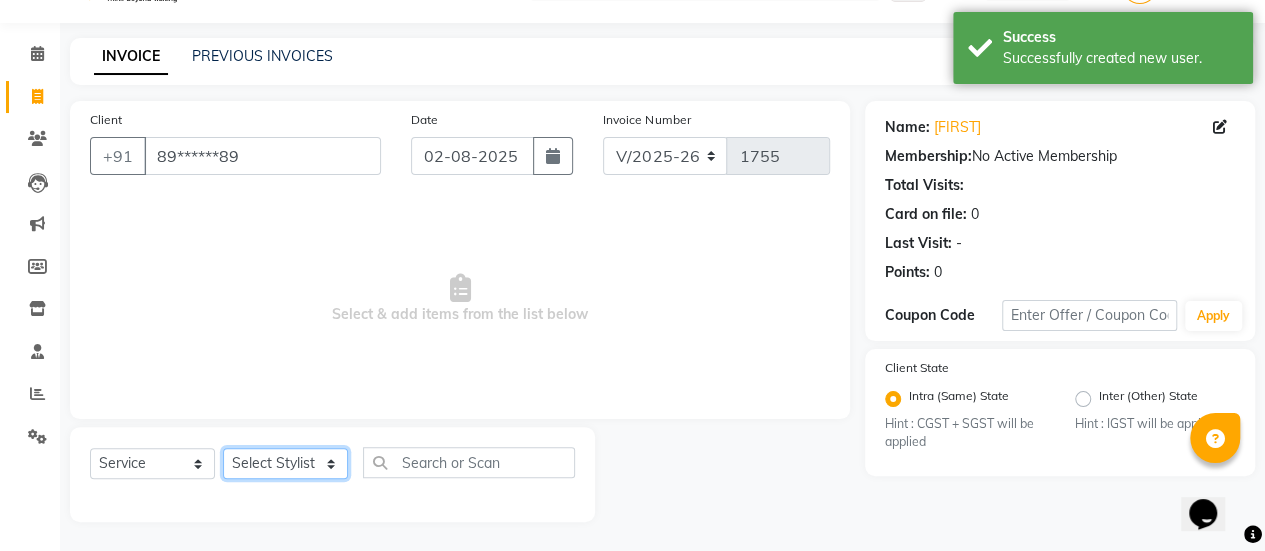 click on "Select Stylist [FIRST] ASAD [FIRST] [FIRST] [FIRST] [FIRST] [FIRST] [FIRST] Manager [FIRST] [FIRST] [FIRST] [FIRST] [FIRST] [FIRST] [FIRST] Haircuts -  Mens Cut And Styling (₹500)  Haircuts -  Womens Cut And Blowdry (₹1)  Haircuts -  Child Cut Boy (₹1)  Haircuts -  Child Cut Girl (₹1)  Hair Cut (₹1)  DANDRUFF TREATMENT SCRUB (₹1)  FLIX CUT (₹1)  HAIR CUT & BEARD TRIM (₹1)  CHILD CUT GIRL (₹1)  SIGNATURE FACIAL (₹6500)  BACK POLISH (₹1)  HAND POLISH (₹2500)  NAIL CUT & FILE (₹250)  Demo (₹1200)  FULL BODY POLISHING (₹5000)  HYDRA FACIAL (₹1)  D TAN FEET (₹1)  FULL HAND D TAN (₹1)  KERATIN (₹1)  BOTOX (₹1)  HIGHT LIGHT CROWN (₹1)  GLOBAL MENS (₹1)  NANOPIASTY  (₹1)  WAXING (₹1)  MEKUP WOMENS (₹1)  MEKUP MENS (₹1)  SARI DRAPING (₹1)  HAIR STYLE (₹1)  O3+ FACE WASH (₹1)  O3+ VITAMIN C SERUM (₹1)  Blowdry  -  Wash And Blast Dry (₹300)  Root touchup (₹1500)" 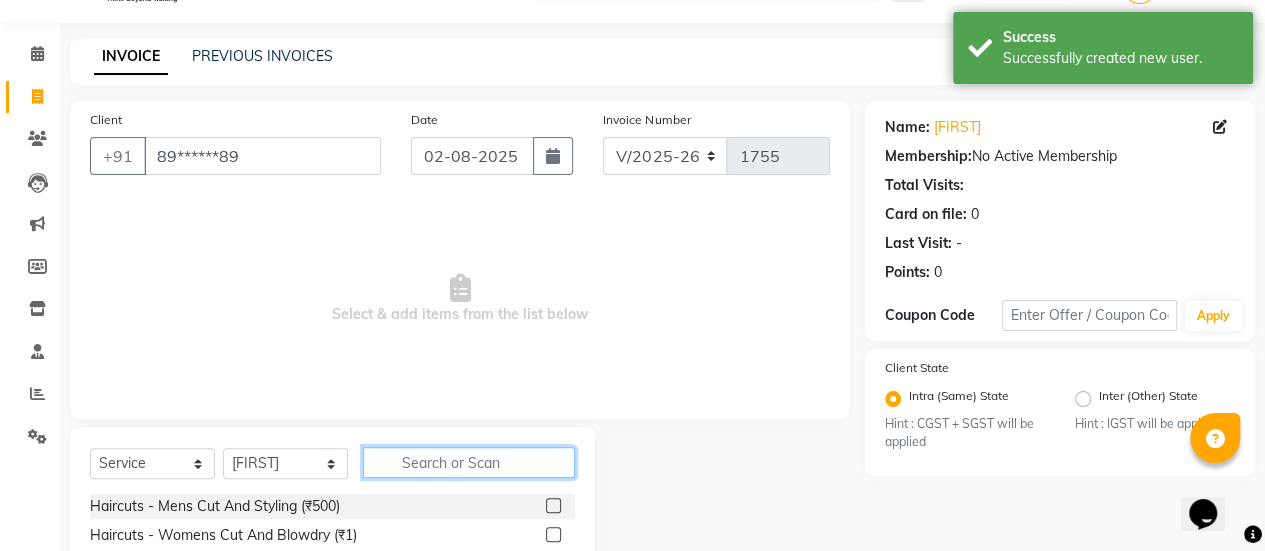 click 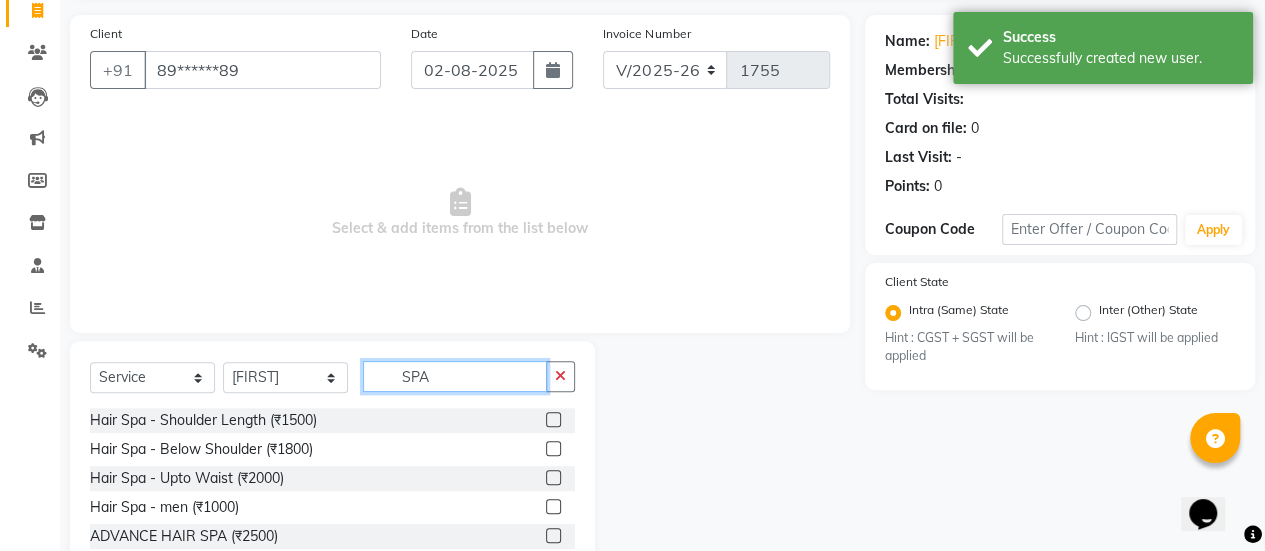 scroll, scrollTop: 136, scrollLeft: 0, axis: vertical 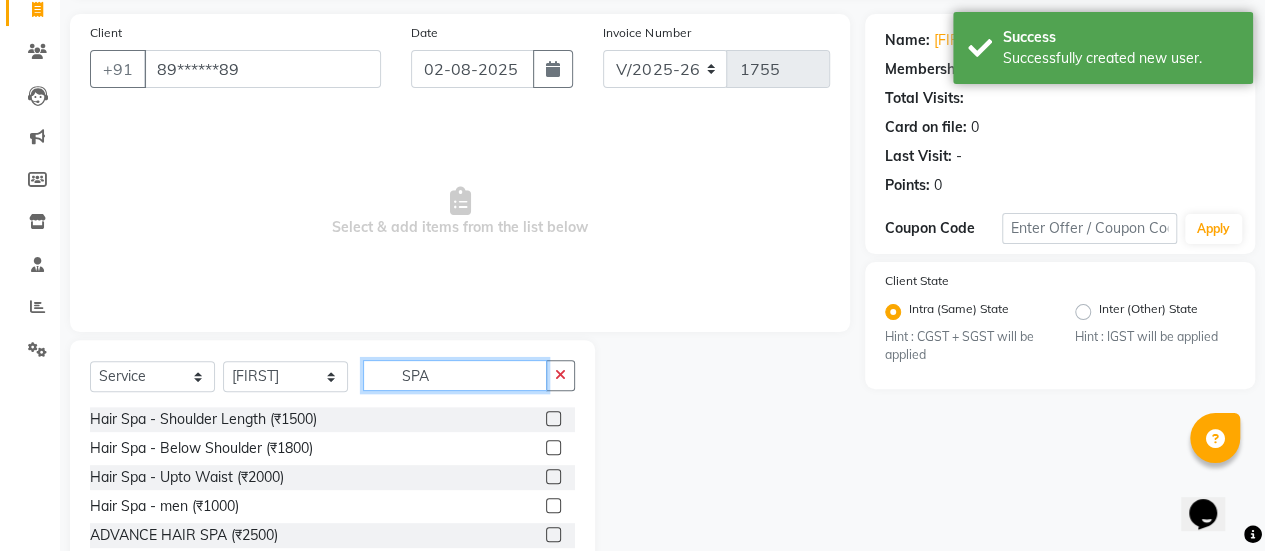 type on "SPA" 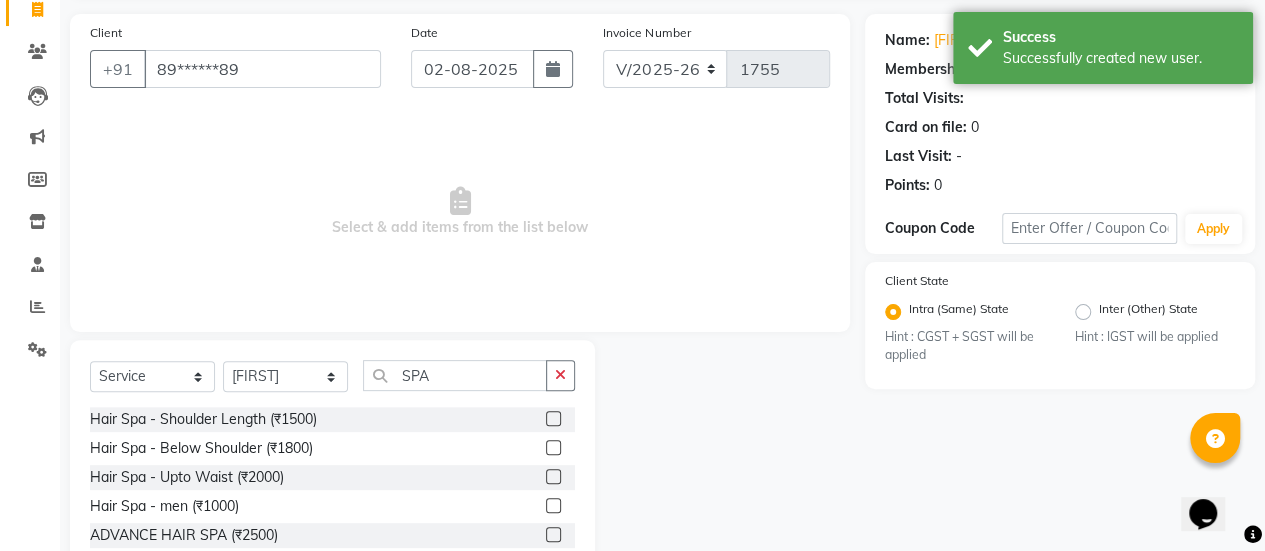click 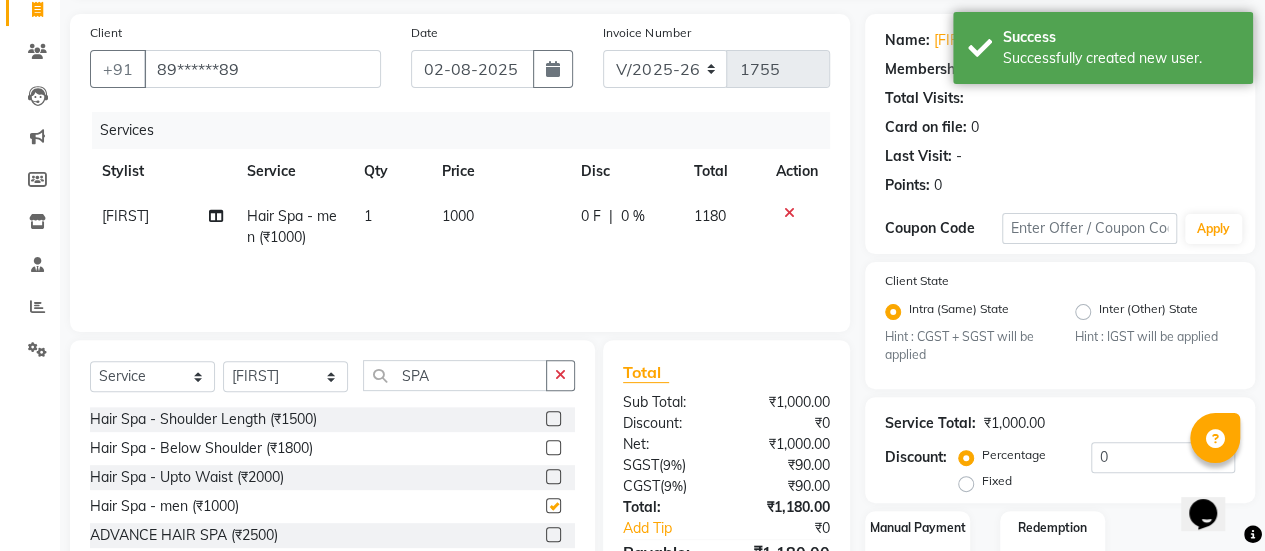 checkbox on "false" 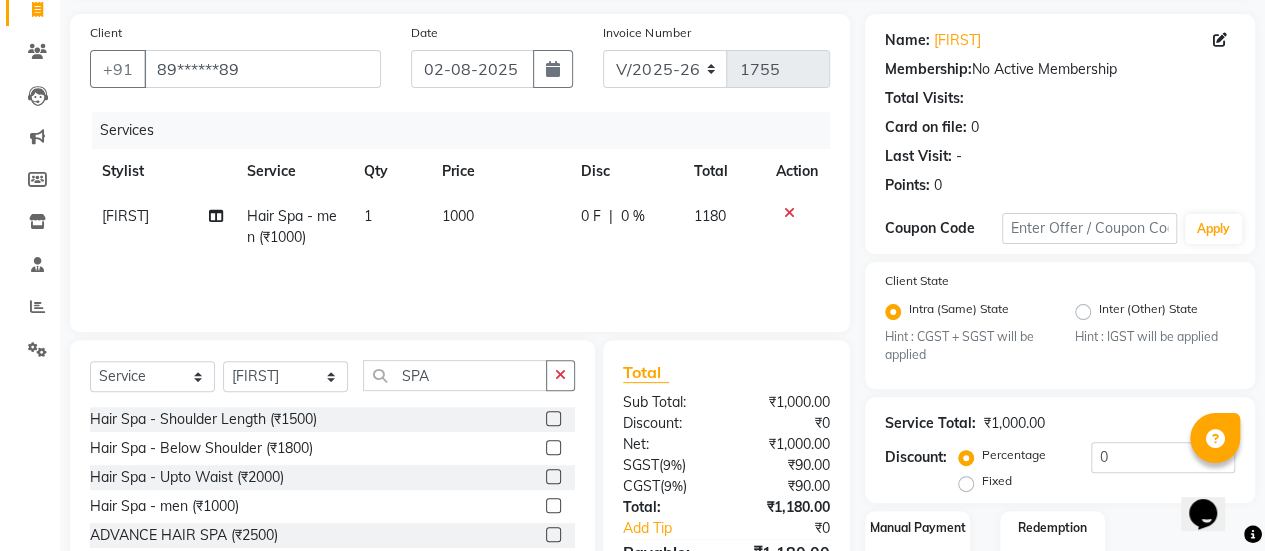 click on "1000" 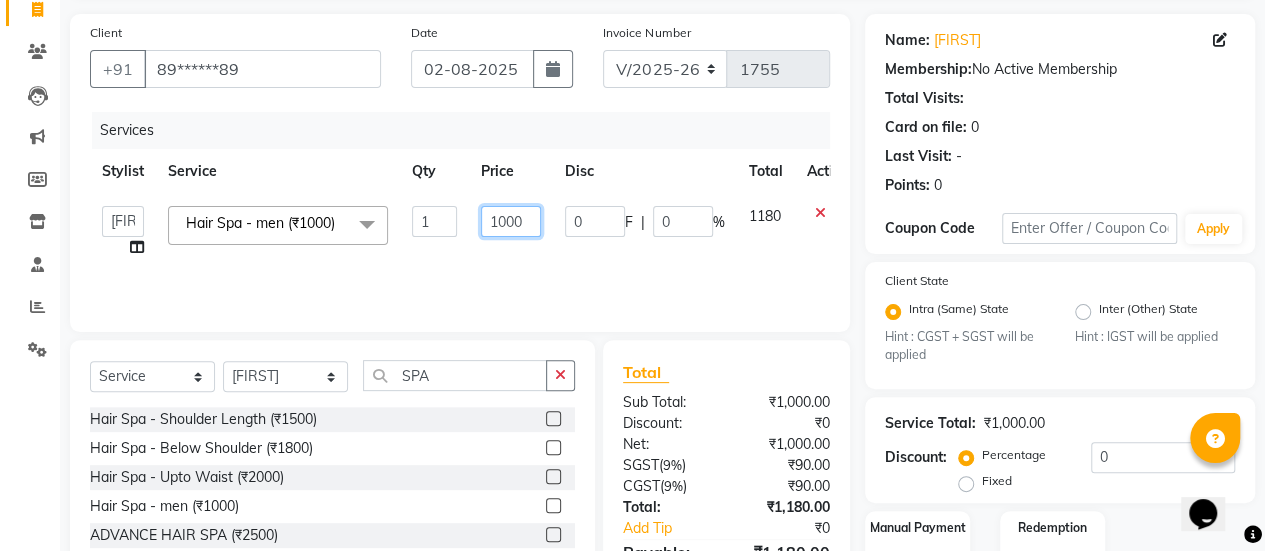 click on "1000" 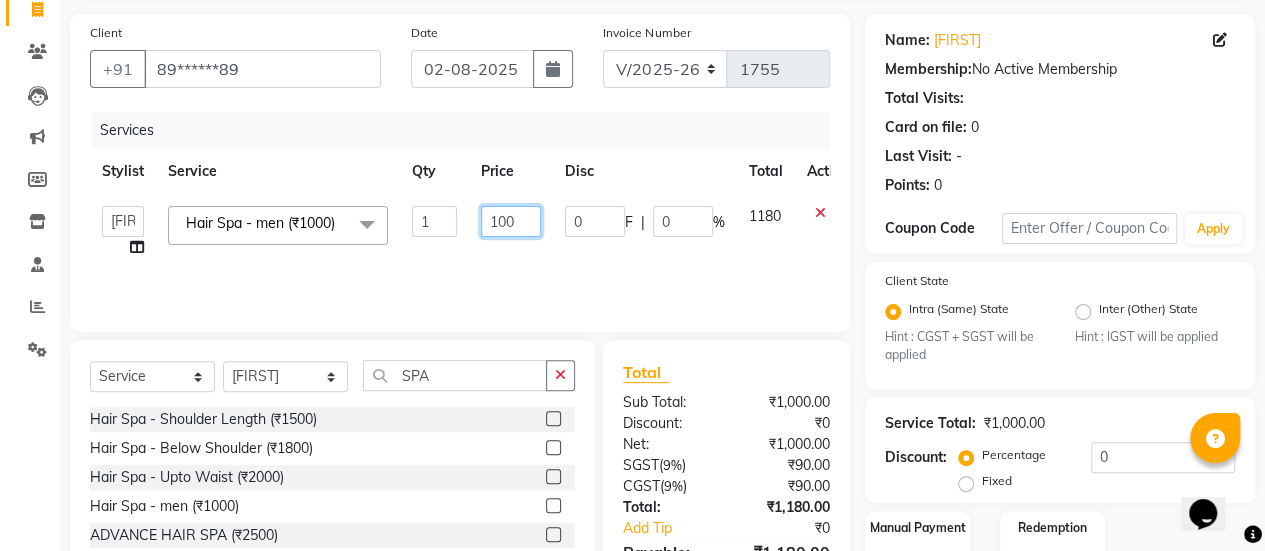 type on "1500" 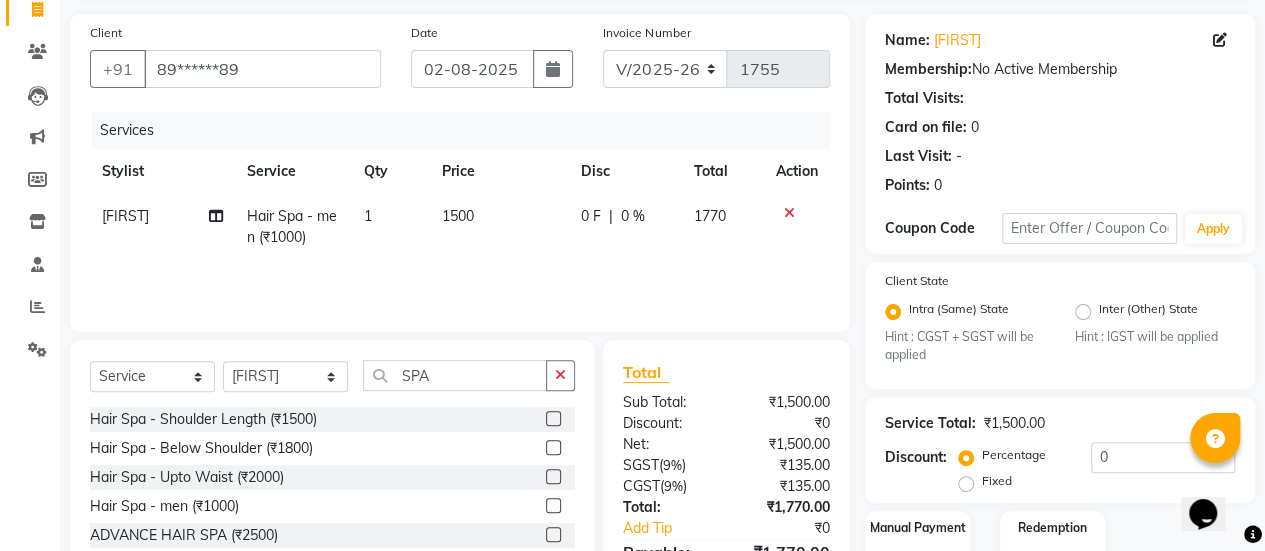 click on "[FIRST] Hair Spa -  men (₹1000) 1 1500 0 F | 0 % 1770" 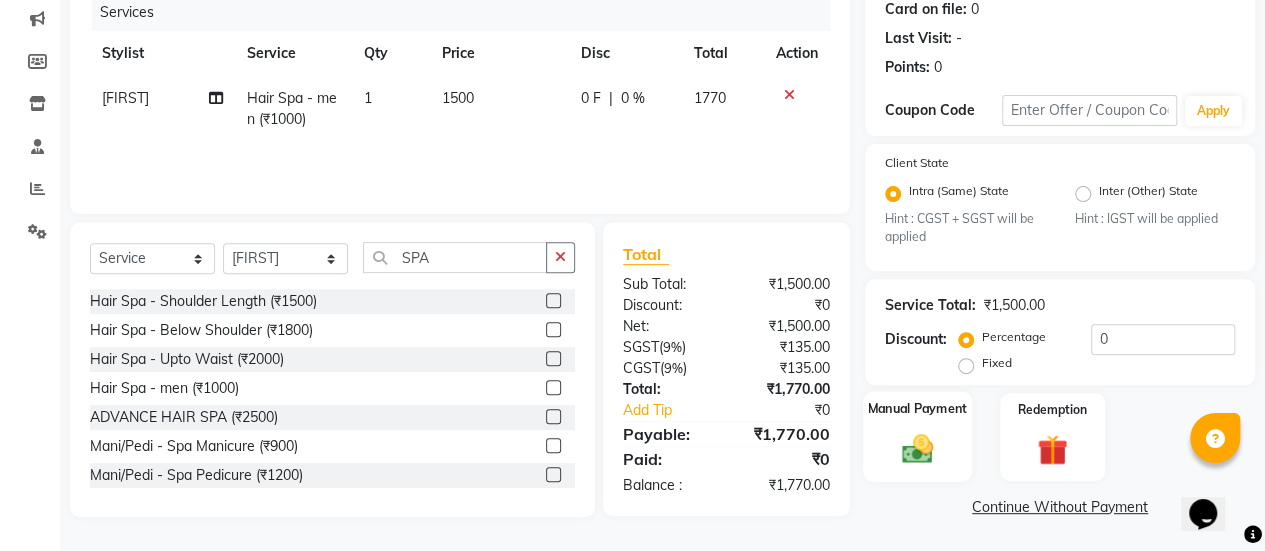 click 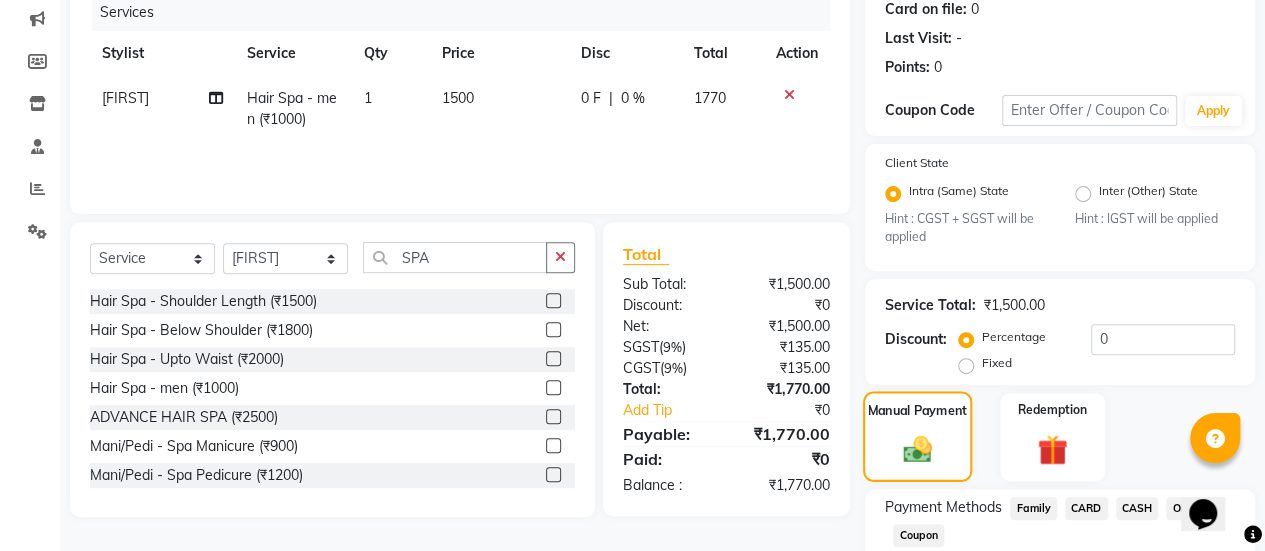 scroll, scrollTop: 382, scrollLeft: 0, axis: vertical 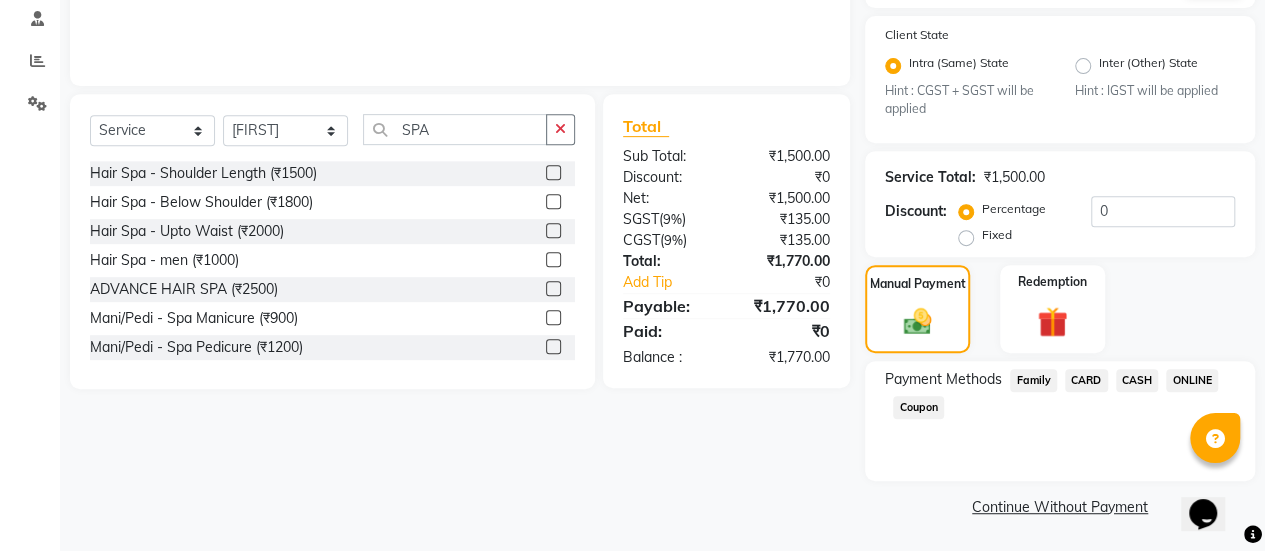 click on "ONLINE" 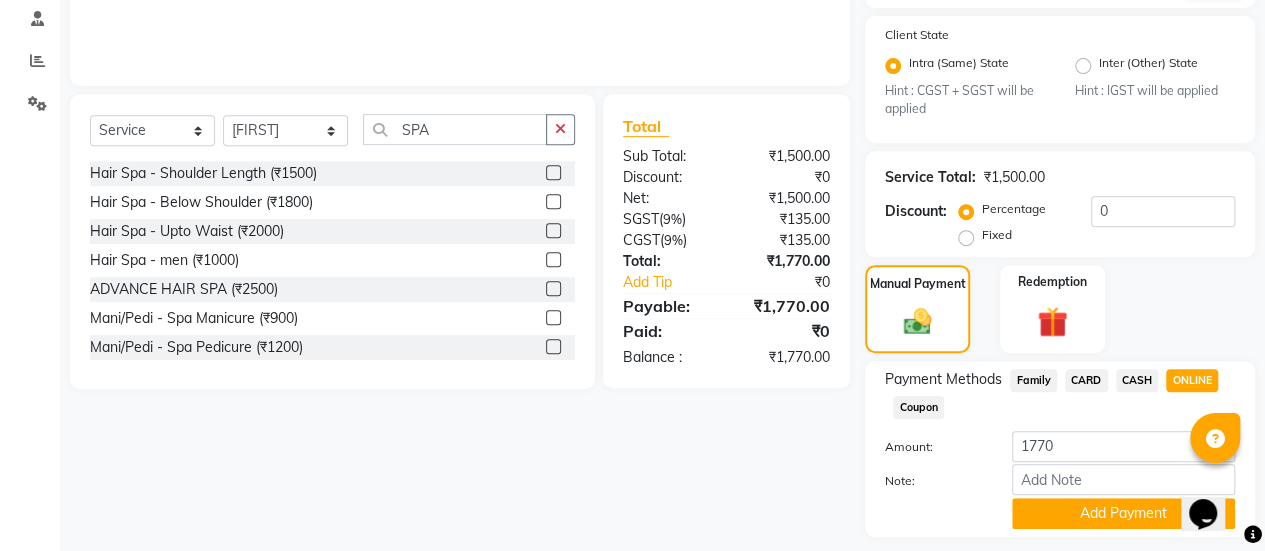 scroll, scrollTop: 438, scrollLeft: 0, axis: vertical 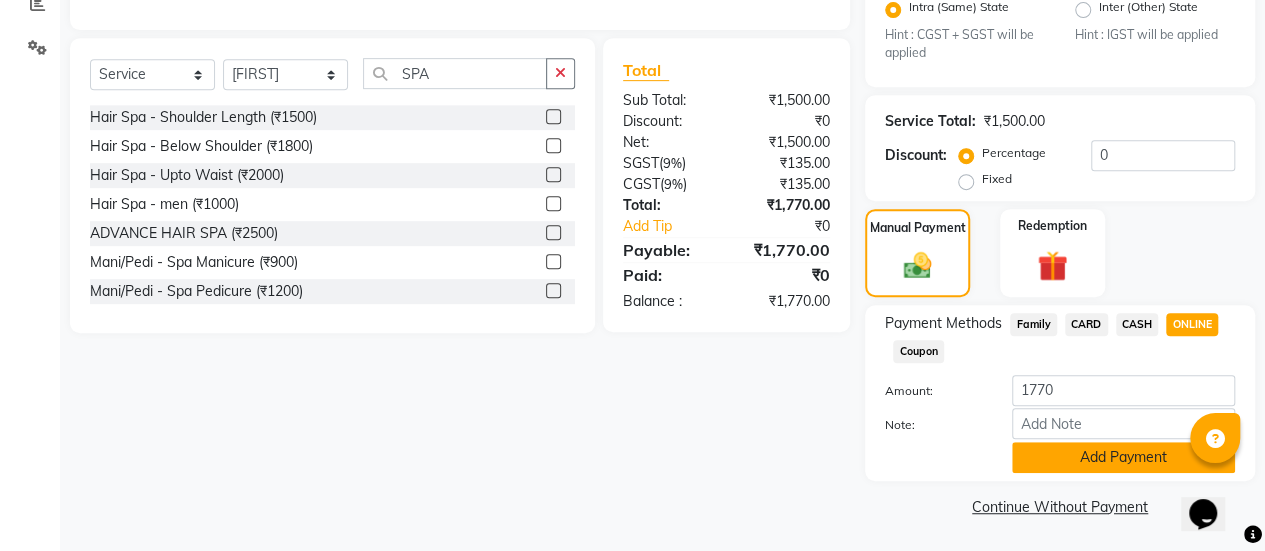 click on "Add Payment" 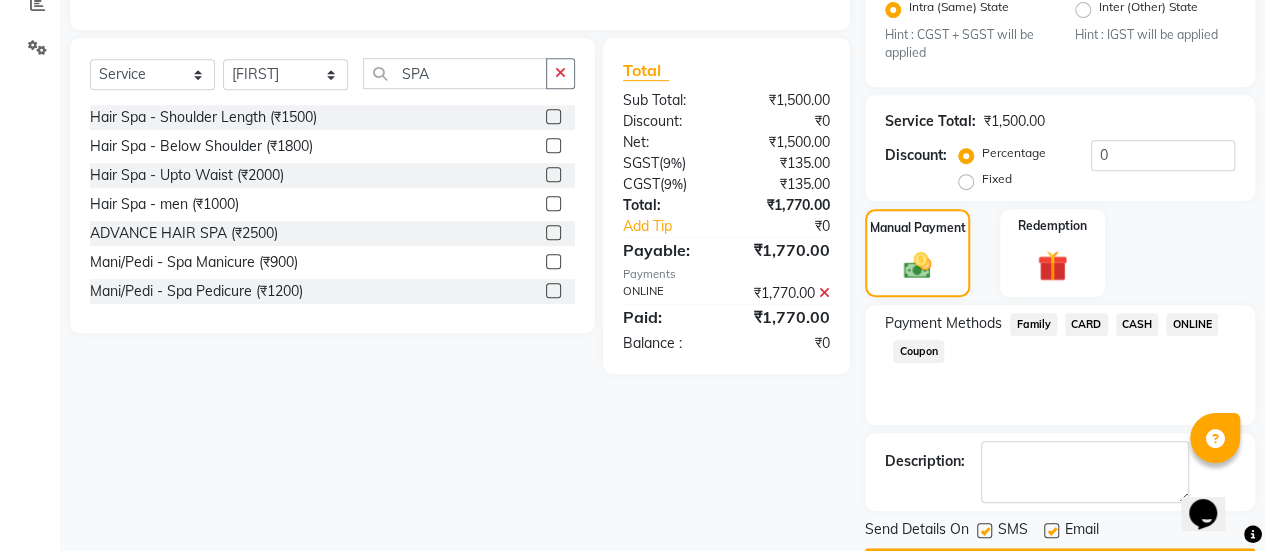 scroll, scrollTop: 493, scrollLeft: 0, axis: vertical 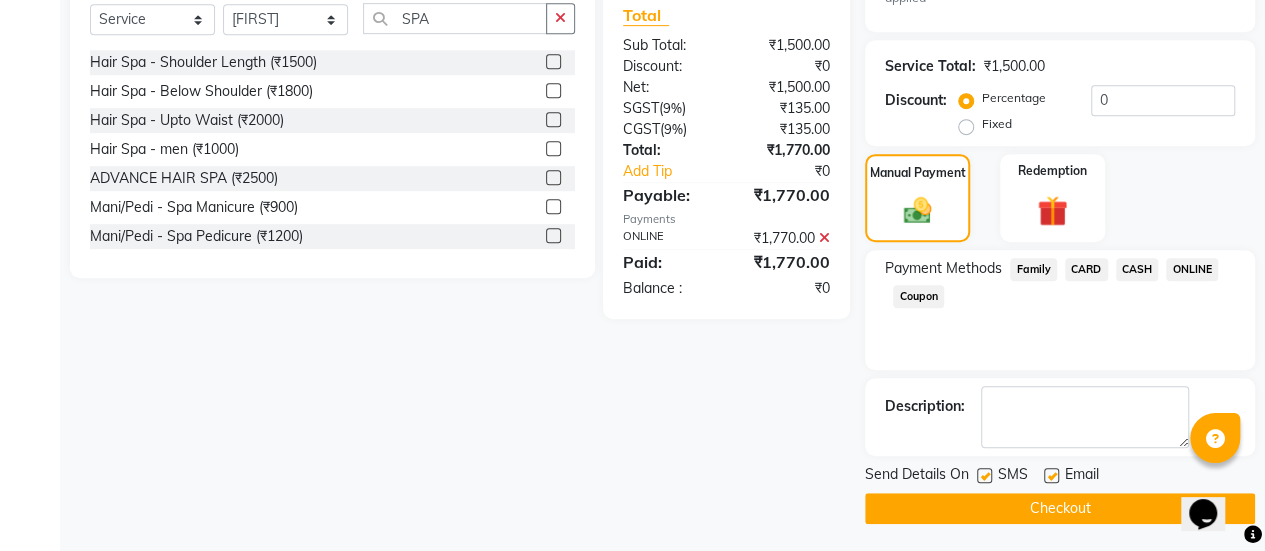click 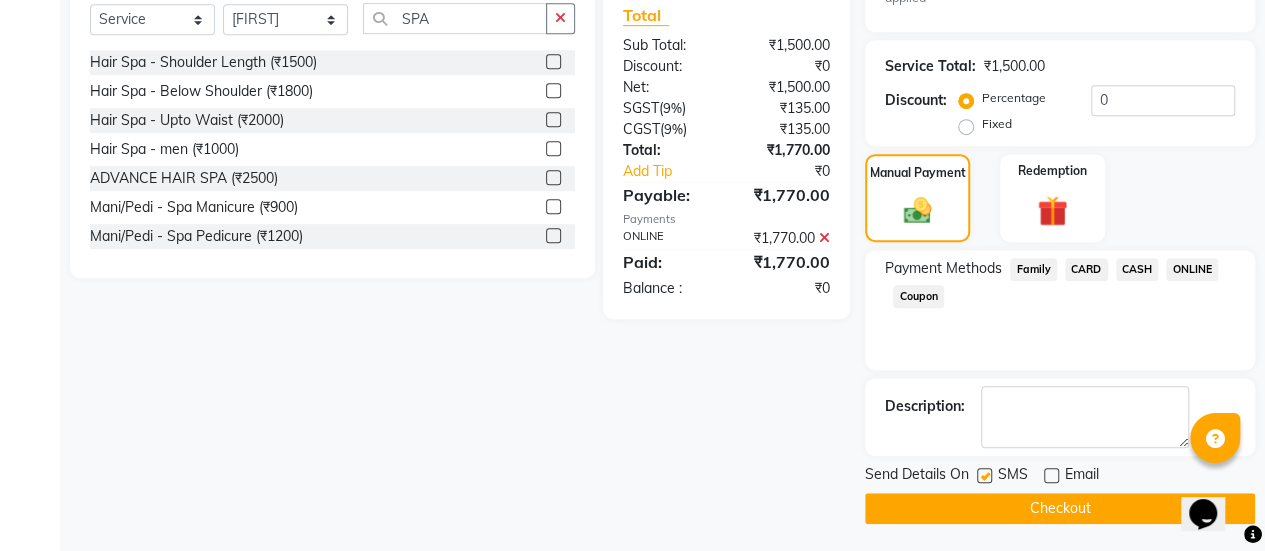 click on "Checkout" 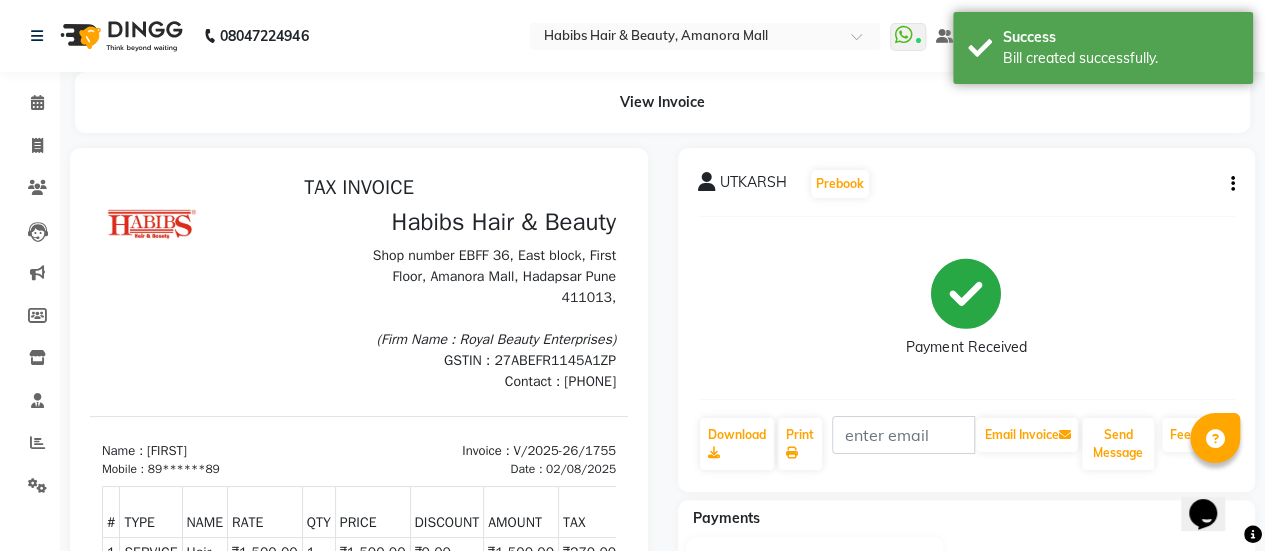 scroll, scrollTop: 0, scrollLeft: 0, axis: both 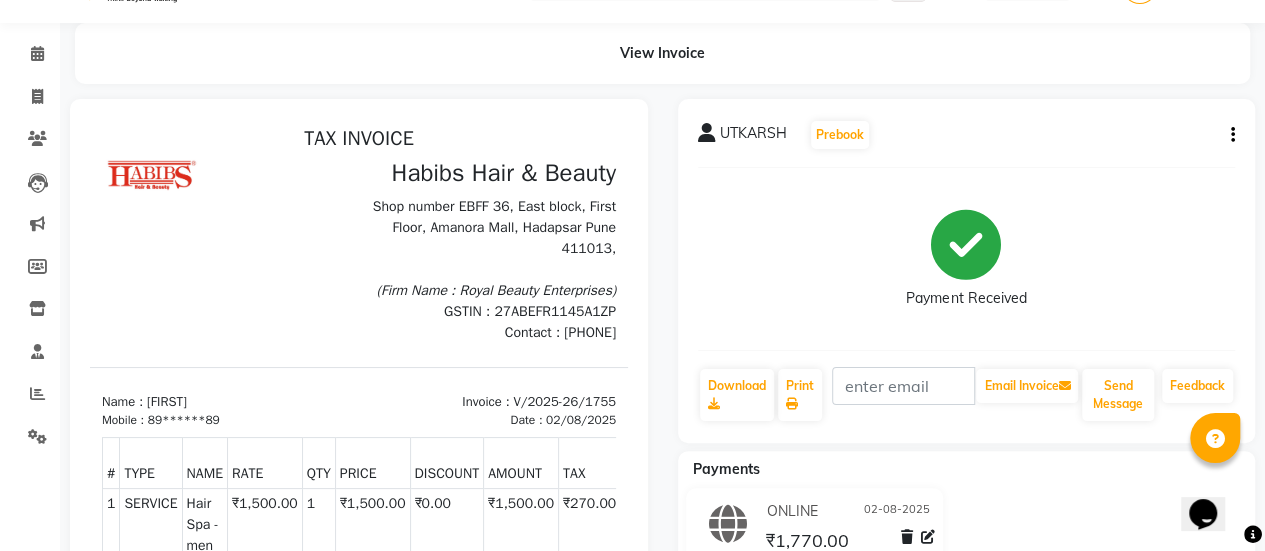 select on "5399" 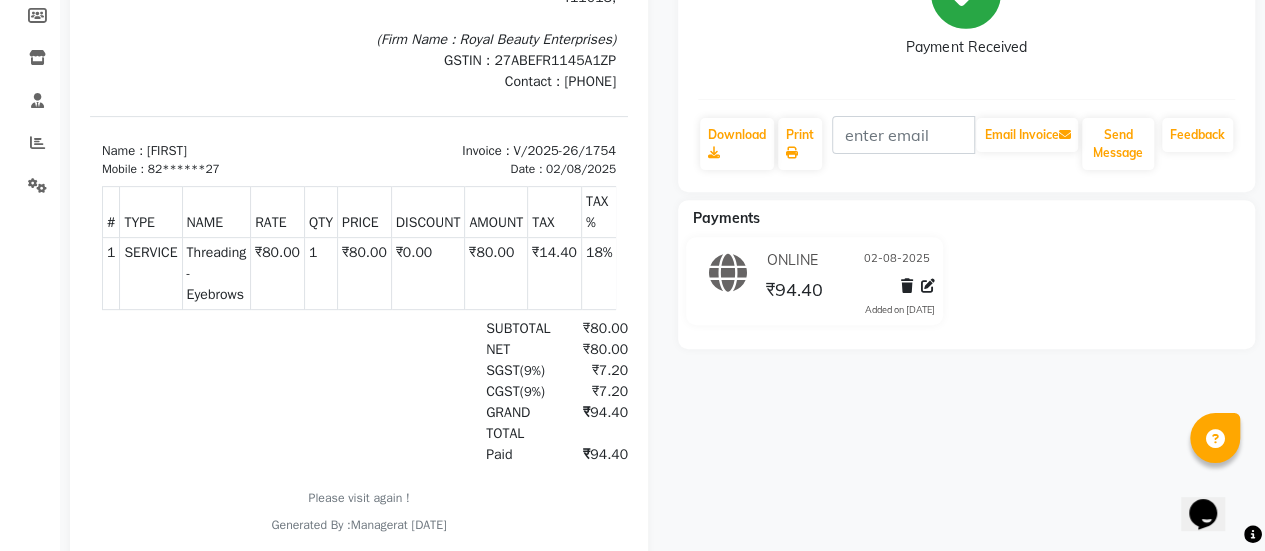 scroll, scrollTop: 0, scrollLeft: 0, axis: both 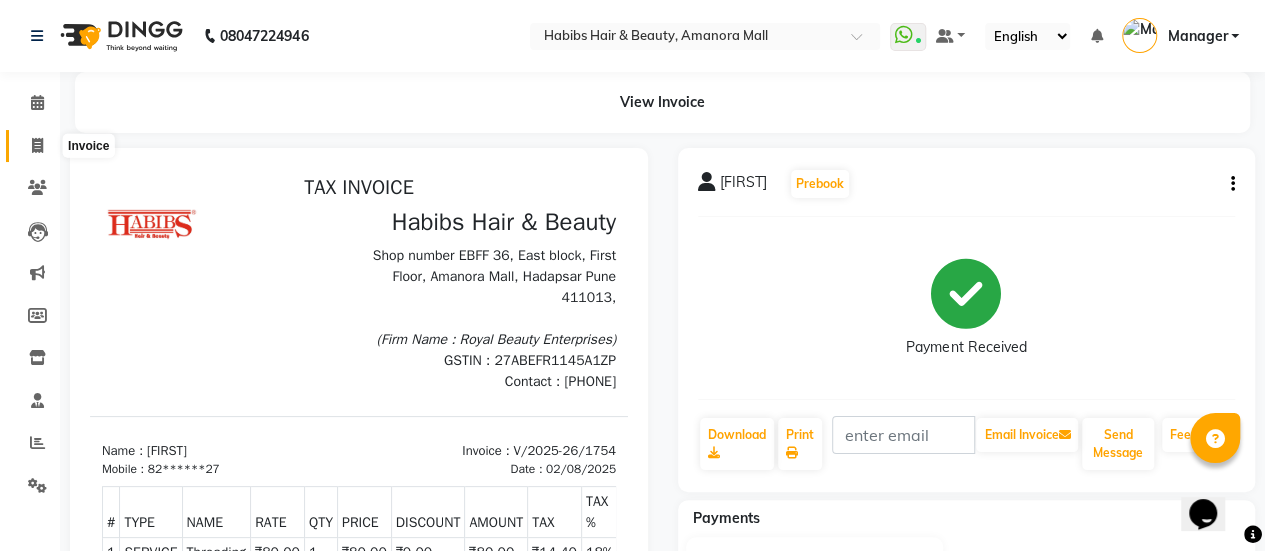click 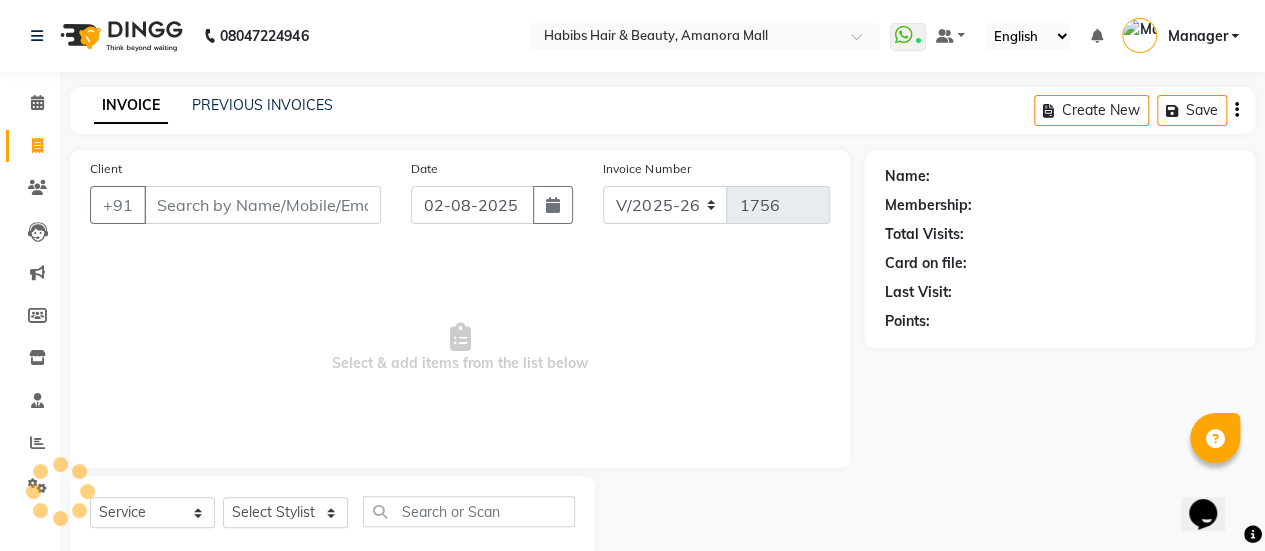scroll, scrollTop: 49, scrollLeft: 0, axis: vertical 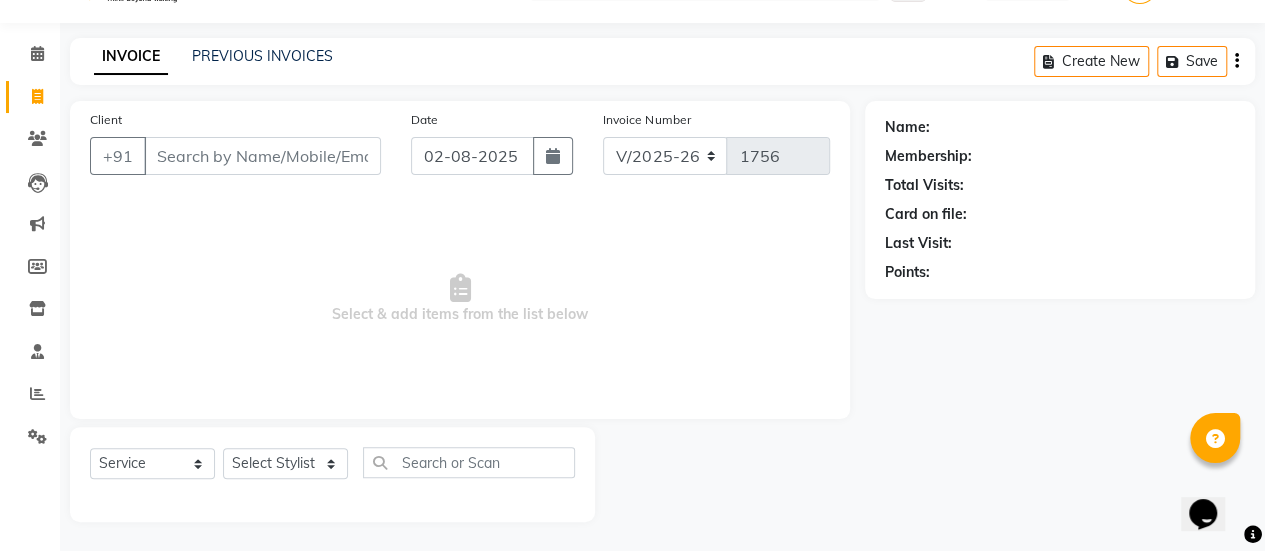 click on "Client" at bounding box center (262, 156) 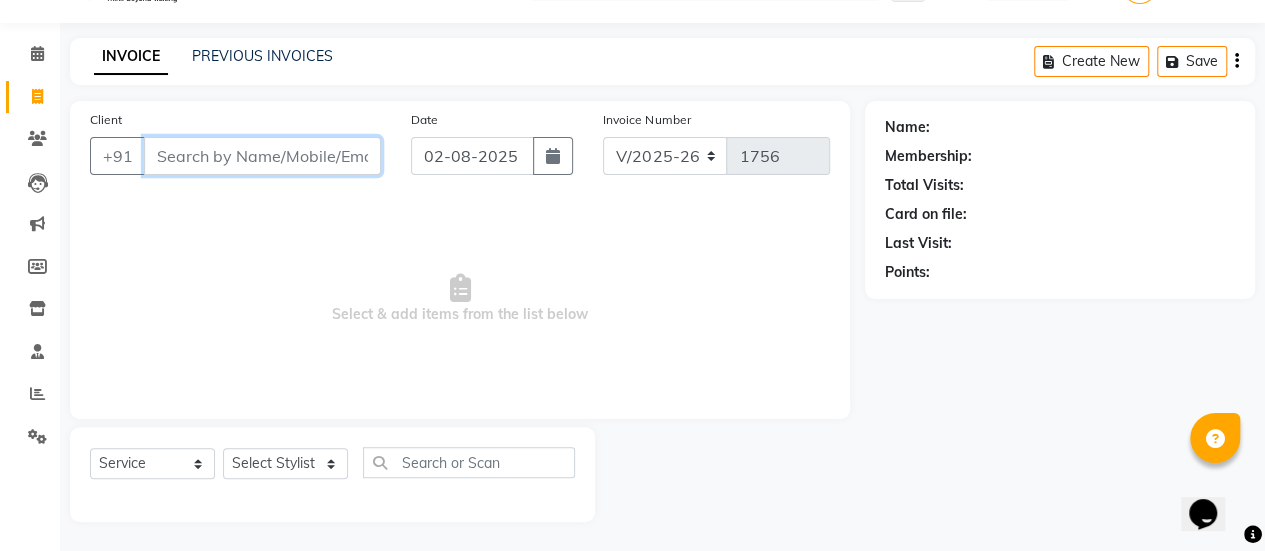 click on "Client" at bounding box center (262, 156) 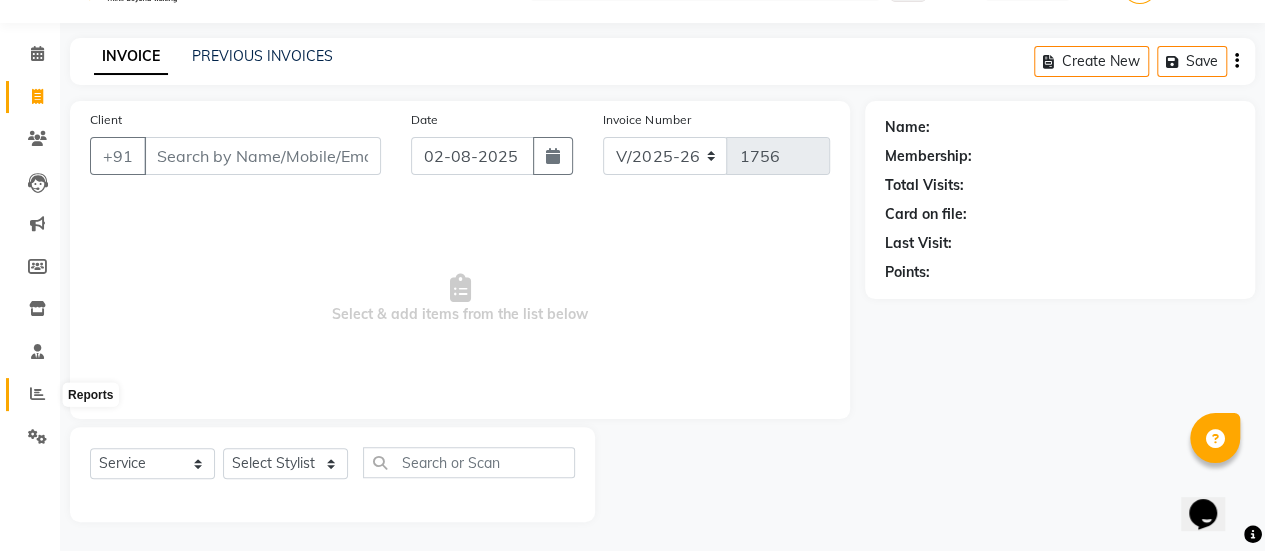click 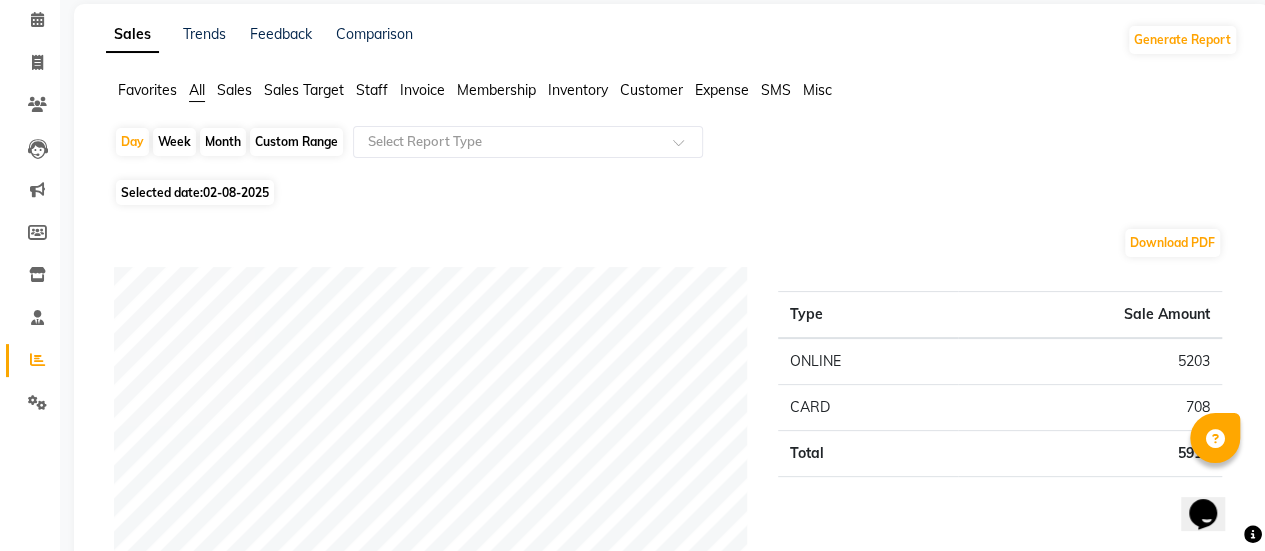 scroll, scrollTop: 0, scrollLeft: 0, axis: both 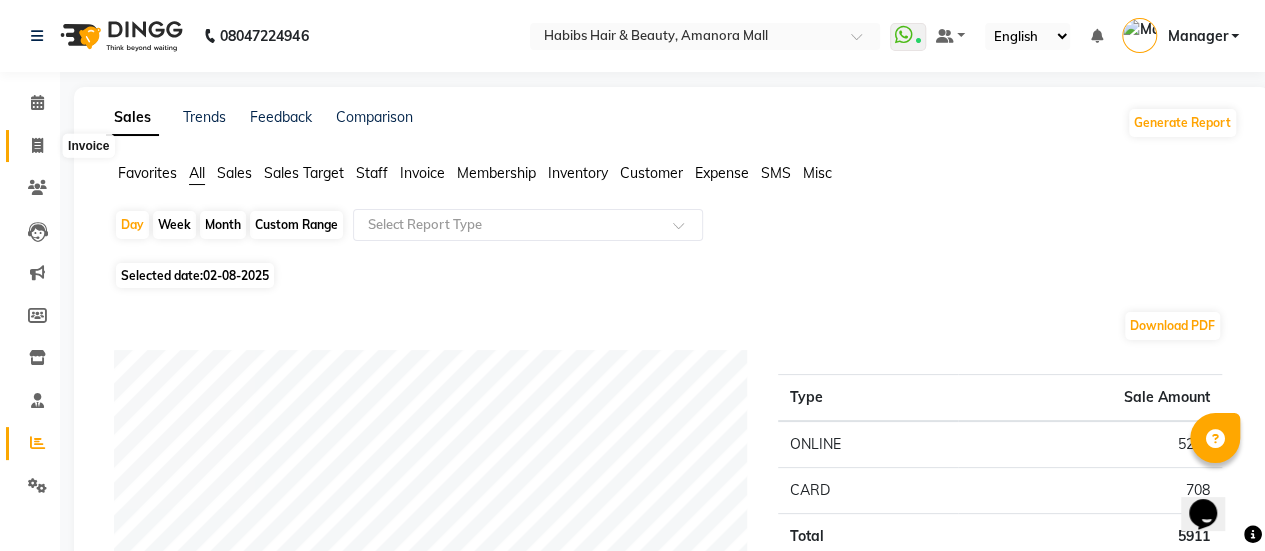 click 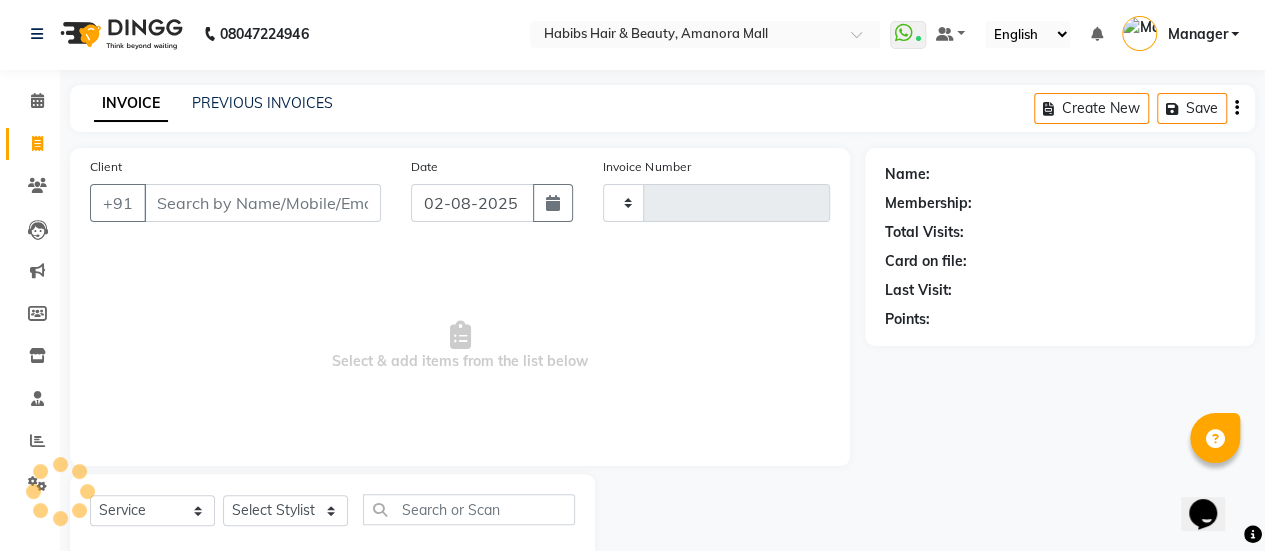 type on "1756" 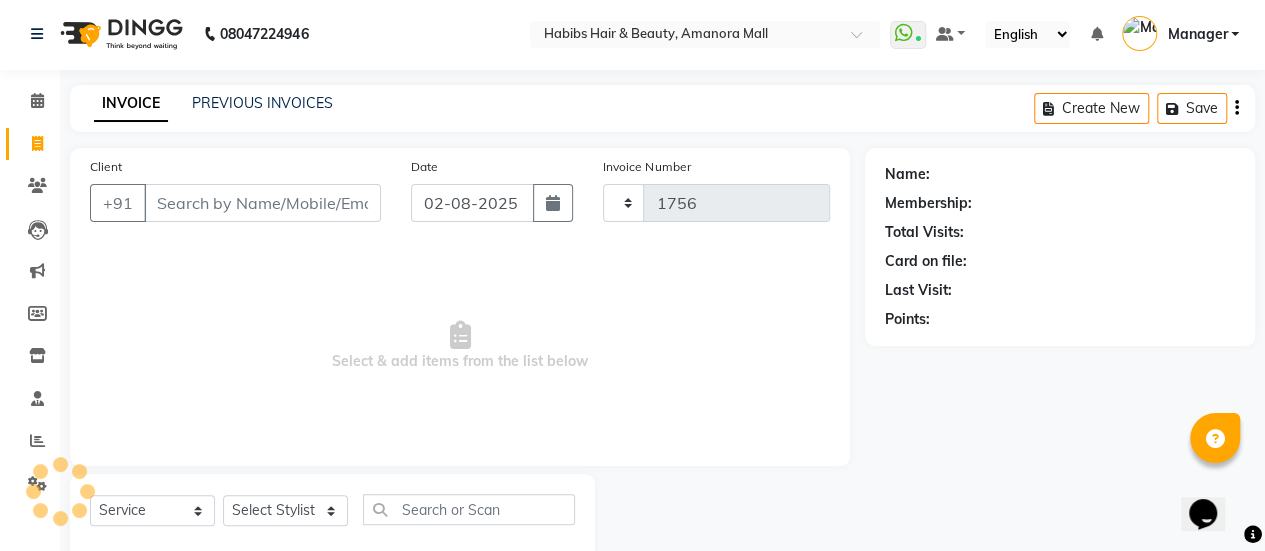 select on "5399" 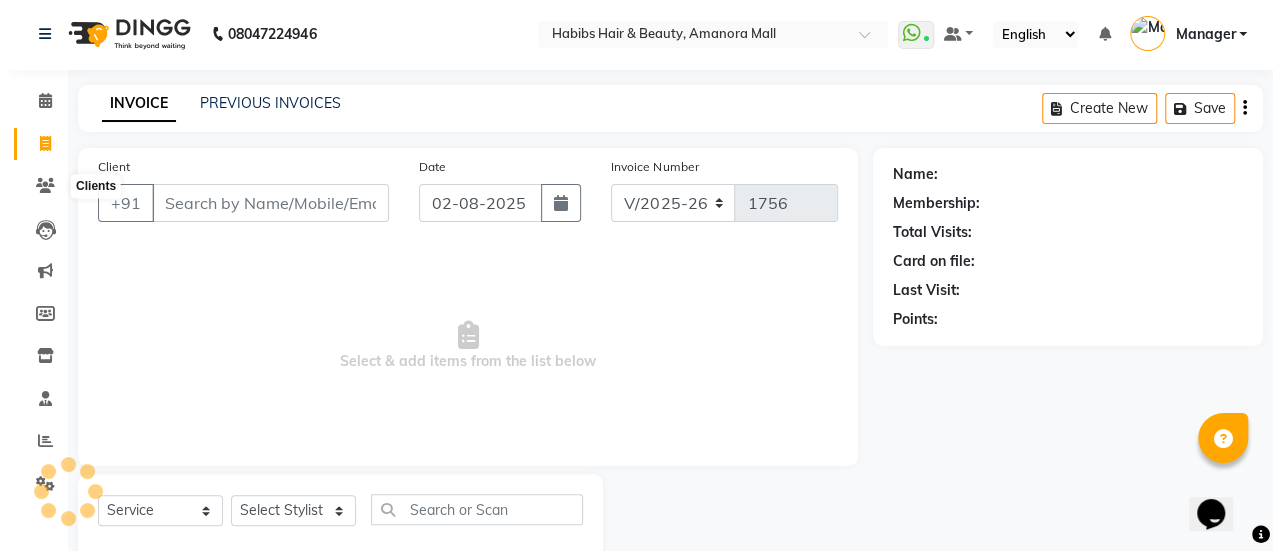 scroll, scrollTop: 49, scrollLeft: 0, axis: vertical 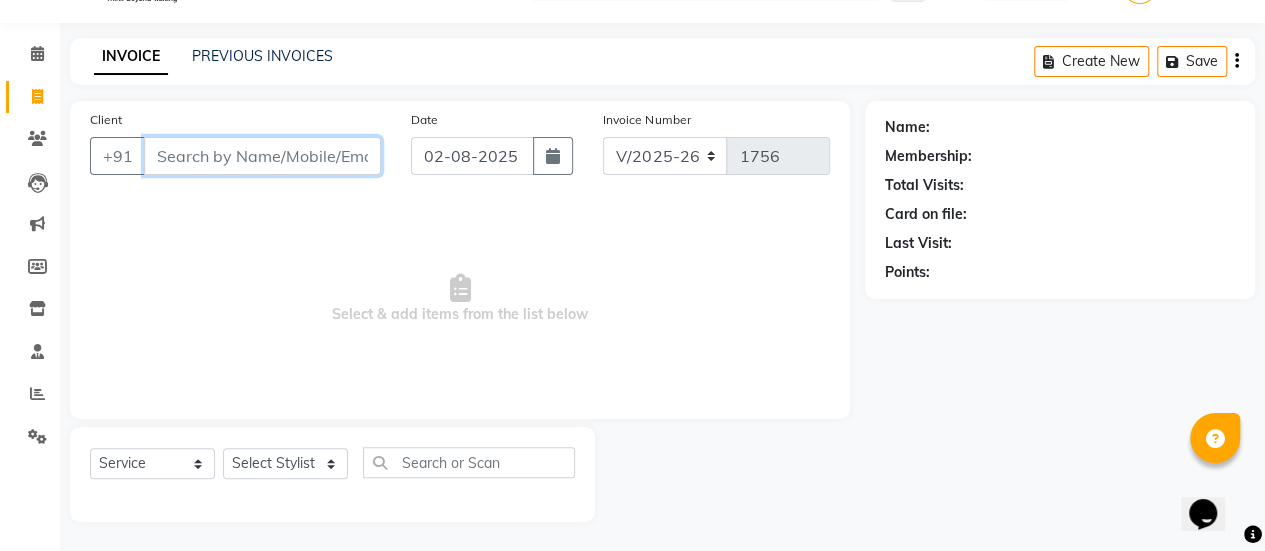 click on "Client" at bounding box center [262, 156] 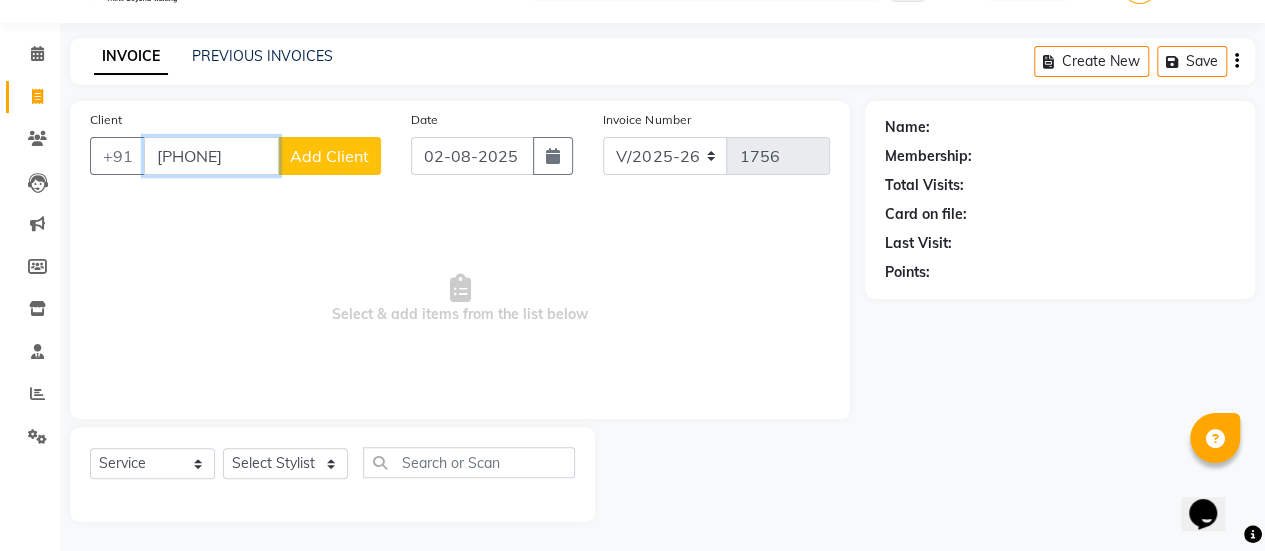 type on "[PHONE]" 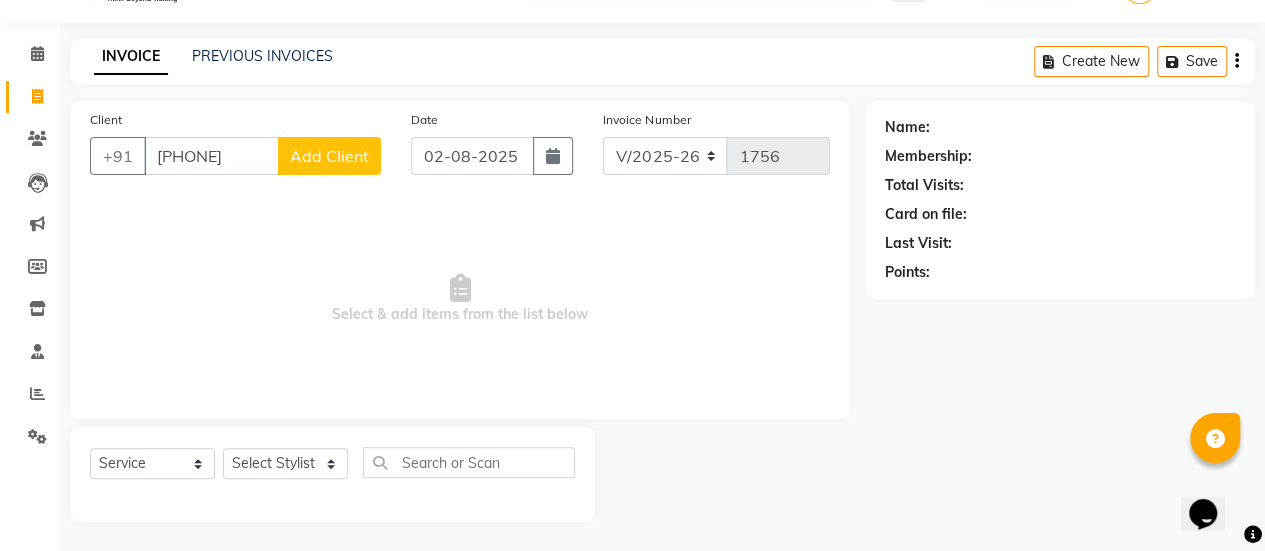 click on "Add Client" 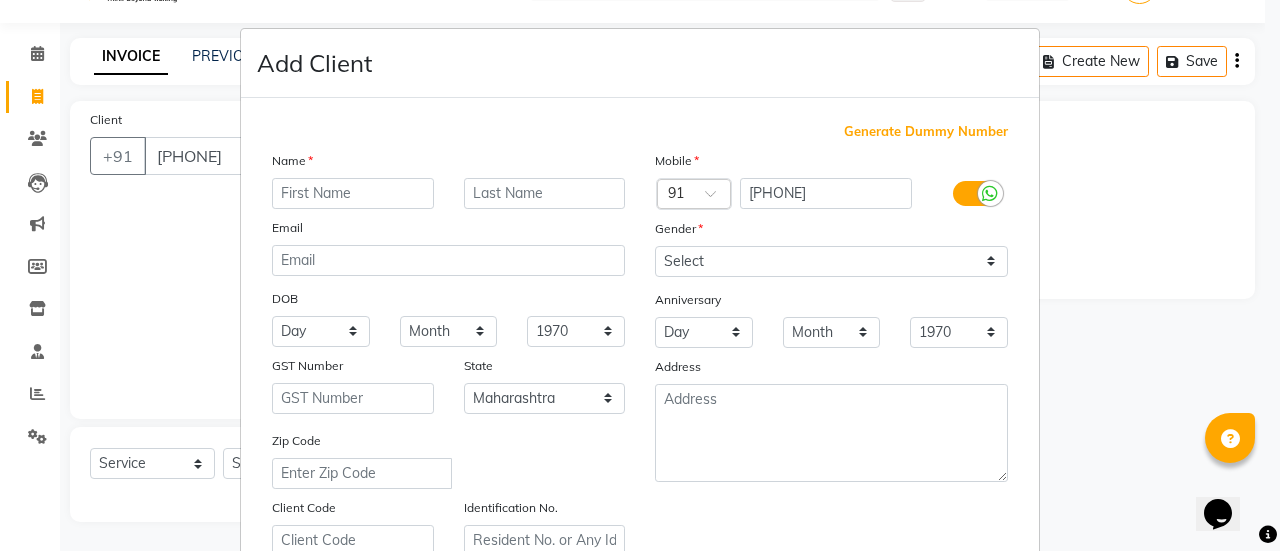 type on "s" 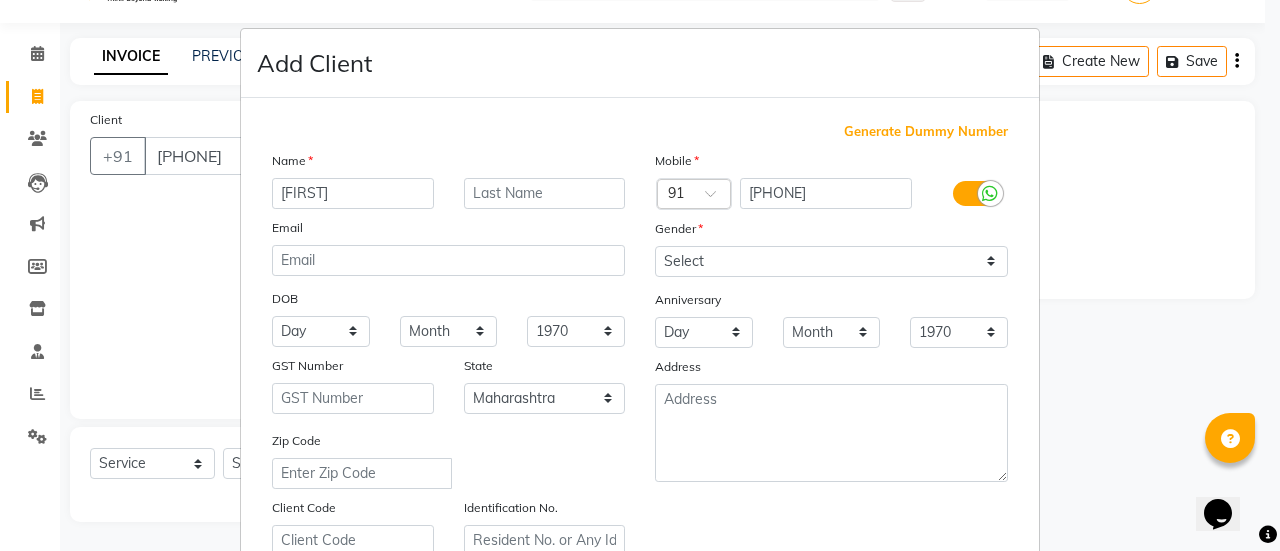 type on "[FIRST]" 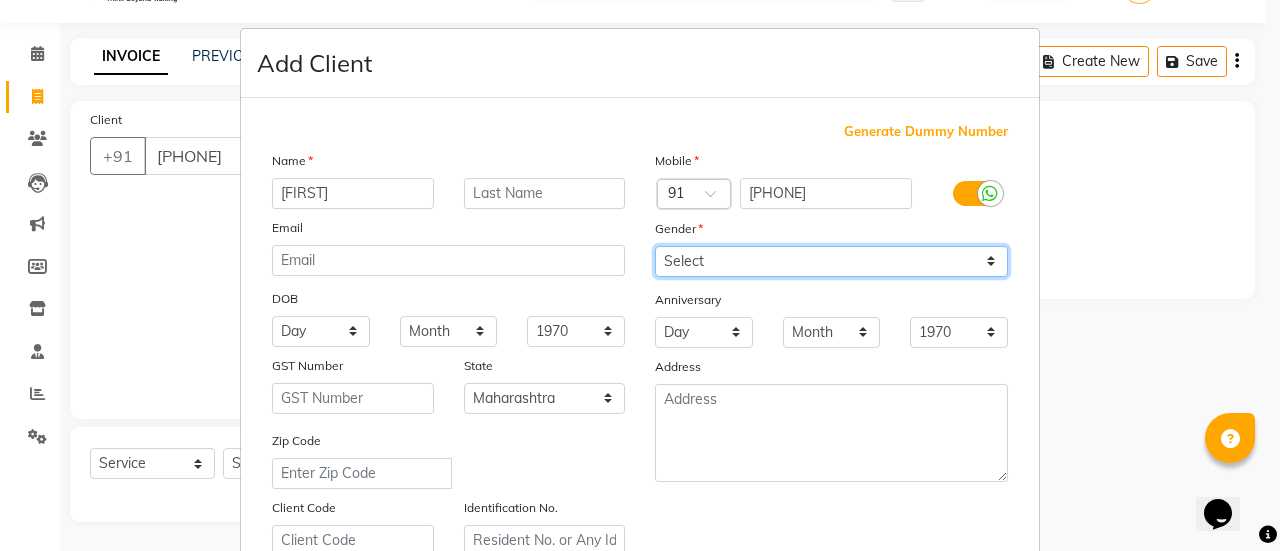 click on "Select Male Female Other Prefer Not To Say" at bounding box center (831, 261) 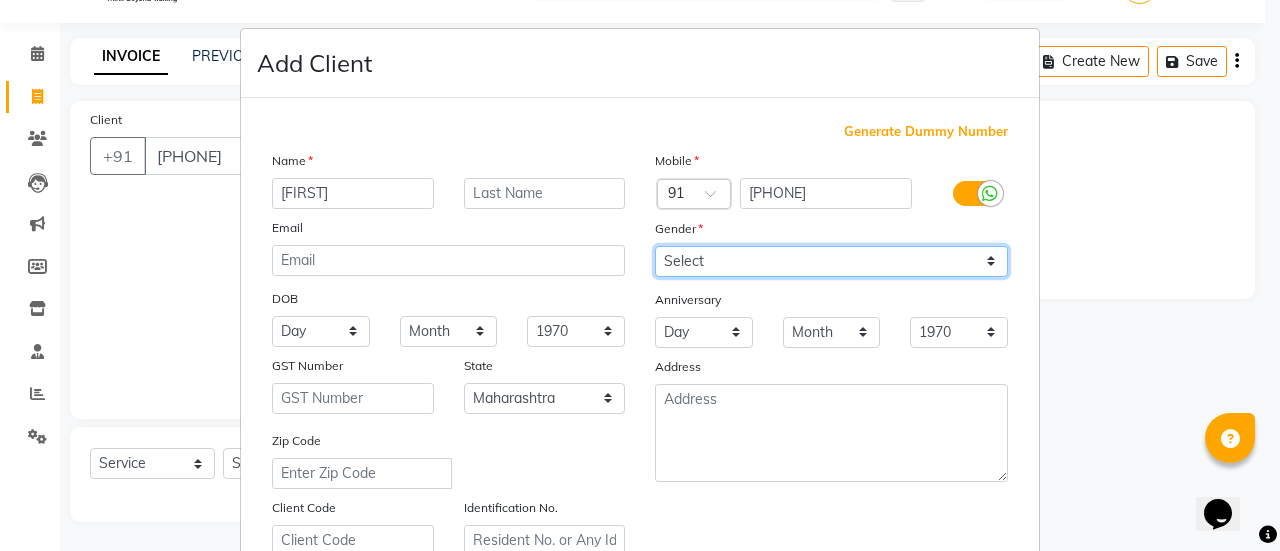 select on "female" 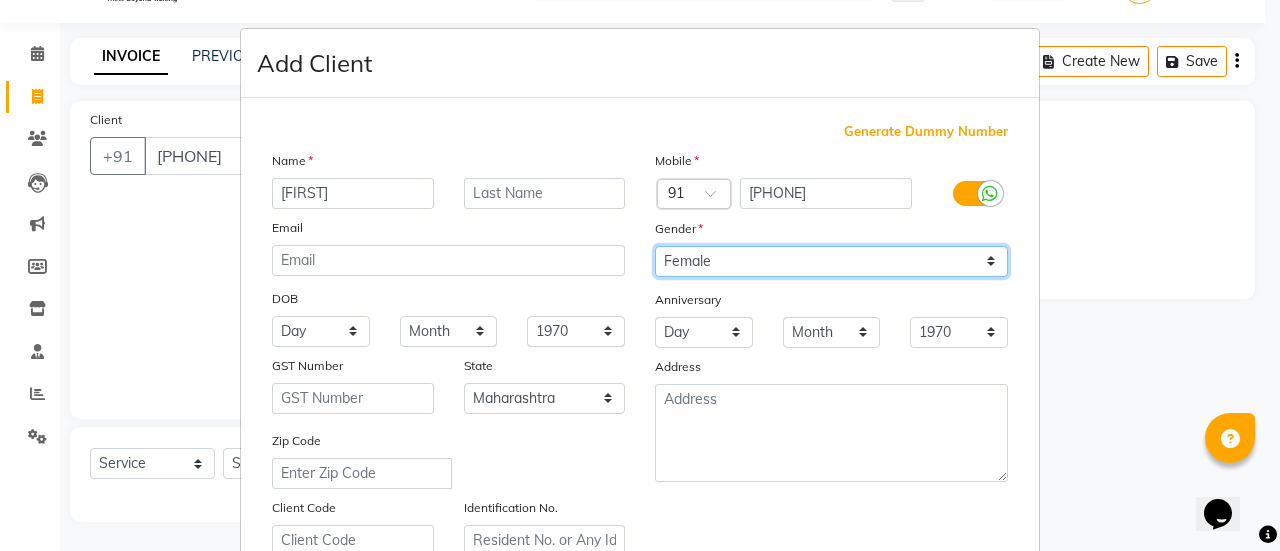 click on "Select Male Female Other Prefer Not To Say" at bounding box center [831, 261] 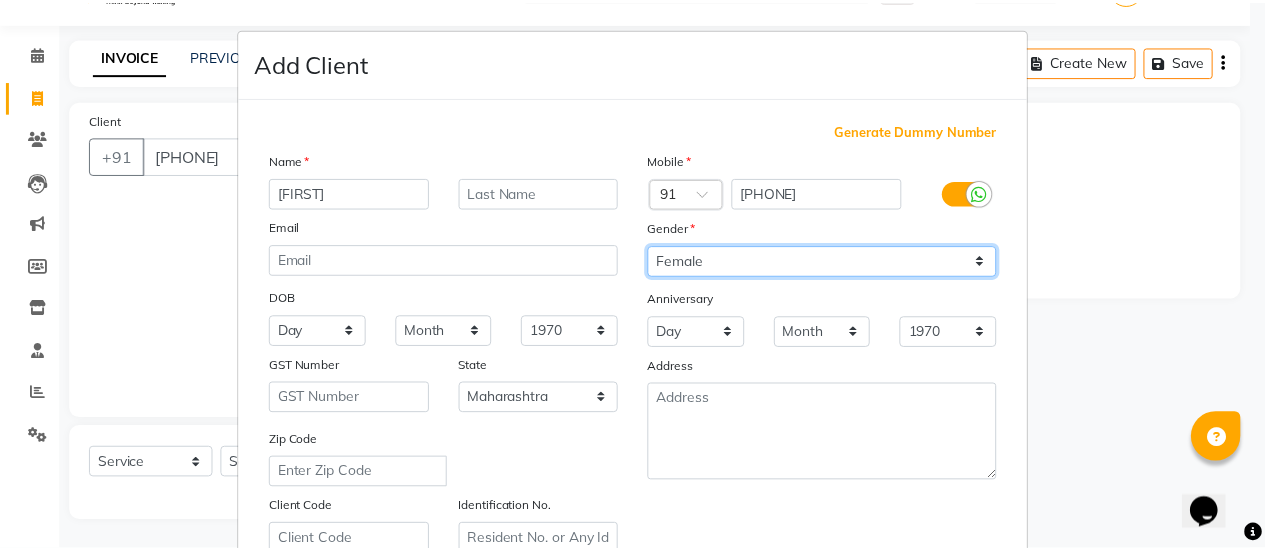 scroll, scrollTop: 368, scrollLeft: 0, axis: vertical 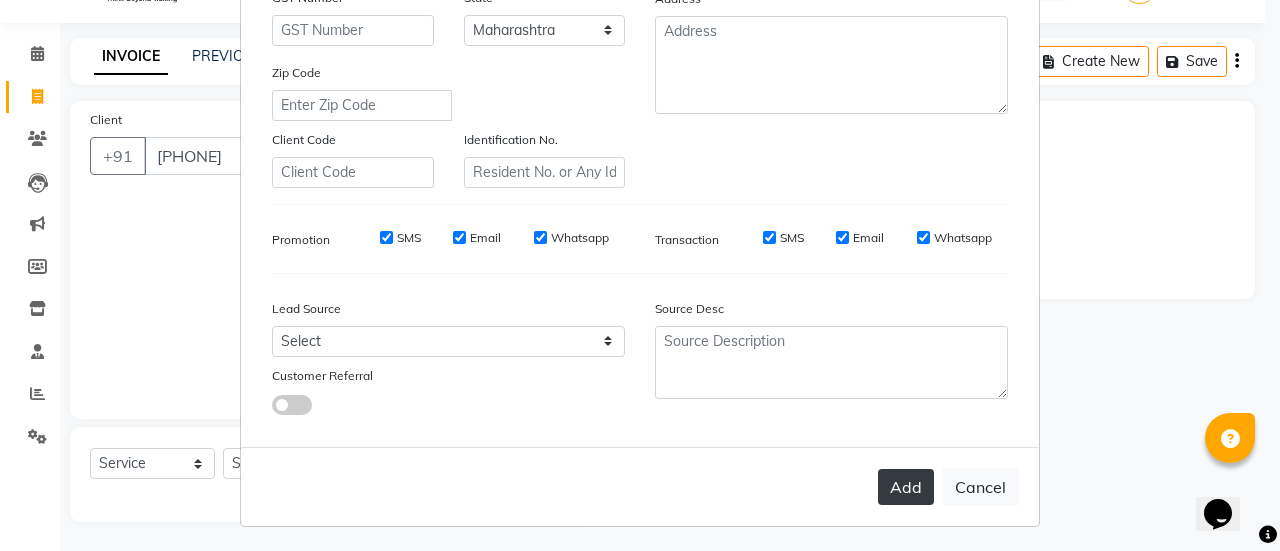 click on "Add" at bounding box center [906, 487] 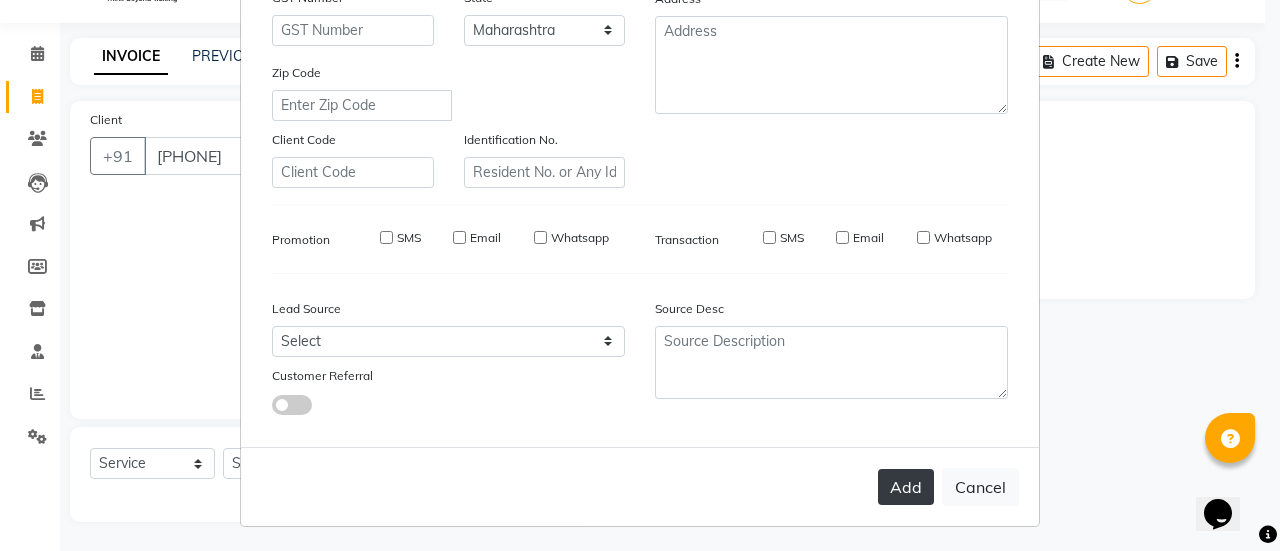 type on "63******35" 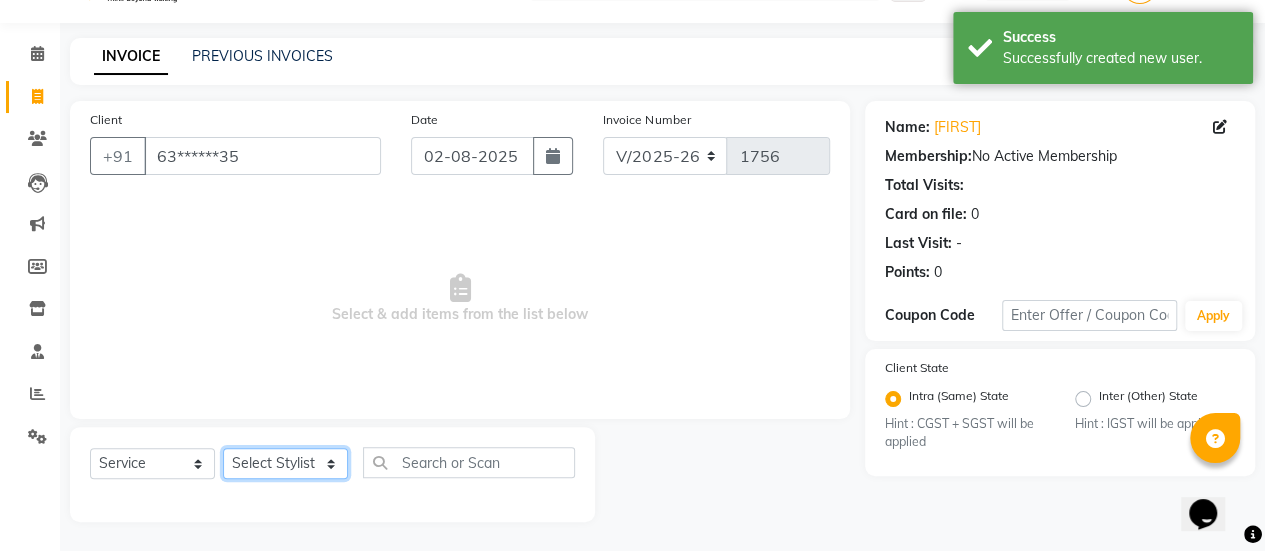 click on "Select Stylist [FIRST] ASAD [FIRST] [FIRST] [FIRST] [FIRST] [FIRST] [FIRST] Manager [FIRST] [FIRST] [FIRST] [FIRST] [FIRST] [FIRST] [FIRST] Haircuts -  Mens Cut And Styling (₹500)  Haircuts -  Womens Cut And Blowdry (₹1)  Haircuts -  Child Cut Boy (₹1)  Haircuts -  Child Cut Girl (₹1)  Hair Cut (₹1)  DANDRUFF TREATMENT SCRUB (₹1)  FLIX CUT (₹1)  HAIR CUT & BEARD TRIM (₹1)  CHILD CUT GIRL (₹1)  SIGNATURE FACIAL (₹6500)  BACK POLISH (₹1)  HAND POLISH (₹2500)  NAIL CUT & FILE (₹250)  Demo (₹1200)  FULL BODY POLISHING (₹5000)  HYDRA FACIAL (₹1)  D TAN FEET (₹1)  FULL HAND D TAN (₹1)  KERATIN (₹1)  BOTOX (₹1)  HIGHT LIGHT CROWN (₹1)  GLOBAL MENS (₹1)  NANOPIASTY  (₹1)  WAXING (₹1)  MEKUP WOMENS (₹1)  MEKUP MENS (₹1)  SARI DRAPING (₹1)  HAIR STYLE (₹1)  O3+ FACE WASH (₹1)  O3+ VITAMIN C SERUM (₹1)  Blowdry  -  Wash And Blast Dry (₹300)  Root touchup (₹1500)" 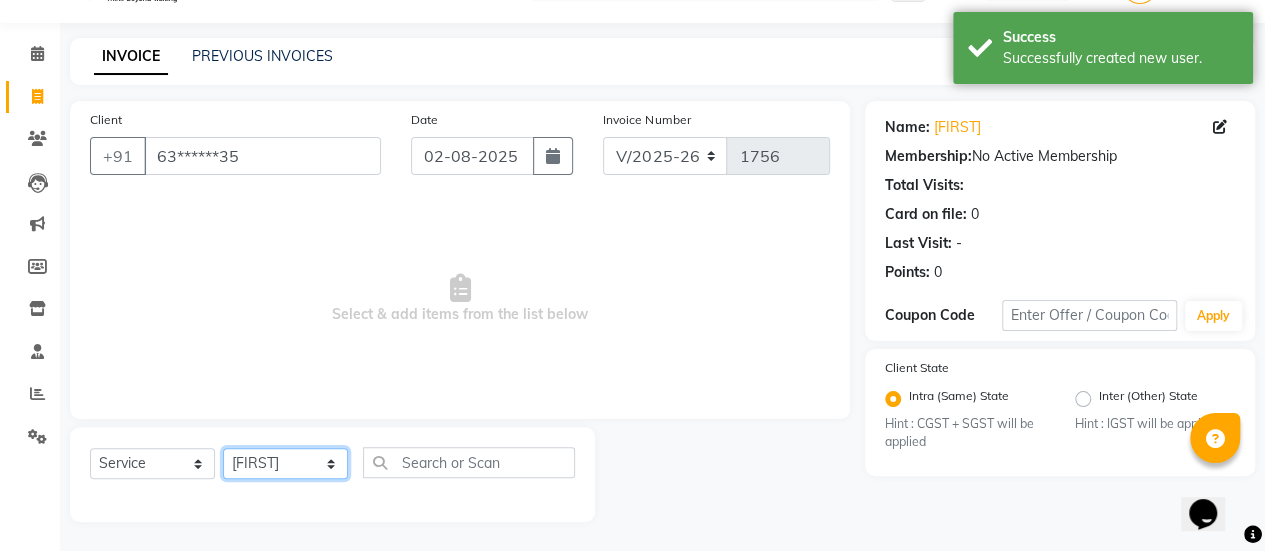 click on "Select Stylist [FIRST] ASAD [FIRST] [FIRST] [FIRST] [FIRST] [FIRST] [FIRST] Manager [FIRST] [FIRST] [FIRST] [FIRST] [FIRST] [FIRST] [FIRST] Haircuts -  Mens Cut And Styling (₹500)  Haircuts -  Womens Cut And Blowdry (₹1)  Haircuts -  Child Cut Boy (₹1)  Haircuts -  Child Cut Girl (₹1)  Hair Cut (₹1)  DANDRUFF TREATMENT SCRUB (₹1)  FLIX CUT (₹1)  HAIR CUT & BEARD TRIM (₹1)  CHILD CUT GIRL (₹1)  SIGNATURE FACIAL (₹6500)  BACK POLISH (₹1)  HAND POLISH (₹2500)  NAIL CUT & FILE (₹250)  Demo (₹1200)  FULL BODY POLISHING (₹5000)  HYDRA FACIAL (₹1)  D TAN FEET (₹1)  FULL HAND D TAN (₹1)  KERATIN (₹1)  BOTOX (₹1)  HIGHT LIGHT CROWN (₹1)  GLOBAL MENS (₹1)  NANOPIASTY  (₹1)  WAXING (₹1)  MEKUP WOMENS (₹1)  MEKUP MENS (₹1)  SARI DRAPING (₹1)  HAIR STYLE (₹1)  O3+ FACE WASH (₹1)  O3+ VITAMIN C SERUM (₹1)  Blowdry  -  Wash And Blast Dry (₹300)  Root touchup (₹1500)" 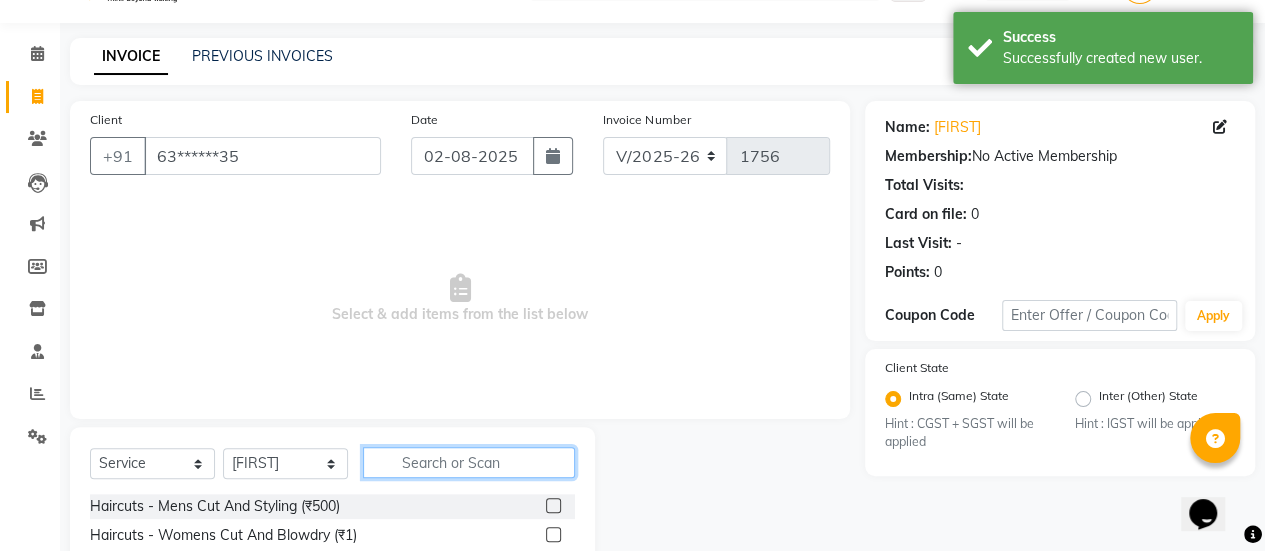 click 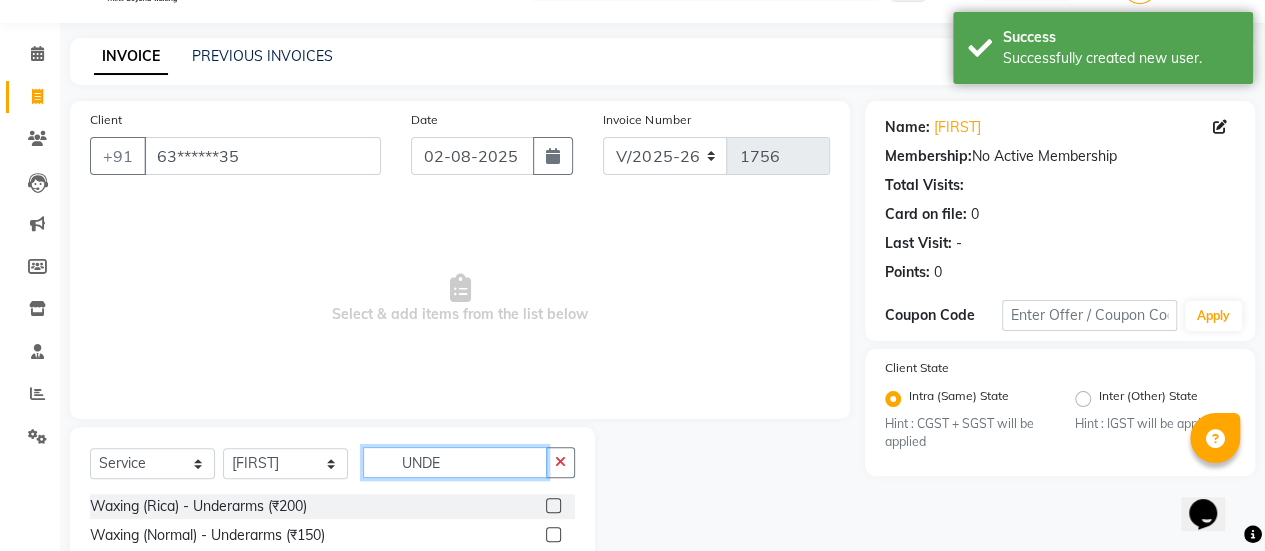scroll, scrollTop: 165, scrollLeft: 0, axis: vertical 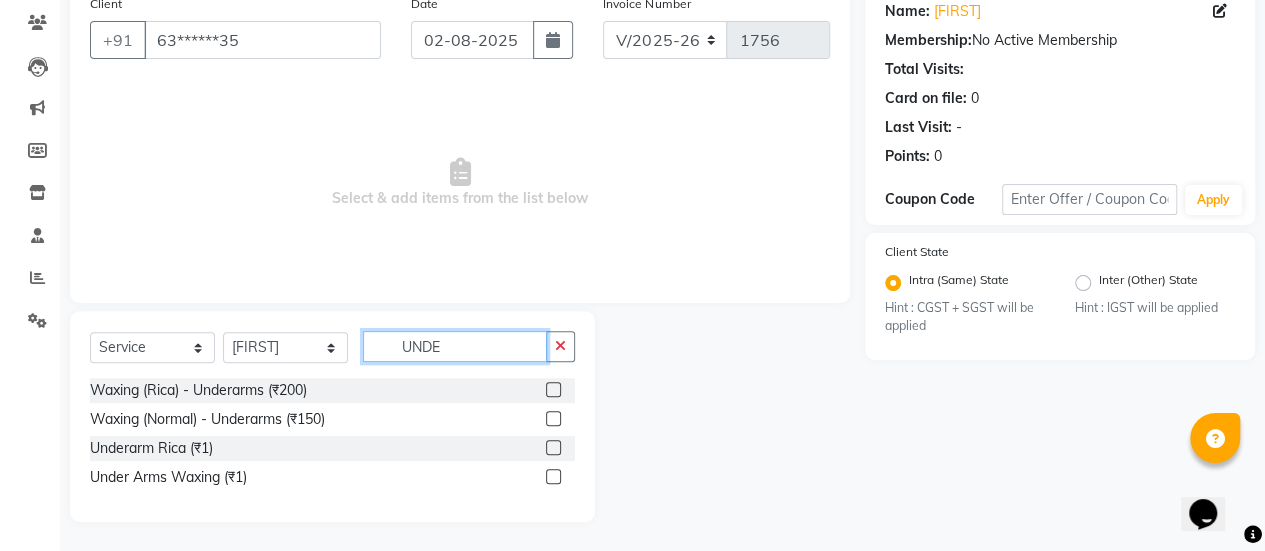type on "UNDE" 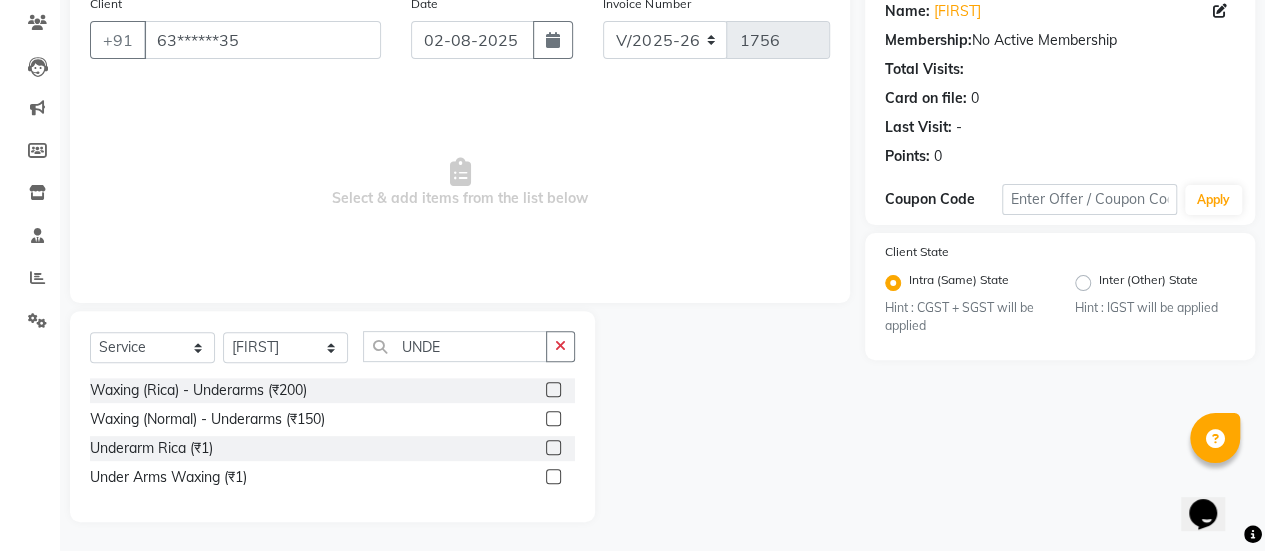 click 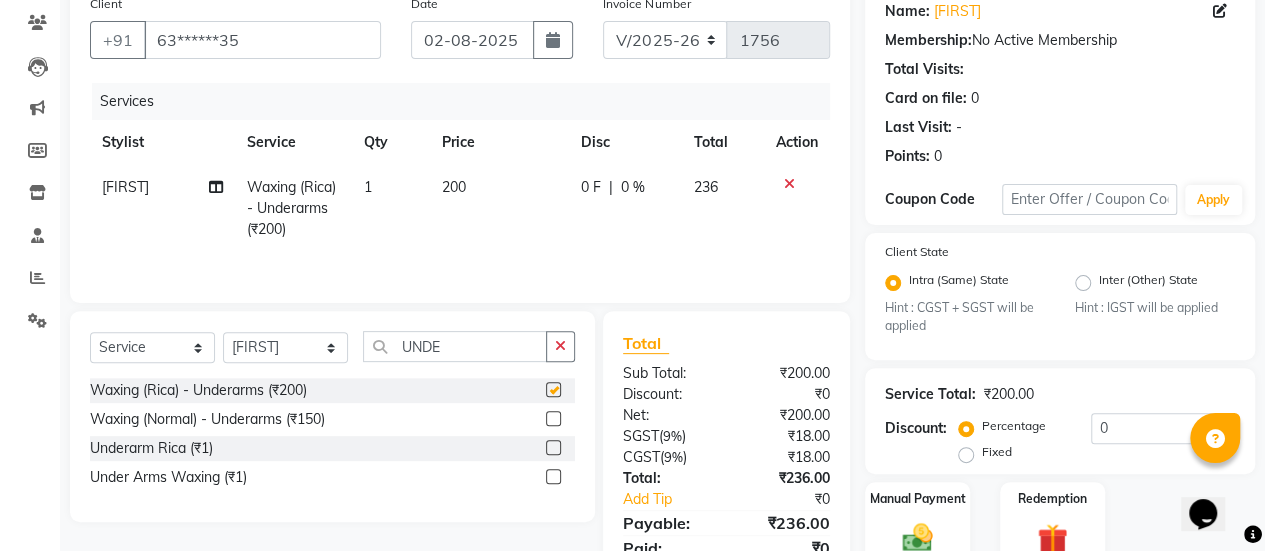 checkbox on "false" 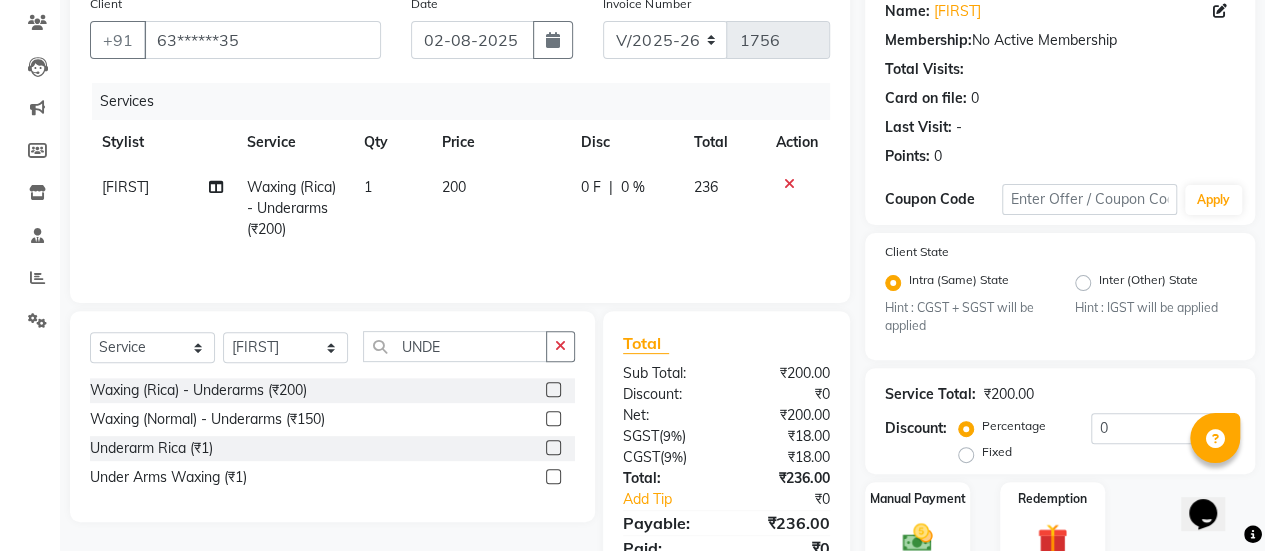 click on "200" 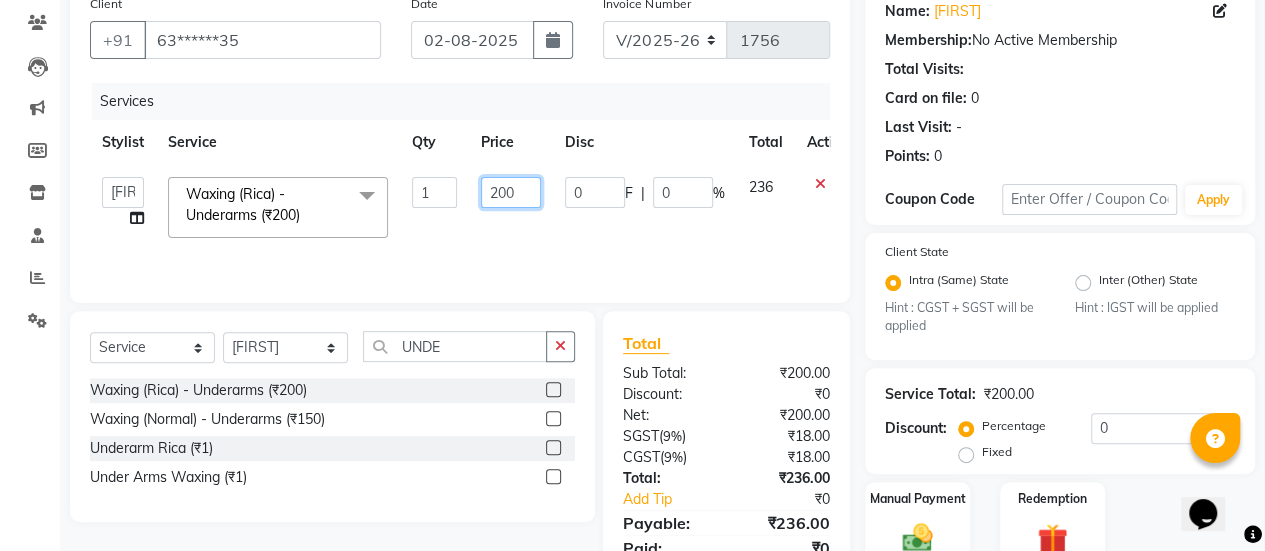 click on "200" 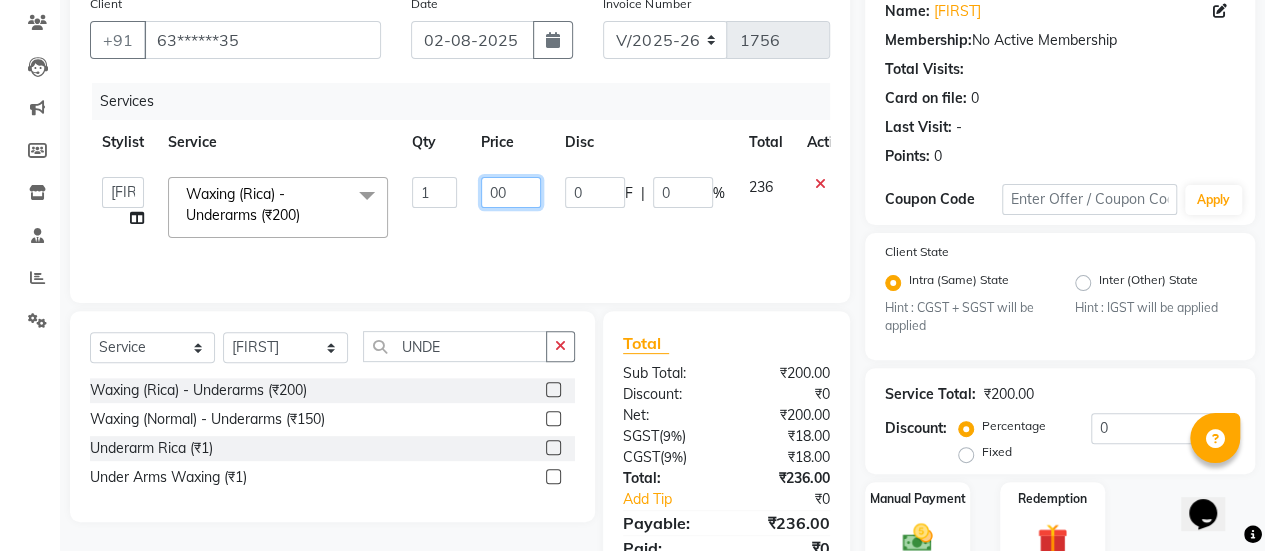 type on "300" 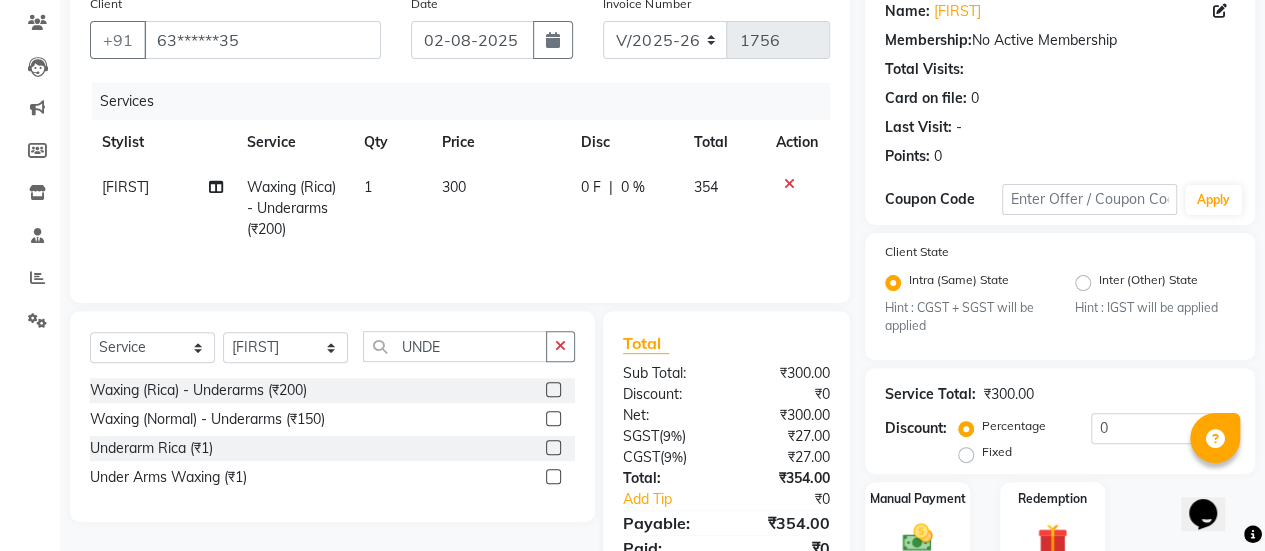 click on "0 F | 0 %" 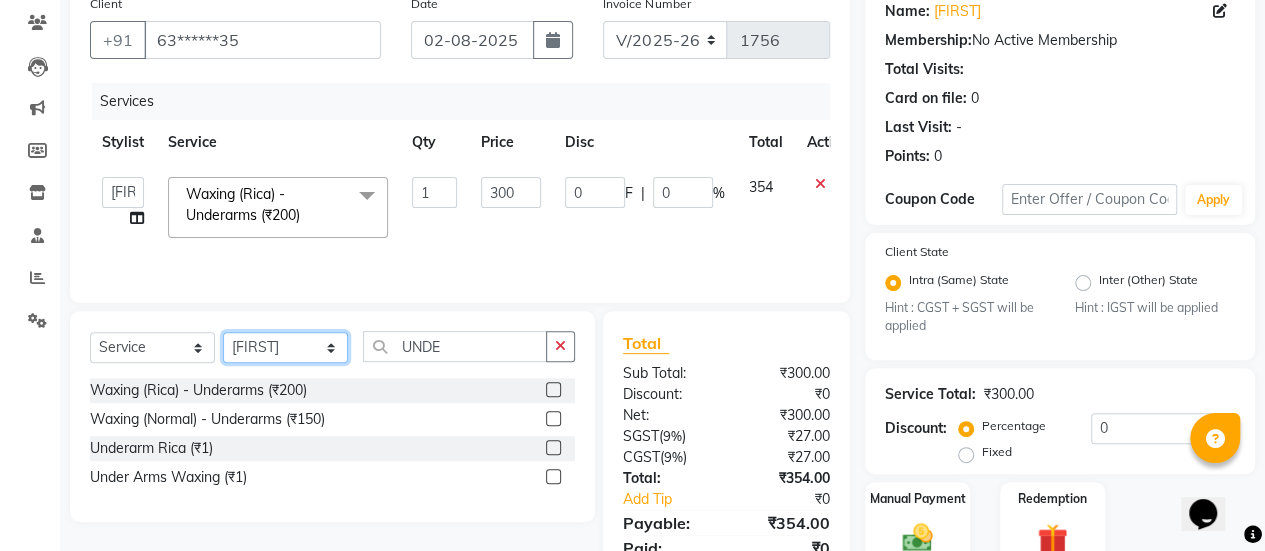 click on "Select Stylist [FIRST] ASAD [FIRST] [FIRST] [FIRST] [FIRST] [FIRST] [FIRST] Manager [FIRST] [FIRST] [FIRST] [FIRST] [FIRST] [FIRST] [FIRST] Haircuts -  Mens Cut And Styling (₹500)  Haircuts -  Womens Cut And Blowdry (₹1)  Haircuts -  Child Cut Boy (₹1)  Haircuts -  Child Cut Girl (₹1)  Hair Cut (₹1)  DANDRUFF TREATMENT SCRUB (₹1)  FLIX CUT (₹1)  HAIR CUT & BEARD TRIM (₹1)  CHILD CUT GIRL (₹1)  SIGNATURE FACIAL (₹6500)  BACK POLISH (₹1)  HAND POLISH (₹2500)  NAIL CUT & FILE (₹250)  Demo (₹1200)  FULL BODY POLISHING (₹5000)  HYDRA FACIAL (₹1)  D TAN FEET (₹1)  FULL HAND D TAN (₹1)  KERATIN (₹1)  BOTOX (₹1)  HIGHT LIGHT CROWN (₹1)  GLOBAL MENS (₹1)  NANOPIASTY  (₹1)  WAXING (₹1)  MEKUP WOMENS (₹1)  MEKUP MENS (₹1)  SARI DRAPING (₹1)  HAIR STYLE (₹1)  O3+ FACE WASH (₹1)  O3+ VITAMIN C SERUM (₹1)  Blowdry  -  Wash And Blast Dry (₹300)  Root touchup (₹1500)" 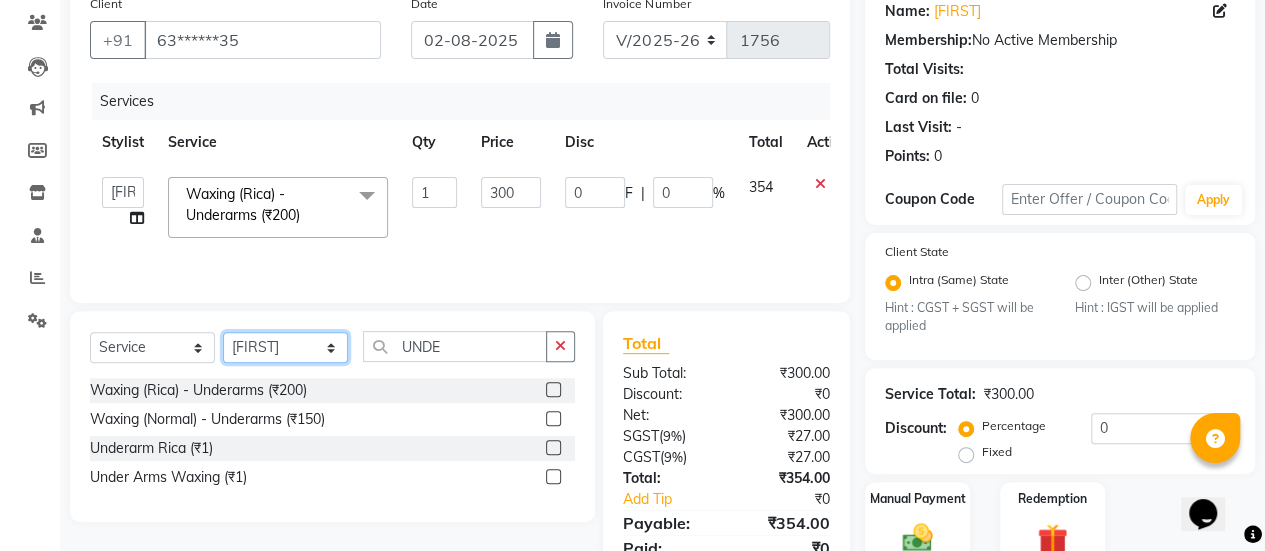select on "69985" 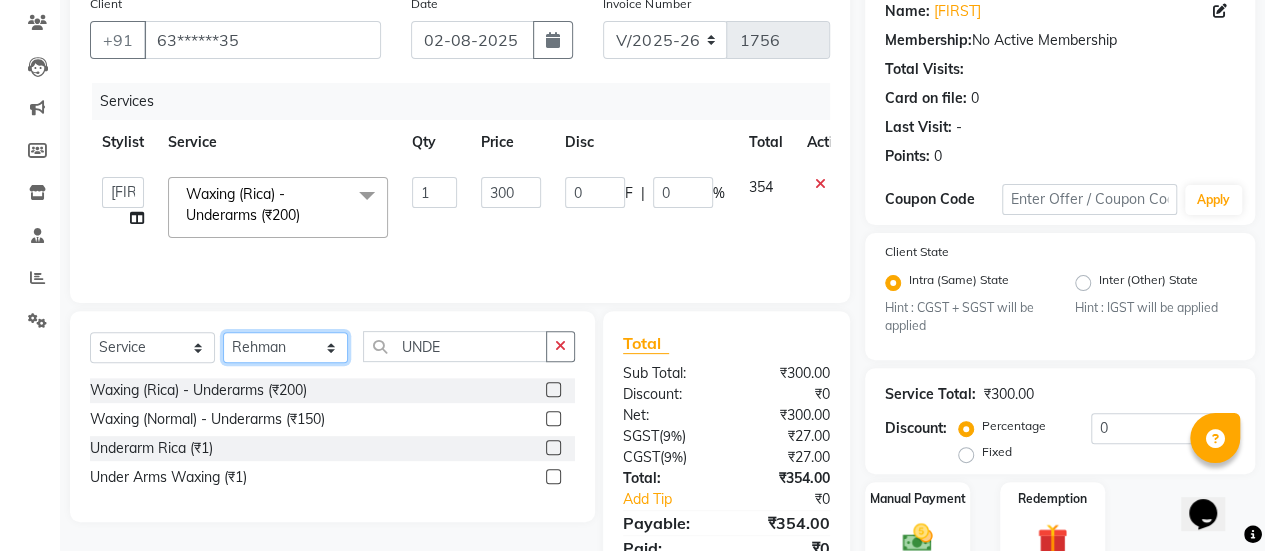 click on "Select Stylist [FIRST] ASAD [FIRST] [FIRST] [FIRST] [FIRST] [FIRST] [FIRST] Manager [FIRST] [FIRST] [FIRST] [FIRST] [FIRST] [FIRST] [FIRST] Haircuts -  Mens Cut And Styling (₹500)  Haircuts -  Womens Cut And Blowdry (₹1)  Haircuts -  Child Cut Boy (₹1)  Haircuts -  Child Cut Girl (₹1)  Hair Cut (₹1)  DANDRUFF TREATMENT SCRUB (₹1)  FLIX CUT (₹1)  HAIR CUT & BEARD TRIM (₹1)  CHILD CUT GIRL (₹1)  SIGNATURE FACIAL (₹6500)  BACK POLISH (₹1)  HAND POLISH (₹2500)  NAIL CUT & FILE (₹250)  Demo (₹1200)  FULL BODY POLISHING (₹5000)  HYDRA FACIAL (₹1)  D TAN FEET (₹1)  FULL HAND D TAN (₹1)  KERATIN (₹1)  BOTOX (₹1)  HIGHT LIGHT CROWN (₹1)  GLOBAL MENS (₹1)  NANOPIASTY  (₹1)  WAXING (₹1)  MEKUP WOMENS (₹1)  MEKUP MENS (₹1)  SARI DRAPING (₹1)  HAIR STYLE (₹1)  O3+ FACE WASH (₹1)  O3+ VITAMIN C SERUM (₹1)  Blowdry  -  Wash And Blast Dry (₹300)  Root touchup (₹1500)" 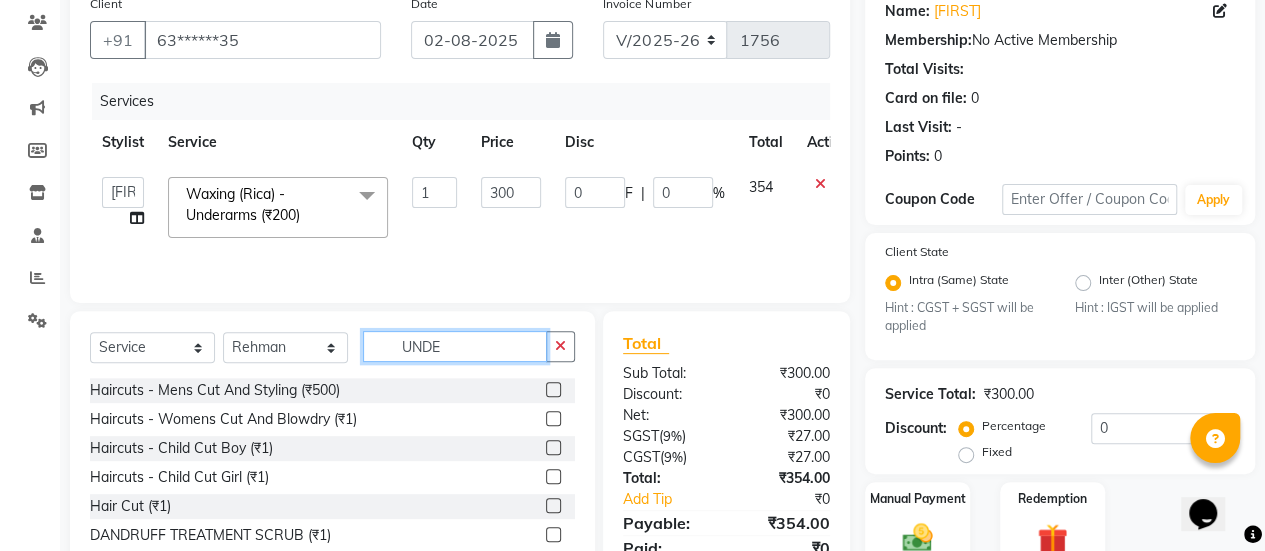 click on "UNDE" 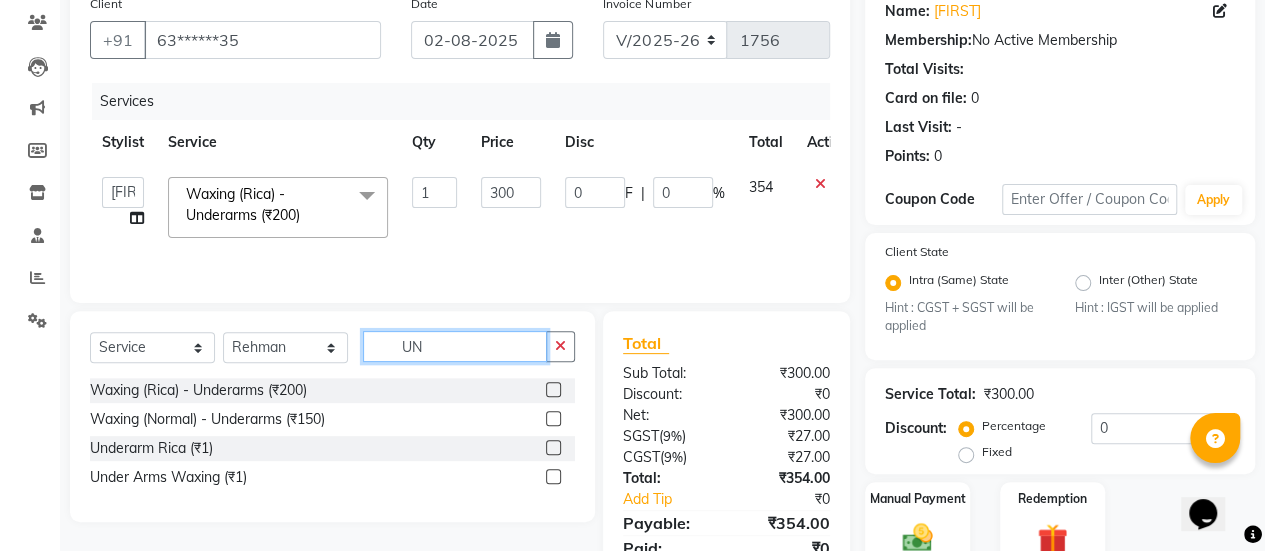 type on "U" 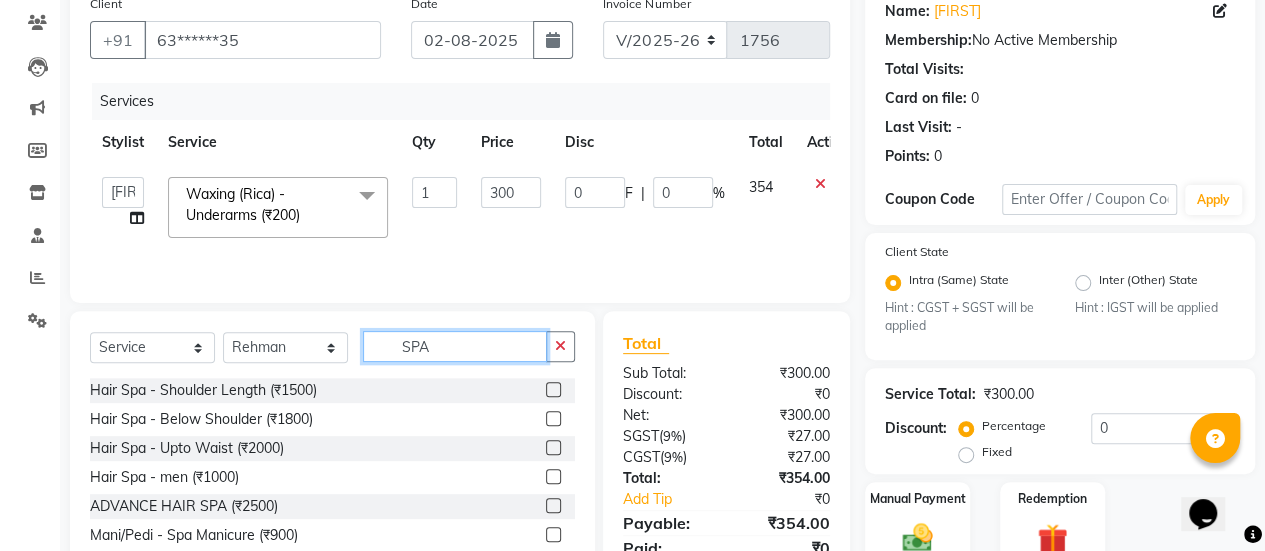 type on "SPA" 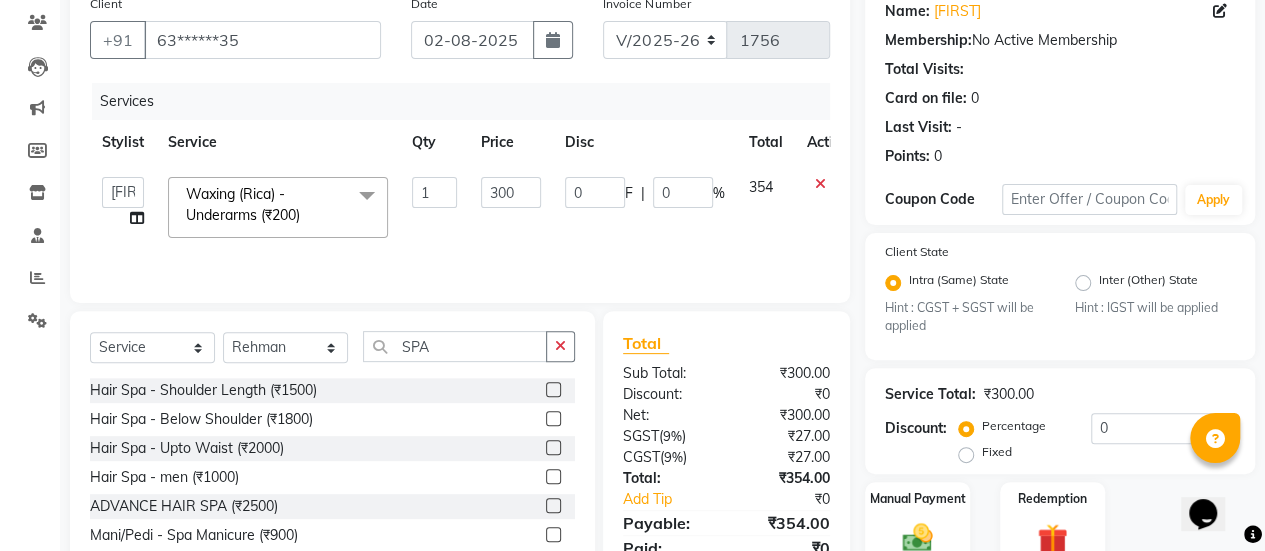 click 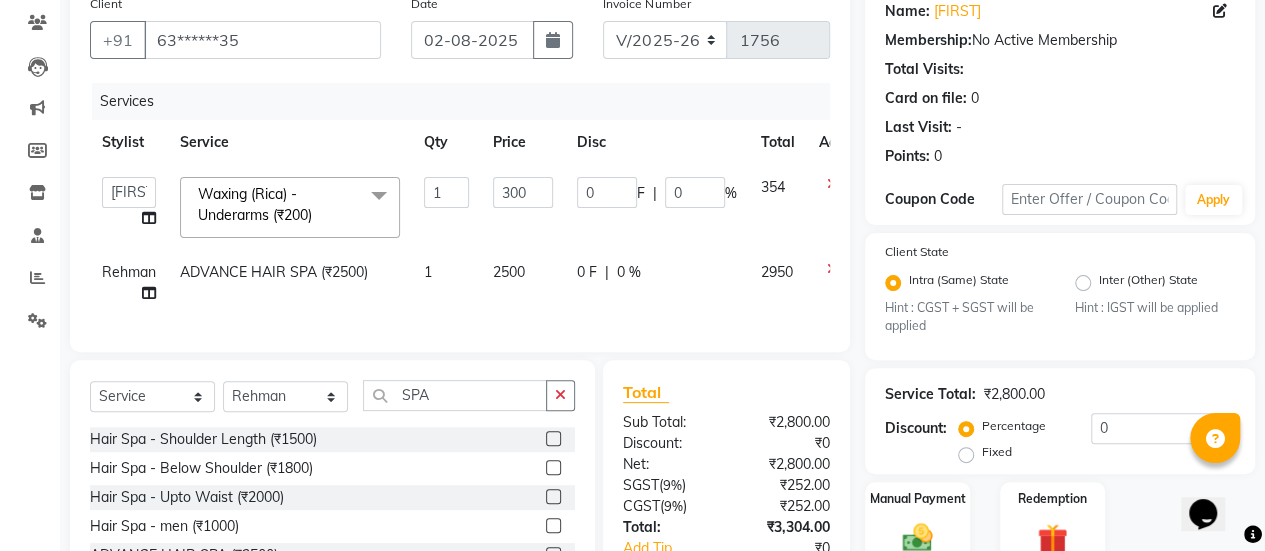 checkbox on "false" 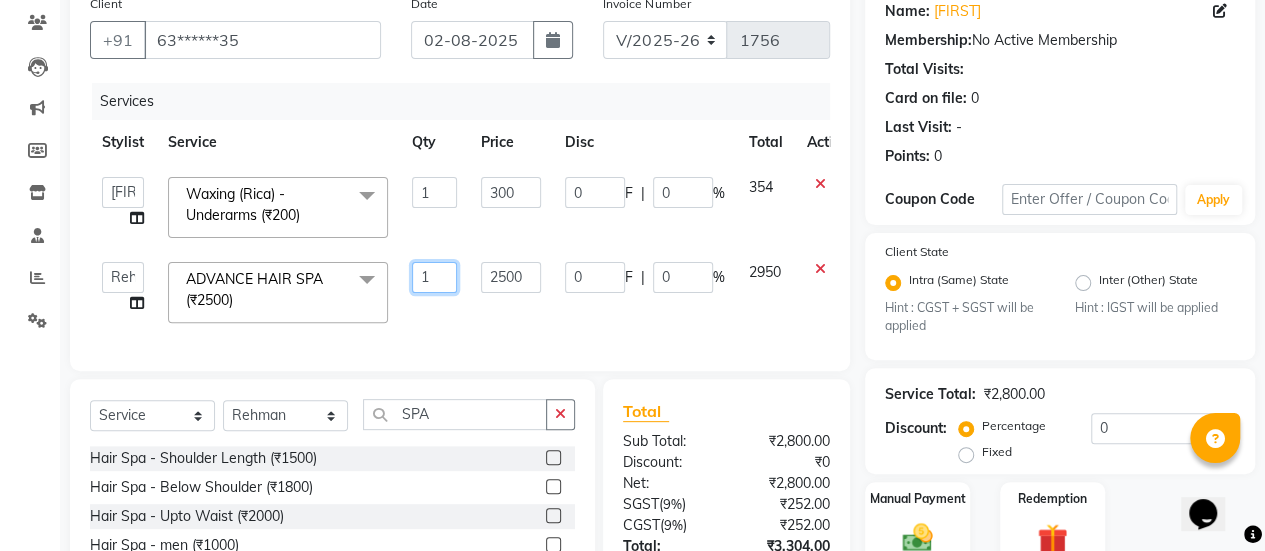 click on "1" 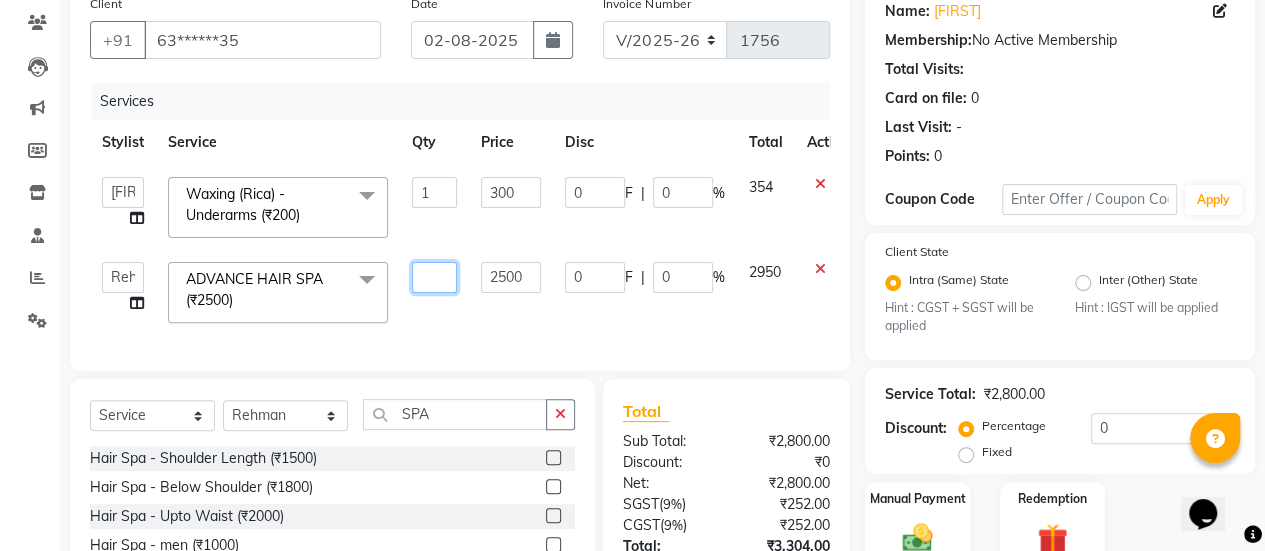 type on "3" 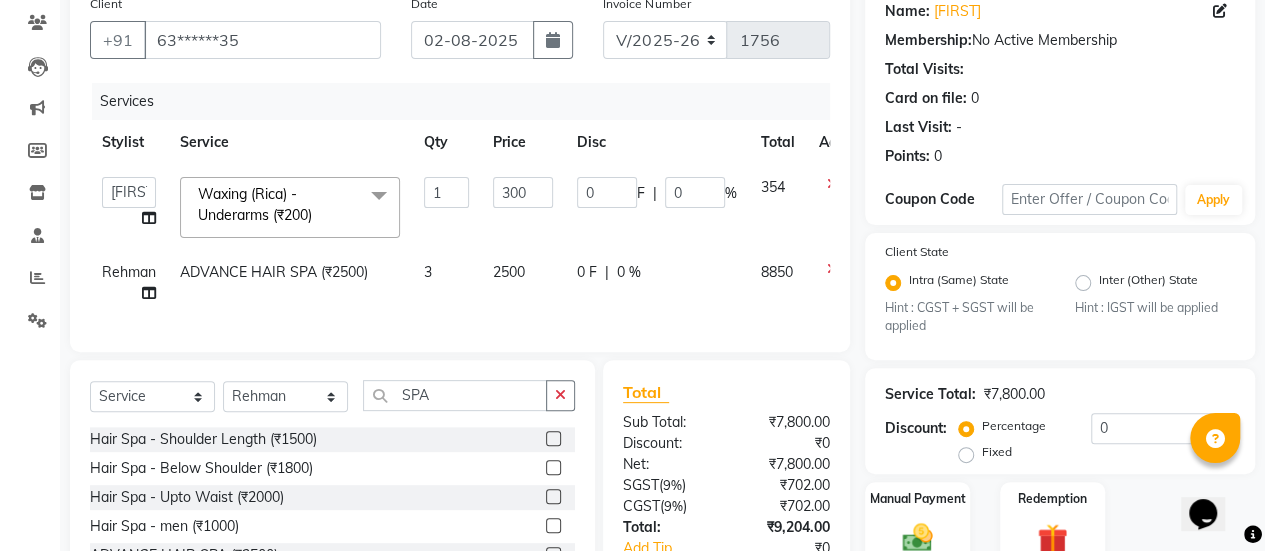 click on "Services Stylist Service Qty Price Disc Total Action [FIRST] [FIRST] [FIRST] [FIRST] [FIRST] [FIRST] [FIRST] [FIRST] [FIRST] [FIRST] [FIRST] [FIRST] Waxing (Rica) - Underarms ([CURRENCY]200) x Haircuts - Mens Cut And Styling ([CURRENCY]500) Haircuts - Womens Cut And Blowdry ([CURRENCY]1) Haircuts - Child Cut Boy ([CURRENCY]1) Haircuts - Child Cut Girl ([CURRENCY]1) Hair Cut ([CURRENCY]1) DANDRUFF TREATMENT SCRUB ([CURRENCY]1) FLIX CUT ([CURRENCY]1) HAIR CUT & BEARD TRIM ([CURRENCY]1) CHILD CUT GIRL ([CURRENCY]1) SIGNATURE FACIAL ([CURRENCY]6500) BACK POLISH ([CURRENCY]1) HAND POLISH ([CURRENCY]2500) NAIL CUT & FILE ([CURRENCY]250) Demo ([CURRENCY]1200) FULL BODY POLISHING ([CURRENCY]5000) HYDRA FACIAL ([CURRENCY]1) D TAN FEET ([CURRENCY]1) FULL HAND D TAN ([CURRENCY]1) KERATIN ([CURRENCY]1) BOTOX ([CURRENCY]1) HIGHT LIGHT CROWN ([CURRENCY]1) GLOBAL MENS ([CURRENCY]1) NANOPIASTY ( [CURRENCY]1) WAXING ([CURRENCY]1) MEKUP WOMENS ([CURRENCY]1) MEKUP MENS ([CURRENCY]1) SARI DRAPING ([CURRENCY]1) HAIR STYLE ([CURRENCY]1) O3+ FACE WASH ([CURRENCY]1) O3+ VITAMIN C SERUM ([CURRENCY]1) Blowdry - Wash And Blast Dry ([CURRENCY]300) Root touchup ([CURRENCY]1500) 1" 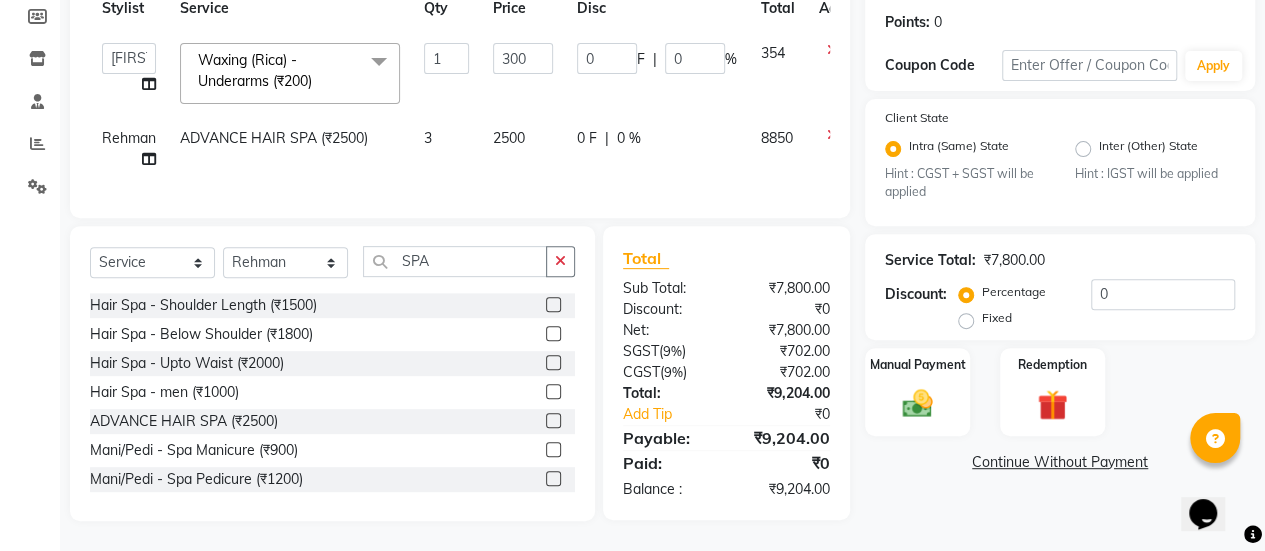 click on "3" 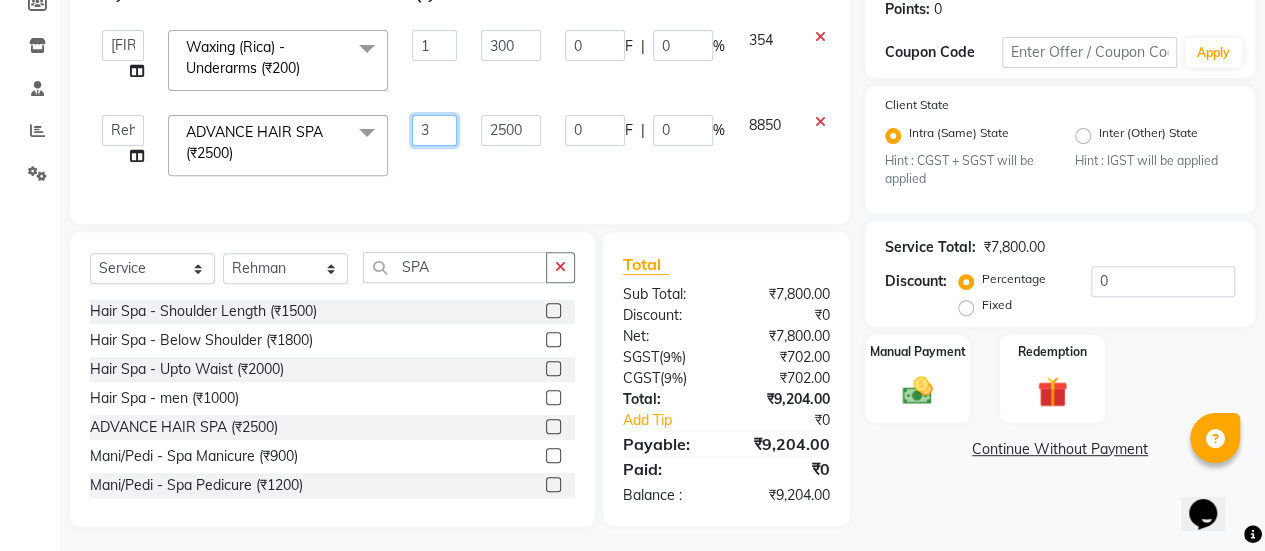 click on "3" 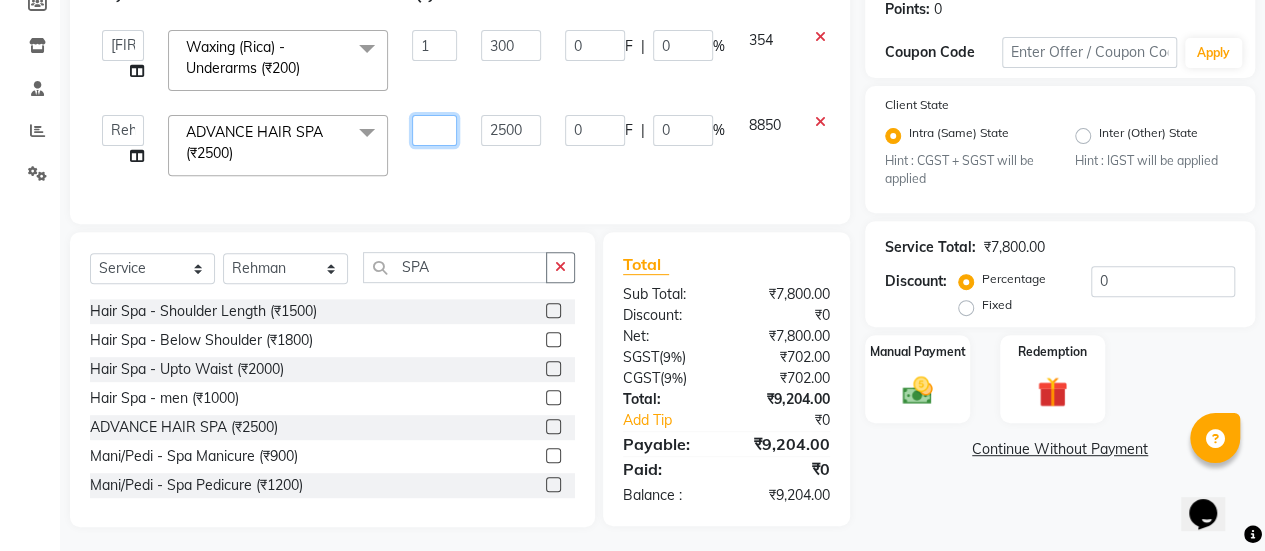 type on "1" 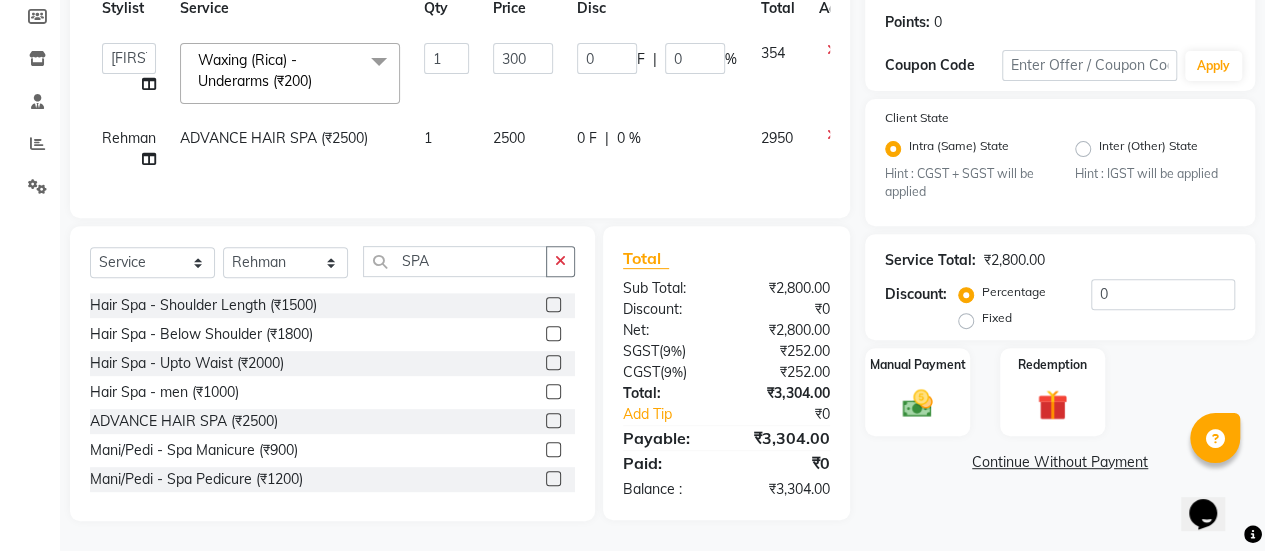 click on "2500" 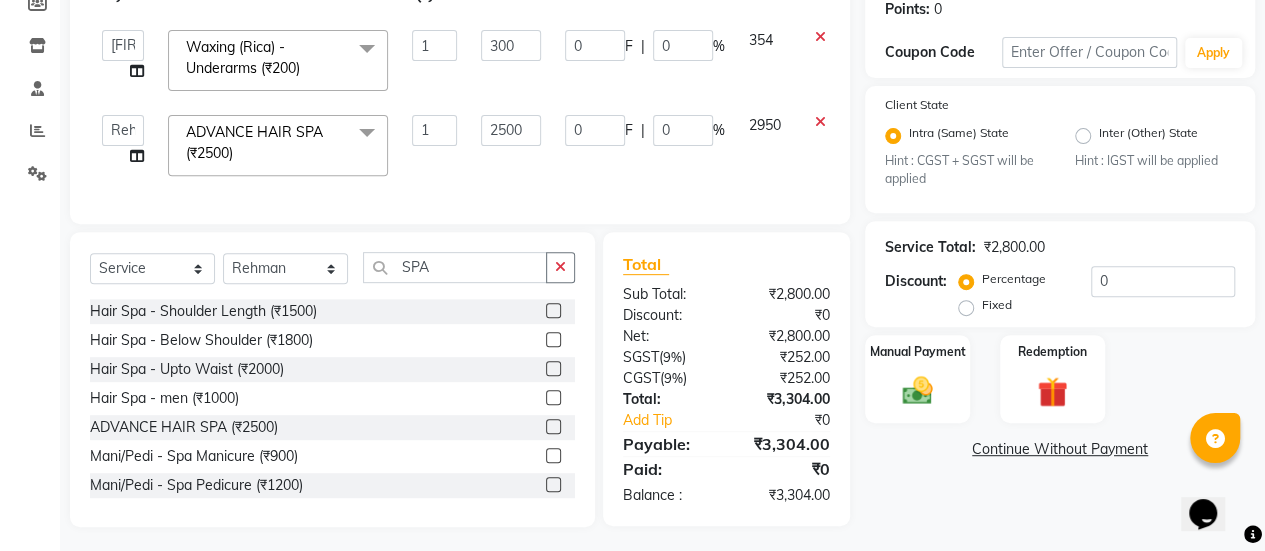 click on "2500" 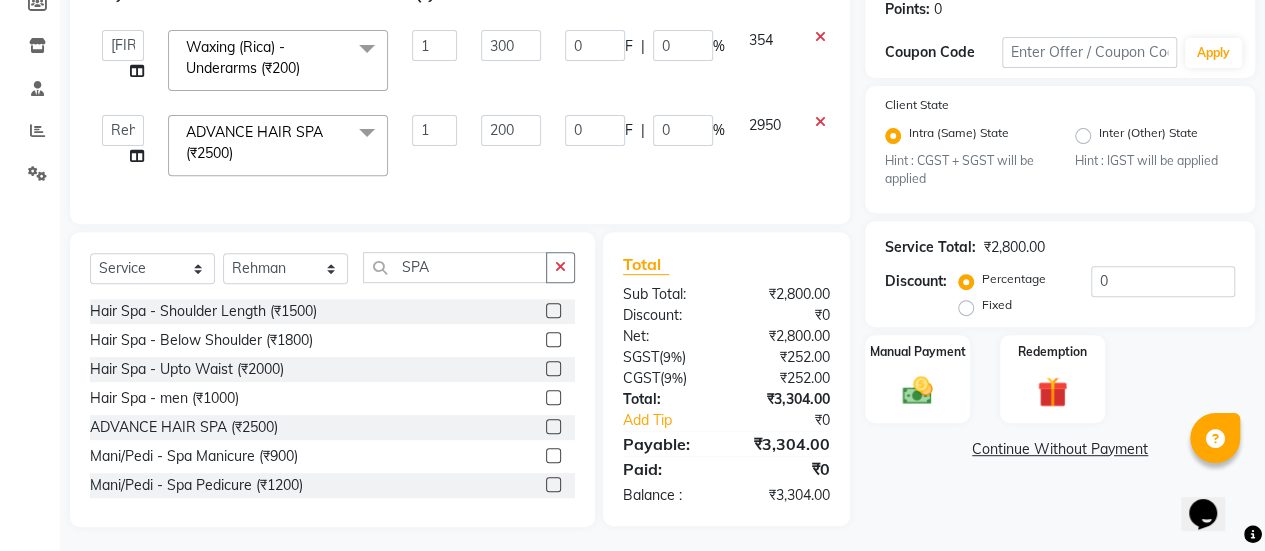 type on "2800" 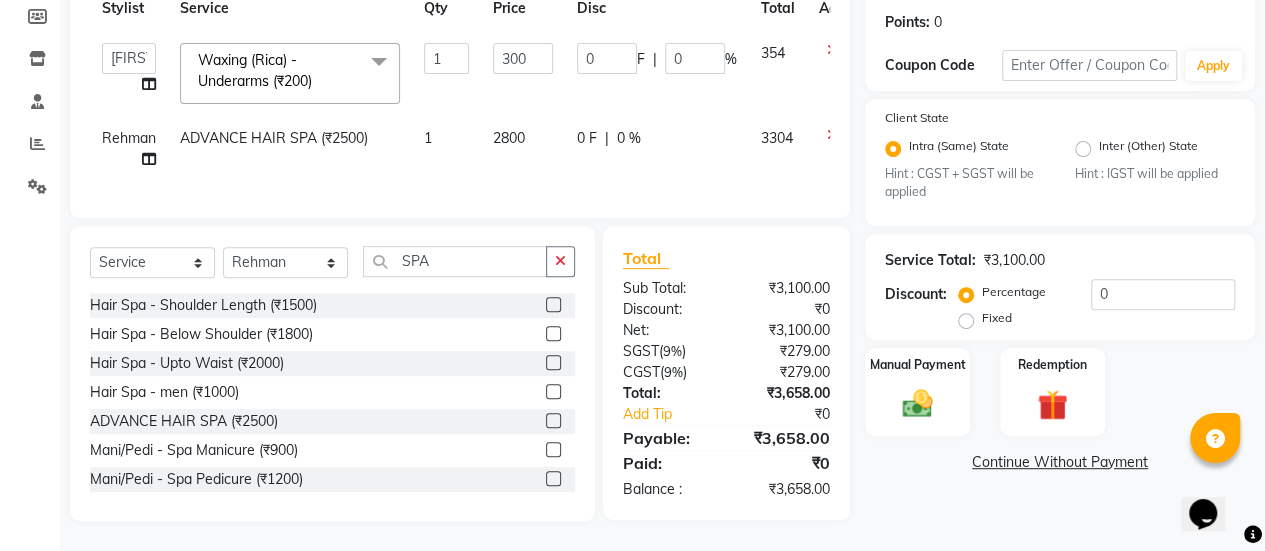 click on "0 F | 0 %" 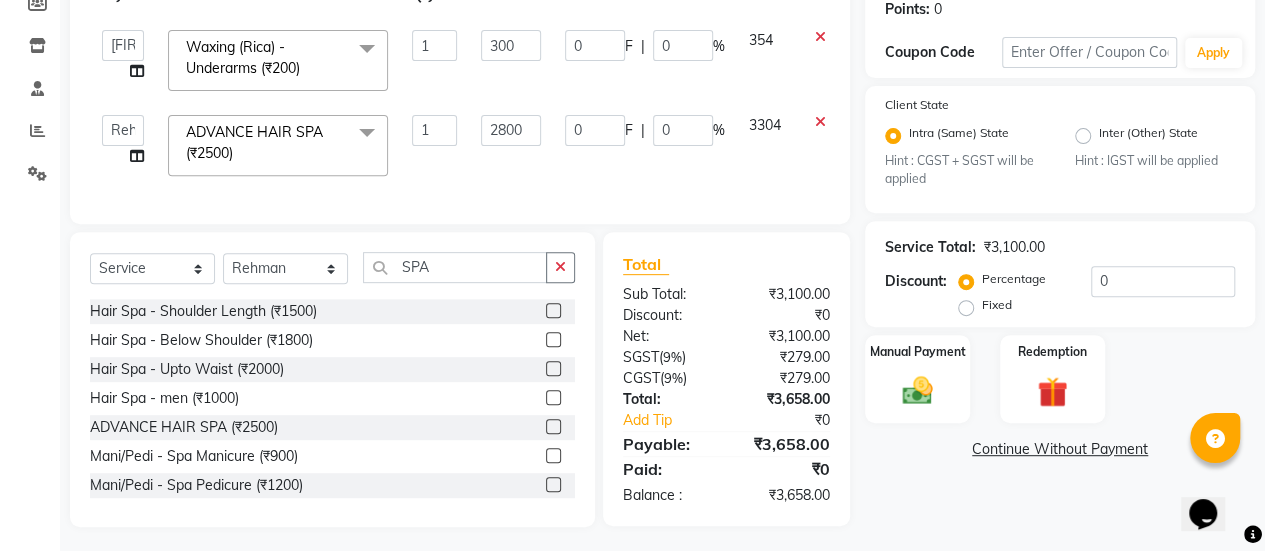 scroll, scrollTop: 330, scrollLeft: 0, axis: vertical 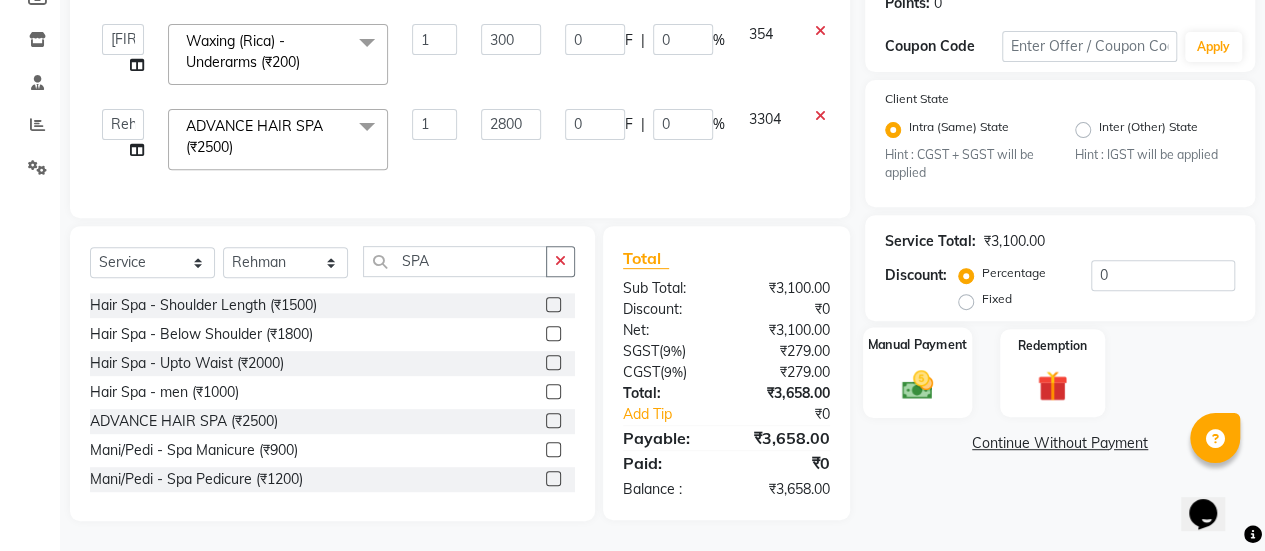 click 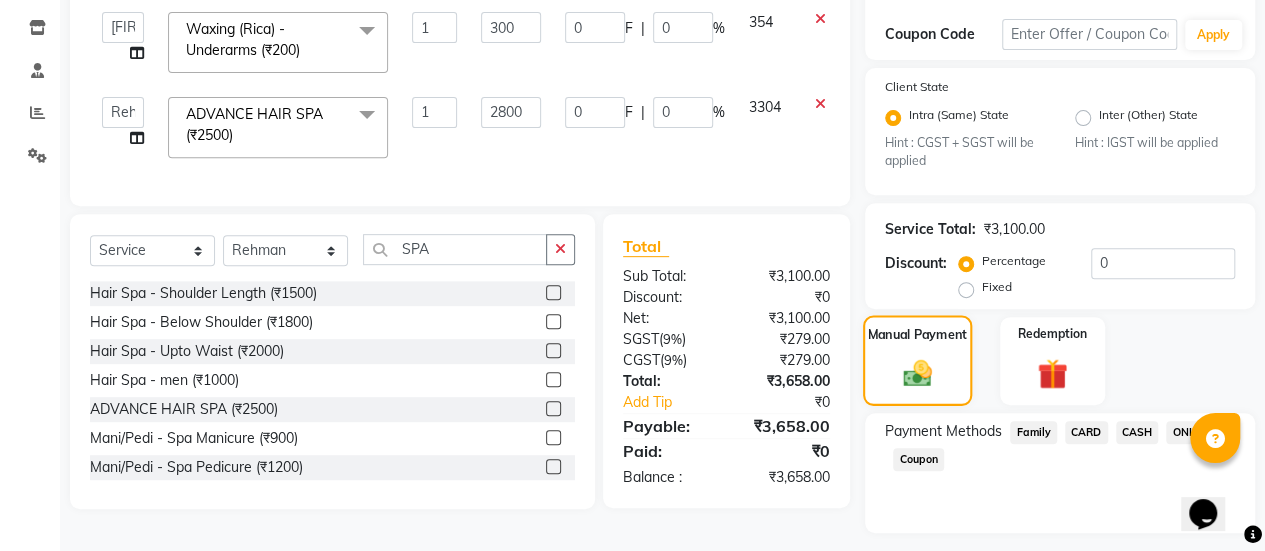 scroll, scrollTop: 382, scrollLeft: 0, axis: vertical 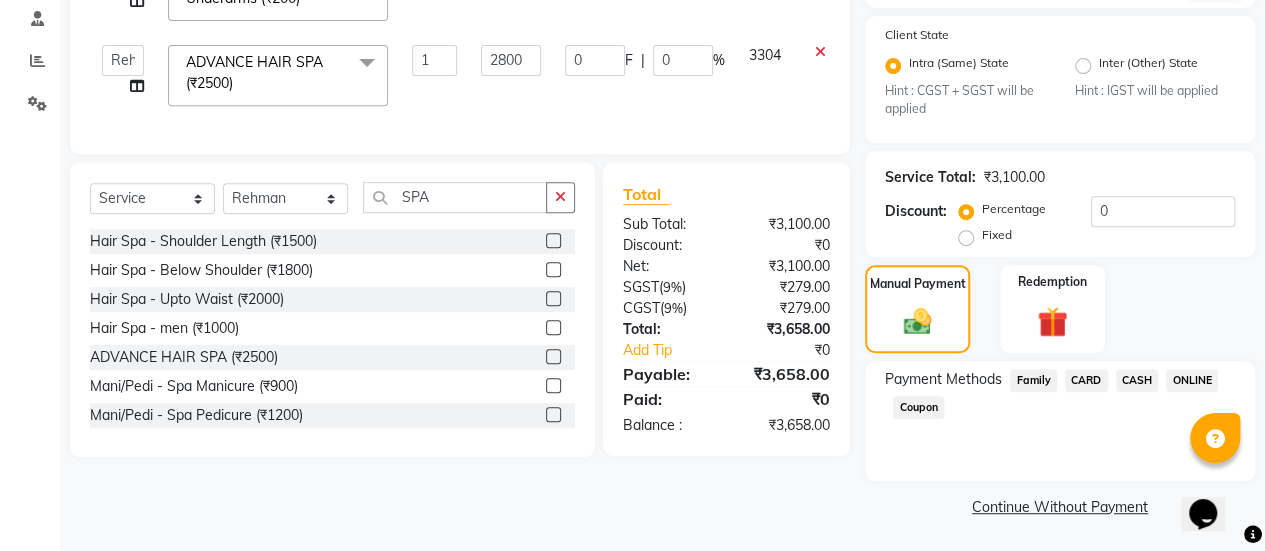click on "ONLINE" 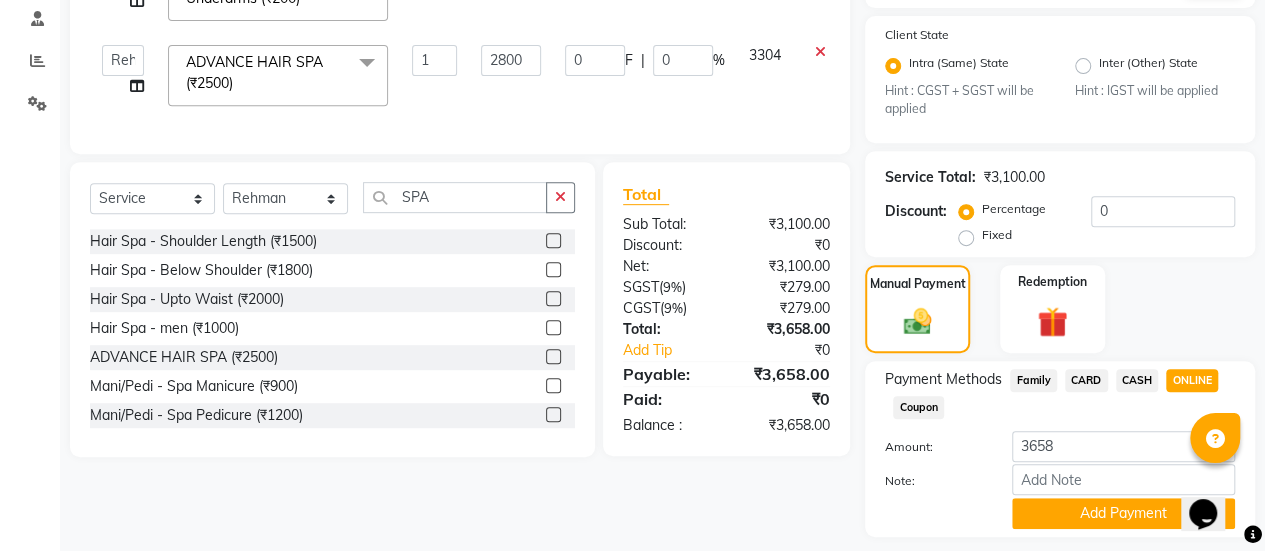 scroll, scrollTop: 438, scrollLeft: 0, axis: vertical 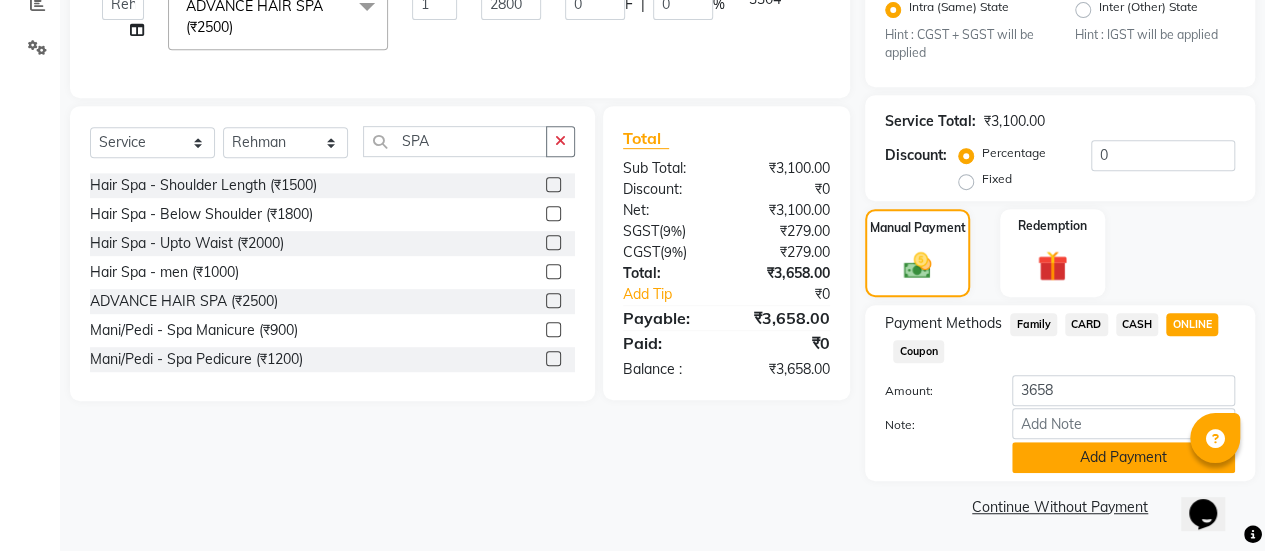click on "Add Payment" 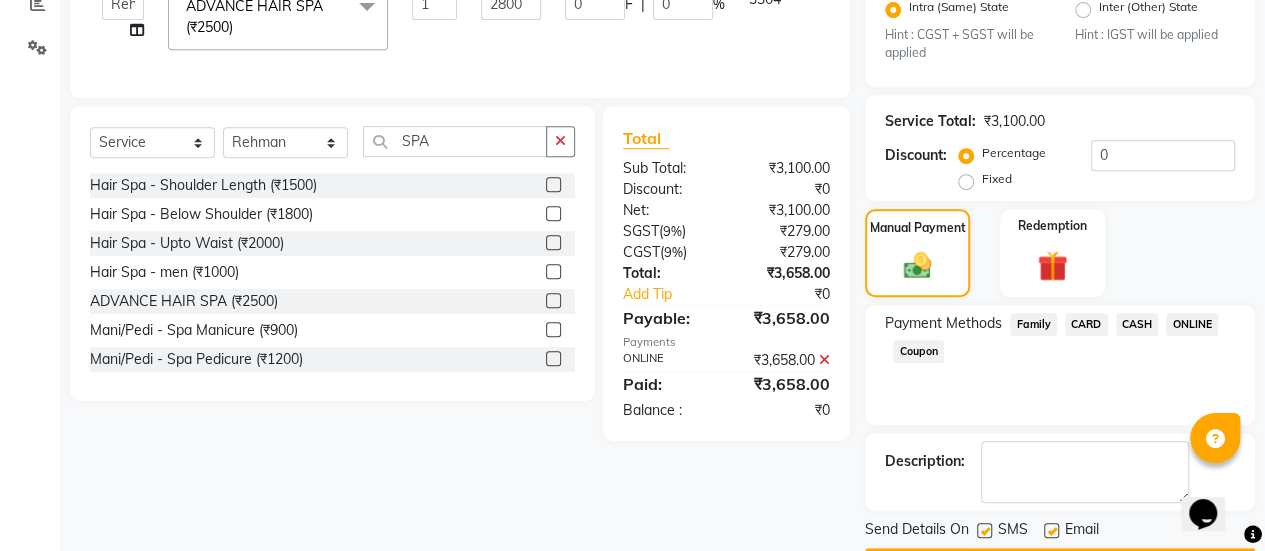 scroll, scrollTop: 493, scrollLeft: 0, axis: vertical 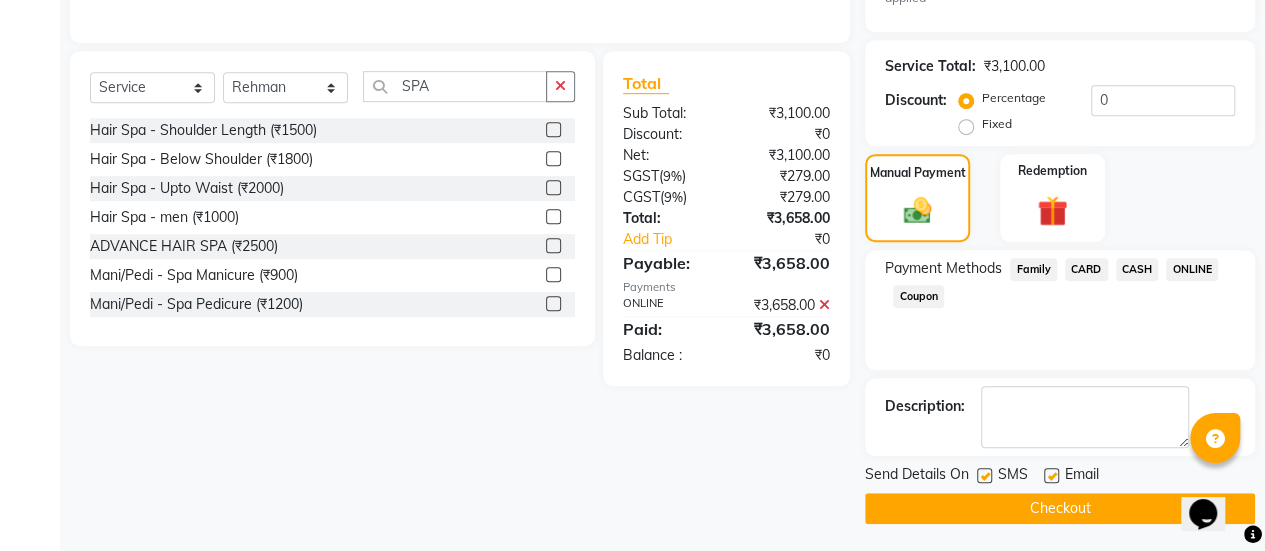 click 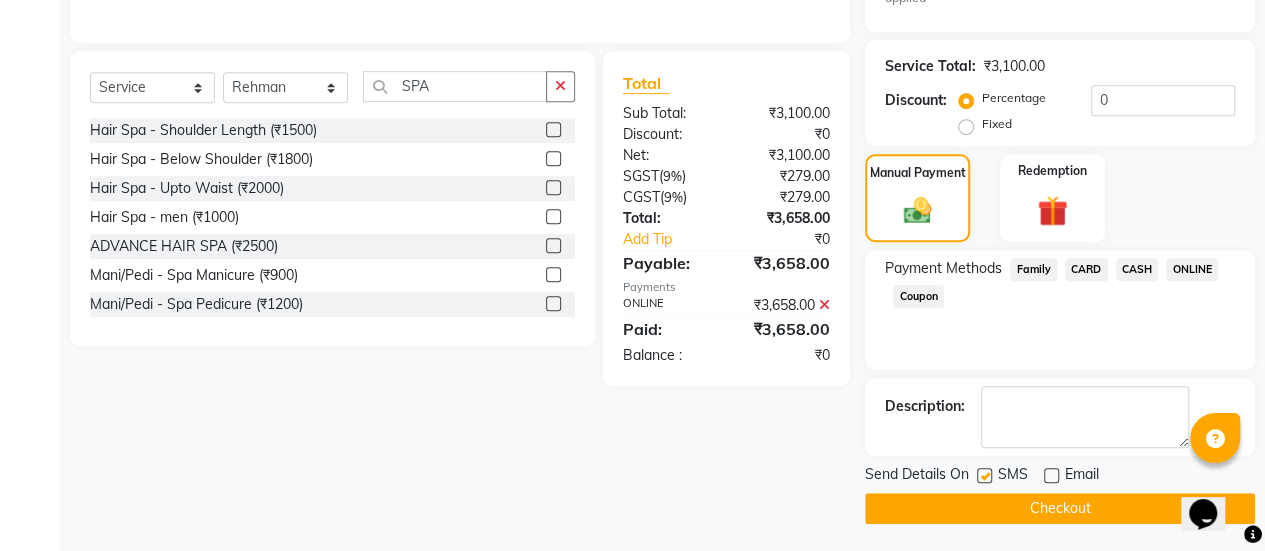 click on "Checkout" 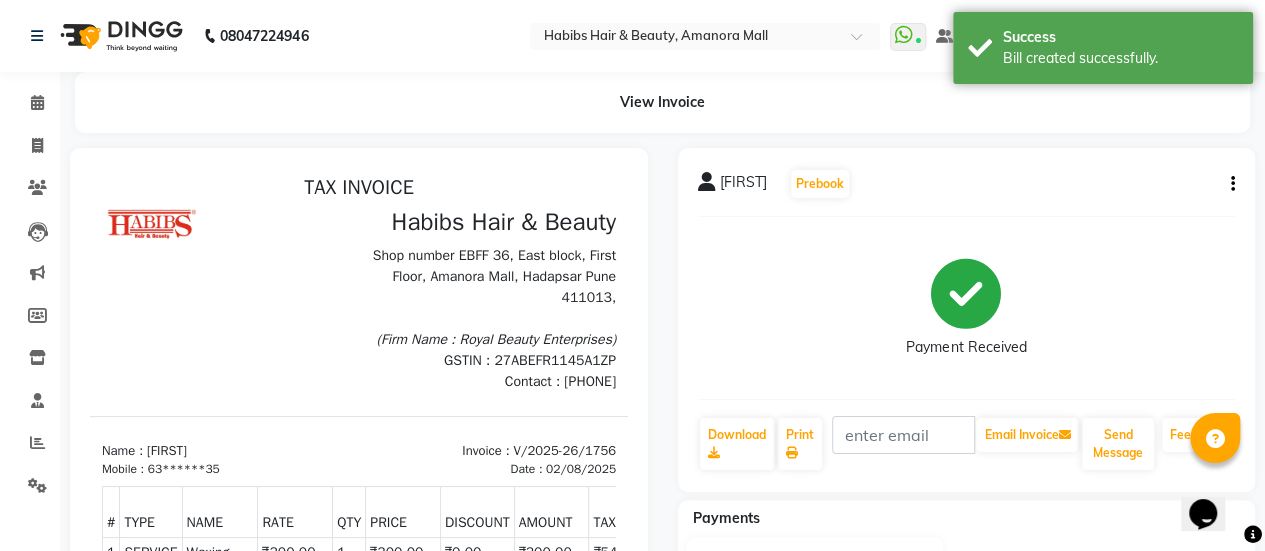 scroll, scrollTop: 0, scrollLeft: 0, axis: both 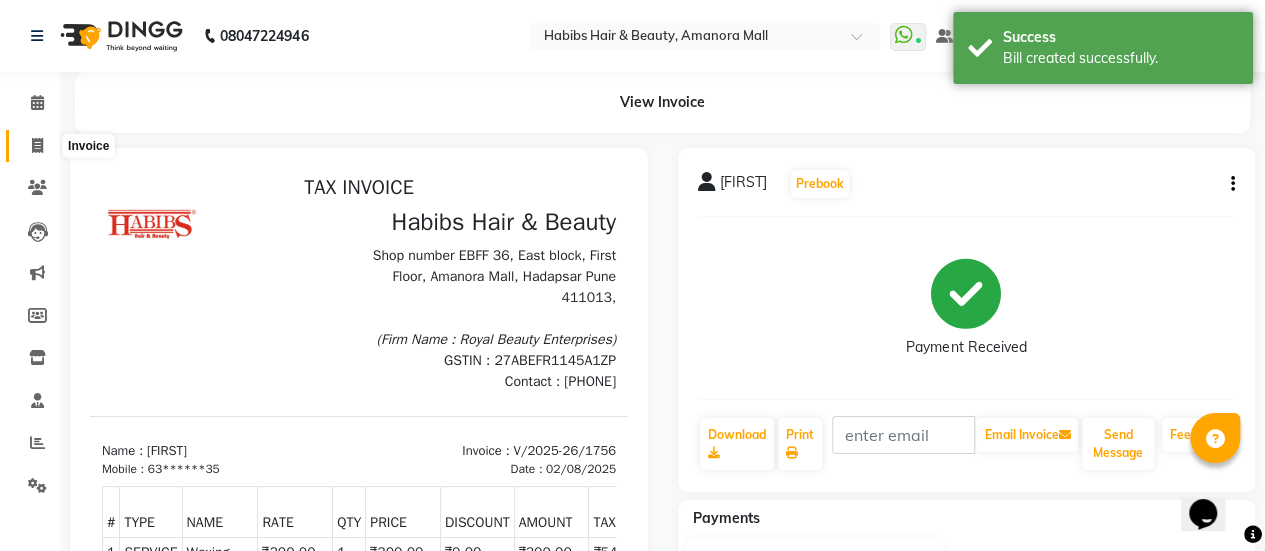 click 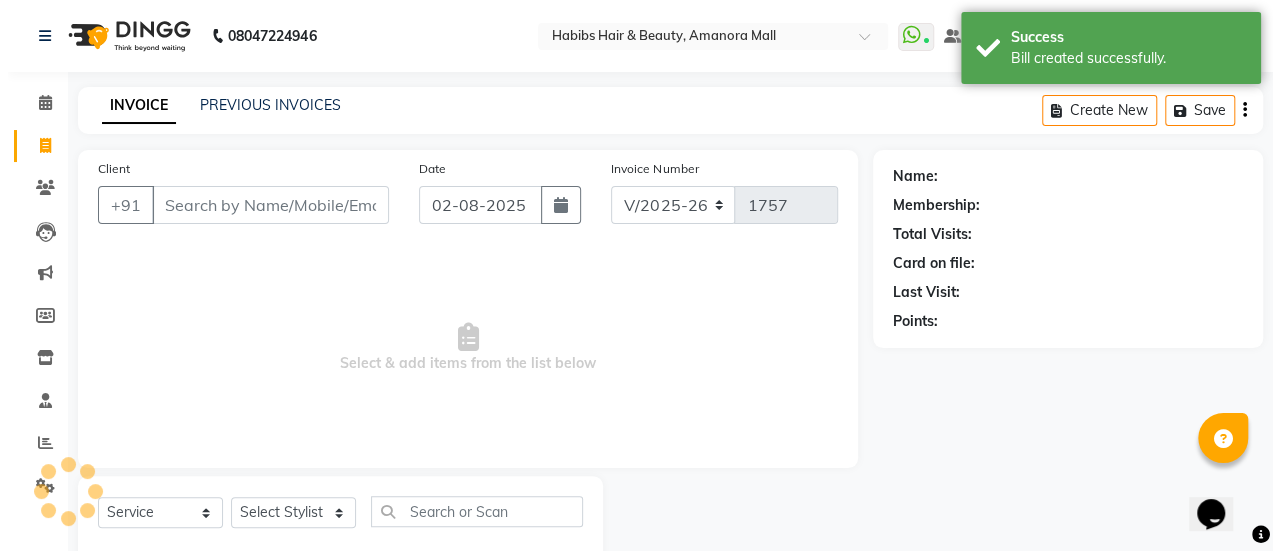scroll, scrollTop: 49, scrollLeft: 0, axis: vertical 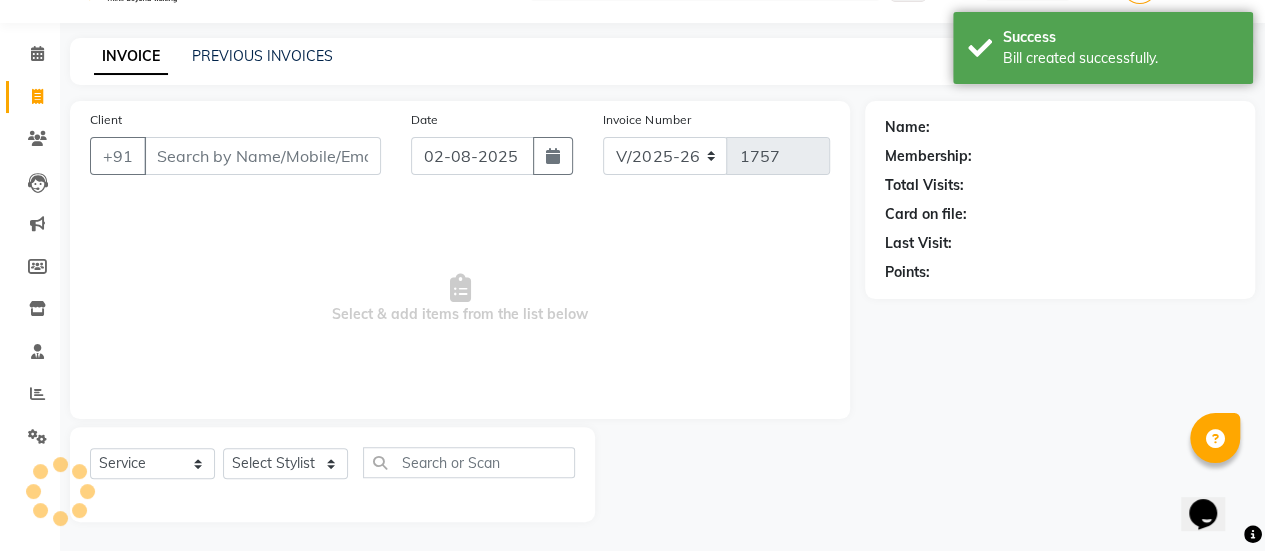 click on "Client" at bounding box center (262, 156) 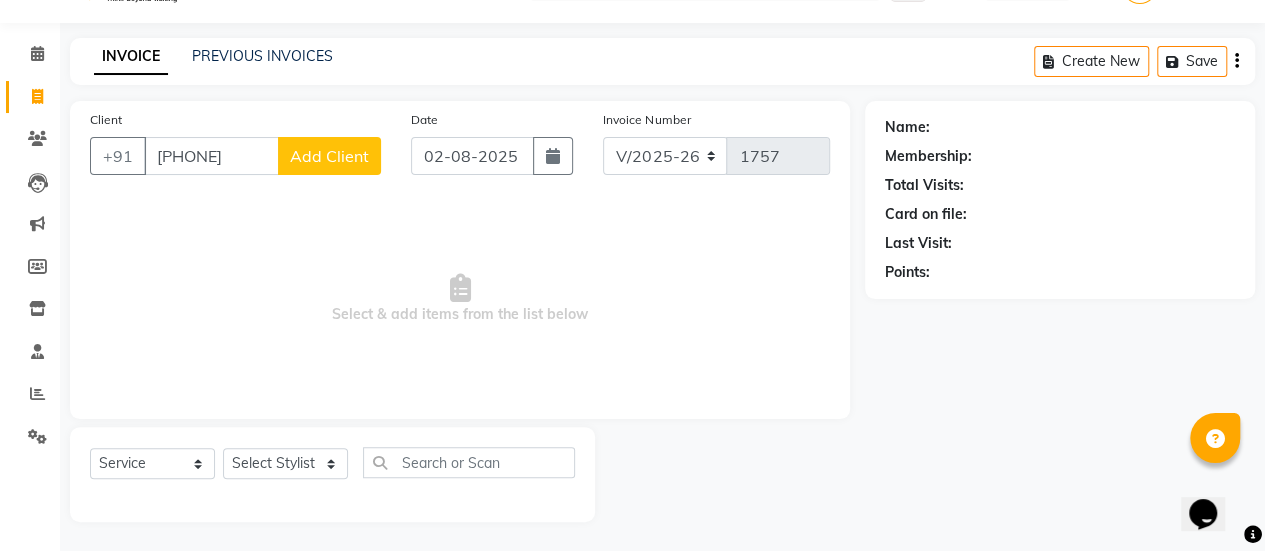 type on "[PHONE]" 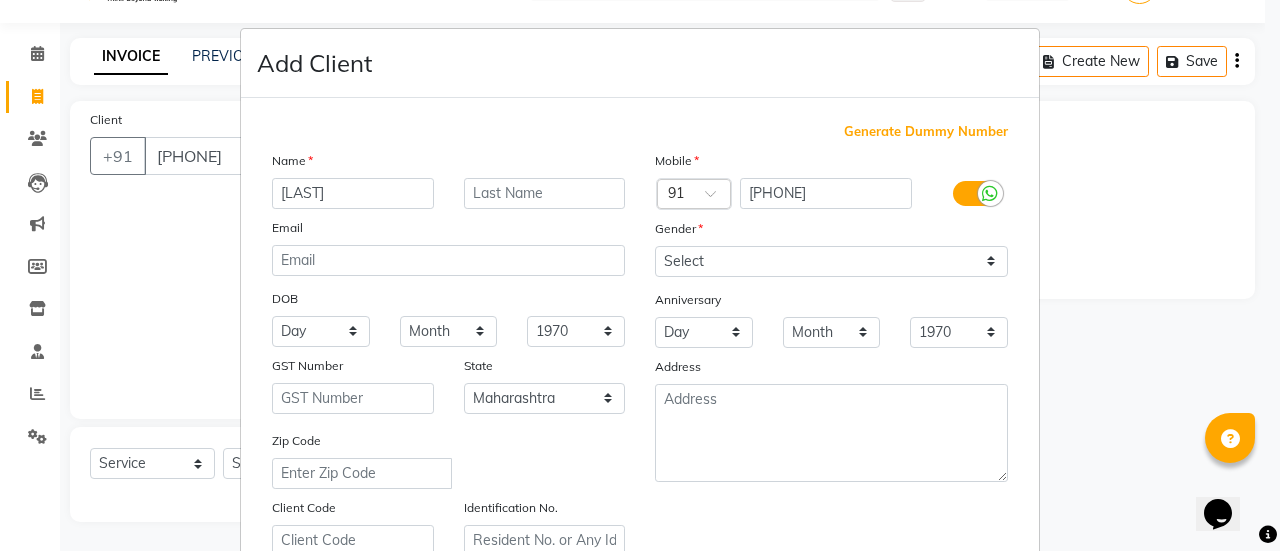 type on "[LAST]" 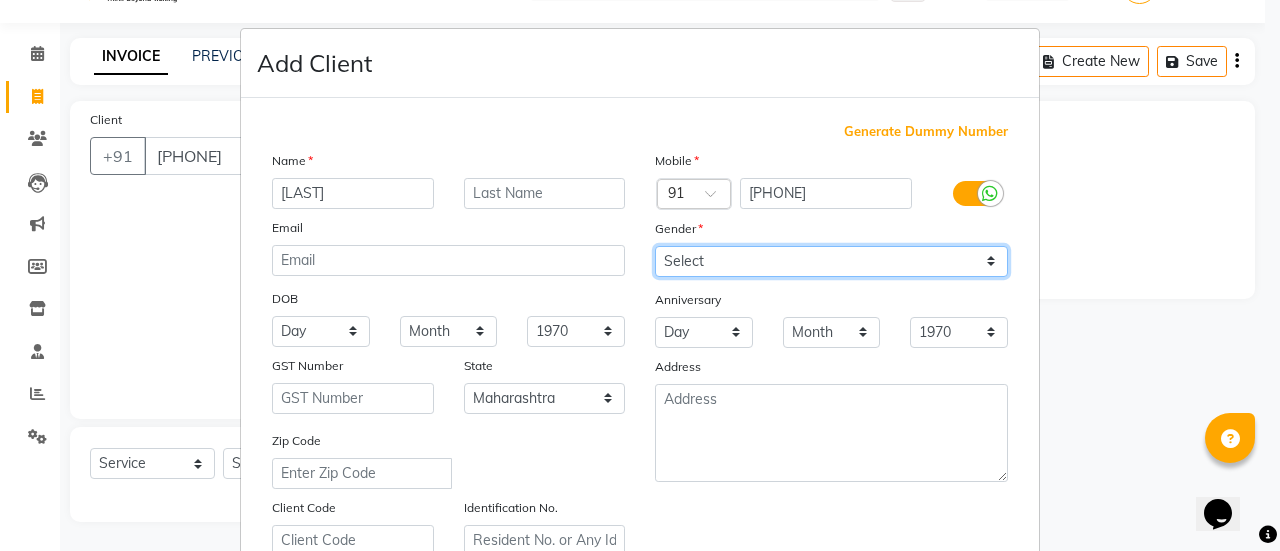 click on "Select Male Female Other Prefer Not To Say" at bounding box center (831, 261) 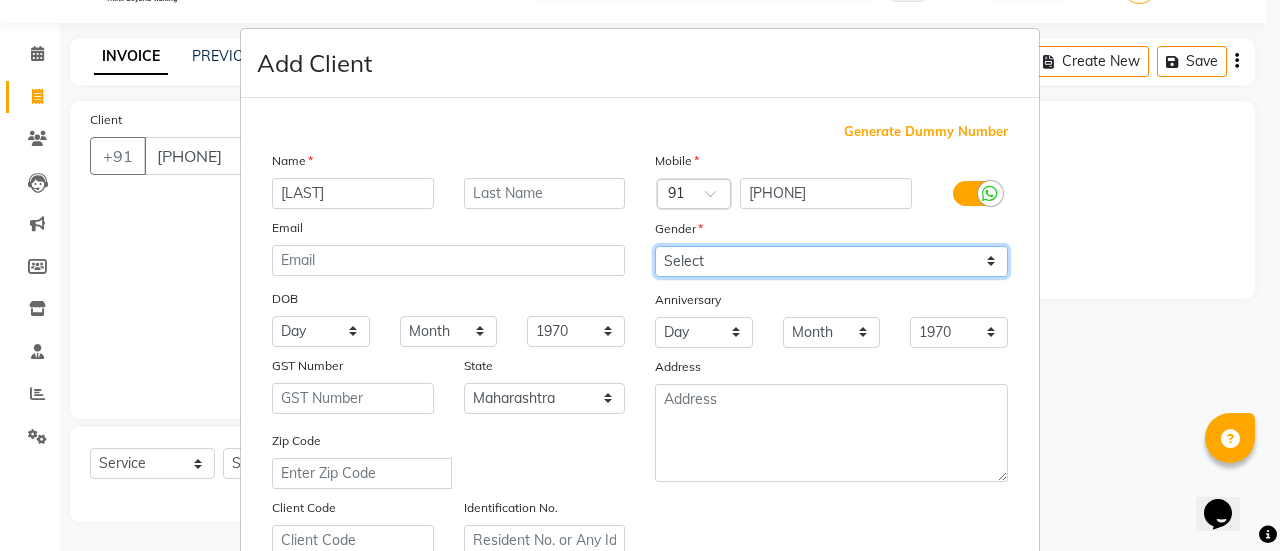 select on "female" 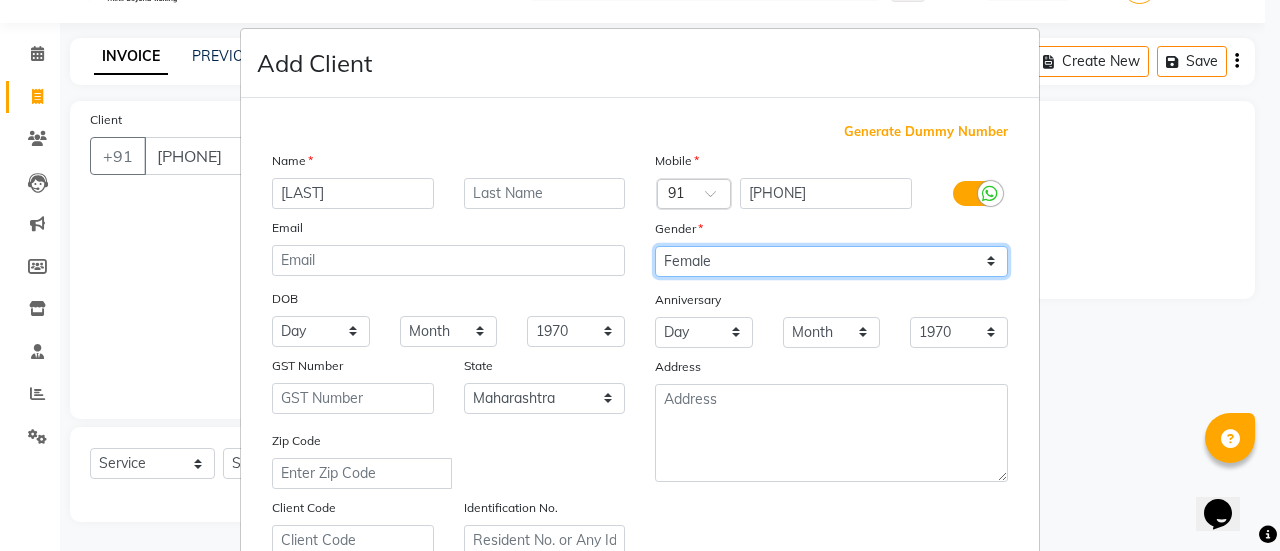 click on "Select Male Female Other Prefer Not To Say" at bounding box center (831, 261) 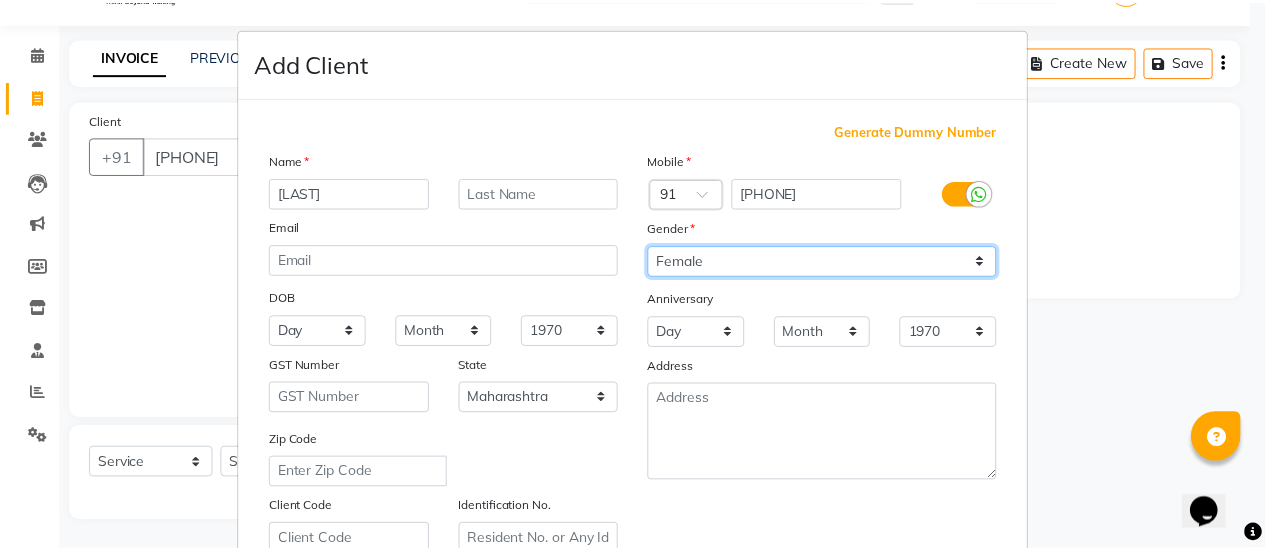 scroll, scrollTop: 368, scrollLeft: 0, axis: vertical 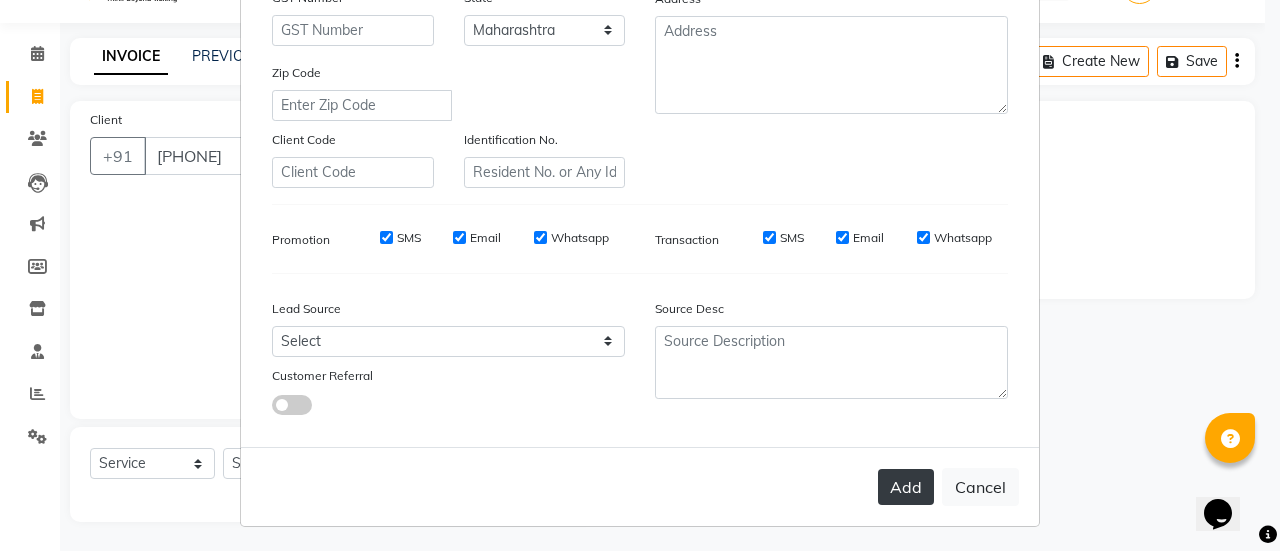 click on "Add" at bounding box center (906, 487) 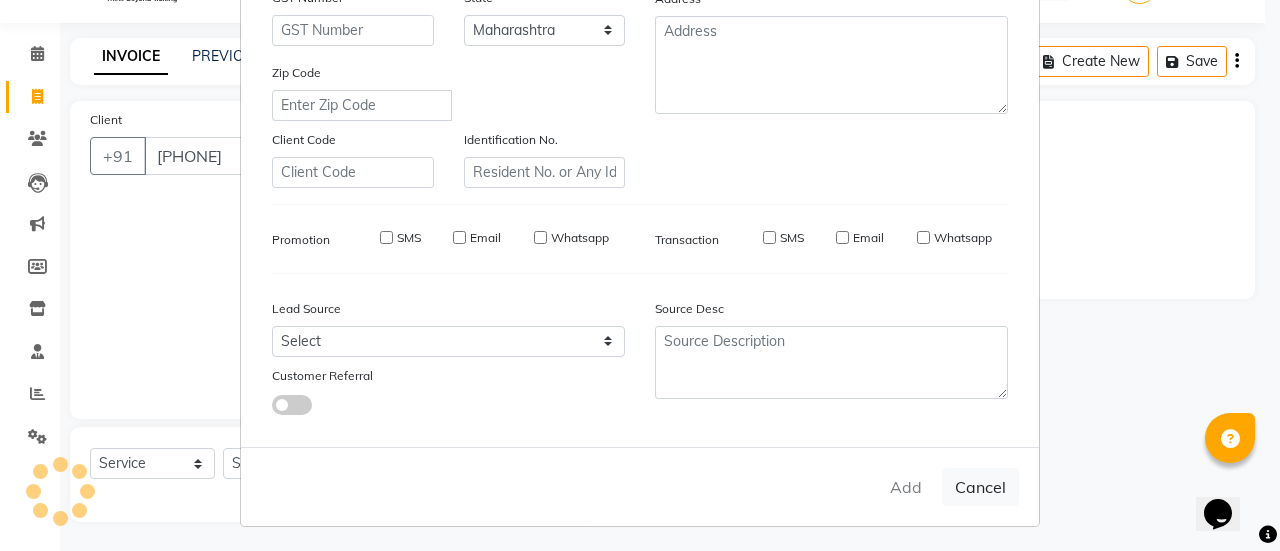 type on "93******06" 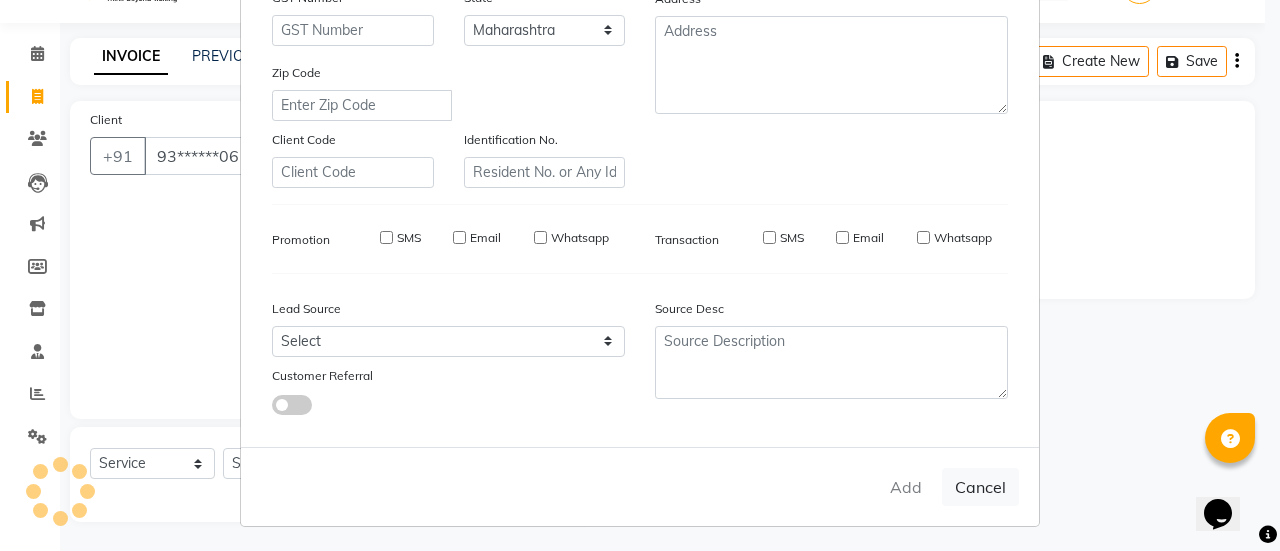 select 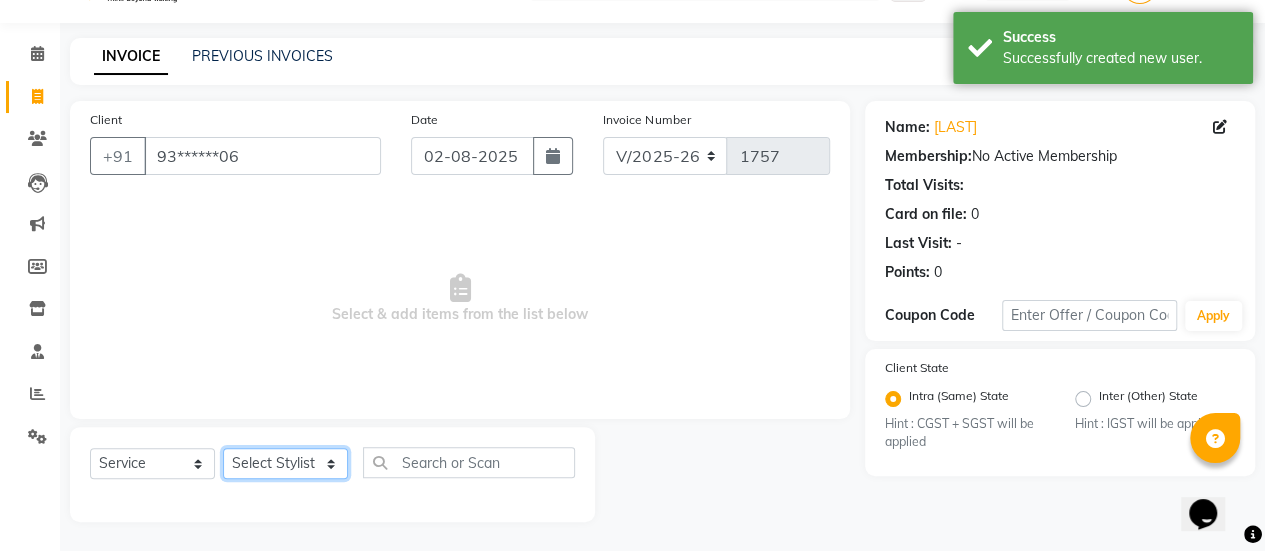 click on "Select Stylist [FIRST] ASAD [FIRST] [FIRST] [FIRST] [FIRST] [FIRST] [FIRST] Manager [FIRST] [FIRST] [FIRST] [FIRST] [FIRST] [FIRST] [FIRST] Haircuts -  Mens Cut And Styling (₹500)  Haircuts -  Womens Cut And Blowdry (₹1)  Haircuts -  Child Cut Boy (₹1)  Haircuts -  Child Cut Girl (₹1)  Hair Cut (₹1)  DANDRUFF TREATMENT SCRUB (₹1)  FLIX CUT (₹1)  HAIR CUT & BEARD TRIM (₹1)  CHILD CUT GIRL (₹1)  SIGNATURE FACIAL (₹6500)  BACK POLISH (₹1)  HAND POLISH (₹2500)  NAIL CUT & FILE (₹250)  Demo (₹1200)  FULL BODY POLISHING (₹5000)  HYDRA FACIAL (₹1)  D TAN FEET (₹1)  FULL HAND D TAN (₹1)  KERATIN (₹1)  BOTOX (₹1)  HIGHT LIGHT CROWN (₹1)  GLOBAL MENS (₹1)  NANOPIASTY  (₹1)  WAXING (₹1)  MEKUP WOMENS (₹1)  MEKUP MENS (₹1)  SARI DRAPING (₹1)  HAIR STYLE (₹1)  O3+ FACE WASH (₹1)  O3+ VITAMIN C SERUM (₹1)  Blowdry  -  Wash And Blast Dry (₹300)  Root touchup (₹1500)" 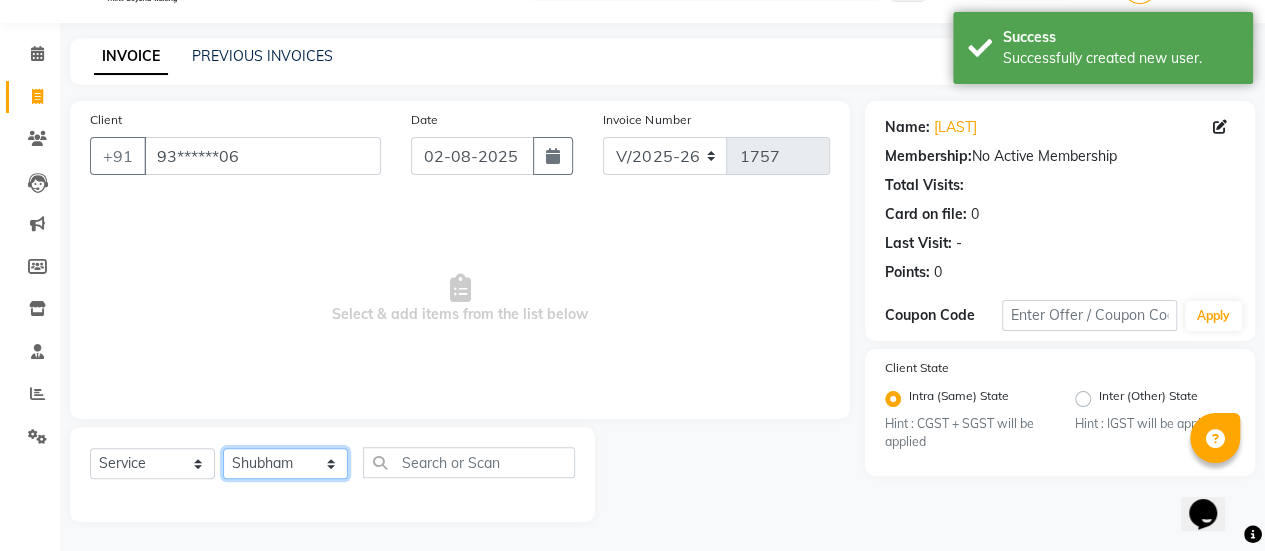 click on "Select Stylist [FIRST] ASAD [FIRST] [FIRST] [FIRST] [FIRST] [FIRST] [FIRST] Manager [FIRST] [FIRST] [FIRST] [FIRST] [FIRST] [FIRST] [FIRST] Haircuts -  Mens Cut And Styling (₹500)  Haircuts -  Womens Cut And Blowdry (₹1)  Haircuts -  Child Cut Boy (₹1)  Haircuts -  Child Cut Girl (₹1)  Hair Cut (₹1)  DANDRUFF TREATMENT SCRUB (₹1)  FLIX CUT (₹1)  HAIR CUT & BEARD TRIM (₹1)  CHILD CUT GIRL (₹1)  SIGNATURE FACIAL (₹6500)  BACK POLISH (₹1)  HAND POLISH (₹2500)  NAIL CUT & FILE (₹250)  Demo (₹1200)  FULL BODY POLISHING (₹5000)  HYDRA FACIAL (₹1)  D TAN FEET (₹1)  FULL HAND D TAN (₹1)  KERATIN (₹1)  BOTOX (₹1)  HIGHT LIGHT CROWN (₹1)  GLOBAL MENS (₹1)  NANOPIASTY  (₹1)  WAXING (₹1)  MEKUP WOMENS (₹1)  MEKUP MENS (₹1)  SARI DRAPING (₹1)  HAIR STYLE (₹1)  O3+ FACE WASH (₹1)  O3+ VITAMIN C SERUM (₹1)  Blowdry  -  Wash And Blast Dry (₹300)  Root touchup (₹1500)" 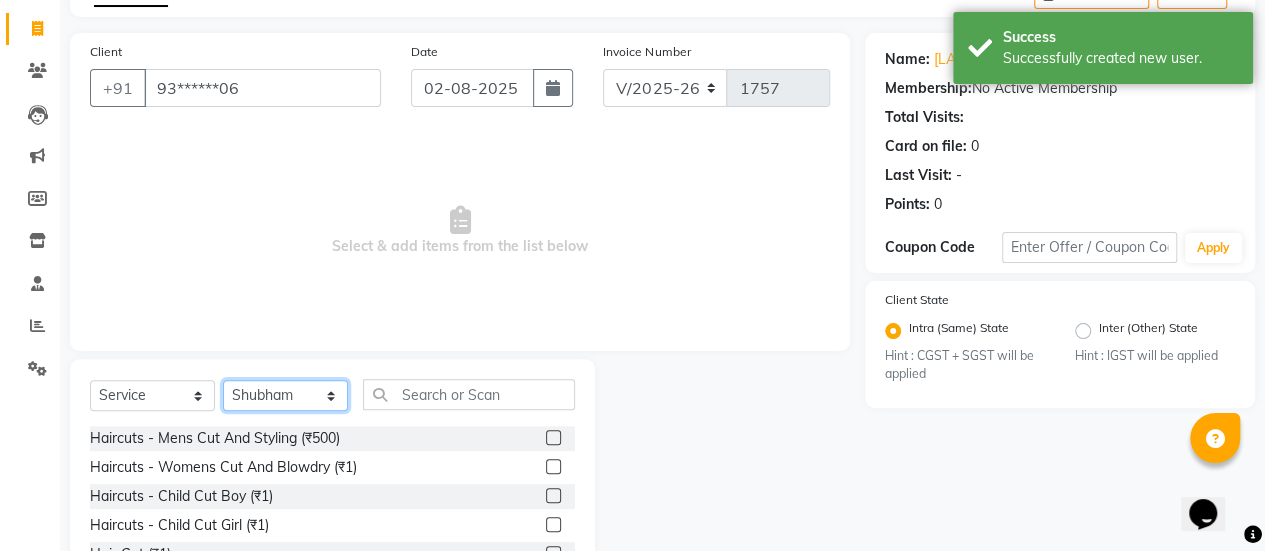 scroll, scrollTop: 118, scrollLeft: 0, axis: vertical 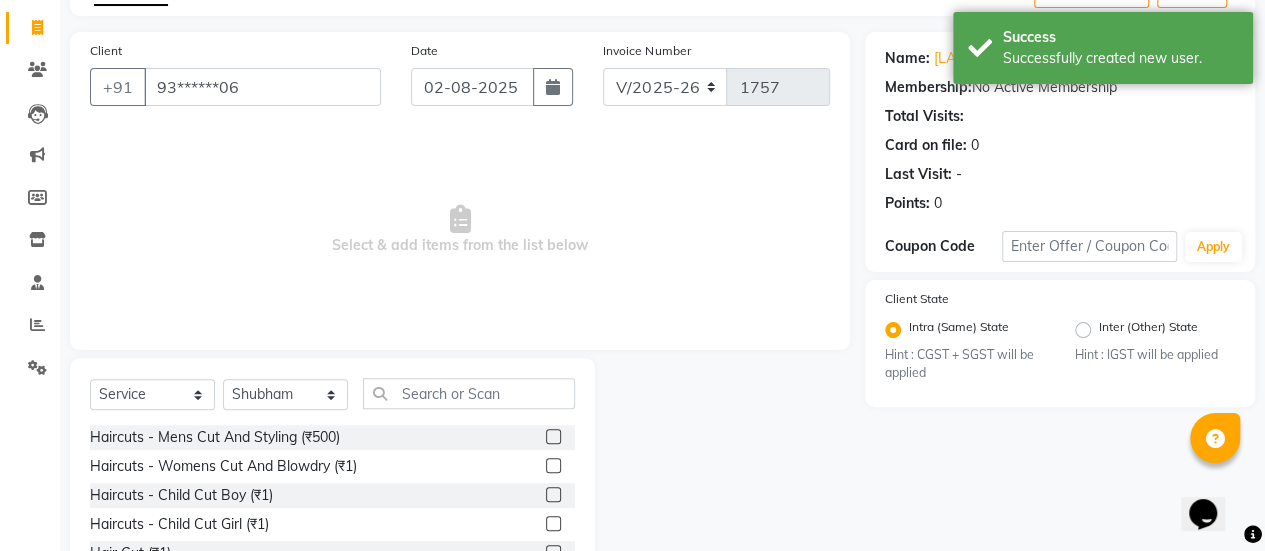 click 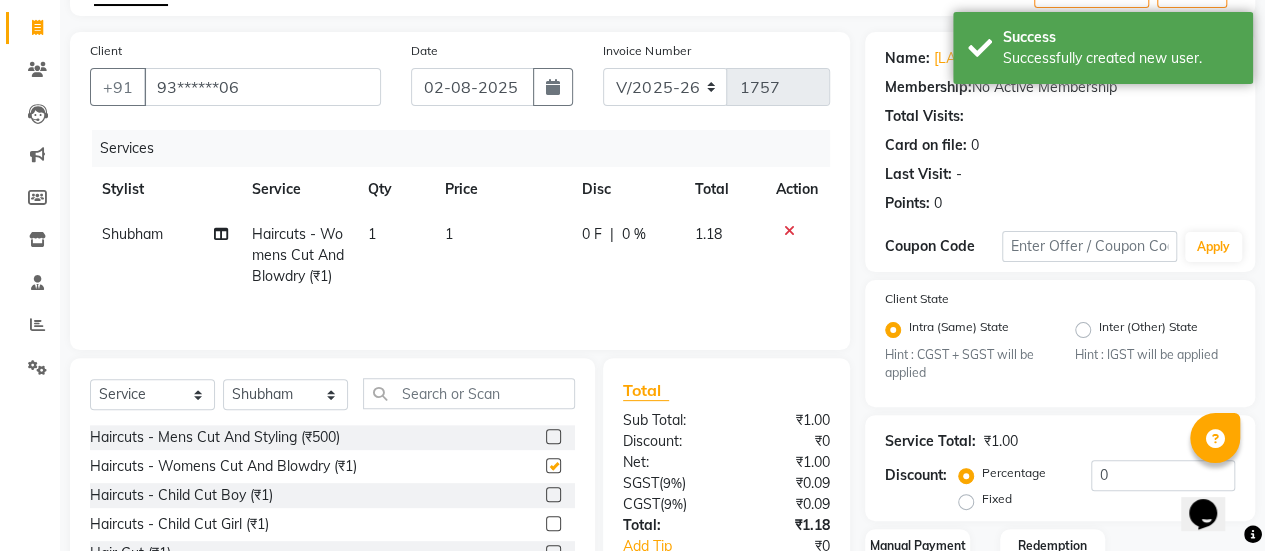 checkbox on "false" 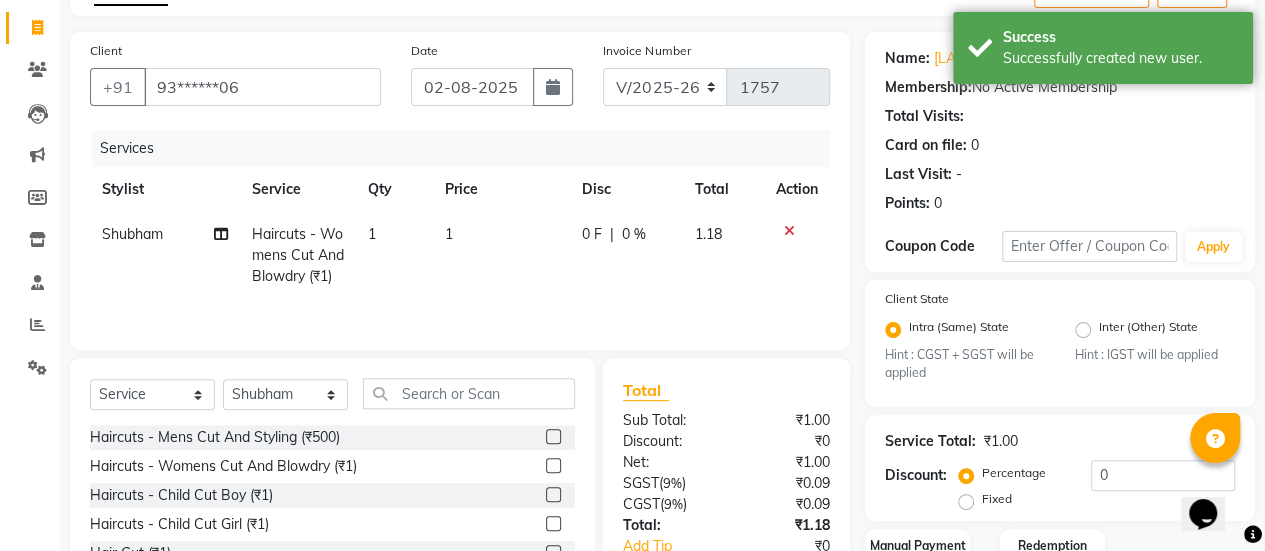 click on "1" 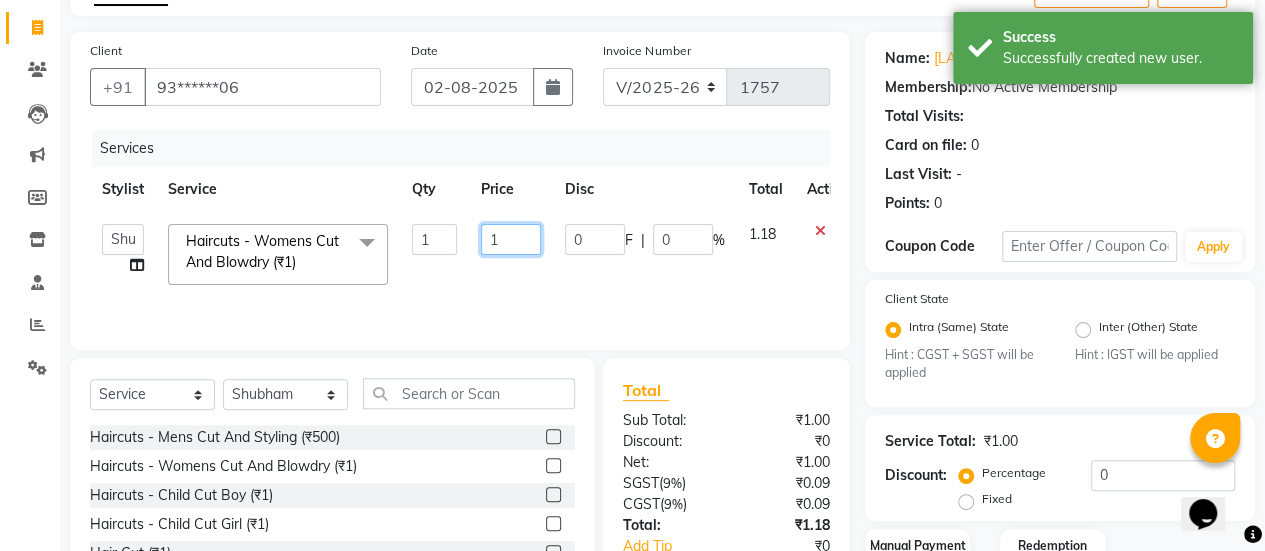 click on "1" 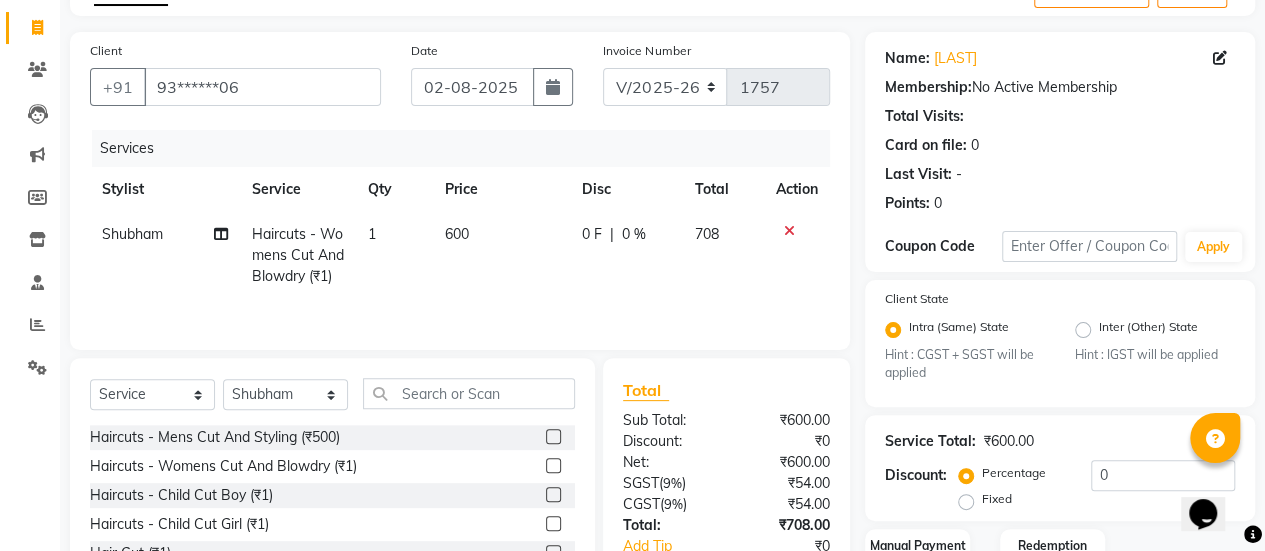 click on "0 F | 0 %" 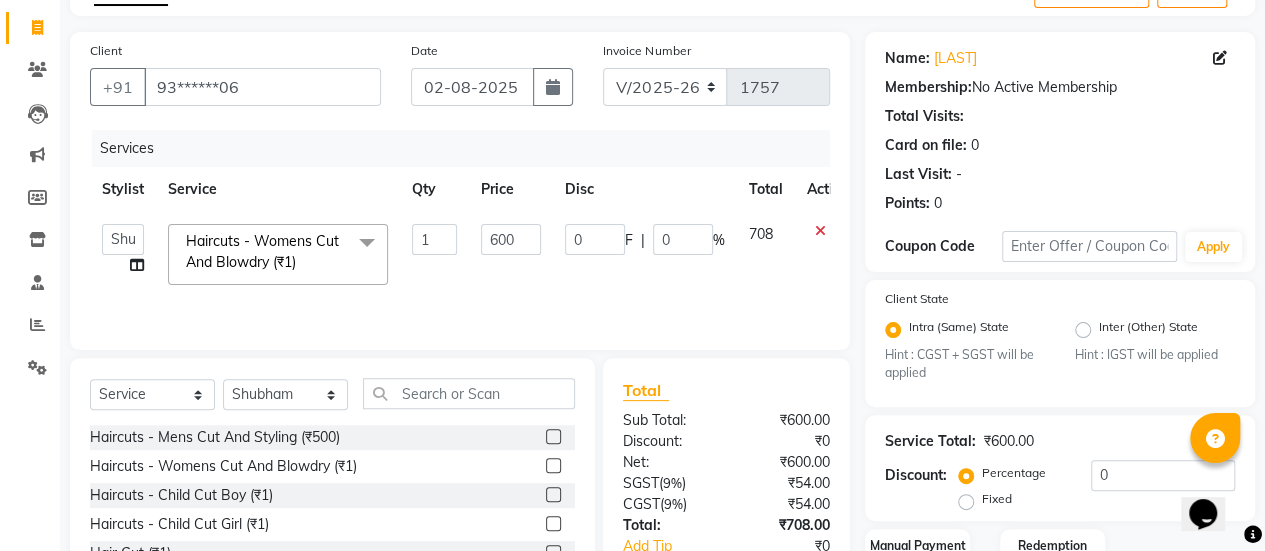 scroll, scrollTop: 254, scrollLeft: 0, axis: vertical 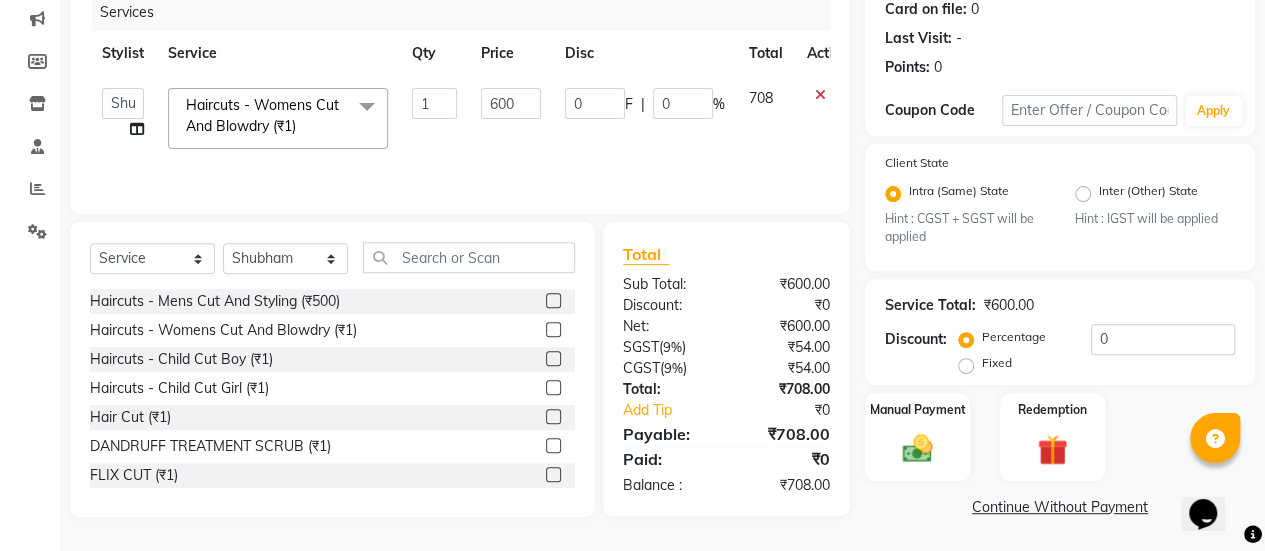 click on "Select  Service  Product  Membership  Package Voucher Prepaid Gift Card  Select Stylist [FIRST] ASAD [FIRST] [FIRST] [FIRST] [FIRST] [FIRST] [FIRST] Manager [FIRST] [FIRST] [FIRST] [FIRST] [FIRST] [FIRST] [FIRST] Haircuts -  Mens Cut And Styling (₹500)  Haircuts -  Womens Cut And Blowdry (₹1)  Haircuts -  Child Cut Boy (₹1)  Haircuts -  Child Cut Girl (₹1)  Hair Cut (₹1)  DANDRUFF TREATMENT SCRUB (₹1)  FLIX CUT (₹1)  HAIR CUT & BEARD TRIM (₹1)  CHILD CUT GIRL (₹1)  SIGNATURE FACIAL (₹6500)  BACK POLISH (₹1)  HAND POLISH (₹2500)  NAIL CUT & FILE (₹250)  Demo (₹1200)  FULL BODY POLISHING (₹5000)  HYDRA FACIAL (₹1)  D TAN FEET (₹1)  FULL HAND D TAN (₹1)  KERATIN (₹1)  BOTOX (₹1)  HIGHT LIGHT CROWN (₹1)  GLOBAL MENS (₹1)  NANOPIASTY  (₹1)  WAXING (₹1)  MEKUP WOMENS (₹1)  MEKUP MENS (₹1)  SARI DRAPING (₹1)  HAIR STYLE (₹1)  O3+ FACE WASH (₹1)  O3+ VITAMIN C SERUM (₹1)  Blowdry  -  Wash And Blast Dry (₹300)  Root touchup (₹1500)" 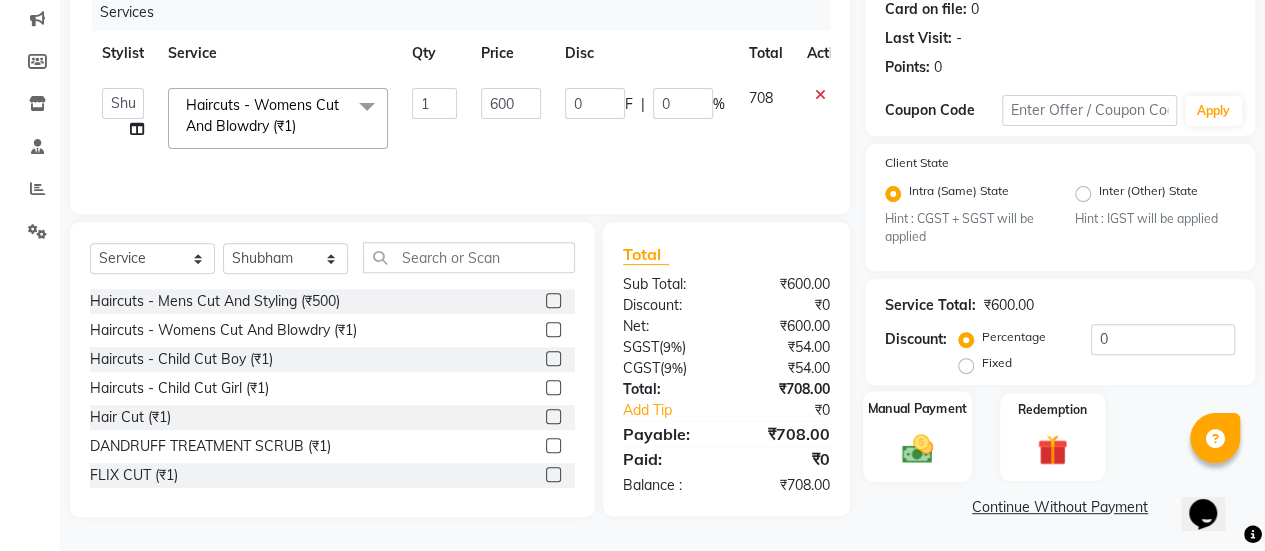 click 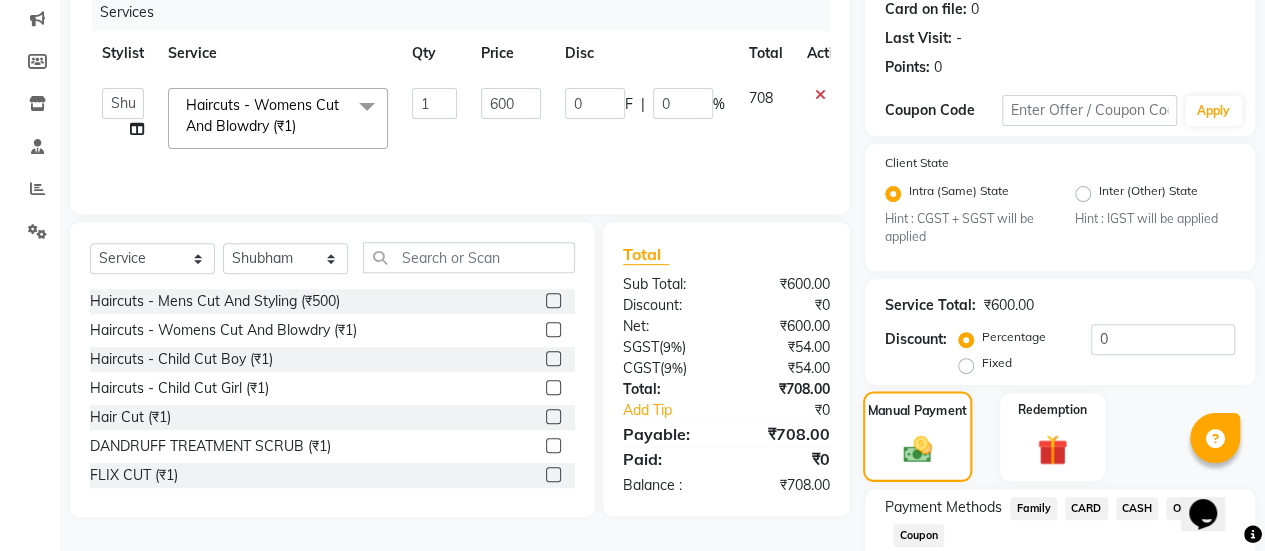 scroll, scrollTop: 382, scrollLeft: 0, axis: vertical 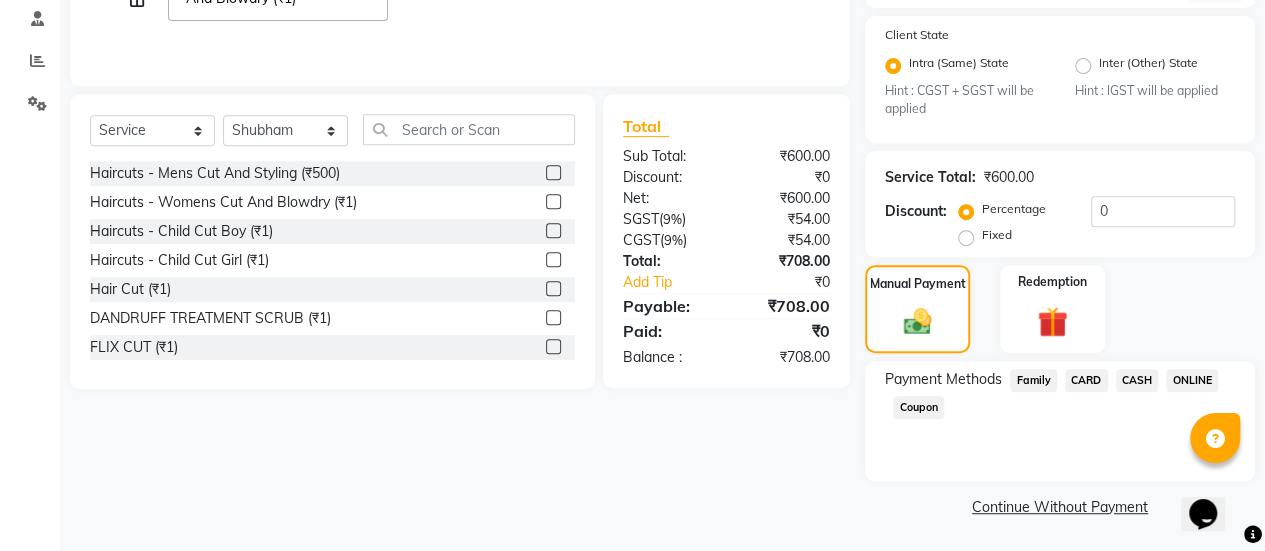 click on "ONLINE" 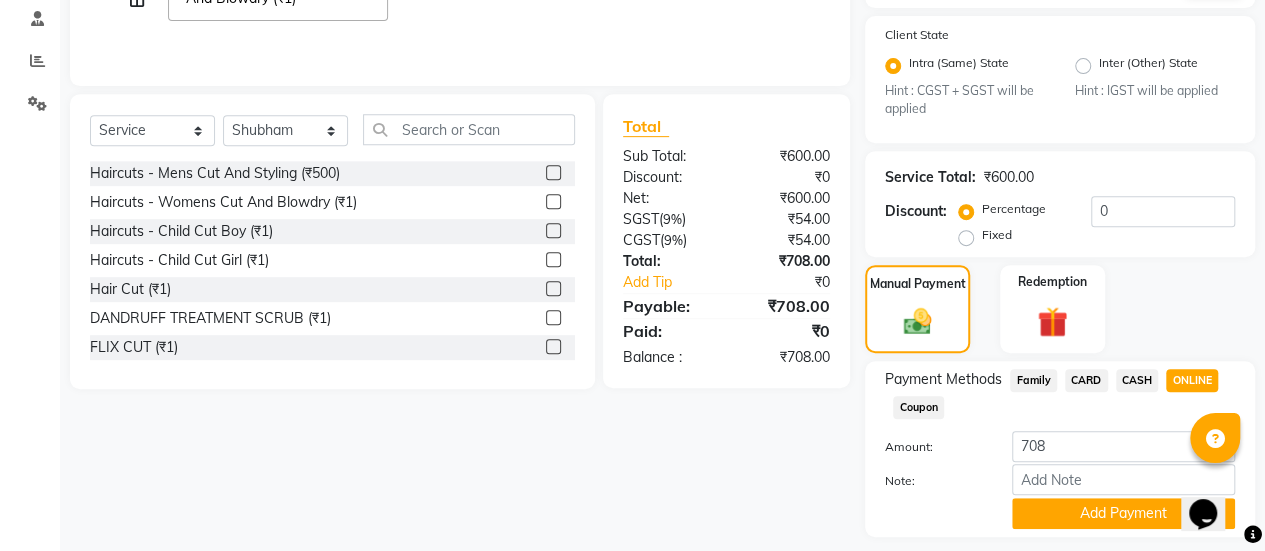 scroll, scrollTop: 438, scrollLeft: 0, axis: vertical 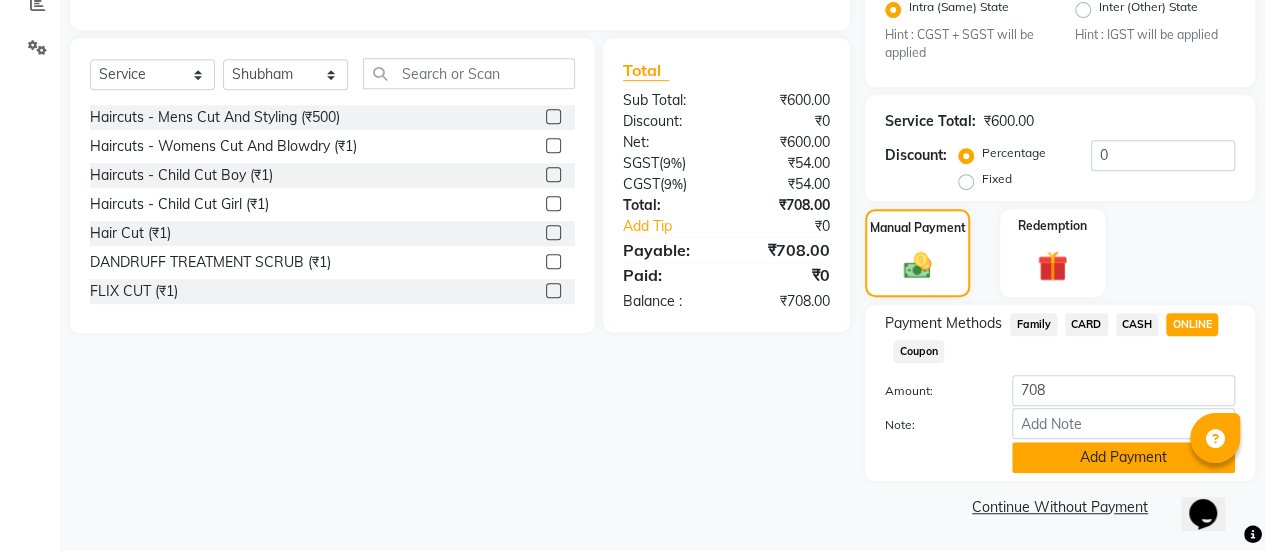 click on "Add Payment" 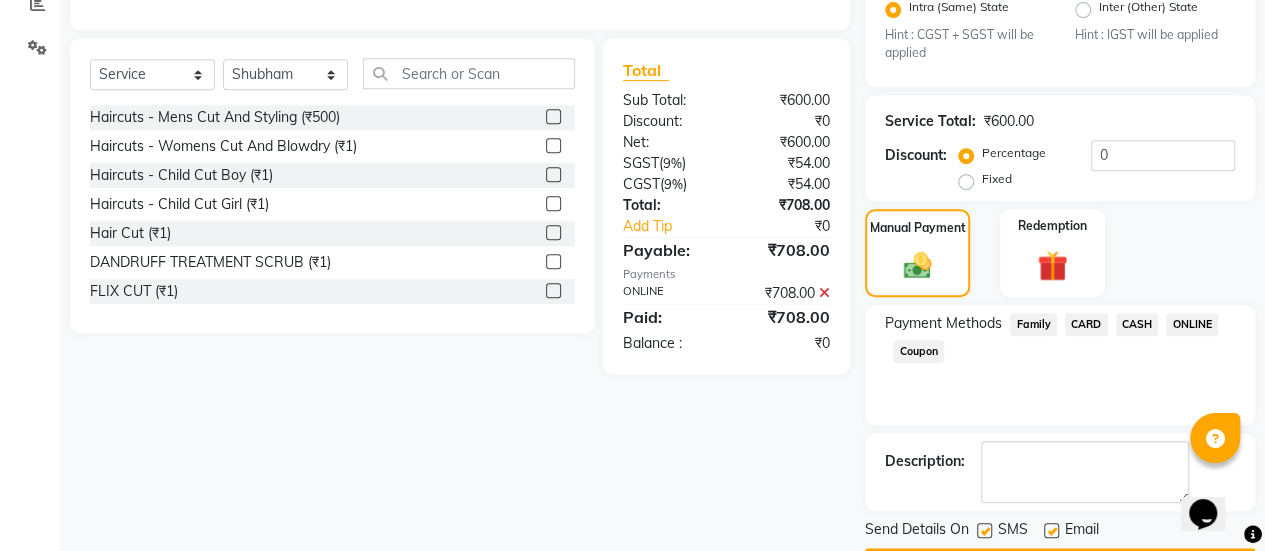 scroll, scrollTop: 493, scrollLeft: 0, axis: vertical 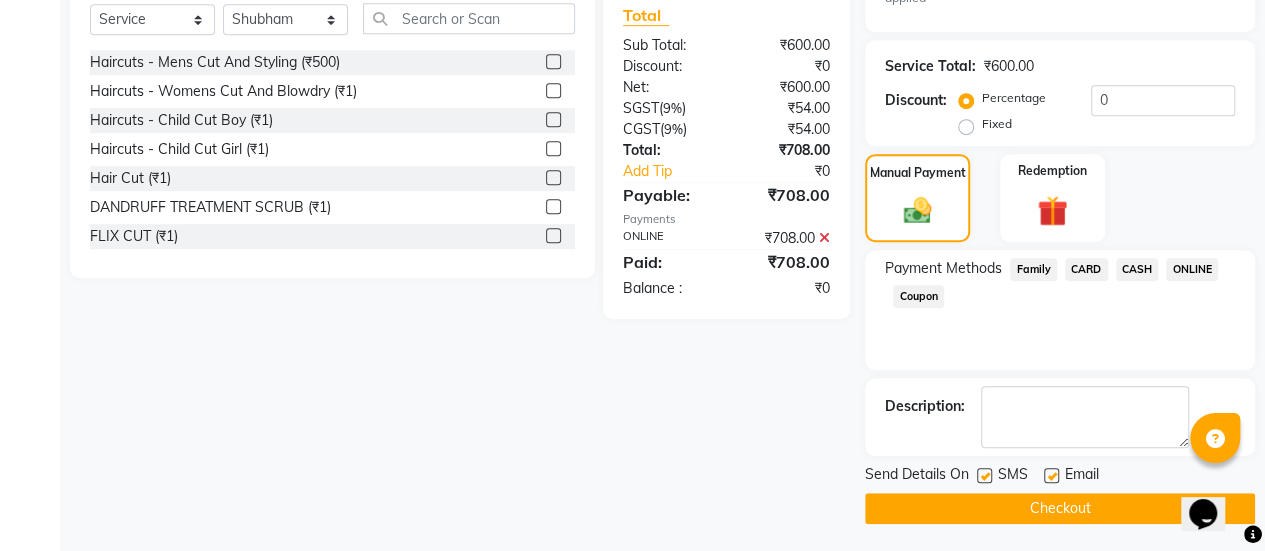 click on "Email" 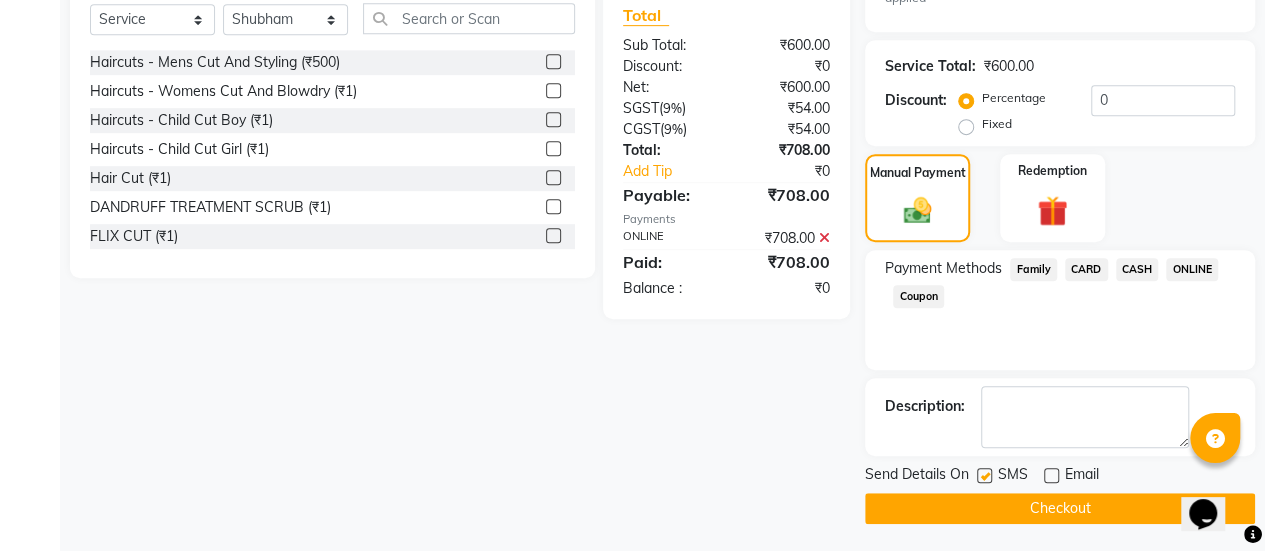 click on "Checkout" 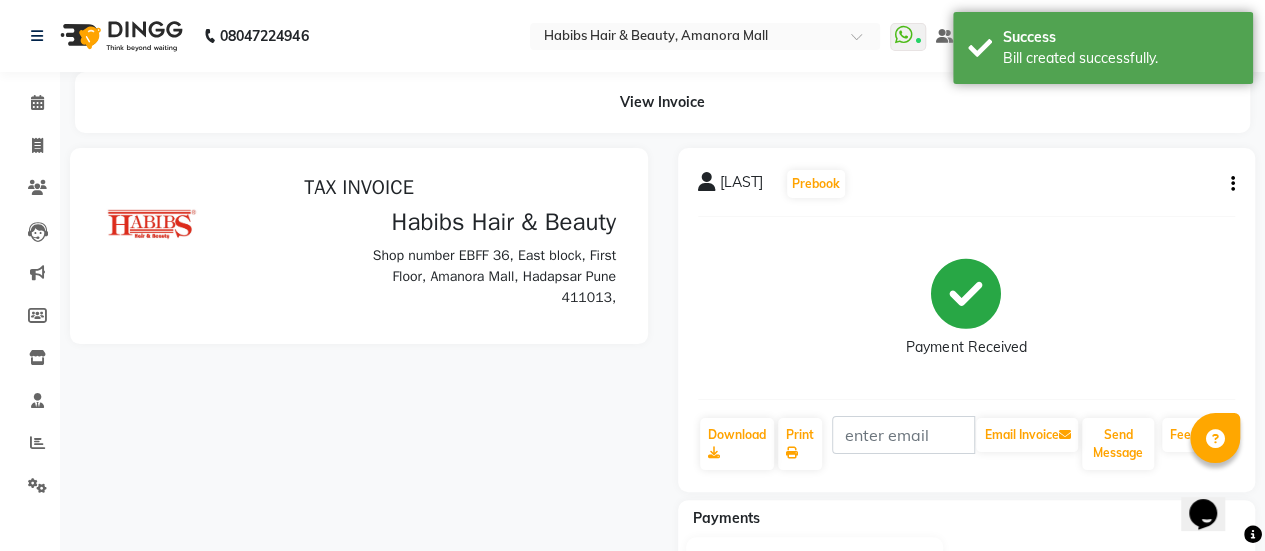scroll, scrollTop: 0, scrollLeft: 0, axis: both 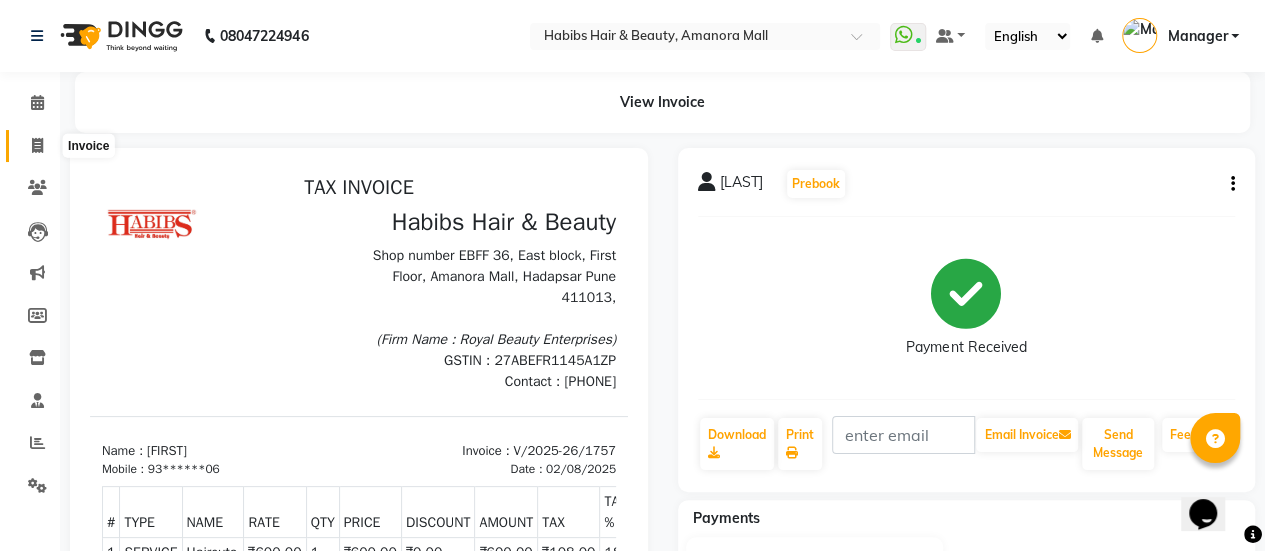 click 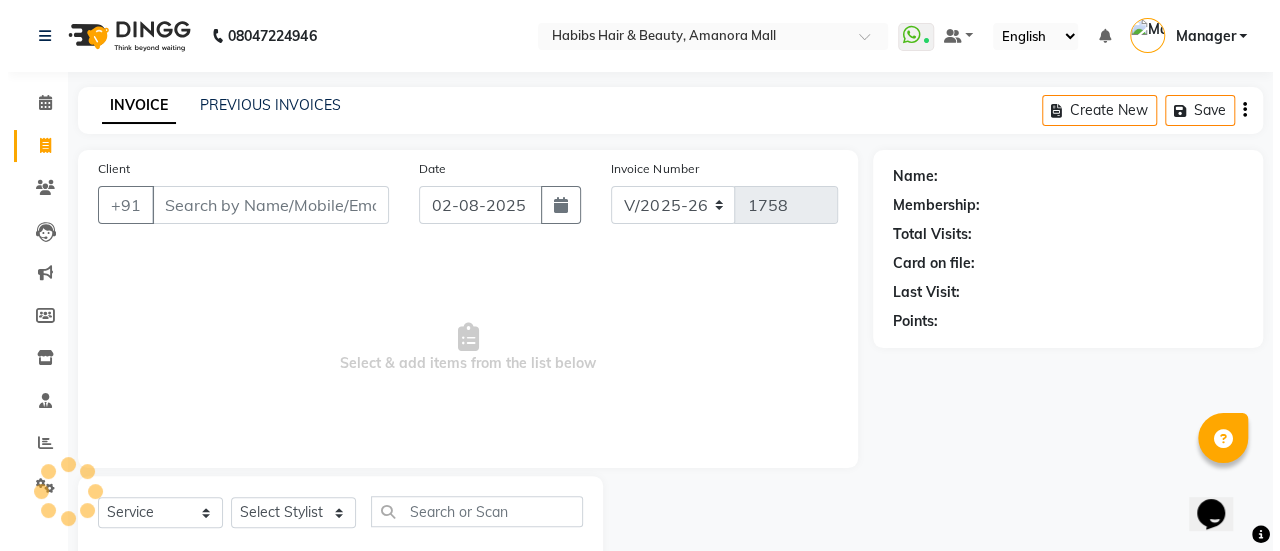 scroll, scrollTop: 49, scrollLeft: 0, axis: vertical 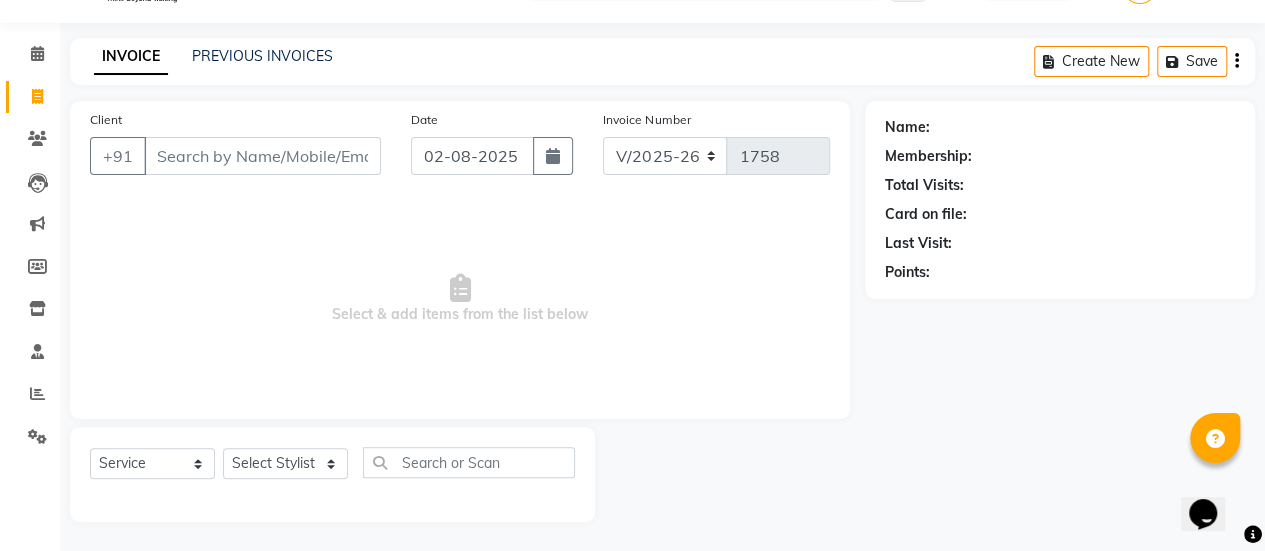click on "Client" at bounding box center [262, 156] 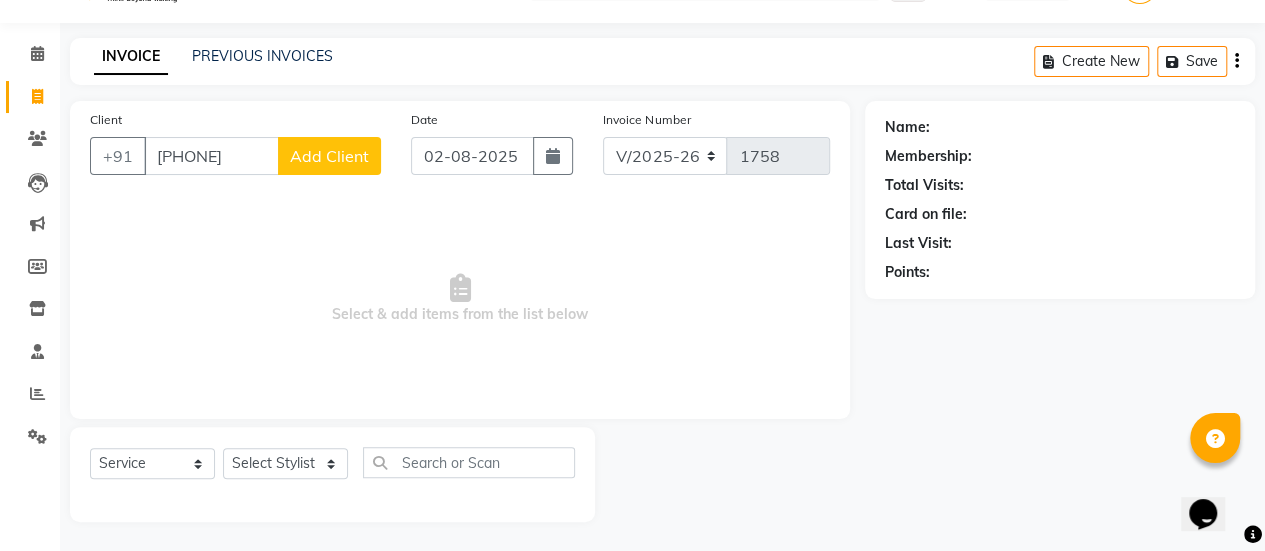 click on "Add Client" 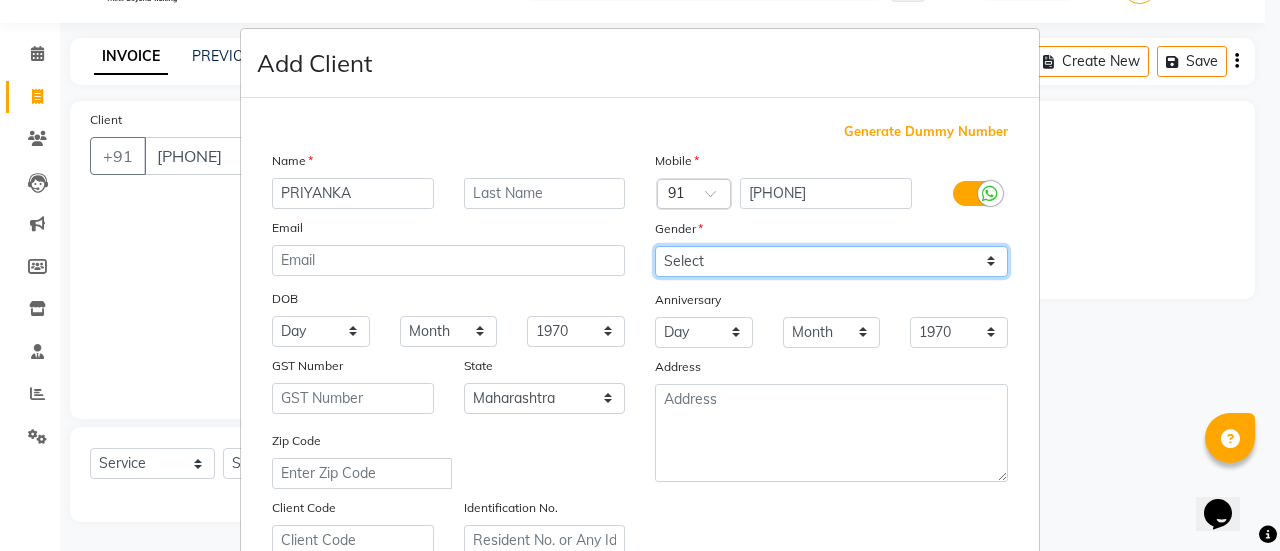 click on "Select Male Female Other Prefer Not To Say" at bounding box center (831, 261) 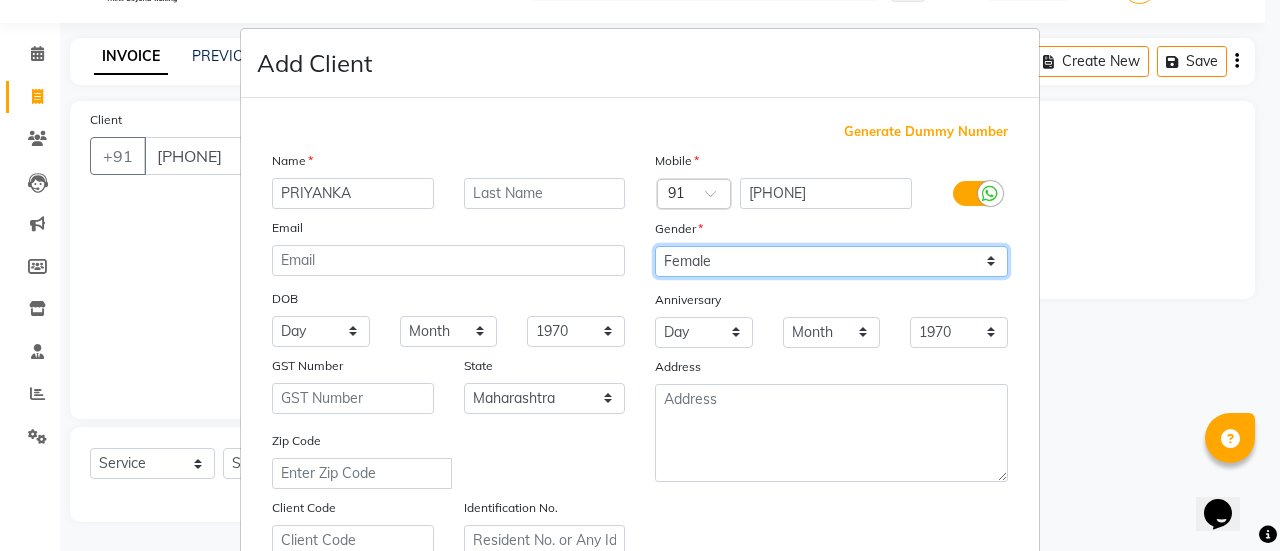 click on "Select Male Female Other Prefer Not To Say" at bounding box center (831, 261) 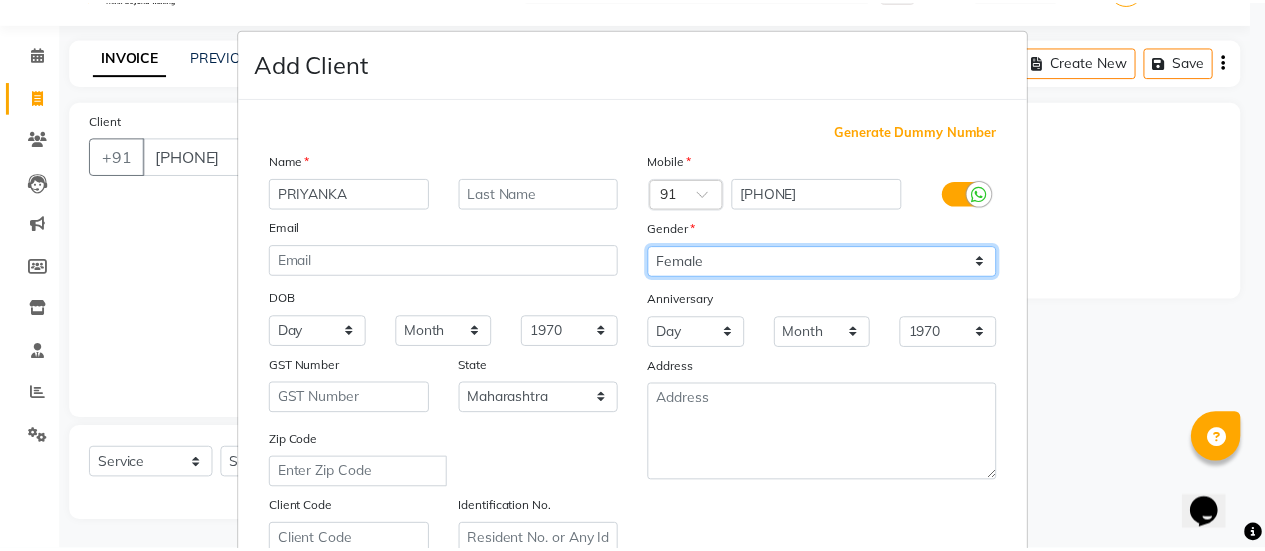 scroll, scrollTop: 368, scrollLeft: 0, axis: vertical 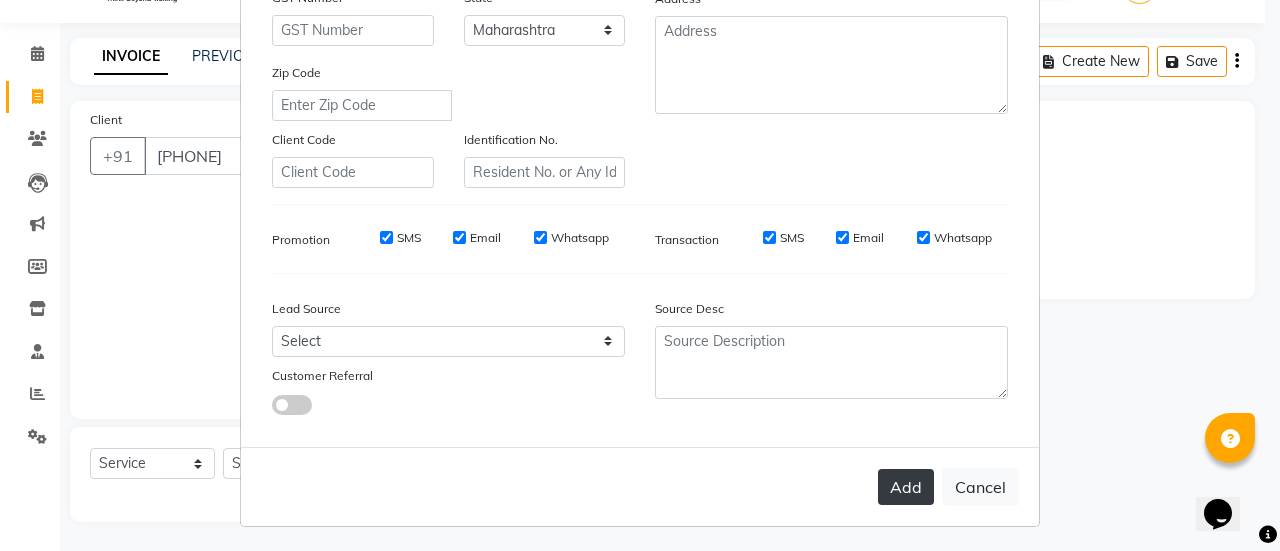 click on "Add" at bounding box center (906, 487) 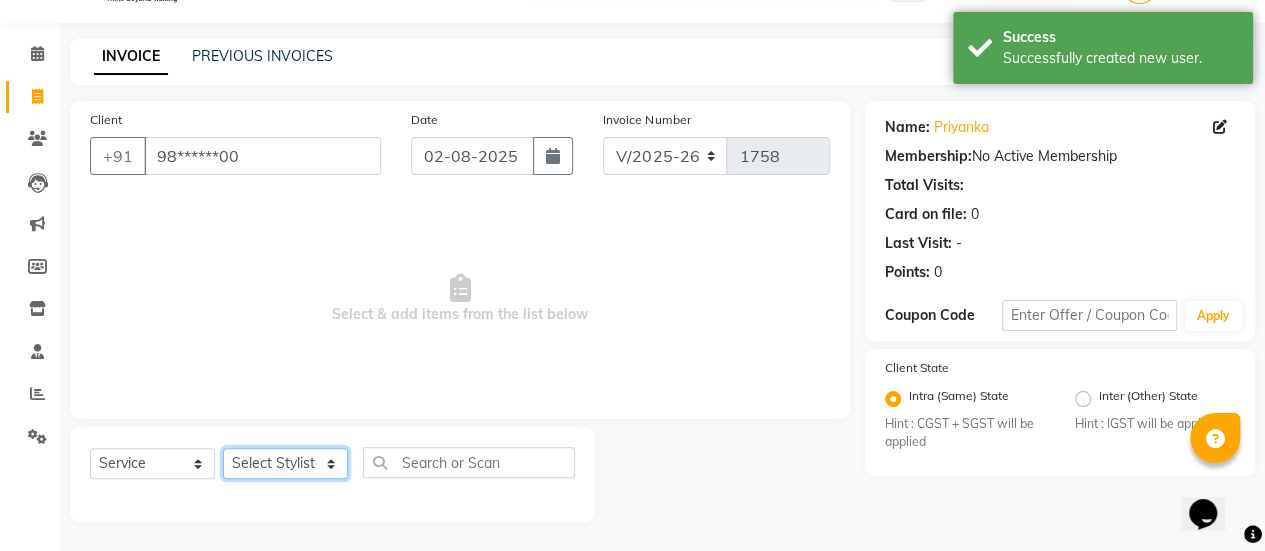 click on "Select Stylist [FIRST] ASAD [FIRST] [FIRST] [FIRST] [FIRST] [FIRST] [FIRST] Manager [FIRST] [FIRST] [FIRST] [FIRST] [FIRST] [FIRST] [FIRST] Haircuts -  Mens Cut And Styling (₹500)  Haircuts -  Womens Cut And Blowdry (₹1)  Haircuts -  Child Cut Boy (₹1)  Haircuts -  Child Cut Girl (₹1)  Hair Cut (₹1)  DANDRUFF TREATMENT SCRUB (₹1)  FLIX CUT (₹1)  HAIR CUT & BEARD TRIM (₹1)  CHILD CUT GIRL (₹1)  SIGNATURE FACIAL (₹6500)  BACK POLISH (₹1)  HAND POLISH (₹2500)  NAIL CUT & FILE (₹250)  Demo (₹1200)  FULL BODY POLISHING (₹5000)  HYDRA FACIAL (₹1)  D TAN FEET (₹1)  FULL HAND D TAN (₹1)  KERATIN (₹1)  BOTOX (₹1)  HIGHT LIGHT CROWN (₹1)  GLOBAL MENS (₹1)  NANOPIASTY  (₹1)  WAXING (₹1)  MEKUP WOMENS (₹1)  MEKUP MENS (₹1)  SARI DRAPING (₹1)  HAIR STYLE (₹1)  O3+ FACE WASH (₹1)  O3+ VITAMIN C SERUM (₹1)  Blowdry  -  Wash And Blast Dry (₹300)  Root touchup (₹1500)" 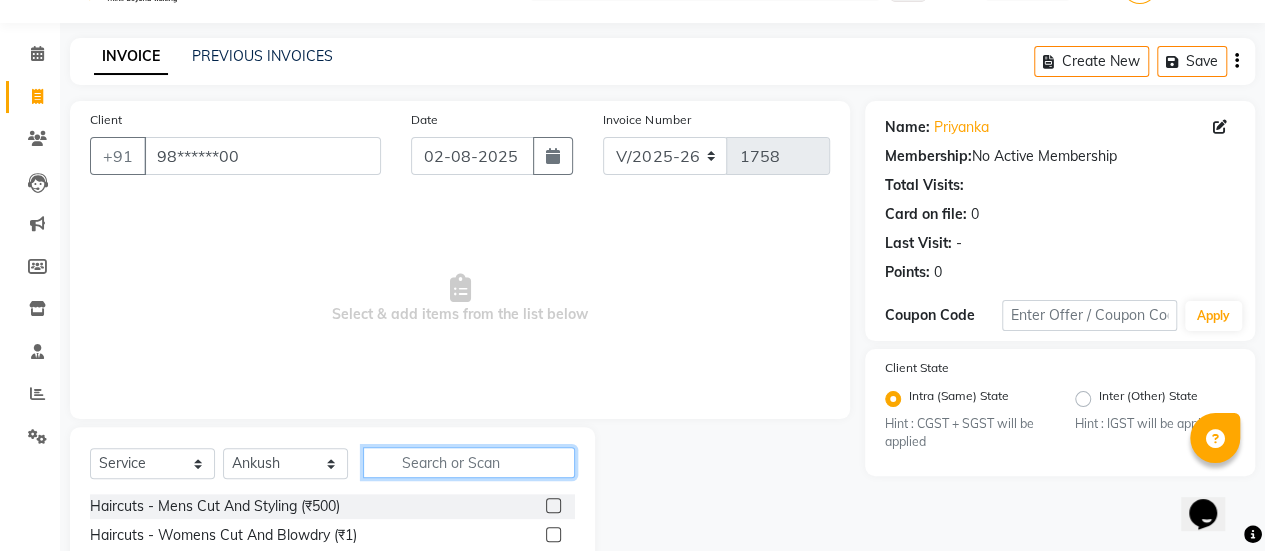click 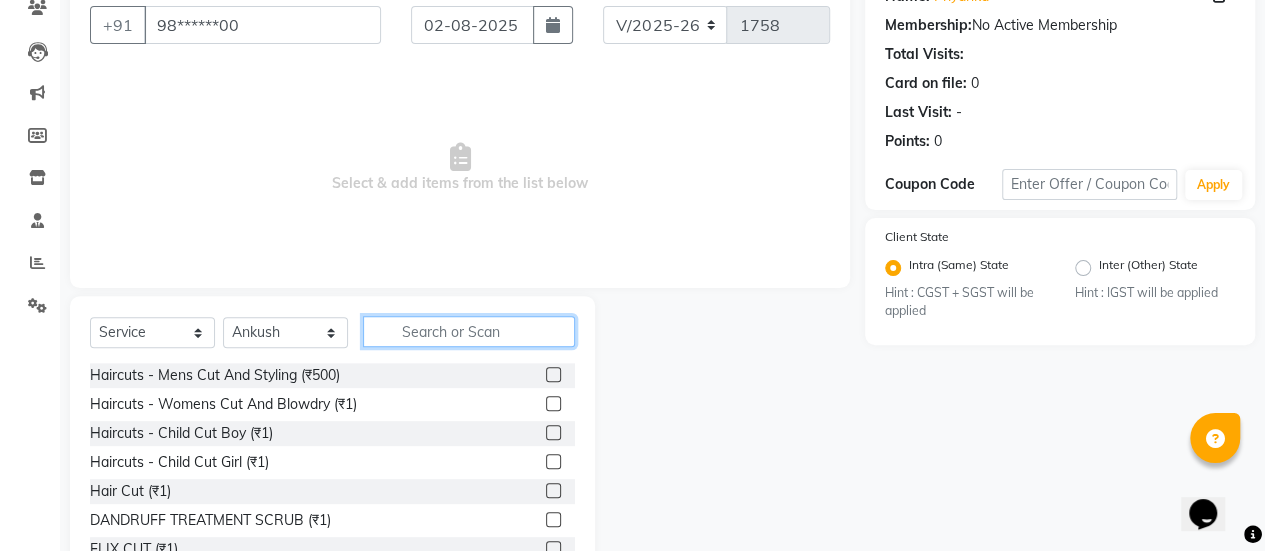 scroll, scrollTop: 183, scrollLeft: 0, axis: vertical 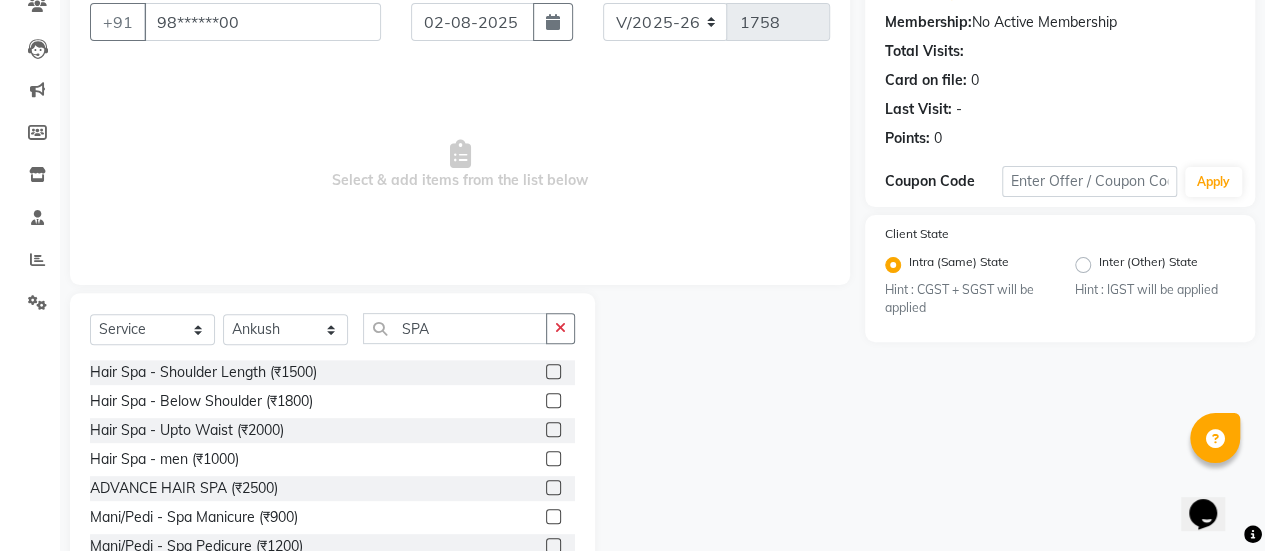 click 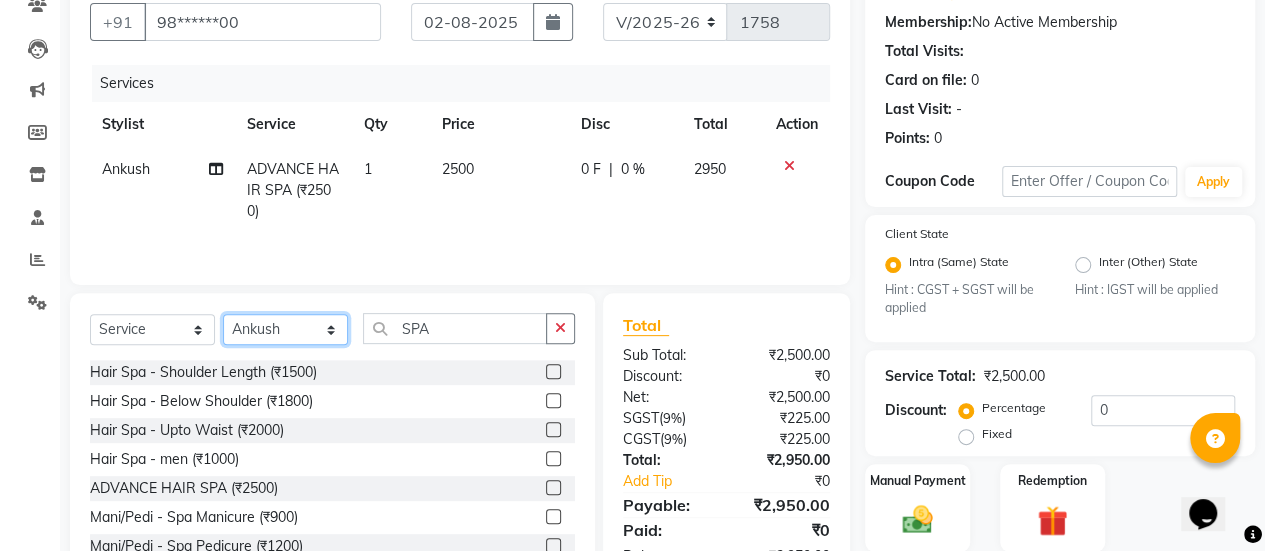 click on "Select Stylist [FIRST] ASAD [FIRST] [FIRST] [FIRST] [FIRST] [FIRST] [FIRST] Manager [FIRST] [FIRST] [FIRST] [FIRST] [FIRST] [FIRST] [FIRST] Haircuts -  Mens Cut And Styling (₹500)  Haircuts -  Womens Cut And Blowdry (₹1)  Haircuts -  Child Cut Boy (₹1)  Haircuts -  Child Cut Girl (₹1)  Hair Cut (₹1)  DANDRUFF TREATMENT SCRUB (₹1)  FLIX CUT (₹1)  HAIR CUT & BEARD TRIM (₹1)  CHILD CUT GIRL (₹1)  SIGNATURE FACIAL (₹6500)  BACK POLISH (₹1)  HAND POLISH (₹2500)  NAIL CUT & FILE (₹250)  Demo (₹1200)  FULL BODY POLISHING (₹5000)  HYDRA FACIAL (₹1)  D TAN FEET (₹1)  FULL HAND D TAN (₹1)  KERATIN (₹1)  BOTOX (₹1)  HIGHT LIGHT CROWN (₹1)  GLOBAL MENS (₹1)  NANOPIASTY  (₹1)  WAXING (₹1)  MEKUP WOMENS (₹1)  MEKUP MENS (₹1)  SARI DRAPING (₹1)  HAIR STYLE (₹1)  O3+ FACE WASH (₹1)  O3+ VITAMIN C SERUM (₹1)  Blowdry  -  Wash And Blast Dry (₹300)  Root touchup (₹1500)" 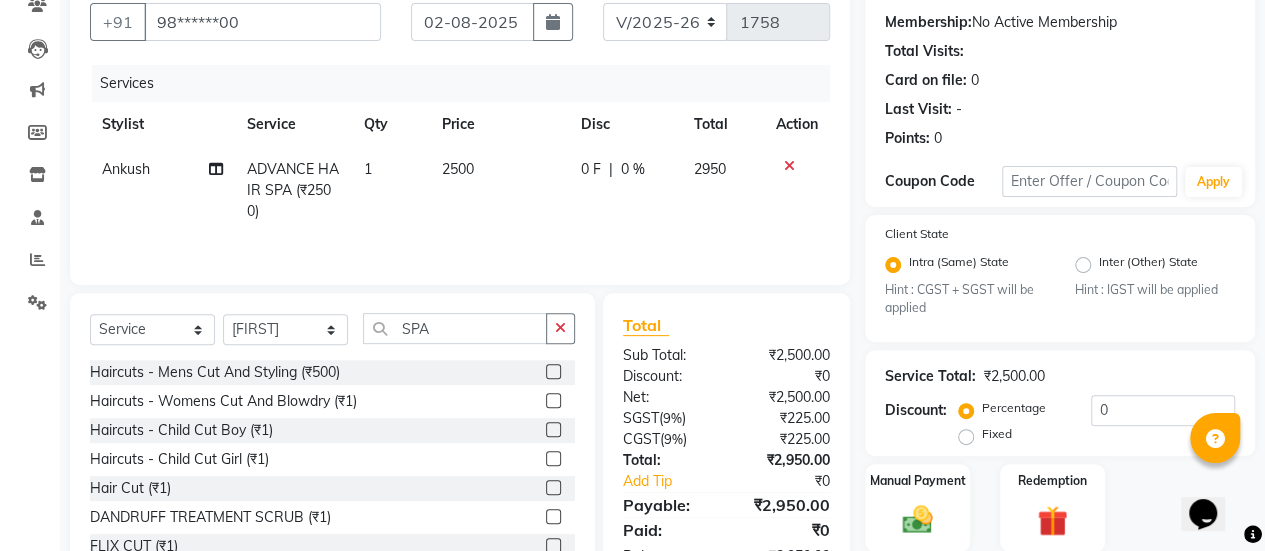click 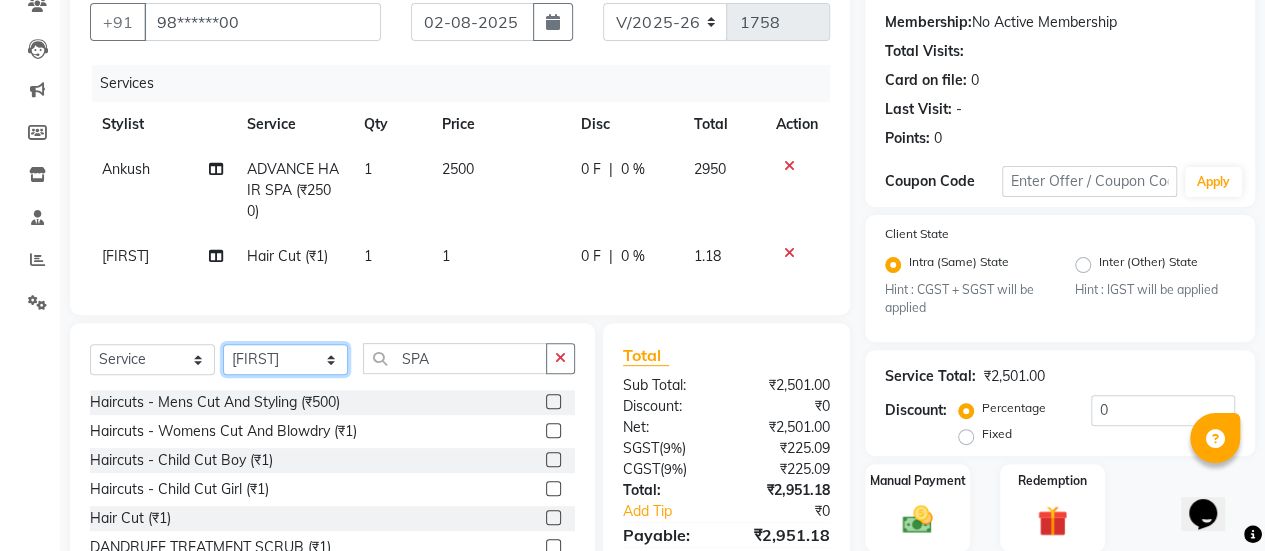 click on "Select Stylist [FIRST] ASAD [FIRST] [FIRST] [FIRST] [FIRST] [FIRST] [FIRST] Manager [FIRST] [FIRST] [FIRST] [FIRST] [FIRST] [FIRST] [FIRST] Haircuts -  Mens Cut And Styling (₹500)  Haircuts -  Womens Cut And Blowdry (₹1)  Haircuts -  Child Cut Boy (₹1)  Haircuts -  Child Cut Girl (₹1)  Hair Cut (₹1)  DANDRUFF TREATMENT SCRUB (₹1)  FLIX CUT (₹1)  HAIR CUT & BEARD TRIM (₹1)  CHILD CUT GIRL (₹1)  SIGNATURE FACIAL (₹6500)  BACK POLISH (₹1)  HAND POLISH (₹2500)  NAIL CUT & FILE (₹250)  Demo (₹1200)  FULL BODY POLISHING (₹5000)  HYDRA FACIAL (₹1)  D TAN FEET (₹1)  FULL HAND D TAN (₹1)  KERATIN (₹1)  BOTOX (₹1)  HIGHT LIGHT CROWN (₹1)  GLOBAL MENS (₹1)  NANOPIASTY  (₹1)  WAXING (₹1)  MEKUP WOMENS (₹1)  MEKUP MENS (₹1)  SARI DRAPING (₹1)  HAIR STYLE (₹1)  O3+ FACE WASH (₹1)  O3+ VITAMIN C SERUM (₹1)  Blowdry  -  Wash And Blast Dry (₹300)  Root touchup (₹1500)" 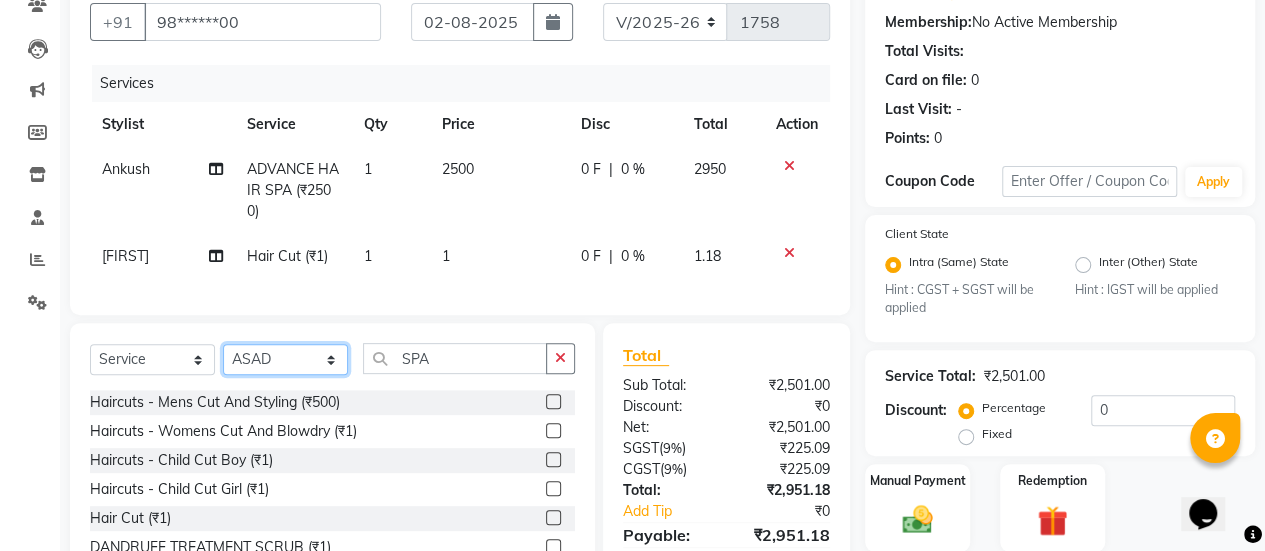 scroll, scrollTop: 115, scrollLeft: 0, axis: vertical 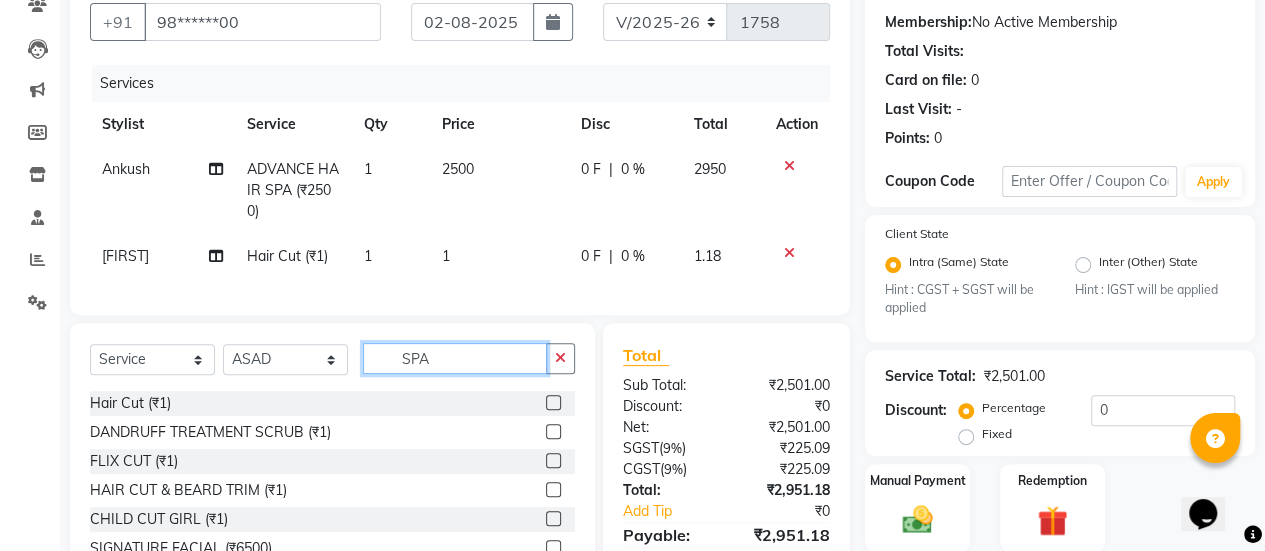 click on "SPA" 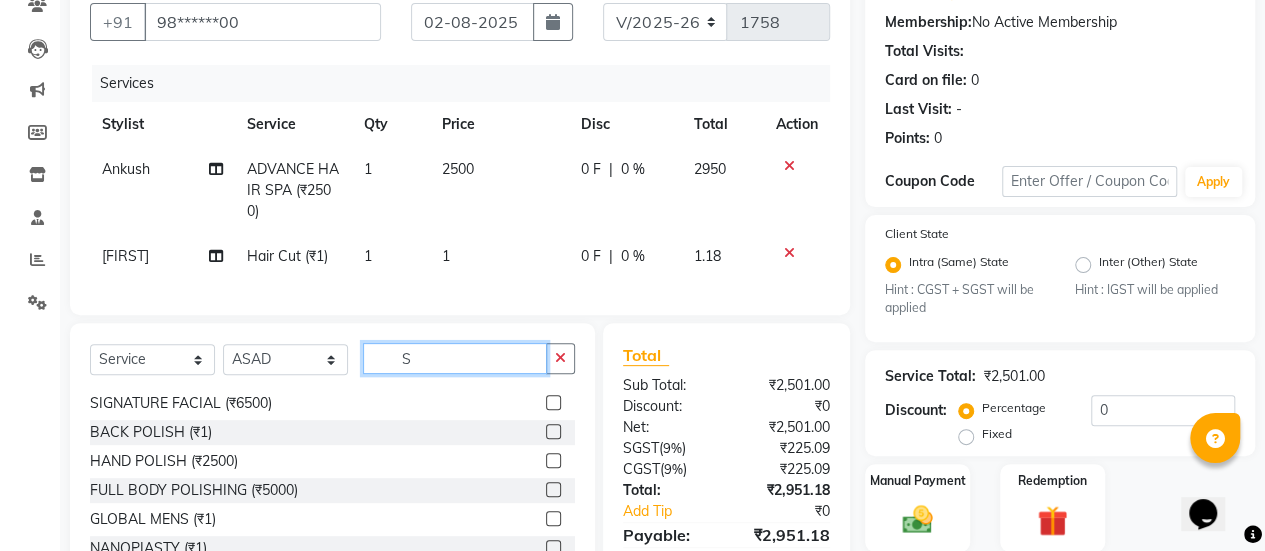 scroll, scrollTop: 115, scrollLeft: 0, axis: vertical 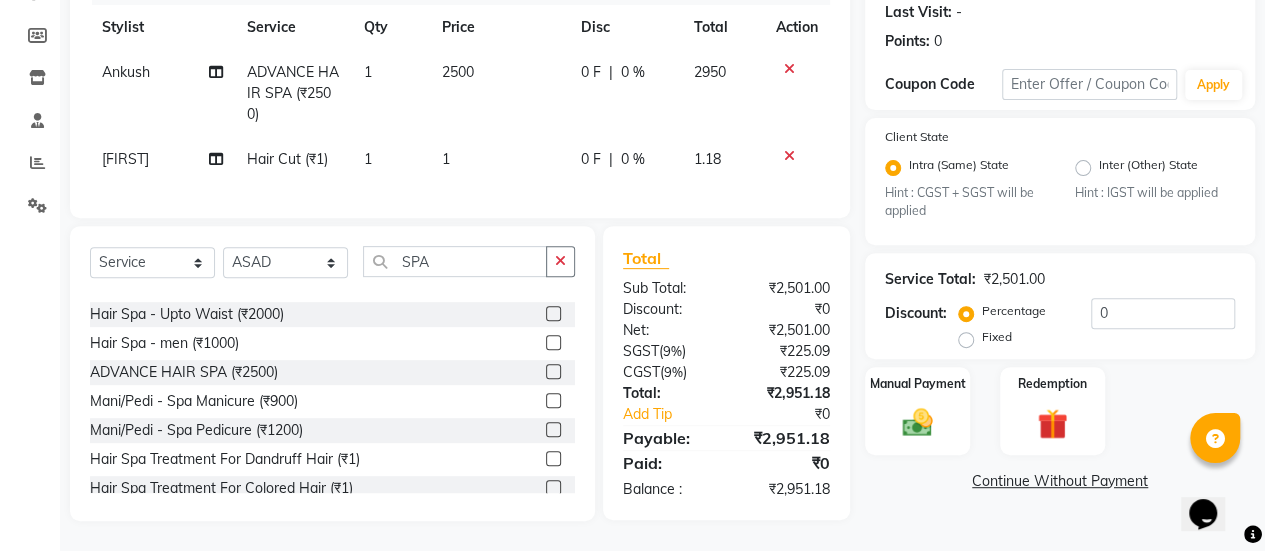 click 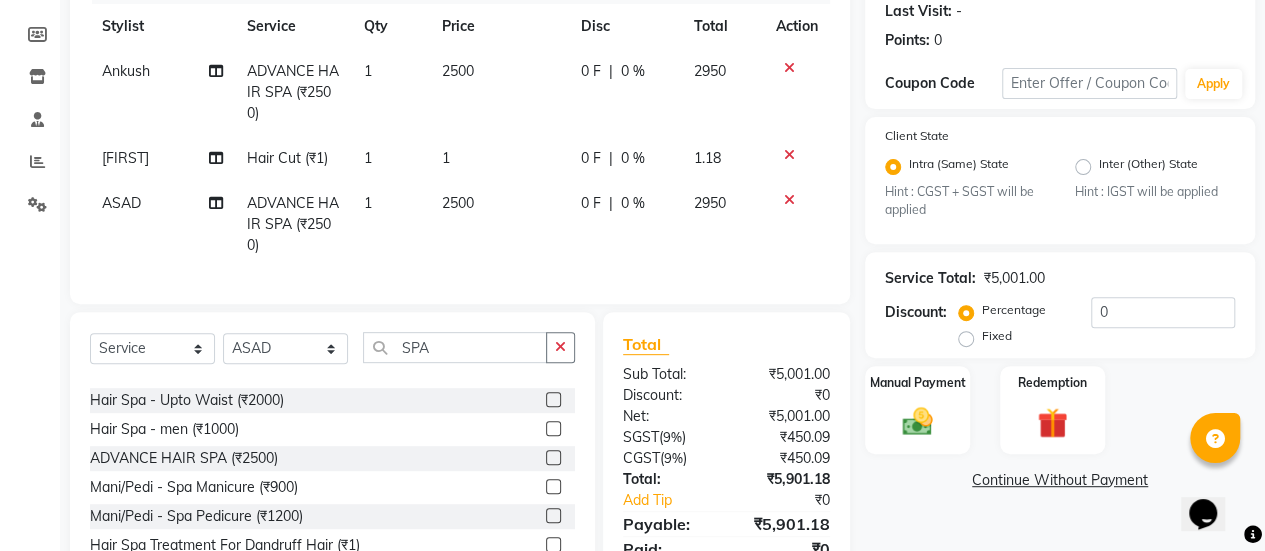 click on "1" 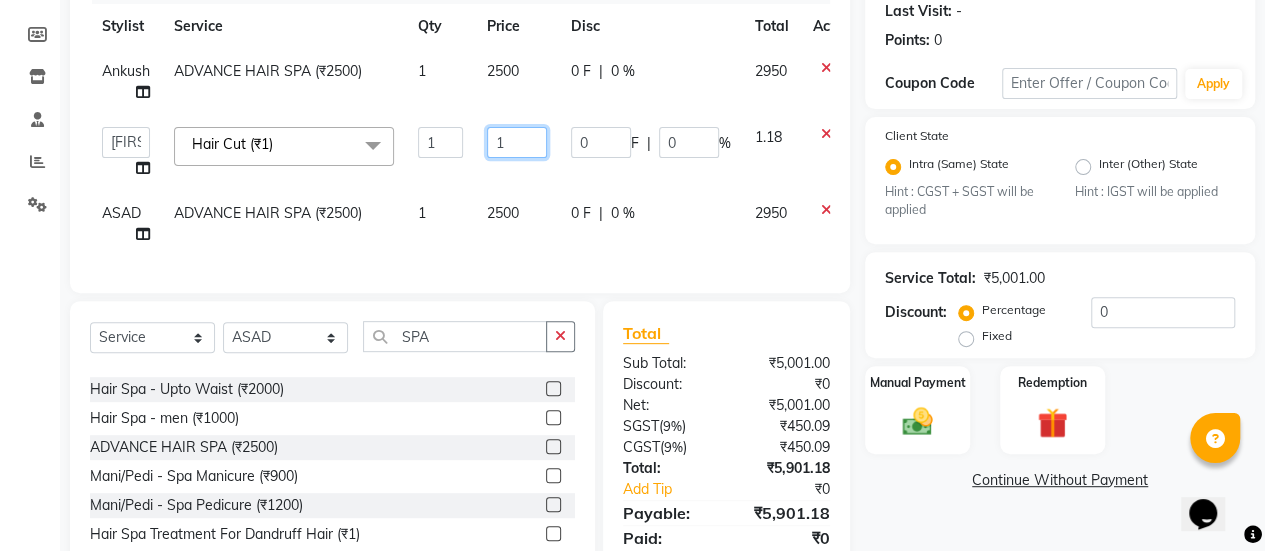 click on "1" 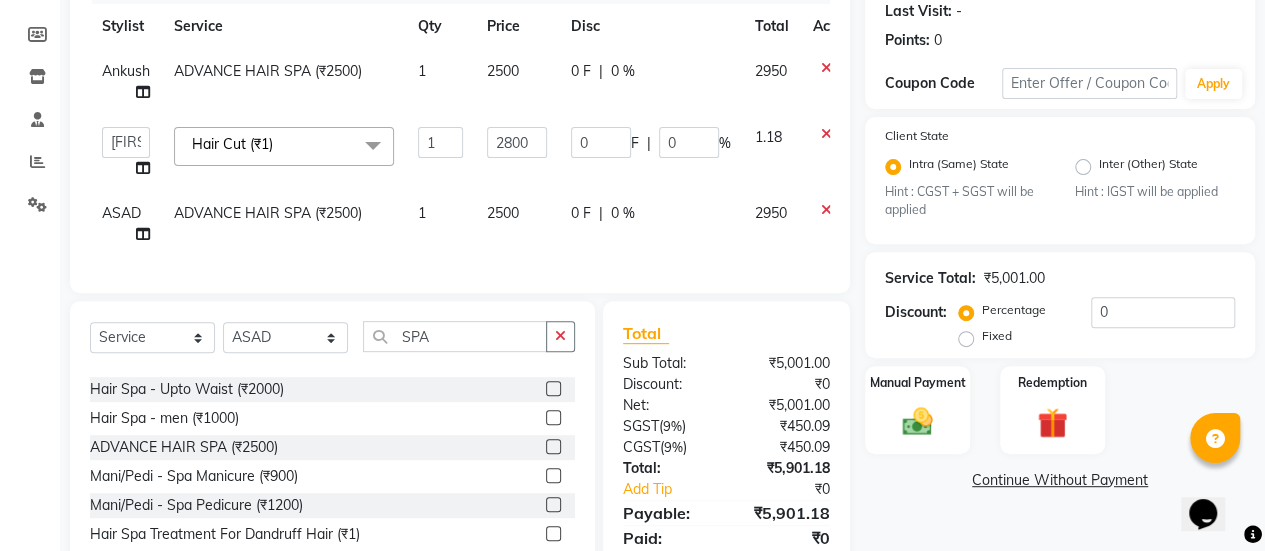 click on "2500" 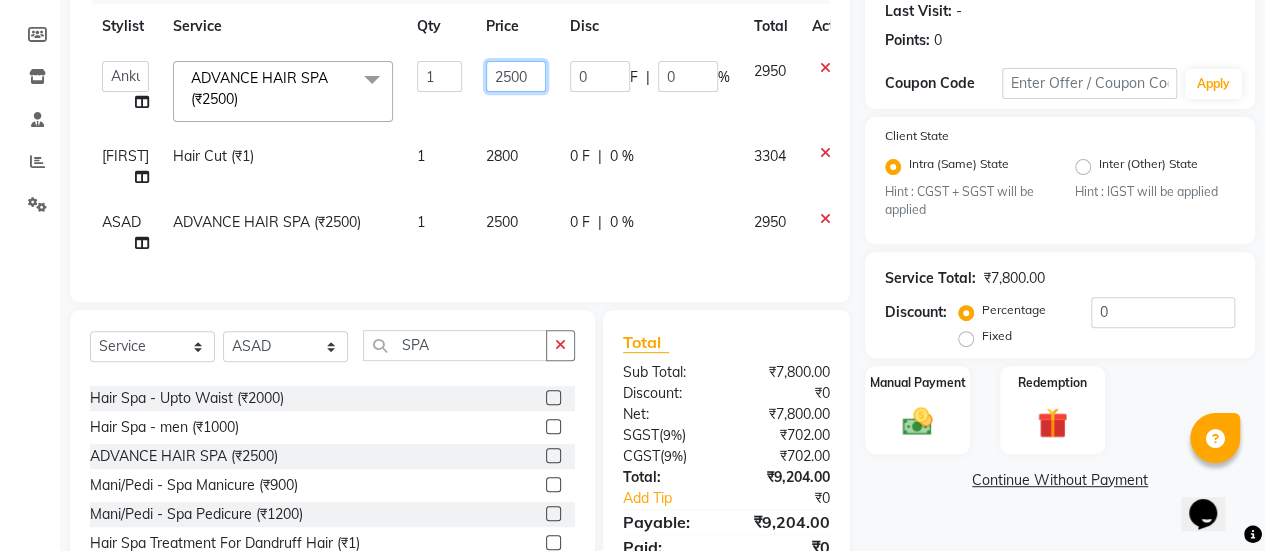 click on "2500" 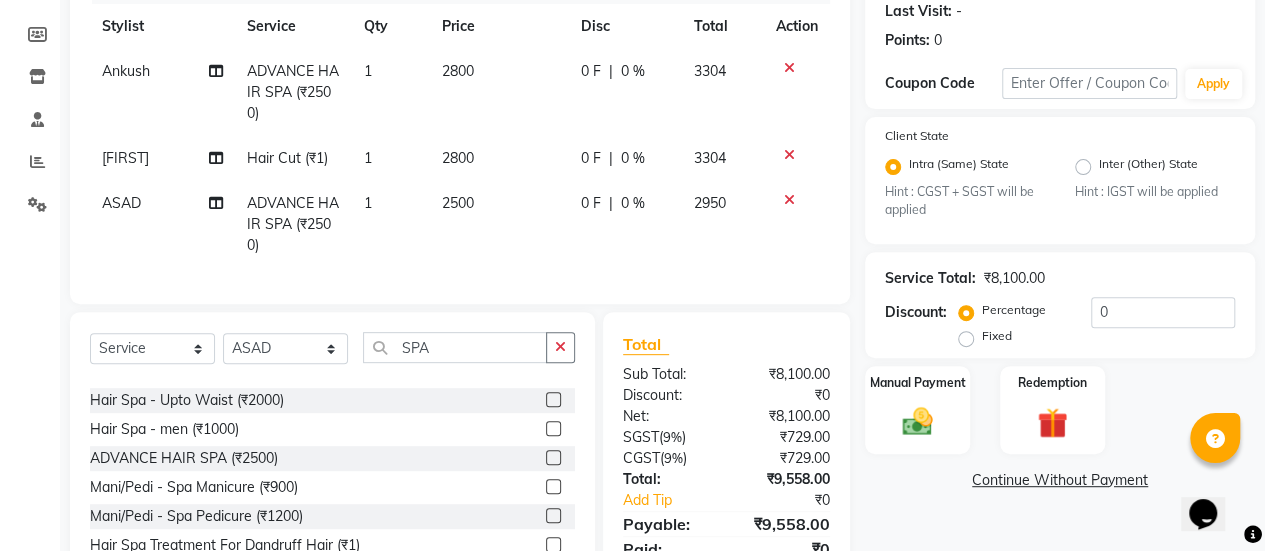 click on "2500" 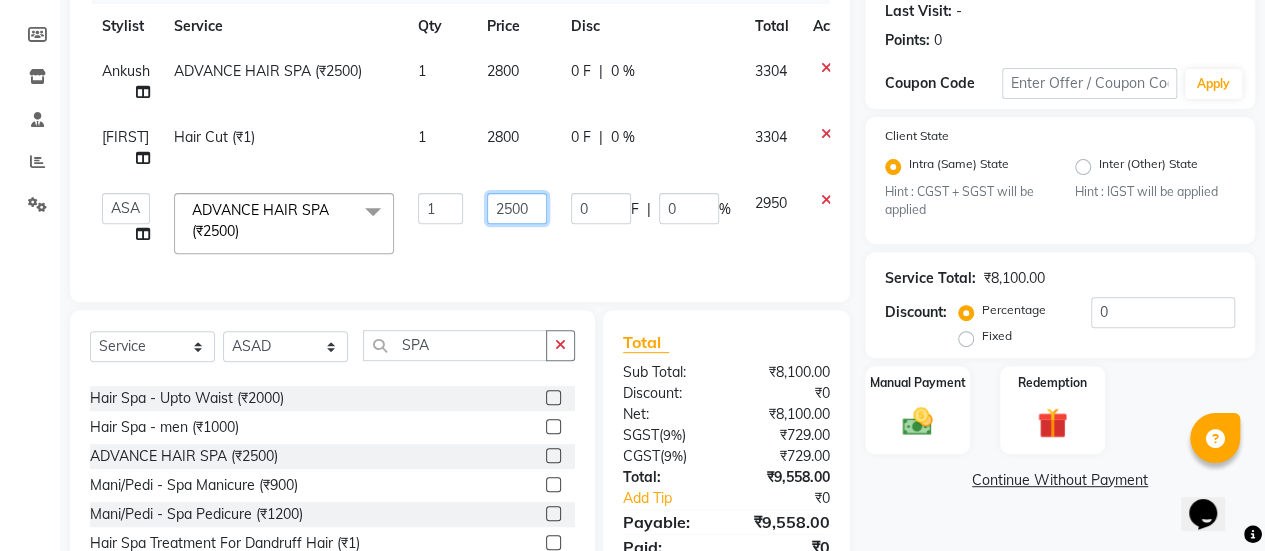 click on "2500" 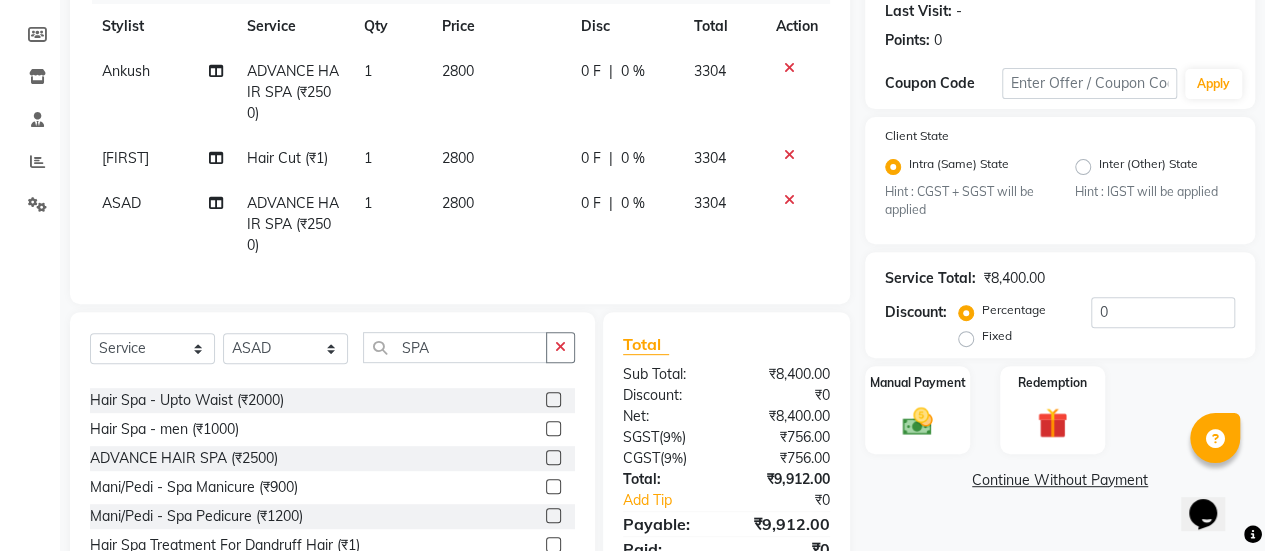click on "[FIRST] Hair Spa -  men (₹1000) 1 1500 0 F | 0 % 1770" 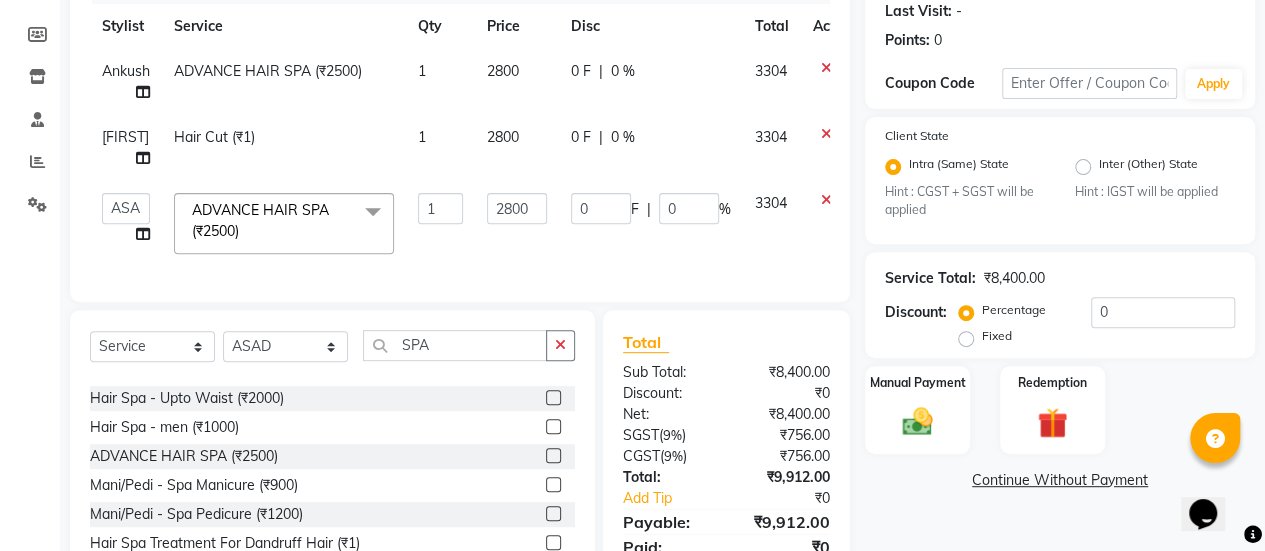 scroll, scrollTop: 357, scrollLeft: 0, axis: vertical 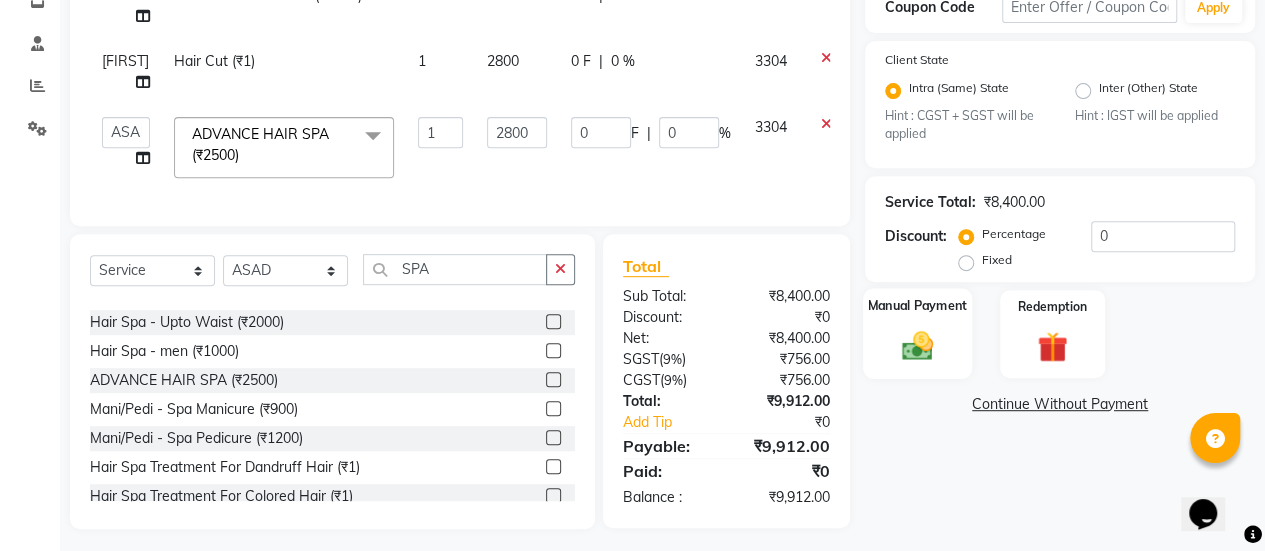 click 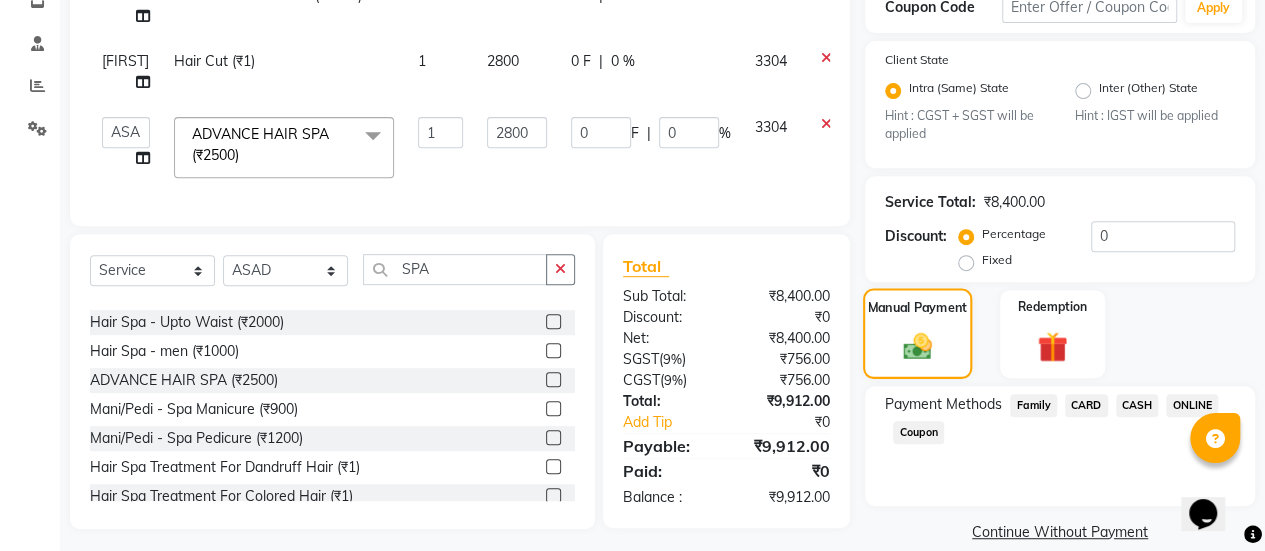 scroll, scrollTop: 382, scrollLeft: 0, axis: vertical 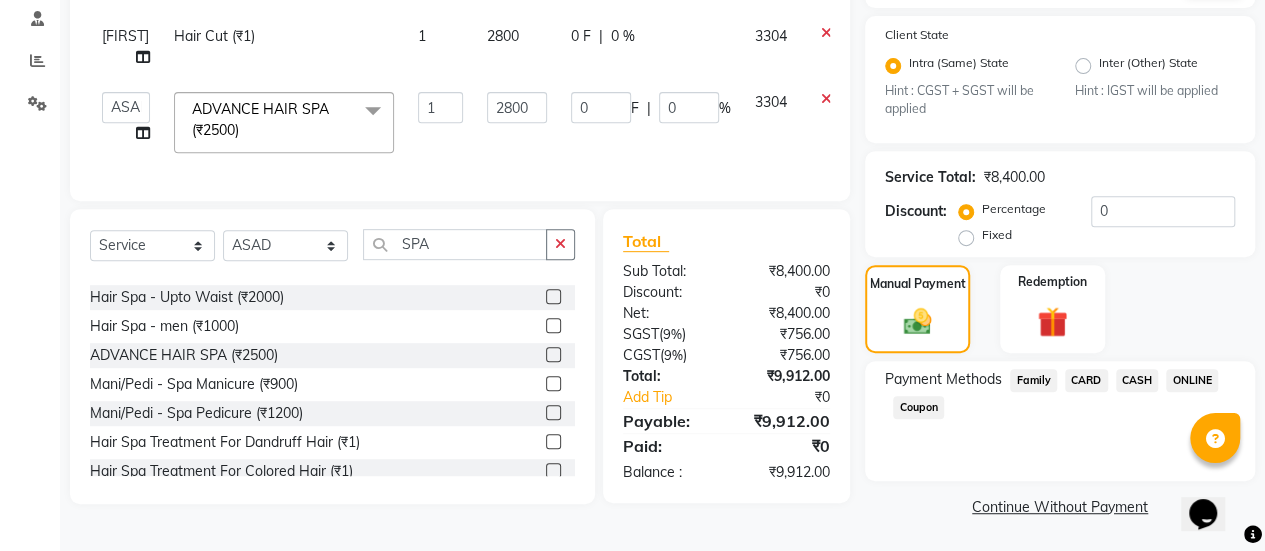 click on "ONLINE" 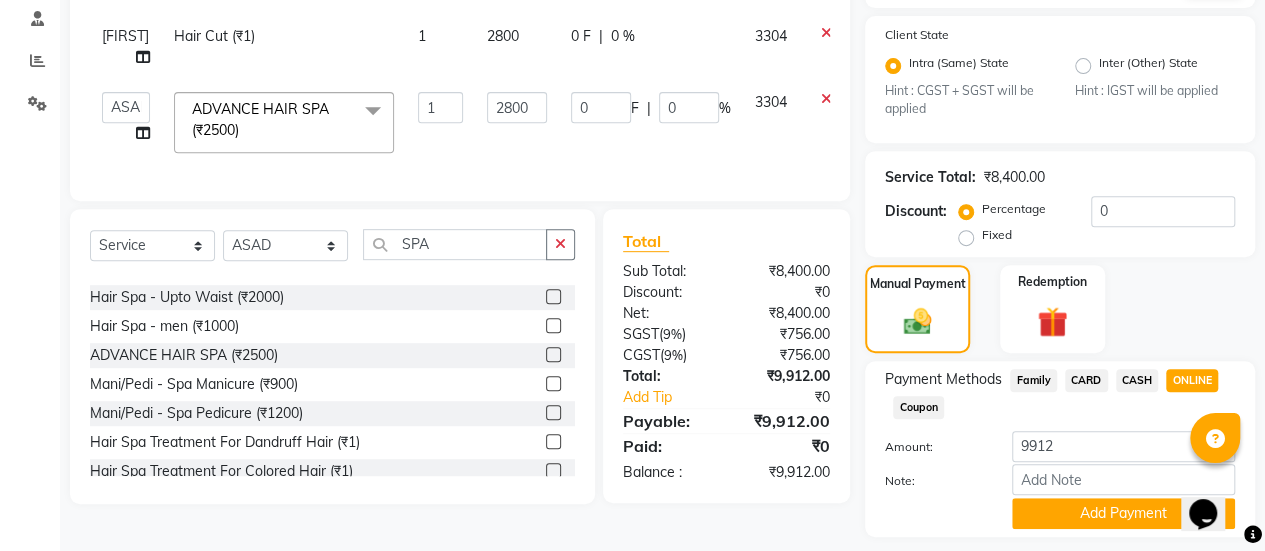scroll, scrollTop: 438, scrollLeft: 0, axis: vertical 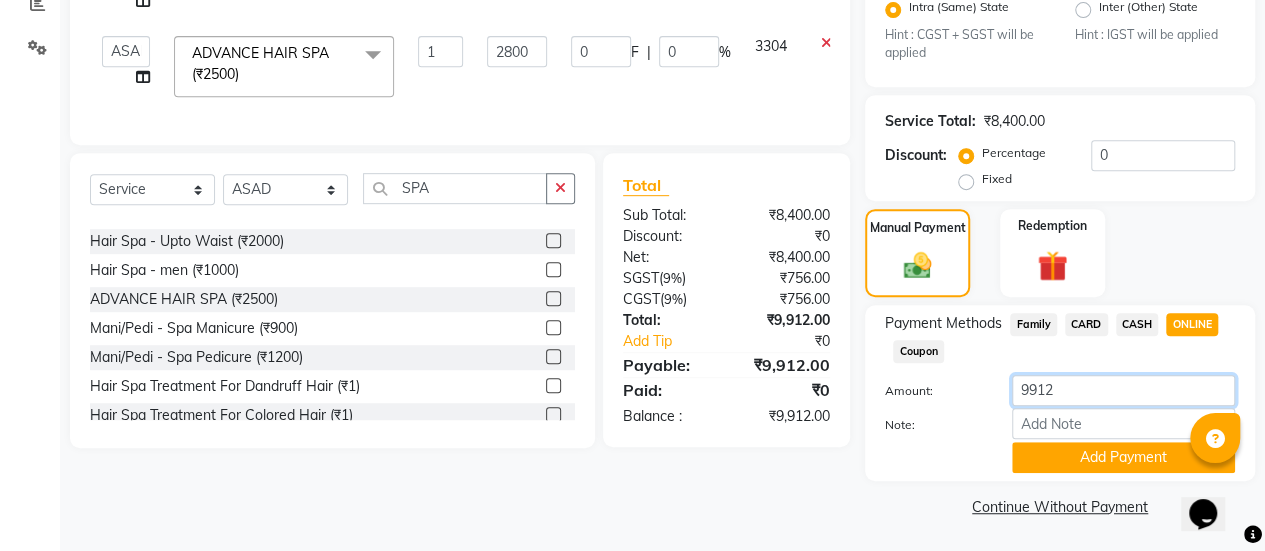 click on "9912" 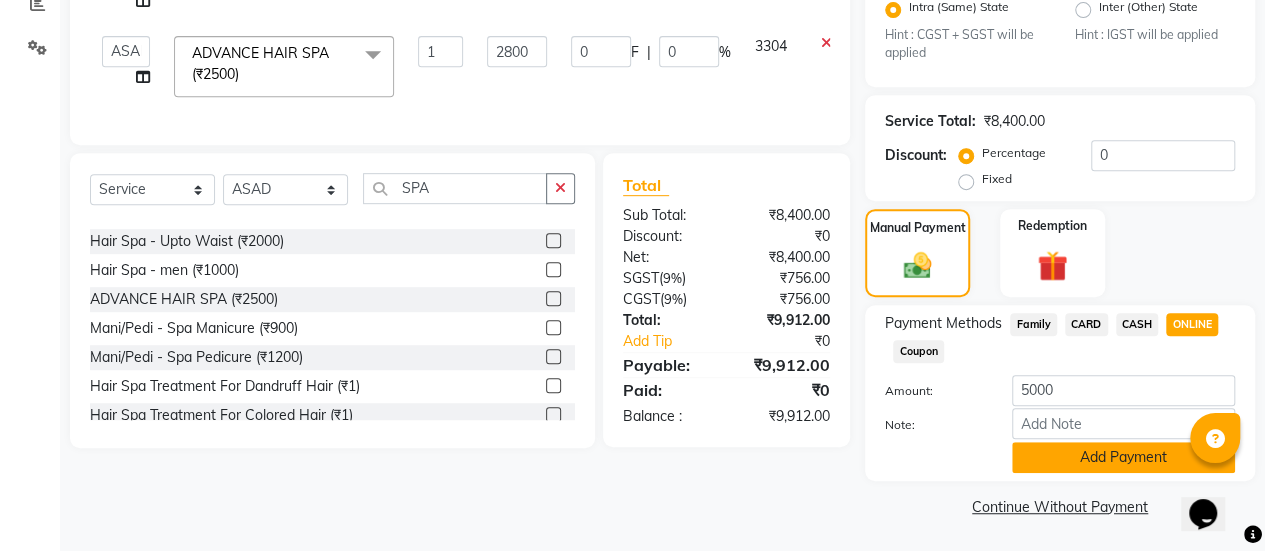 click on "Add Payment" 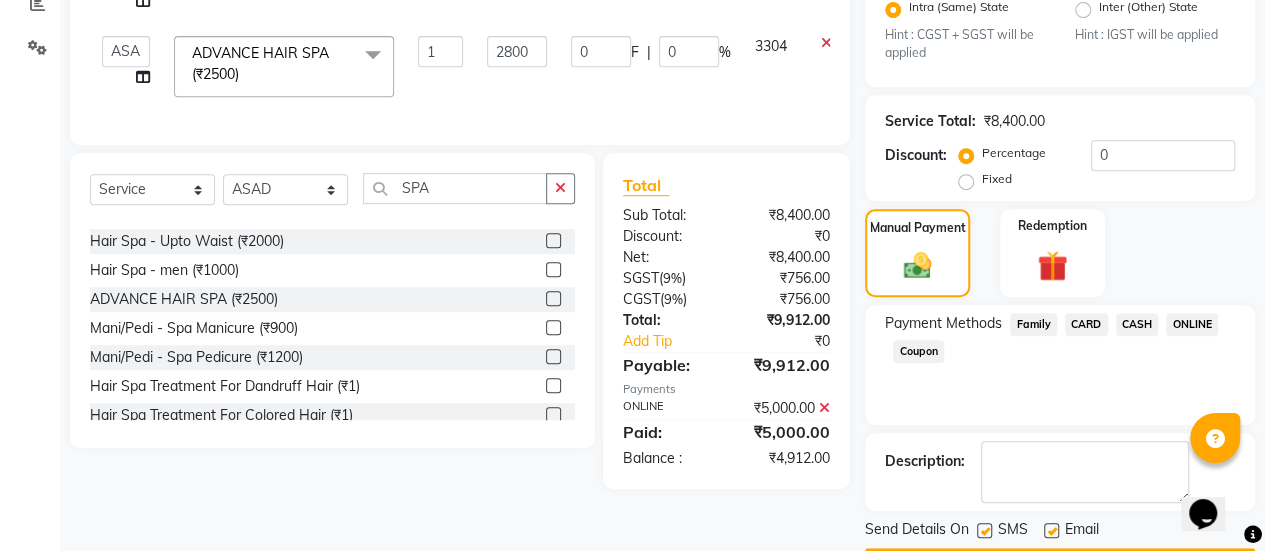 click on "CASH" 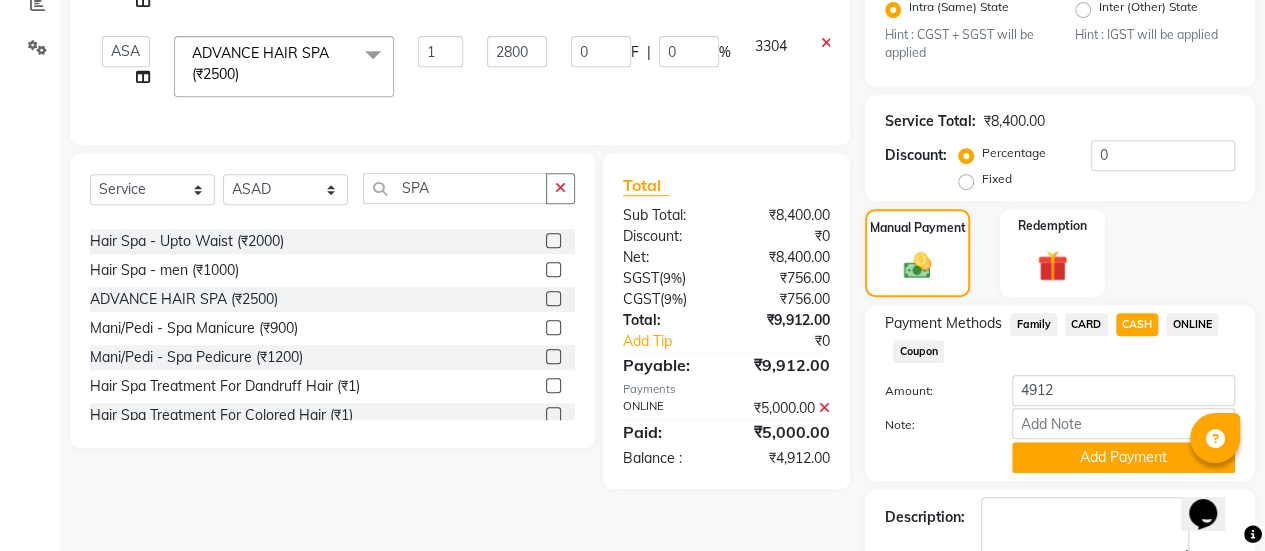 scroll, scrollTop: 549, scrollLeft: 0, axis: vertical 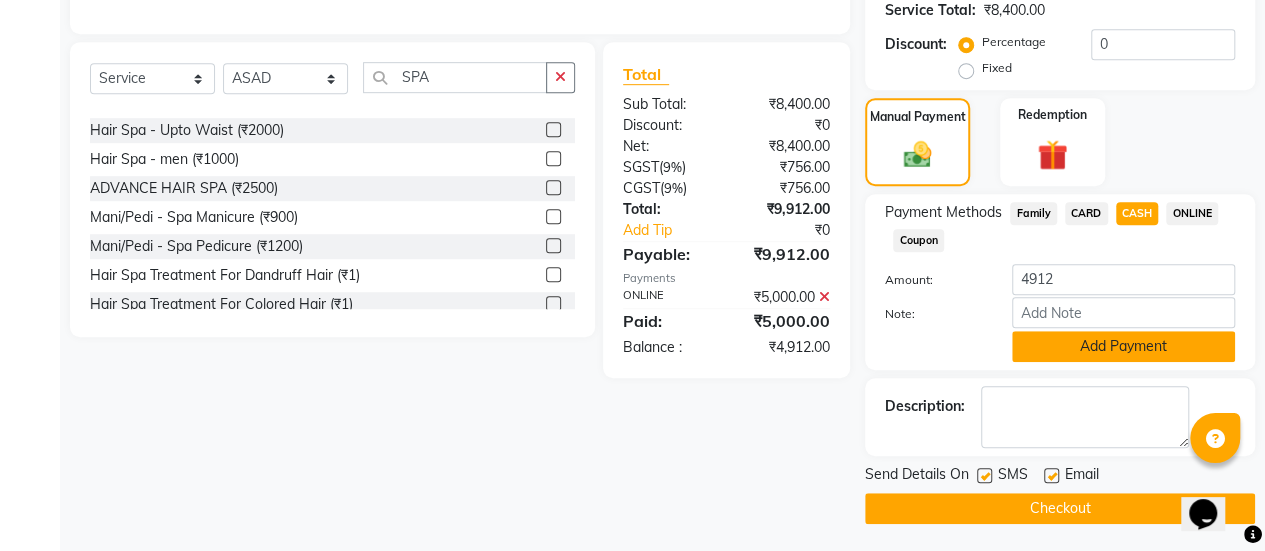 click on "Add Payment" 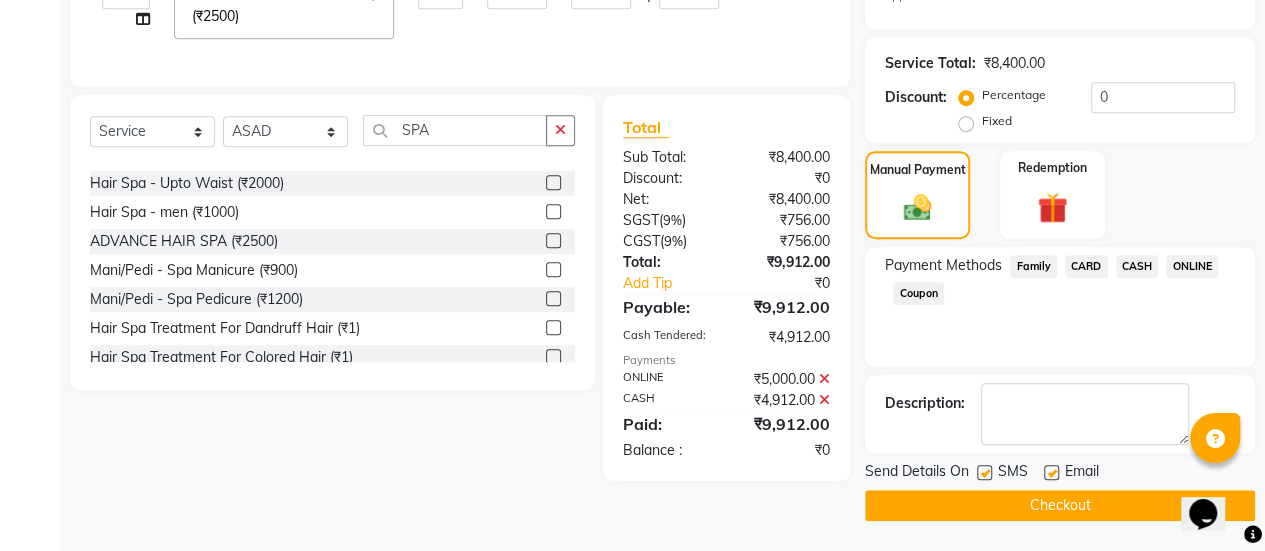 scroll, scrollTop: 493, scrollLeft: 0, axis: vertical 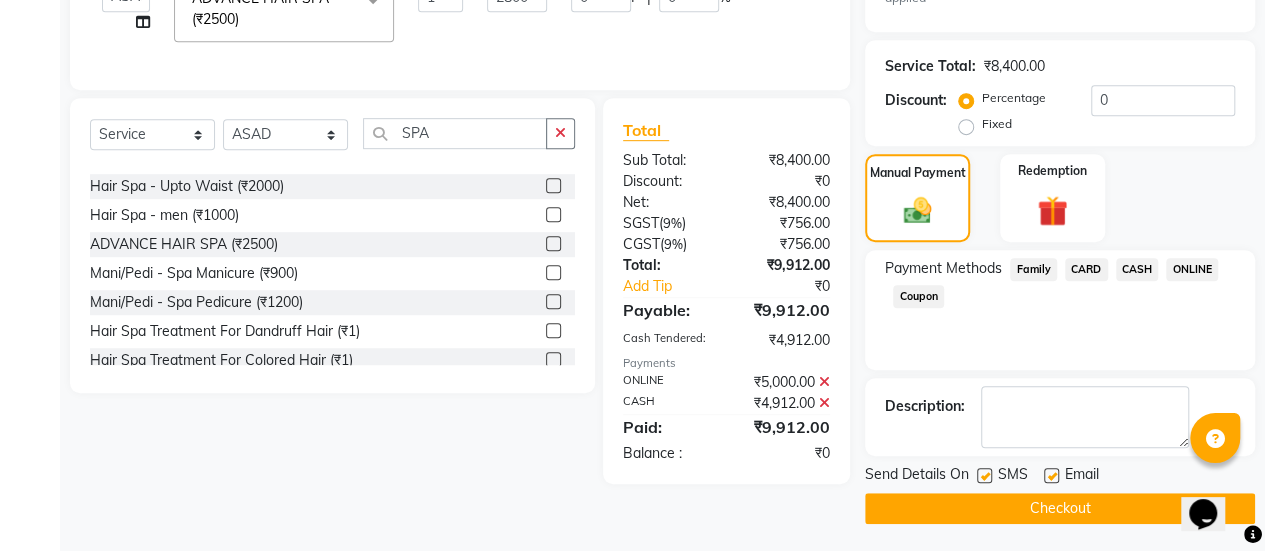 click 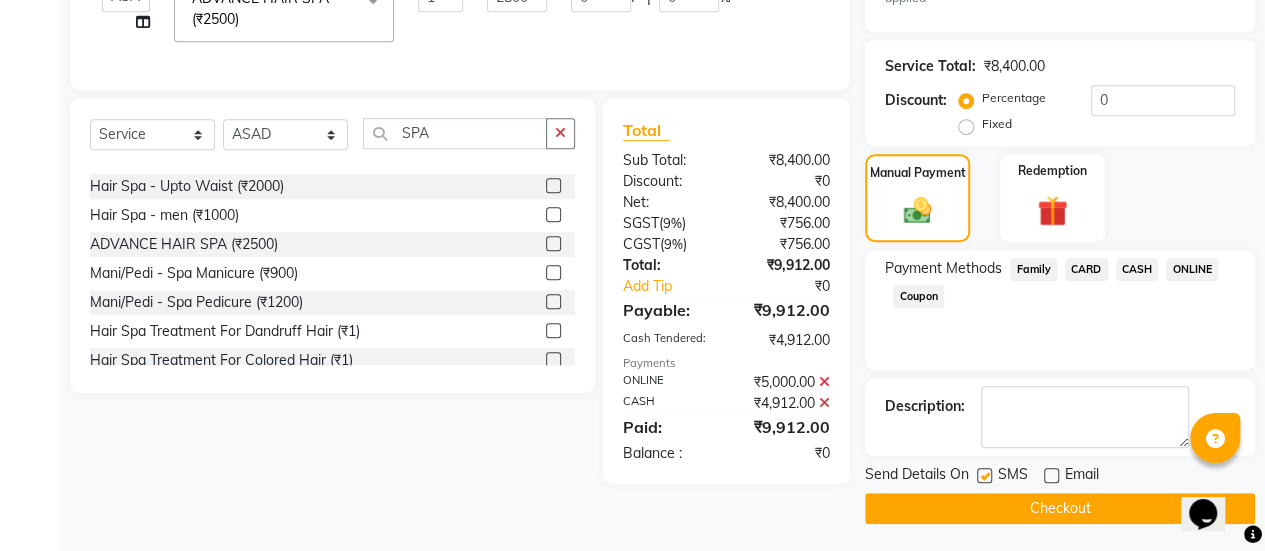 click on "Checkout" 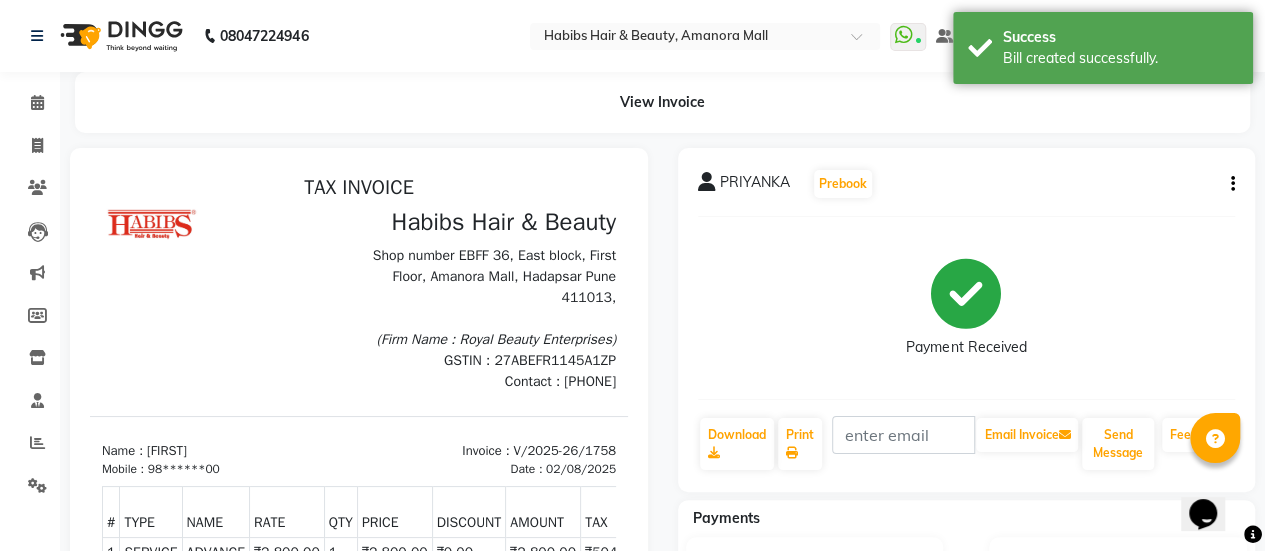 scroll, scrollTop: 0, scrollLeft: 0, axis: both 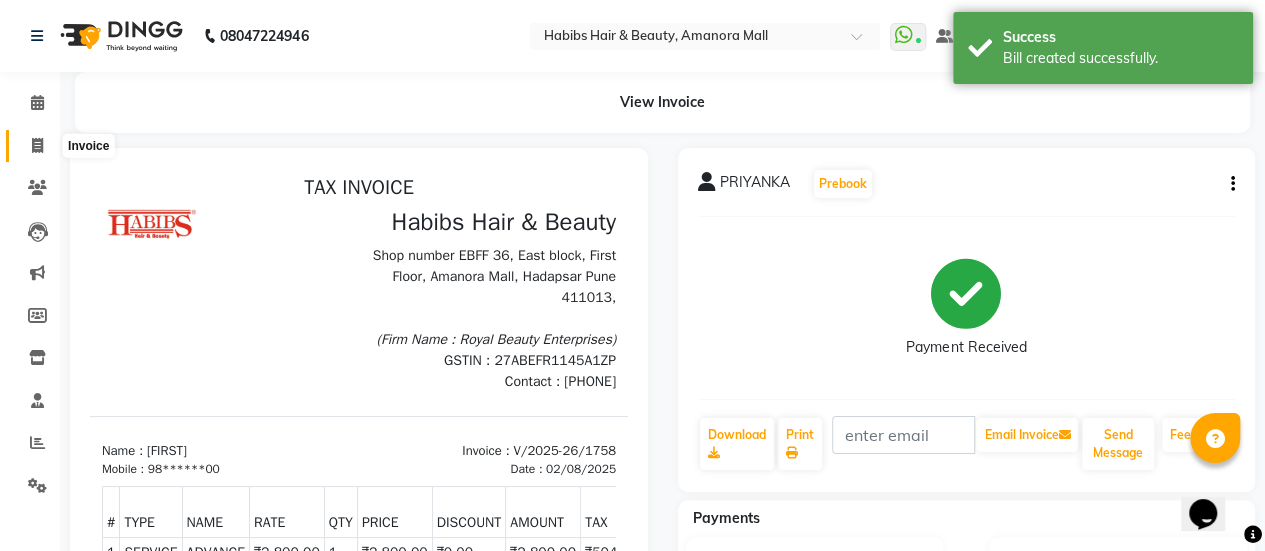 click 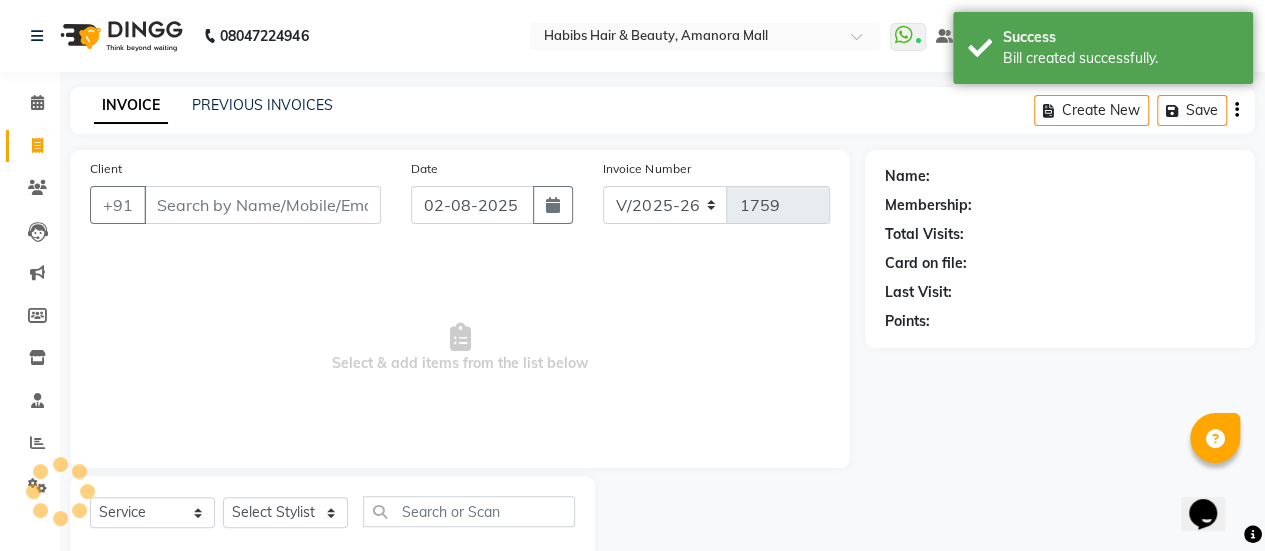 scroll, scrollTop: 49, scrollLeft: 0, axis: vertical 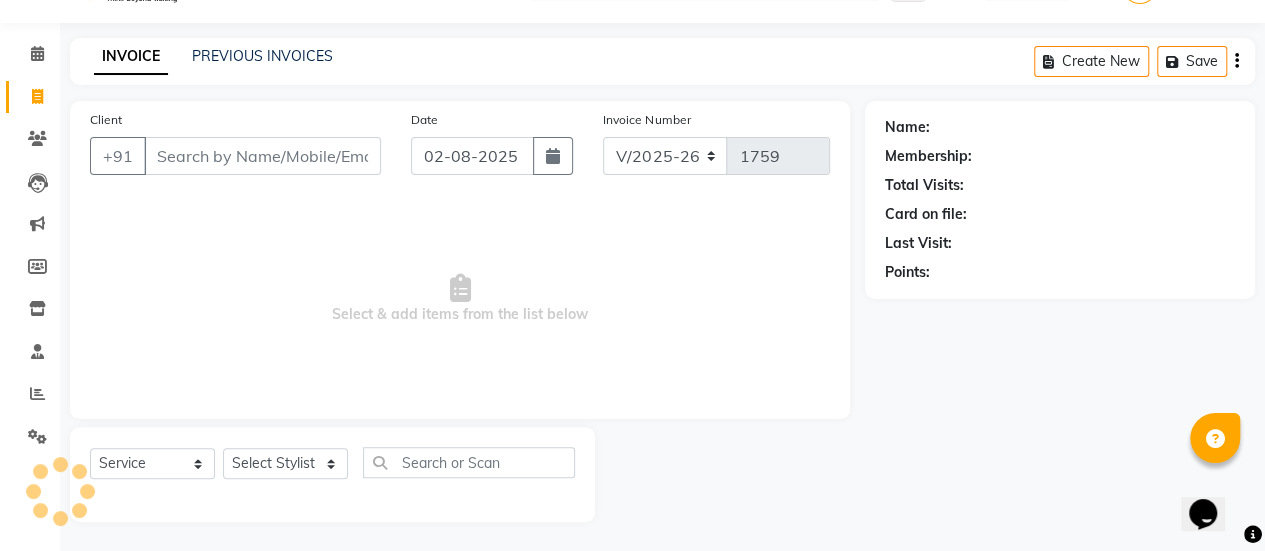 click on "Client" at bounding box center [262, 156] 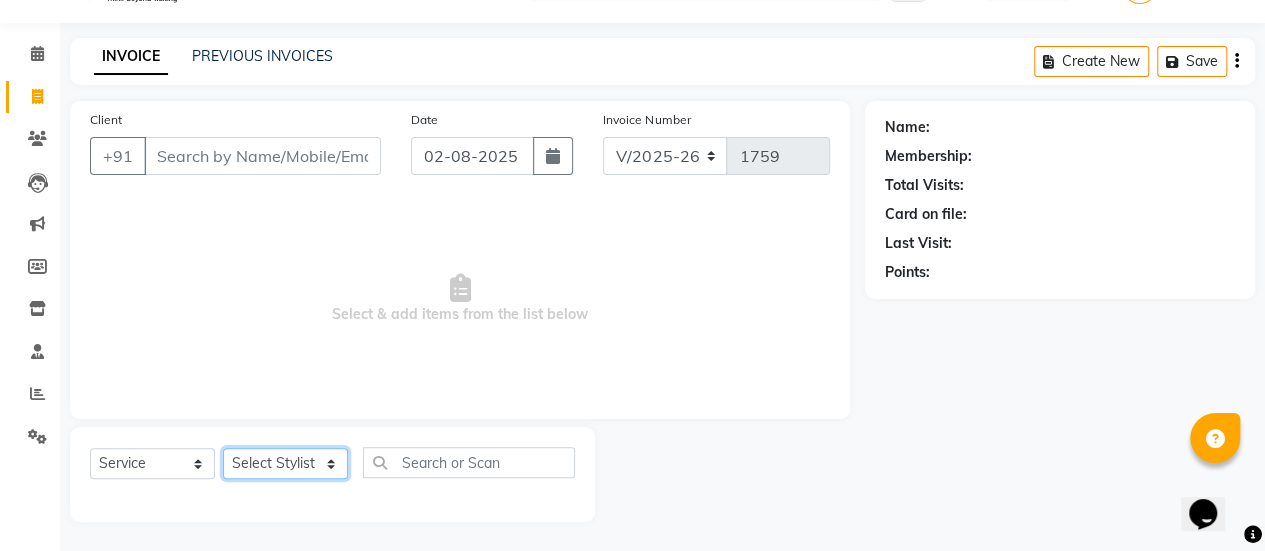 click on "Select Stylist [FIRST] ASAD [FIRST] [FIRST] [FIRST] [FIRST] [FIRST] [FIRST] Manager [FIRST] [FIRST] [FIRST] [FIRST] [FIRST] [FIRST] [FIRST] Haircuts -  Mens Cut And Styling (₹500)  Haircuts -  Womens Cut And Blowdry (₹1)  Haircuts -  Child Cut Boy (₹1)  Haircuts -  Child Cut Girl (₹1)  Hair Cut (₹1)  DANDRUFF TREATMENT SCRUB (₹1)  FLIX CUT (₹1)  HAIR CUT & BEARD TRIM (₹1)  CHILD CUT GIRL (₹1)  SIGNATURE FACIAL (₹6500)  BACK POLISH (₹1)  HAND POLISH (₹2500)  NAIL CUT & FILE (₹250)  Demo (₹1200)  FULL BODY POLISHING (₹5000)  HYDRA FACIAL (₹1)  D TAN FEET (₹1)  FULL HAND D TAN (₹1)  KERATIN (₹1)  BOTOX (₹1)  HIGHT LIGHT CROWN (₹1)  GLOBAL MENS (₹1)  NANOPIASTY  (₹1)  WAXING (₹1)  MEKUP WOMENS (₹1)  MEKUP MENS (₹1)  SARI DRAPING (₹1)  HAIR STYLE (₹1)  O3+ FACE WASH (₹1)  O3+ VITAMIN C SERUM (₹1)  Blowdry  -  Wash And Blast Dry (₹300)  Root touchup (₹1500)" 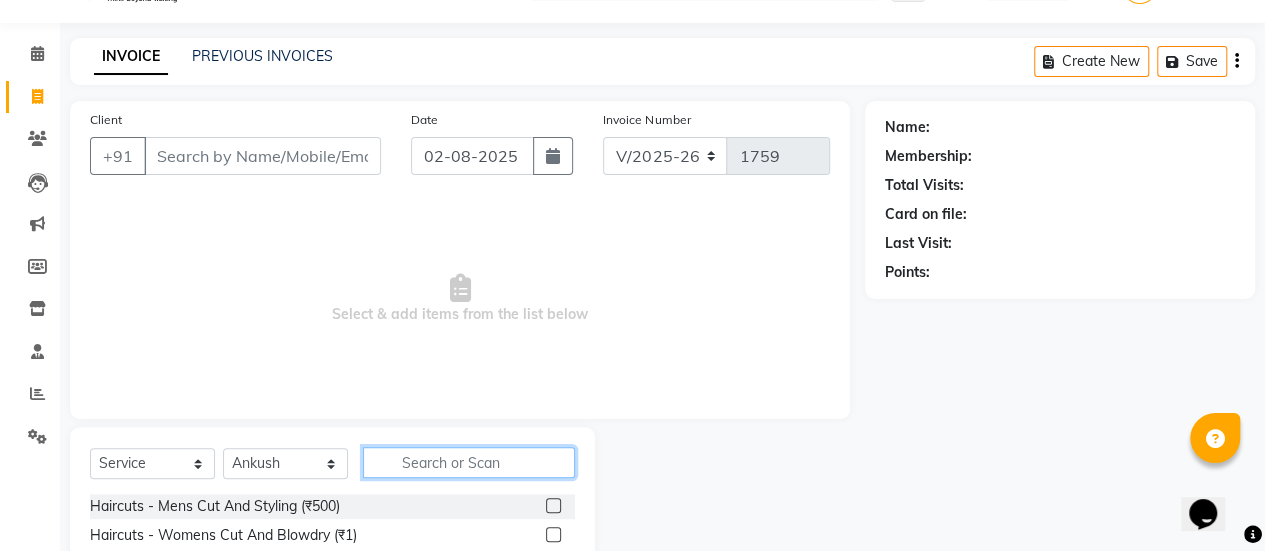 click 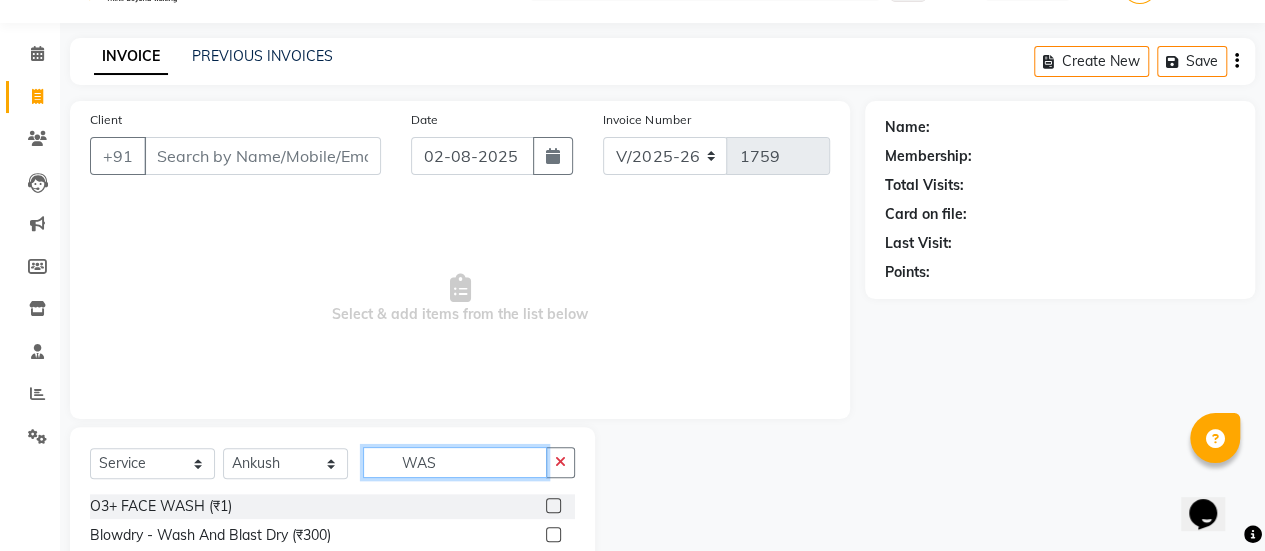 scroll, scrollTop: 223, scrollLeft: 0, axis: vertical 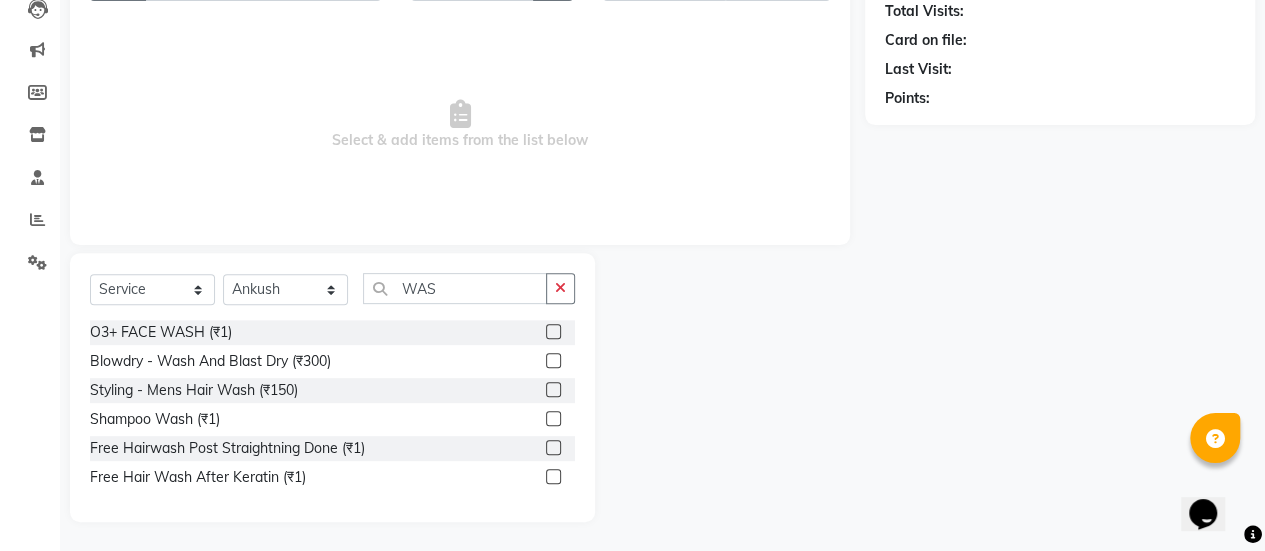 click 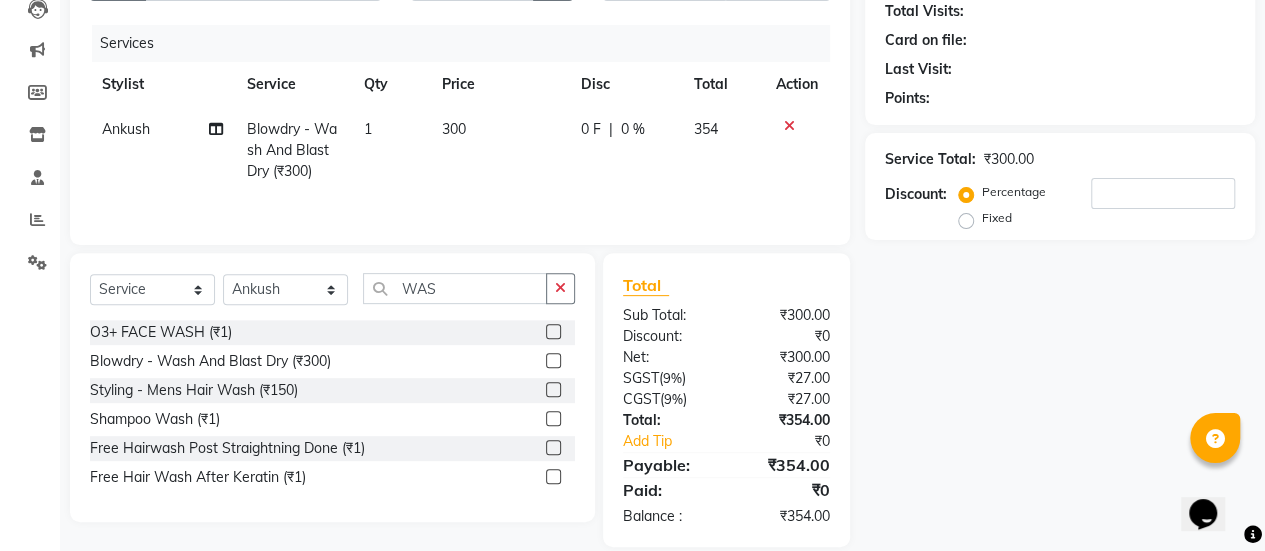 click on "300" 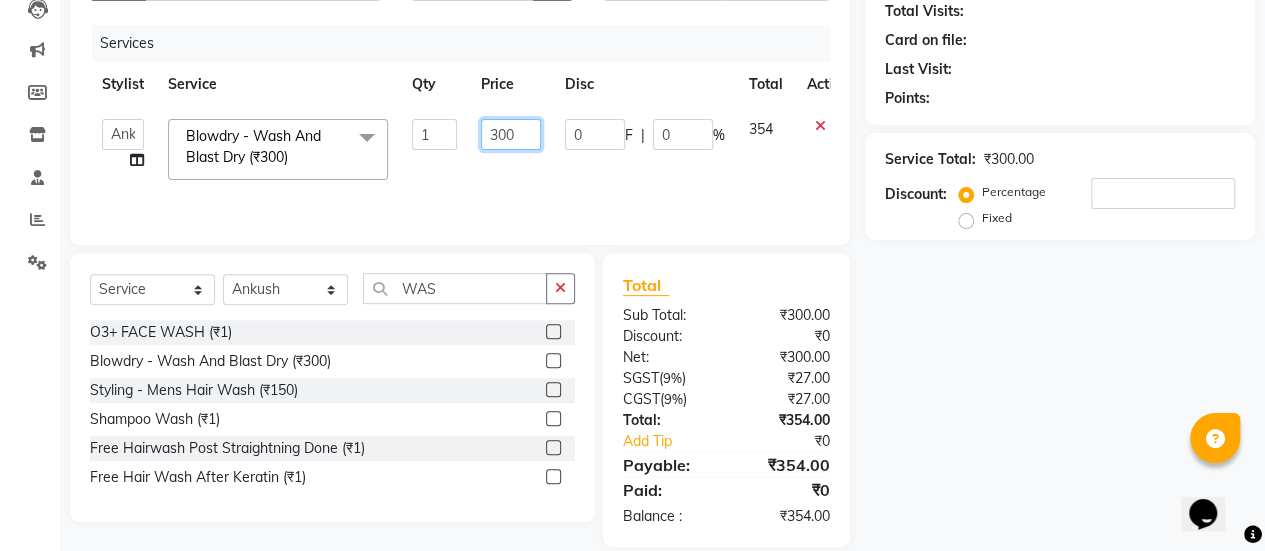 click on "300" 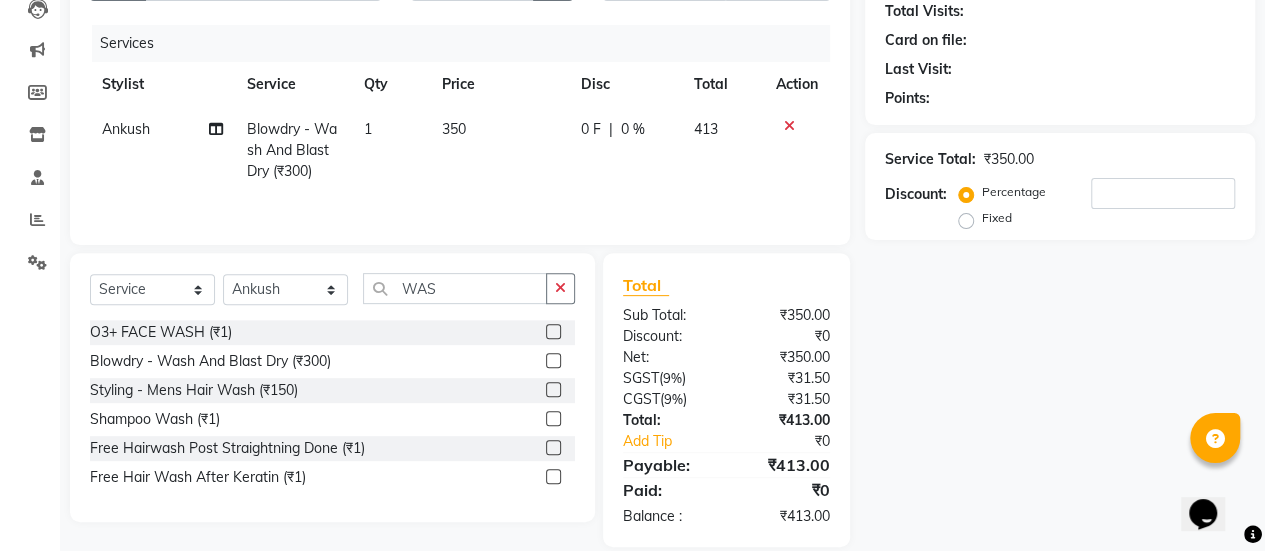 click on "0 F | 0 %" 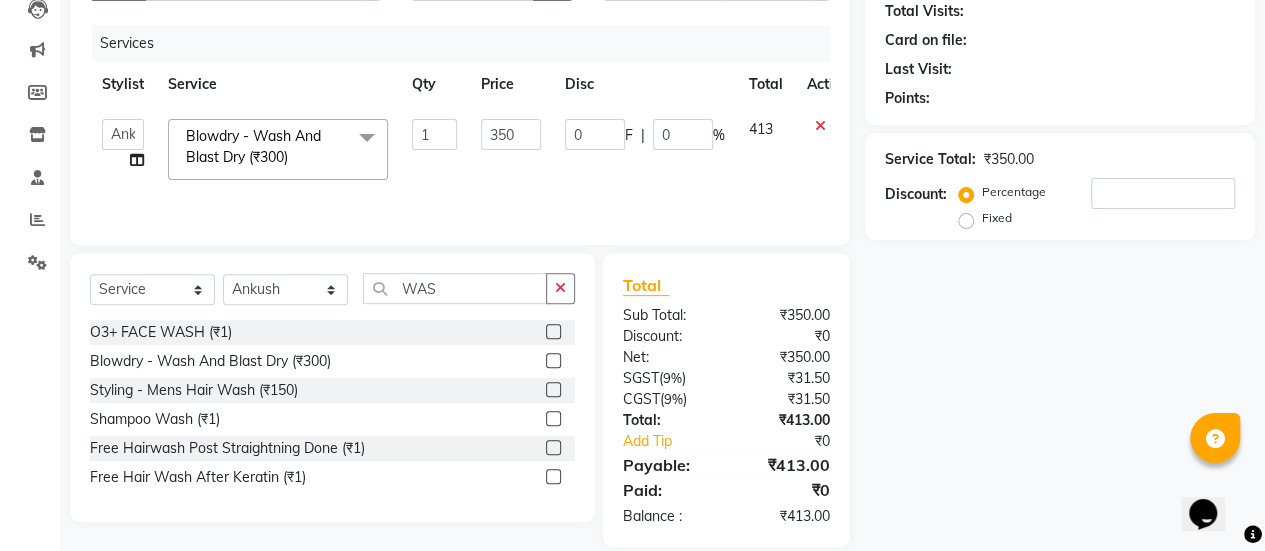 scroll, scrollTop: 0, scrollLeft: 0, axis: both 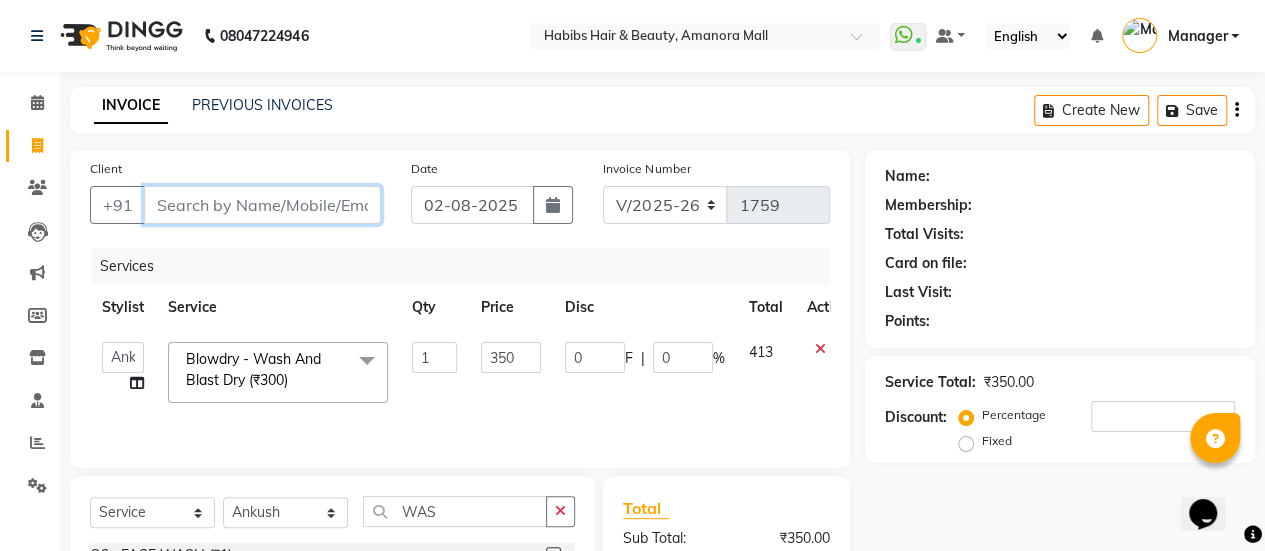 click on "Client" at bounding box center (262, 205) 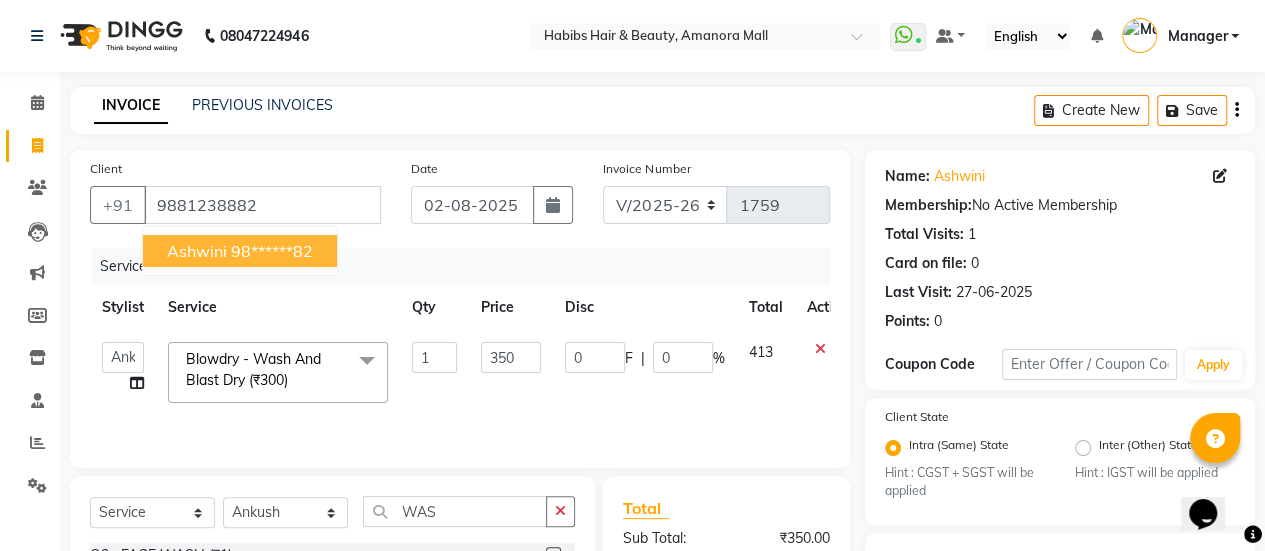 click on "98******82" at bounding box center [272, 251] 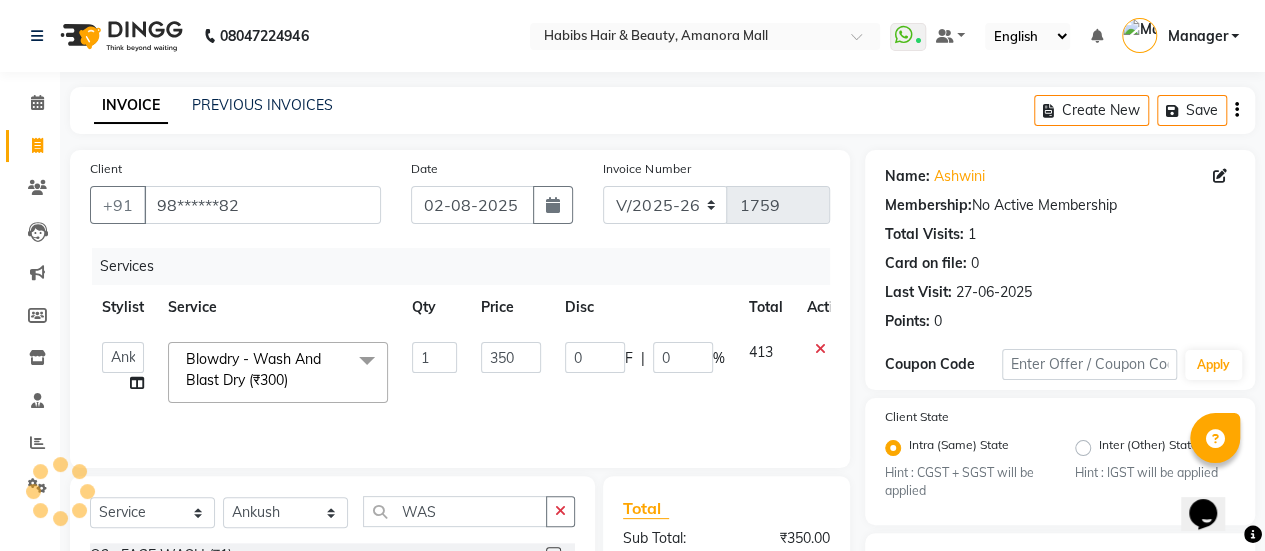 scroll, scrollTop: 254, scrollLeft: 0, axis: vertical 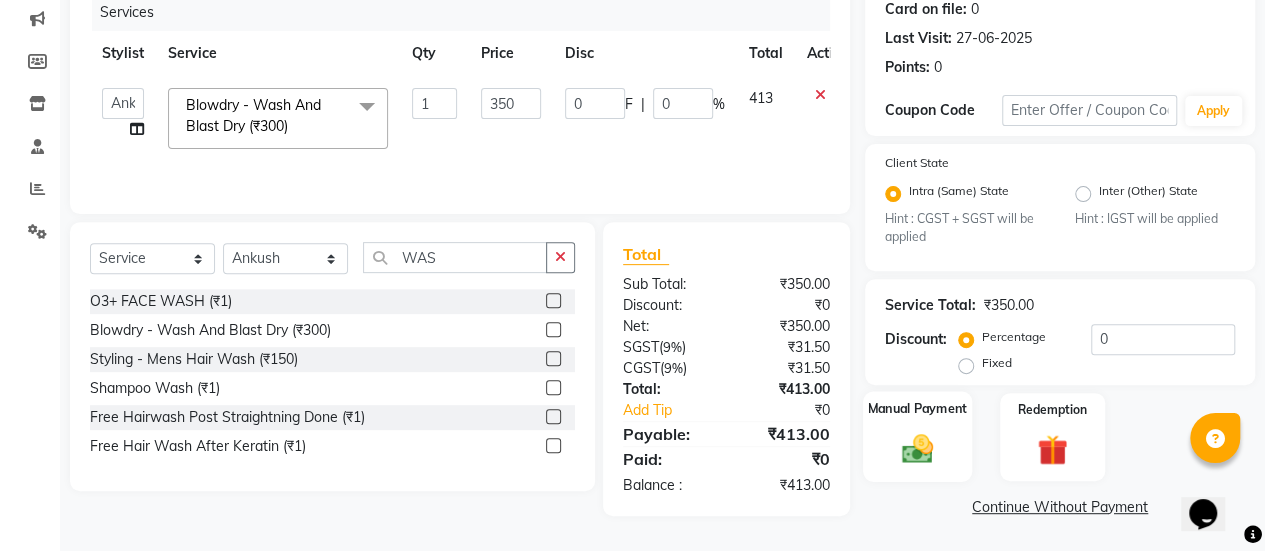 click 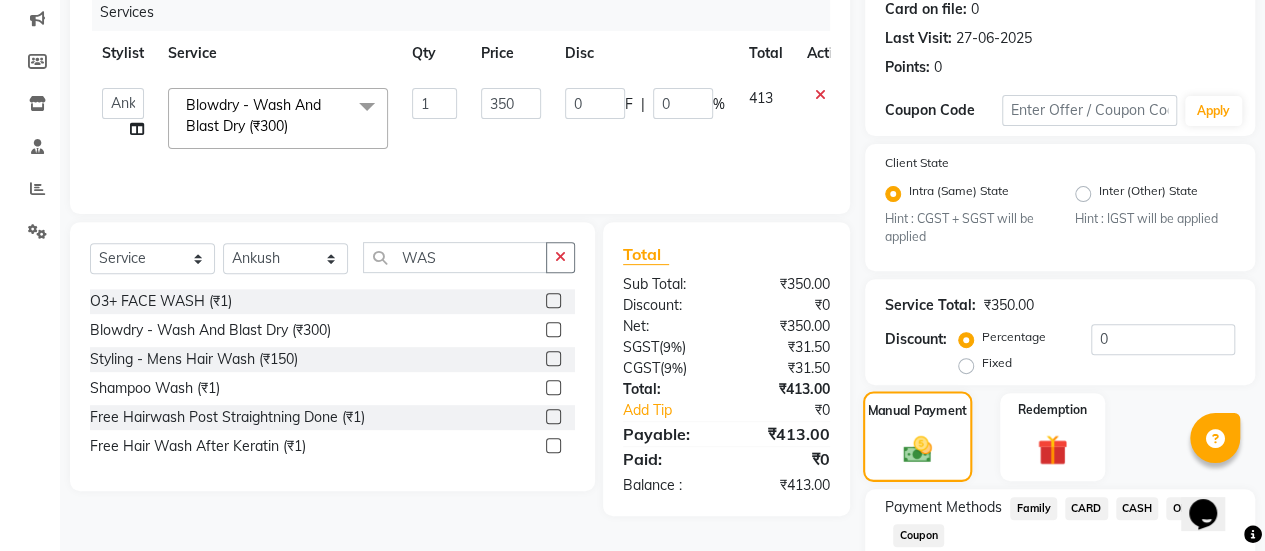 scroll, scrollTop: 382, scrollLeft: 0, axis: vertical 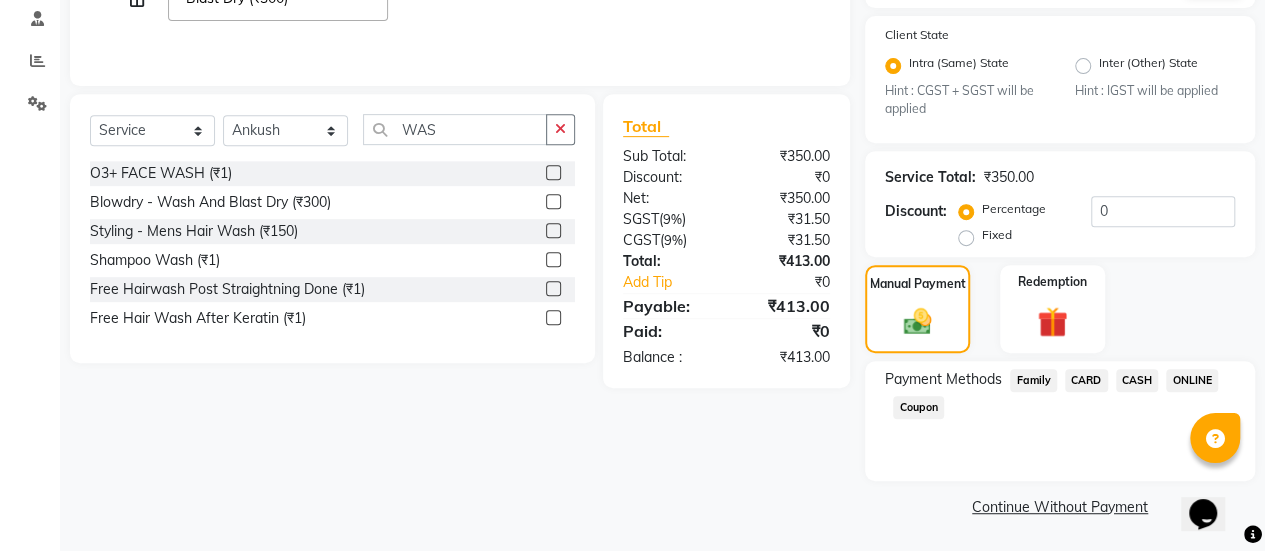click on "CARD" 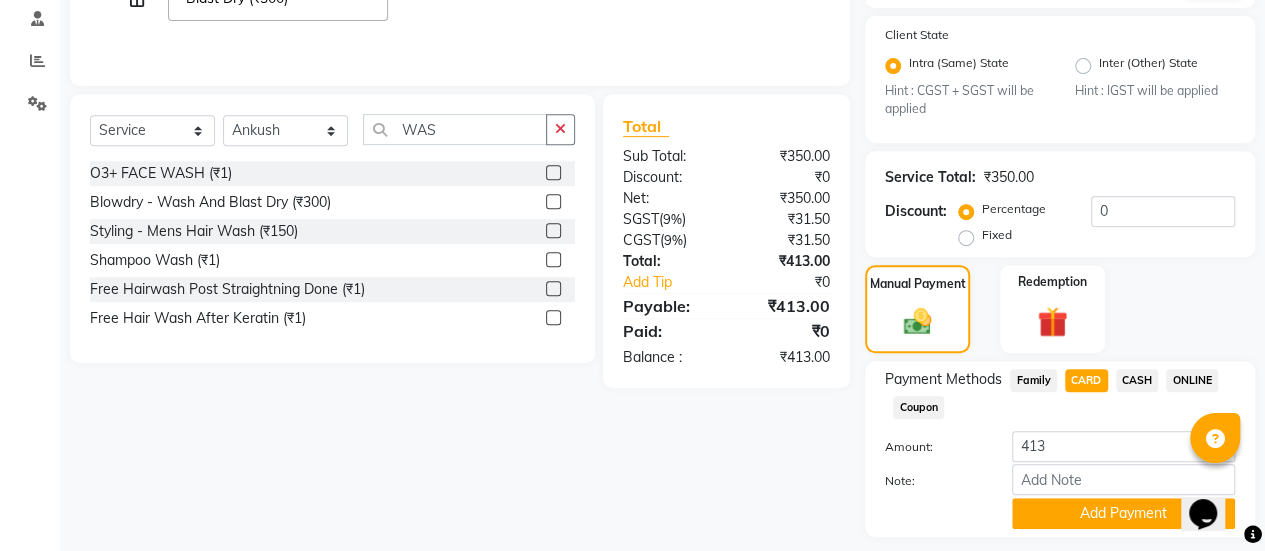 scroll, scrollTop: 438, scrollLeft: 0, axis: vertical 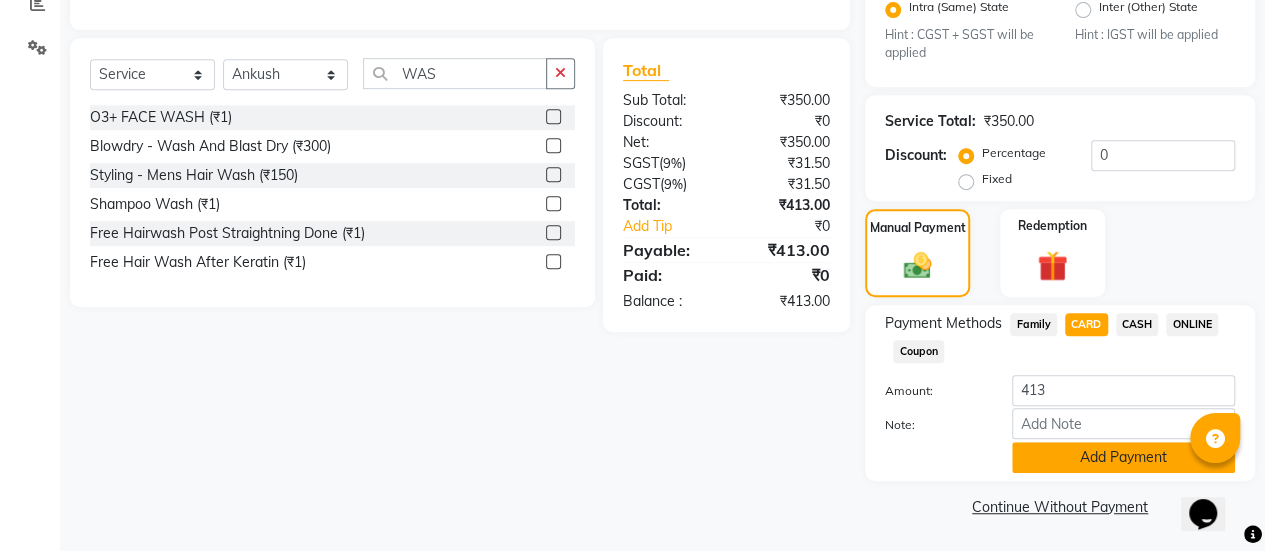 click on "Add Payment" 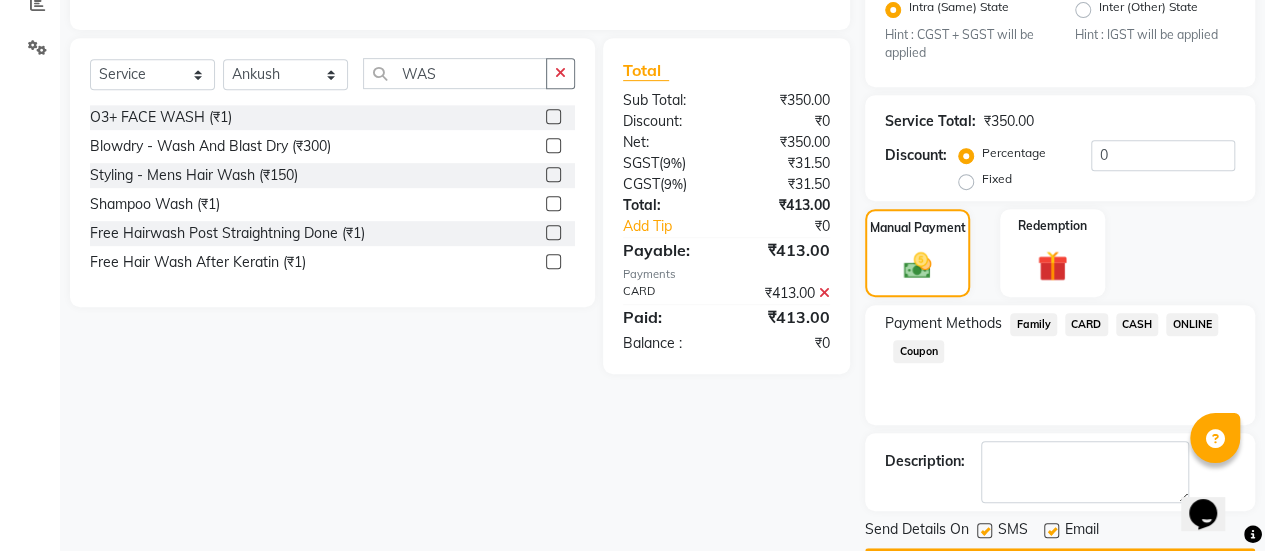 scroll, scrollTop: 493, scrollLeft: 0, axis: vertical 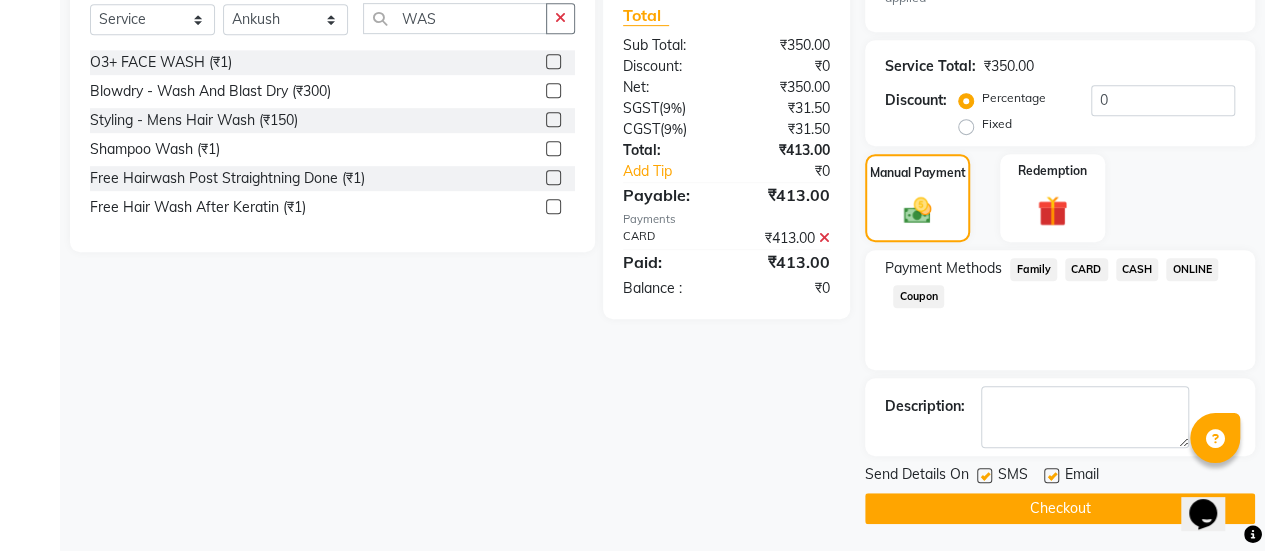 click 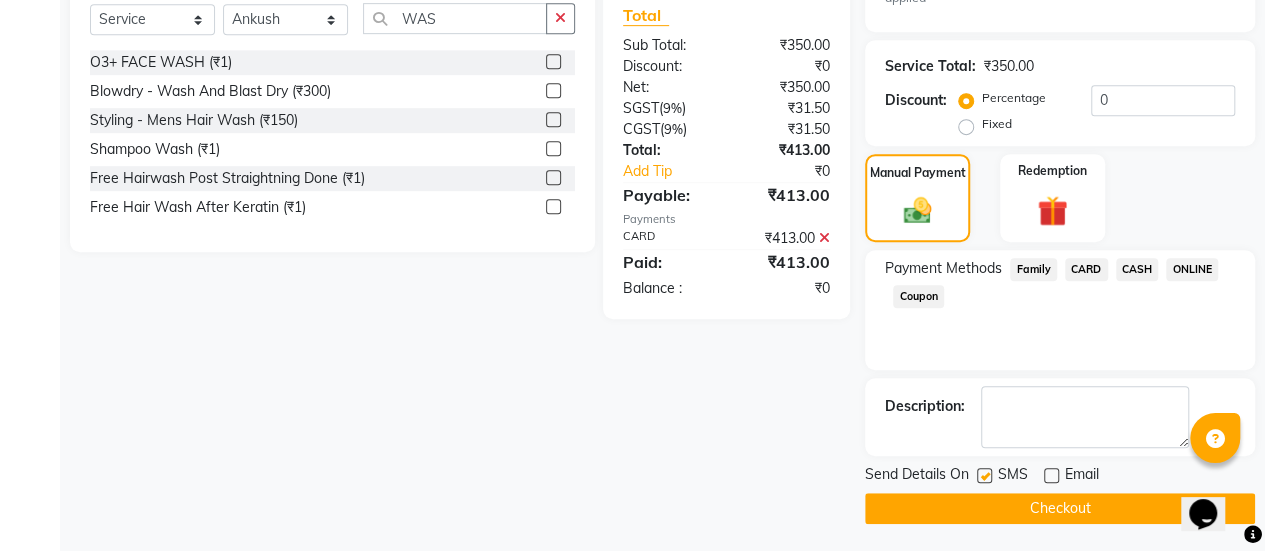click on "Checkout" 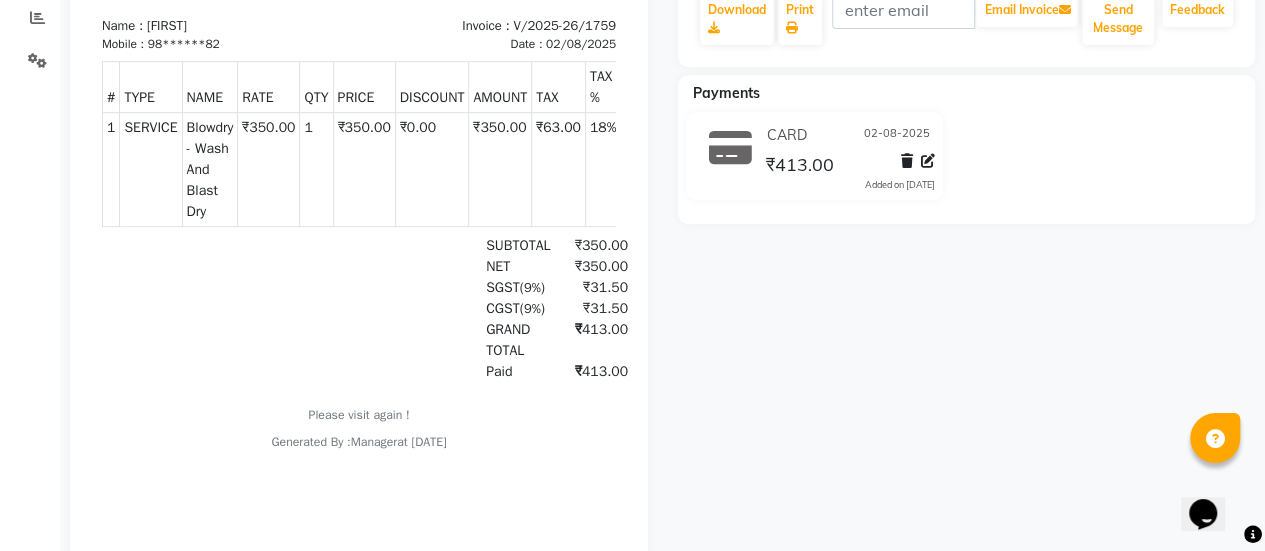 scroll, scrollTop: 0, scrollLeft: 0, axis: both 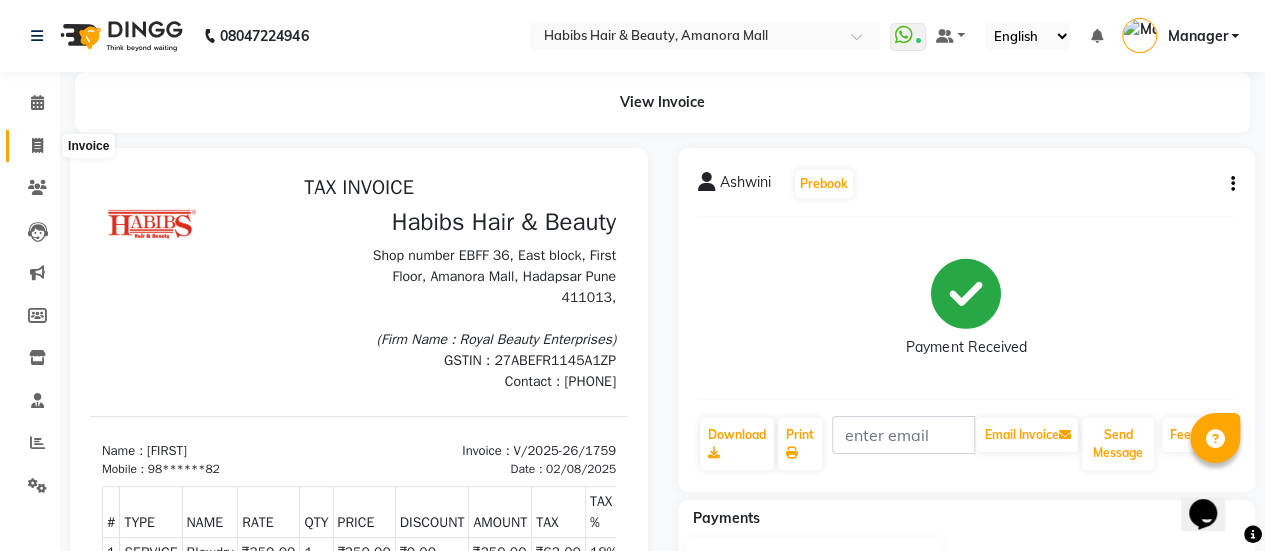 click 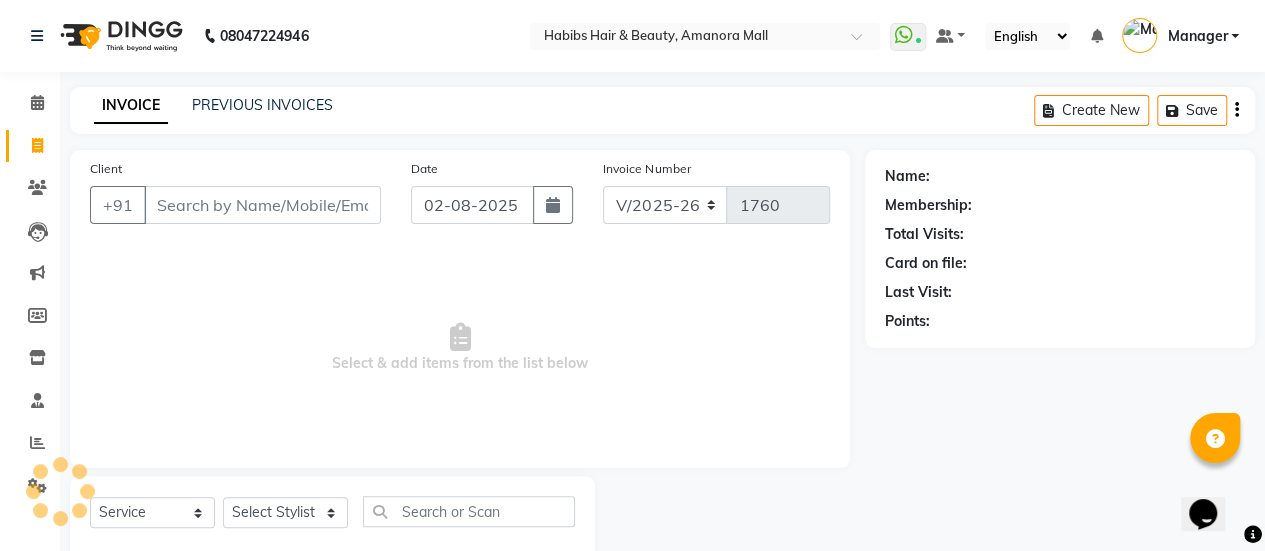 scroll, scrollTop: 49, scrollLeft: 0, axis: vertical 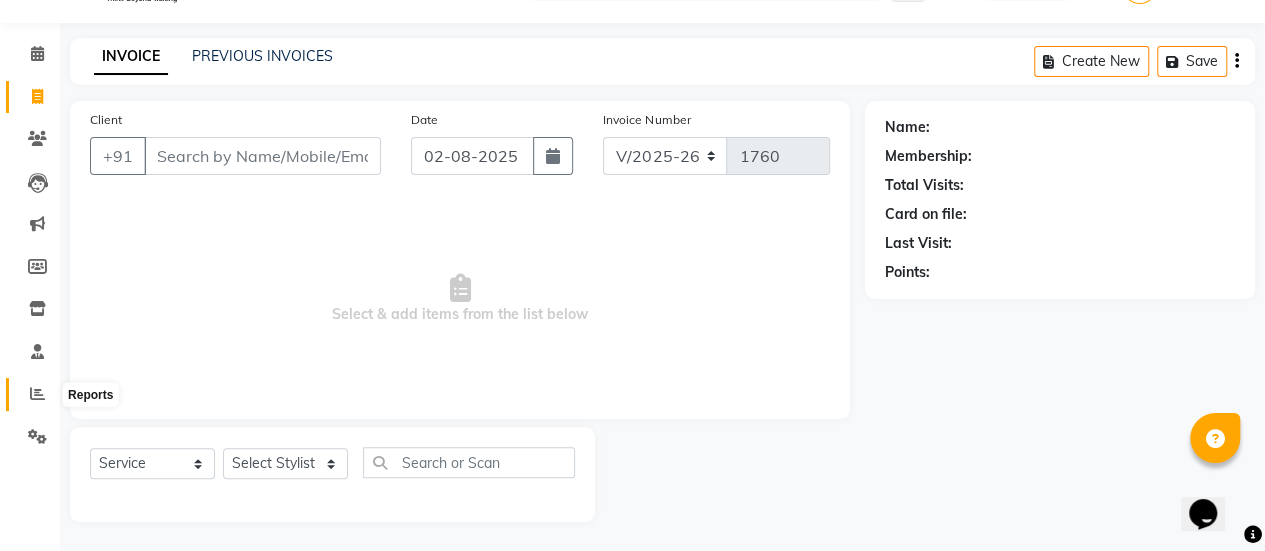 click 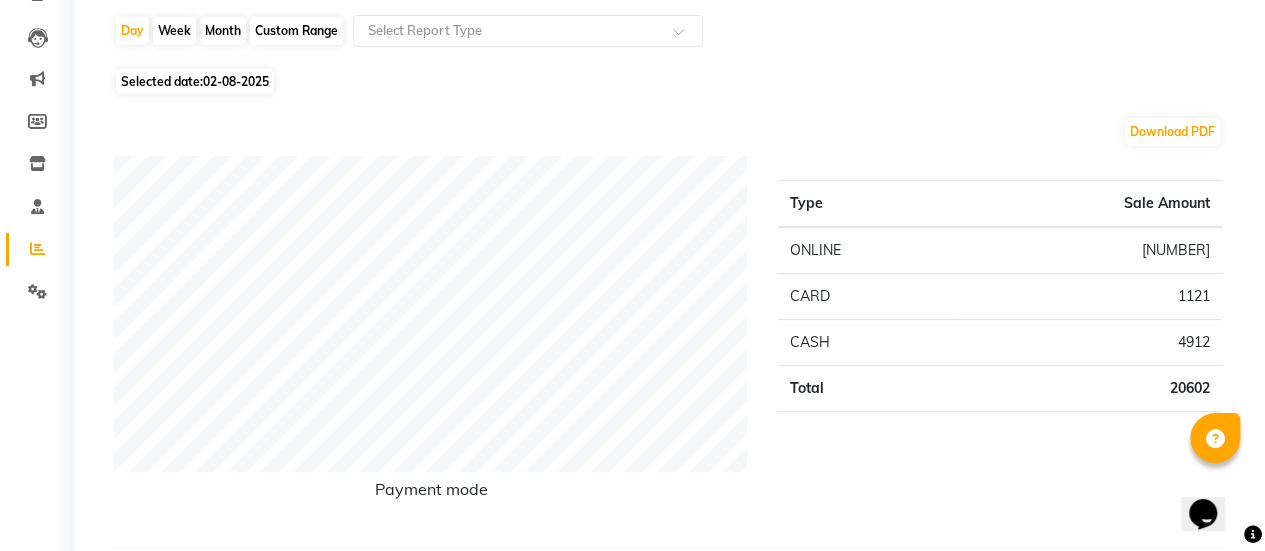 scroll, scrollTop: 0, scrollLeft: 0, axis: both 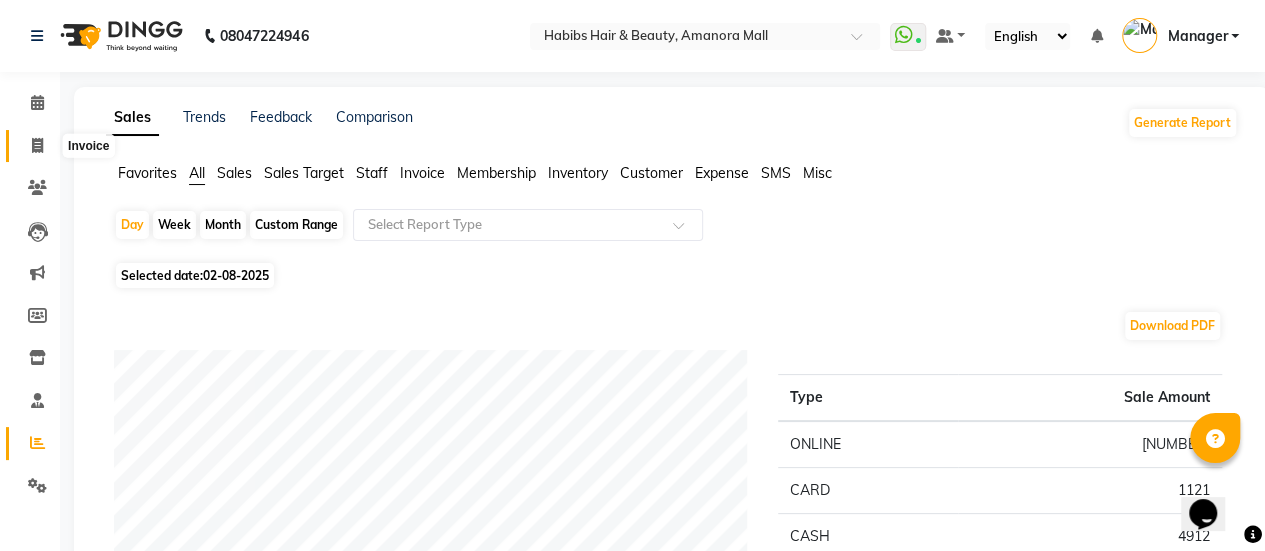 click 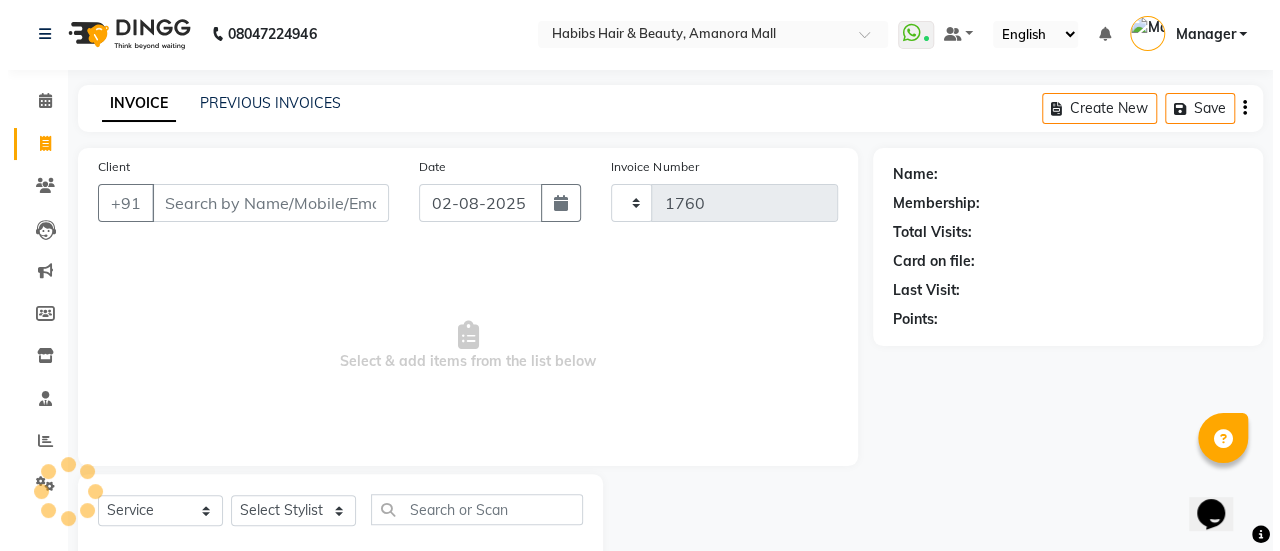 scroll, scrollTop: 49, scrollLeft: 0, axis: vertical 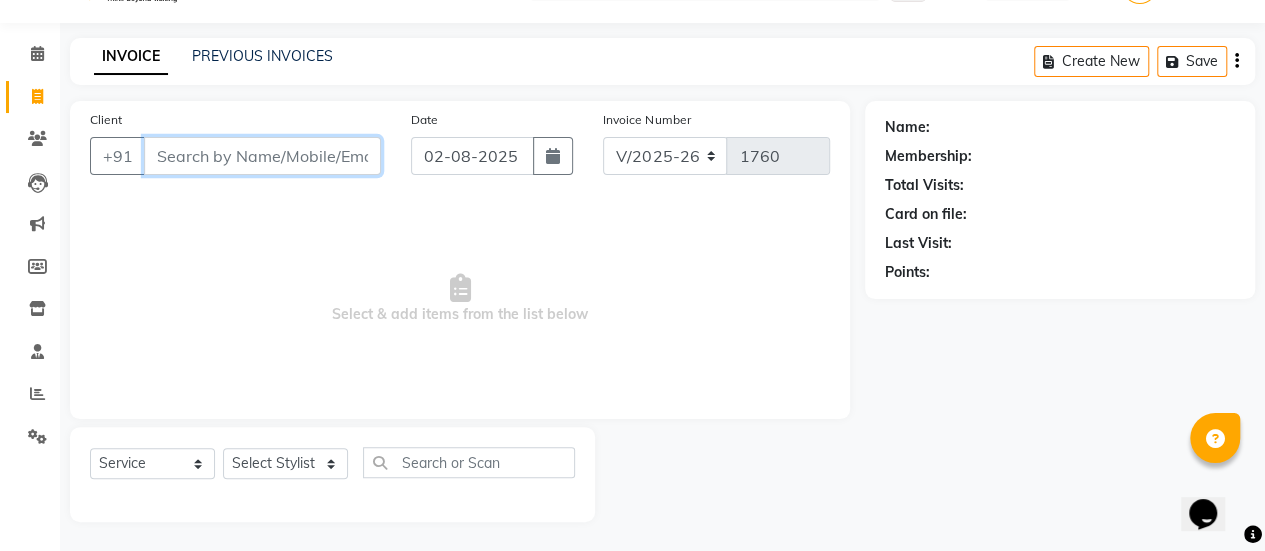click on "Client" at bounding box center (262, 156) 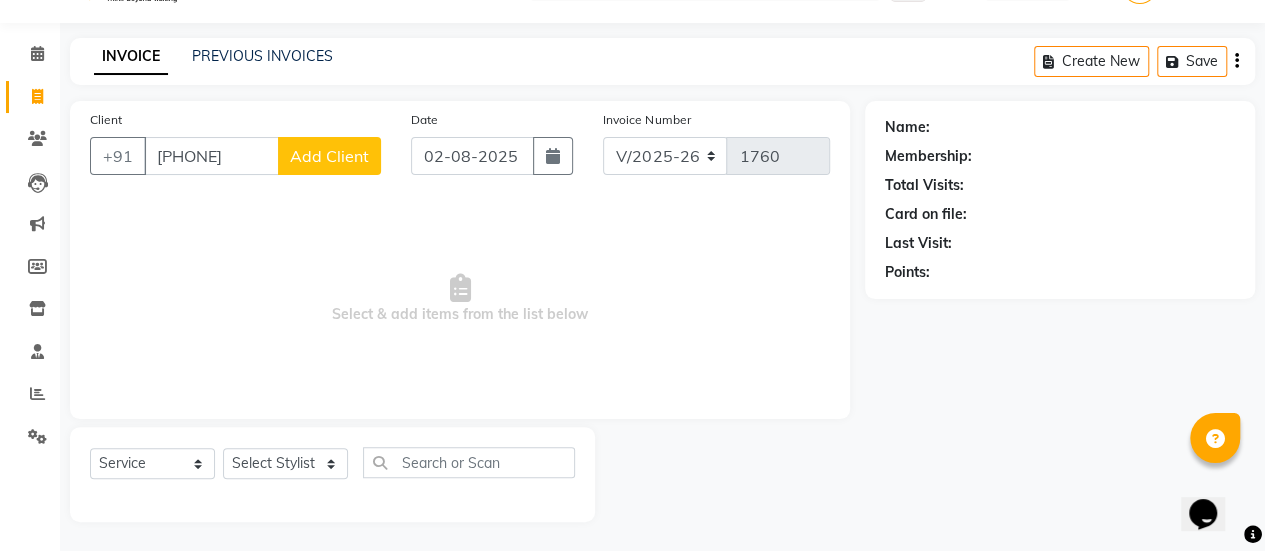 click on "Add Client" 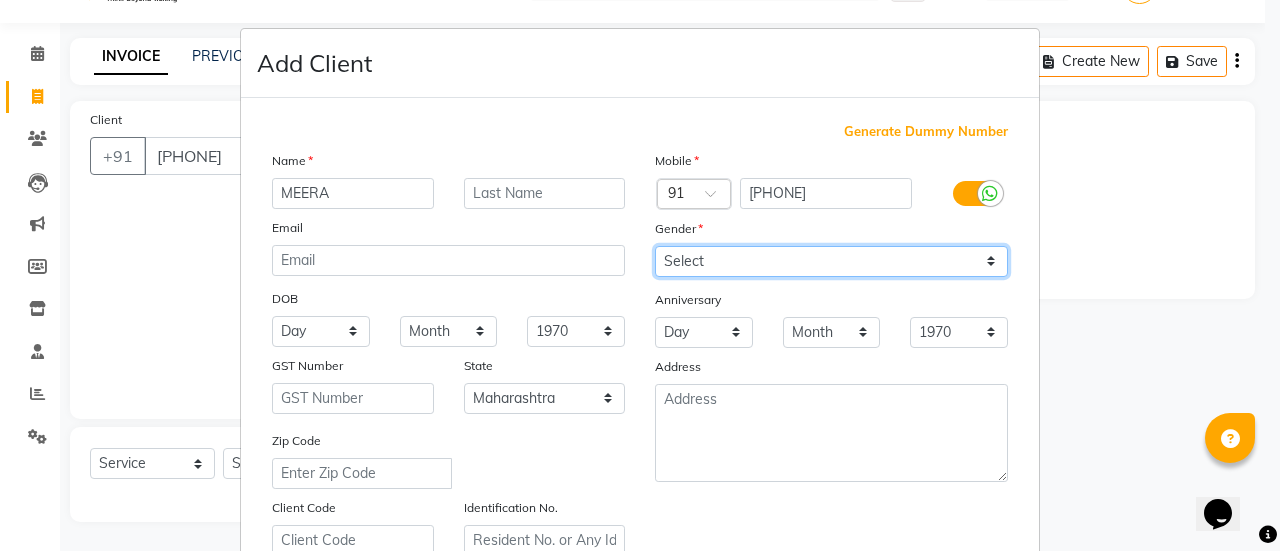 click on "Select Male Female Other Prefer Not To Say" at bounding box center (831, 261) 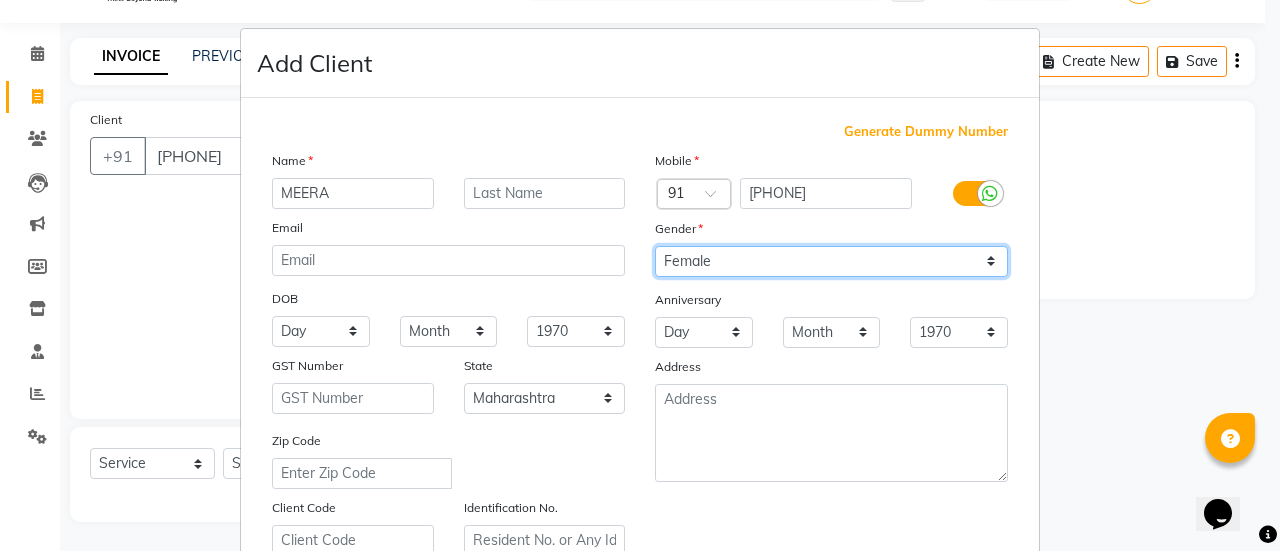 click on "Select Male Female Other Prefer Not To Say" at bounding box center (831, 261) 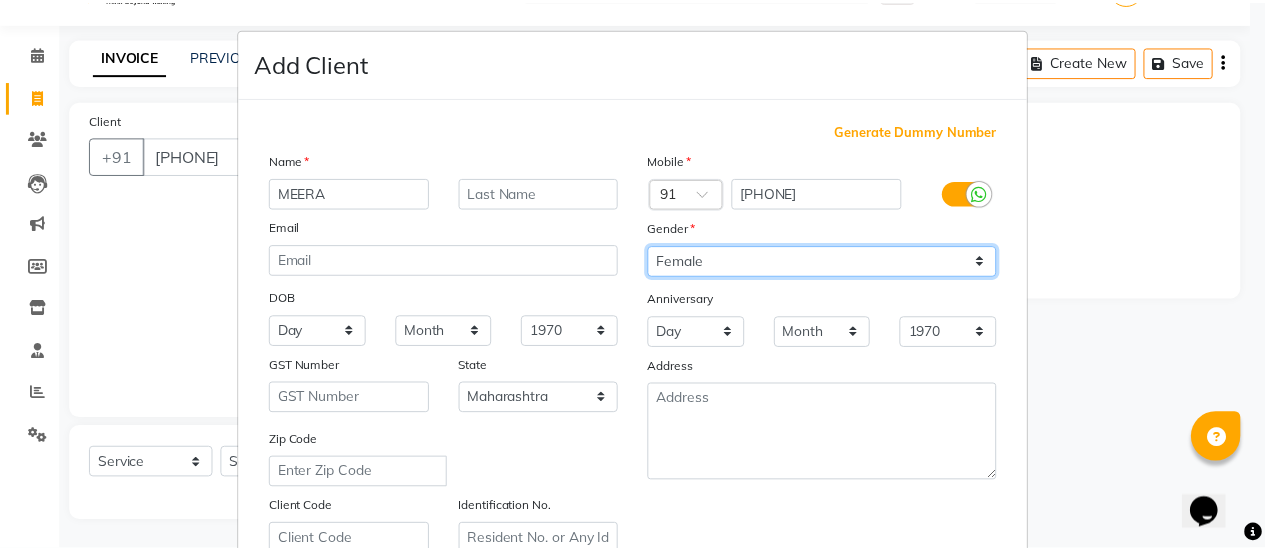 scroll, scrollTop: 368, scrollLeft: 0, axis: vertical 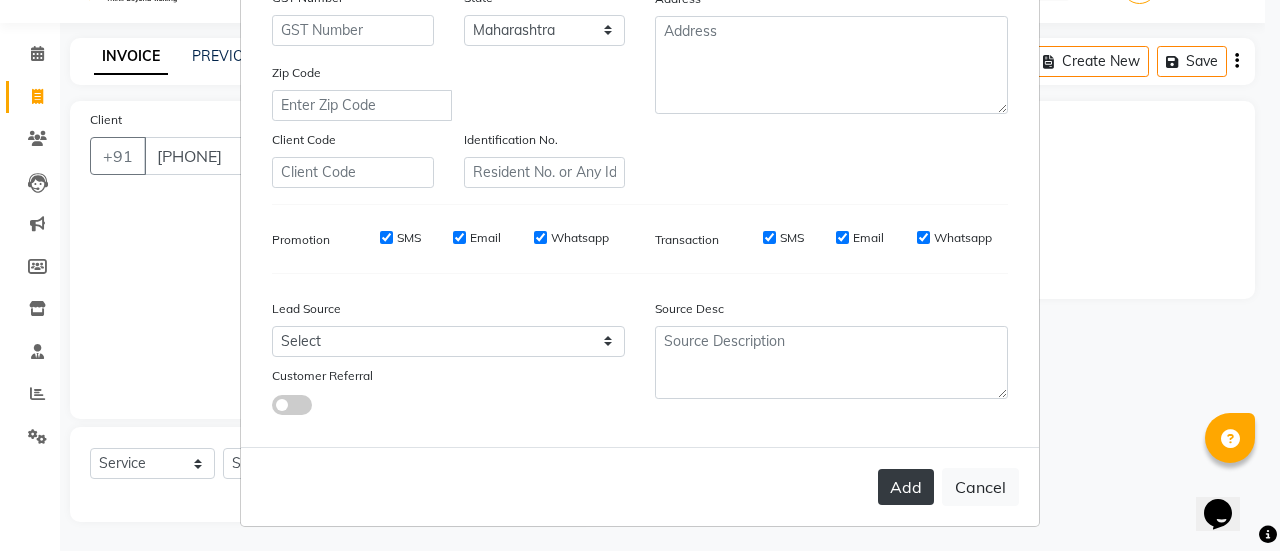 click on "Add" at bounding box center (906, 487) 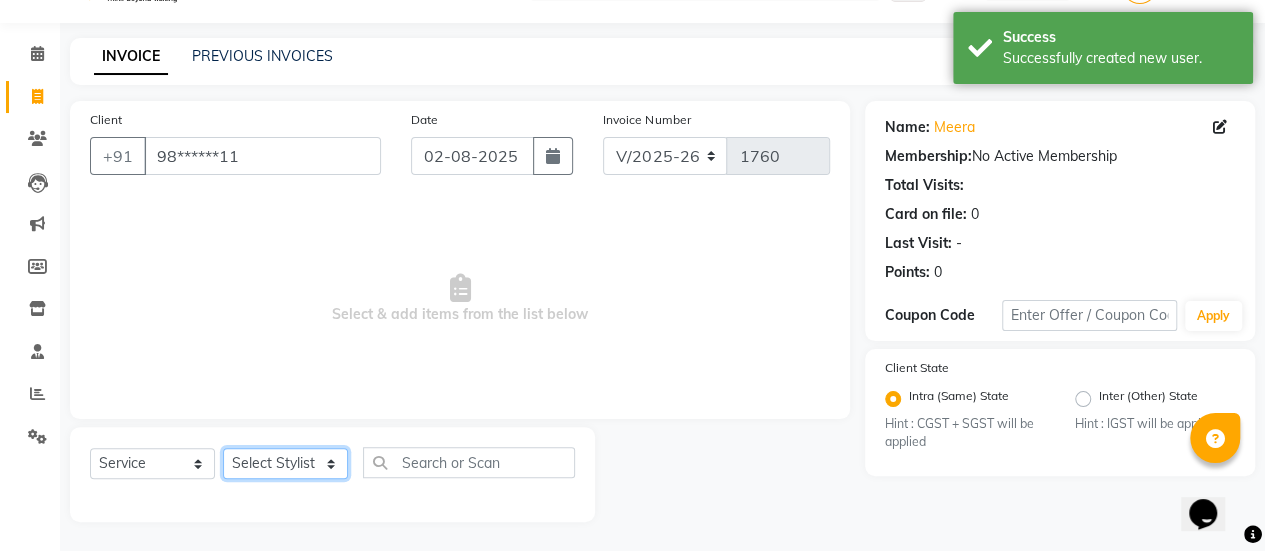 click on "Select Stylist [FIRST] ASAD [FIRST] [FIRST] [FIRST] [FIRST] [FIRST] [FIRST] Manager [FIRST] [FIRST] [FIRST] [FIRST] [FIRST] [FIRST] [FIRST] Haircuts -  Mens Cut And Styling (₹500)  Haircuts -  Womens Cut And Blowdry (₹1)  Haircuts -  Child Cut Boy (₹1)  Haircuts -  Child Cut Girl (₹1)  Hair Cut (₹1)  DANDRUFF TREATMENT SCRUB (₹1)  FLIX CUT (₹1)  HAIR CUT & BEARD TRIM (₹1)  CHILD CUT GIRL (₹1)  SIGNATURE FACIAL (₹6500)  BACK POLISH (₹1)  HAND POLISH (₹2500)  NAIL CUT & FILE (₹250)  Demo (₹1200)  FULL BODY POLISHING (₹5000)  HYDRA FACIAL (₹1)  D TAN FEET (₹1)  FULL HAND D TAN (₹1)  KERATIN (₹1)  BOTOX (₹1)  HIGHT LIGHT CROWN (₹1)  GLOBAL MENS (₹1)  NANOPIASTY  (₹1)  WAXING (₹1)  MEKUP WOMENS (₹1)  MEKUP MENS (₹1)  SARI DRAPING (₹1)  HAIR STYLE (₹1)  O3+ FACE WASH (₹1)  O3+ VITAMIN C SERUM (₹1)  Blowdry  -  Wash And Blast Dry (₹300)  Root touchup (₹1500)" 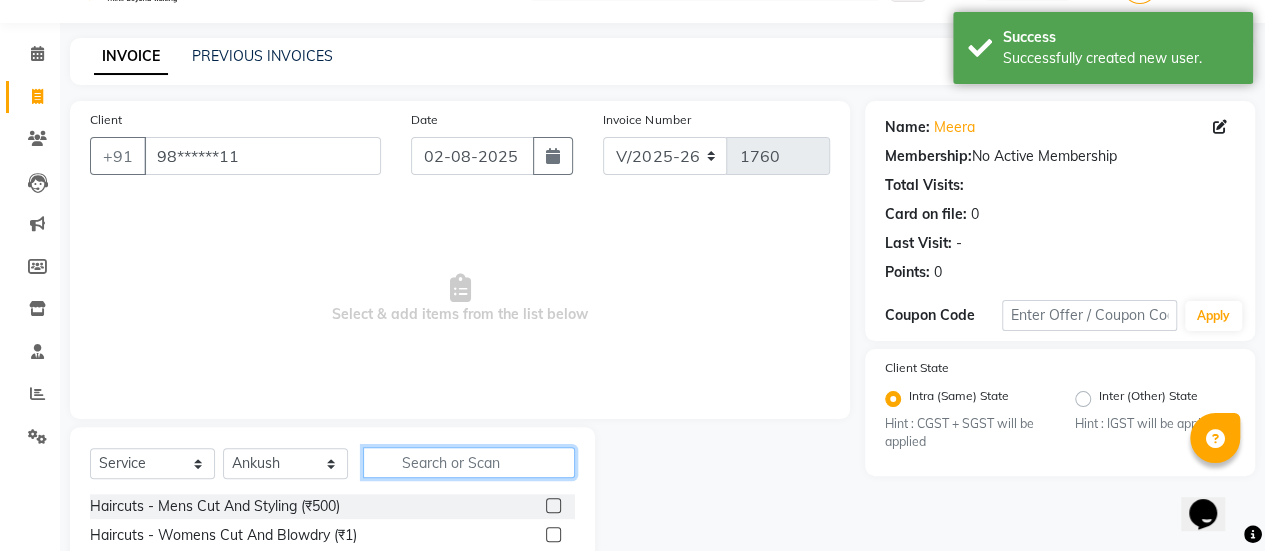 click 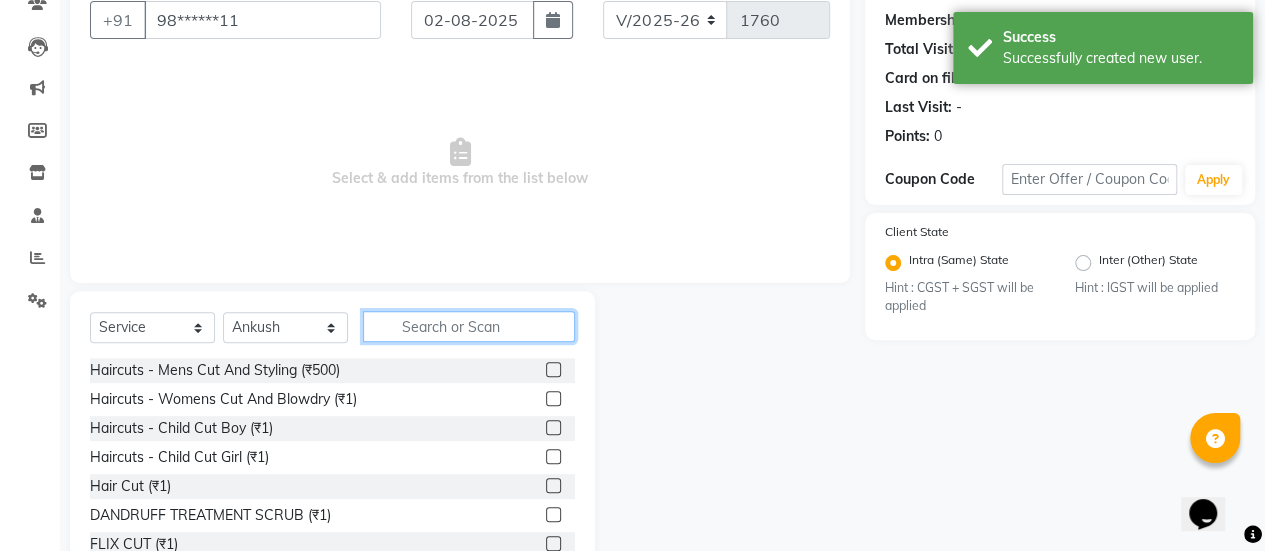 scroll, scrollTop: 188, scrollLeft: 0, axis: vertical 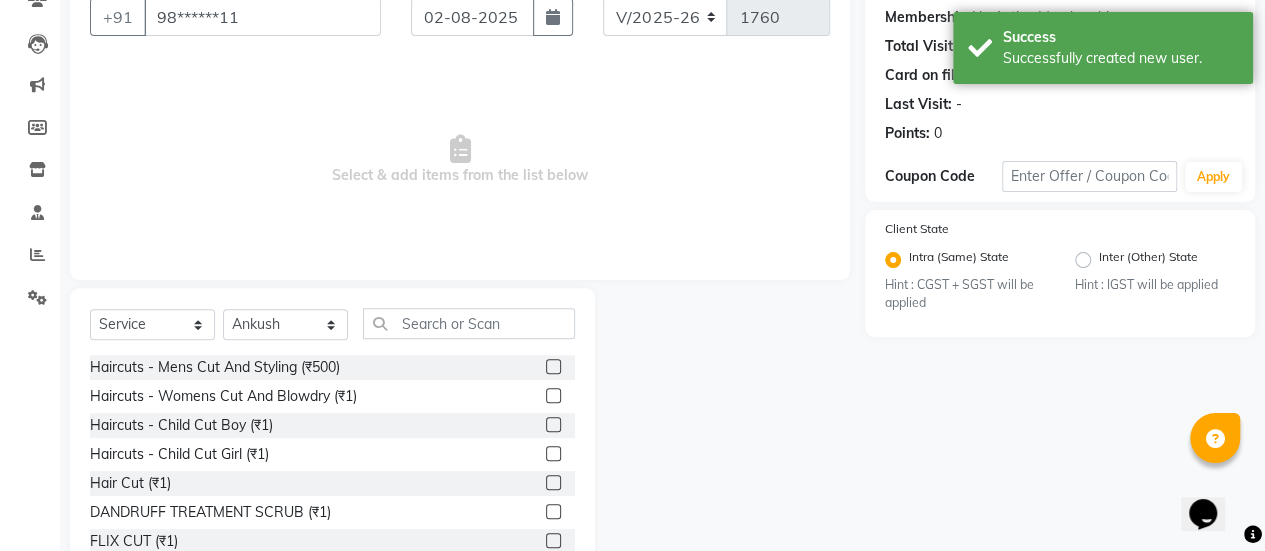 click 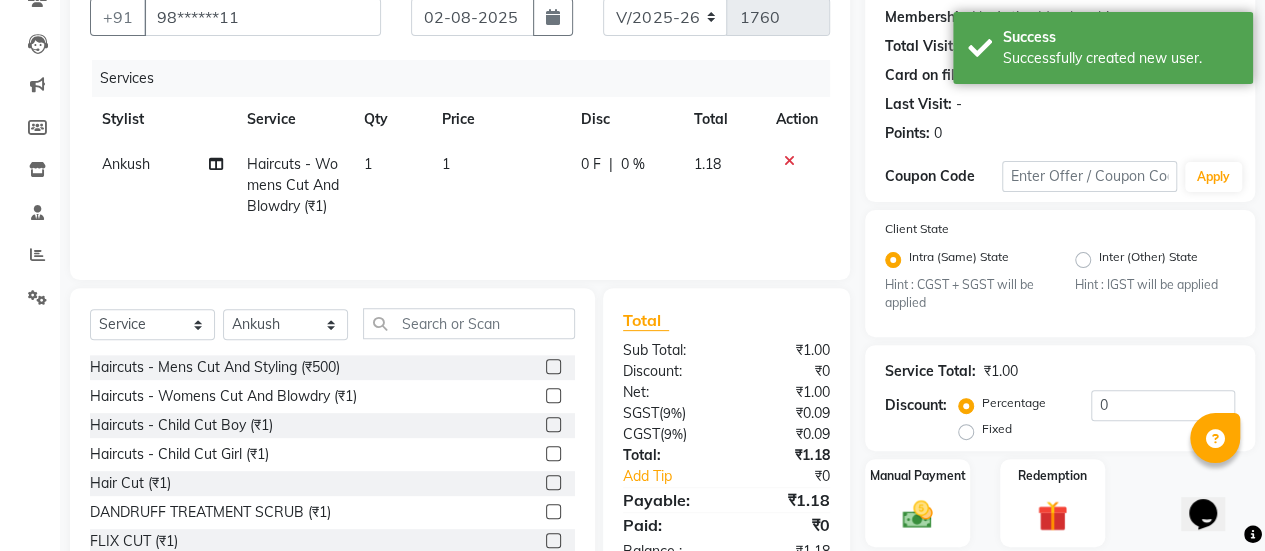 click on "1" 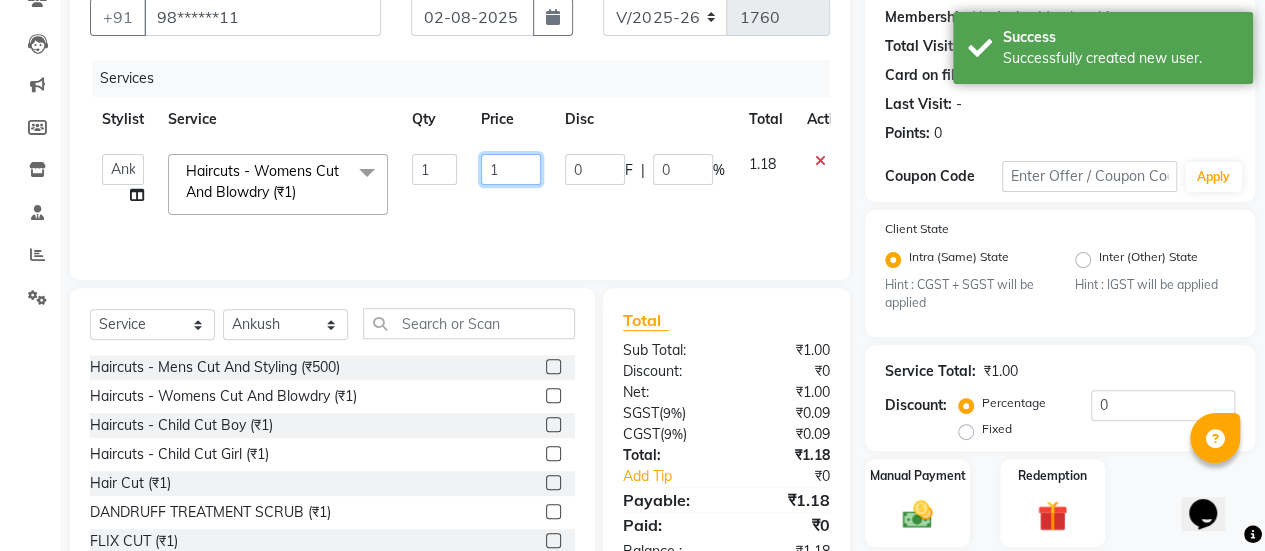 click on "1" 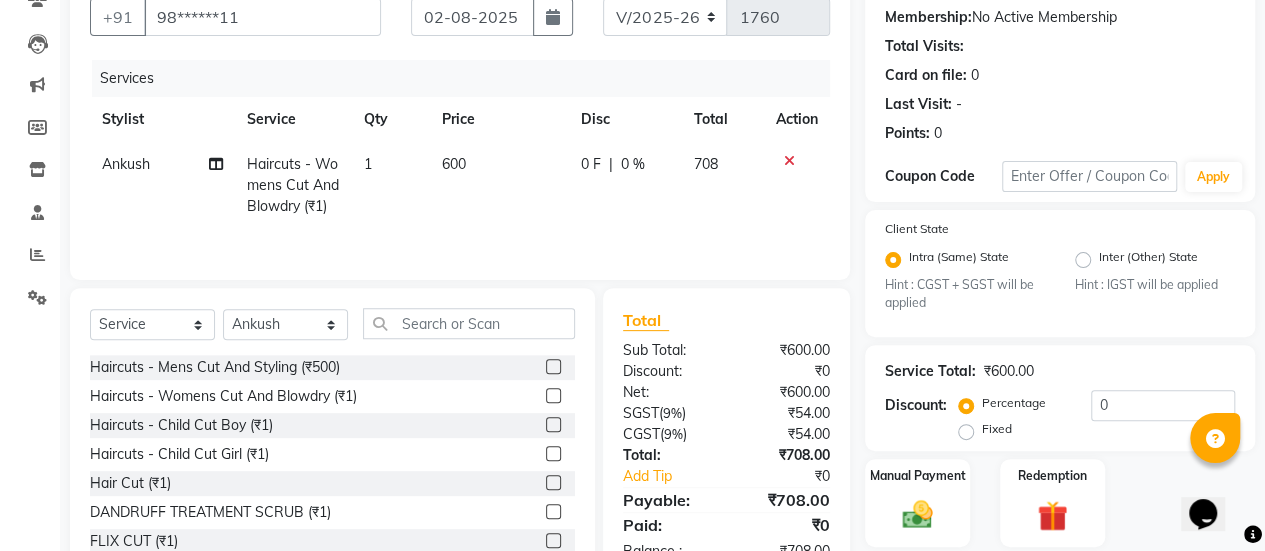 click on "0 F | 0 %" 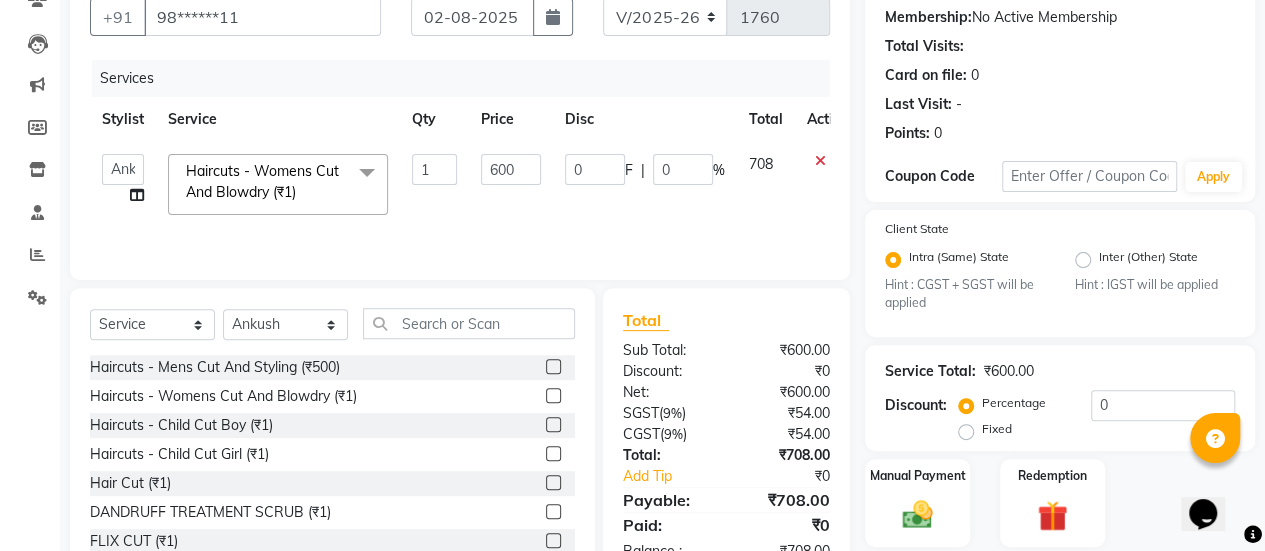 scroll, scrollTop: 0, scrollLeft: 20, axis: horizontal 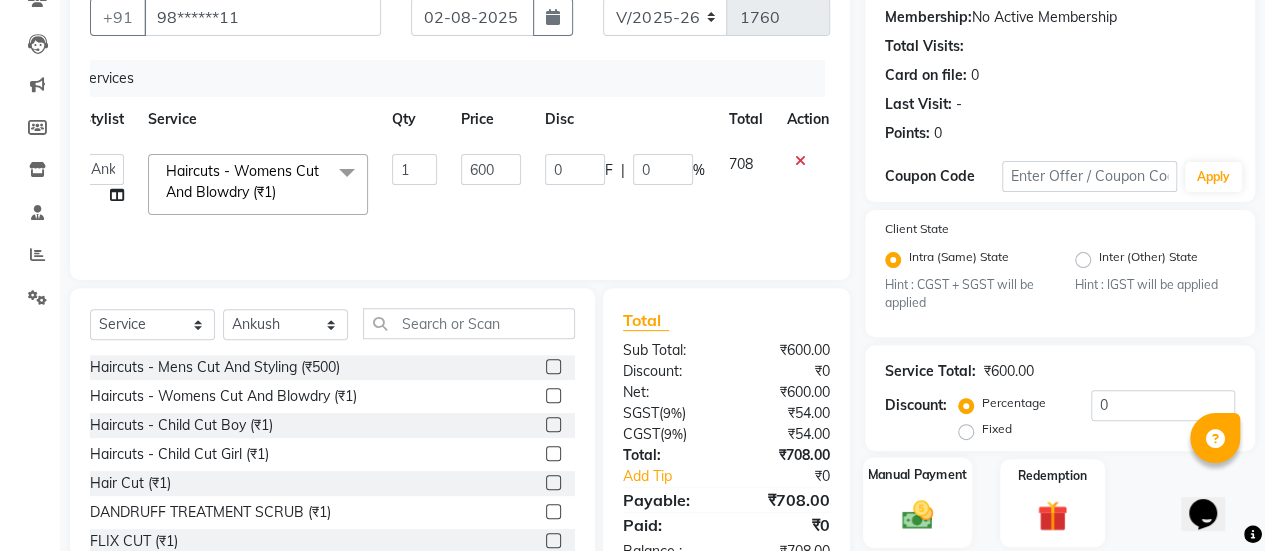 click on "Manual Payment" 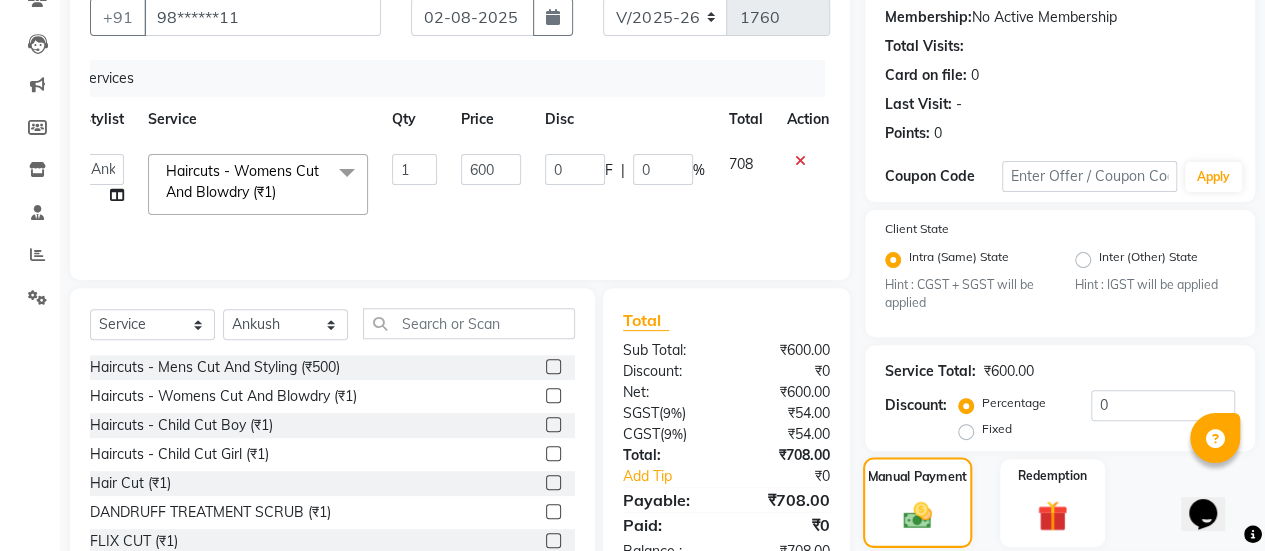 scroll, scrollTop: 382, scrollLeft: 0, axis: vertical 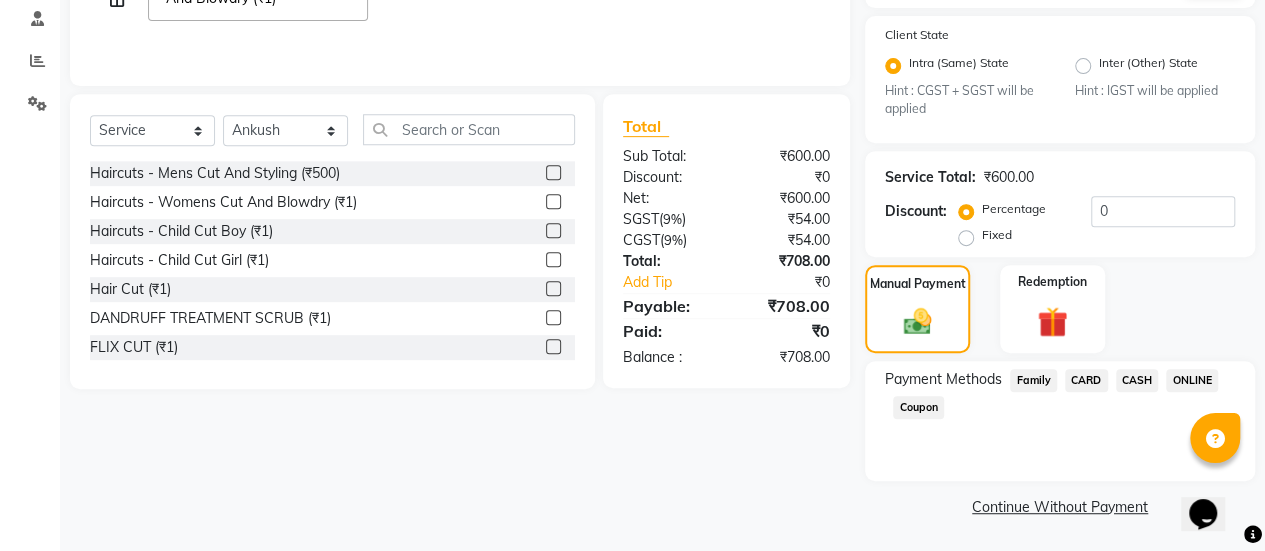 click on "CASH" 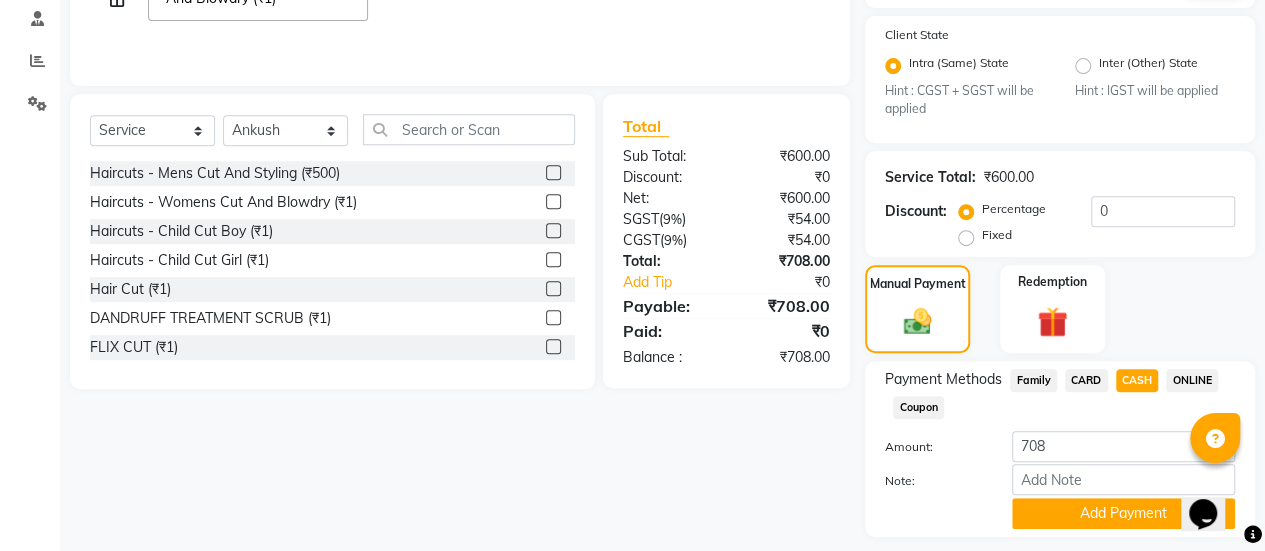 scroll, scrollTop: 438, scrollLeft: 0, axis: vertical 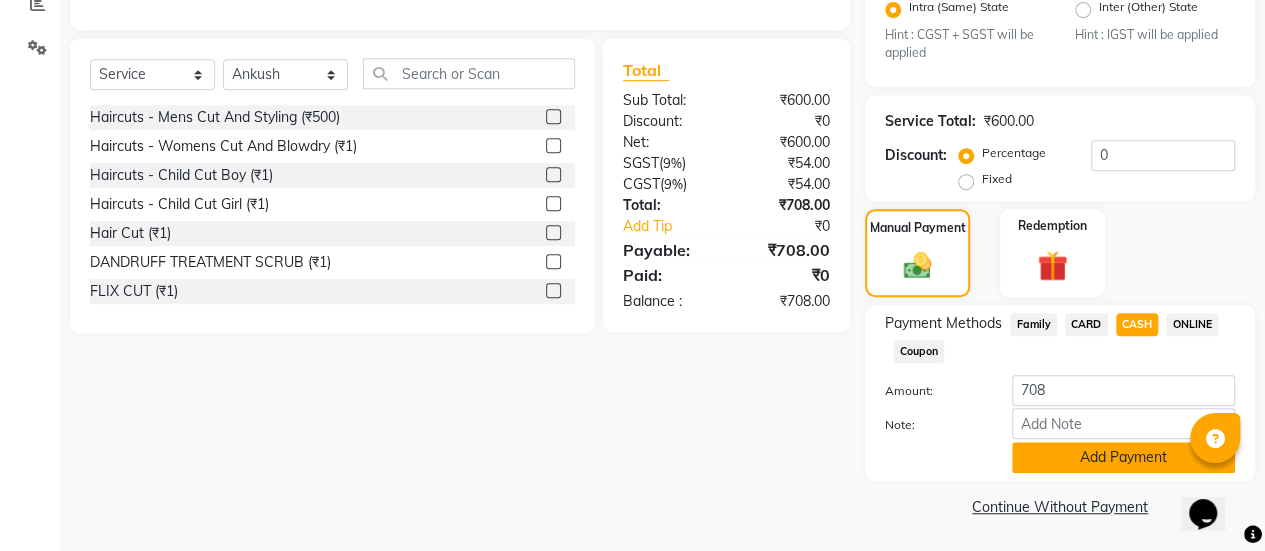 click on "Add Payment" 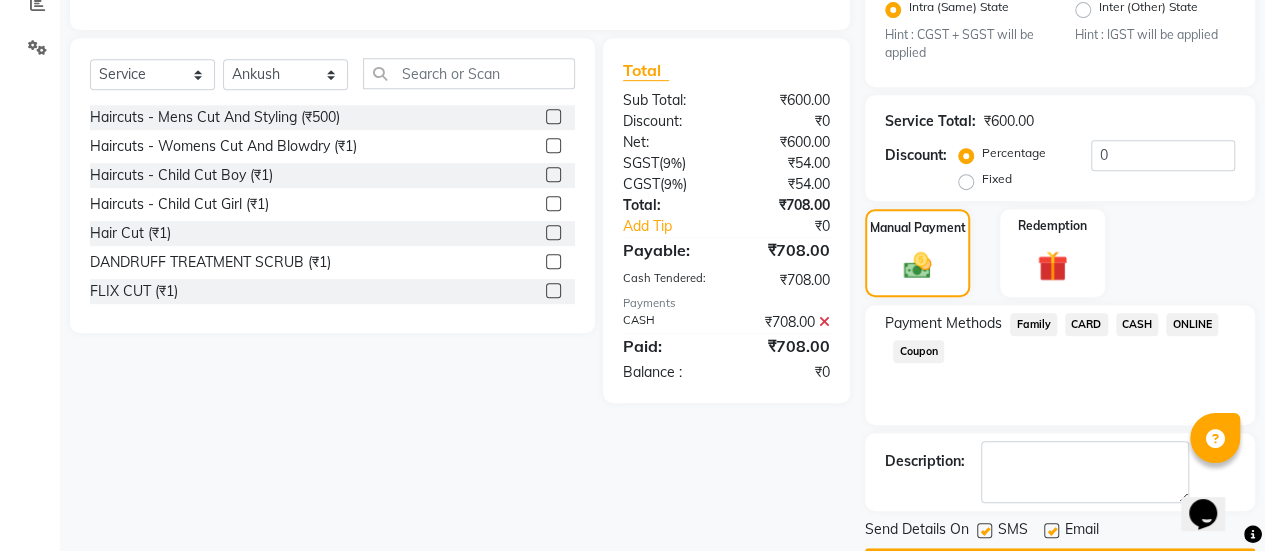 scroll, scrollTop: 493, scrollLeft: 0, axis: vertical 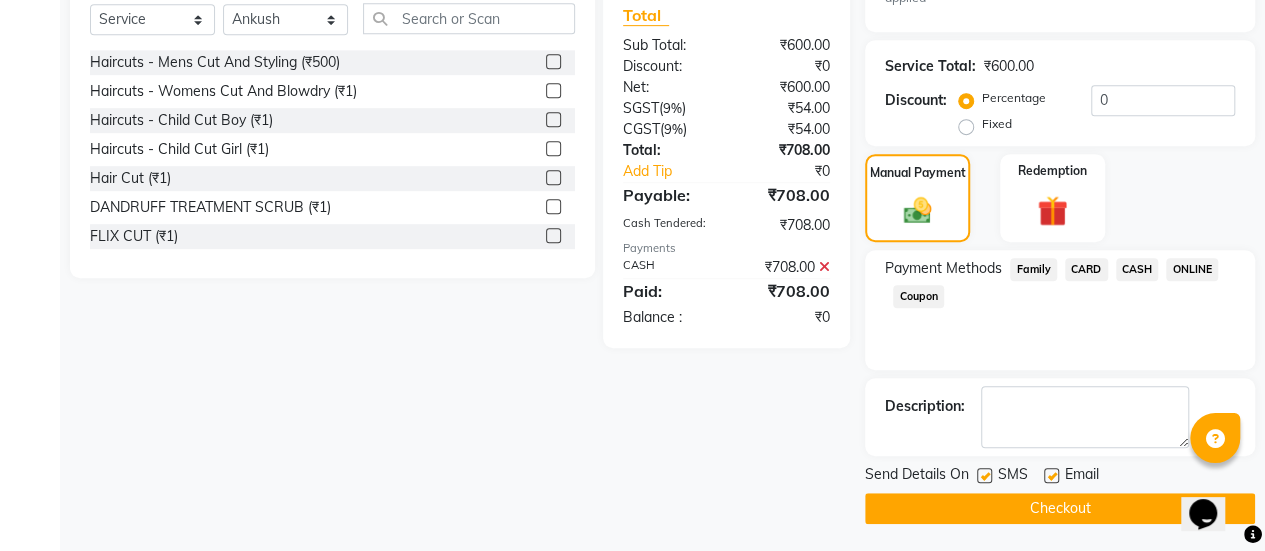 click 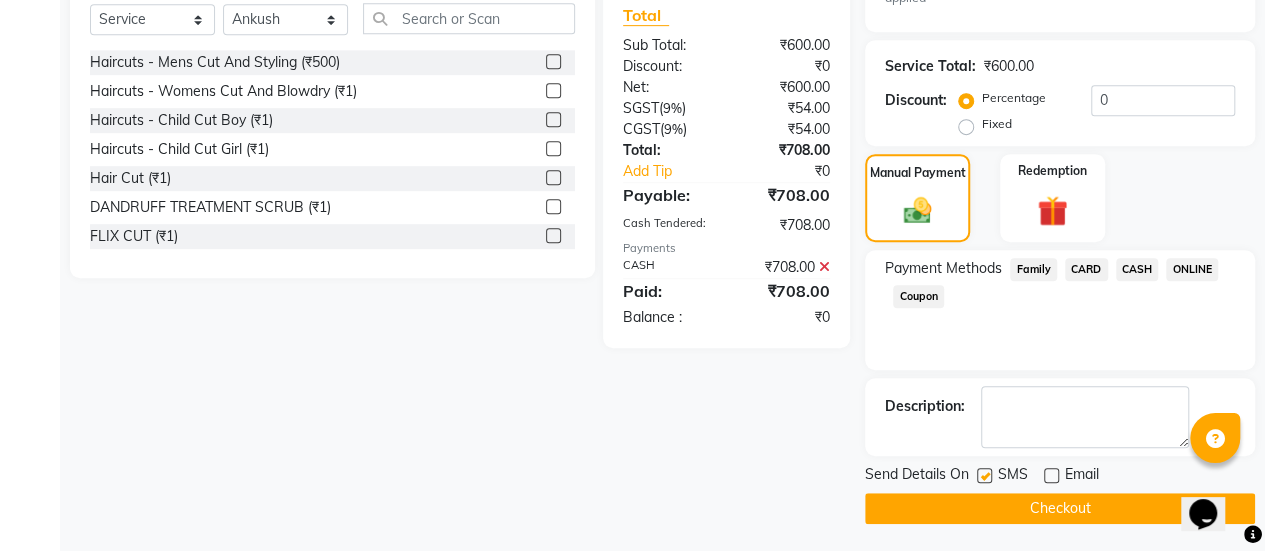 click on "Checkout" 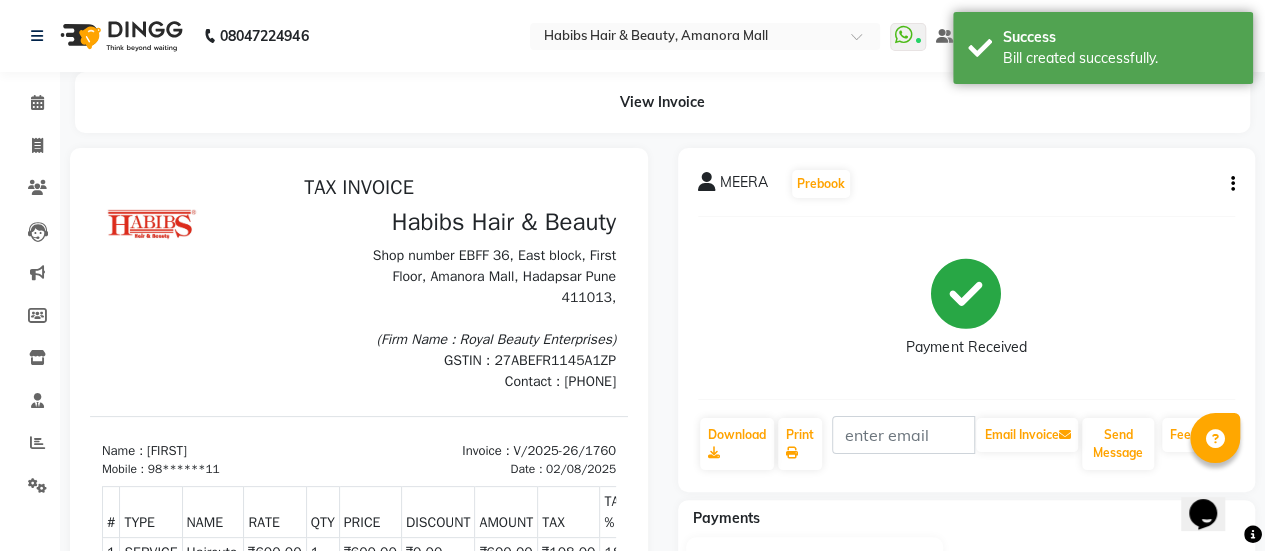 scroll, scrollTop: 0, scrollLeft: 0, axis: both 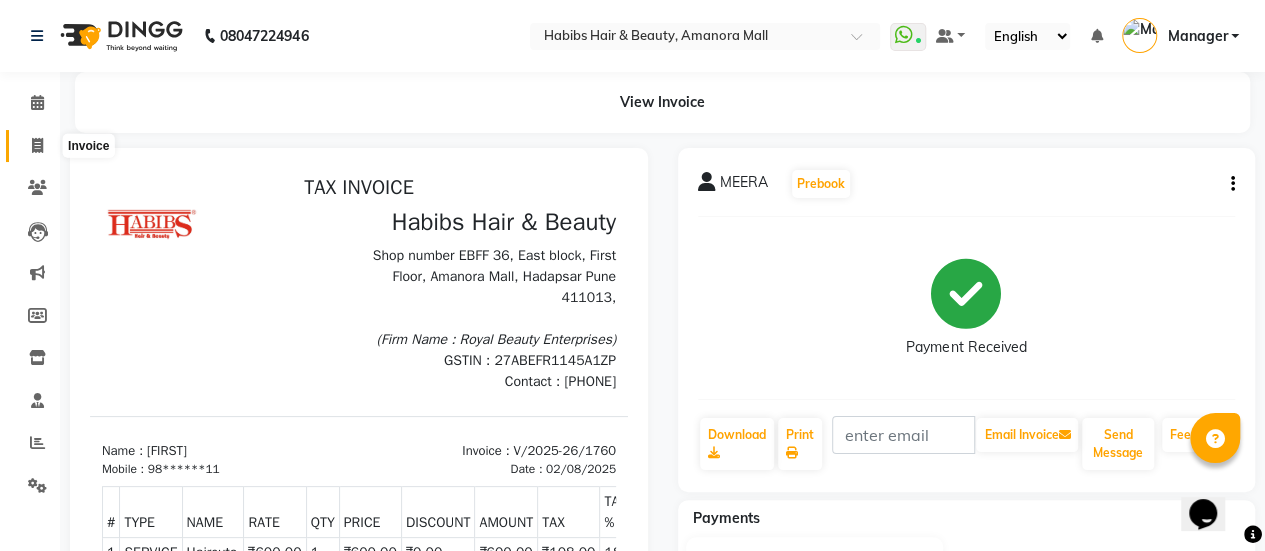 click 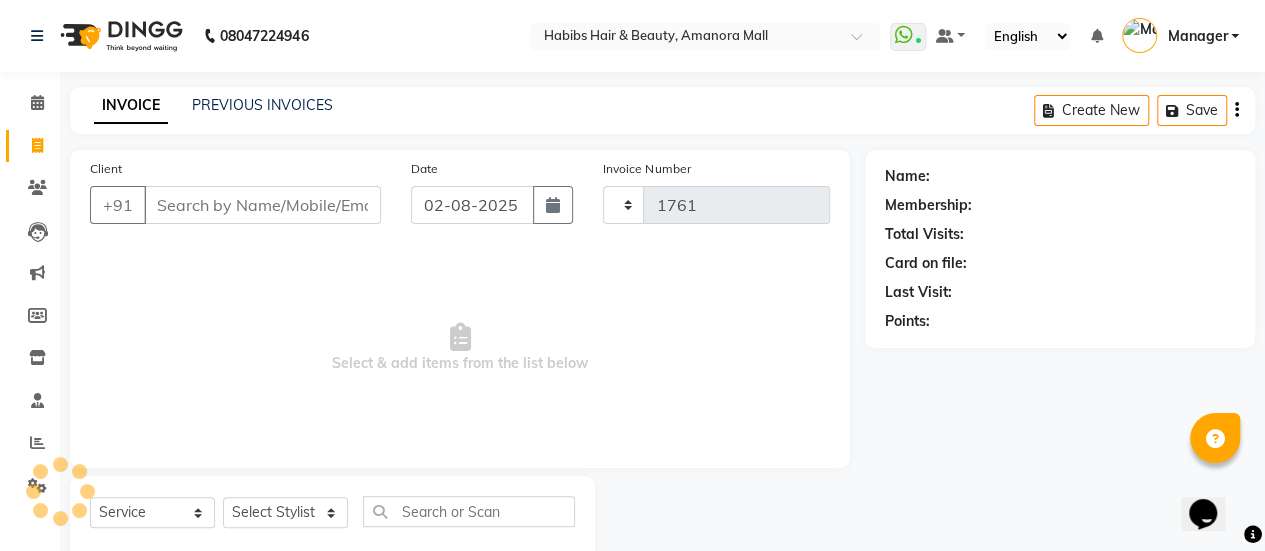 scroll, scrollTop: 49, scrollLeft: 0, axis: vertical 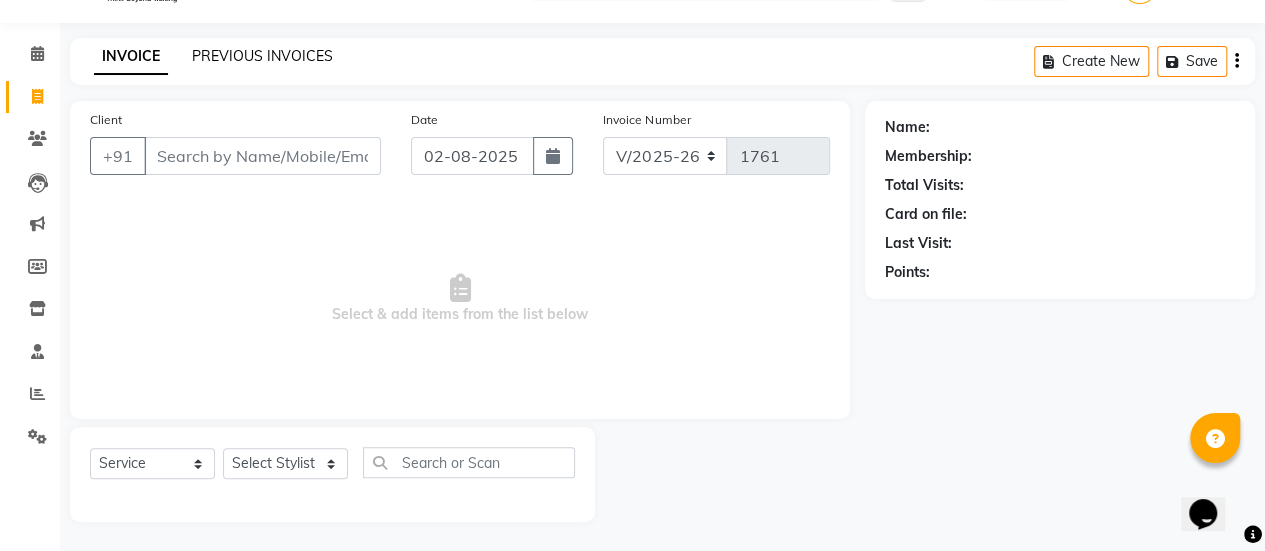 click on "PREVIOUS INVOICES" 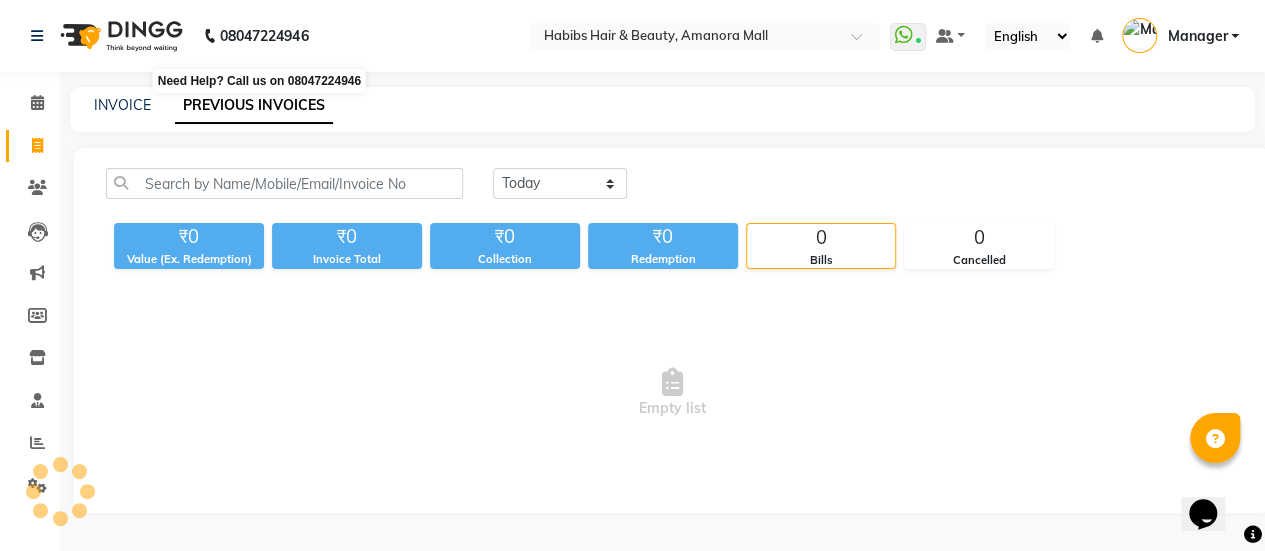 scroll, scrollTop: 0, scrollLeft: 0, axis: both 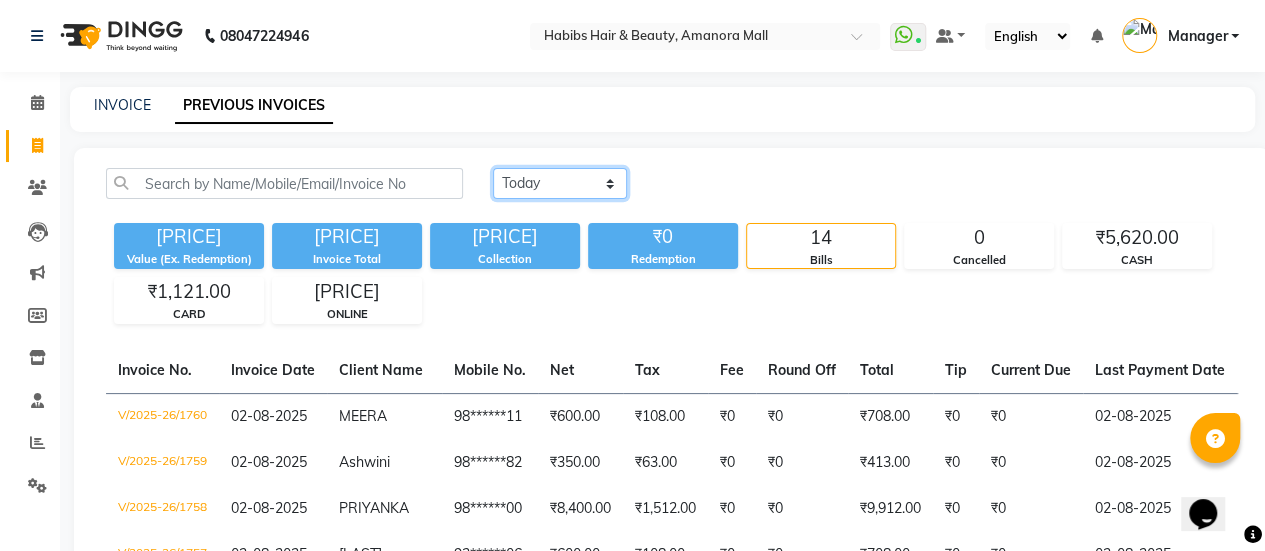 click on "Today Yesterday Custom Range" 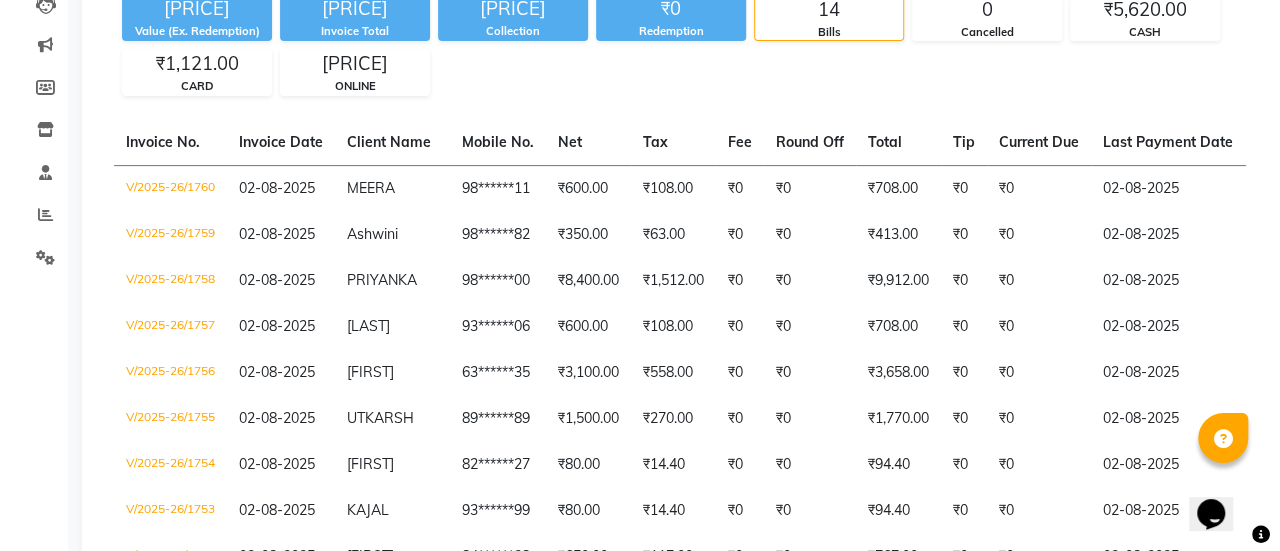 scroll, scrollTop: 0, scrollLeft: 0, axis: both 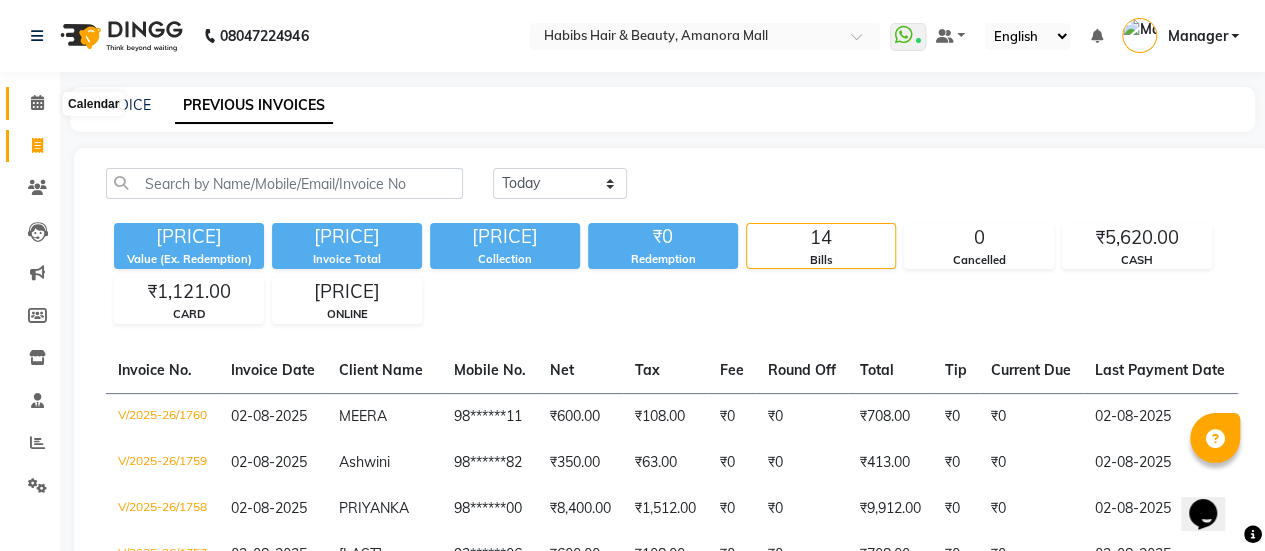 click 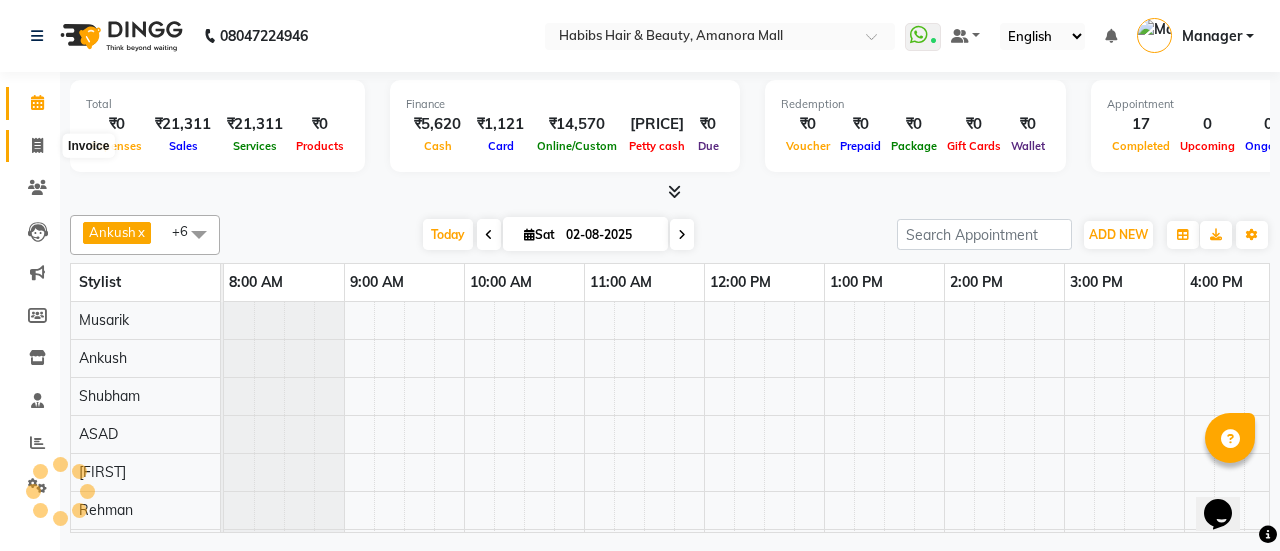 scroll, scrollTop: 0, scrollLeft: 0, axis: both 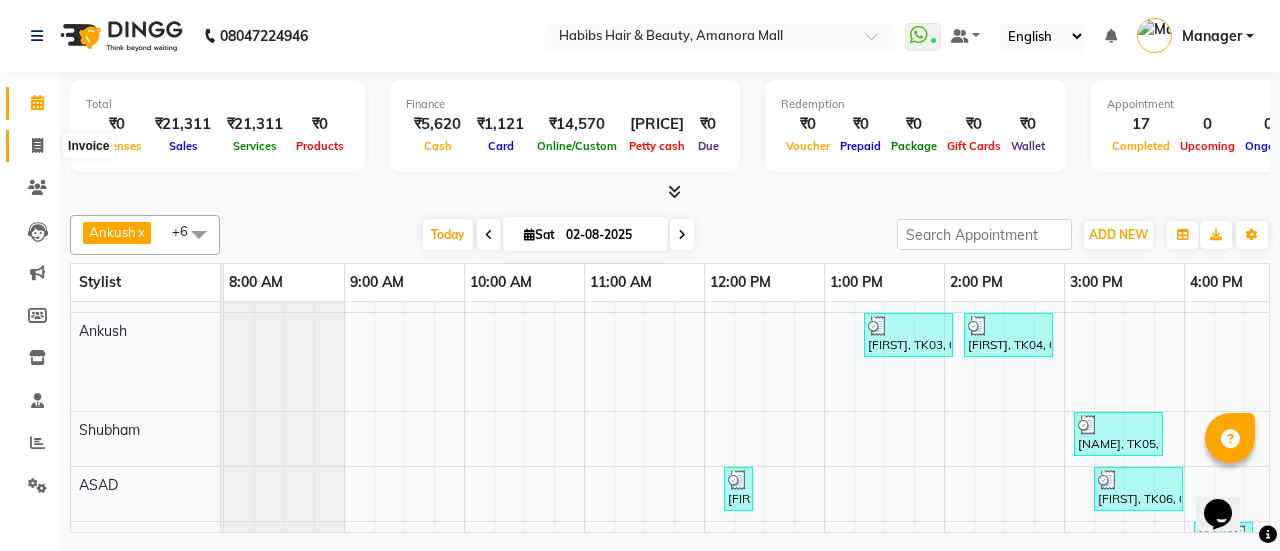 click 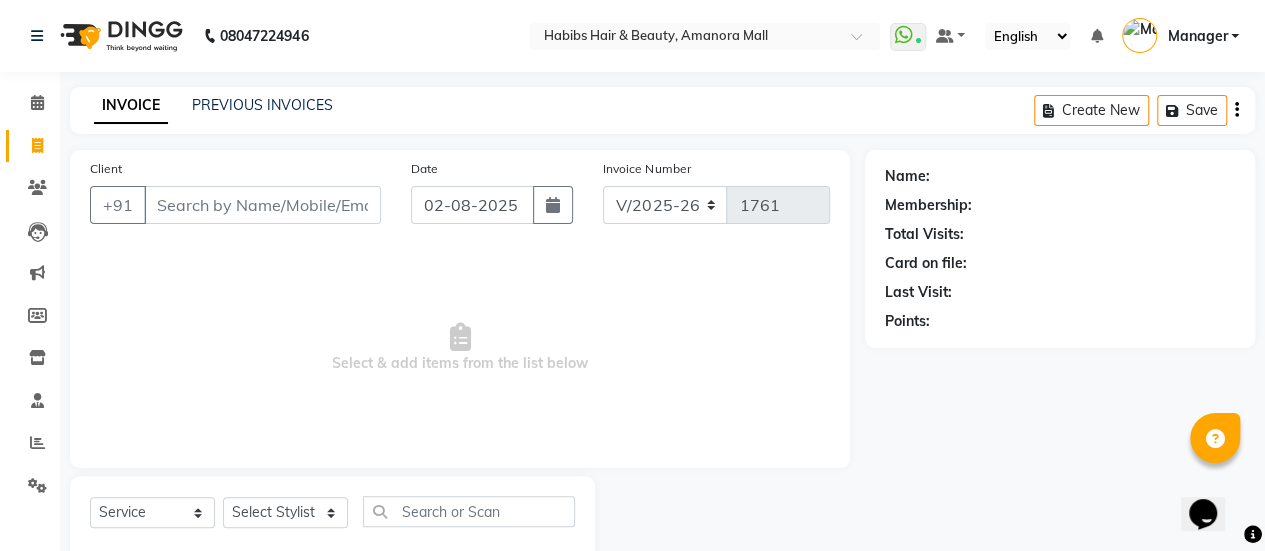 click on "Client" at bounding box center (262, 205) 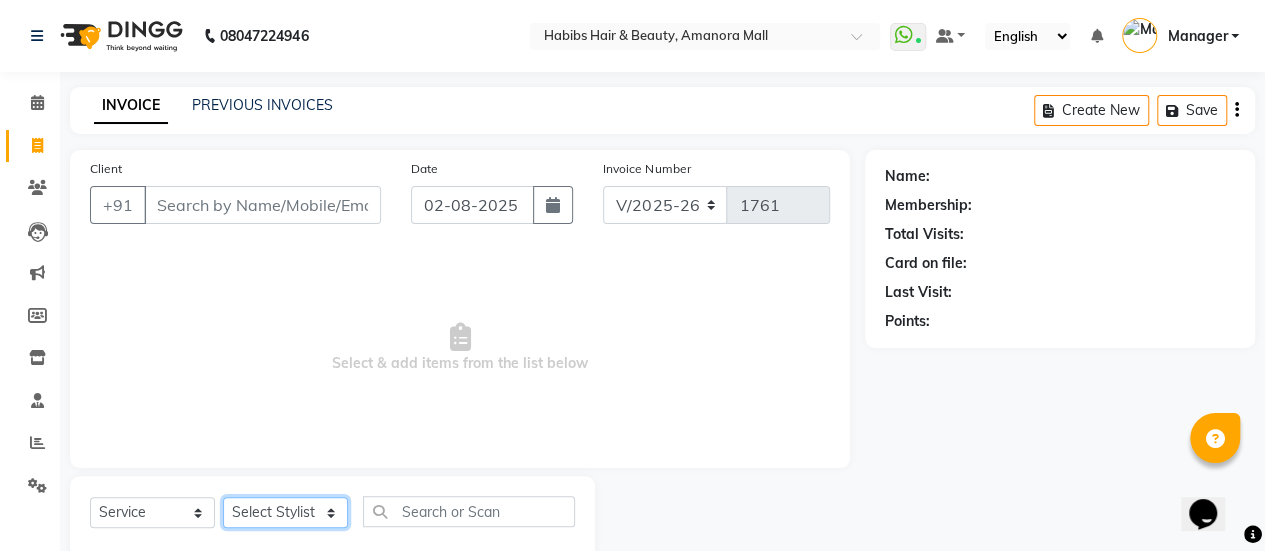 click on "Select Stylist [FIRST] ASAD [FIRST] [FIRST] [FIRST] [FIRST] [FIRST] [FIRST] Manager [FIRST] [FIRST] [FIRST] [FIRST] [FIRST] [FIRST] [FIRST] Haircuts -  Mens Cut And Styling (₹500)  Haircuts -  Womens Cut And Blowdry (₹1)  Haircuts -  Child Cut Boy (₹1)  Haircuts -  Child Cut Girl (₹1)  Hair Cut (₹1)  DANDRUFF TREATMENT SCRUB (₹1)  FLIX CUT (₹1)  HAIR CUT & BEARD TRIM (₹1)  CHILD CUT GIRL (₹1)  SIGNATURE FACIAL (₹6500)  BACK POLISH (₹1)  HAND POLISH (₹2500)  NAIL CUT & FILE (₹250)  Demo (₹1200)  FULL BODY POLISHING (₹5000)  HYDRA FACIAL (₹1)  D TAN FEET (₹1)  FULL HAND D TAN (₹1)  KERATIN (₹1)  BOTOX (₹1)  HIGHT LIGHT CROWN (₹1)  GLOBAL MENS (₹1)  NANOPIASTY  (₹1)  WAXING (₹1)  MEKUP WOMENS (₹1)  MEKUP MENS (₹1)  SARI DRAPING (₹1)  HAIR STYLE (₹1)  O3+ FACE WASH (₹1)  O3+ VITAMIN C SERUM (₹1)  Blowdry  -  Wash And Blast Dry (₹300)  Root touchup (₹1500)" 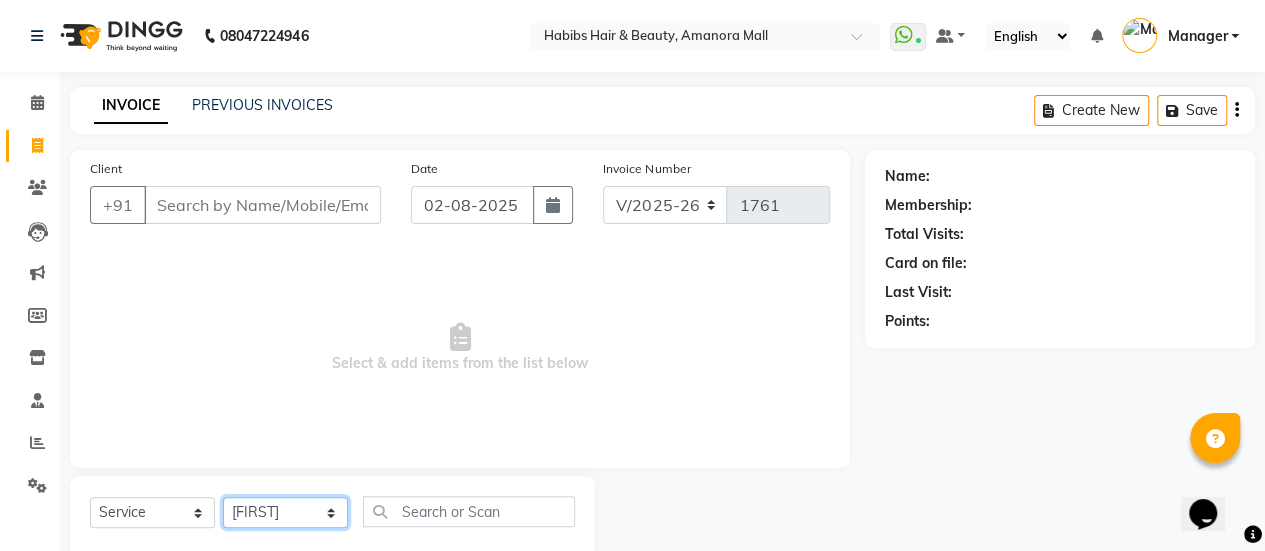 click on "Select Stylist [FIRST] ASAD [FIRST] [FIRST] [FIRST] [FIRST] [FIRST] [FIRST] Manager [FIRST] [FIRST] [FIRST] [FIRST] [FIRST] [FIRST] [FIRST] Haircuts -  Mens Cut And Styling (₹500)  Haircuts -  Womens Cut And Blowdry (₹1)  Haircuts -  Child Cut Boy (₹1)  Haircuts -  Child Cut Girl (₹1)  Hair Cut (₹1)  DANDRUFF TREATMENT SCRUB (₹1)  FLIX CUT (₹1)  HAIR CUT & BEARD TRIM (₹1)  CHILD CUT GIRL (₹1)  SIGNATURE FACIAL (₹6500)  BACK POLISH (₹1)  HAND POLISH (₹2500)  NAIL CUT & FILE (₹250)  Demo (₹1200)  FULL BODY POLISHING (₹5000)  HYDRA FACIAL (₹1)  D TAN FEET (₹1)  FULL HAND D TAN (₹1)  KERATIN (₹1)  BOTOX (₹1)  HIGHT LIGHT CROWN (₹1)  GLOBAL MENS (₹1)  NANOPIASTY  (₹1)  WAXING (₹1)  MEKUP WOMENS (₹1)  MEKUP MENS (₹1)  SARI DRAPING (₹1)  HAIR STYLE (₹1)  O3+ FACE WASH (₹1)  O3+ VITAMIN C SERUM (₹1)  Blowdry  -  Wash And Blast Dry (₹300)  Root touchup (₹1500)" 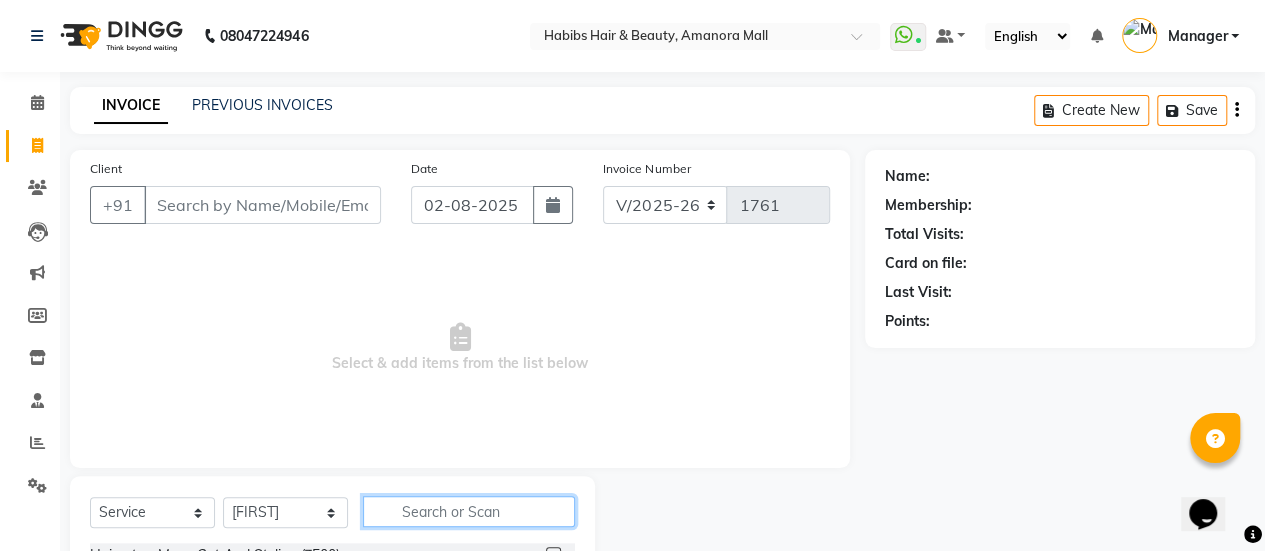 click 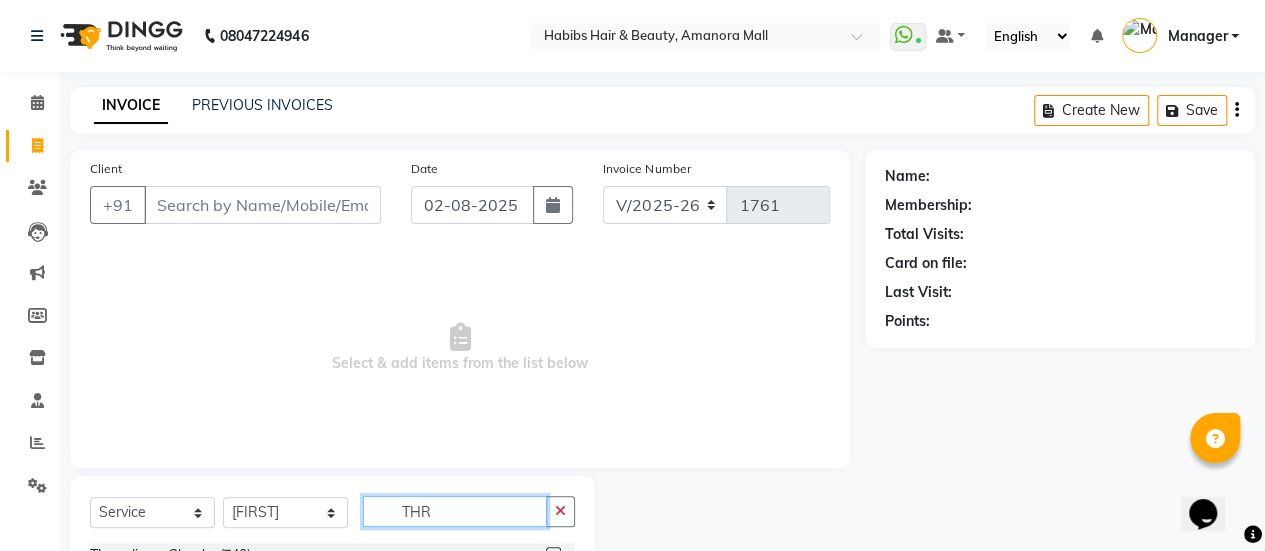scroll, scrollTop: 249, scrollLeft: 0, axis: vertical 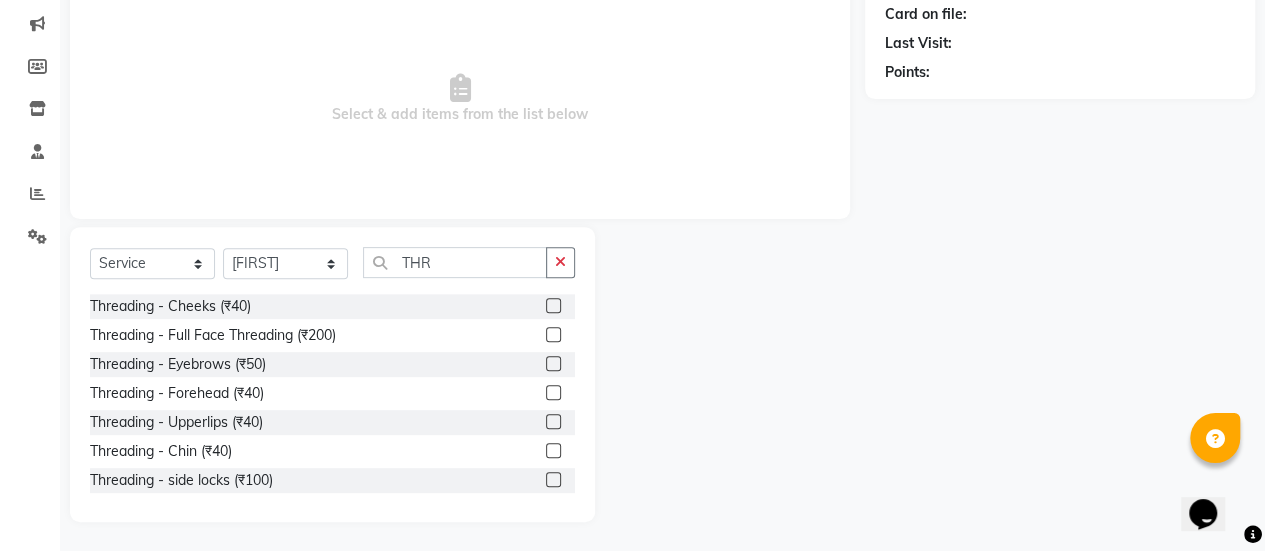 click 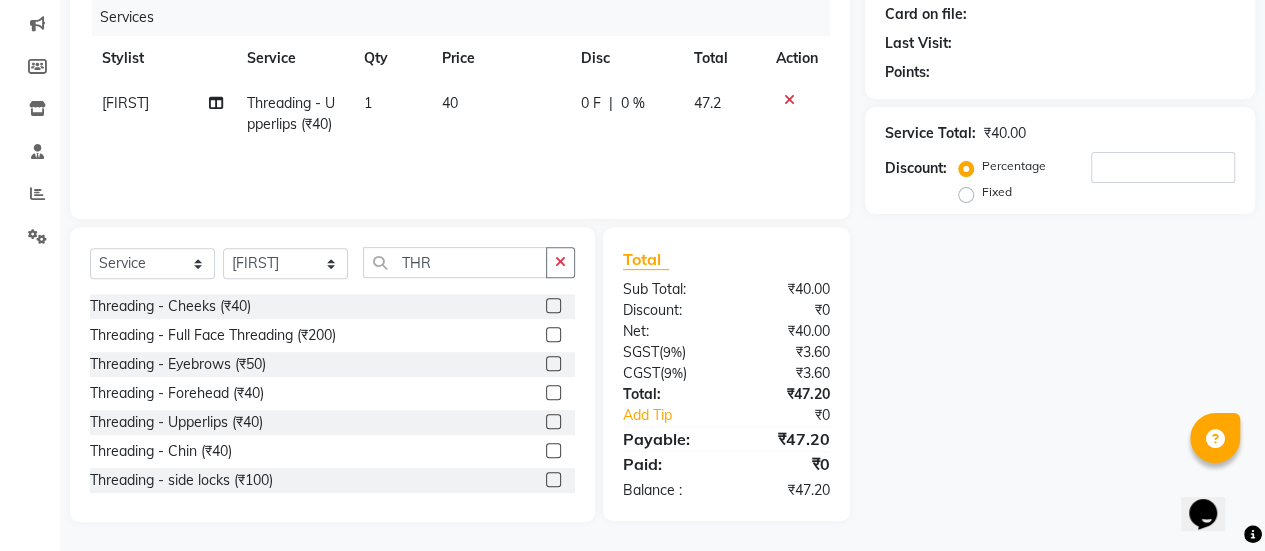 click 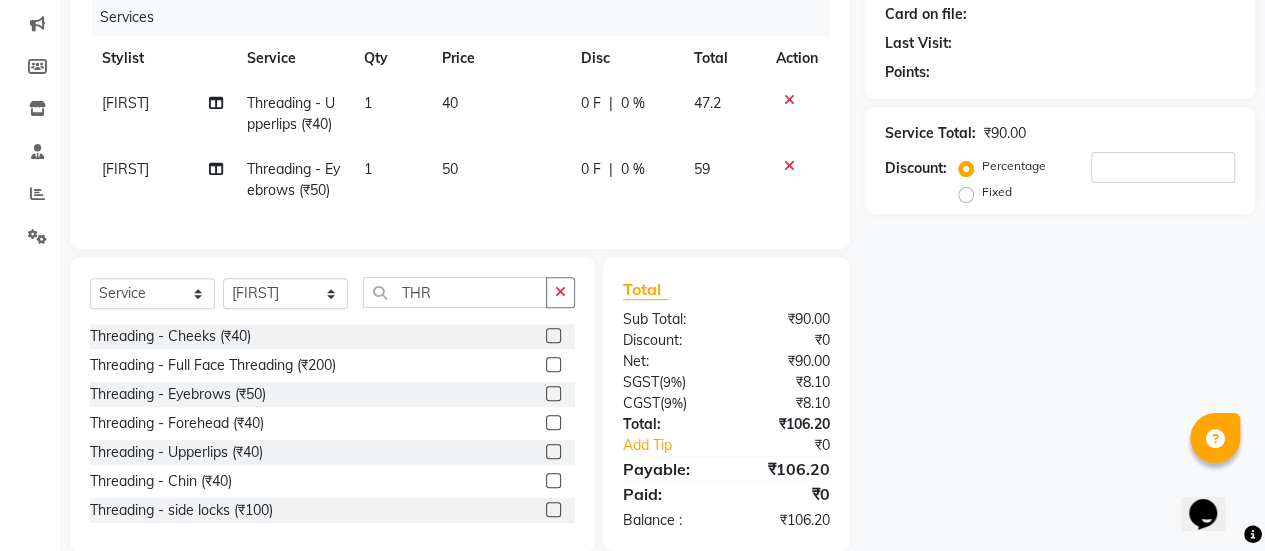 click on "50" 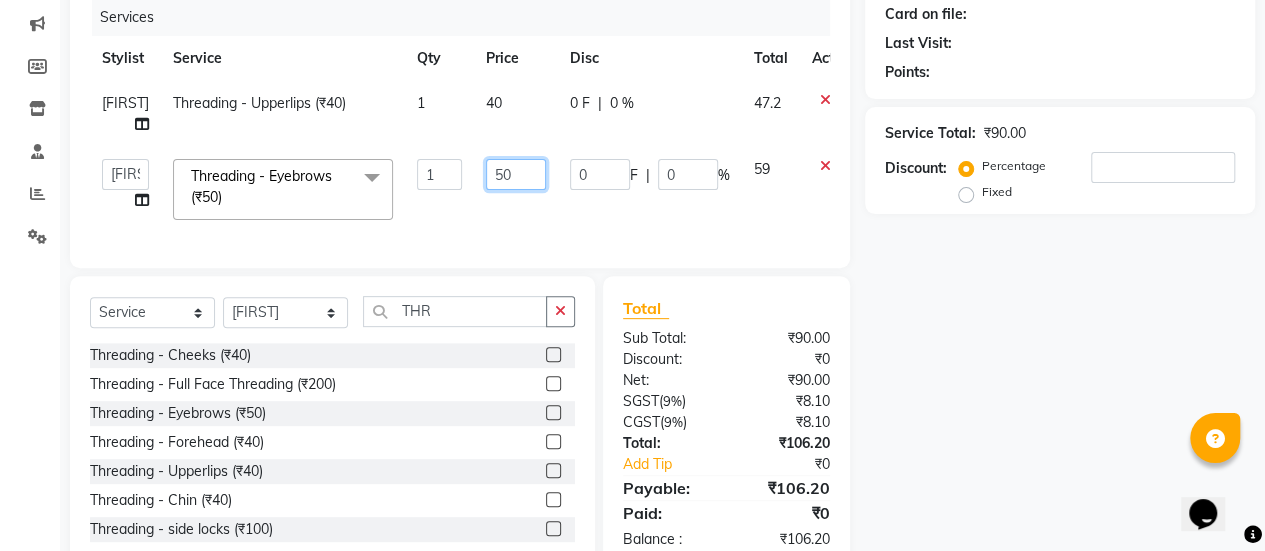 click on "50" 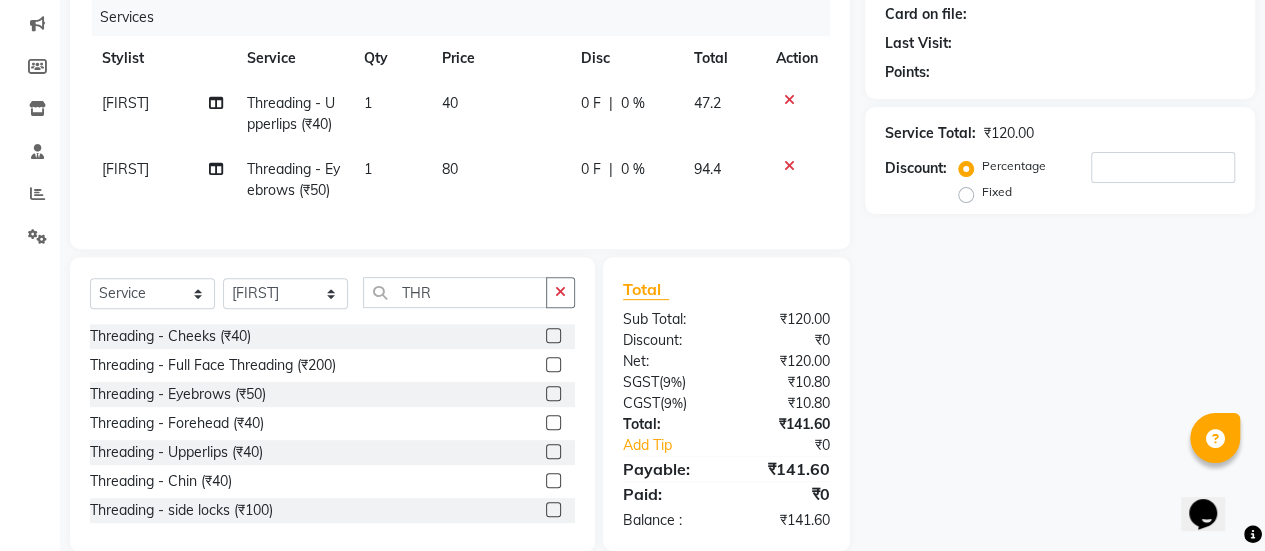 click on "40" 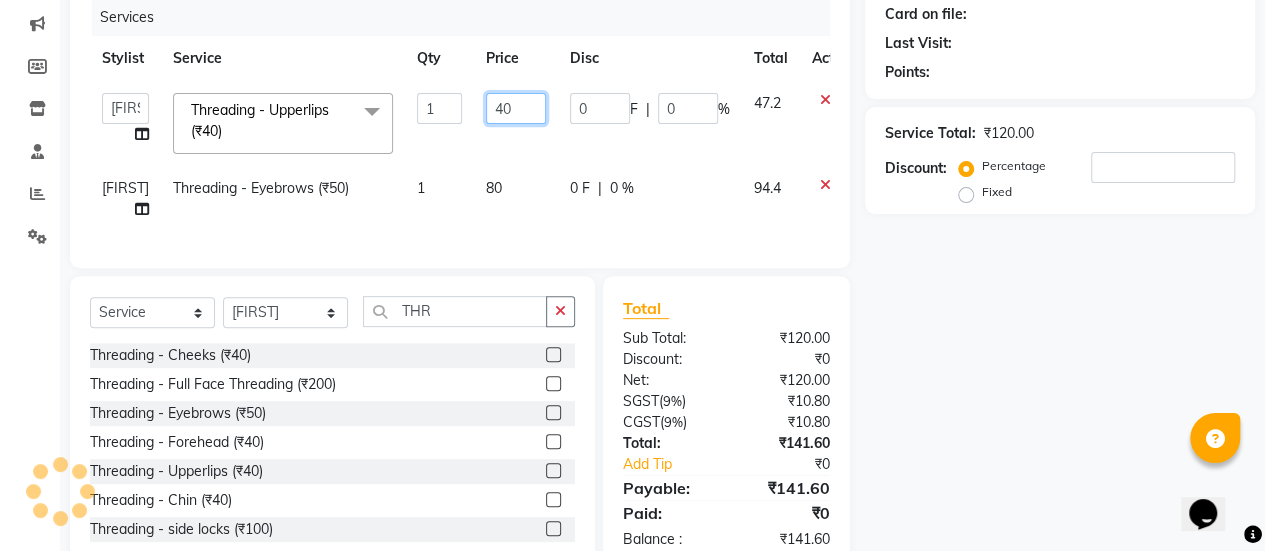 click on "40" 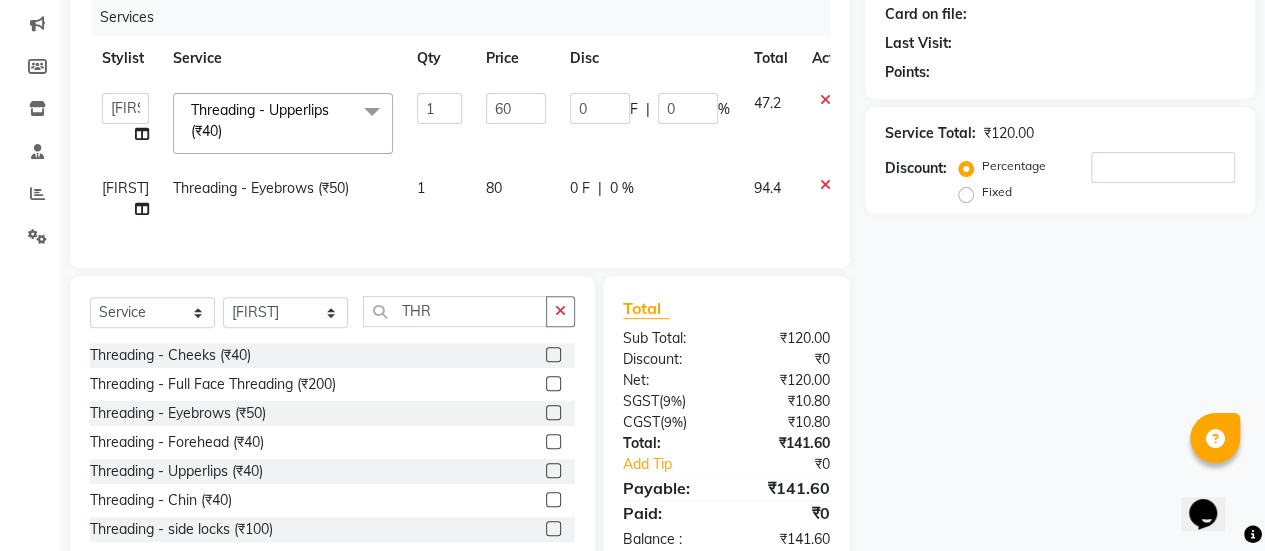 click on "80" 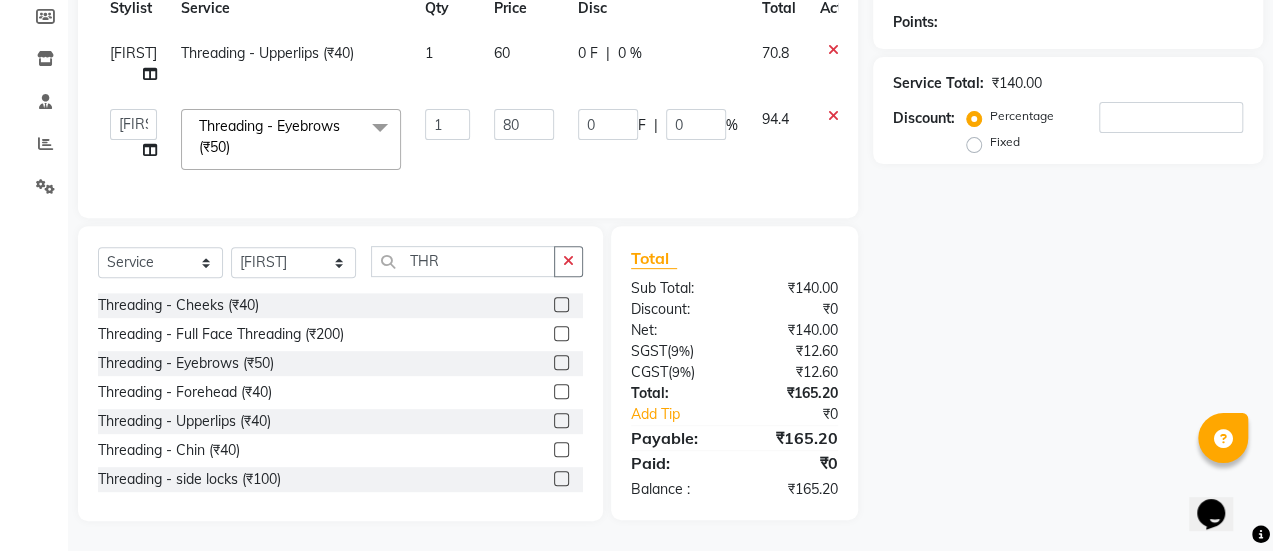 scroll, scrollTop: 0, scrollLeft: 0, axis: both 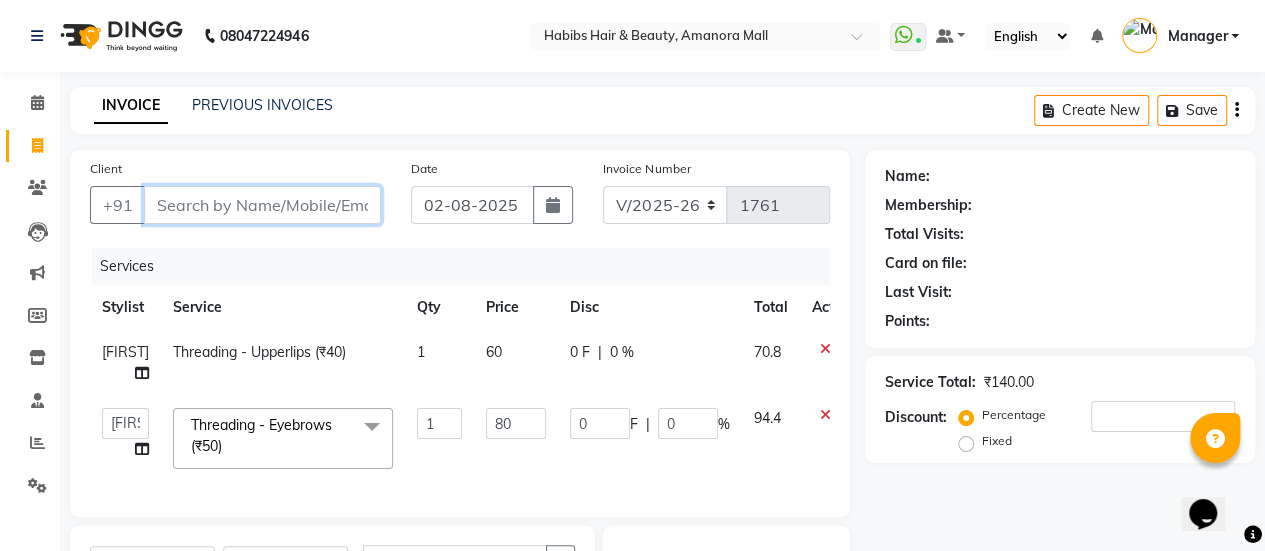 click on "Client" at bounding box center (262, 205) 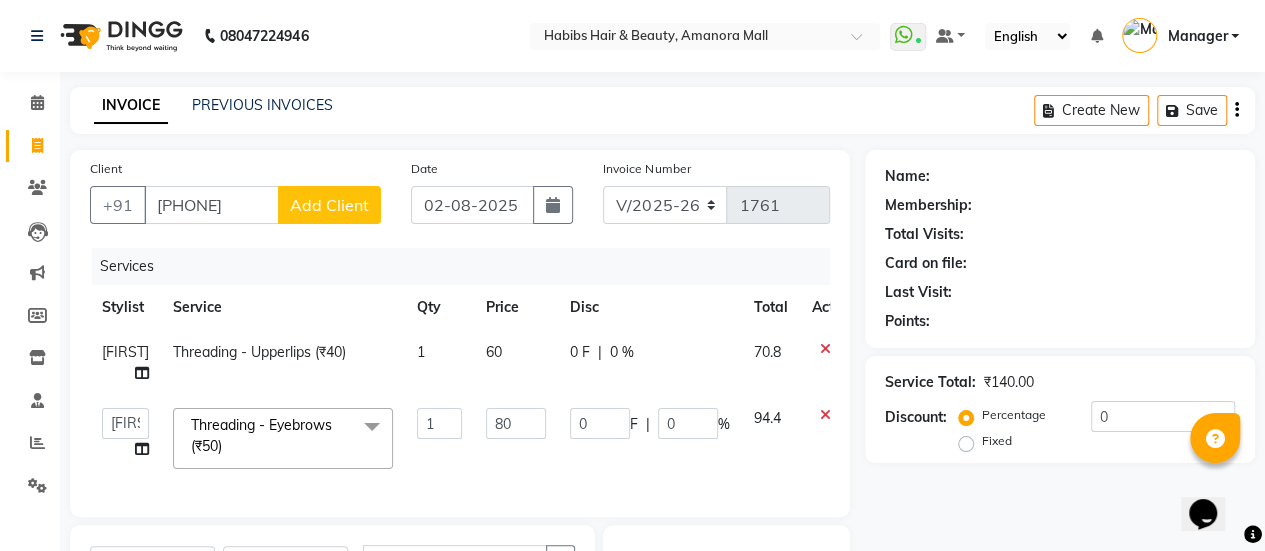 click on "Add Client" 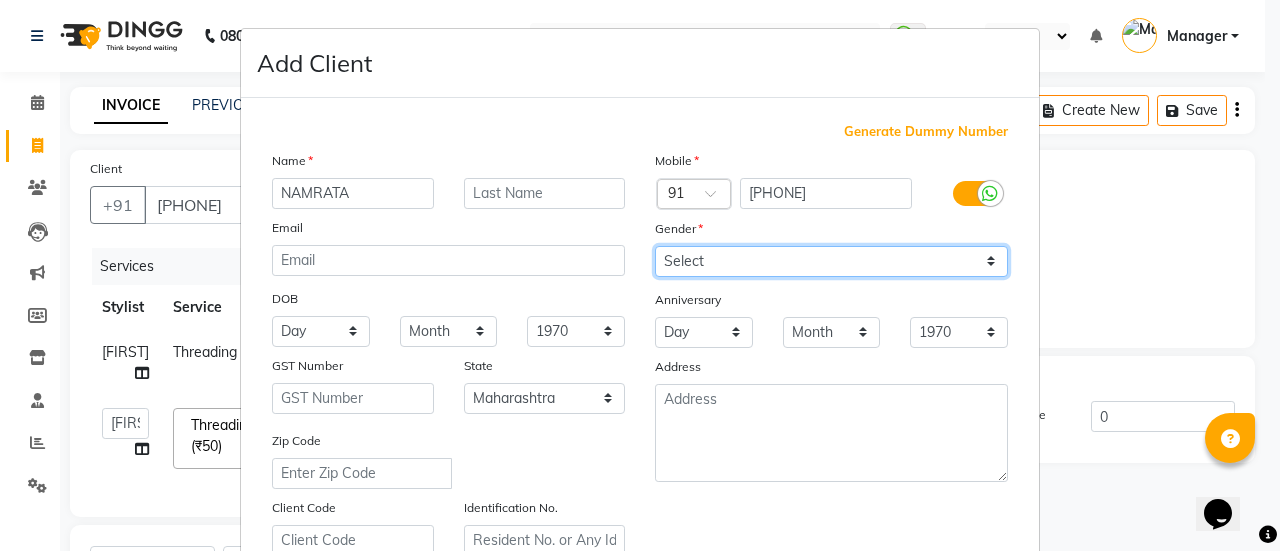 click on "Select Male Female Other Prefer Not To Say" at bounding box center [831, 261] 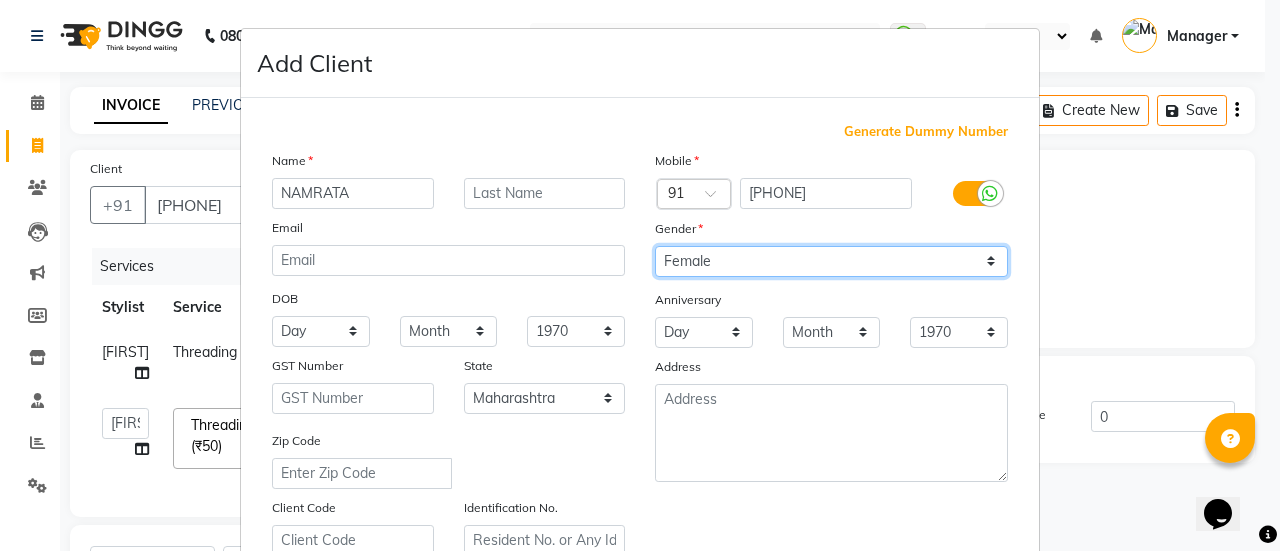 click on "Select Male Female Other Prefer Not To Say" at bounding box center (831, 261) 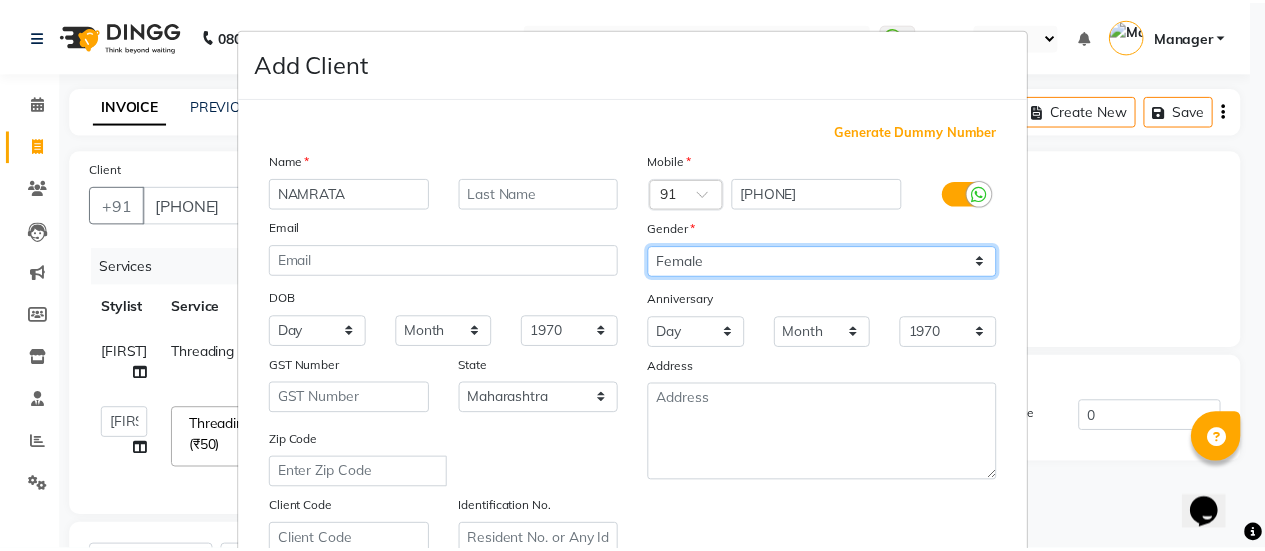 scroll, scrollTop: 368, scrollLeft: 0, axis: vertical 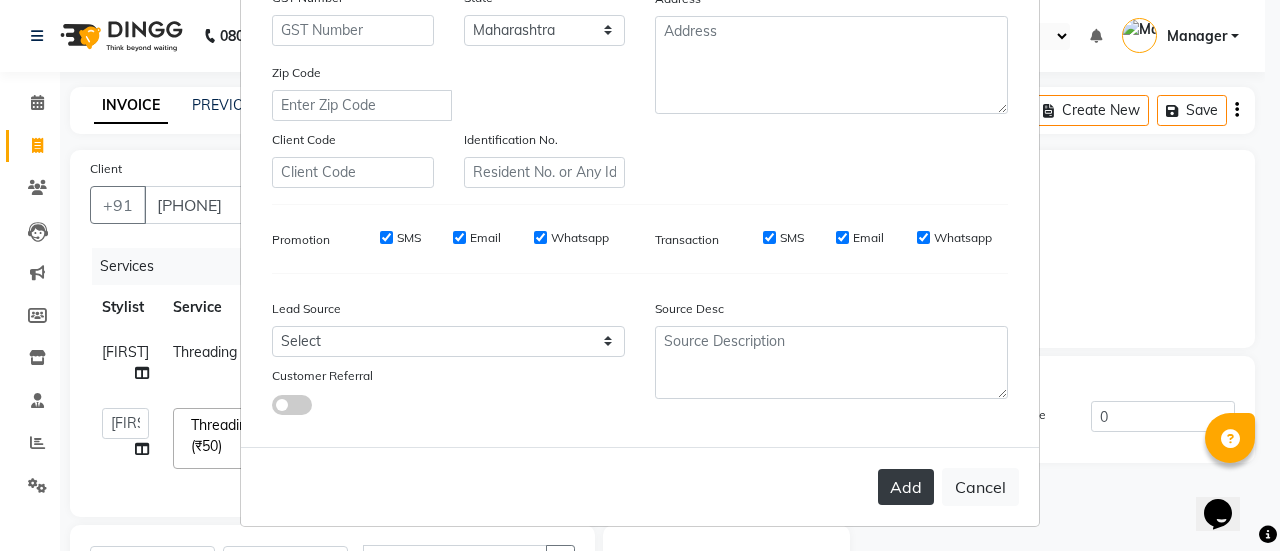 click on "Add" at bounding box center [906, 487] 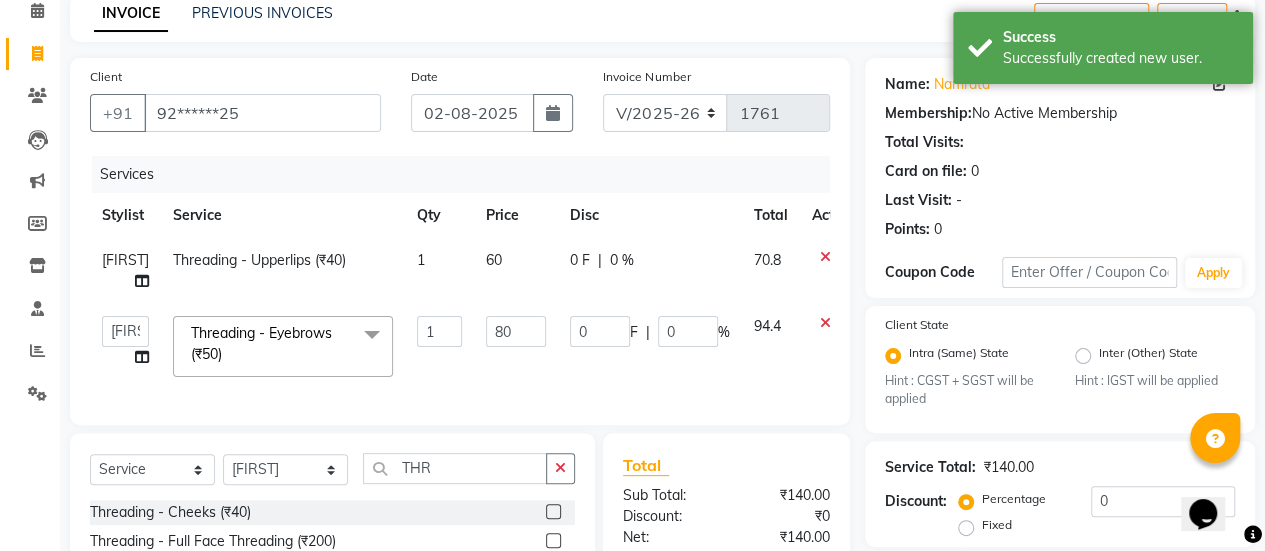 scroll, scrollTop: 0, scrollLeft: 0, axis: both 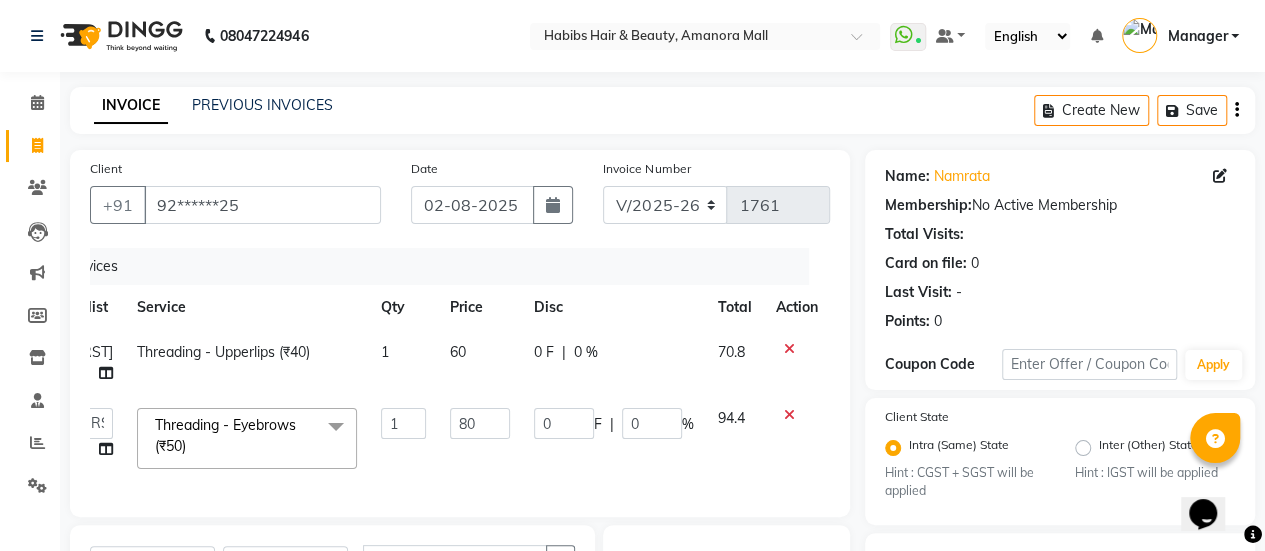 click 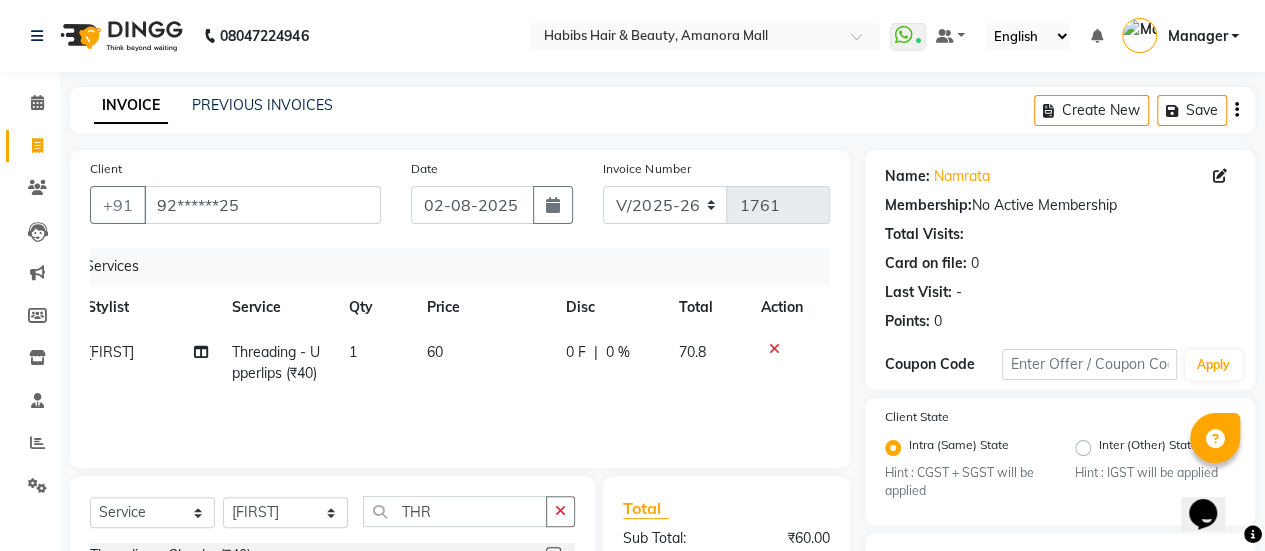scroll, scrollTop: 0, scrollLeft: 14, axis: horizontal 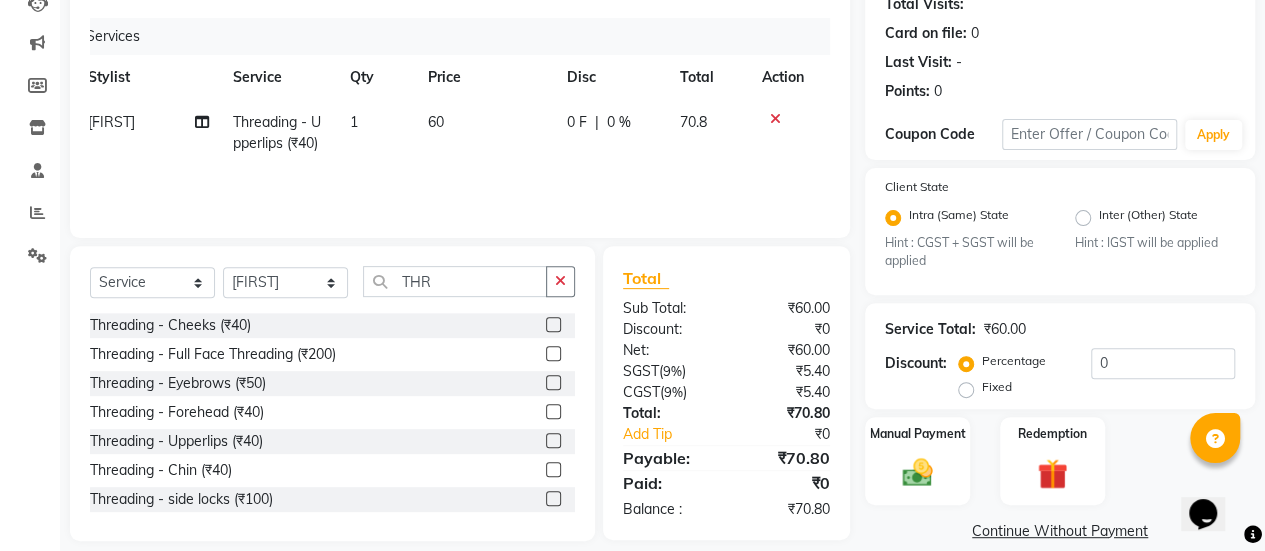 click 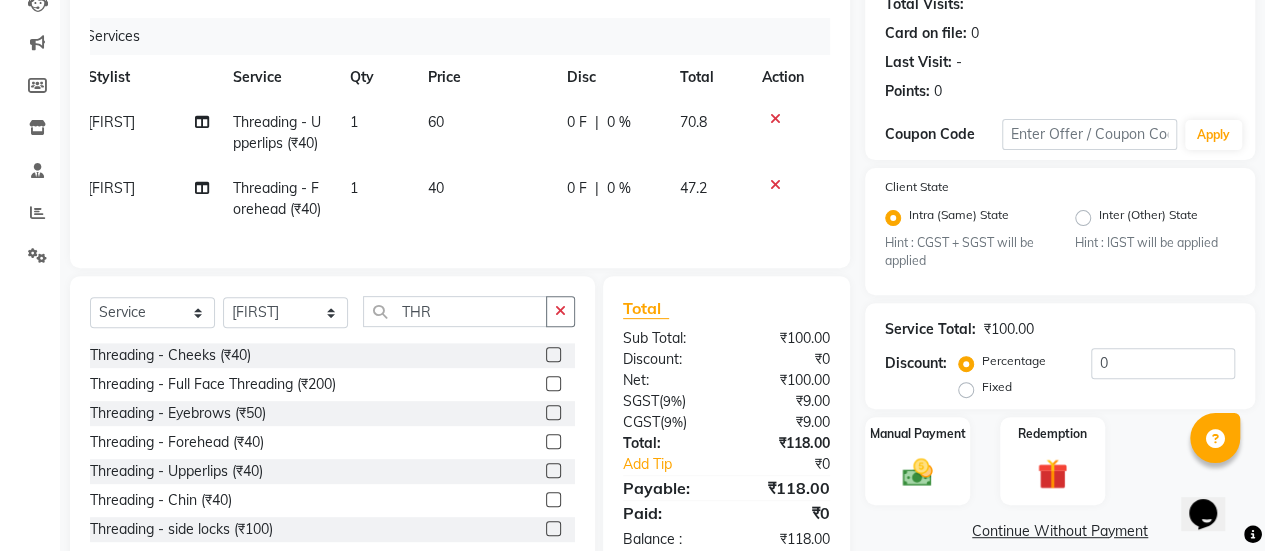 click on "40" 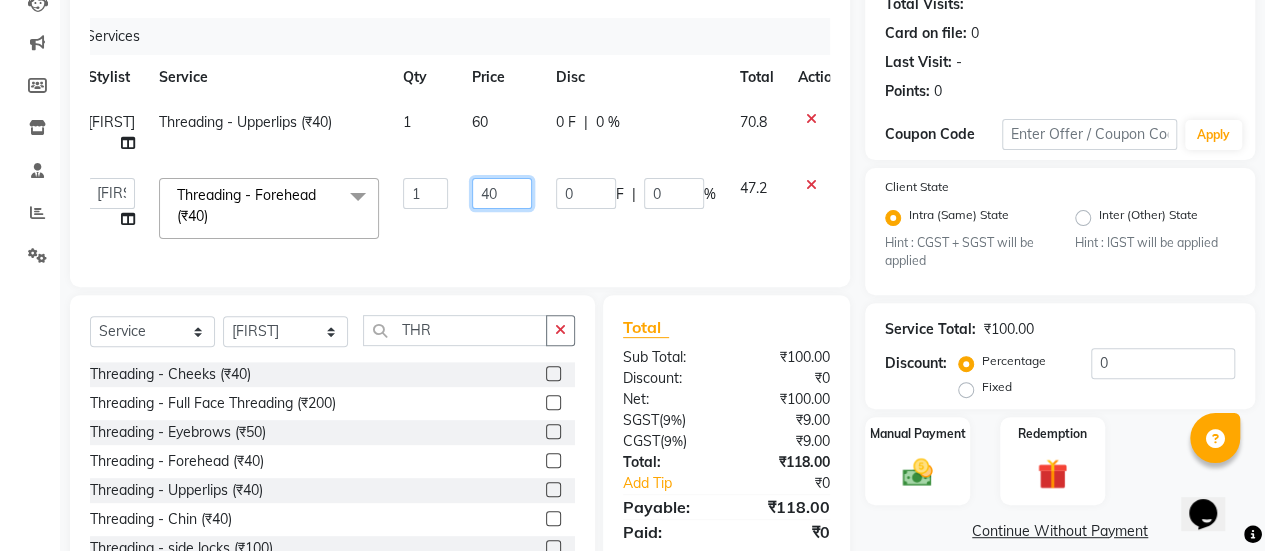 click on "40" 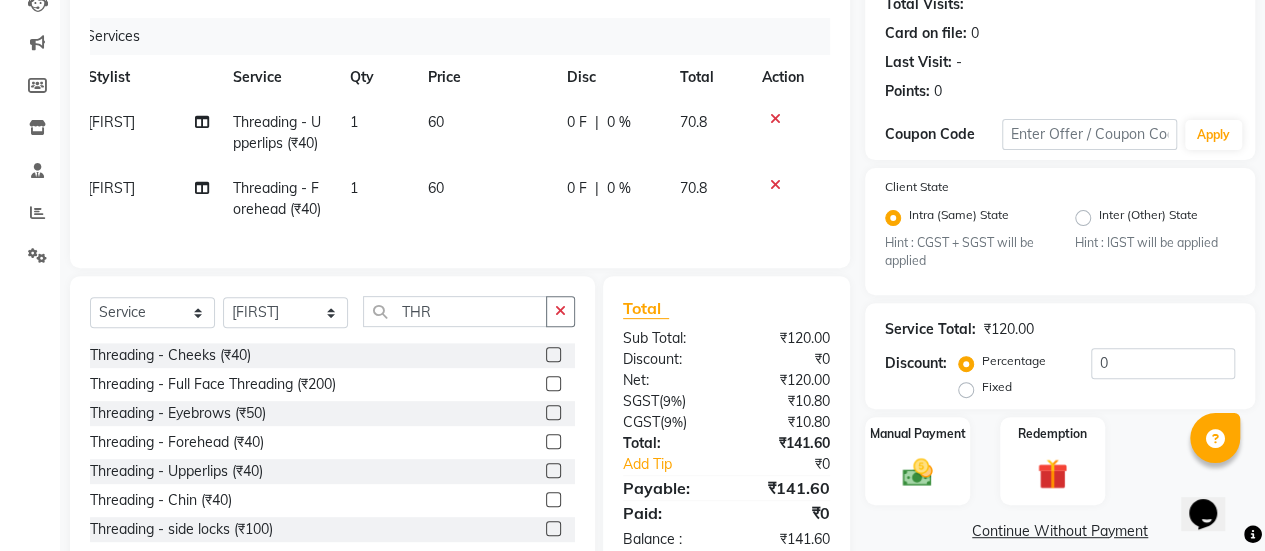 click on "Services Stylist Service Qty Price Disc Total Action [FIRST] Threading - Upperlips ([CURRENCY]40) 1 60 0 F | 0 % 70.8 [FIRST] Threading - Forehead ([CURRENCY]40) 1 60 0 F | 0 % 70.8" 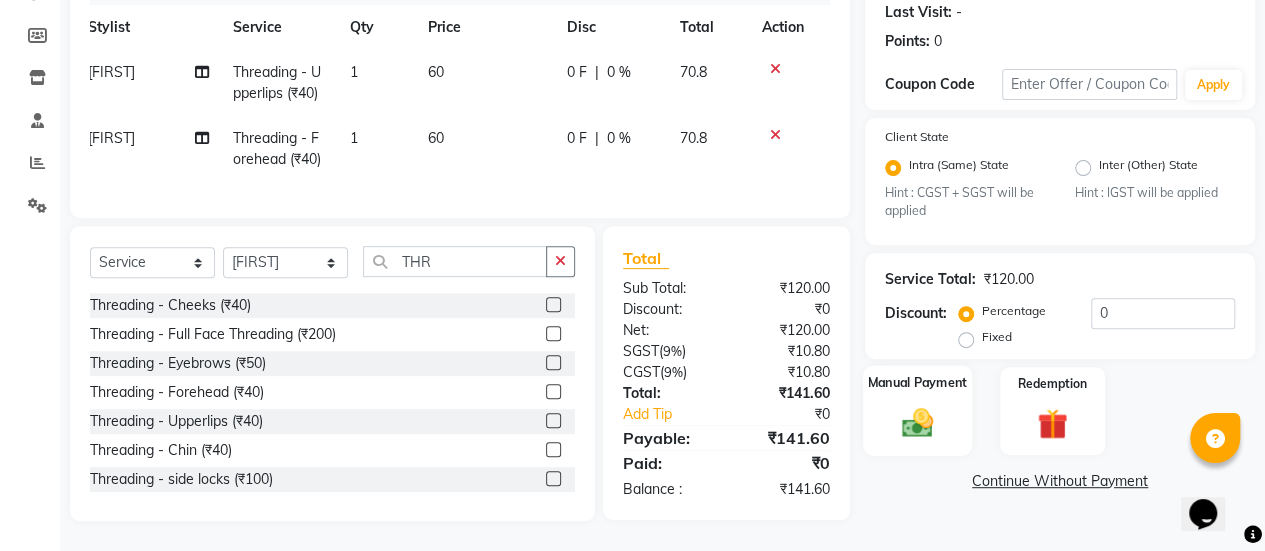 click 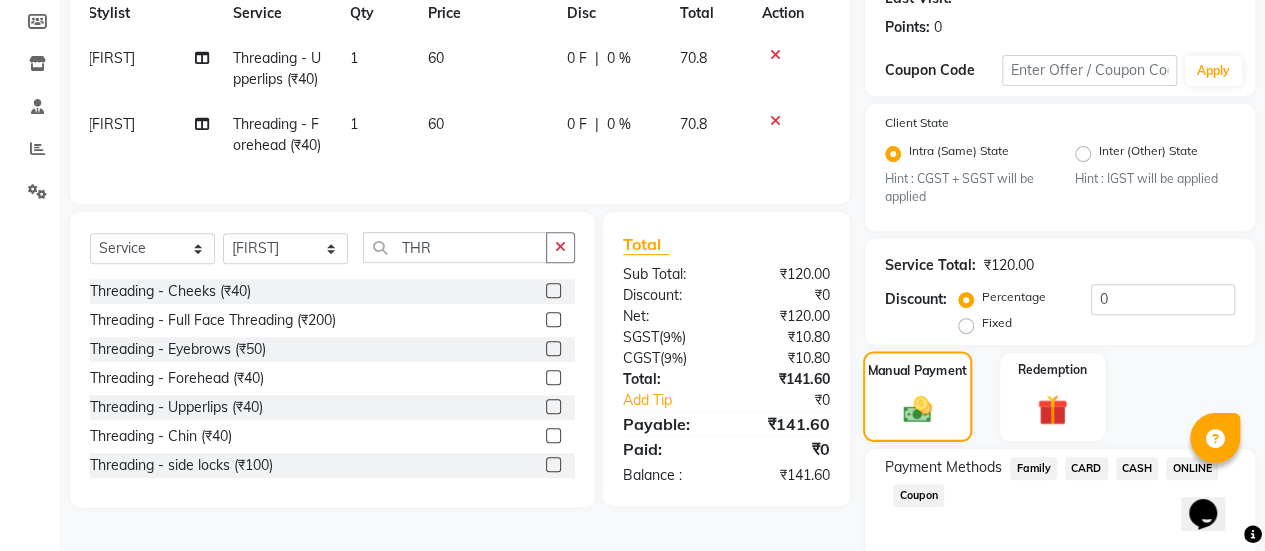 scroll, scrollTop: 382, scrollLeft: 0, axis: vertical 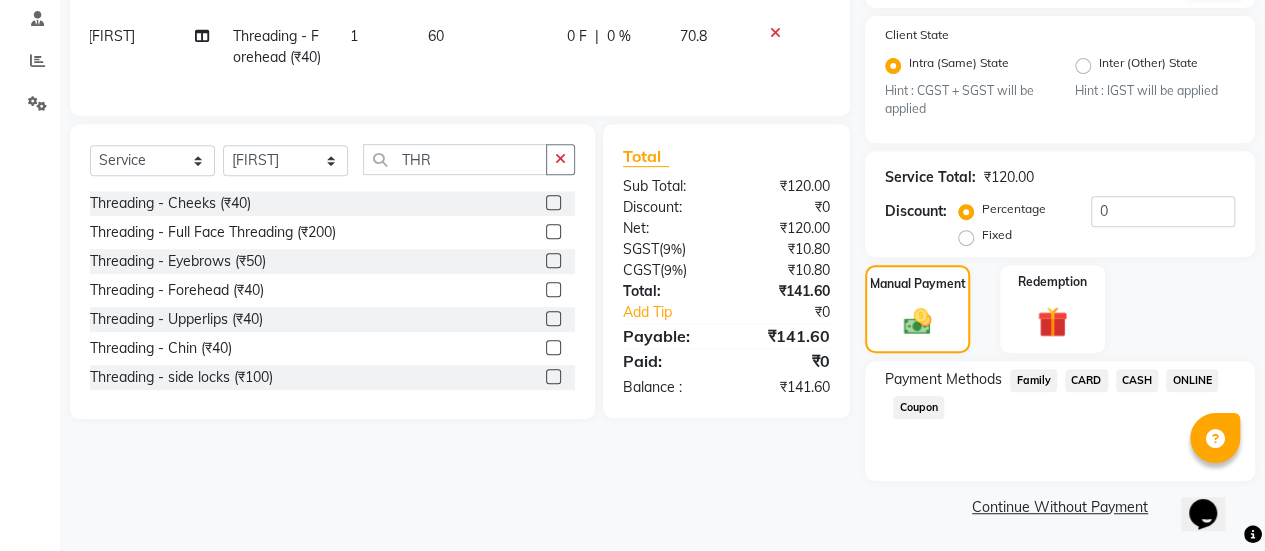 click on "ONLINE" 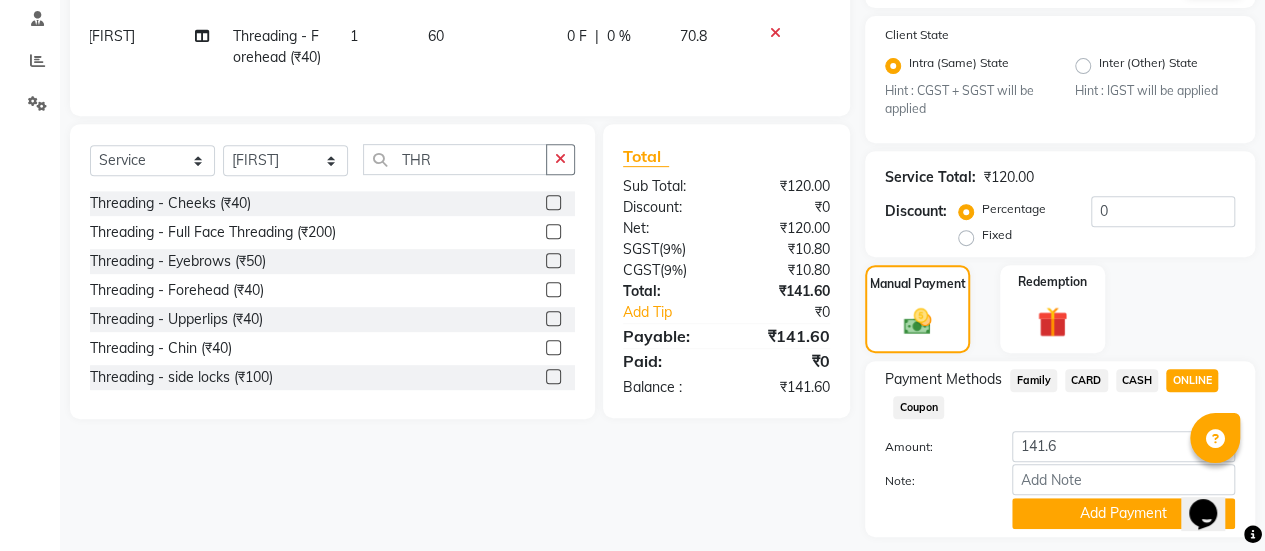 scroll, scrollTop: 438, scrollLeft: 0, axis: vertical 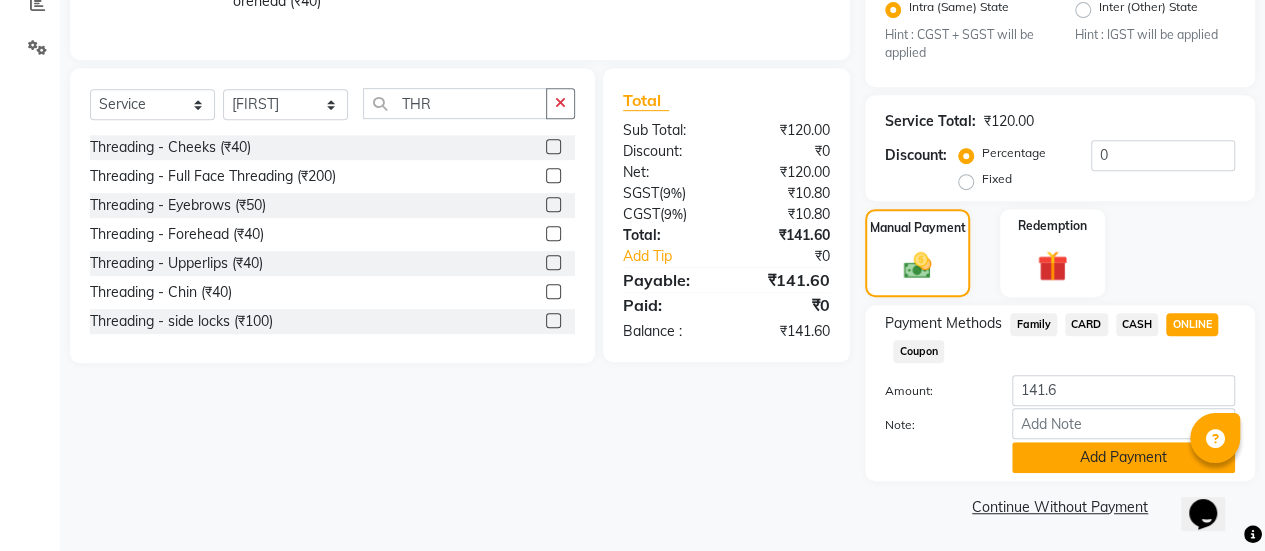 click on "Add Payment" 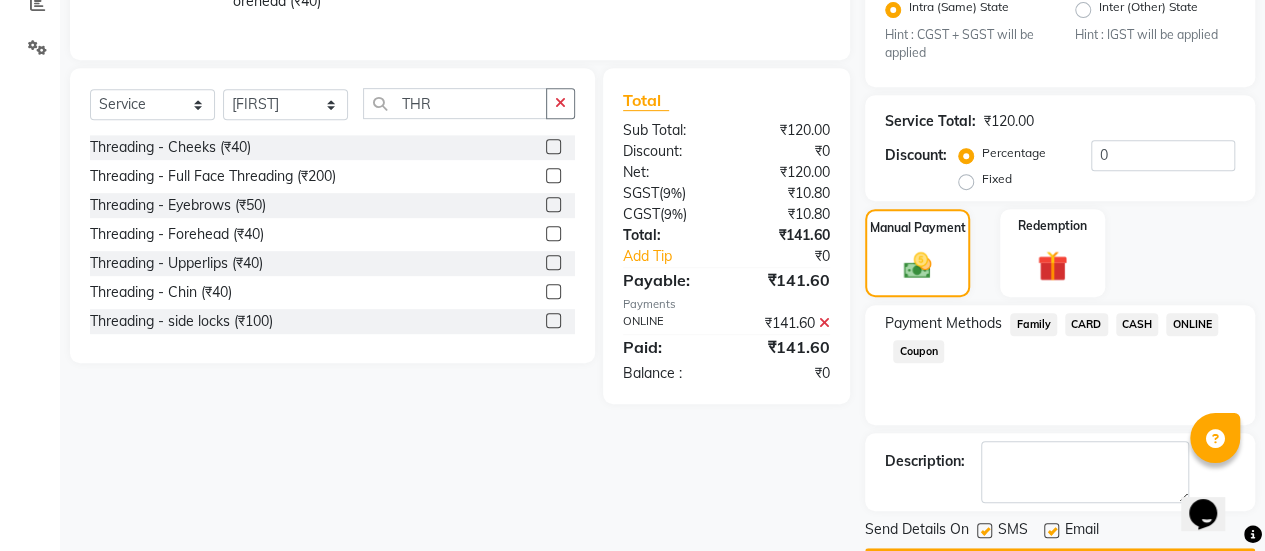 scroll, scrollTop: 493, scrollLeft: 0, axis: vertical 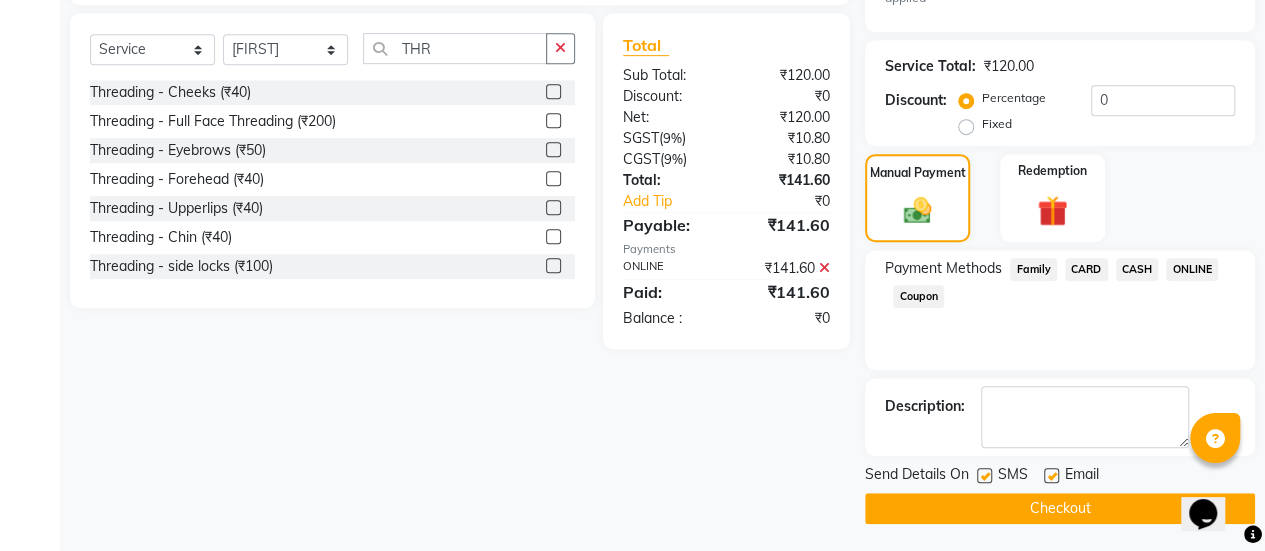 click 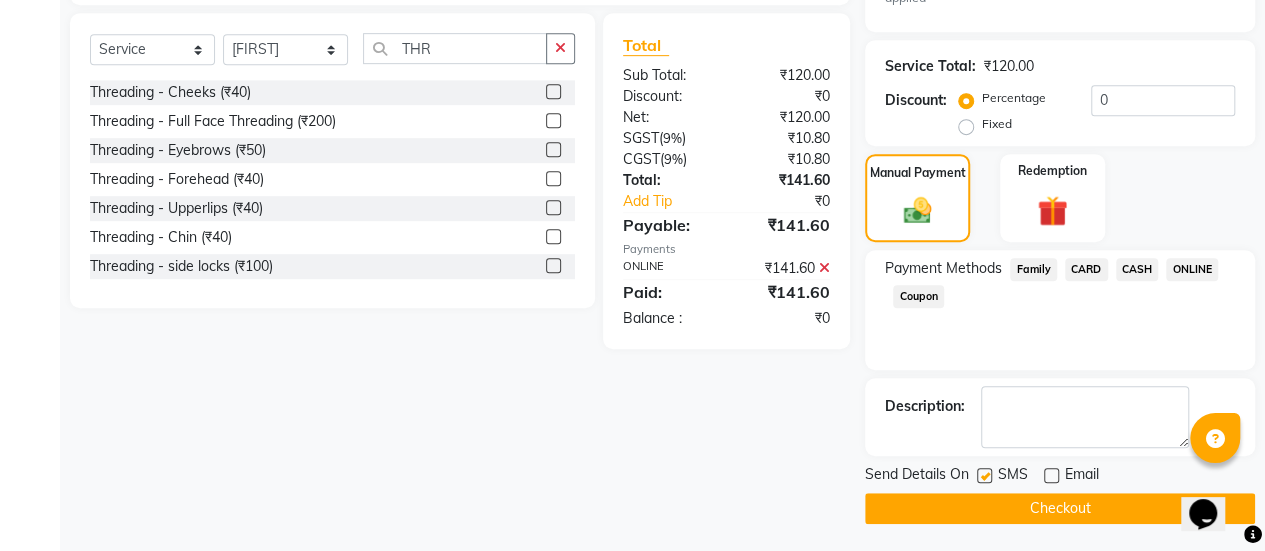 click on "Checkout" 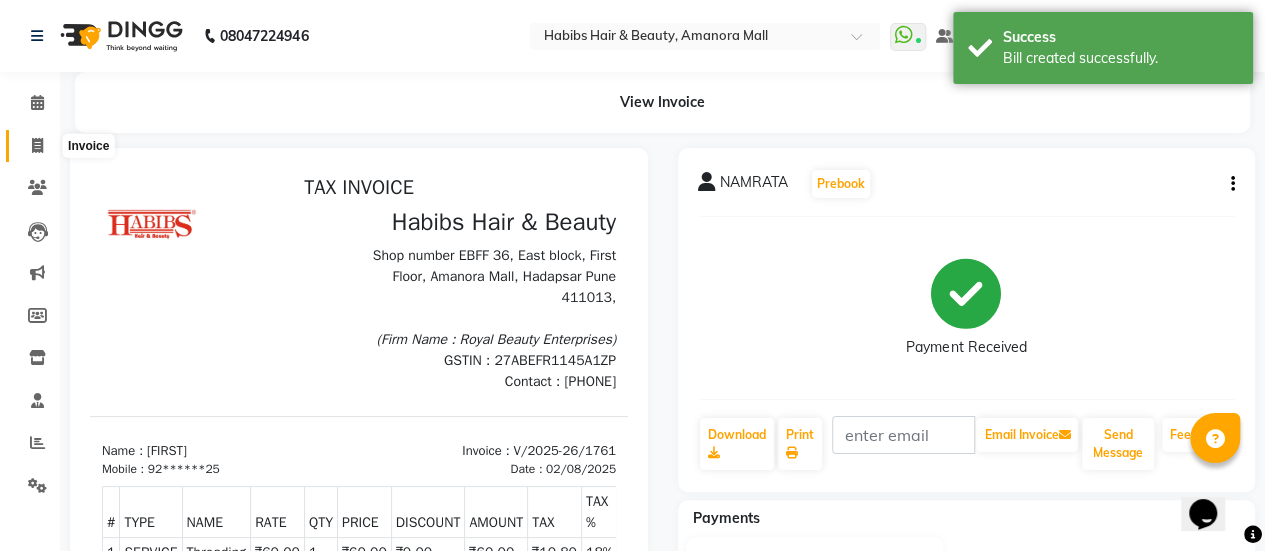 scroll, scrollTop: 0, scrollLeft: 0, axis: both 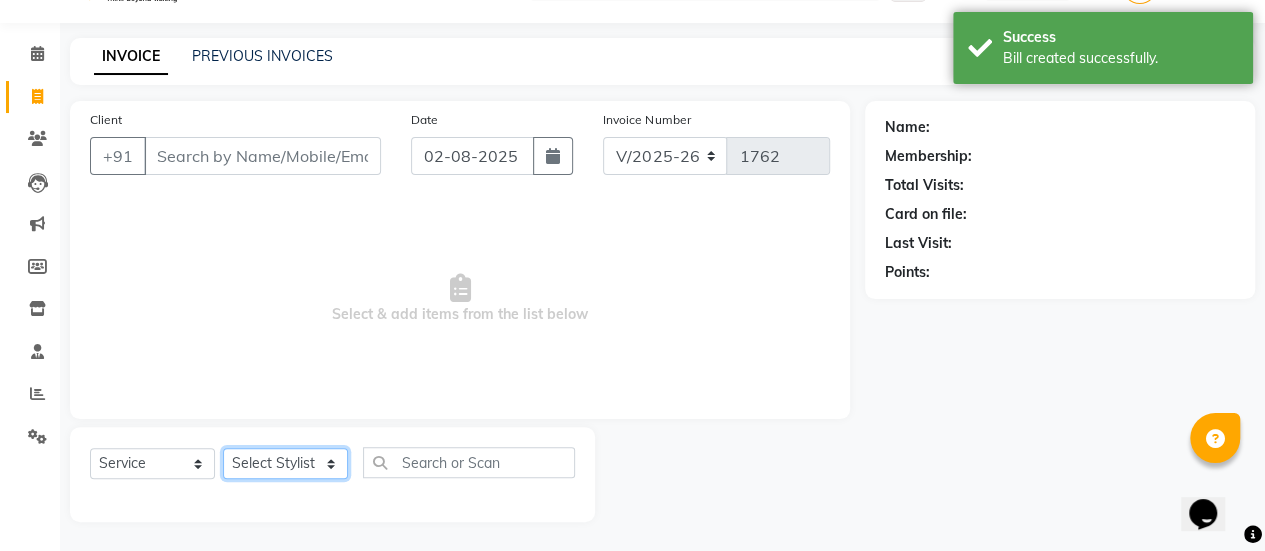 click on "Select Stylist [FIRST] ASAD [FIRST] [FIRST] [FIRST] [FIRST] [FIRST] [FIRST] Manager [FIRST] [FIRST] [FIRST] [FIRST] [FIRST] [FIRST] [FIRST] Haircuts -  Mens Cut And Styling (₹500)  Haircuts -  Womens Cut And Blowdry (₹1)  Haircuts -  Child Cut Boy (₹1)  Haircuts -  Child Cut Girl (₹1)  Hair Cut (₹1)  DANDRUFF TREATMENT SCRUB (₹1)  FLIX CUT (₹1)  HAIR CUT & BEARD TRIM (₹1)  CHILD CUT GIRL (₹1)  SIGNATURE FACIAL (₹6500)  BACK POLISH (₹1)  HAND POLISH (₹2500)  NAIL CUT & FILE (₹250)  Demo (₹1200)  FULL BODY POLISHING (₹5000)  HYDRA FACIAL (₹1)  D TAN FEET (₹1)  FULL HAND D TAN (₹1)  KERATIN (₹1)  BOTOX (₹1)  HIGHT LIGHT CROWN (₹1)  GLOBAL MENS (₹1)  NANOPIASTY  (₹1)  WAXING (₹1)  MEKUP WOMENS (₹1)  MEKUP MENS (₹1)  SARI DRAPING (₹1)  HAIR STYLE (₹1)  O3+ FACE WASH (₹1)  O3+ VITAMIN C SERUM (₹1)  Blowdry  -  Wash And Blast Dry (₹300)  Root touchup (₹1500)" 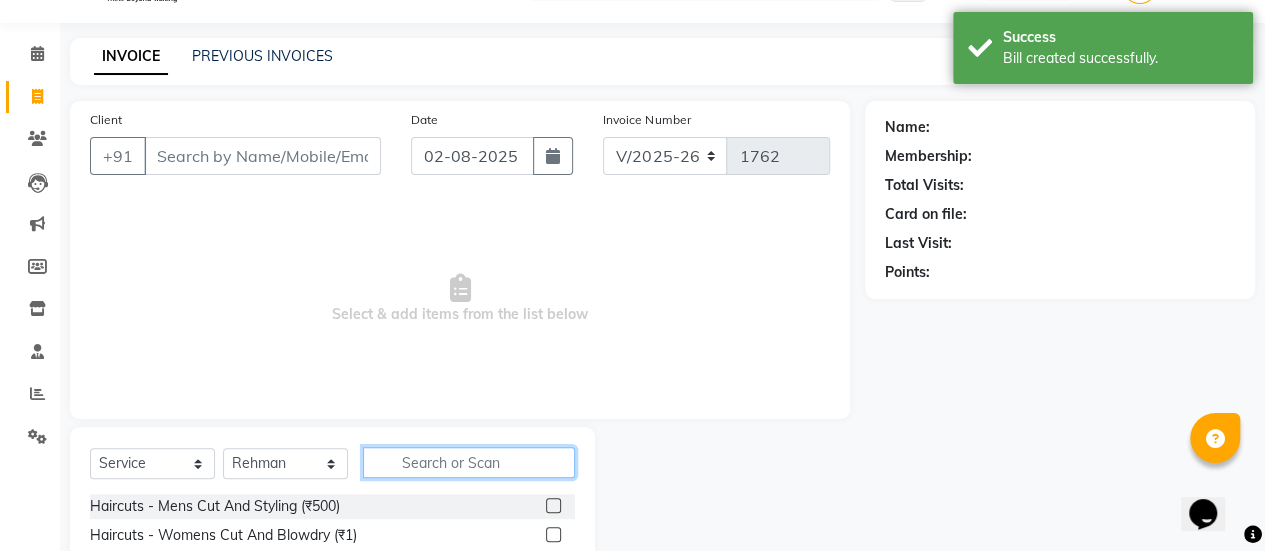 click 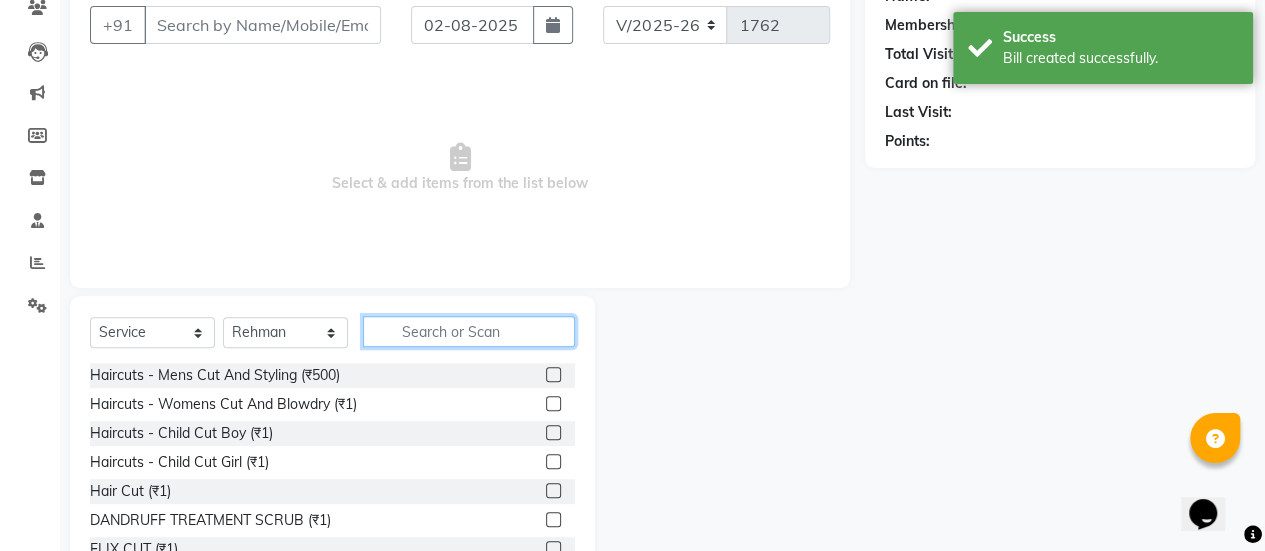 scroll, scrollTop: 189, scrollLeft: 0, axis: vertical 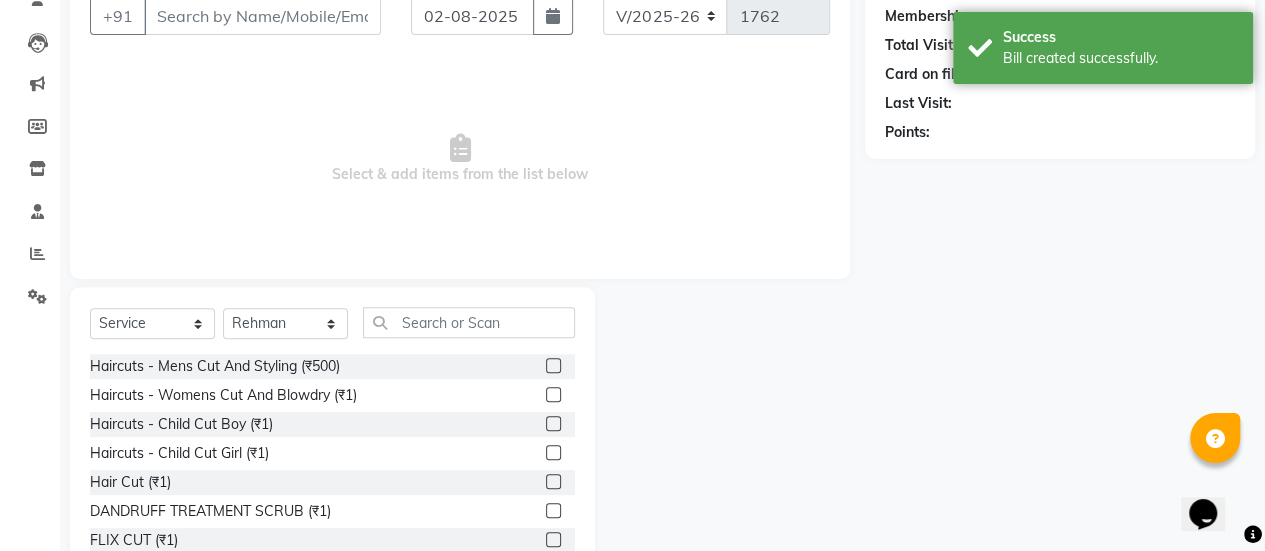 click 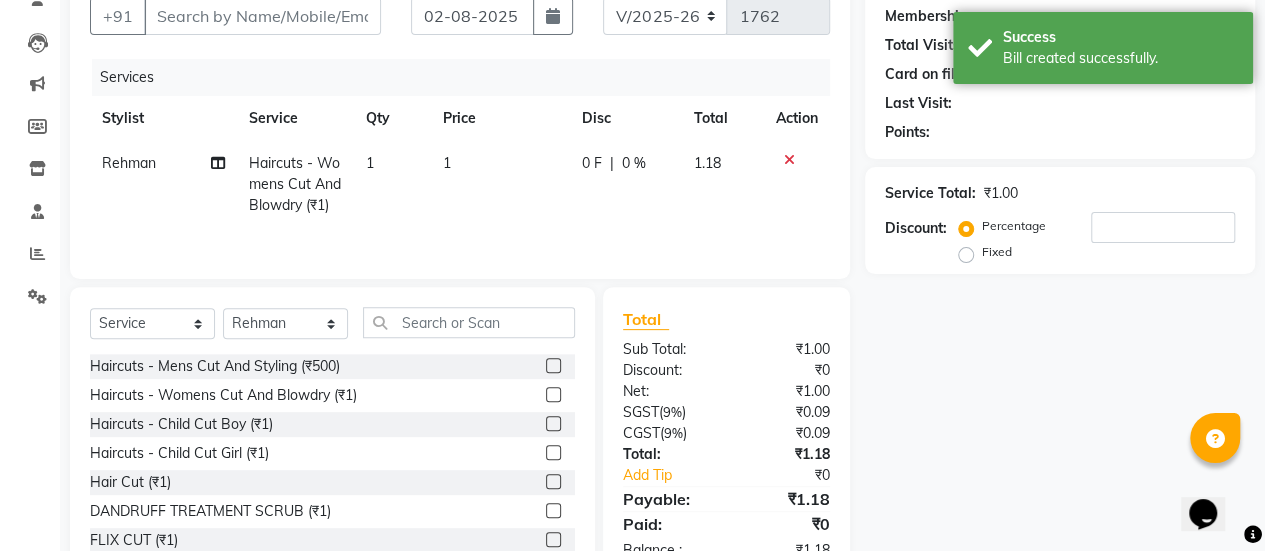 click on "1" 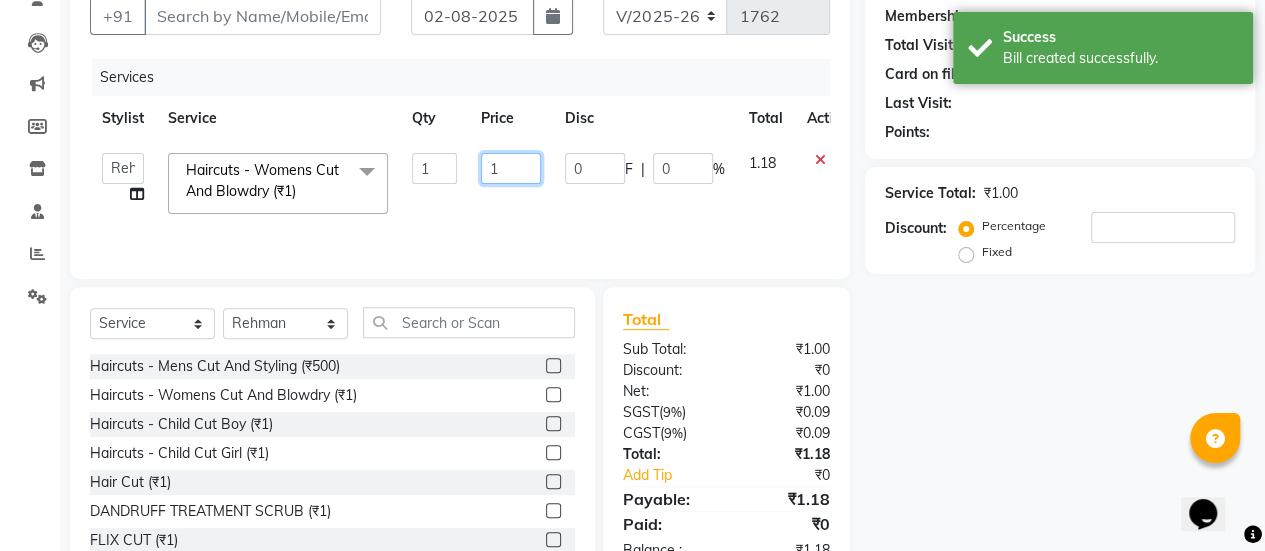 click on "1" 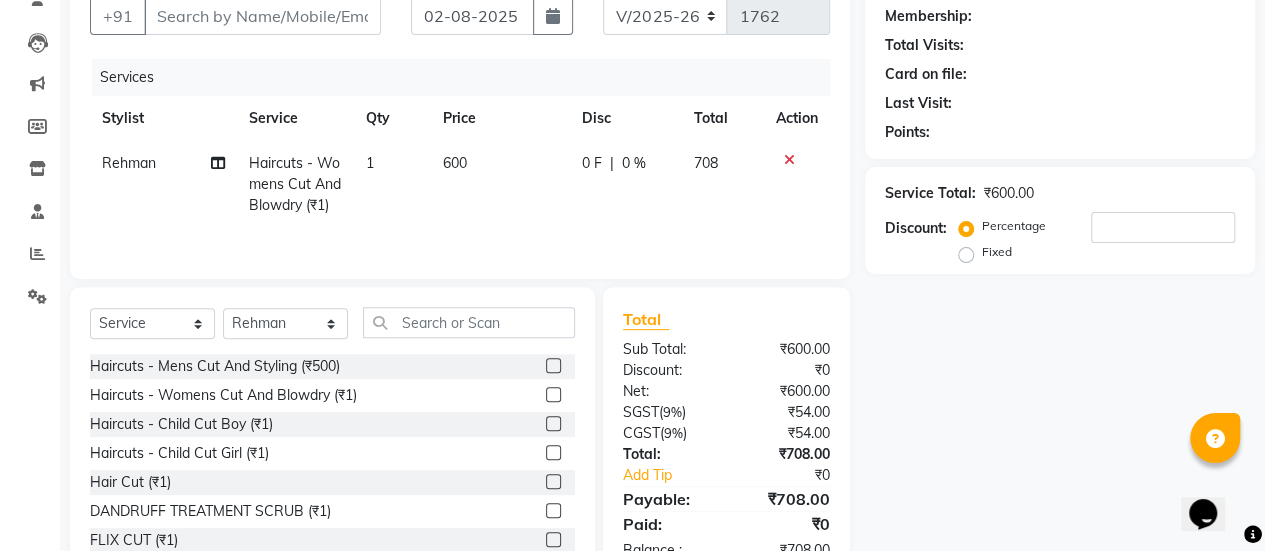 click on "Service" 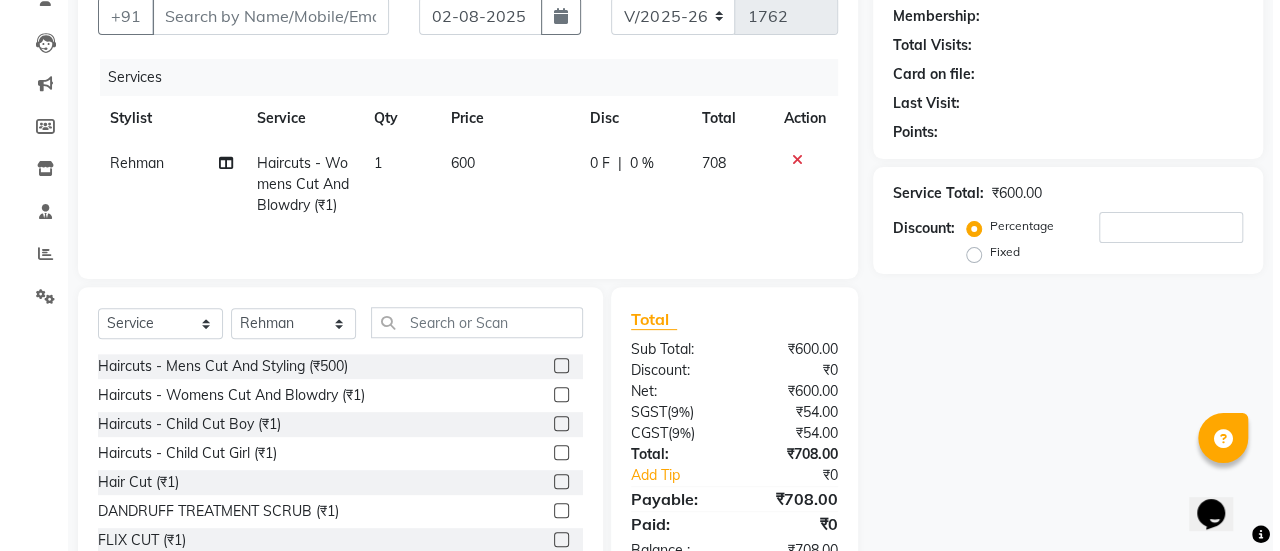 scroll, scrollTop: 0, scrollLeft: 0, axis: both 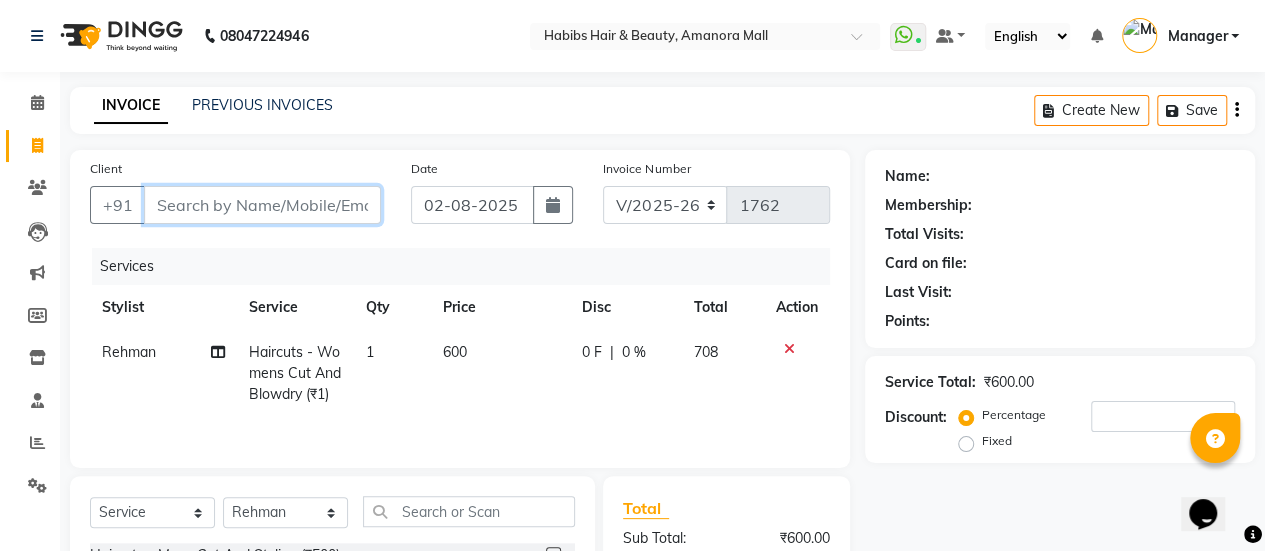 click on "Client" at bounding box center [262, 205] 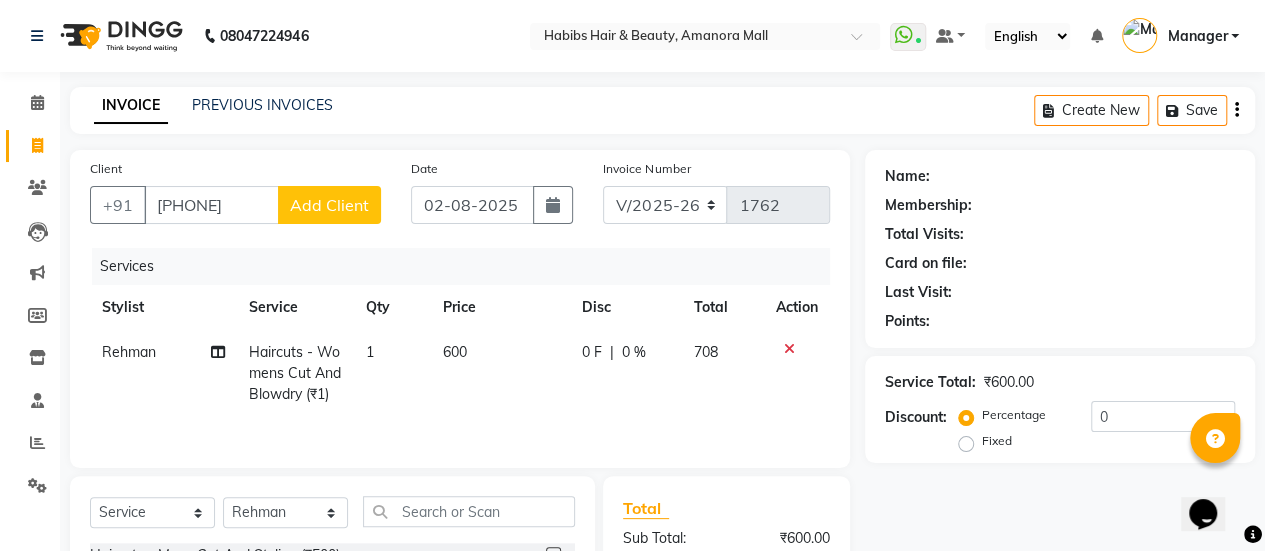 click on "Add Client" 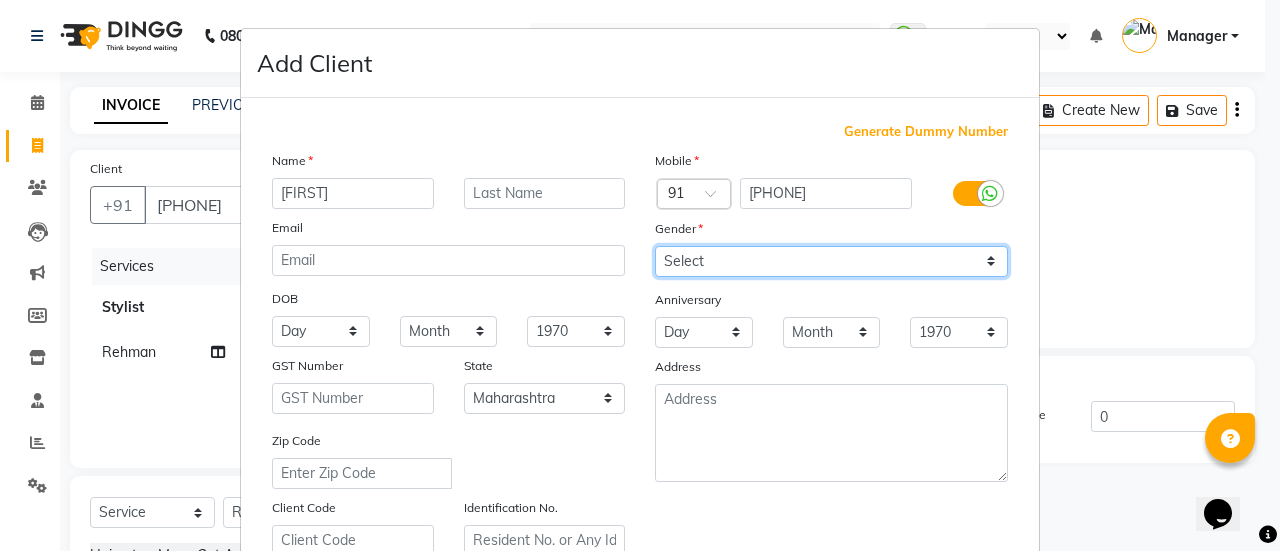 click on "Select Male Female Other Prefer Not To Say" at bounding box center [831, 261] 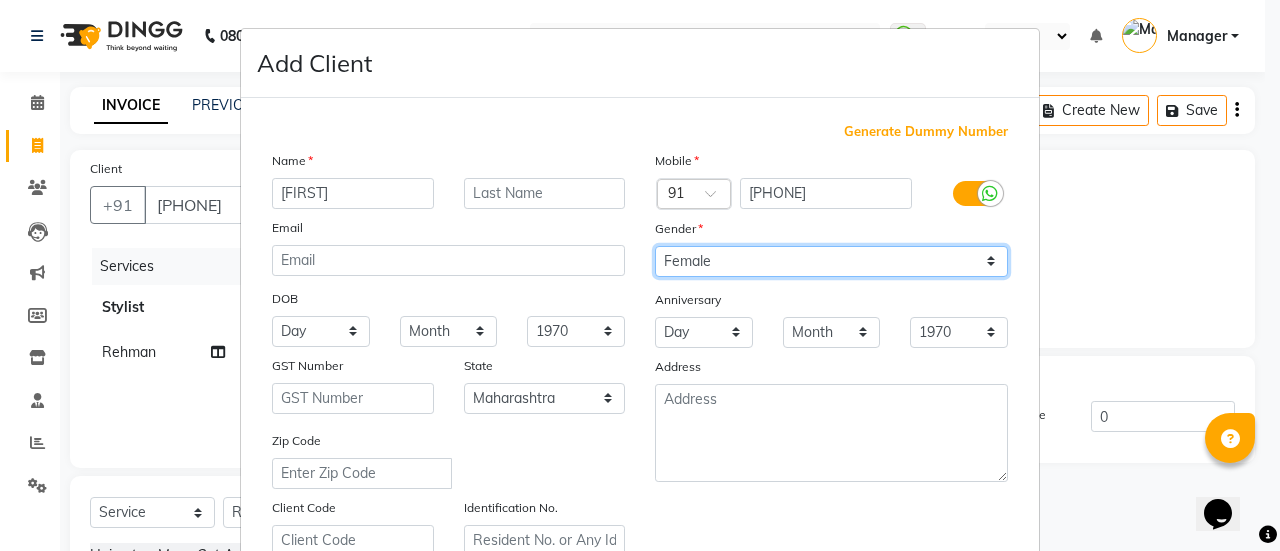 click on "Select Male Female Other Prefer Not To Say" at bounding box center (831, 261) 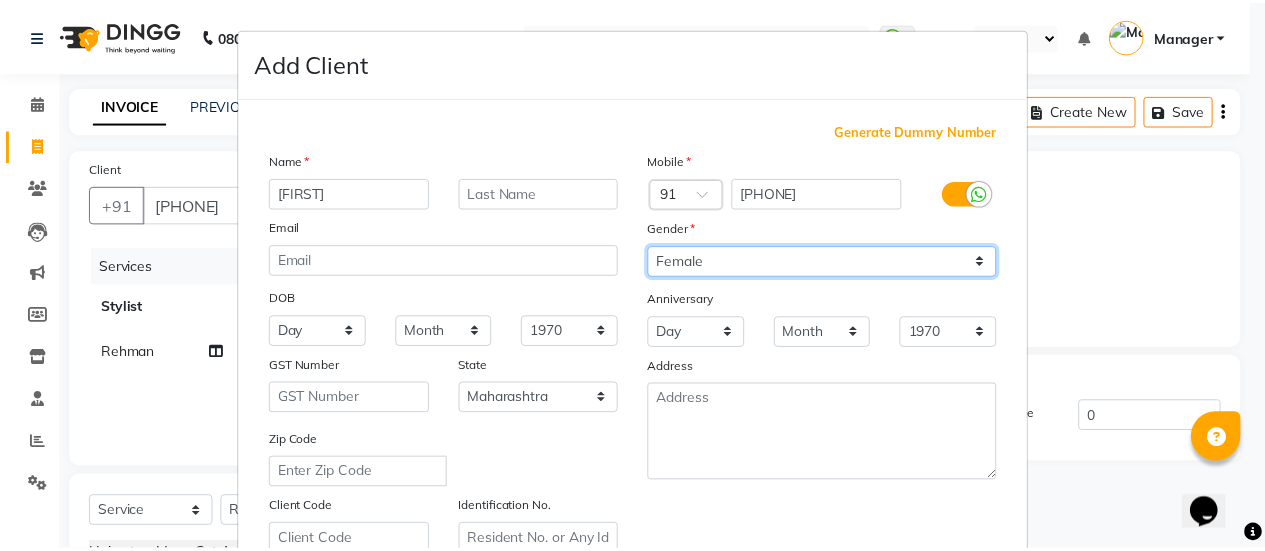 scroll, scrollTop: 368, scrollLeft: 0, axis: vertical 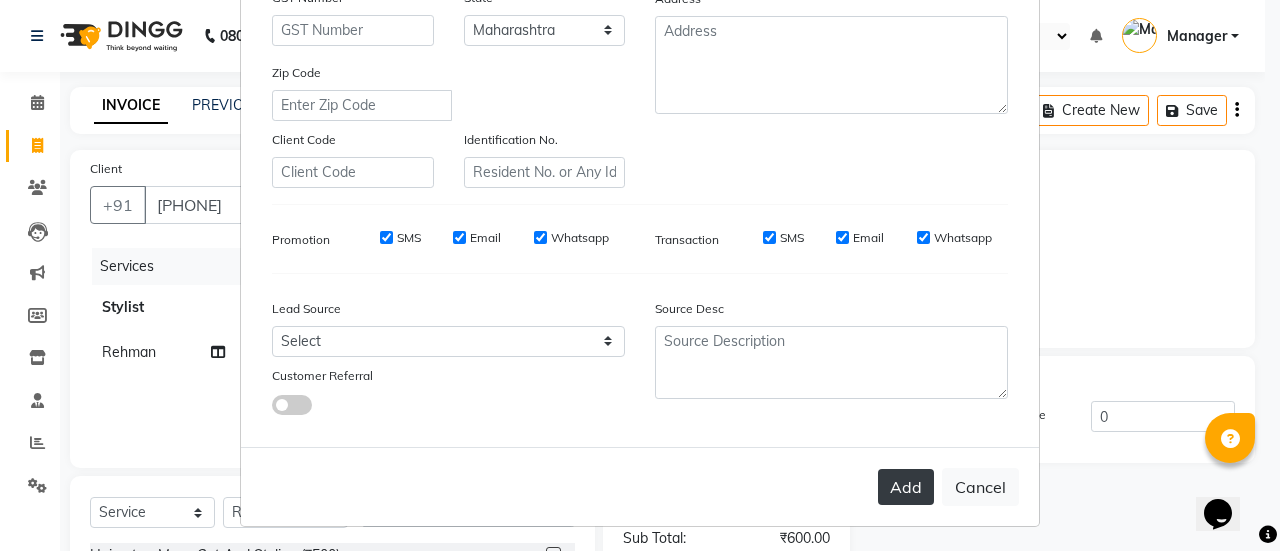 click on "Add" at bounding box center (906, 487) 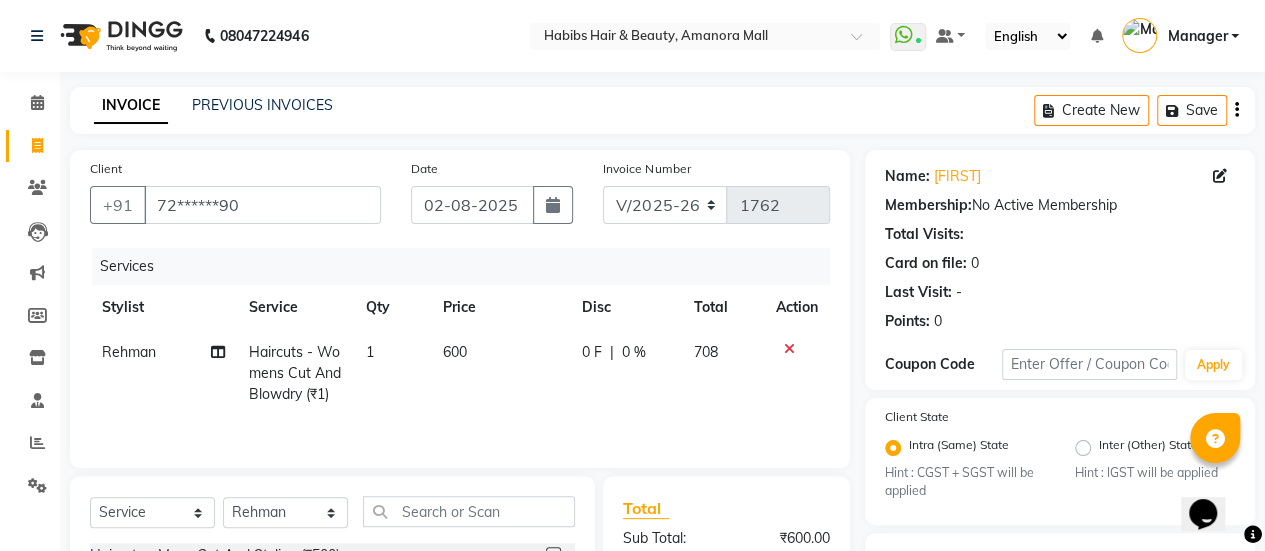 click on "600" 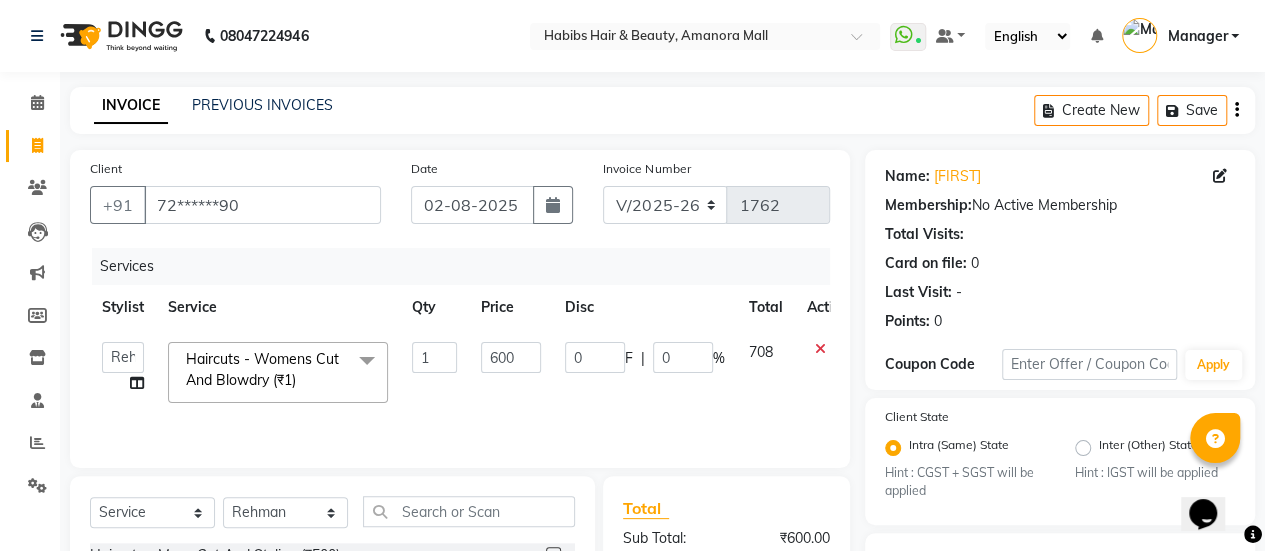 scroll, scrollTop: 254, scrollLeft: 0, axis: vertical 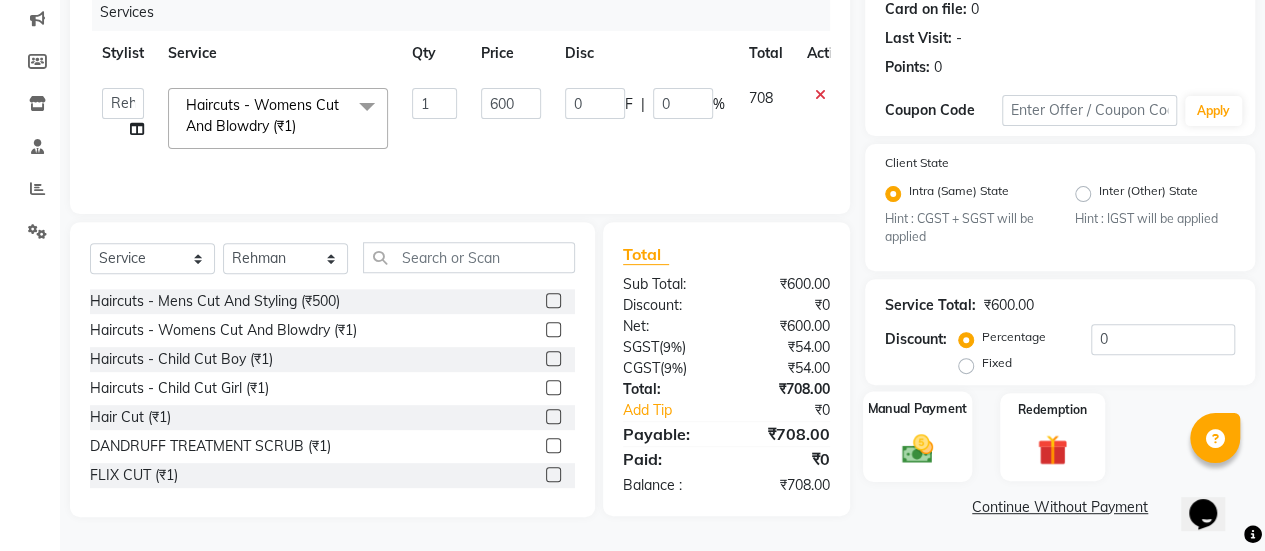 click on "Manual Payment" 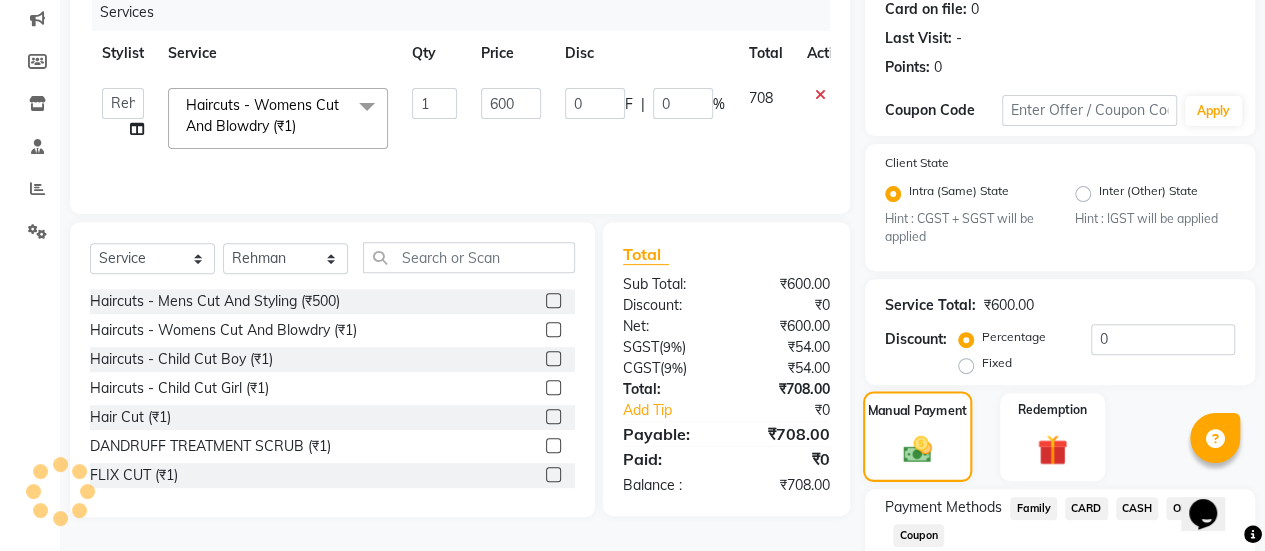 scroll, scrollTop: 382, scrollLeft: 0, axis: vertical 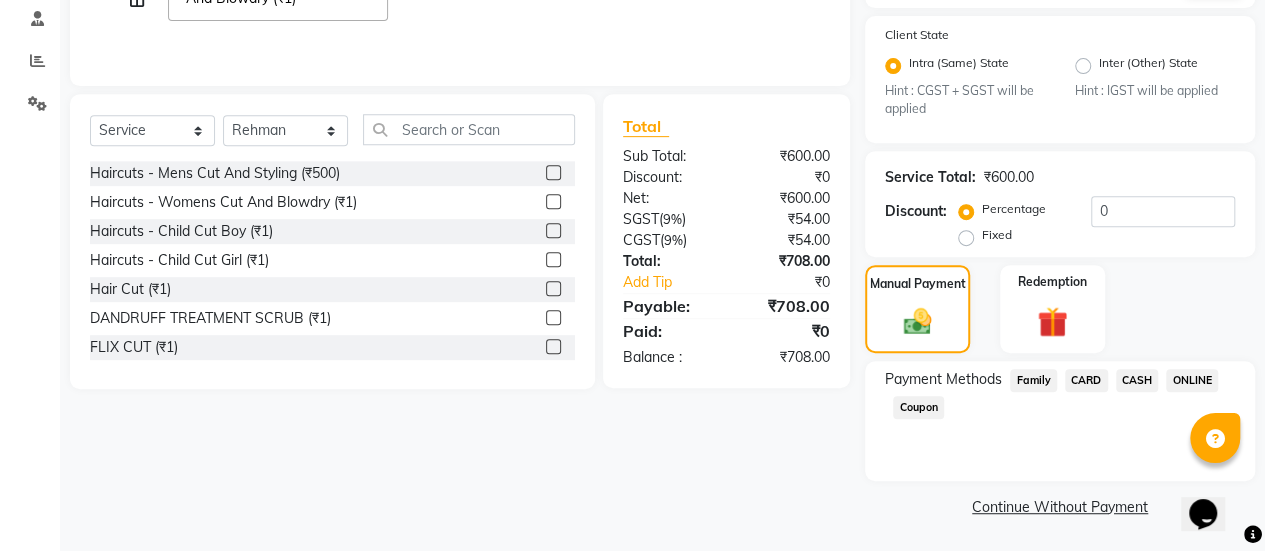 click on "ONLINE" 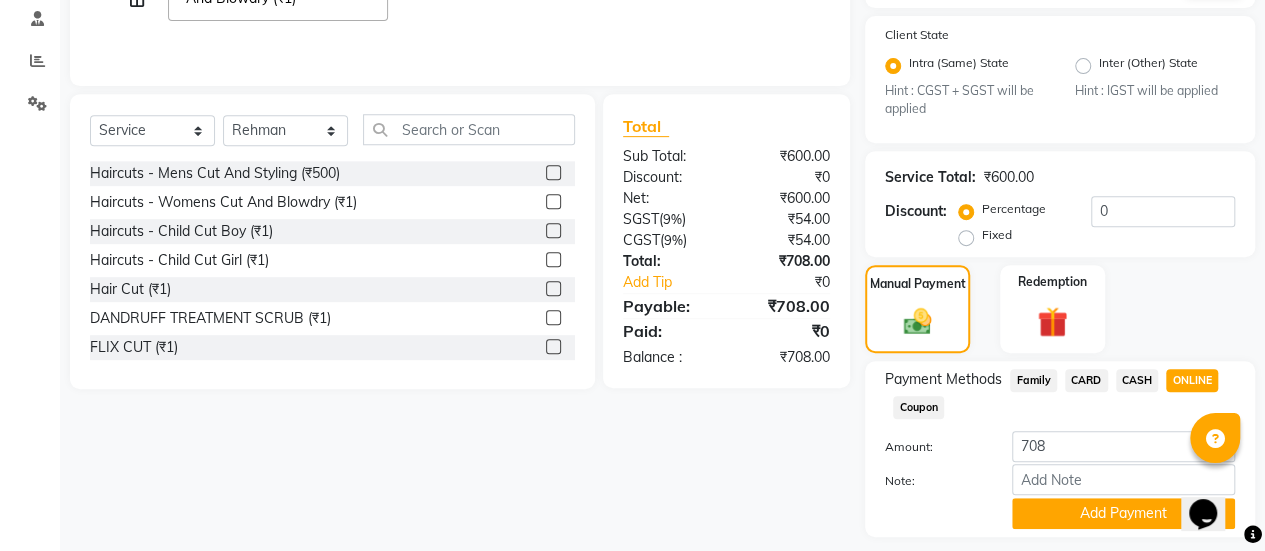 scroll, scrollTop: 438, scrollLeft: 0, axis: vertical 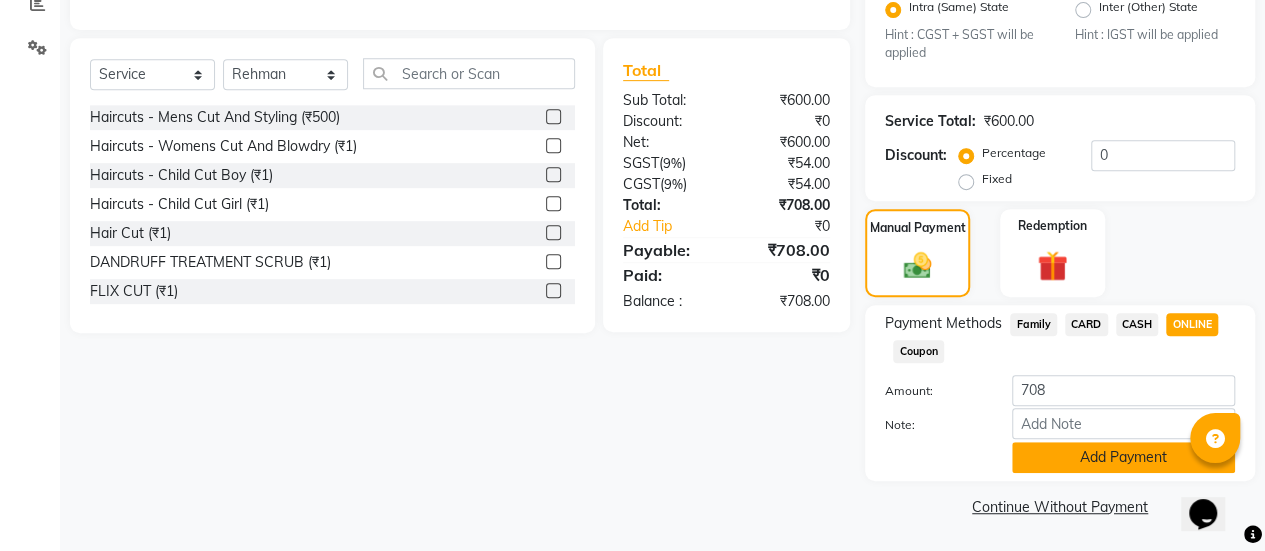 click on "Add Payment" 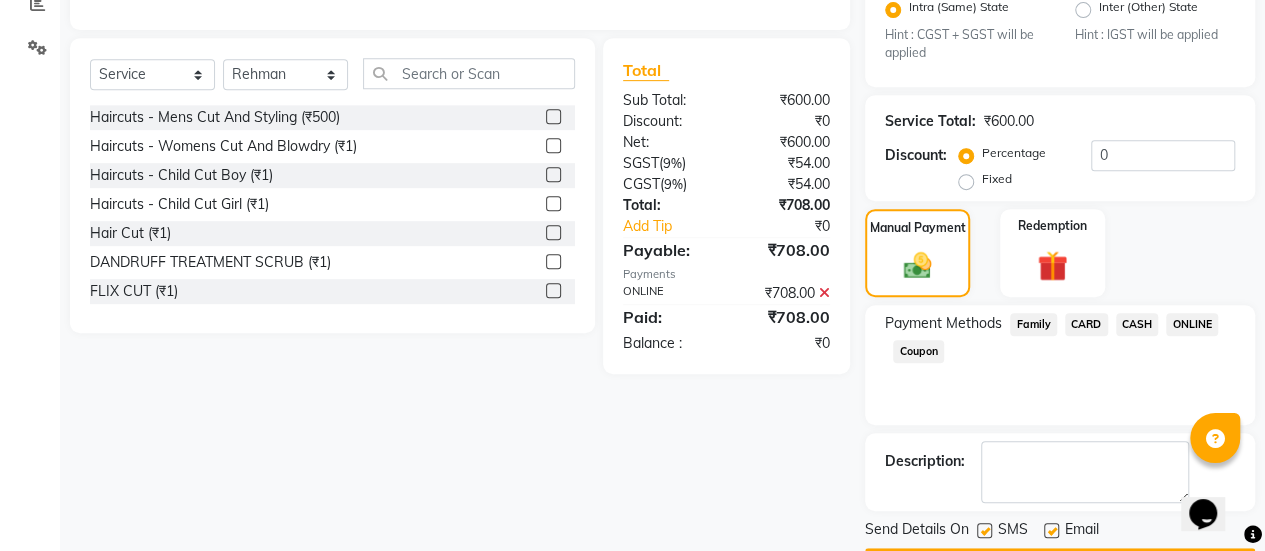scroll, scrollTop: 493, scrollLeft: 0, axis: vertical 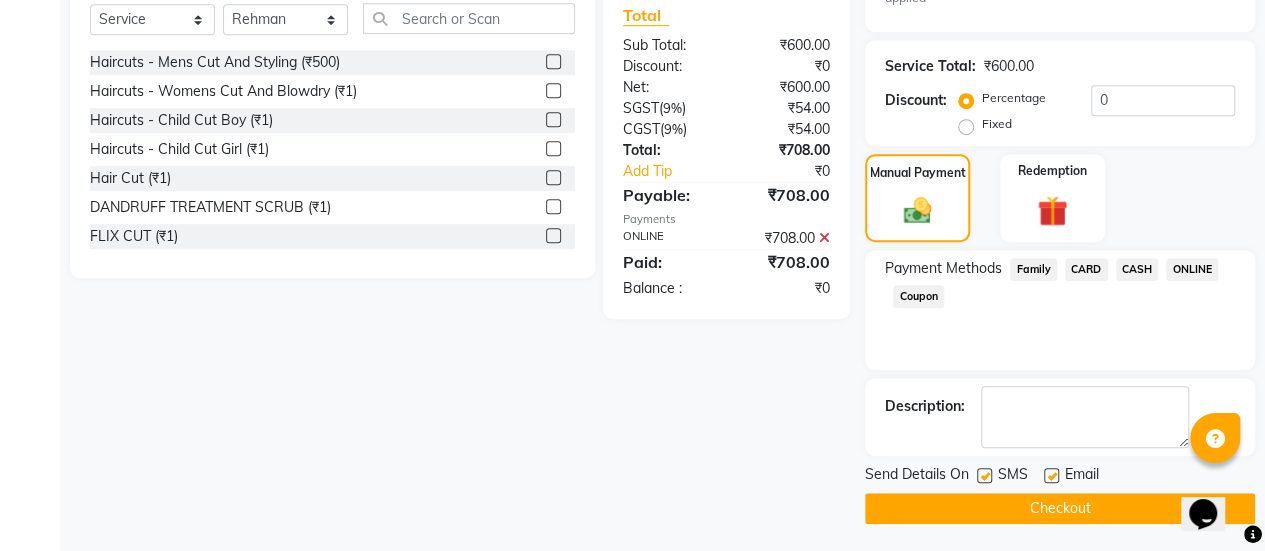 click 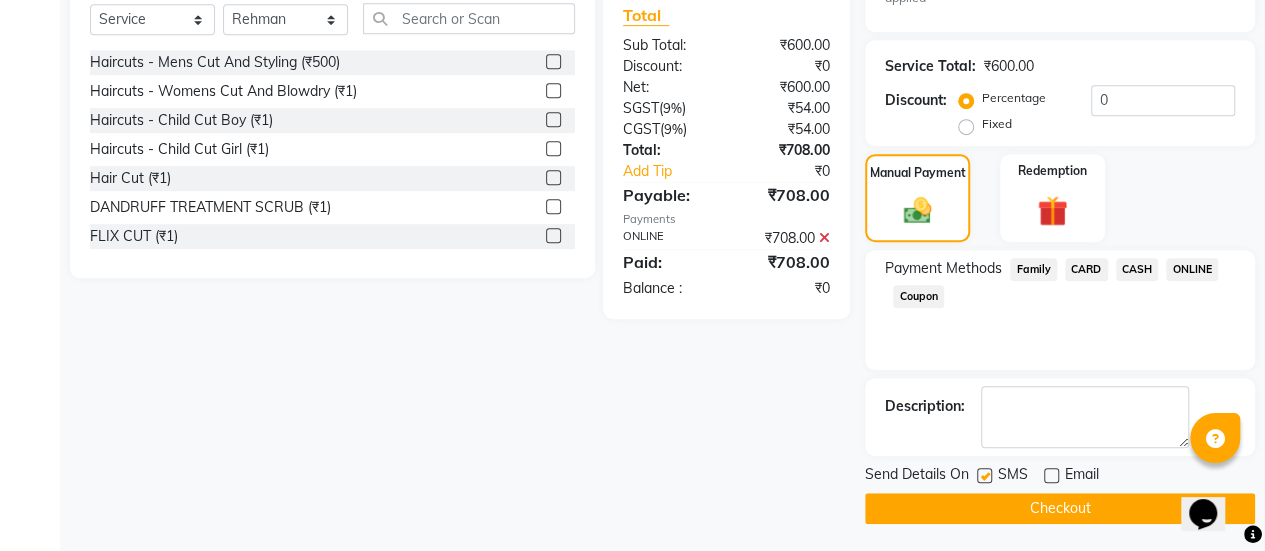 click on "Checkout" 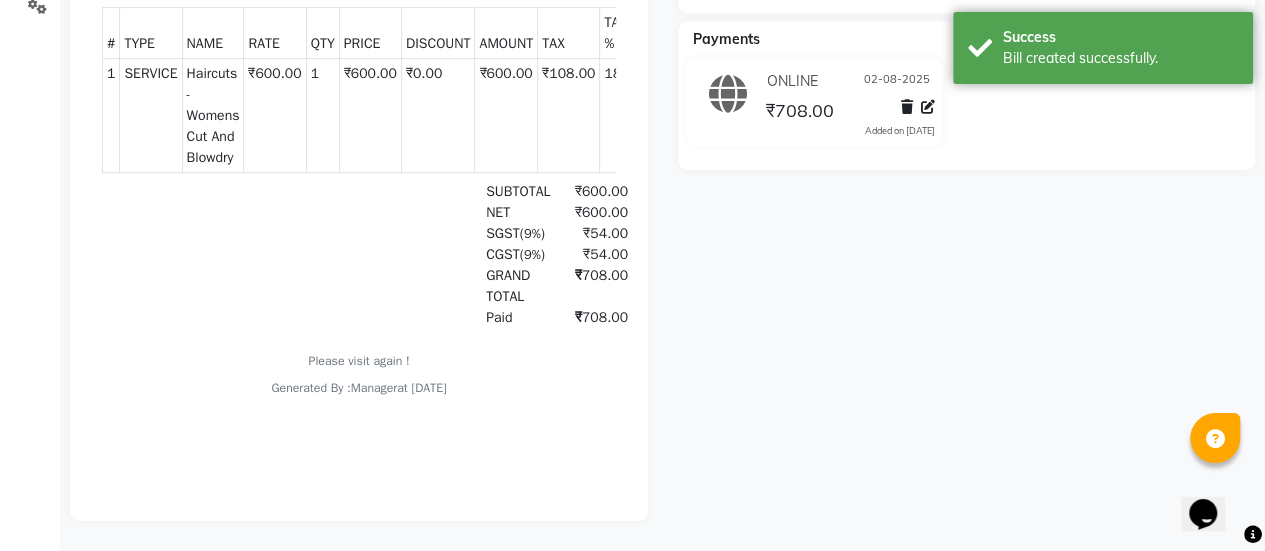 scroll, scrollTop: 0, scrollLeft: 0, axis: both 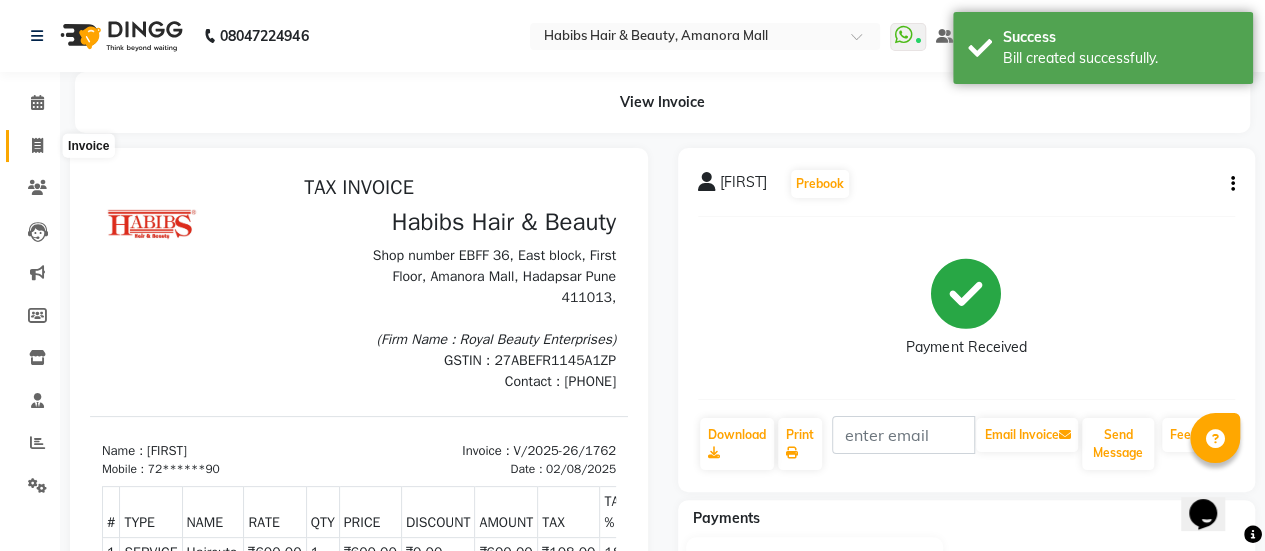 click 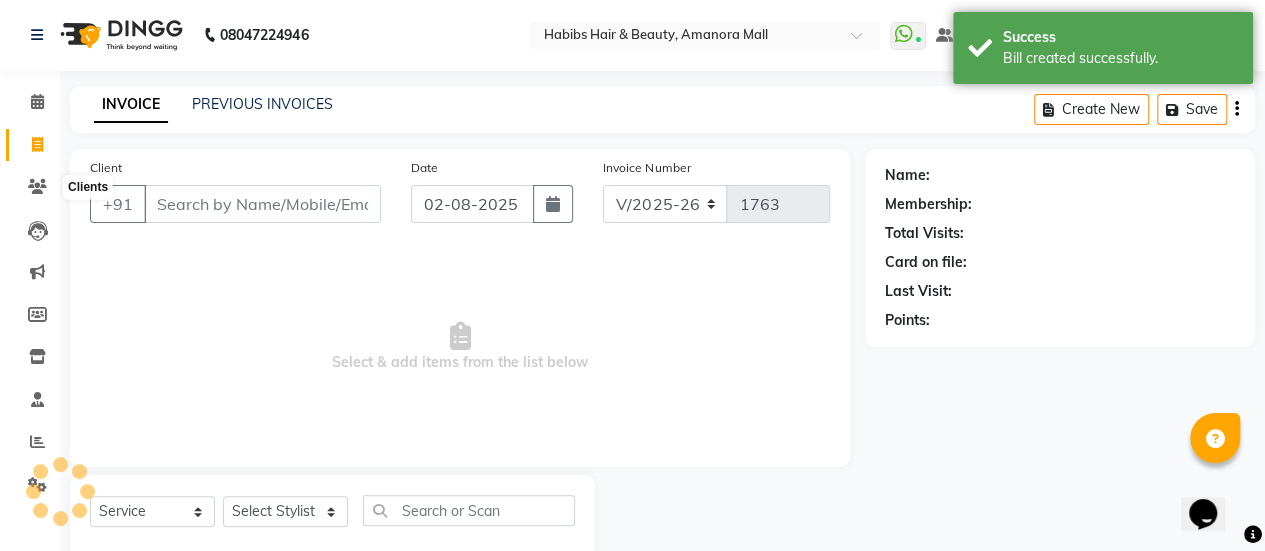 scroll, scrollTop: 49, scrollLeft: 0, axis: vertical 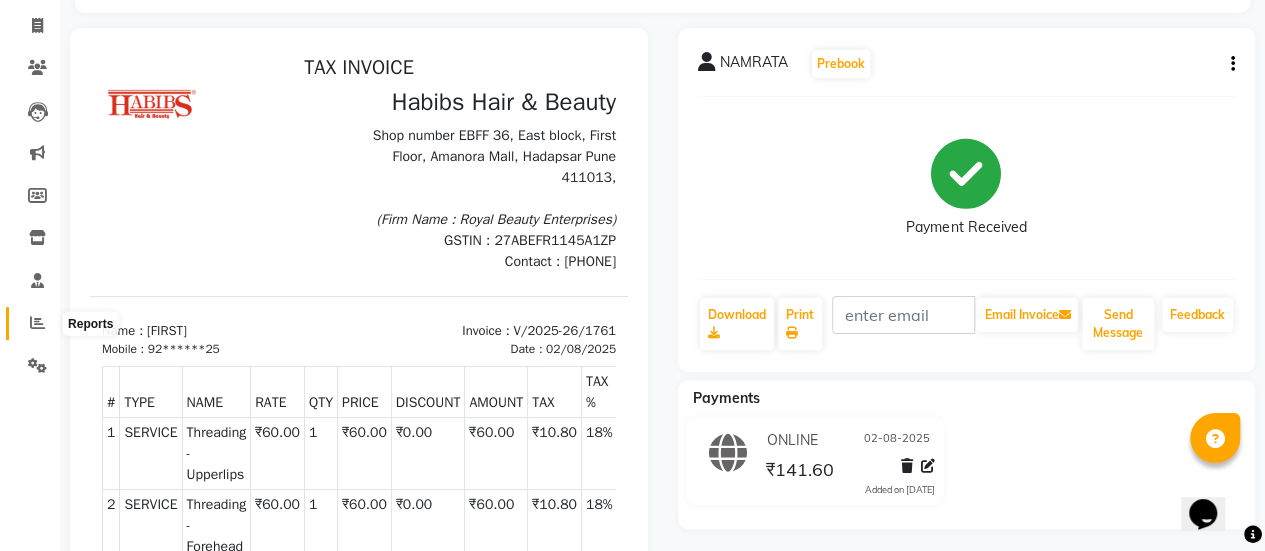 click 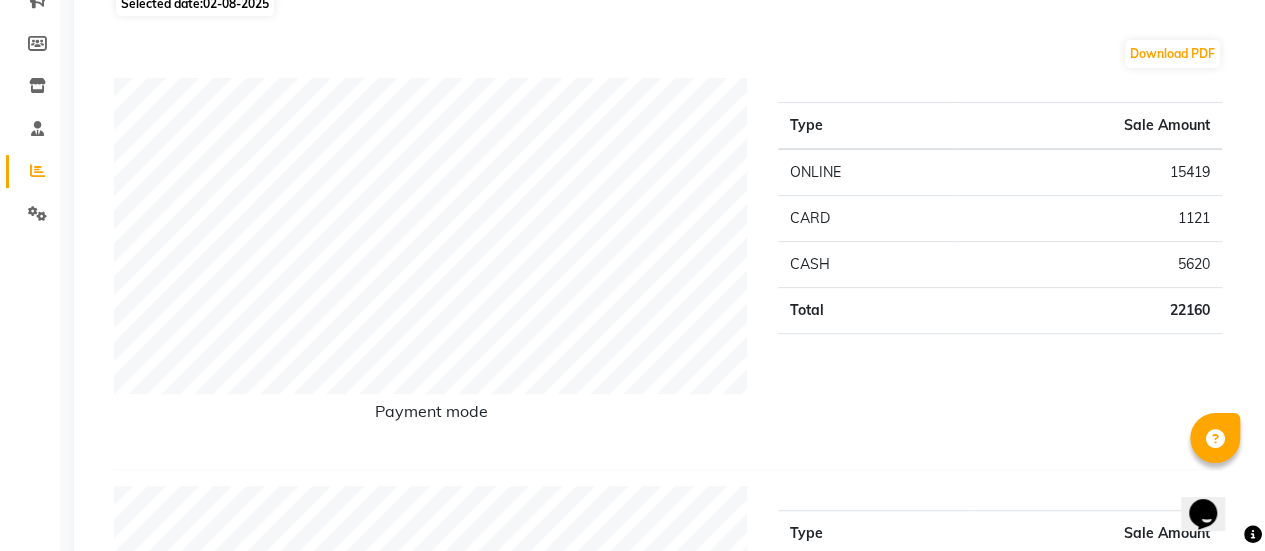 scroll, scrollTop: 0, scrollLeft: 0, axis: both 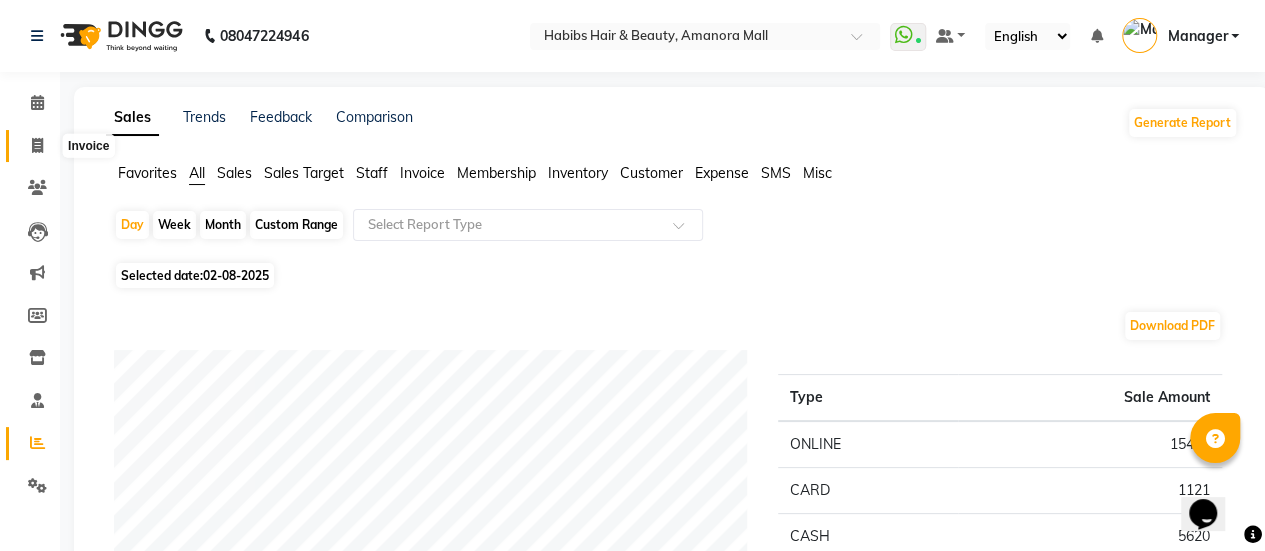click 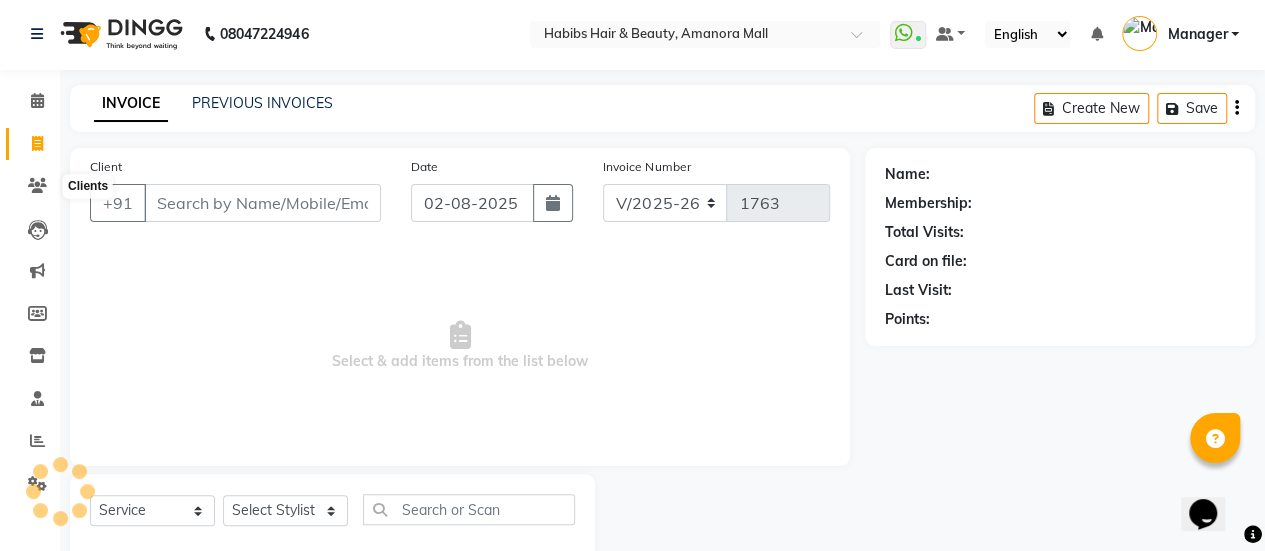 scroll, scrollTop: 49, scrollLeft: 0, axis: vertical 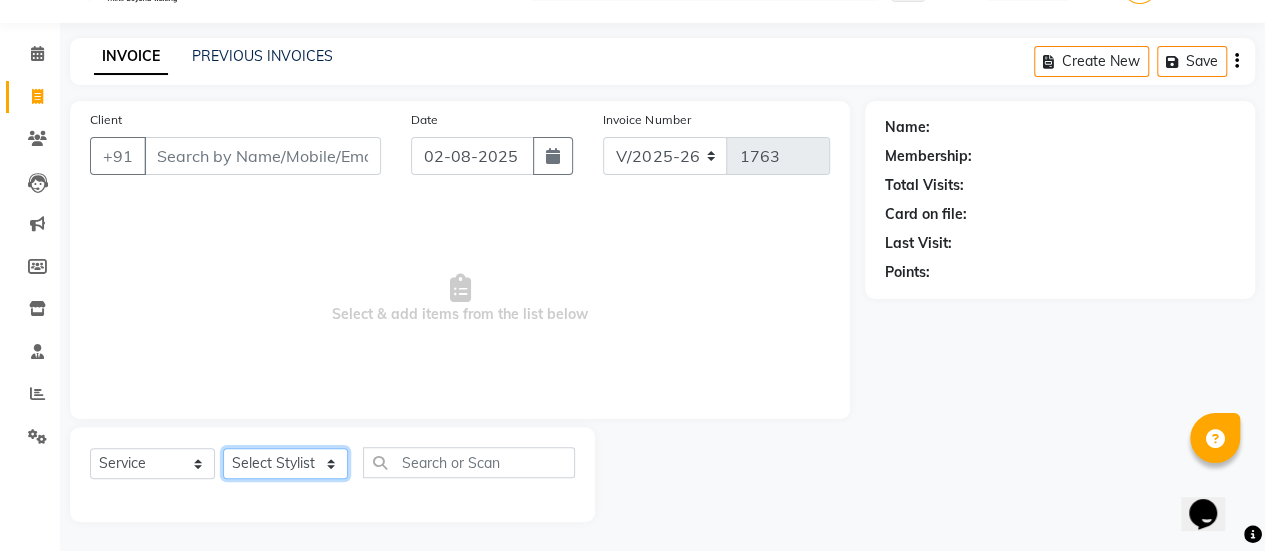 click on "Select Stylist [FIRST] ASAD [FIRST] [FIRST] [FIRST] [FIRST] [FIRST] [FIRST] Manager [FIRST] [FIRST] [FIRST] [FIRST] [FIRST] [FIRST] [FIRST] Haircuts -  Mens Cut And Styling (₹500)  Haircuts -  Womens Cut And Blowdry (₹1)  Haircuts -  Child Cut Boy (₹1)  Haircuts -  Child Cut Girl (₹1)  Hair Cut (₹1)  DANDRUFF TREATMENT SCRUB (₹1)  FLIX CUT (₹1)  HAIR CUT & BEARD TRIM (₹1)  CHILD CUT GIRL (₹1)  SIGNATURE FACIAL (₹6500)  BACK POLISH (₹1)  HAND POLISH (₹2500)  NAIL CUT & FILE (₹250)  Demo (₹1200)  FULL BODY POLISHING (₹5000)  HYDRA FACIAL (₹1)  D TAN FEET (₹1)  FULL HAND D TAN (₹1)  KERATIN (₹1)  BOTOX (₹1)  HIGHT LIGHT CROWN (₹1)  GLOBAL MENS (₹1)  NANOPIASTY  (₹1)  WAXING (₹1)  MEKUP WOMENS (₹1)  MEKUP MENS (₹1)  SARI DRAPING (₹1)  HAIR STYLE (₹1)  O3+ FACE WASH (₹1)  O3+ VITAMIN C SERUM (₹1)  Blowdry  -  Wash And Blast Dry (₹300)  Root touchup (₹1500)" 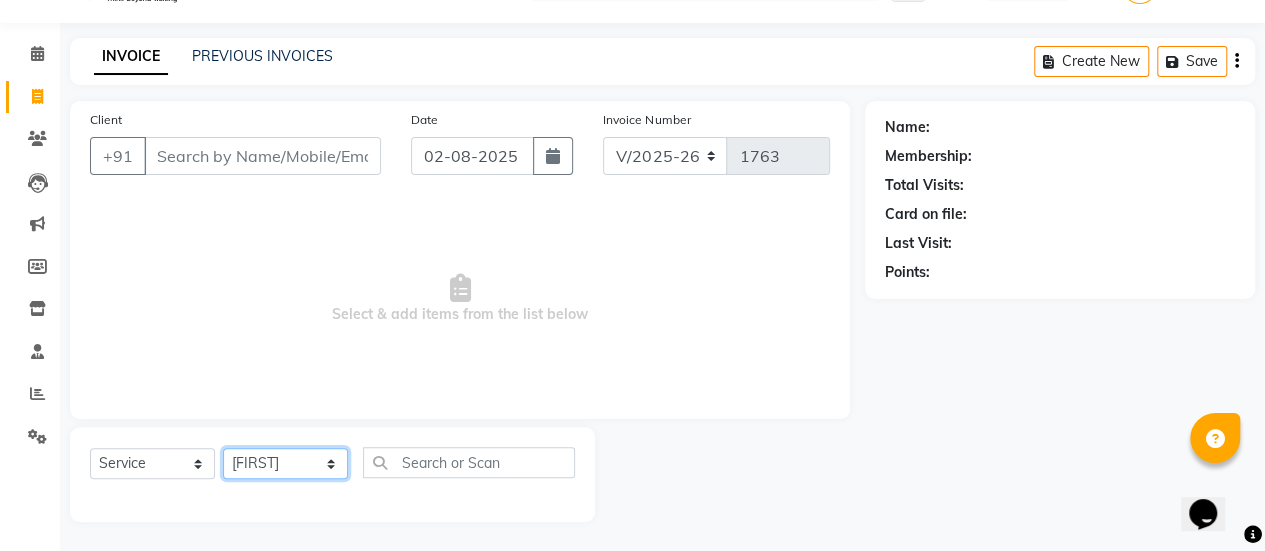 click on "Select Stylist [FIRST] ASAD [FIRST] [FIRST] [FIRST] [FIRST] [FIRST] [FIRST] Manager [FIRST] [FIRST] [FIRST] [FIRST] [FIRST] [FIRST] [FIRST] Haircuts -  Mens Cut And Styling (₹500)  Haircuts -  Womens Cut And Blowdry (₹1)  Haircuts -  Child Cut Boy (₹1)  Haircuts -  Child Cut Girl (₹1)  Hair Cut (₹1)  DANDRUFF TREATMENT SCRUB (₹1)  FLIX CUT (₹1)  HAIR CUT & BEARD TRIM (₹1)  CHILD CUT GIRL (₹1)  SIGNATURE FACIAL (₹6500)  BACK POLISH (₹1)  HAND POLISH (₹2500)  NAIL CUT & FILE (₹250)  Demo (₹1200)  FULL BODY POLISHING (₹5000)  HYDRA FACIAL (₹1)  D TAN FEET (₹1)  FULL HAND D TAN (₹1)  KERATIN (₹1)  BOTOX (₹1)  HIGHT LIGHT CROWN (₹1)  GLOBAL MENS (₹1)  NANOPIASTY  (₹1)  WAXING (₹1)  MEKUP WOMENS (₹1)  MEKUP MENS (₹1)  SARI DRAPING (₹1)  HAIR STYLE (₹1)  O3+ FACE WASH (₹1)  O3+ VITAMIN C SERUM (₹1)  Blowdry  -  Wash And Blast Dry (₹300)  Root touchup (₹1500)" 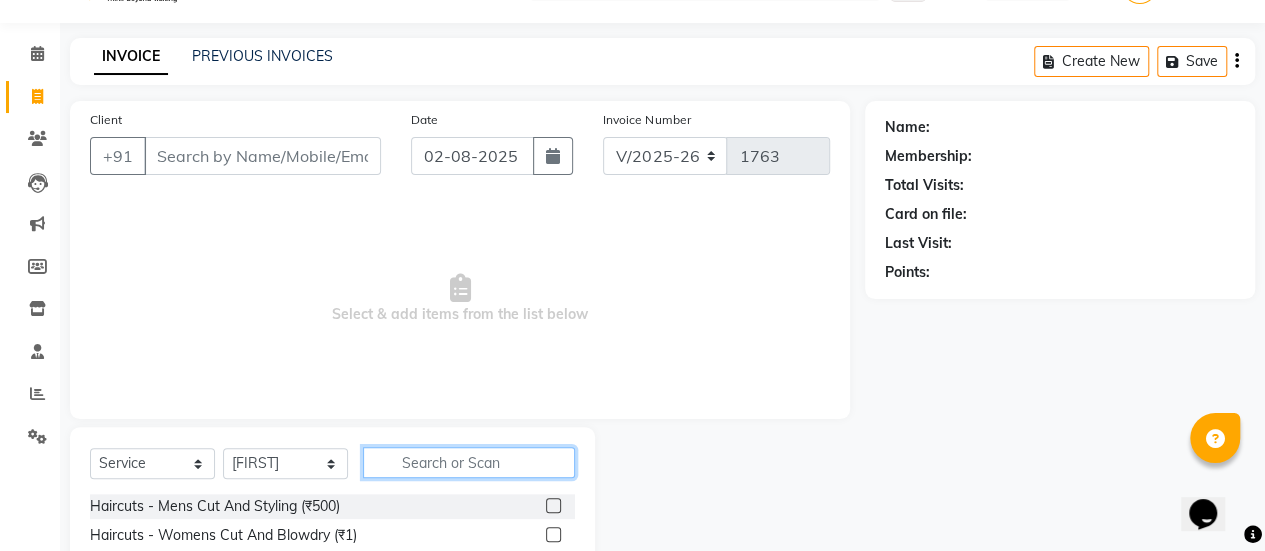 click 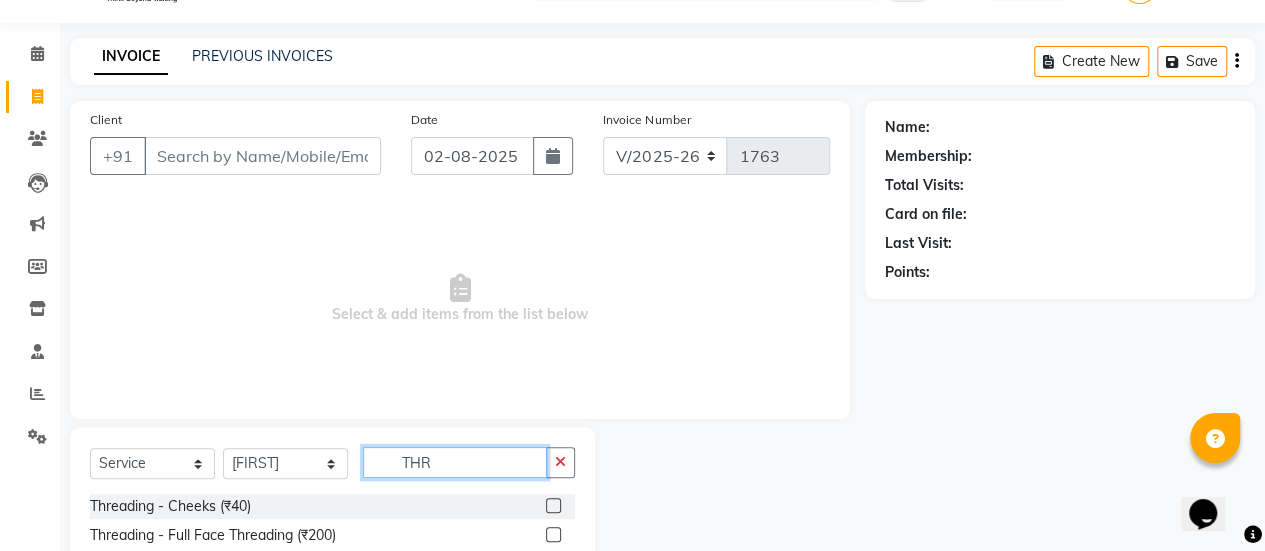 scroll, scrollTop: 249, scrollLeft: 0, axis: vertical 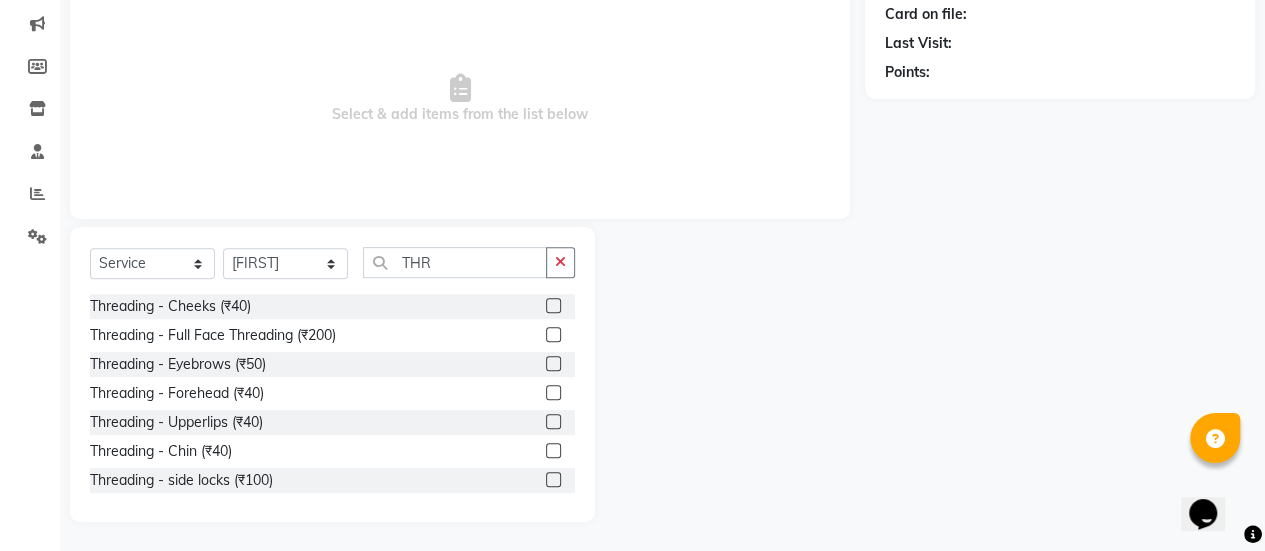 click 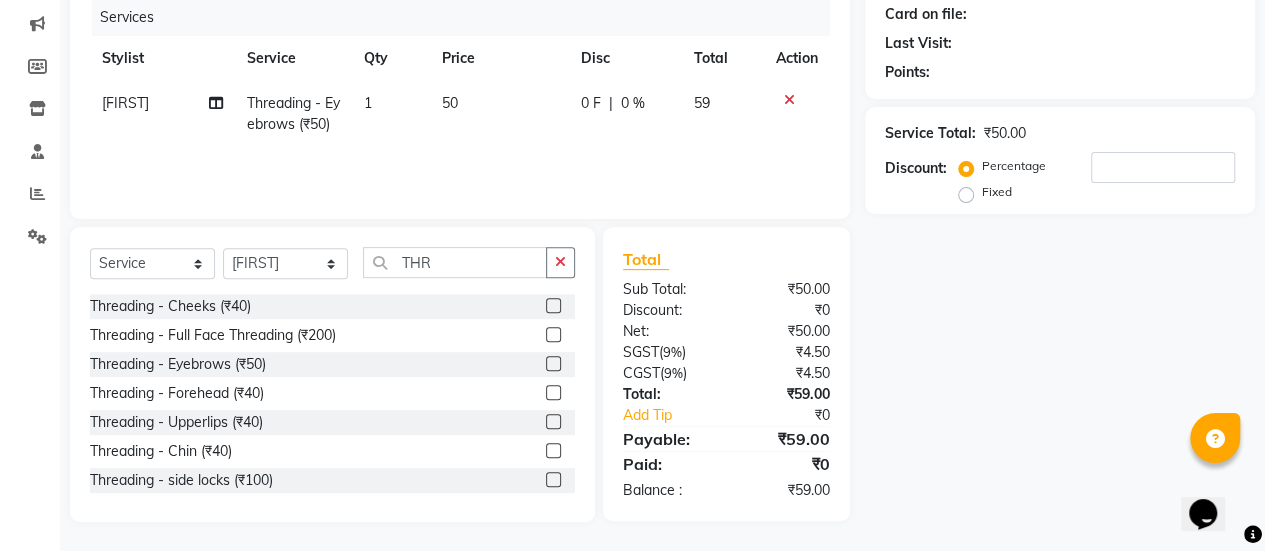 click on "50" 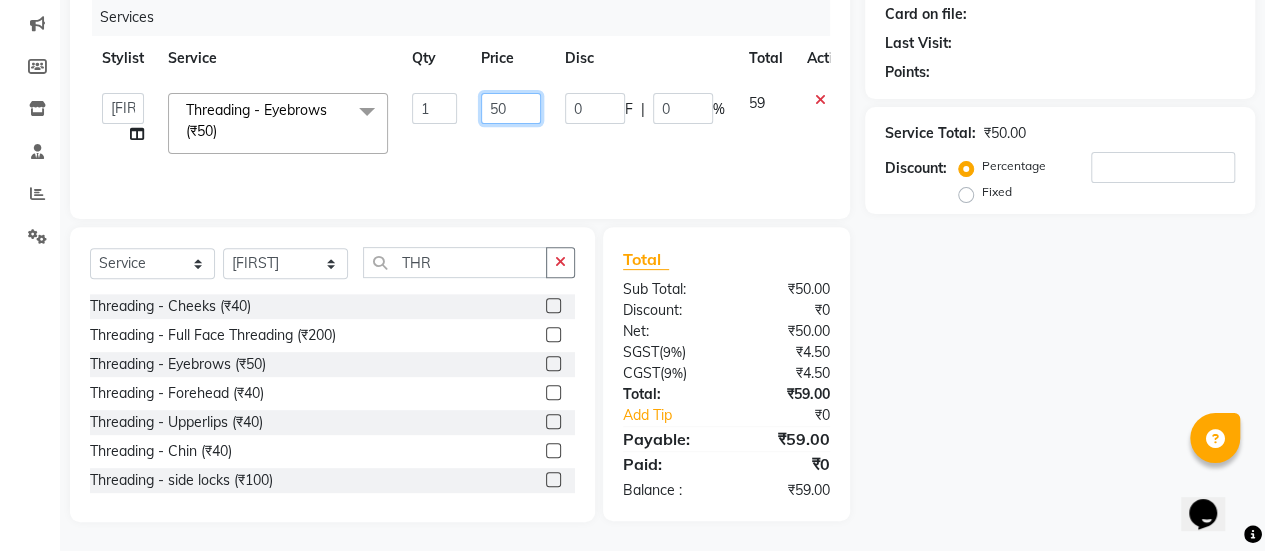 click on "50" 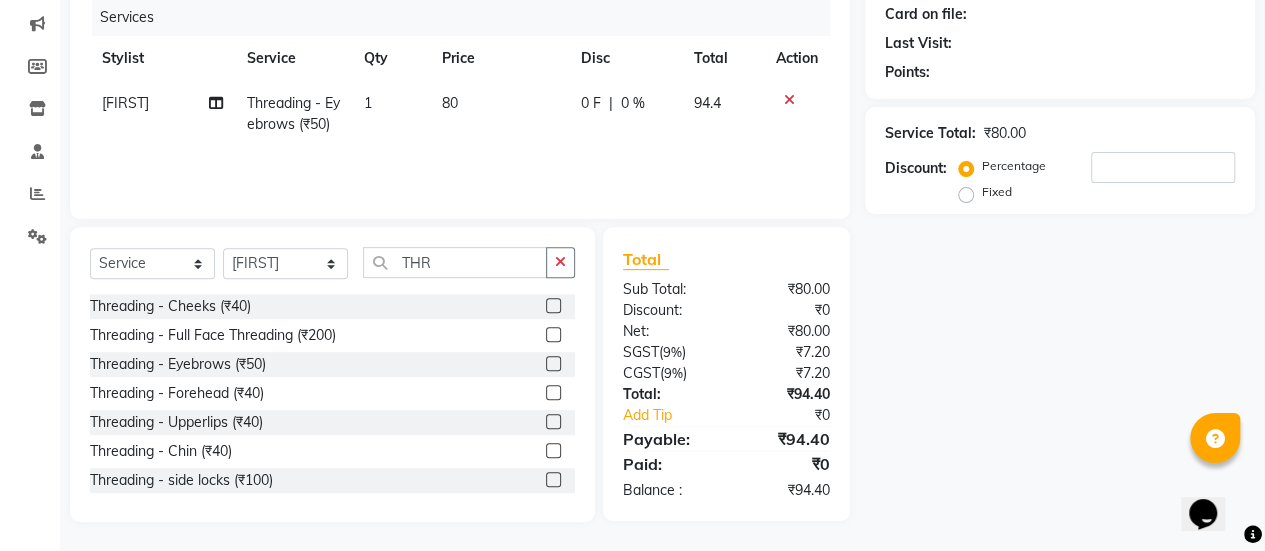 click on "0 F | 0 %" 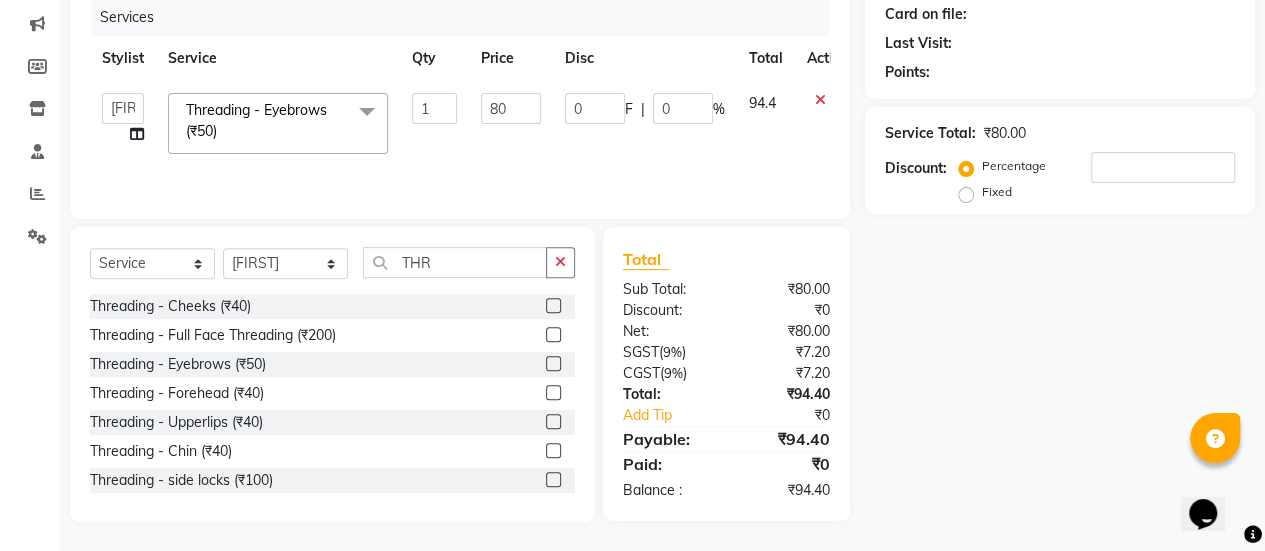 scroll, scrollTop: 0, scrollLeft: 0, axis: both 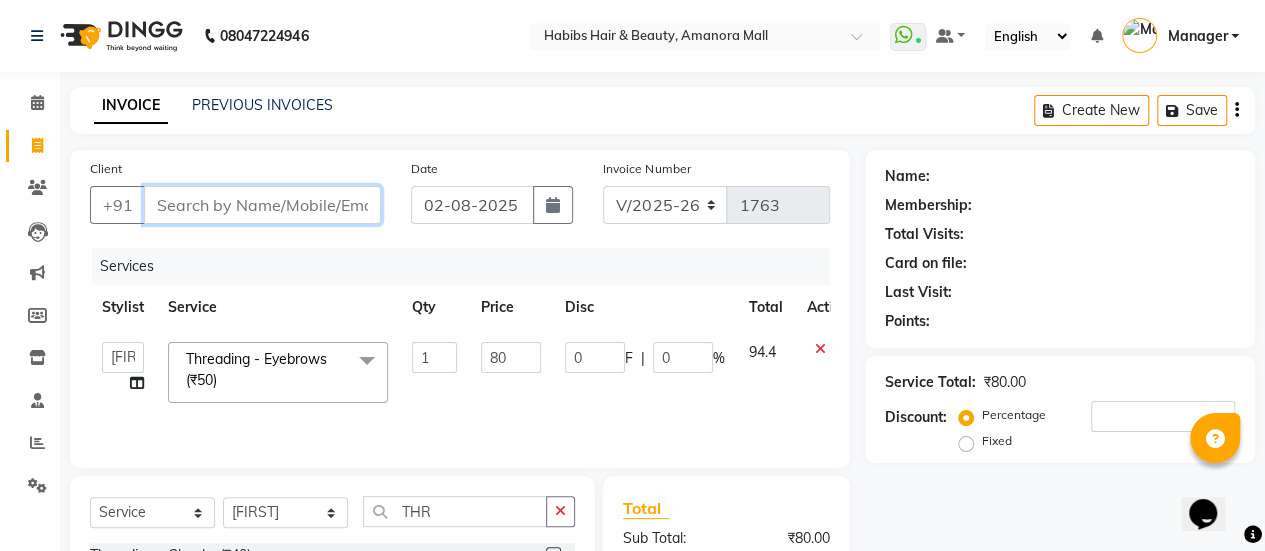 click on "Client" at bounding box center (262, 205) 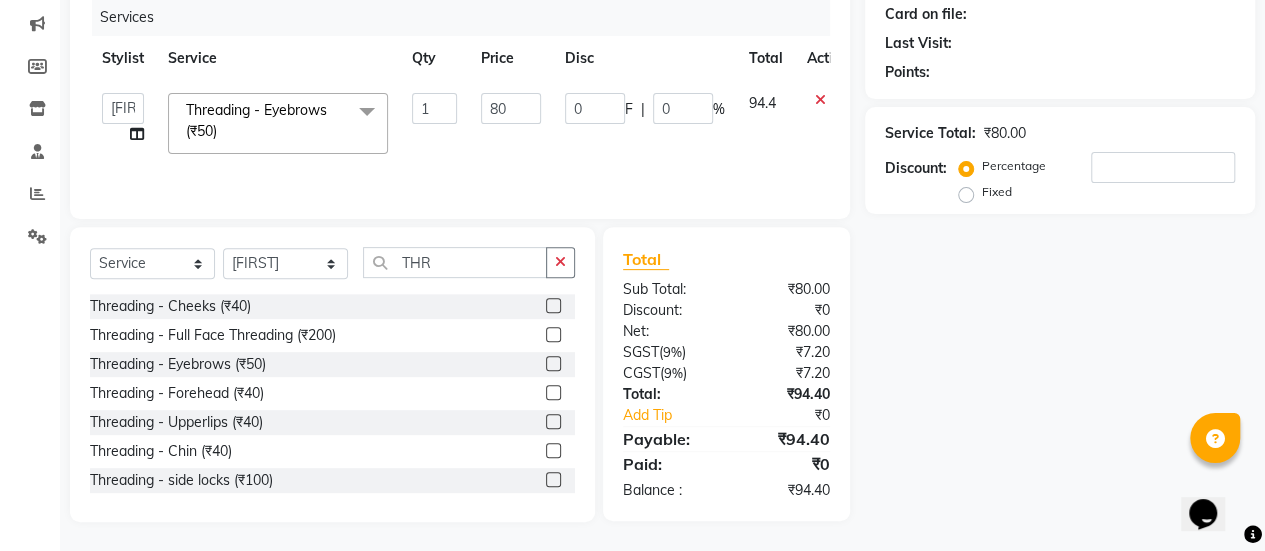 scroll, scrollTop: 0, scrollLeft: 0, axis: both 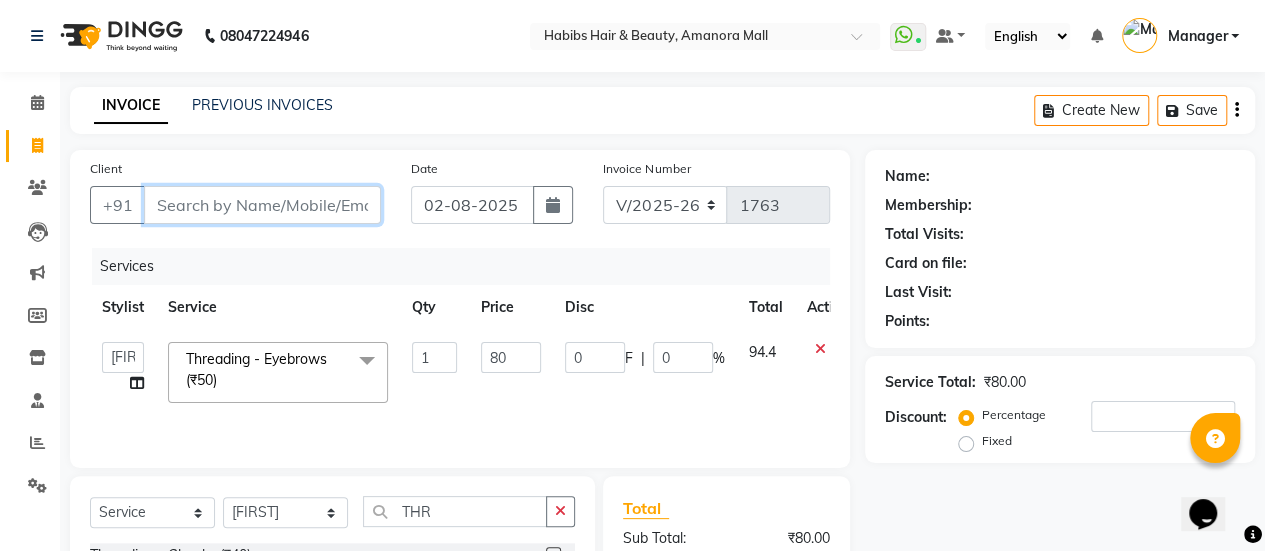 click on "Client" at bounding box center [262, 205] 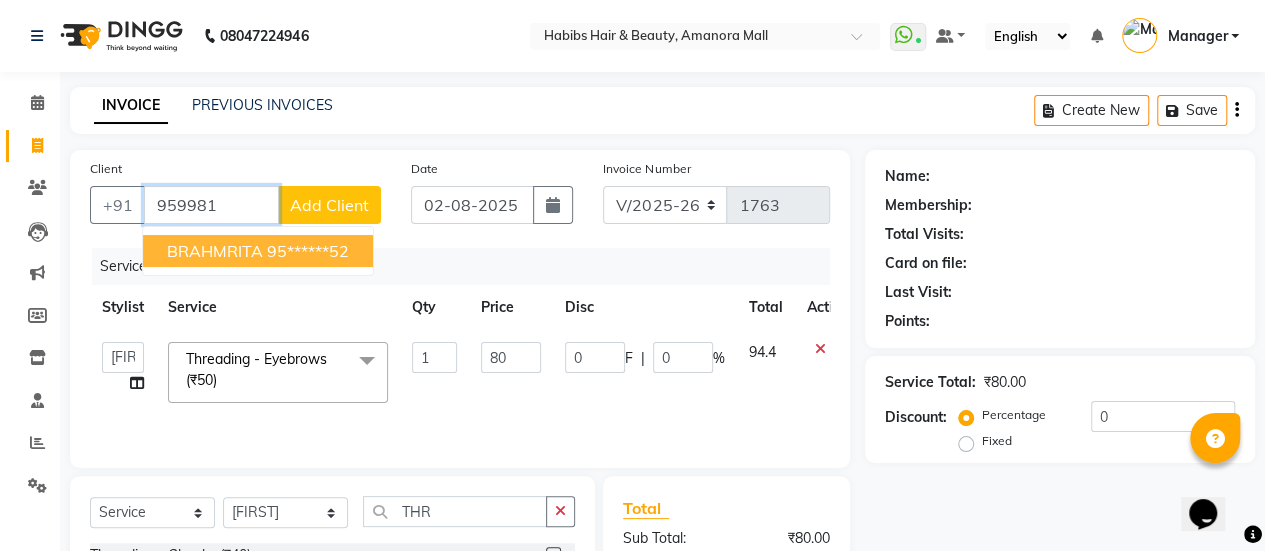 click on "95******52" at bounding box center (308, 251) 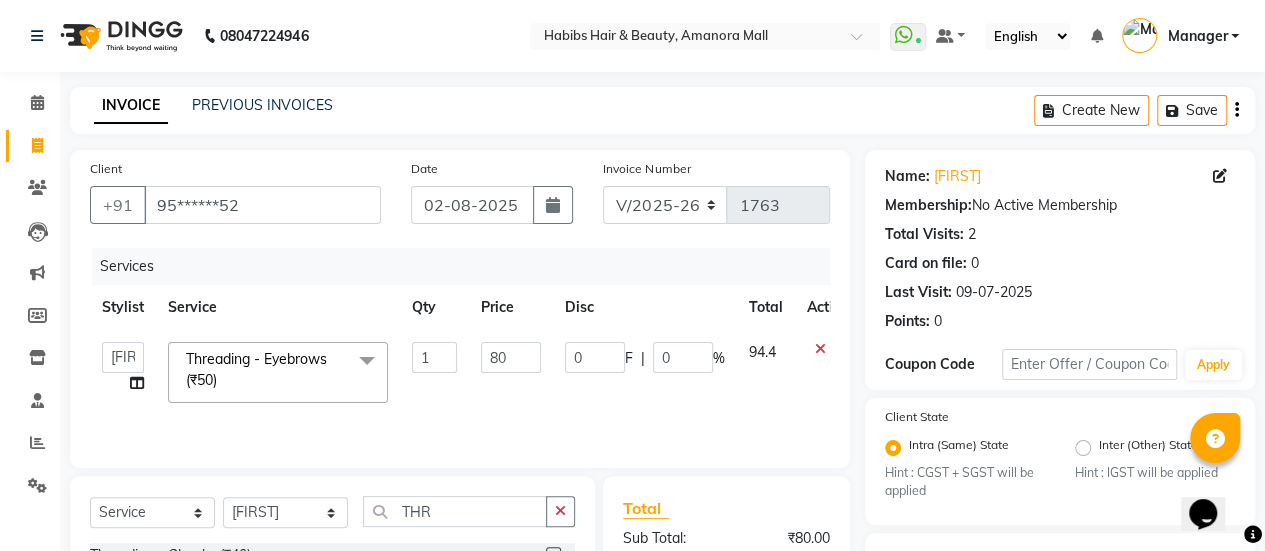scroll, scrollTop: 254, scrollLeft: 0, axis: vertical 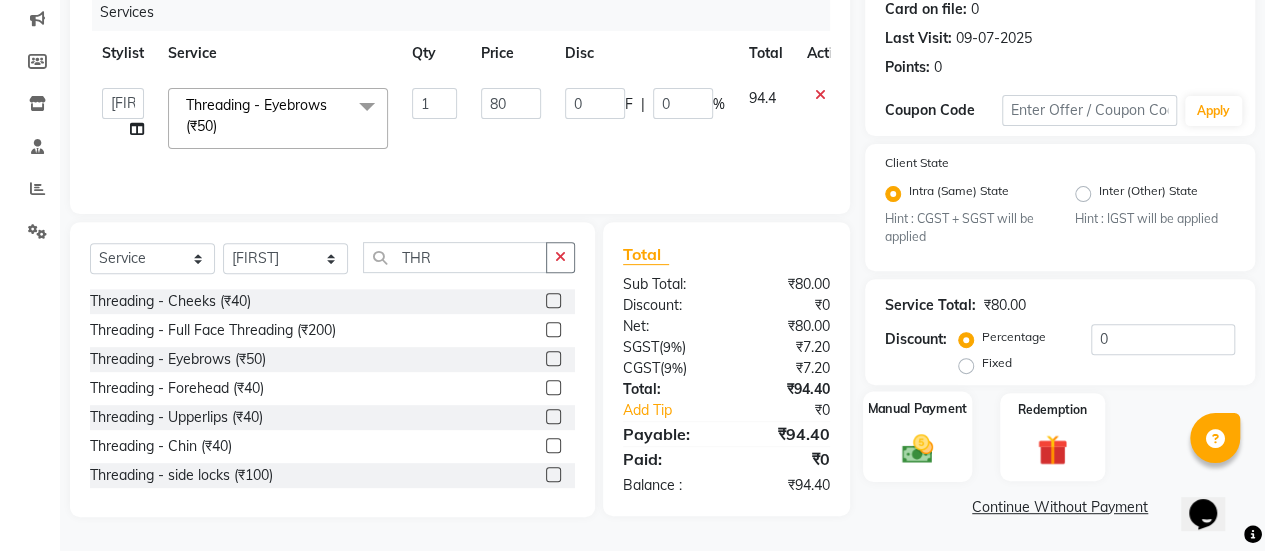 click 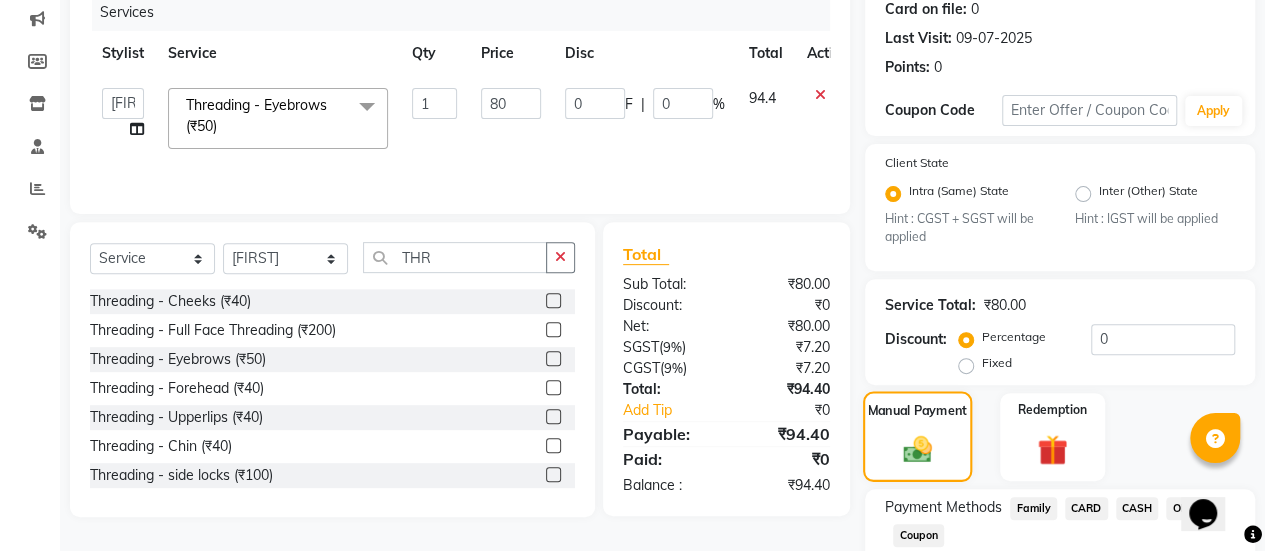 scroll, scrollTop: 382, scrollLeft: 0, axis: vertical 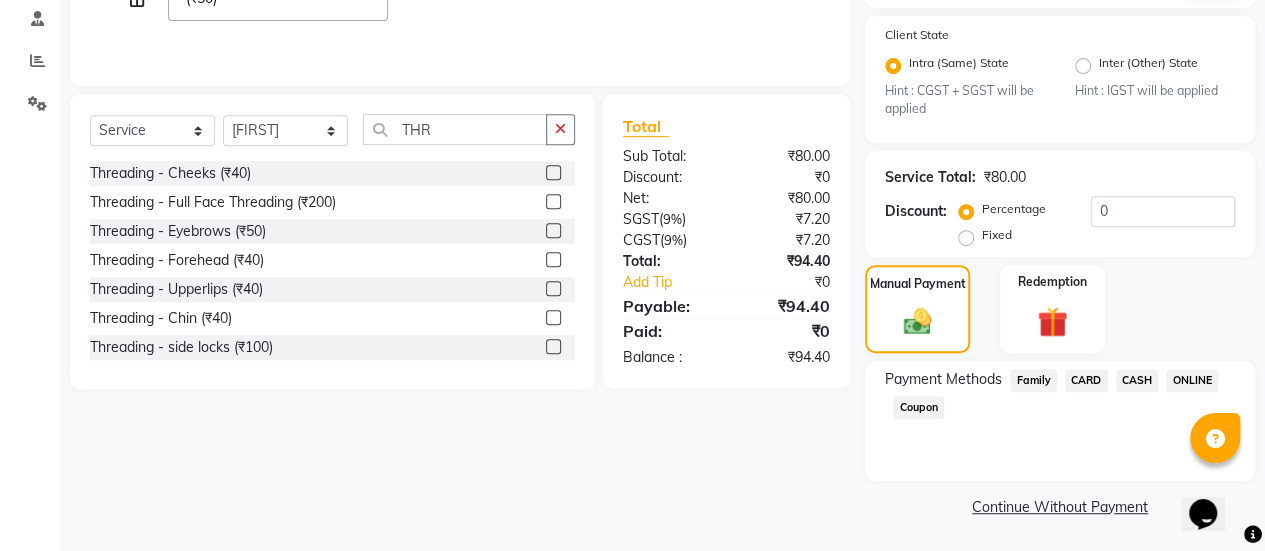 click on "ONLINE" 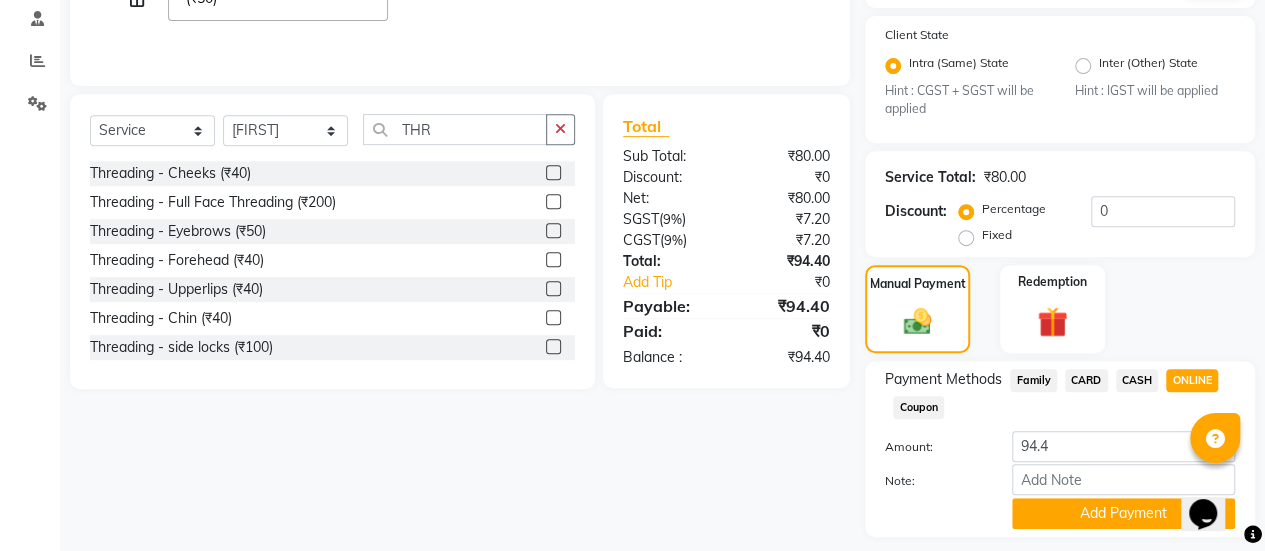 scroll, scrollTop: 438, scrollLeft: 0, axis: vertical 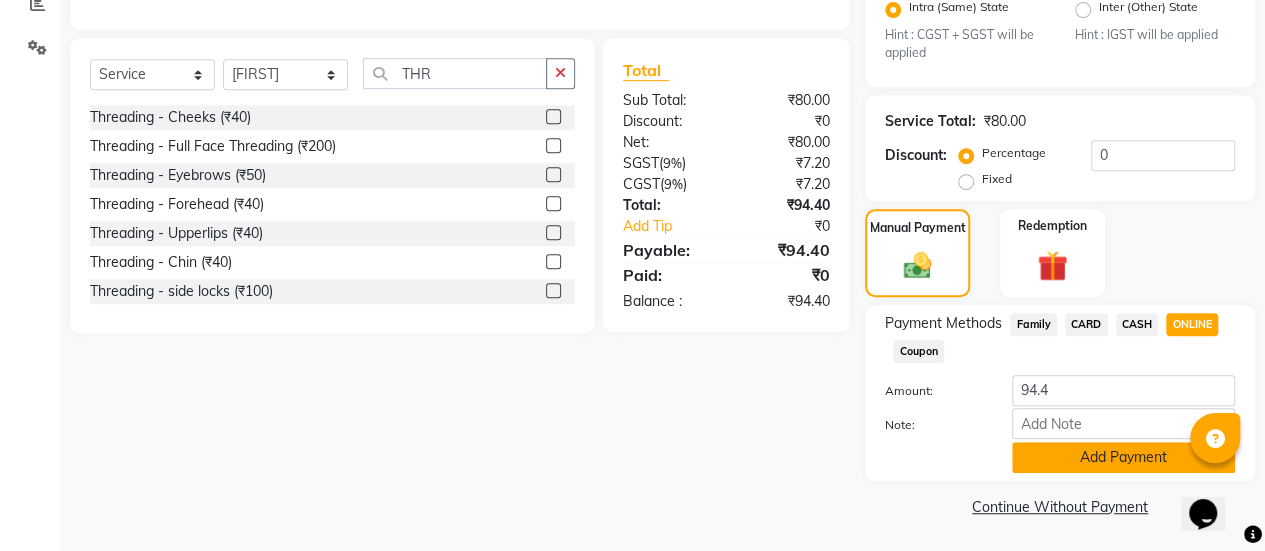 click on "Add Payment" 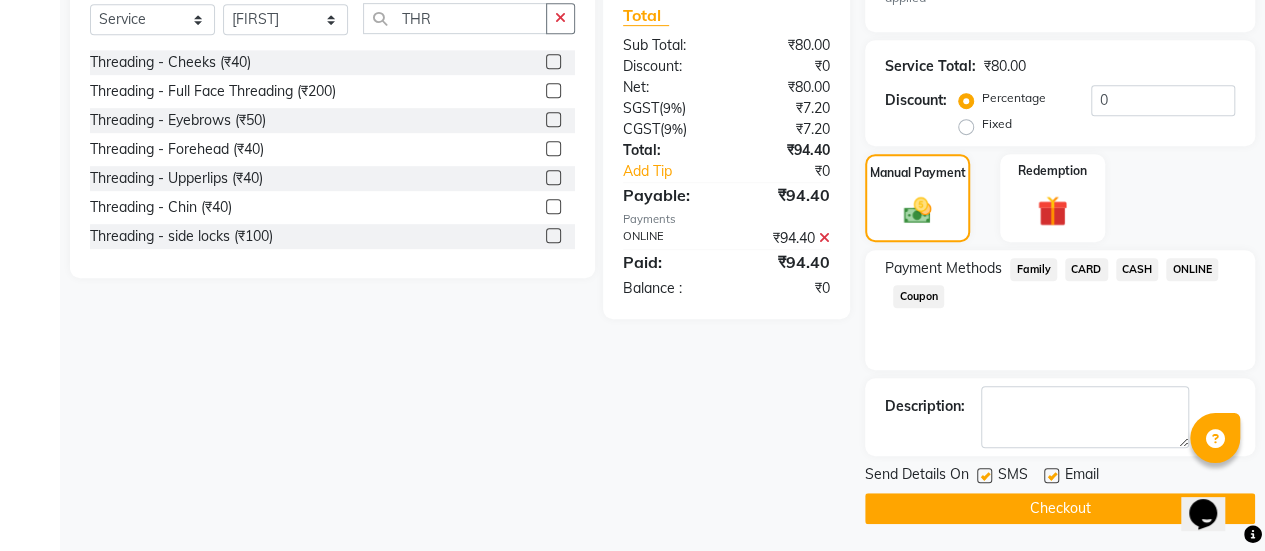 click 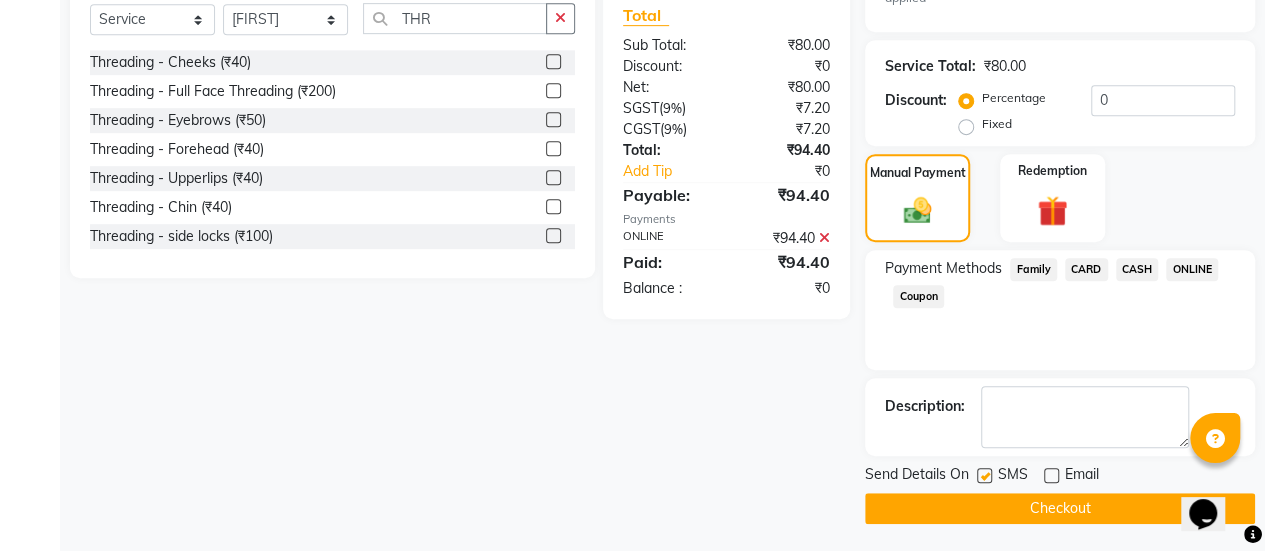click on "Checkout" 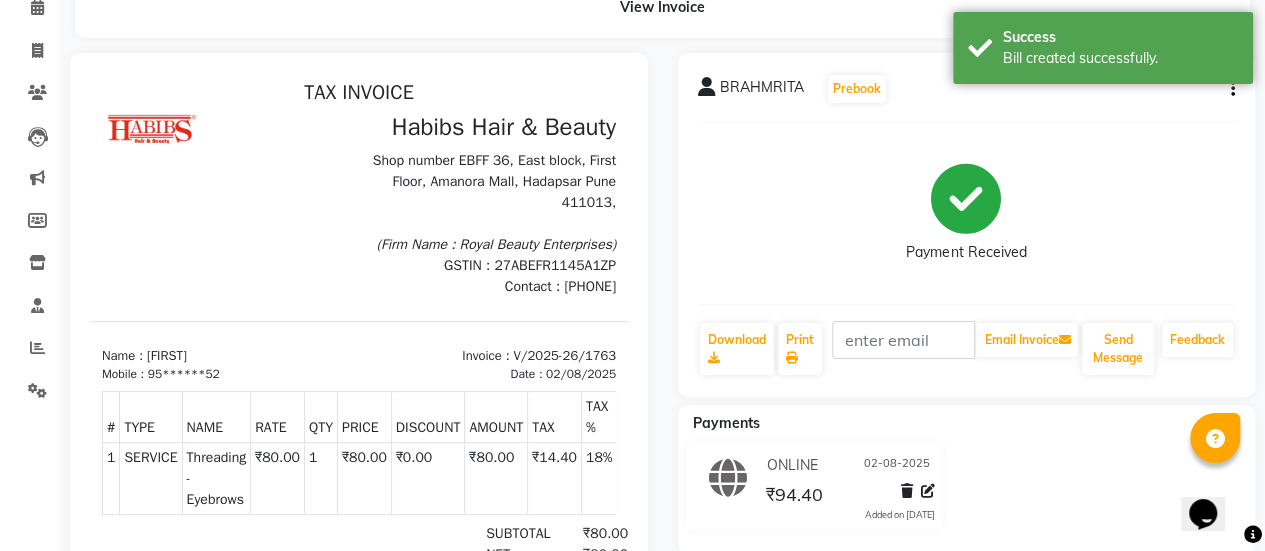 scroll, scrollTop: 0, scrollLeft: 0, axis: both 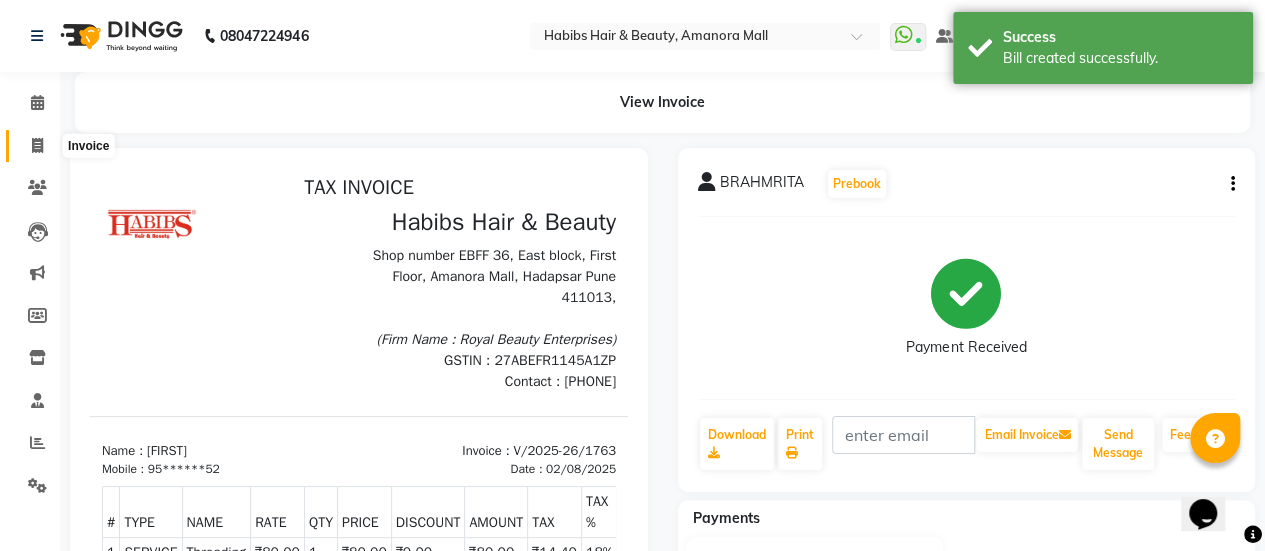click 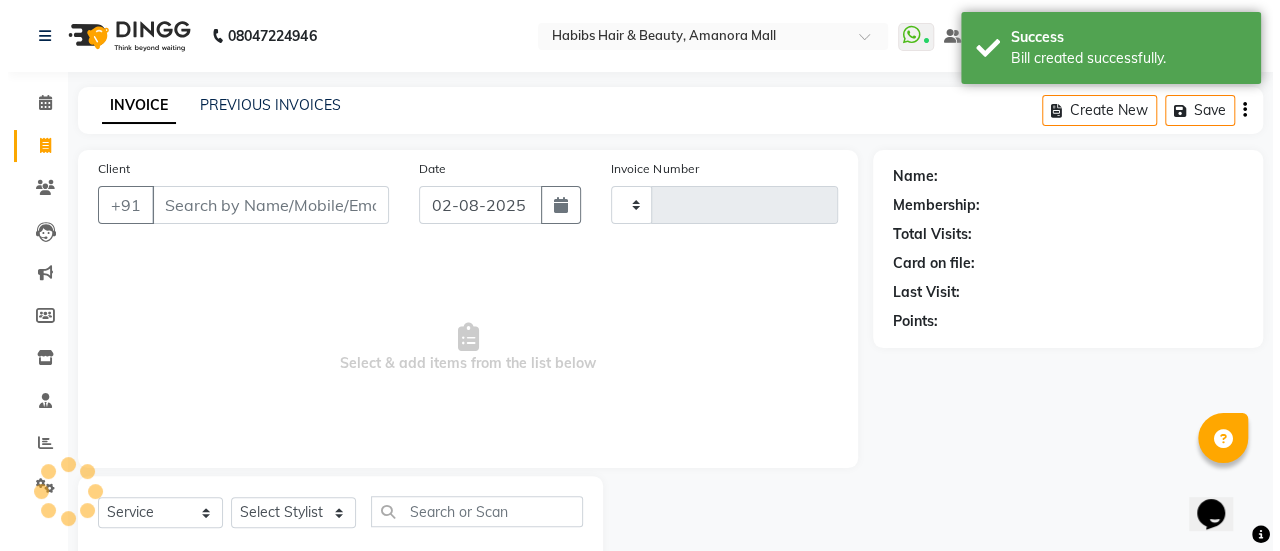 scroll, scrollTop: 49, scrollLeft: 0, axis: vertical 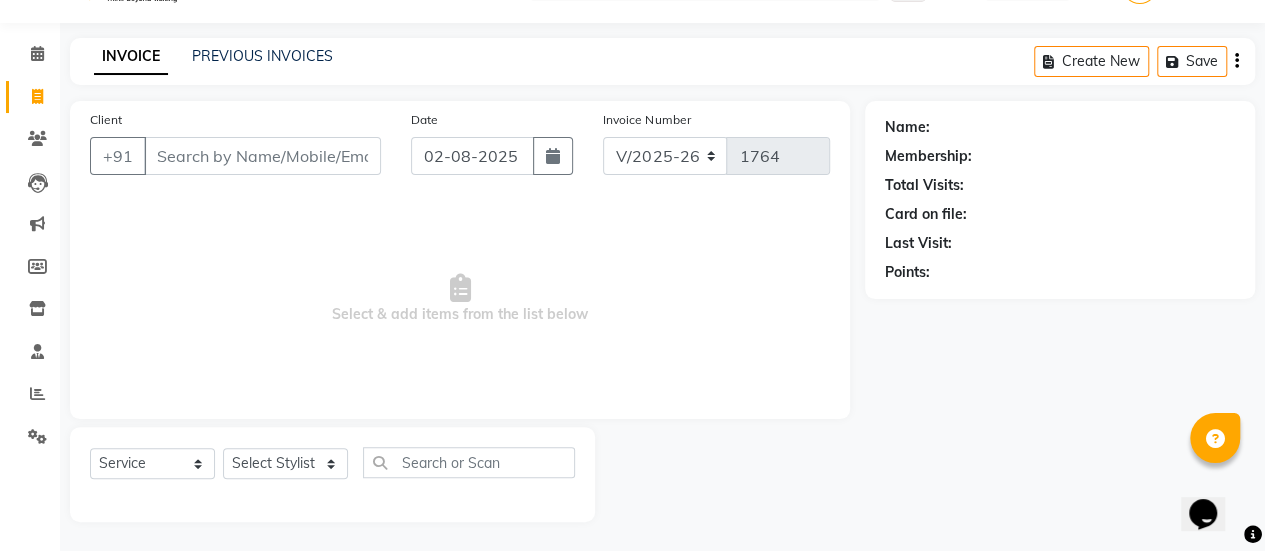 click on "Client" at bounding box center (262, 156) 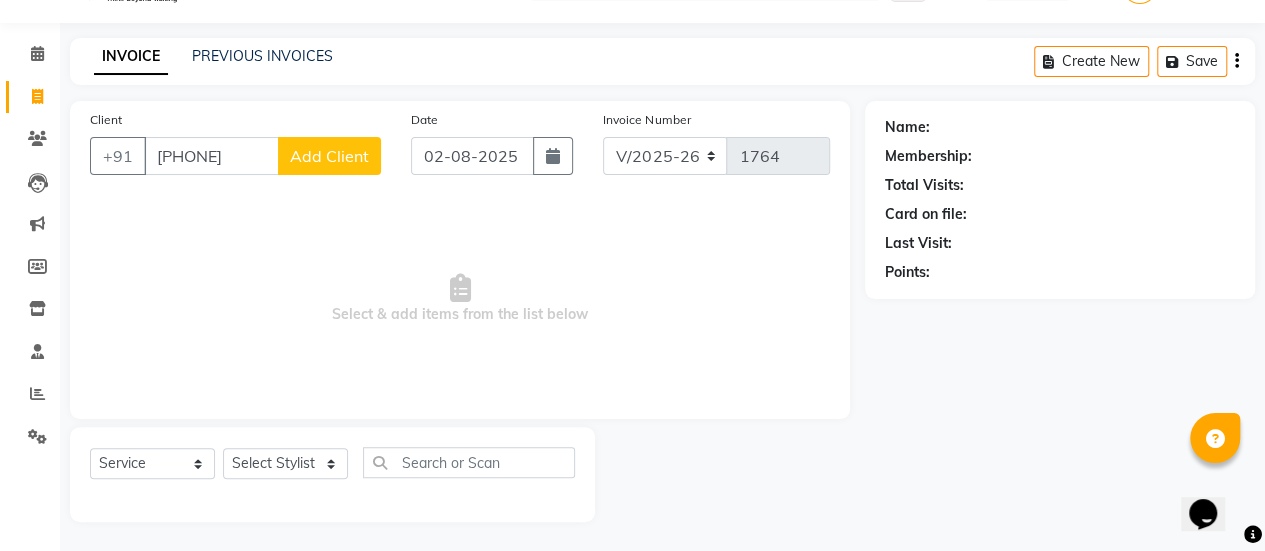 click on "Add Client" 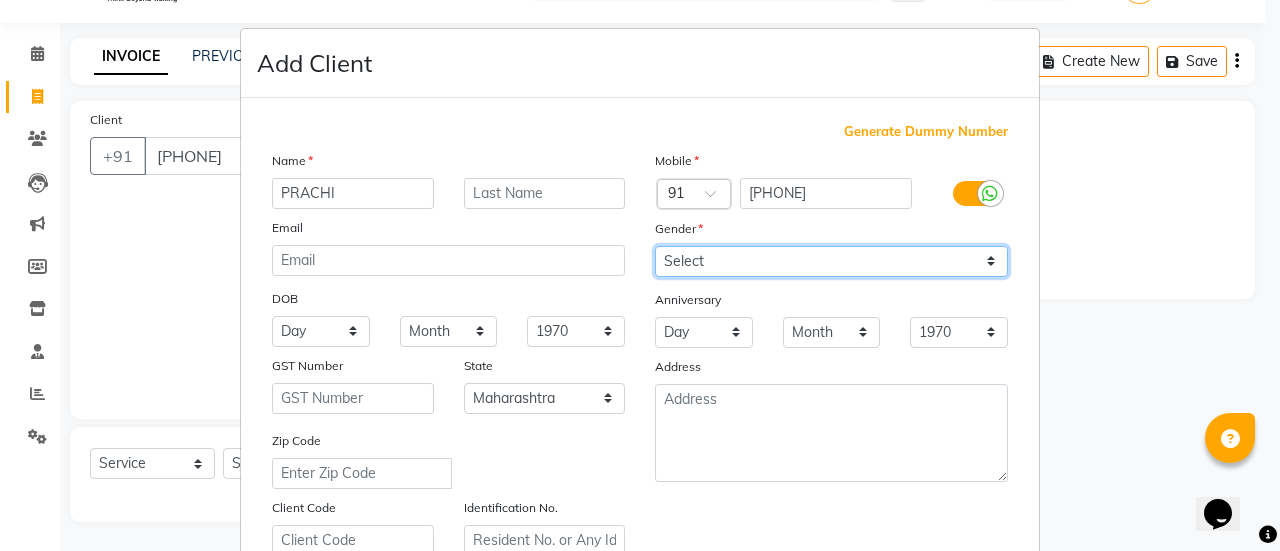 click on "Select Male Female Other Prefer Not To Say" at bounding box center [831, 261] 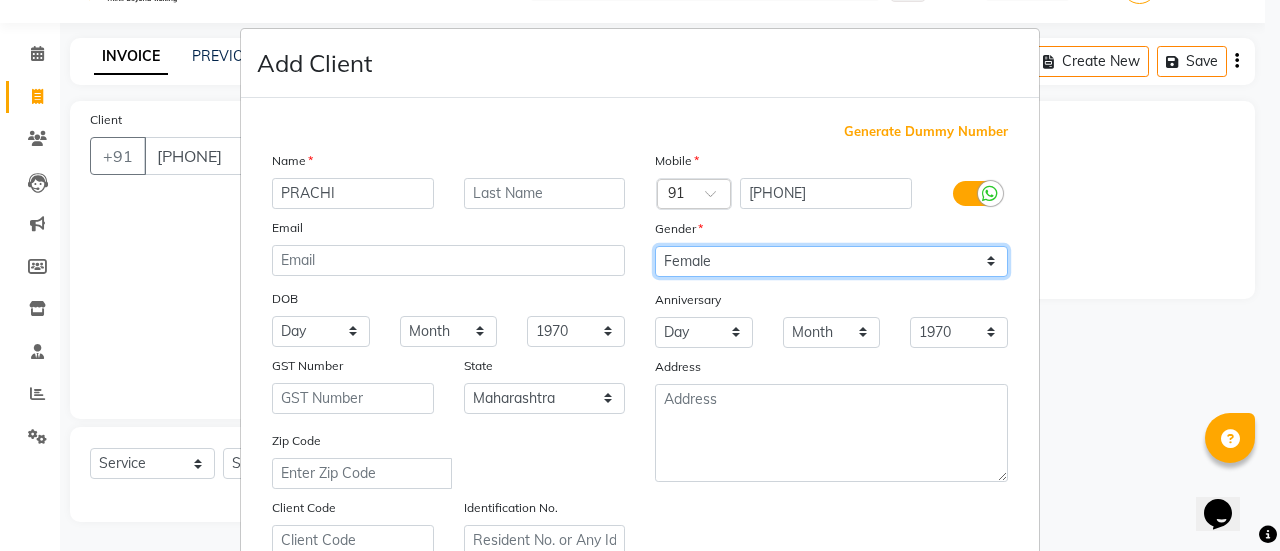 click on "Select Male Female Other Prefer Not To Say" at bounding box center [831, 261] 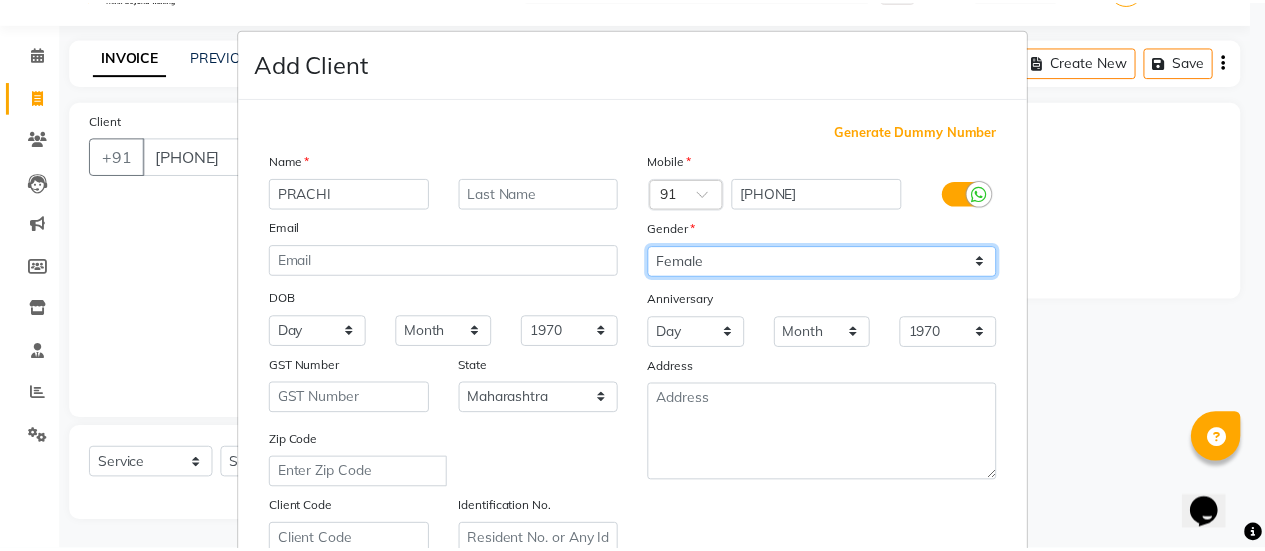 scroll, scrollTop: 368, scrollLeft: 0, axis: vertical 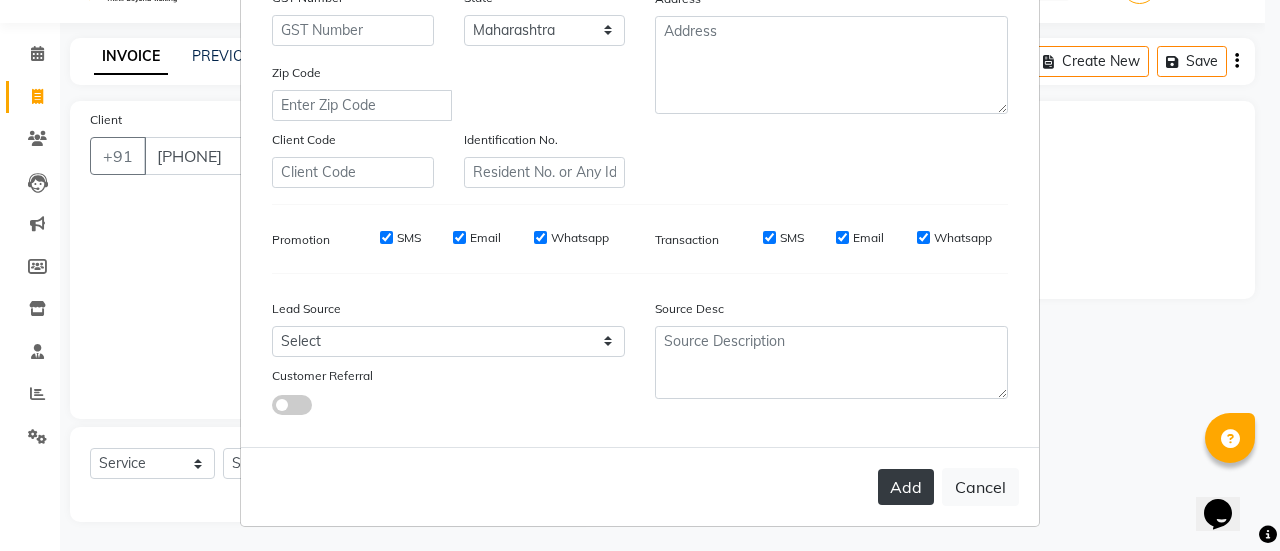 click on "Add" at bounding box center (906, 487) 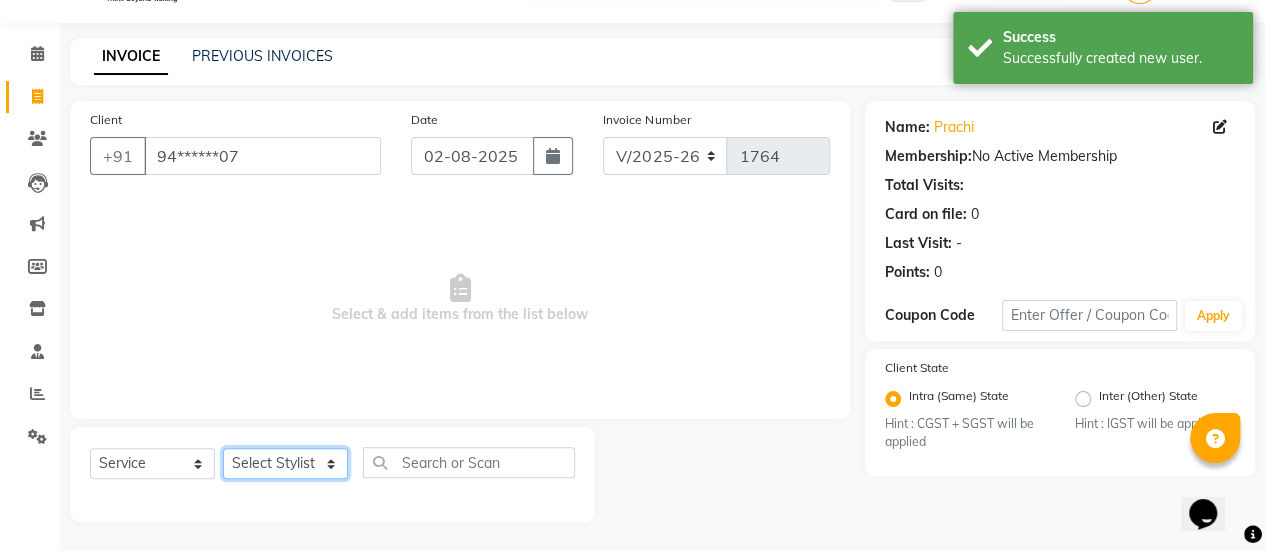 click on "Select Stylist [FIRST] ASAD [FIRST] [FIRST] [FIRST] [FIRST] [FIRST] [FIRST] Manager [FIRST] [FIRST] [FIRST] [FIRST] [FIRST] [FIRST] [FIRST] Haircuts -  Mens Cut And Styling (₹500)  Haircuts -  Womens Cut And Blowdry (₹1)  Haircuts -  Child Cut Boy (₹1)  Haircuts -  Child Cut Girl (₹1)  Hair Cut (₹1)  DANDRUFF TREATMENT SCRUB (₹1)  FLIX CUT (₹1)  HAIR CUT & BEARD TRIM (₹1)  CHILD CUT GIRL (₹1)  SIGNATURE FACIAL (₹6500)  BACK POLISH (₹1)  HAND POLISH (₹2500)  NAIL CUT & FILE (₹250)  Demo (₹1200)  FULL BODY POLISHING (₹5000)  HYDRA FACIAL (₹1)  D TAN FEET (₹1)  FULL HAND D TAN (₹1)  KERATIN (₹1)  BOTOX (₹1)  HIGHT LIGHT CROWN (₹1)  GLOBAL MENS (₹1)  NANOPIASTY  (₹1)  WAXING (₹1)  MEKUP WOMENS (₹1)  MEKUP MENS (₹1)  SARI DRAPING (₹1)  HAIR STYLE (₹1)  O3+ FACE WASH (₹1)  O3+ VITAMIN C SERUM (₹1)  Blowdry  -  Wash And Blast Dry (₹300)  Root touchup (₹1500)" 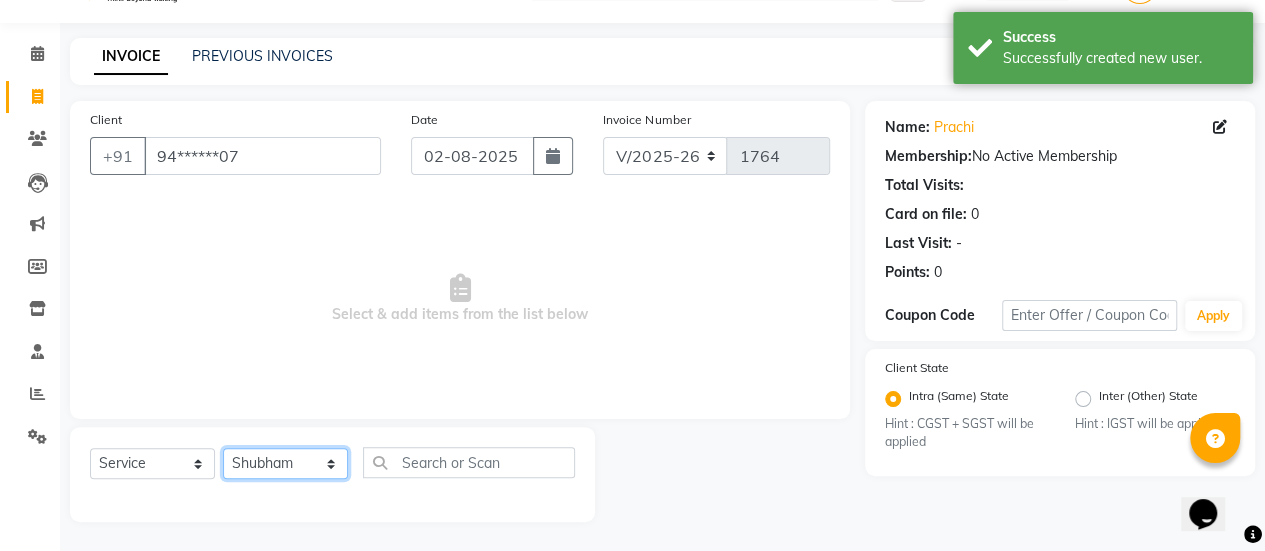 click on "Select Stylist [FIRST] ASAD [FIRST] [FIRST] [FIRST] [FIRST] [FIRST] [FIRST] Manager [FIRST] [FIRST] [FIRST] [FIRST] [FIRST] [FIRST] [FIRST] Haircuts -  Mens Cut And Styling (₹500)  Haircuts -  Womens Cut And Blowdry (₹1)  Haircuts -  Child Cut Boy (₹1)  Haircuts -  Child Cut Girl (₹1)  Hair Cut (₹1)  DANDRUFF TREATMENT SCRUB (₹1)  FLIX CUT (₹1)  HAIR CUT & BEARD TRIM (₹1)  CHILD CUT GIRL (₹1)  SIGNATURE FACIAL (₹6500)  BACK POLISH (₹1)  HAND POLISH (₹2500)  NAIL CUT & FILE (₹250)  Demo (₹1200)  FULL BODY POLISHING (₹5000)  HYDRA FACIAL (₹1)  D TAN FEET (₹1)  FULL HAND D TAN (₹1)  KERATIN (₹1)  BOTOX (₹1)  HIGHT LIGHT CROWN (₹1)  GLOBAL MENS (₹1)  NANOPIASTY  (₹1)  WAXING (₹1)  MEKUP WOMENS (₹1)  MEKUP MENS (₹1)  SARI DRAPING (₹1)  HAIR STYLE (₹1)  O3+ FACE WASH (₹1)  O3+ VITAMIN C SERUM (₹1)  Blowdry  -  Wash And Blast Dry (₹300)  Root touchup (₹1500)" 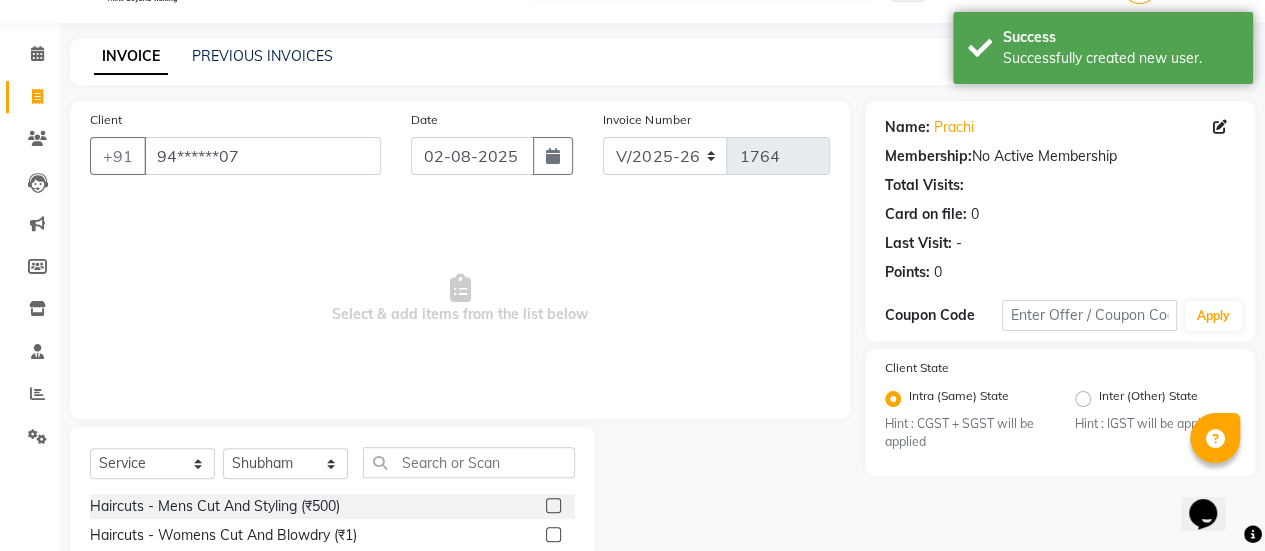 click 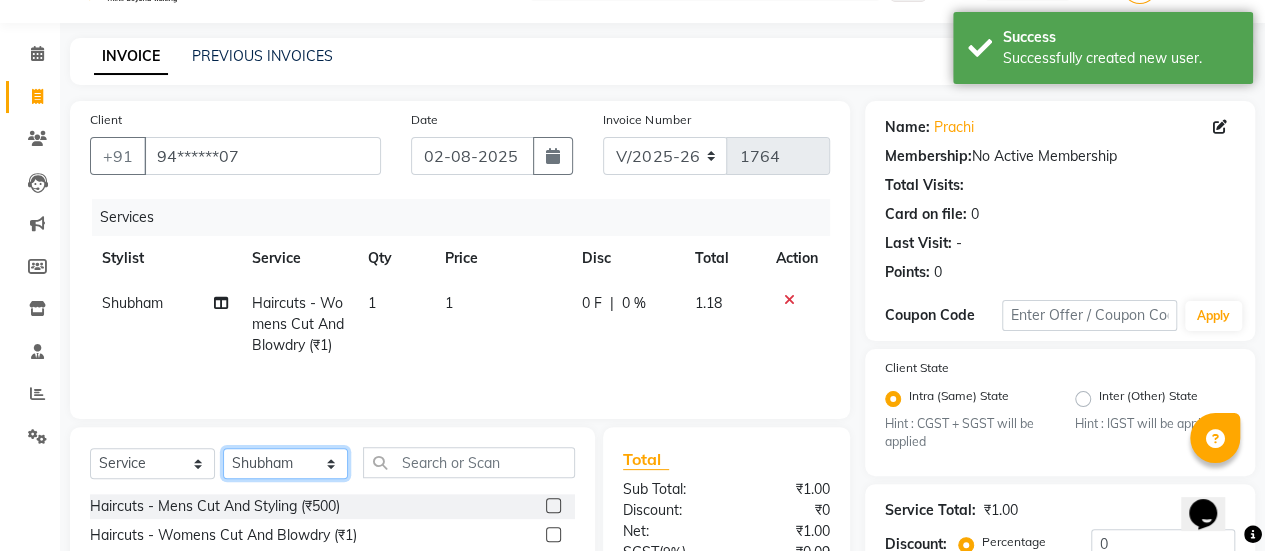 click on "Select Stylist [FIRST] ASAD [FIRST] [FIRST] [FIRST] [FIRST] [FIRST] [FIRST] Manager [FIRST] [FIRST] [FIRST] [FIRST] [FIRST] [FIRST] [FIRST] Haircuts -  Mens Cut And Styling (₹500)  Haircuts -  Womens Cut And Blowdry (₹1)  Haircuts -  Child Cut Boy (₹1)  Haircuts -  Child Cut Girl (₹1)  Hair Cut (₹1)  DANDRUFF TREATMENT SCRUB (₹1)  FLIX CUT (₹1)  HAIR CUT & BEARD TRIM (₹1)  CHILD CUT GIRL (₹1)  SIGNATURE FACIAL (₹6500)  BACK POLISH (₹1)  HAND POLISH (₹2500)  NAIL CUT & FILE (₹250)  Demo (₹1200)  FULL BODY POLISHING (₹5000)  HYDRA FACIAL (₹1)  D TAN FEET (₹1)  FULL HAND D TAN (₹1)  KERATIN (₹1)  BOTOX (₹1)  HIGHT LIGHT CROWN (₹1)  GLOBAL MENS (₹1)  NANOPIASTY  (₹1)  WAXING (₹1)  MEKUP WOMENS (₹1)  MEKUP MENS (₹1)  SARI DRAPING (₹1)  HAIR STYLE (₹1)  O3+ FACE WASH (₹1)  O3+ VITAMIN C SERUM (₹1)  Blowdry  -  Wash And Blast Dry (₹300)  Root touchup (₹1500)" 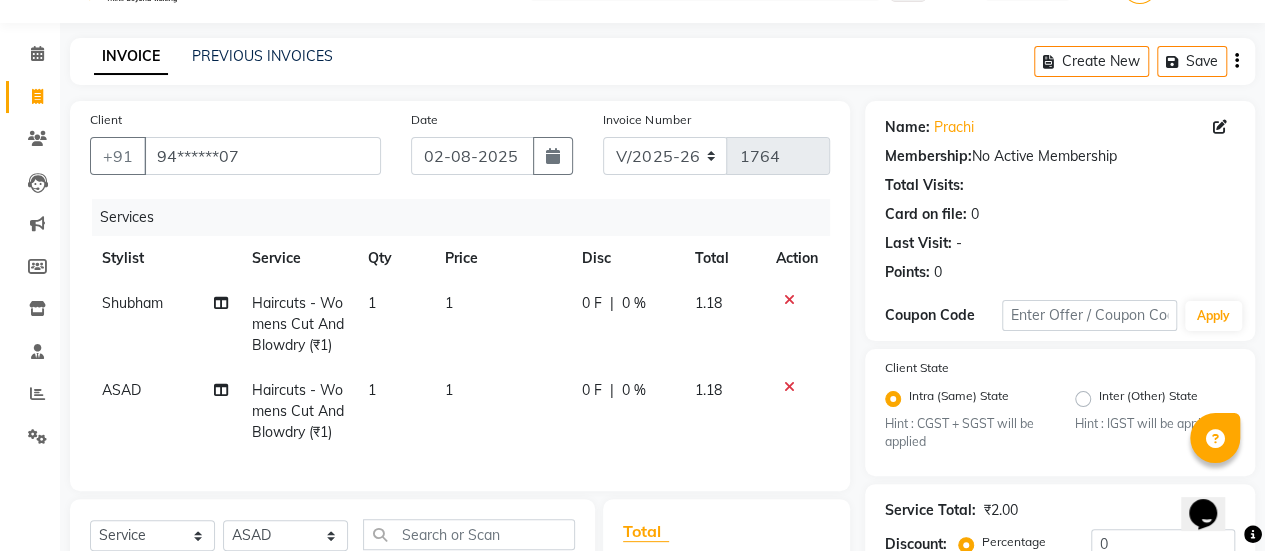 click on "1" 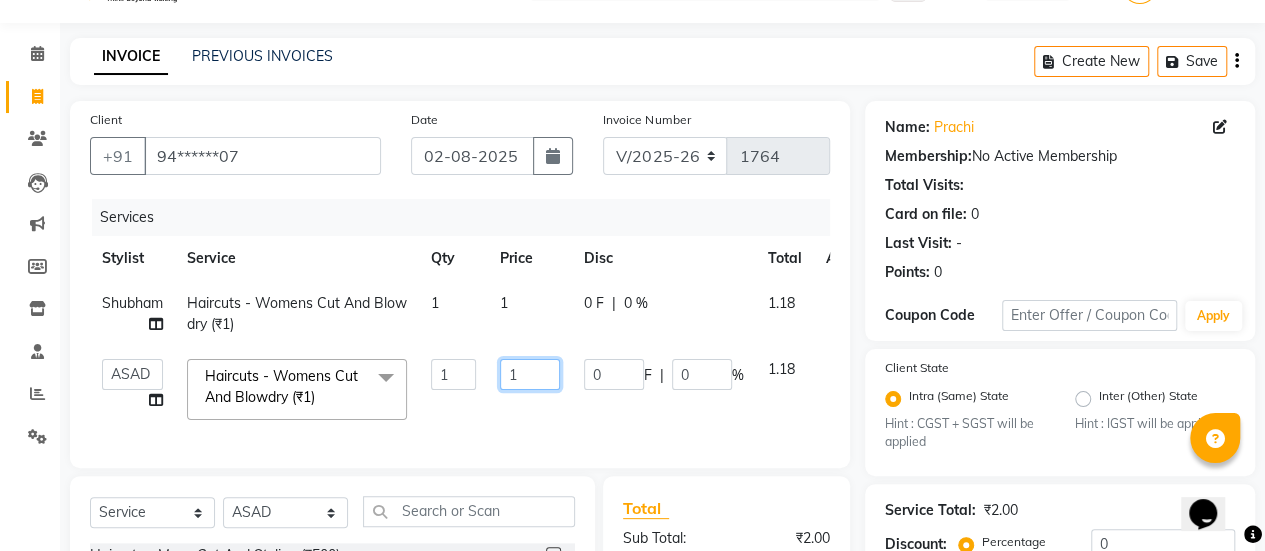 click on "1" 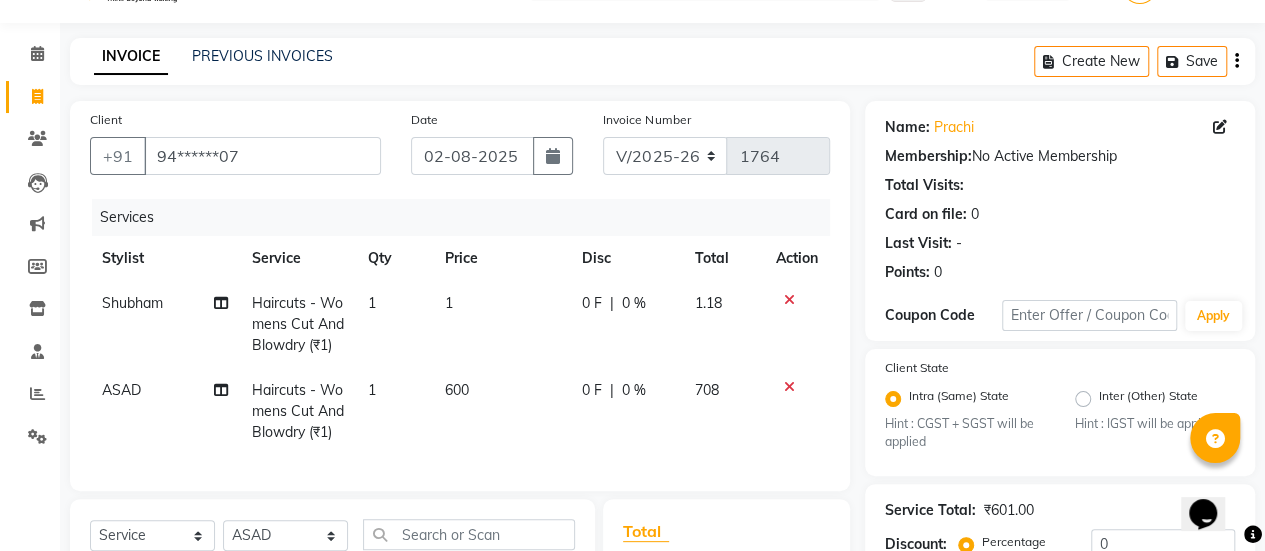 click on "1" 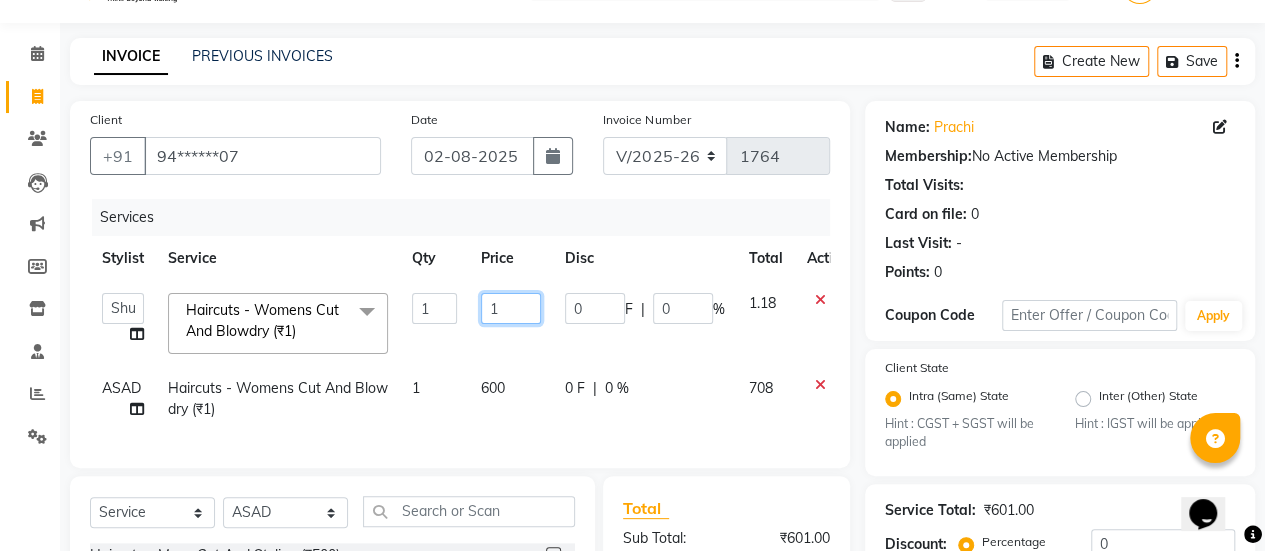 click on "1" 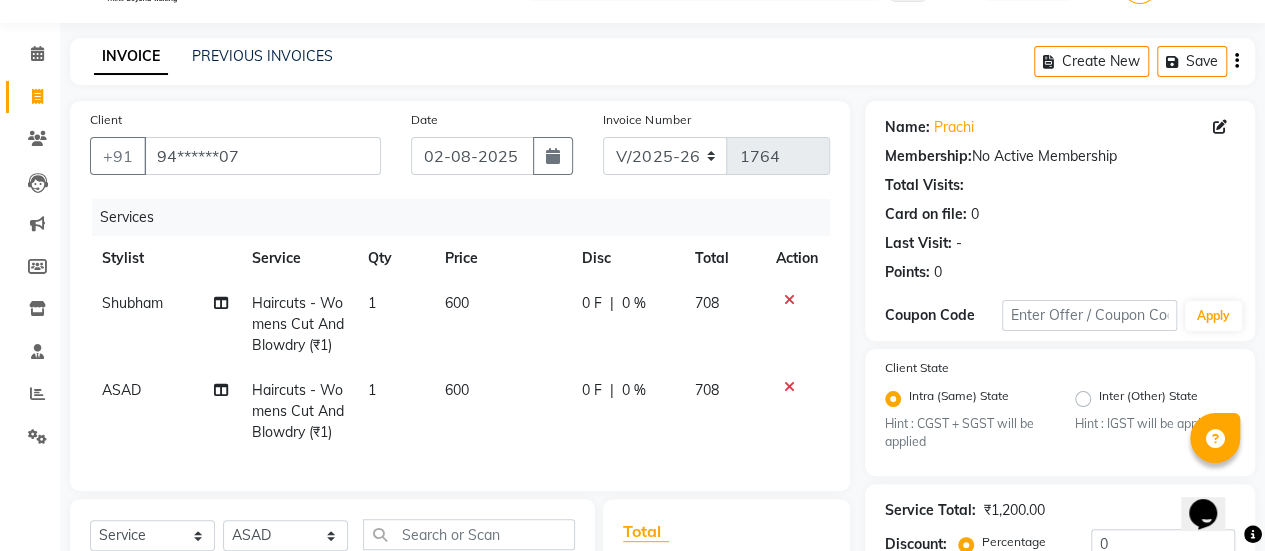 click on "[FIRST] Haircuts -  Womens Cut And Blowdry (₹1) 1 600 0 F | 0 % 708" 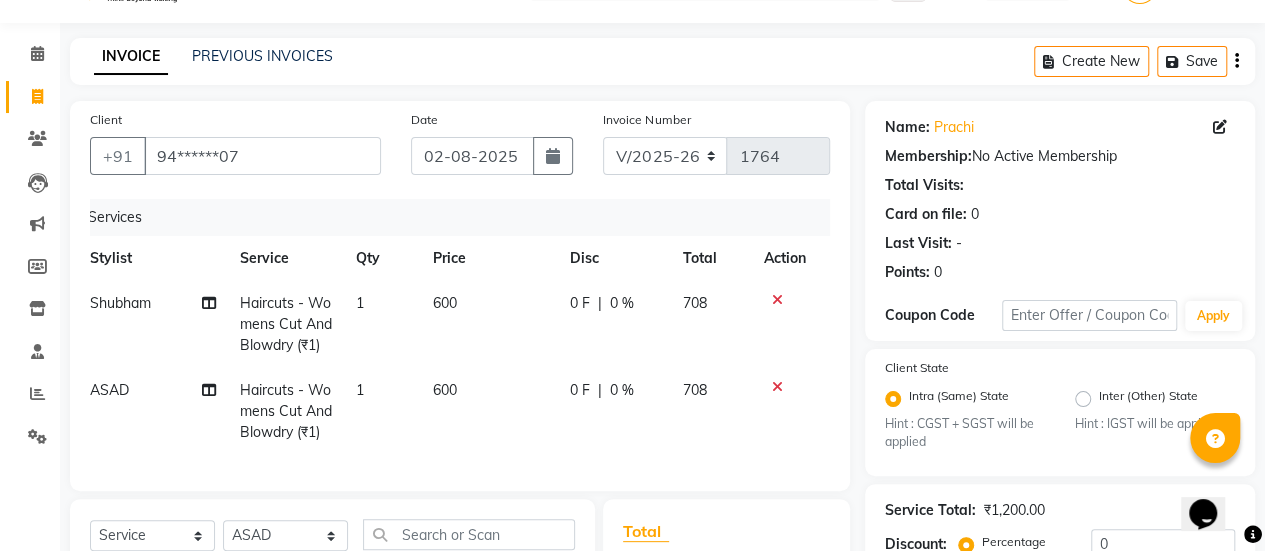 scroll, scrollTop: 0, scrollLeft: 14, axis: horizontal 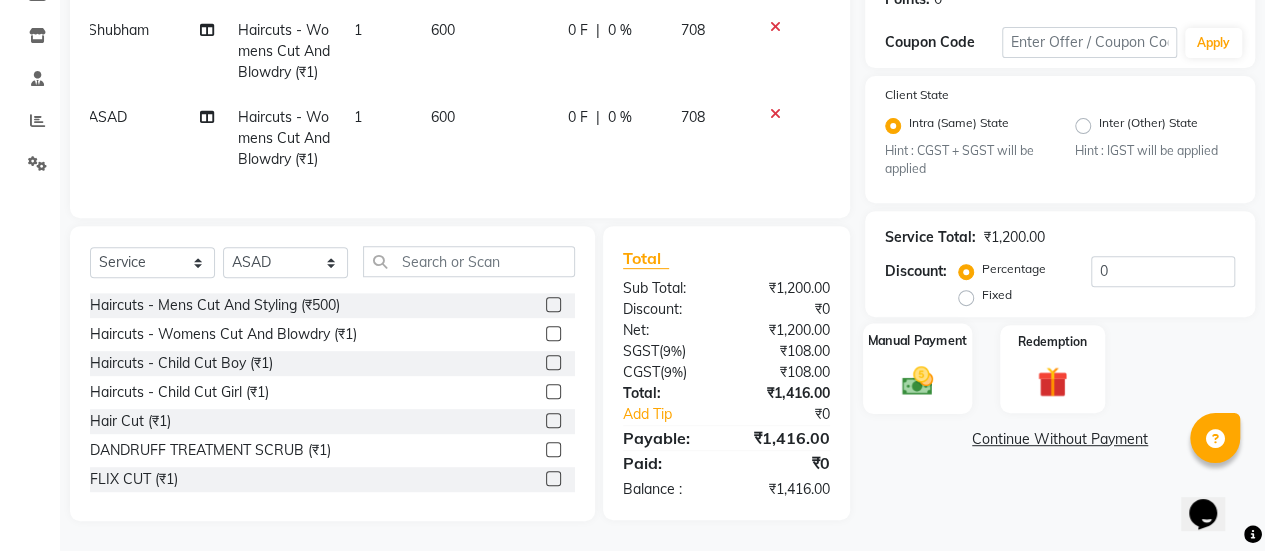 click 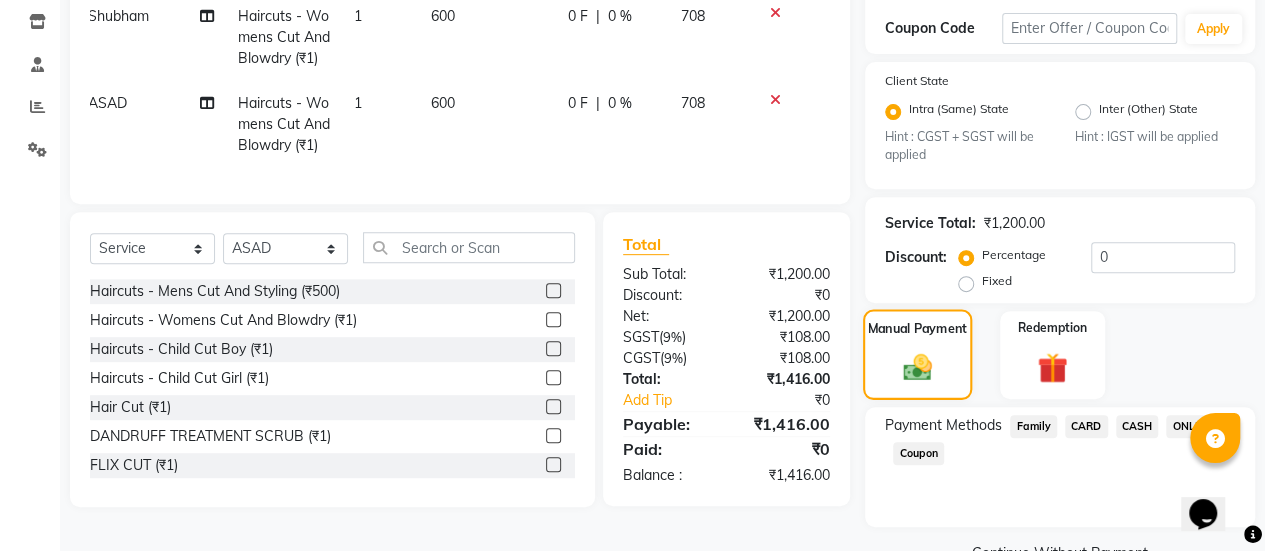 scroll, scrollTop: 382, scrollLeft: 0, axis: vertical 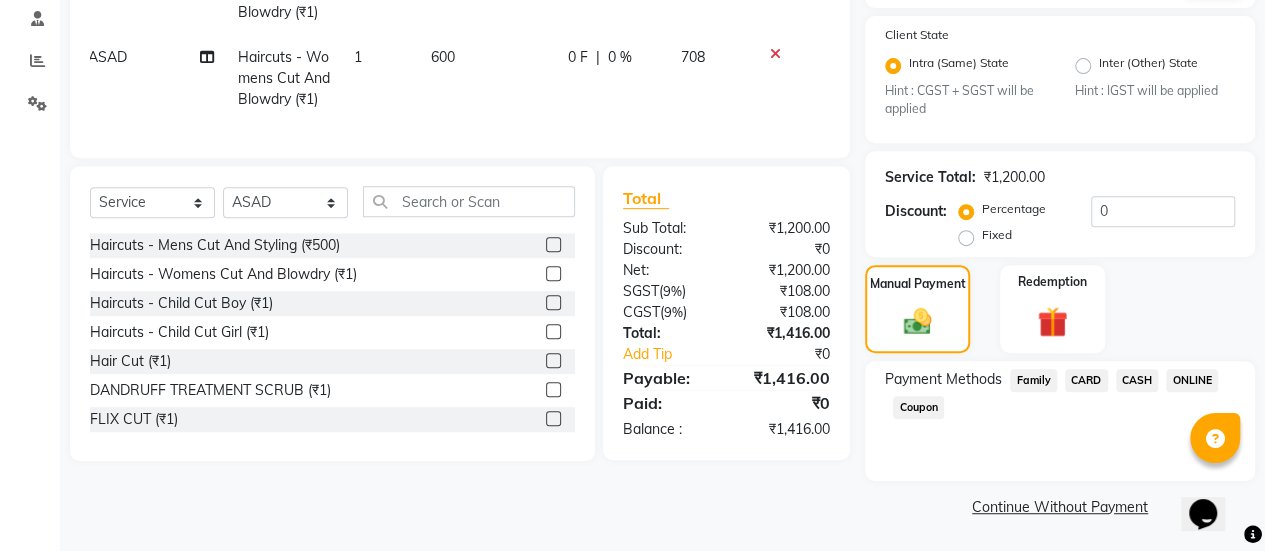 click on "CARD" 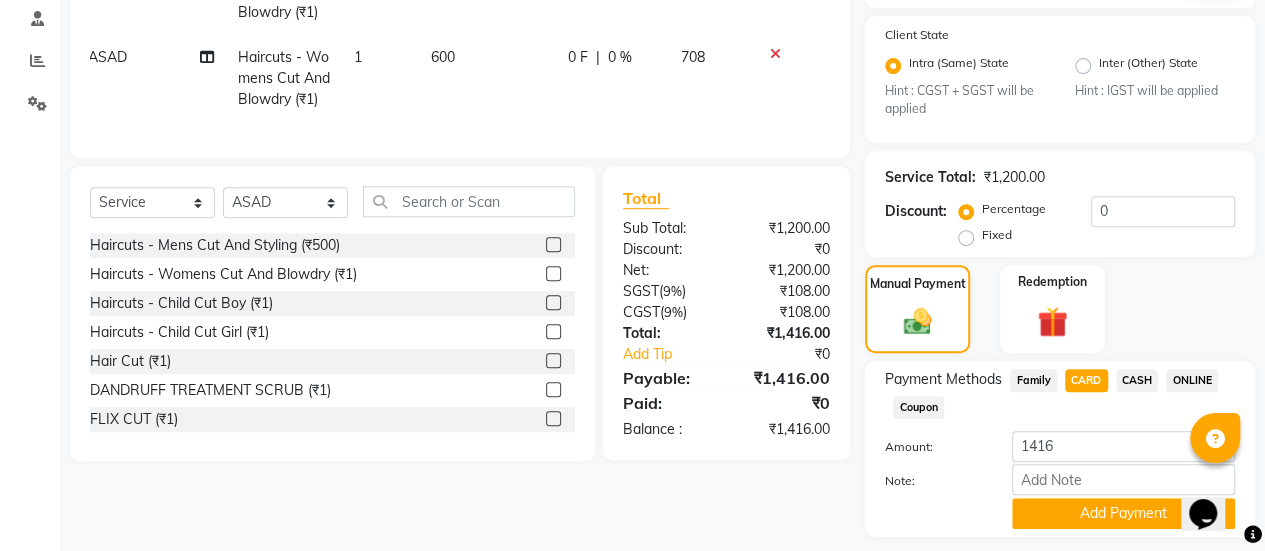 scroll, scrollTop: 438, scrollLeft: 0, axis: vertical 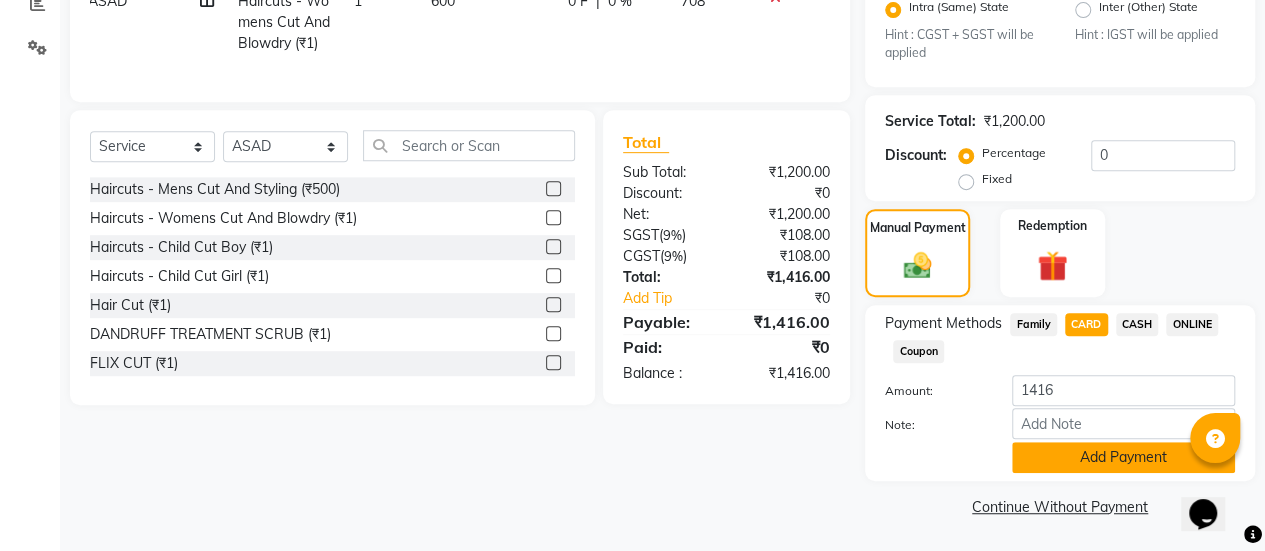 click on "Add Payment" 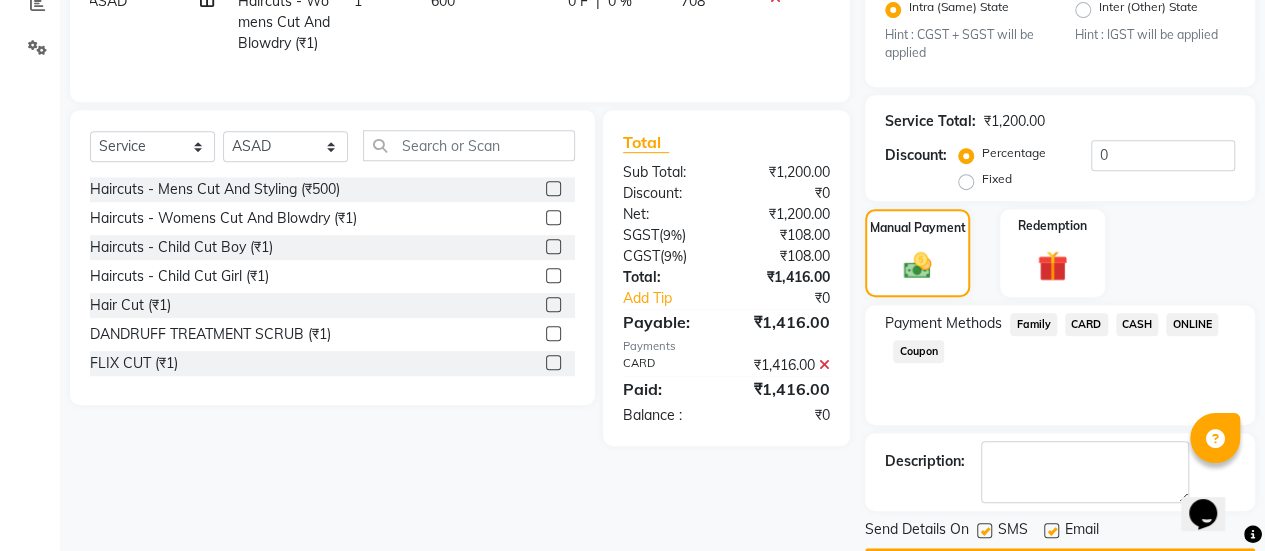 scroll, scrollTop: 493, scrollLeft: 0, axis: vertical 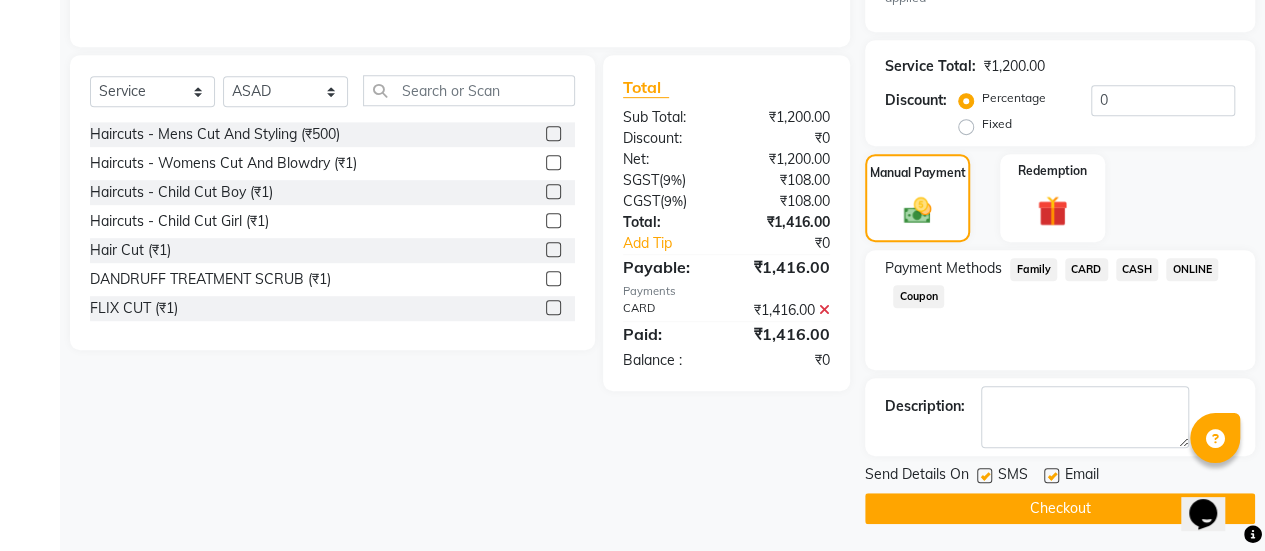 click 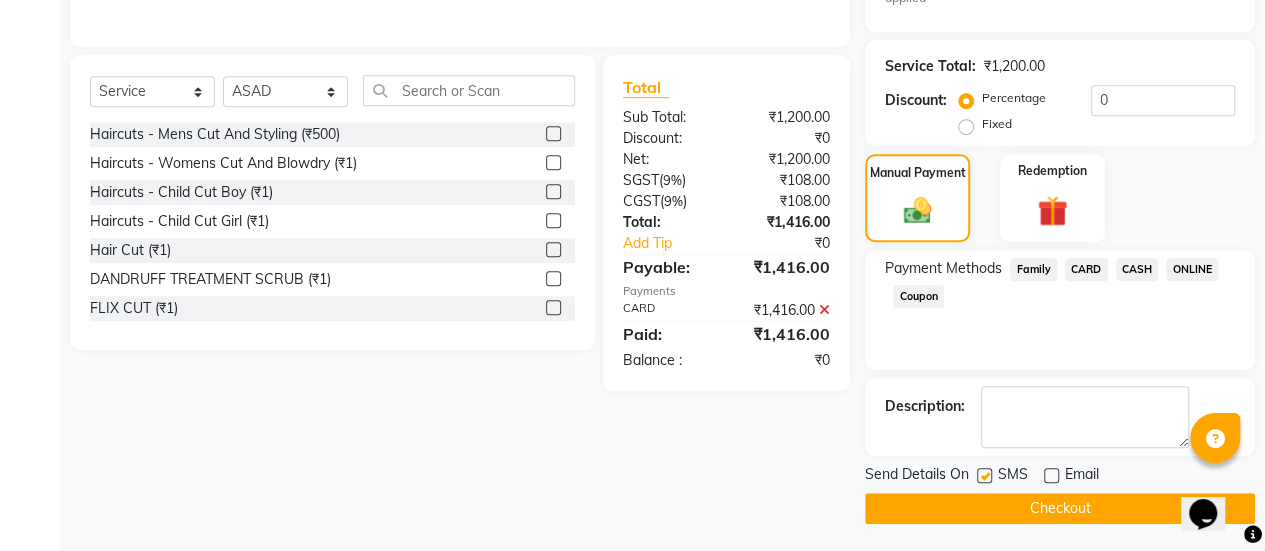 click on "Checkout" 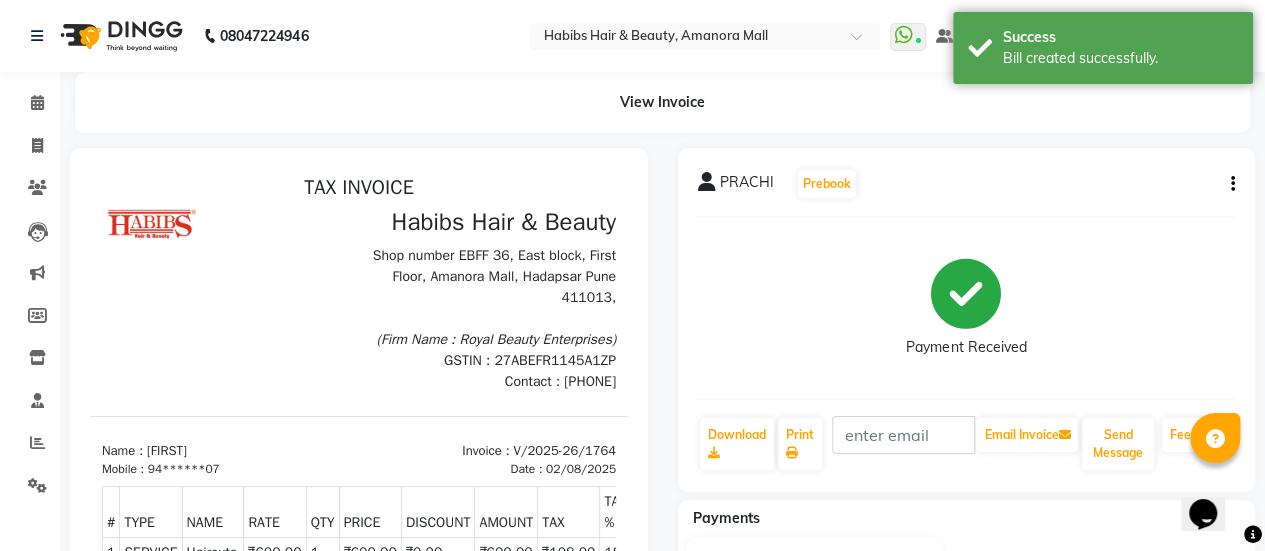 scroll, scrollTop: 0, scrollLeft: 0, axis: both 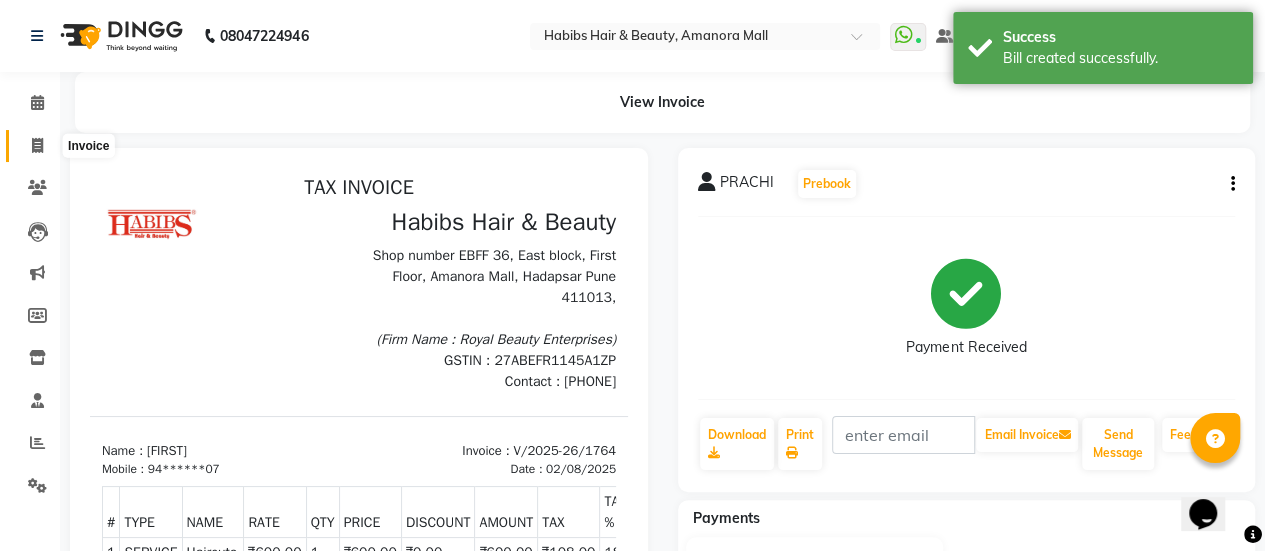click 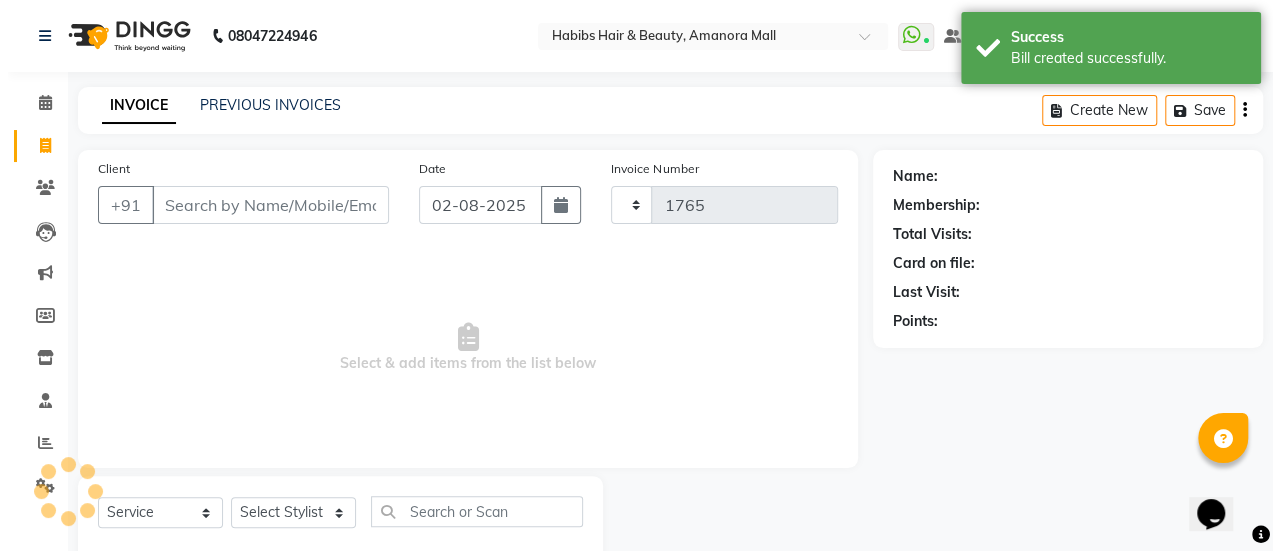 scroll, scrollTop: 49, scrollLeft: 0, axis: vertical 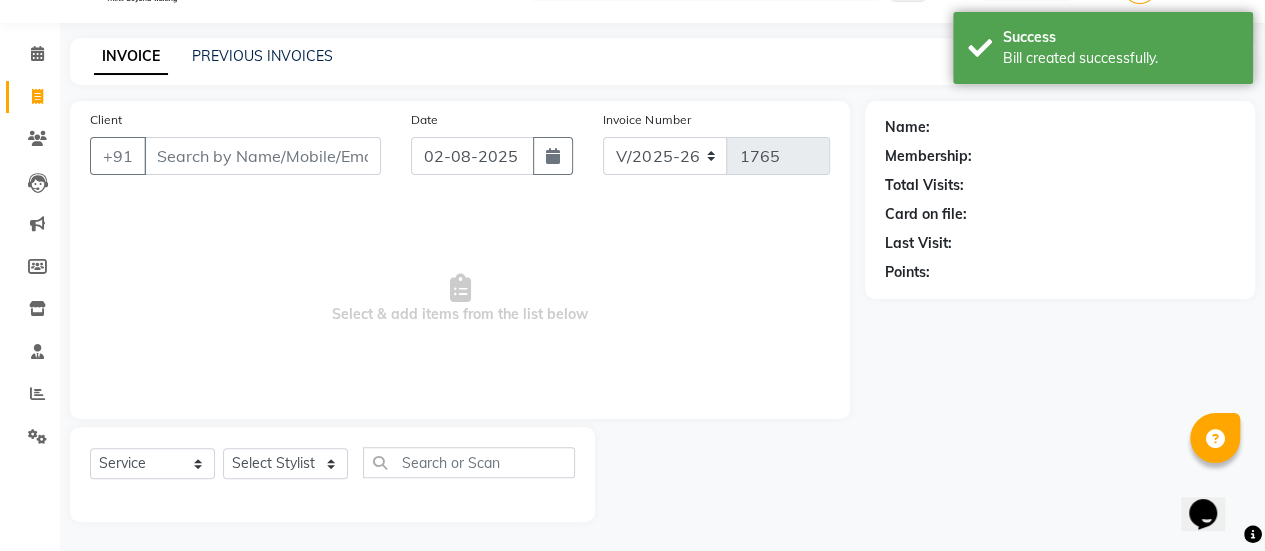 click on "Client" at bounding box center [262, 156] 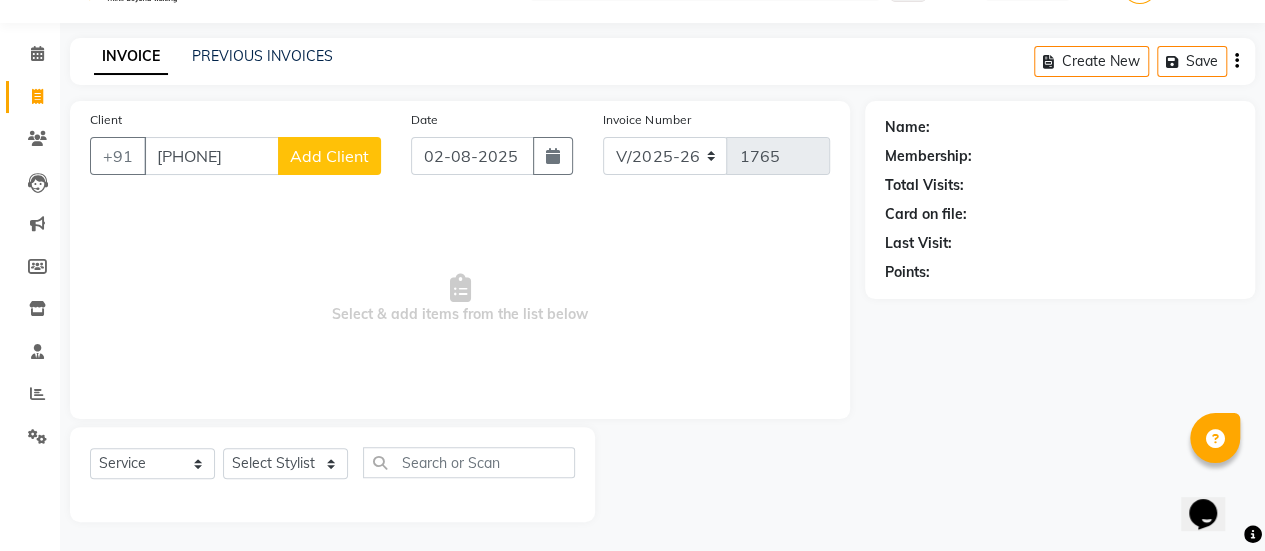 click on "Add Client" 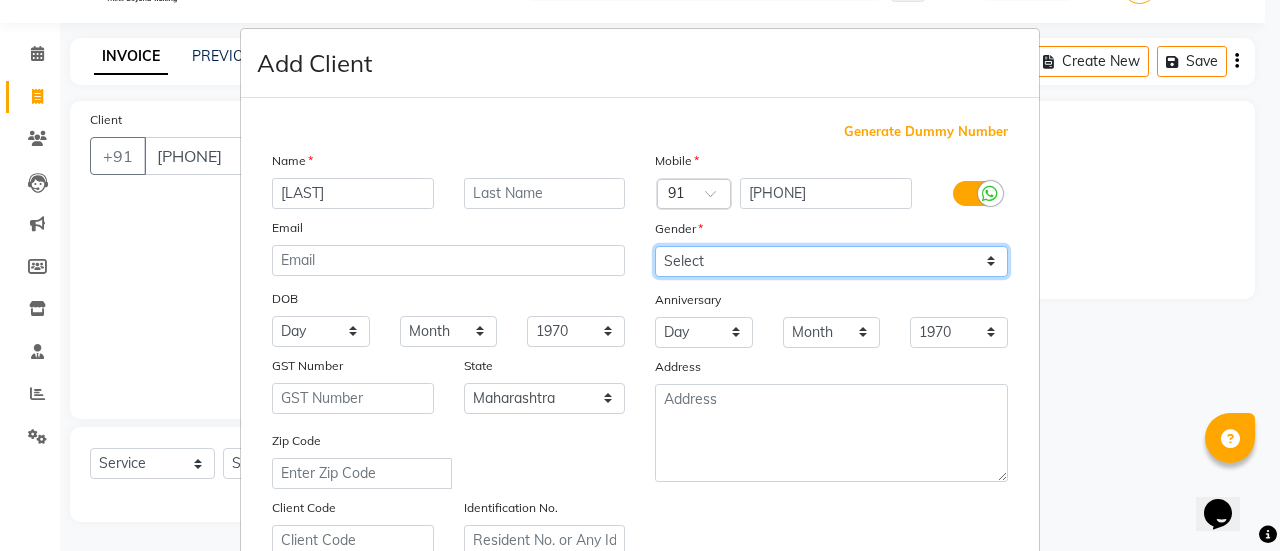 click on "Select Male Female Other Prefer Not To Say" at bounding box center [831, 261] 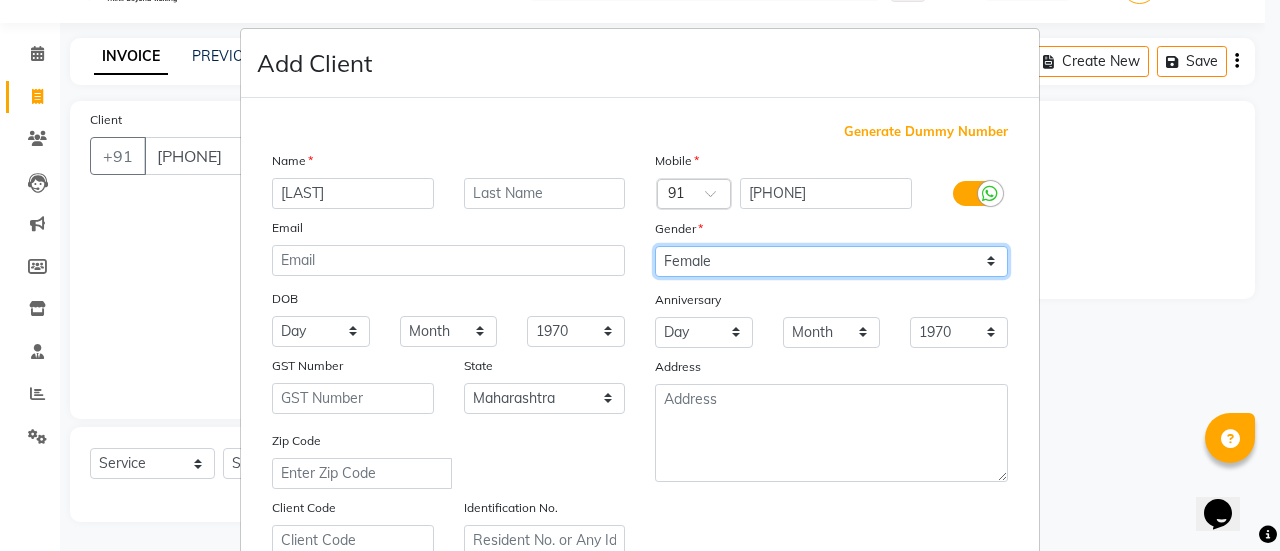 click on "Select Male Female Other Prefer Not To Say" at bounding box center (831, 261) 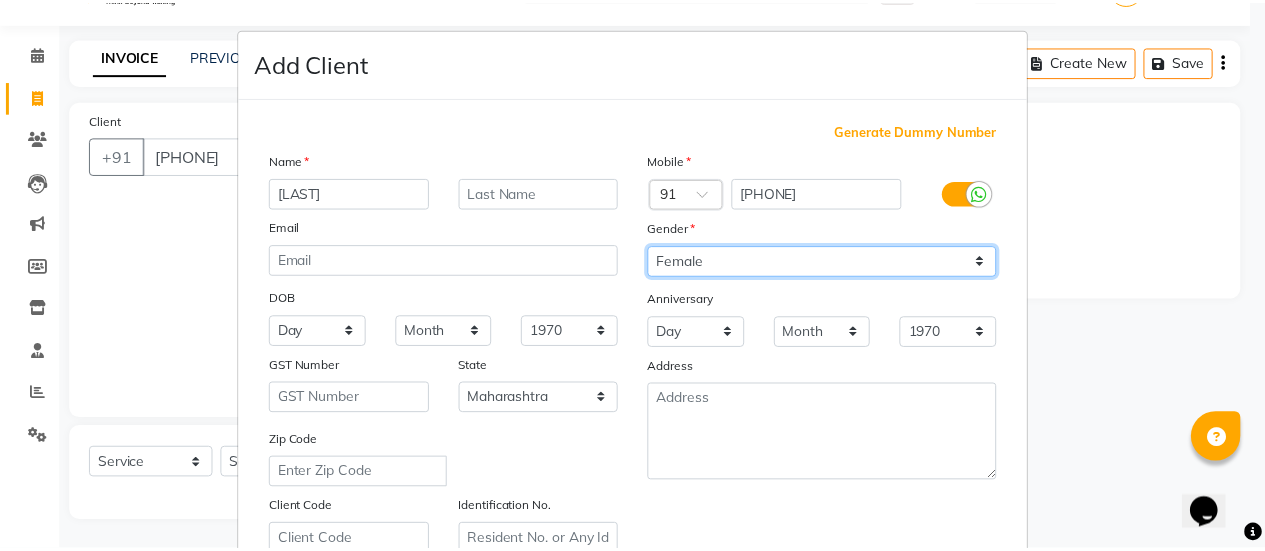 scroll, scrollTop: 368, scrollLeft: 0, axis: vertical 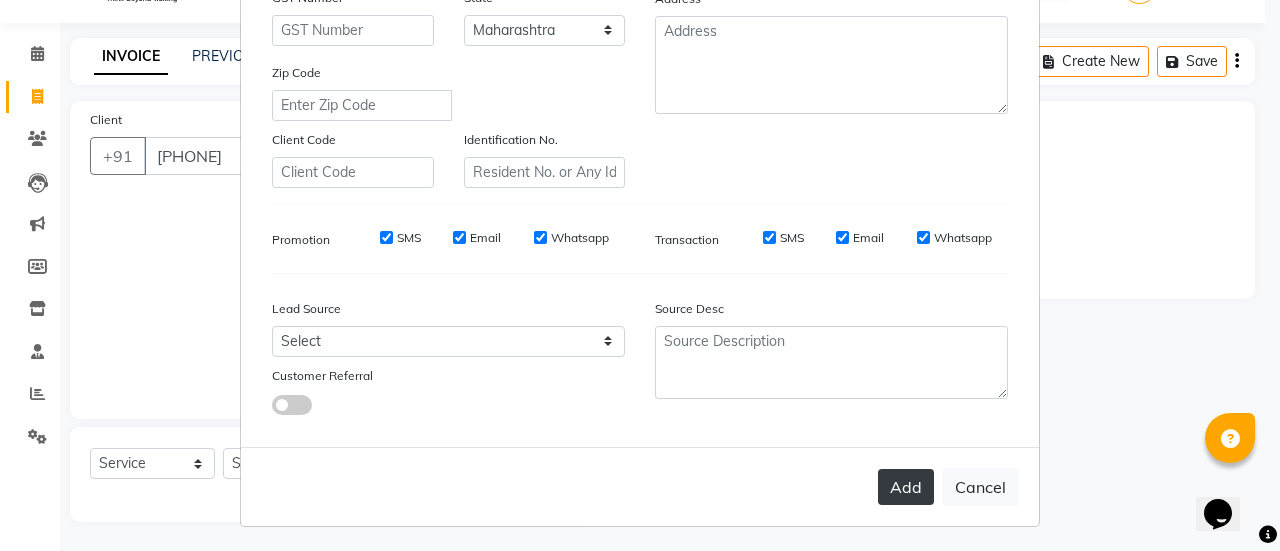 click on "Add" at bounding box center (906, 487) 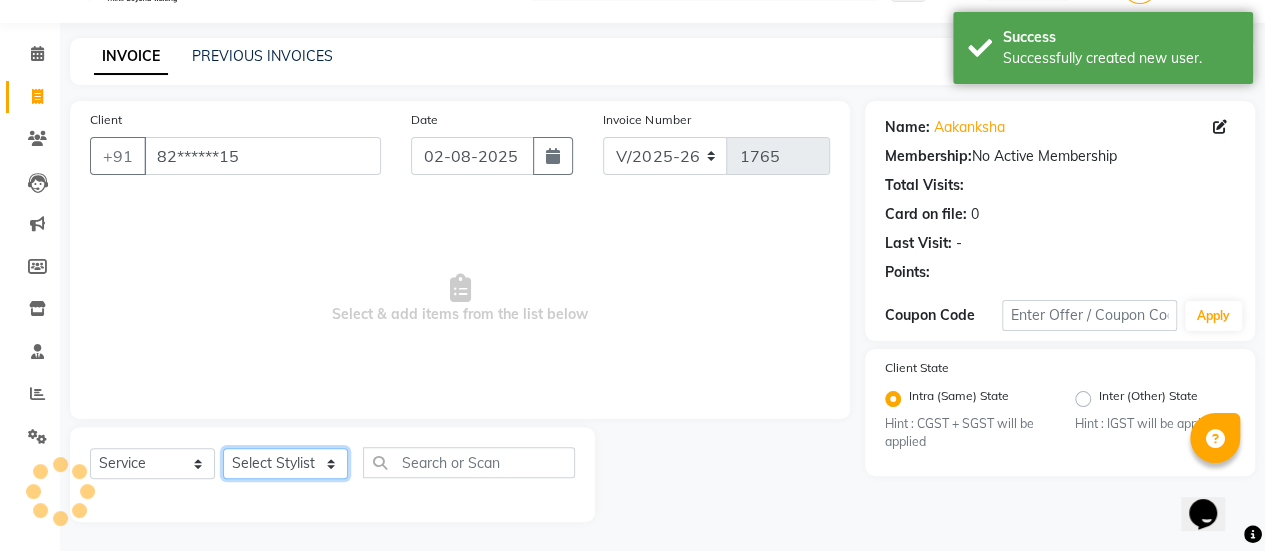 click on "Select Stylist [FIRST] ASAD [FIRST] [FIRST] [FIRST] [FIRST] [FIRST] [FIRST] Manager [FIRST] [FIRST] [FIRST] [FIRST] [FIRST] [FIRST] [FIRST] Haircuts -  Mens Cut And Styling (₹500)  Haircuts -  Womens Cut And Blowdry (₹1)  Haircuts -  Child Cut Boy (₹1)  Haircuts -  Child Cut Girl (₹1)  Hair Cut (₹1)  DANDRUFF TREATMENT SCRUB (₹1)  FLIX CUT (₹1)  HAIR CUT & BEARD TRIM (₹1)  CHILD CUT GIRL (₹1)  SIGNATURE FACIAL (₹6500)  BACK POLISH (₹1)  HAND POLISH (₹2500)  NAIL CUT & FILE (₹250)  Demo (₹1200)  FULL BODY POLISHING (₹5000)  HYDRA FACIAL (₹1)  D TAN FEET (₹1)  FULL HAND D TAN (₹1)  KERATIN (₹1)  BOTOX (₹1)  HIGHT LIGHT CROWN (₹1)  GLOBAL MENS (₹1)  NANOPIASTY  (₹1)  WAXING (₹1)  MEKUP WOMENS (₹1)  MEKUP MENS (₹1)  SARI DRAPING (₹1)  HAIR STYLE (₹1)  O3+ FACE WASH (₹1)  O3+ VITAMIN C SERUM (₹1)  Blowdry  -  Wash And Blast Dry (₹300)  Root touchup (₹1500)" 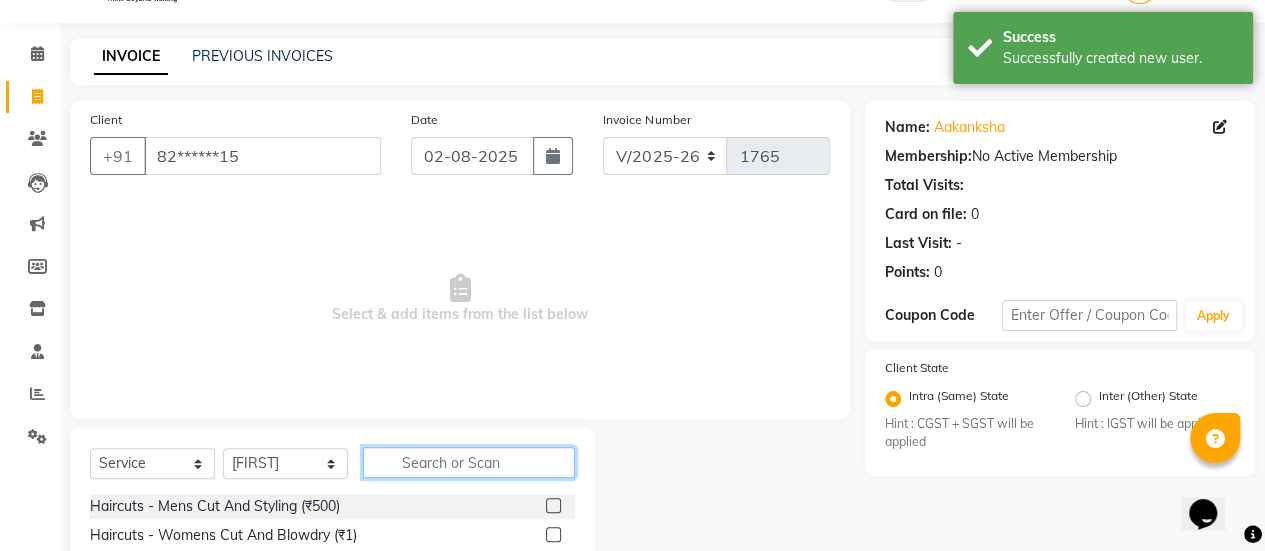 click 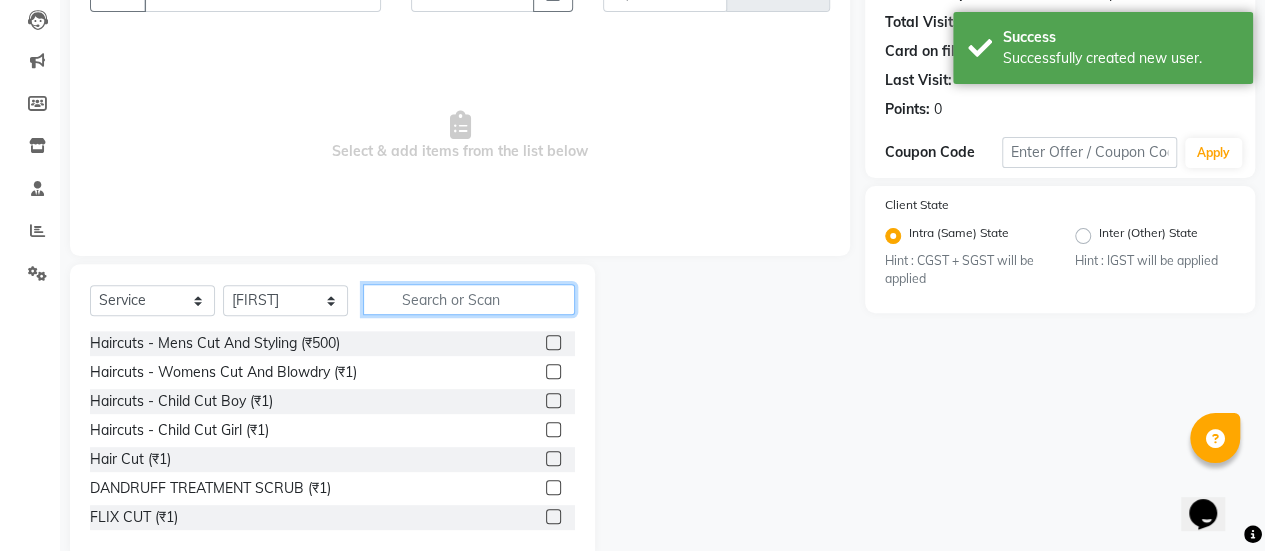 scroll, scrollTop: 213, scrollLeft: 0, axis: vertical 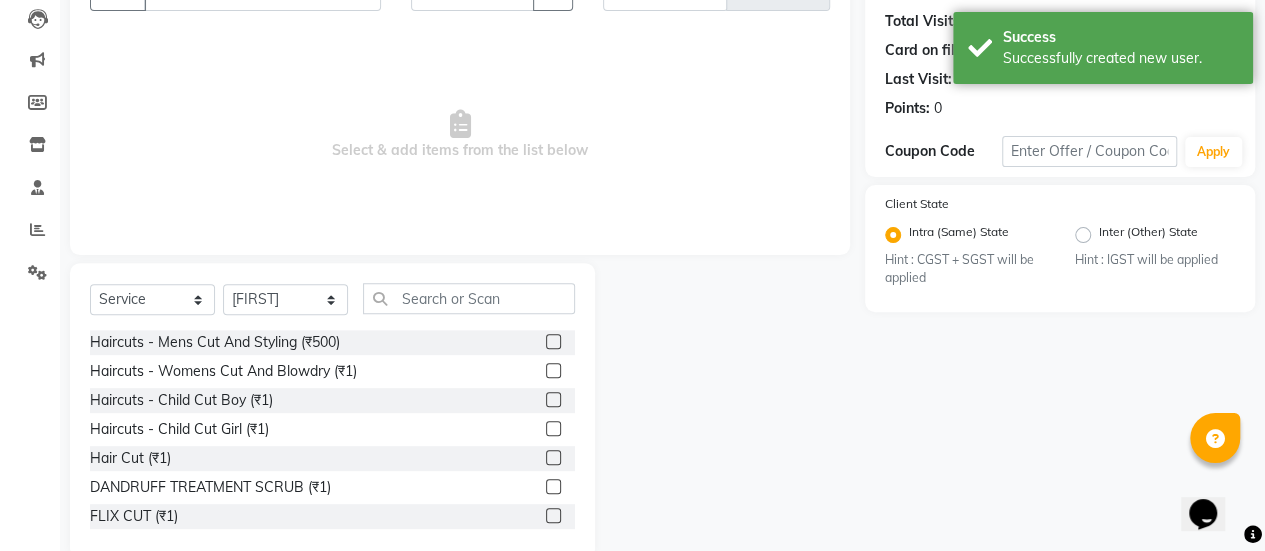 click 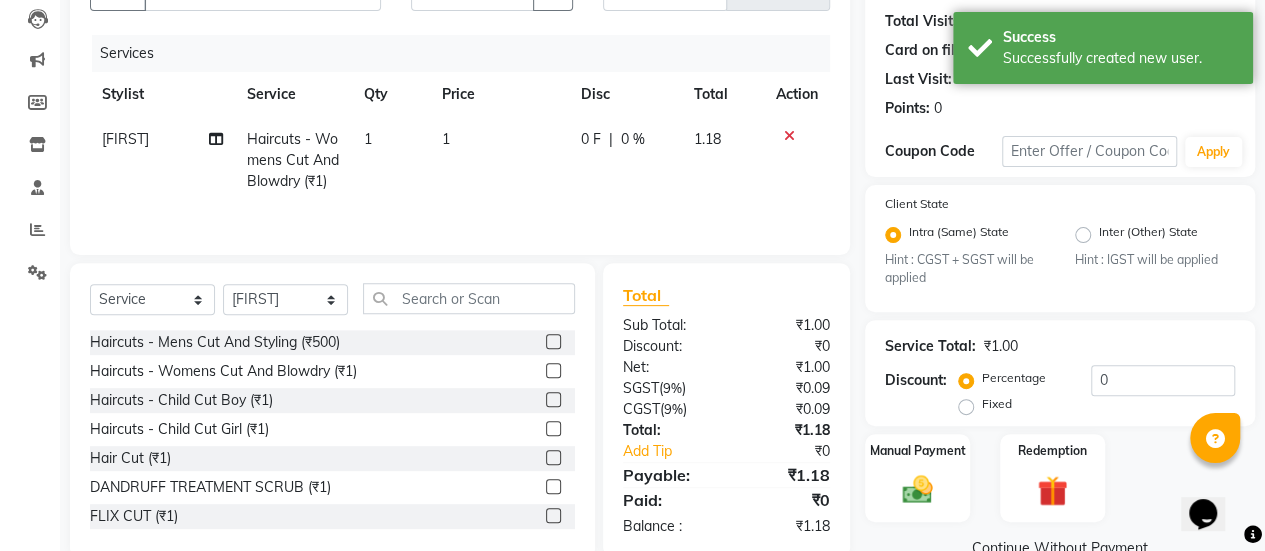 click on "1" 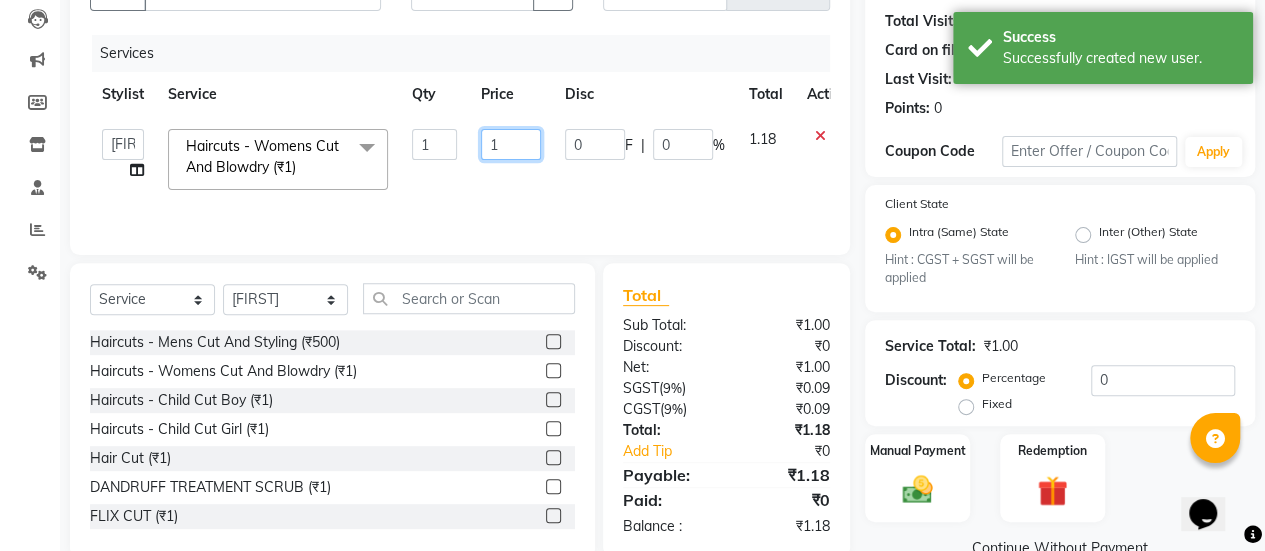 click on "1" 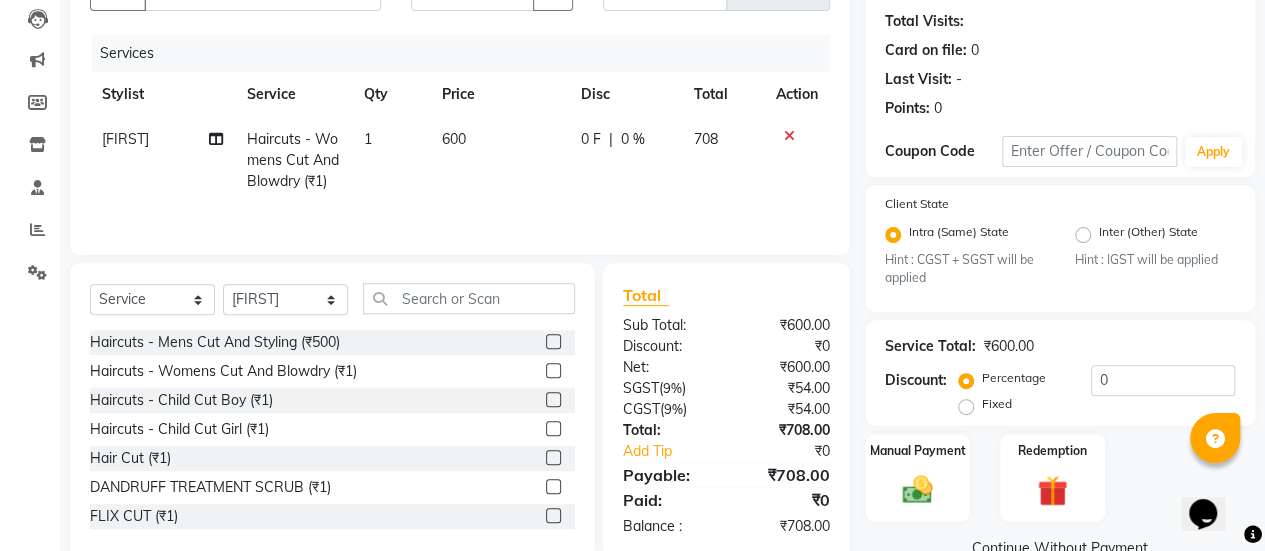 click on "0 F | 0 %" 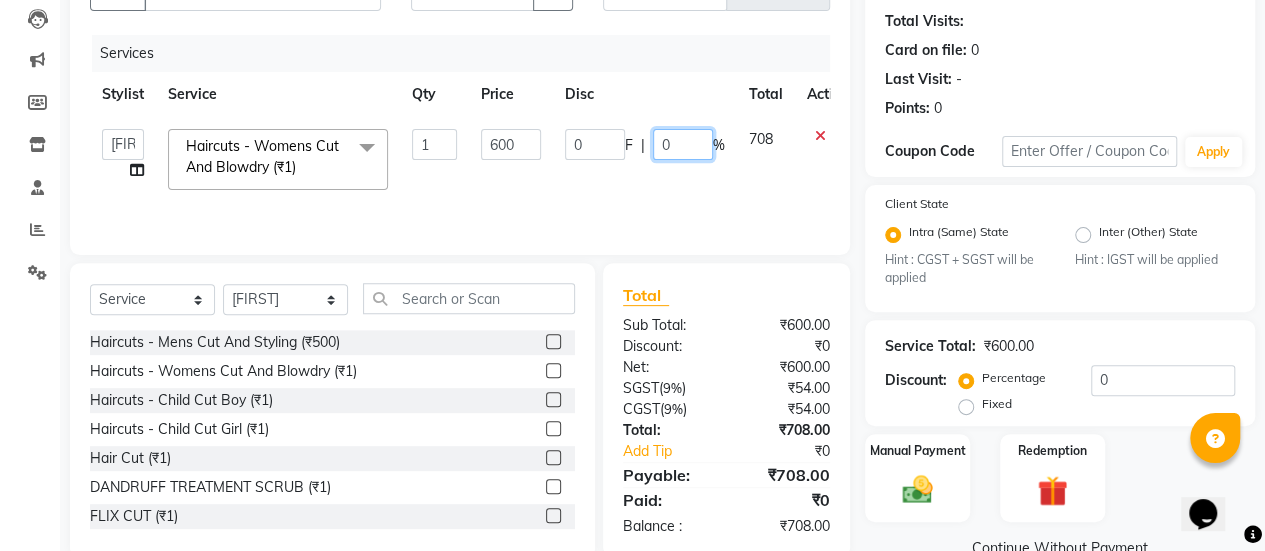 click on "0" 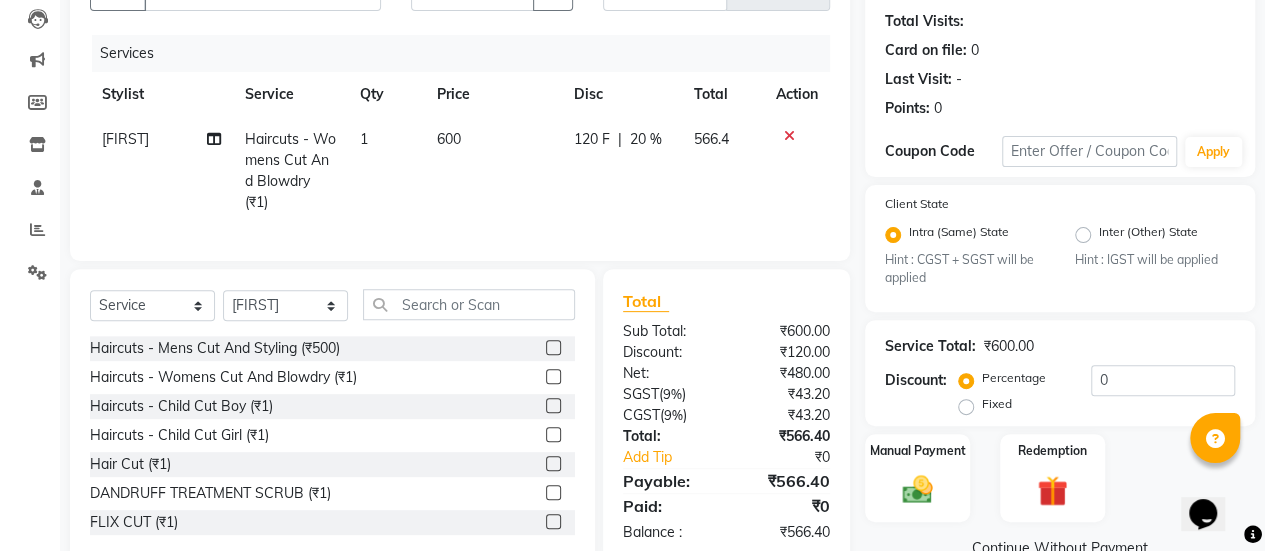click on "[FIRST] Haircuts -  Womens Cut And Blowdry (₹1) 1 600 120 F | 20 % 566.4" 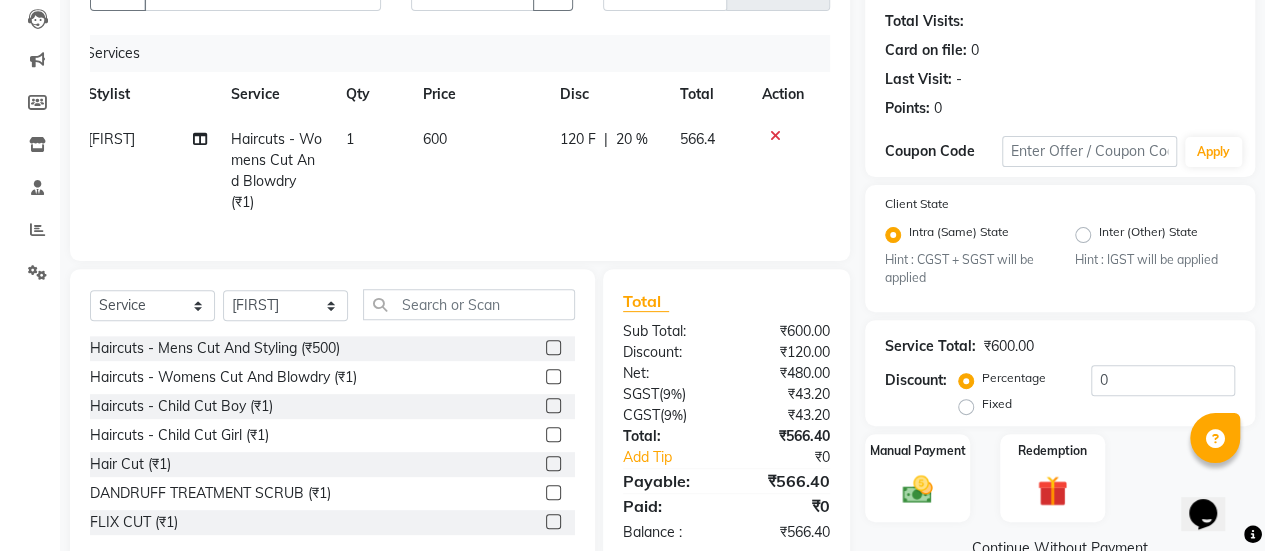 scroll, scrollTop: 270, scrollLeft: 0, axis: vertical 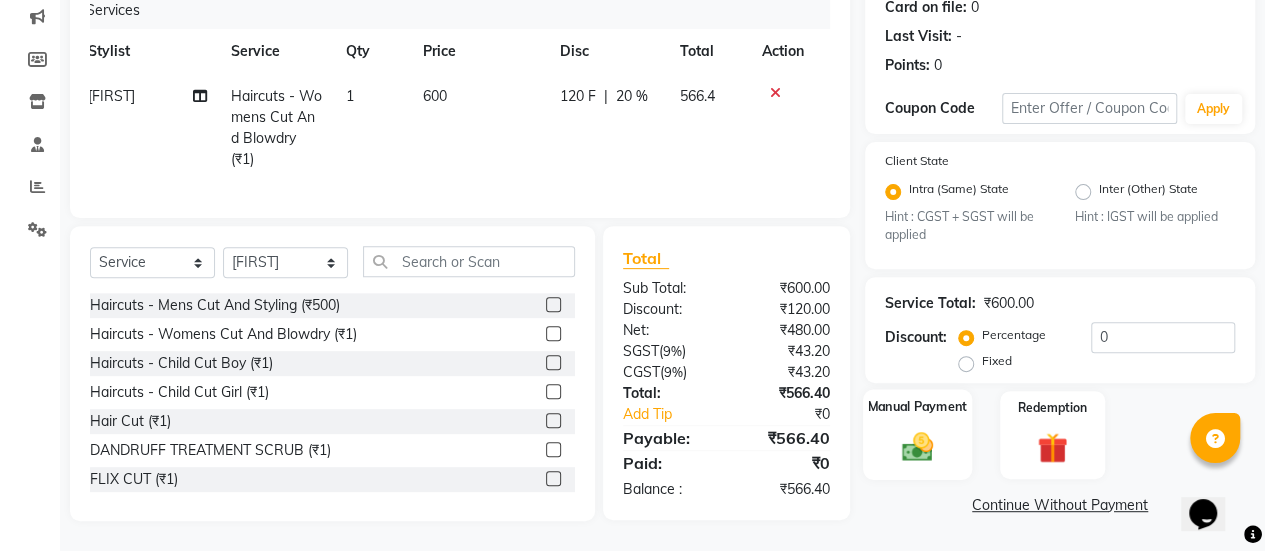 click on "Manual Payment" 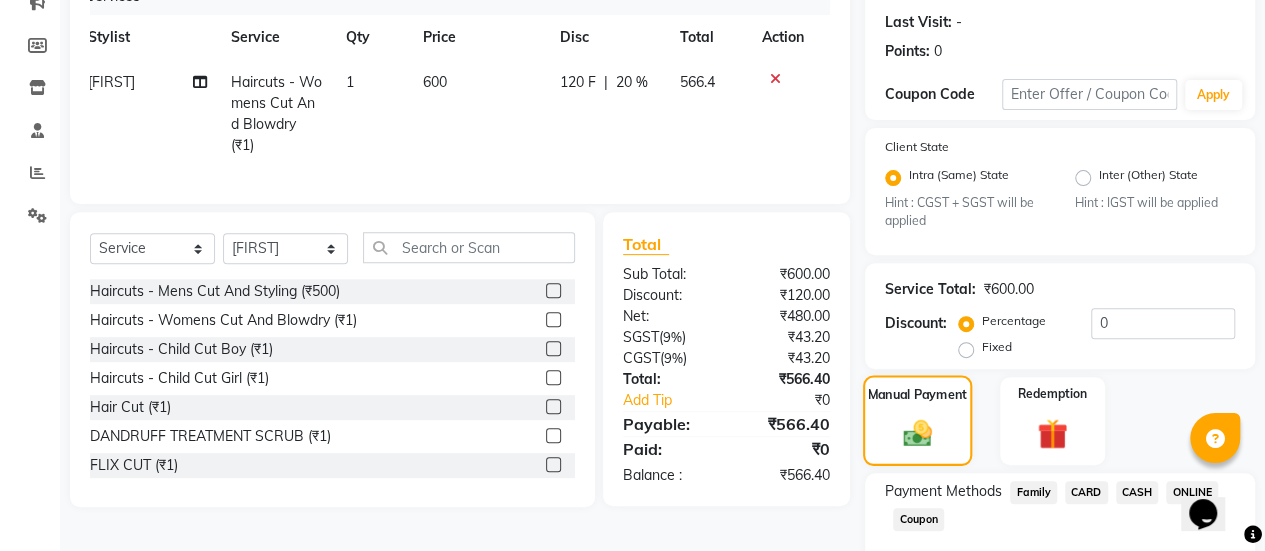 scroll, scrollTop: 382, scrollLeft: 0, axis: vertical 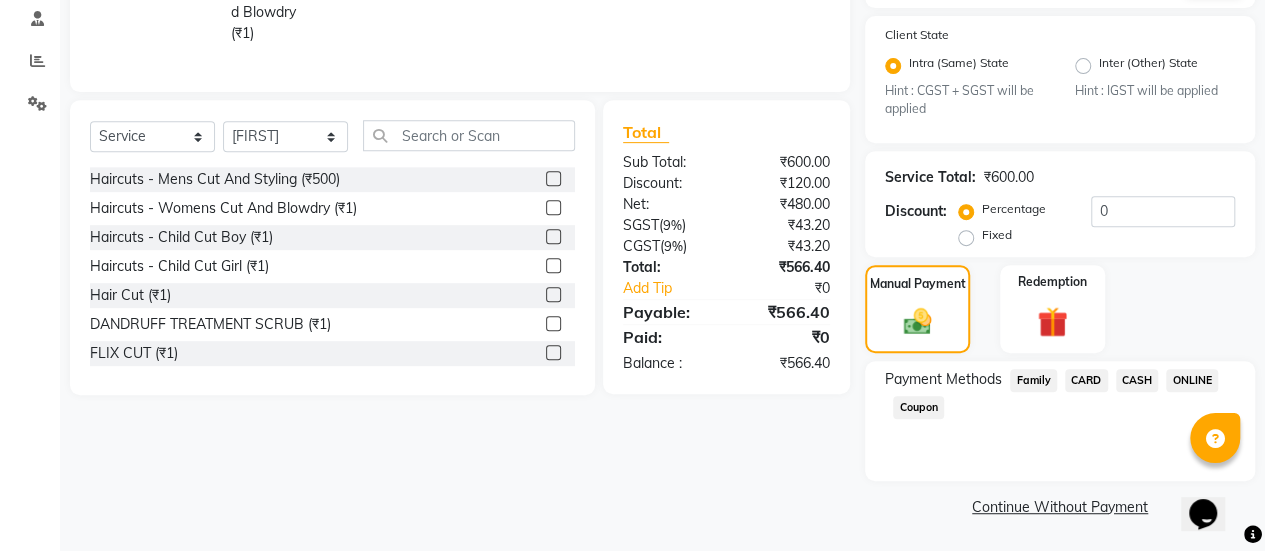 click on "ONLINE" 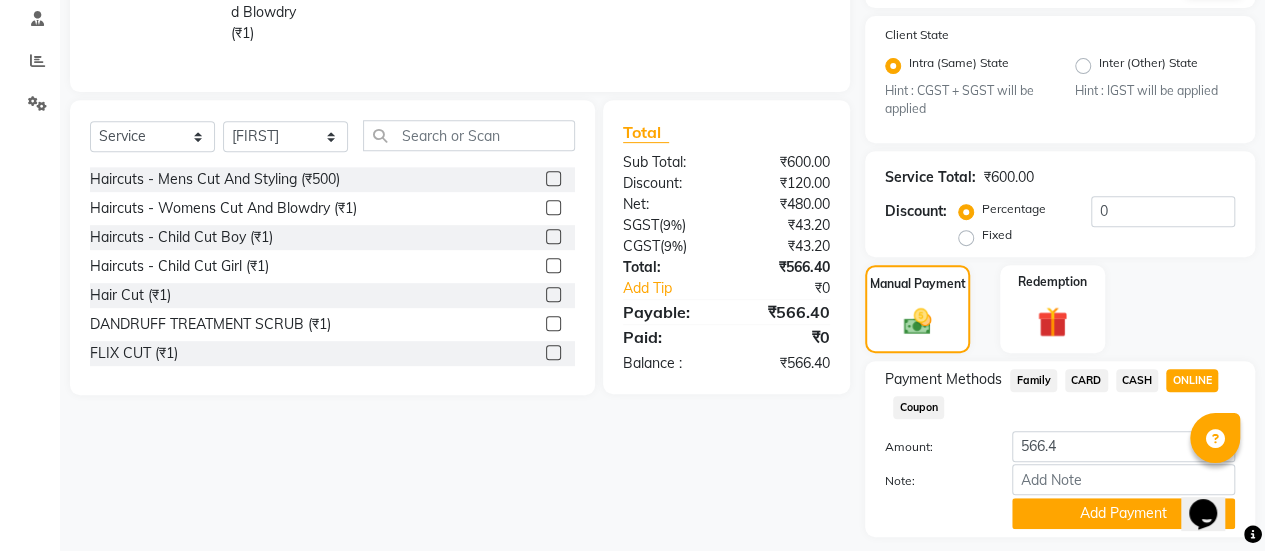 scroll, scrollTop: 438, scrollLeft: 0, axis: vertical 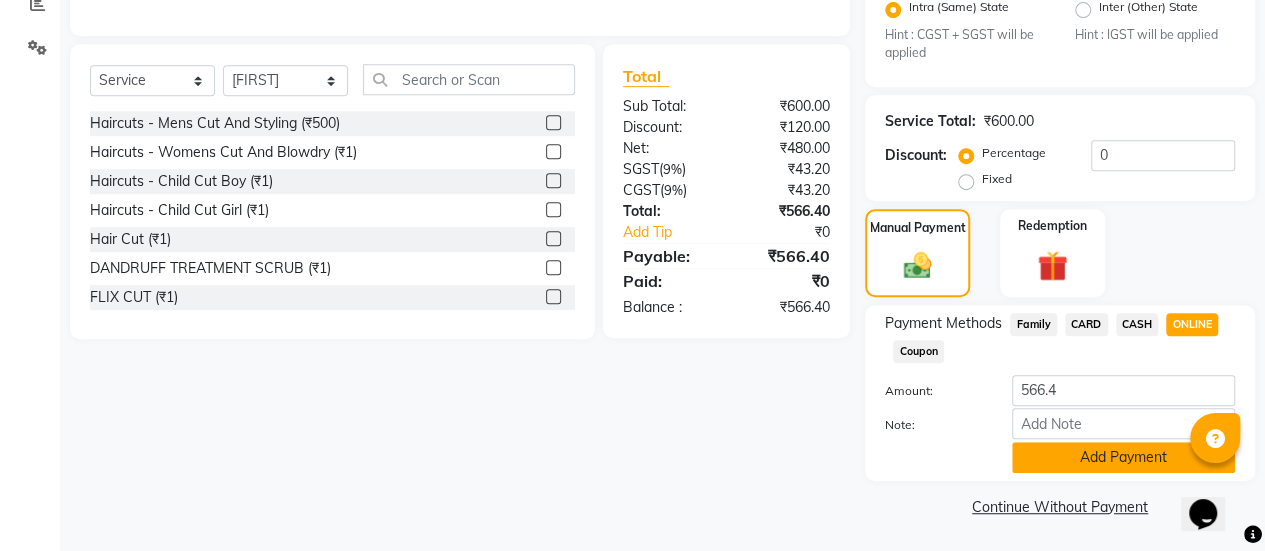 click on "Add Payment" 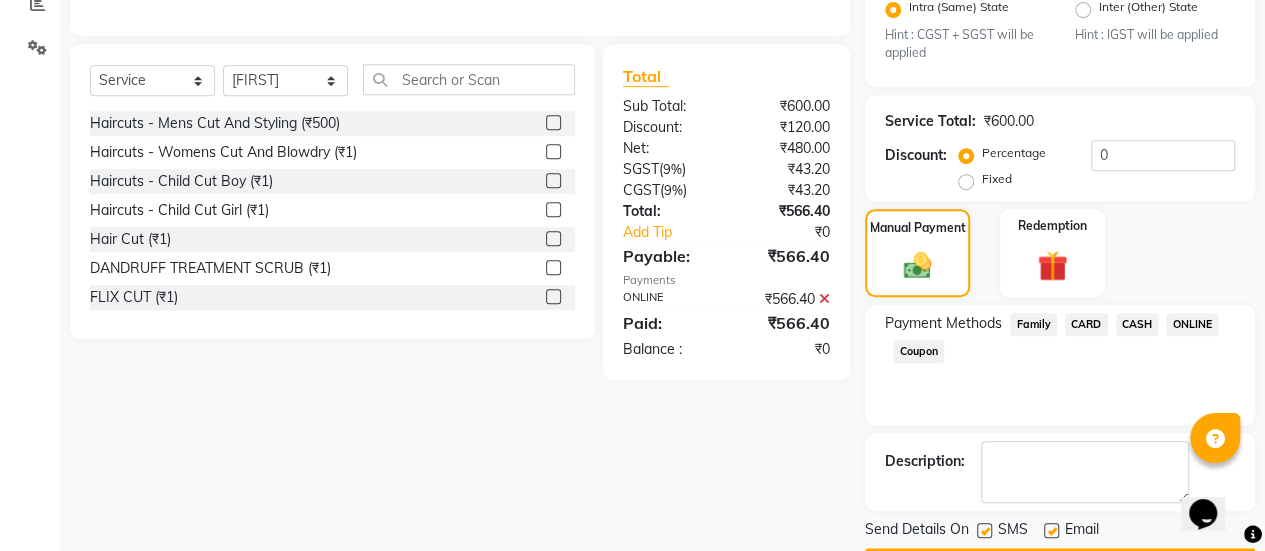 scroll, scrollTop: 493, scrollLeft: 0, axis: vertical 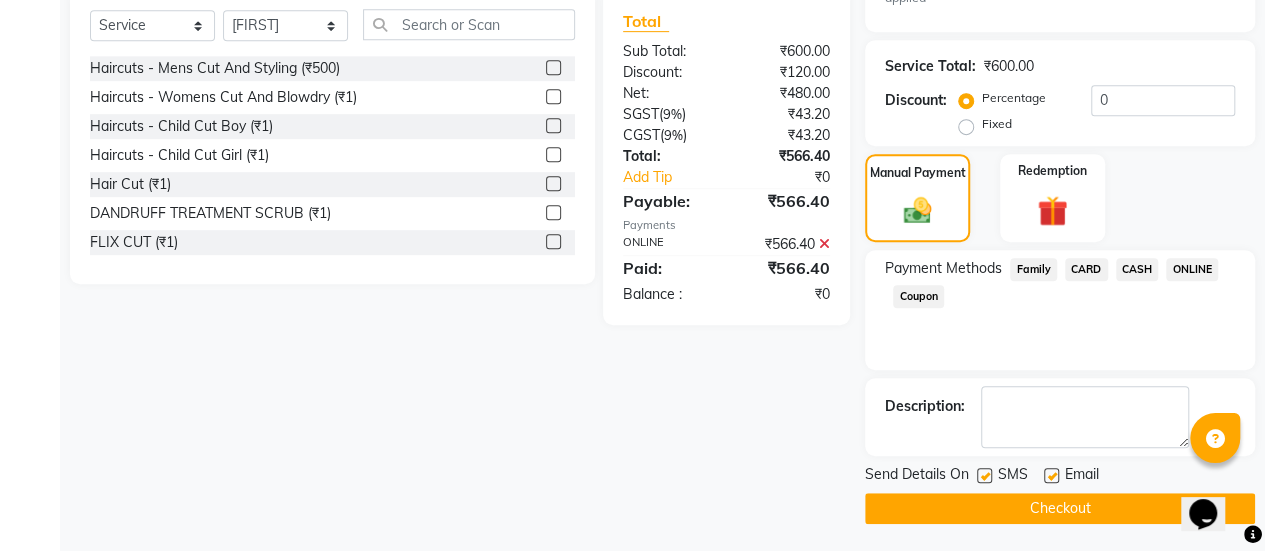 click 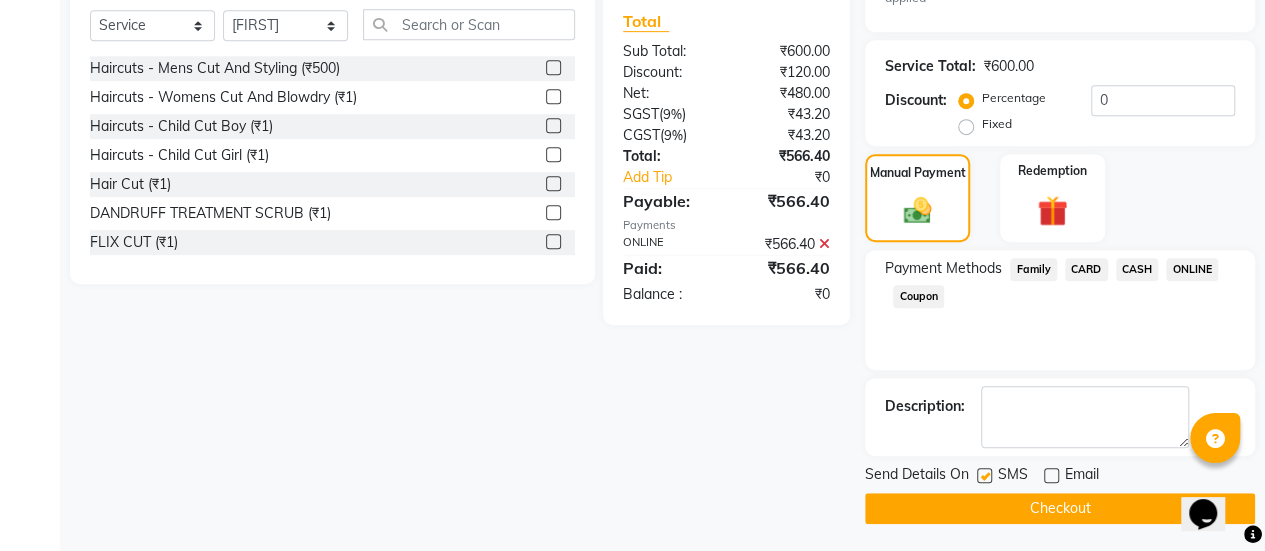 click on "Checkout" 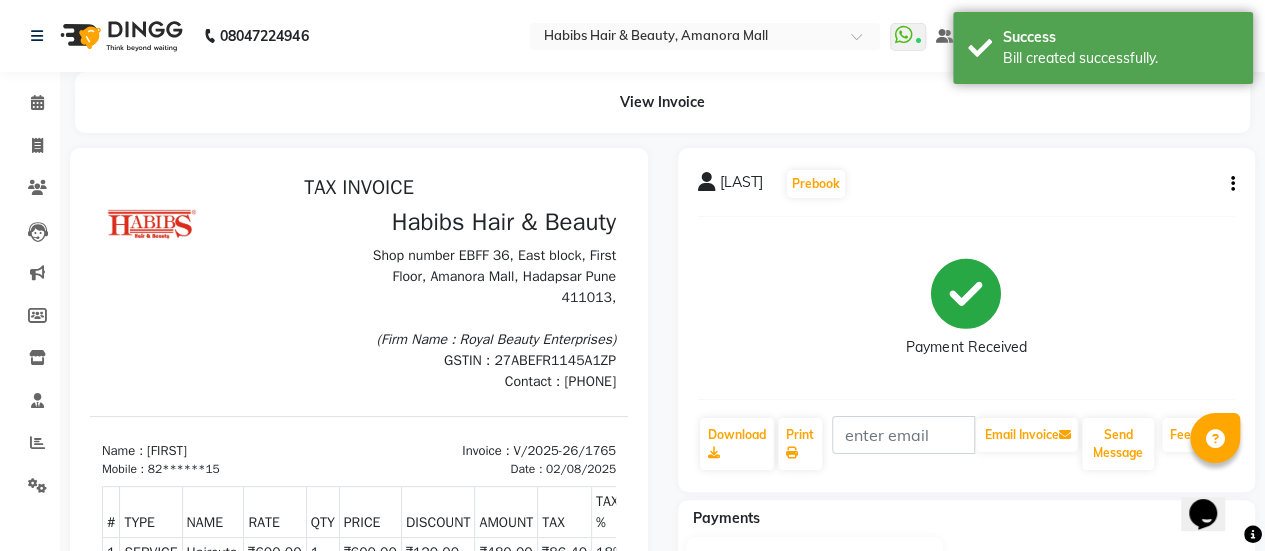 scroll, scrollTop: 0, scrollLeft: 0, axis: both 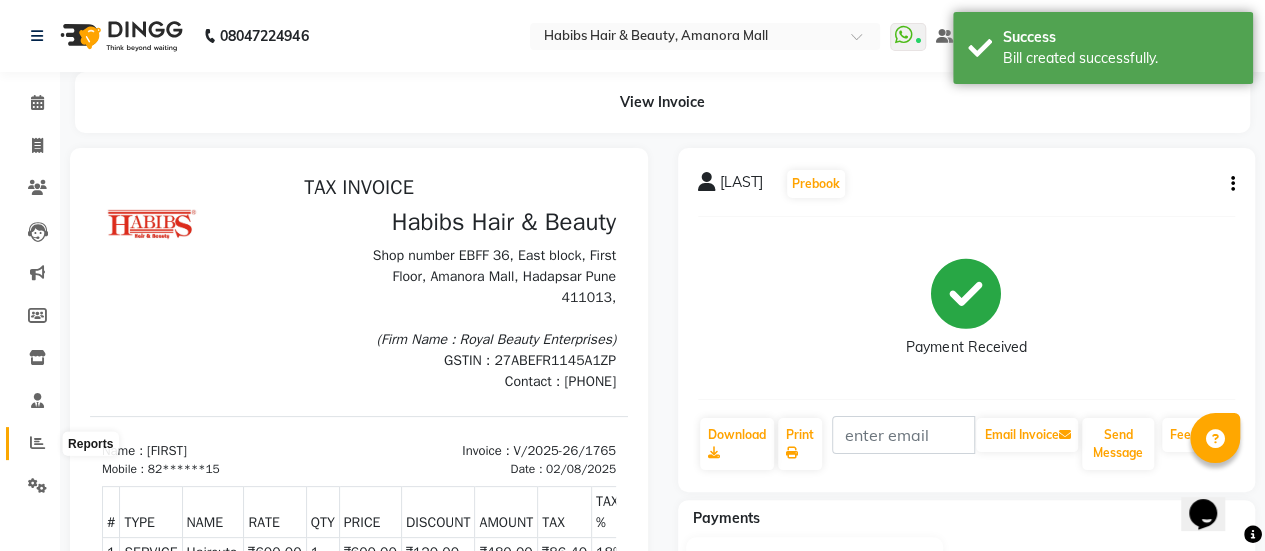 click 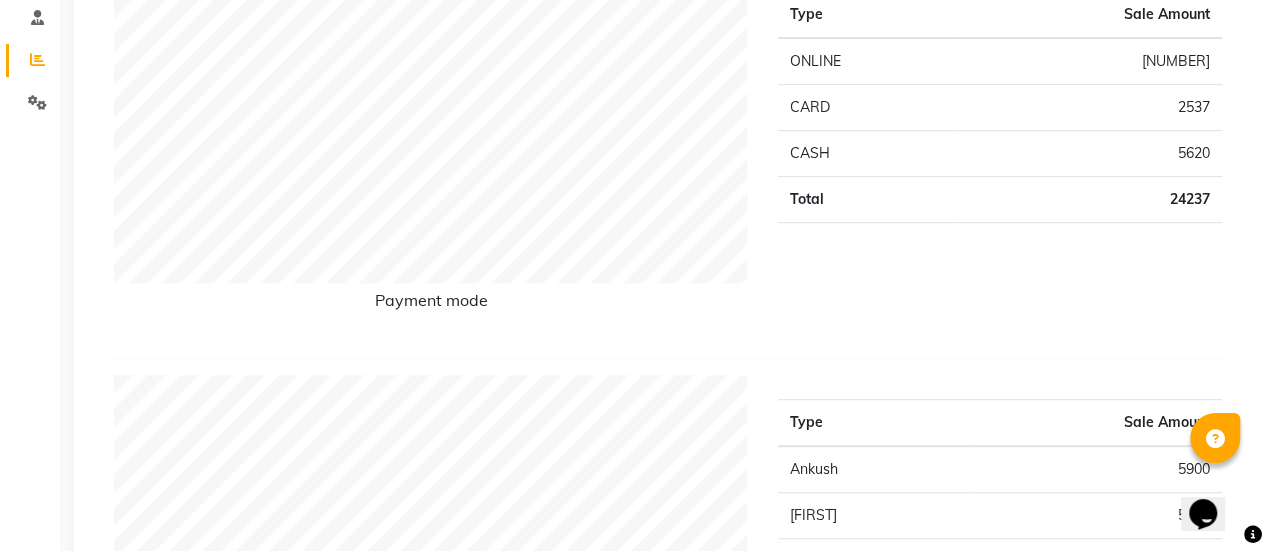 scroll, scrollTop: 0, scrollLeft: 0, axis: both 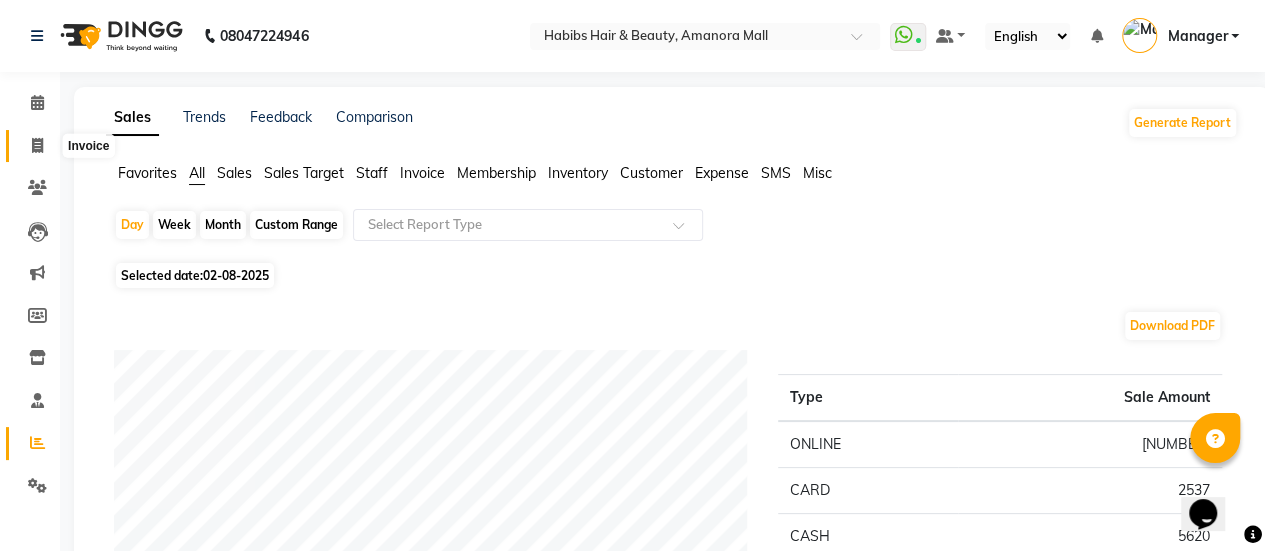 click 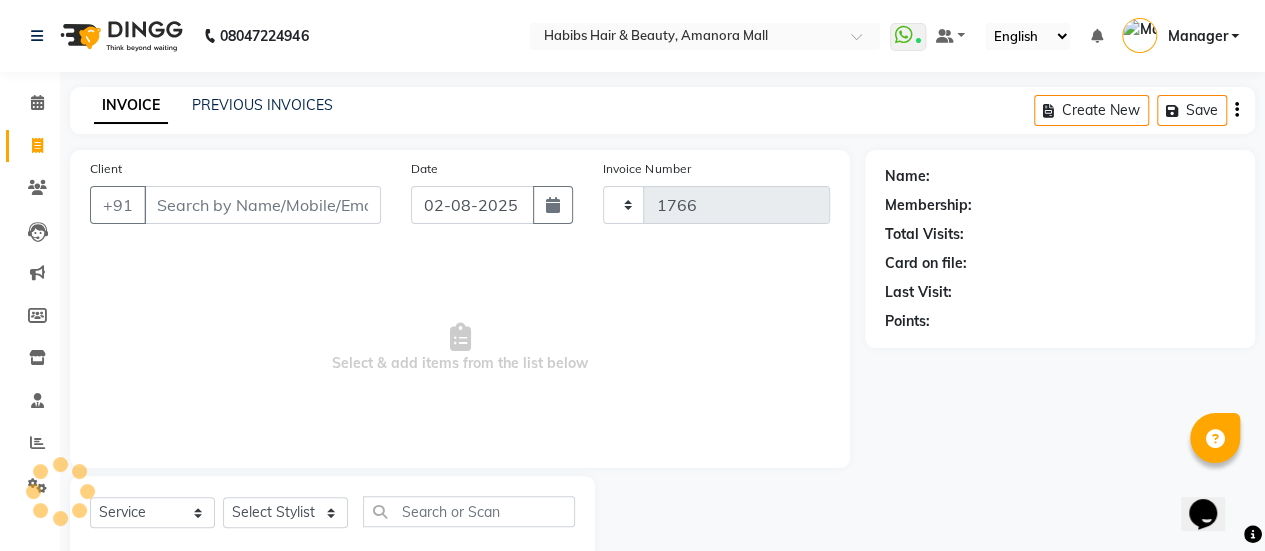 scroll, scrollTop: 49, scrollLeft: 0, axis: vertical 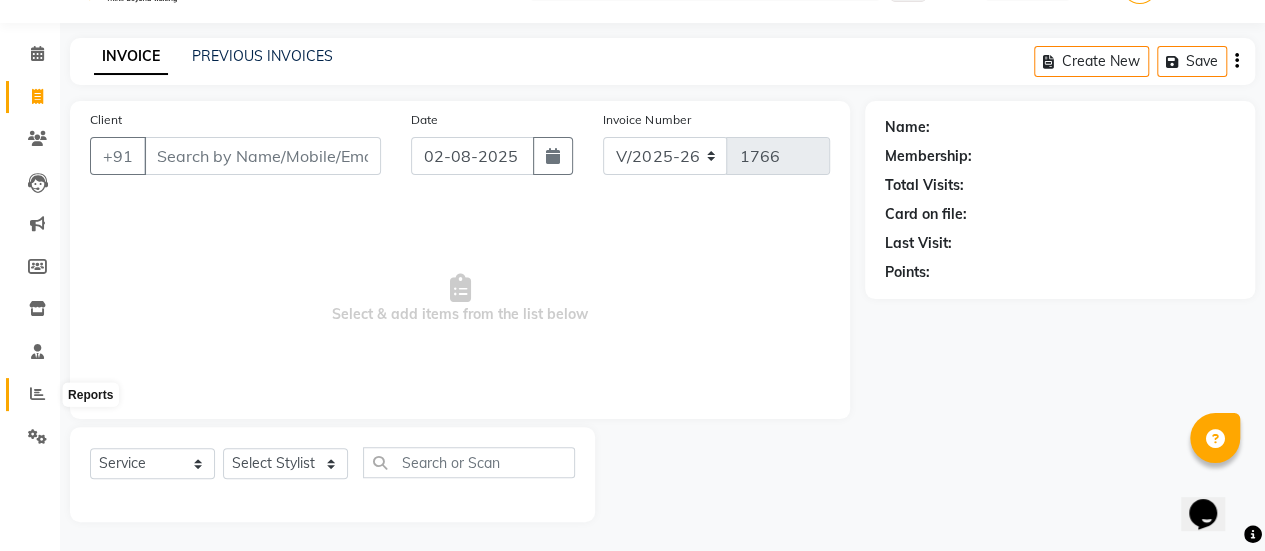 click 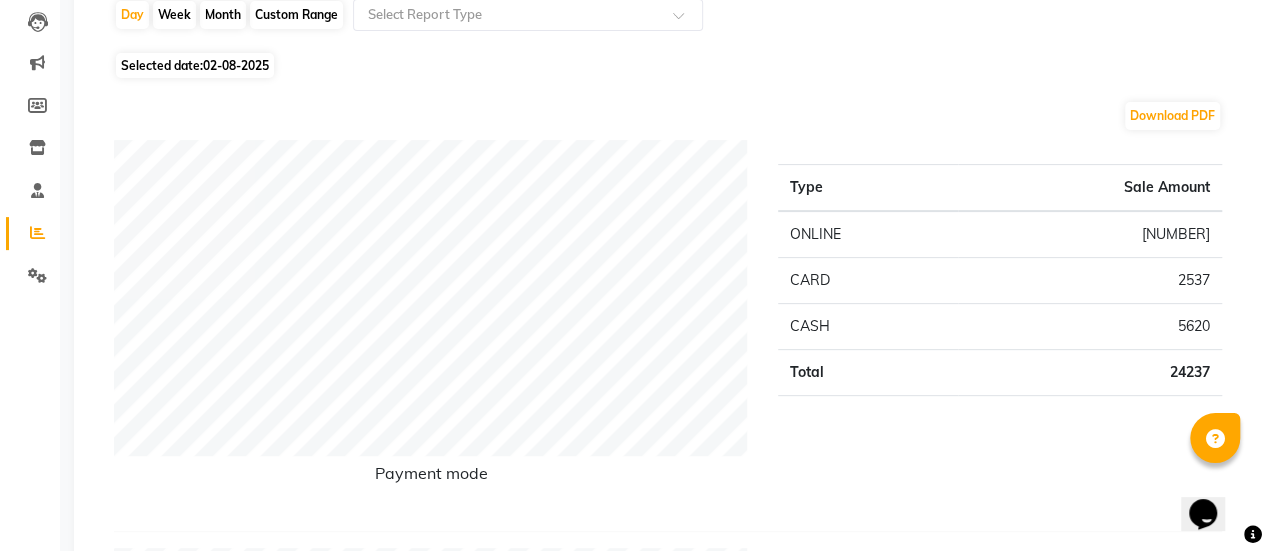 scroll, scrollTop: 212, scrollLeft: 0, axis: vertical 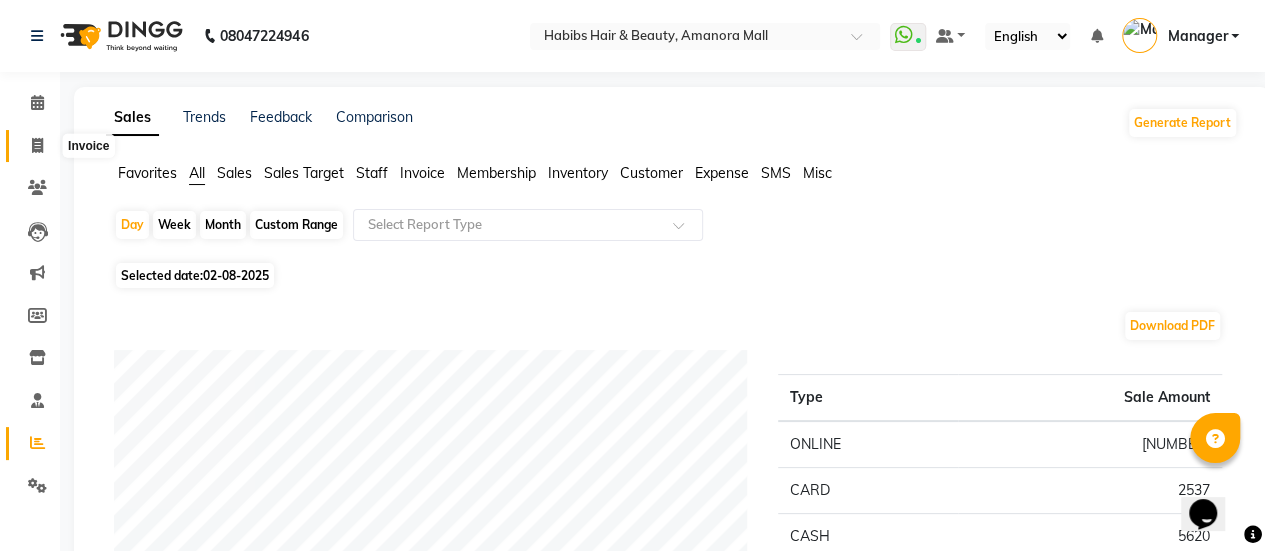 click 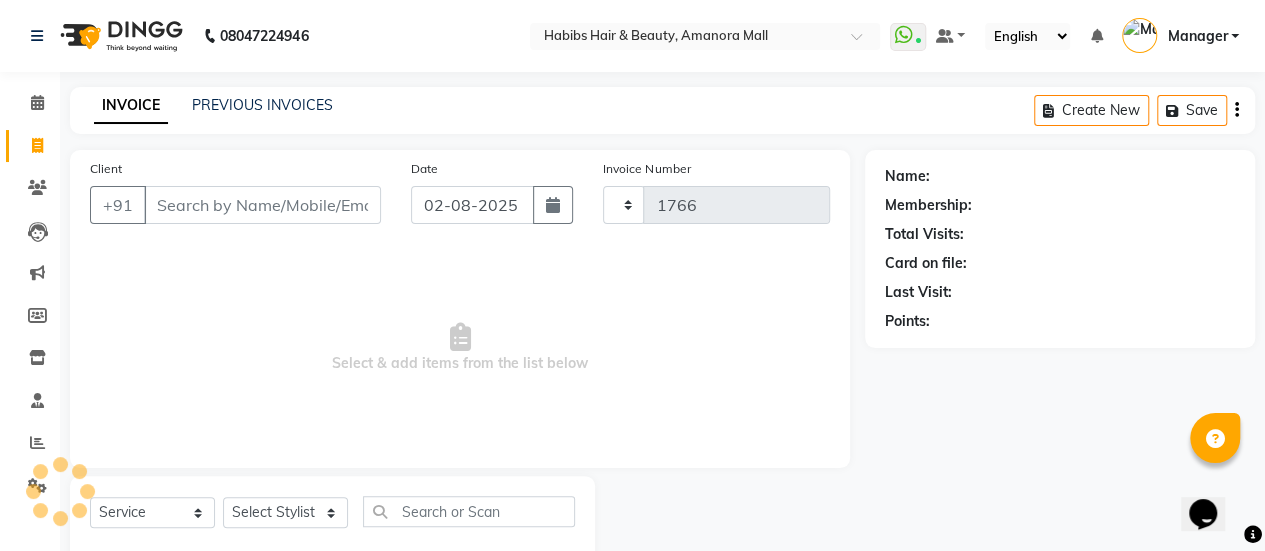 scroll, scrollTop: 49, scrollLeft: 0, axis: vertical 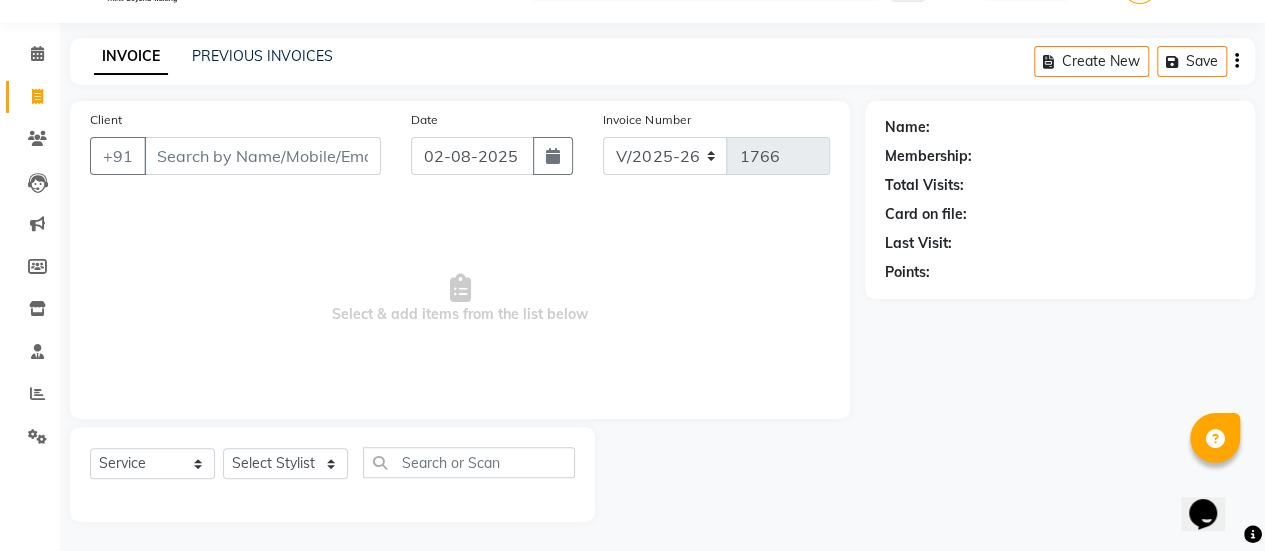 click on "Client" at bounding box center [262, 156] 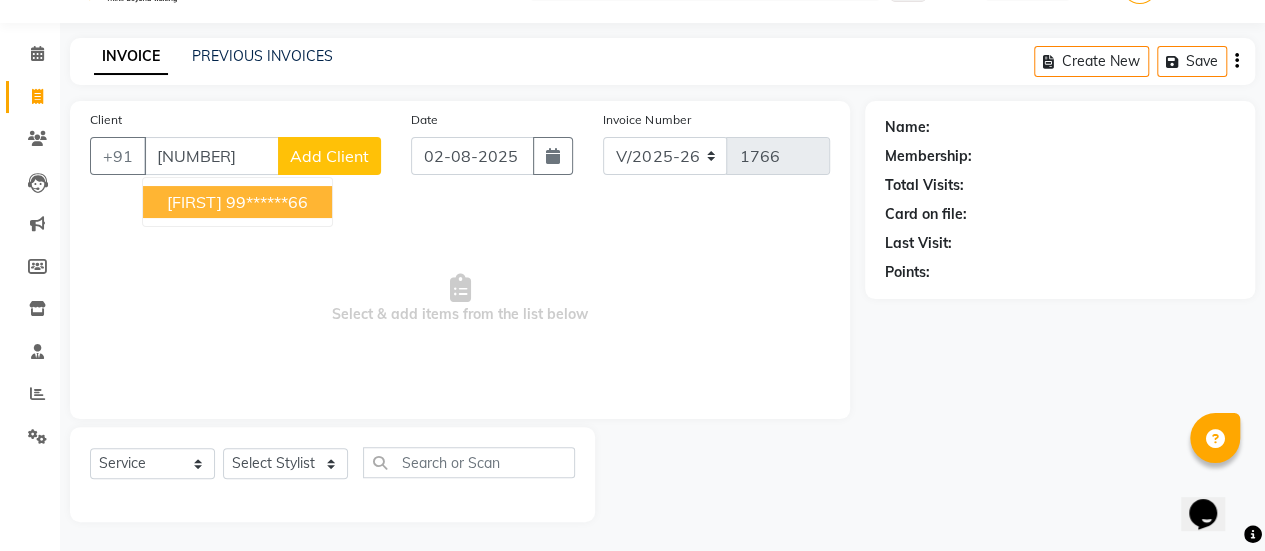 click on "99******66" at bounding box center [267, 202] 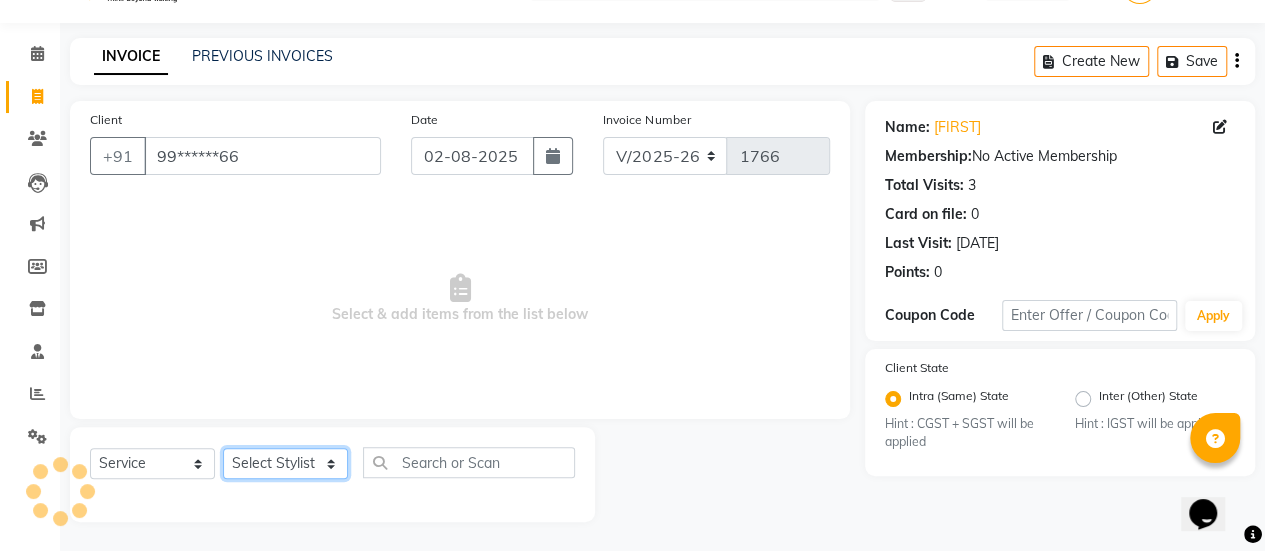 click on "Select Stylist [FIRST] ASAD [FIRST] [FIRST] [FIRST] [FIRST] [FIRST] [FIRST] Manager [FIRST] [FIRST] [FIRST] [FIRST] [FIRST] [FIRST] [FIRST] Haircuts -  Mens Cut And Styling (₹500)  Haircuts -  Womens Cut And Blowdry (₹1)  Haircuts -  Child Cut Boy (₹1)  Haircuts -  Child Cut Girl (₹1)  Hair Cut (₹1)  DANDRUFF TREATMENT SCRUB (₹1)  FLIX CUT (₹1)  HAIR CUT & BEARD TRIM (₹1)  CHILD CUT GIRL (₹1)  SIGNATURE FACIAL (₹6500)  BACK POLISH (₹1)  HAND POLISH (₹2500)  NAIL CUT & FILE (₹250)  Demo (₹1200)  FULL BODY POLISHING (₹5000)  HYDRA FACIAL (₹1)  D TAN FEET (₹1)  FULL HAND D TAN (₹1)  KERATIN (₹1)  BOTOX (₹1)  HIGHT LIGHT CROWN (₹1)  GLOBAL MENS (₹1)  NANOPIASTY  (₹1)  WAXING (₹1)  MEKUP WOMENS (₹1)  MEKUP MENS (₹1)  SARI DRAPING (₹1)  HAIR STYLE (₹1)  O3+ FACE WASH (₹1)  O3+ VITAMIN C SERUM (₹1)  Blowdry  -  Wash And Blast Dry (₹300)  Root touchup (₹1500)" 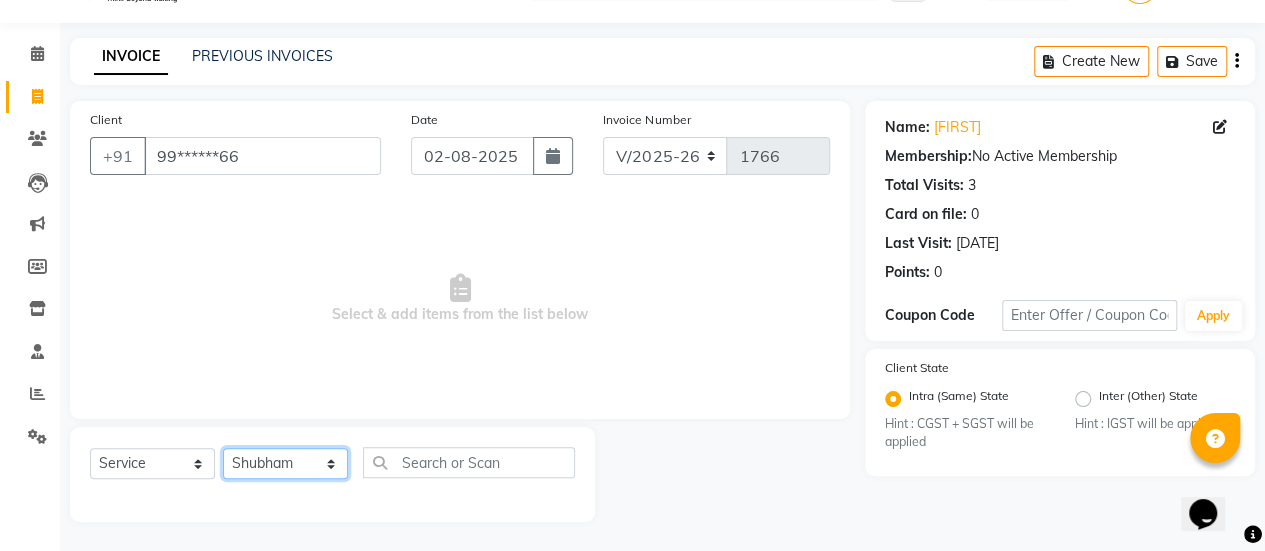 click on "Select Stylist [FIRST] ASAD [FIRST] [FIRST] [FIRST] [FIRST] [FIRST] [FIRST] Manager [FIRST] [FIRST] [FIRST] [FIRST] [FIRST] [FIRST] [FIRST] Haircuts -  Mens Cut And Styling (₹500)  Haircuts -  Womens Cut And Blowdry (₹1)  Haircuts -  Child Cut Boy (₹1)  Haircuts -  Child Cut Girl (₹1)  Hair Cut (₹1)  DANDRUFF TREATMENT SCRUB (₹1)  FLIX CUT (₹1)  HAIR CUT & BEARD TRIM (₹1)  CHILD CUT GIRL (₹1)  SIGNATURE FACIAL (₹6500)  BACK POLISH (₹1)  HAND POLISH (₹2500)  NAIL CUT & FILE (₹250)  Demo (₹1200)  FULL BODY POLISHING (₹5000)  HYDRA FACIAL (₹1)  D TAN FEET (₹1)  FULL HAND D TAN (₹1)  KERATIN (₹1)  BOTOX (₹1)  HIGHT LIGHT CROWN (₹1)  GLOBAL MENS (₹1)  NANOPIASTY  (₹1)  WAXING (₹1)  MEKUP WOMENS (₹1)  MEKUP MENS (₹1)  SARI DRAPING (₹1)  HAIR STYLE (₹1)  O3+ FACE WASH (₹1)  O3+ VITAMIN C SERUM (₹1)  Blowdry  -  Wash And Blast Dry (₹300)  Root touchup (₹1500)" 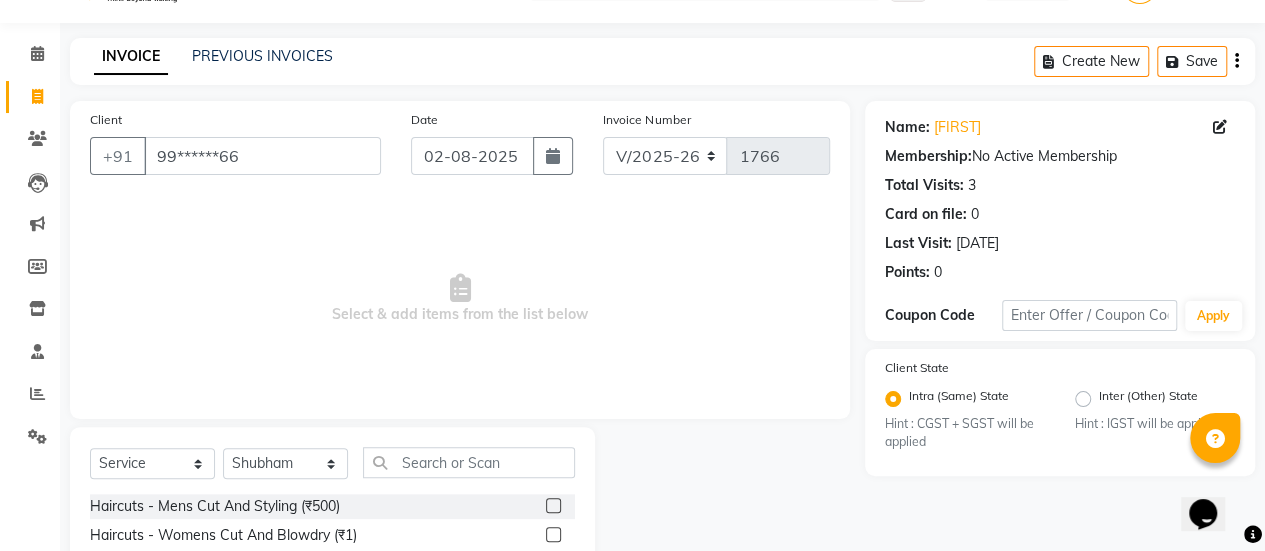 click 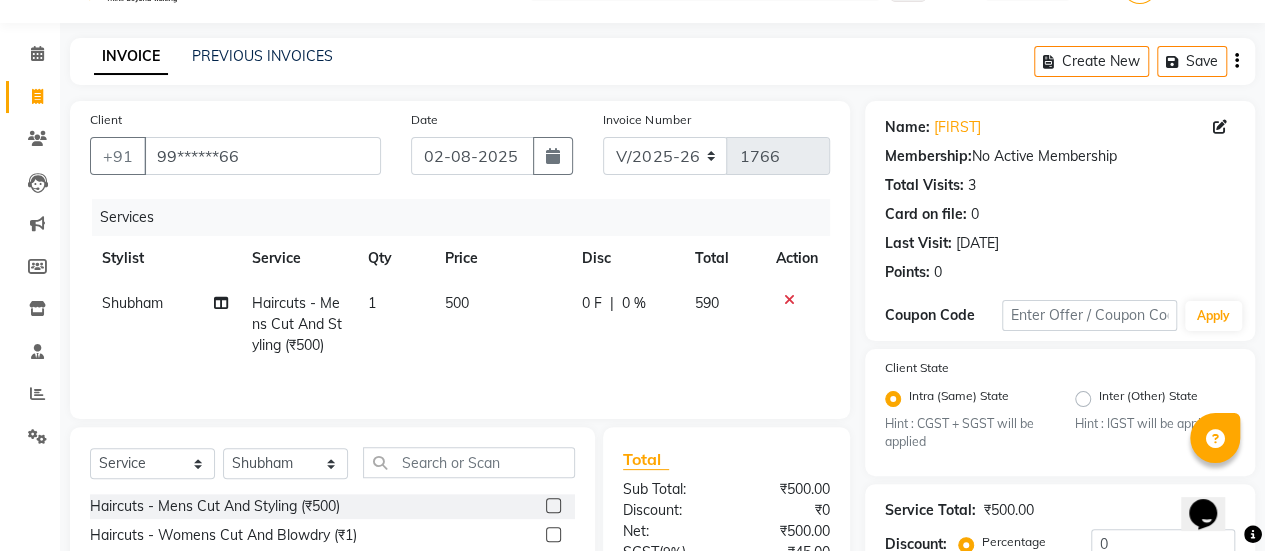 click on "500" 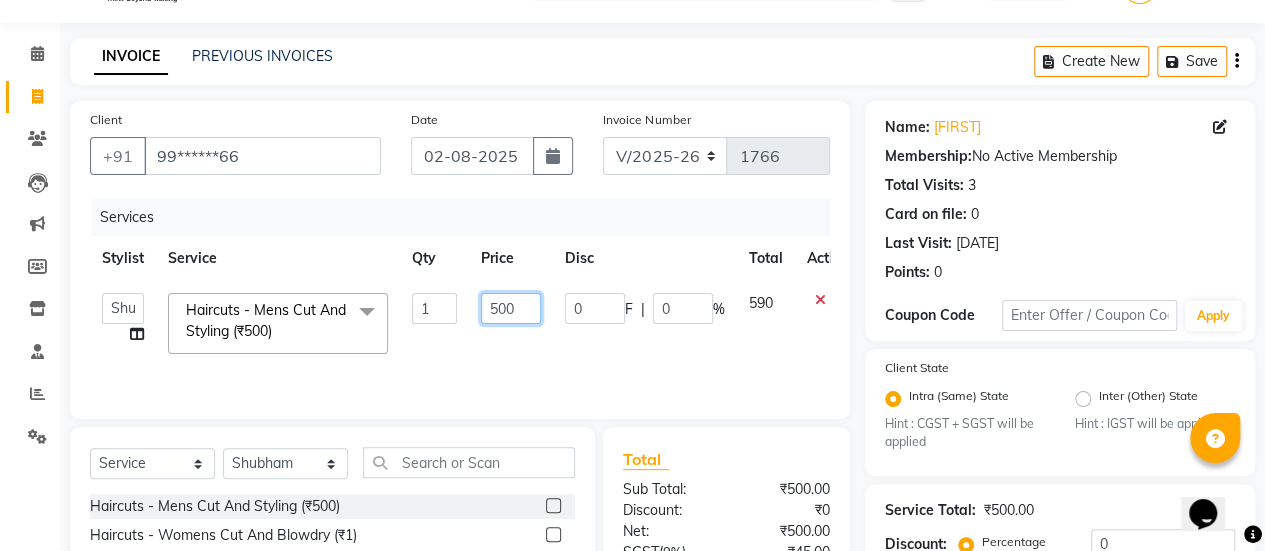 click on "500" 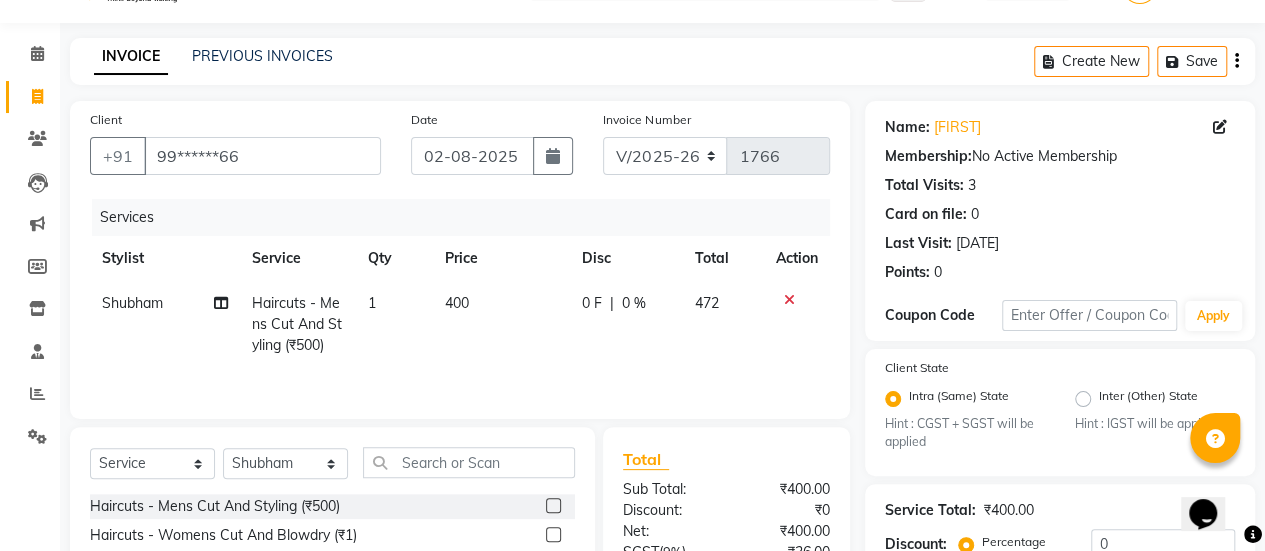 click on "0 F | 0 %" 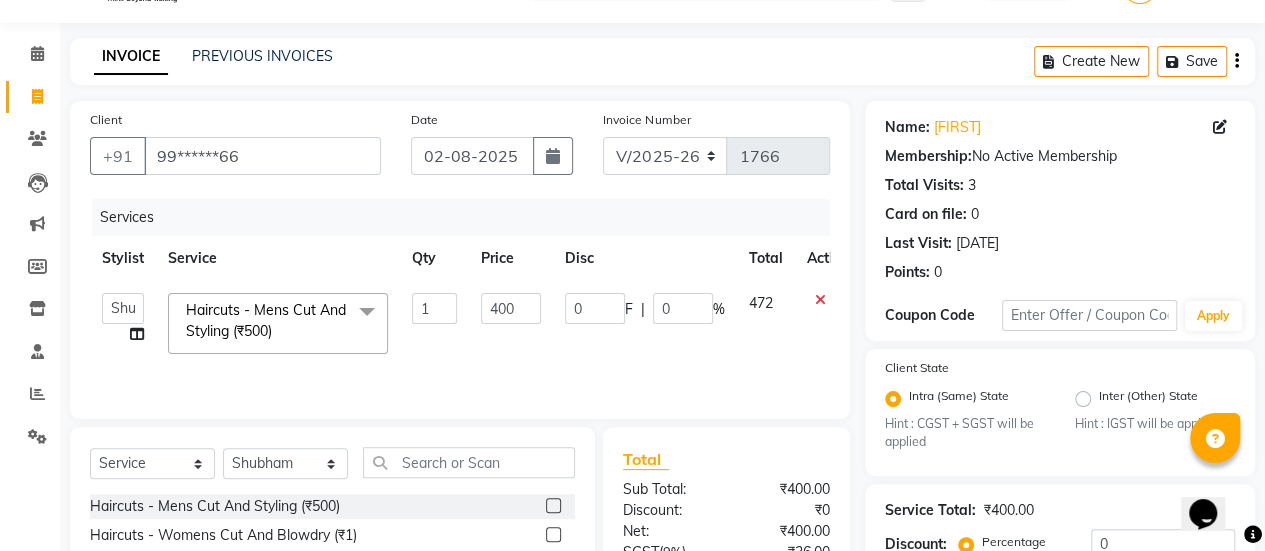 scroll, scrollTop: 254, scrollLeft: 0, axis: vertical 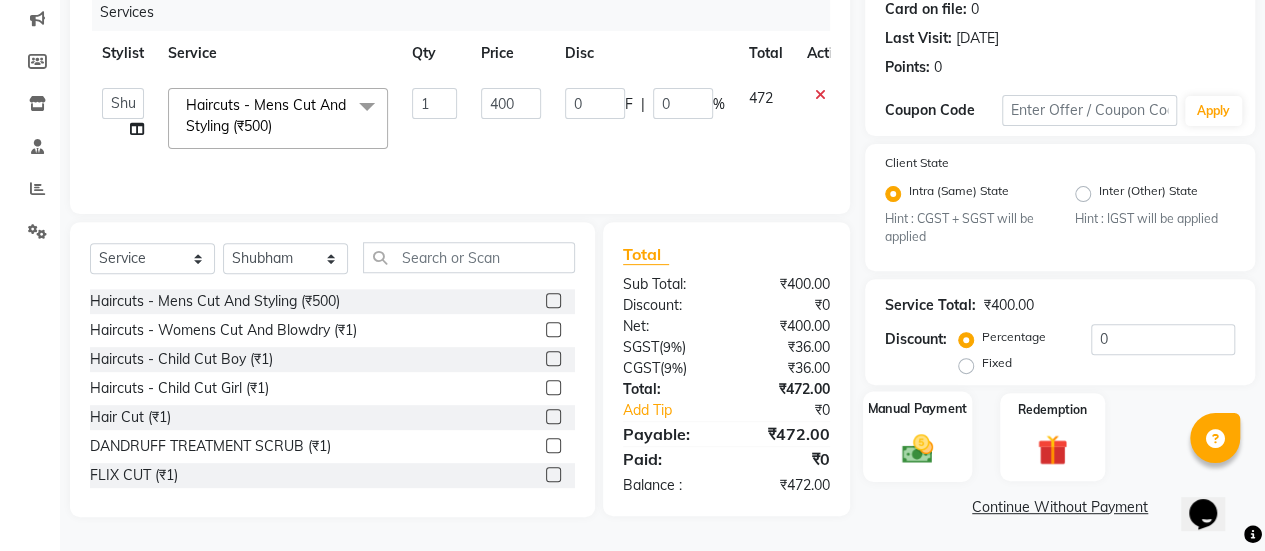 click 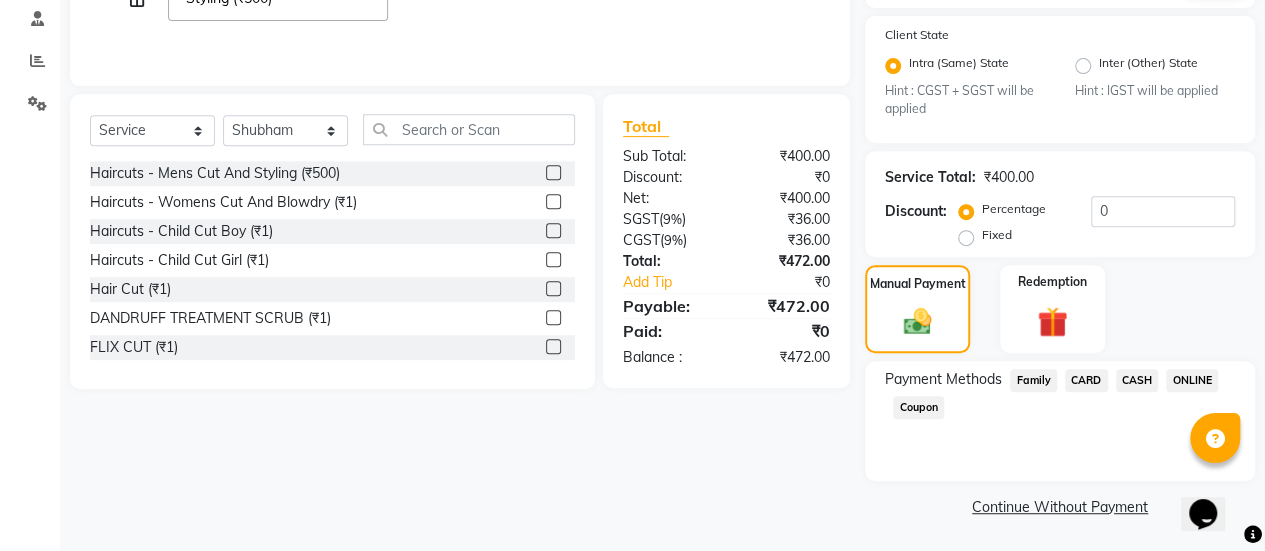 click on "CASH" 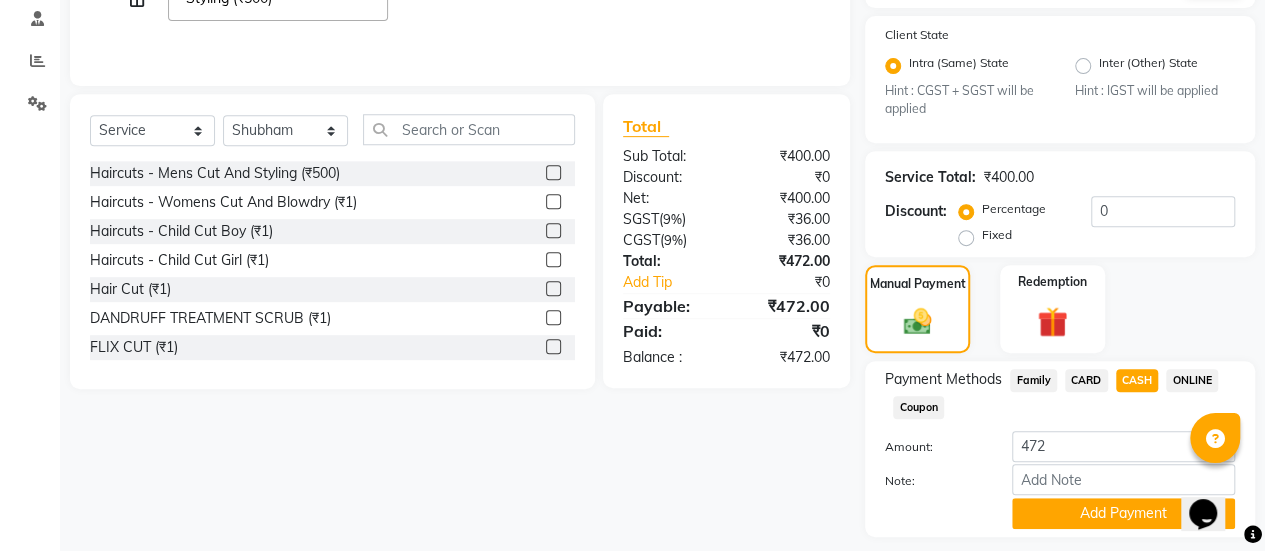 scroll, scrollTop: 438, scrollLeft: 0, axis: vertical 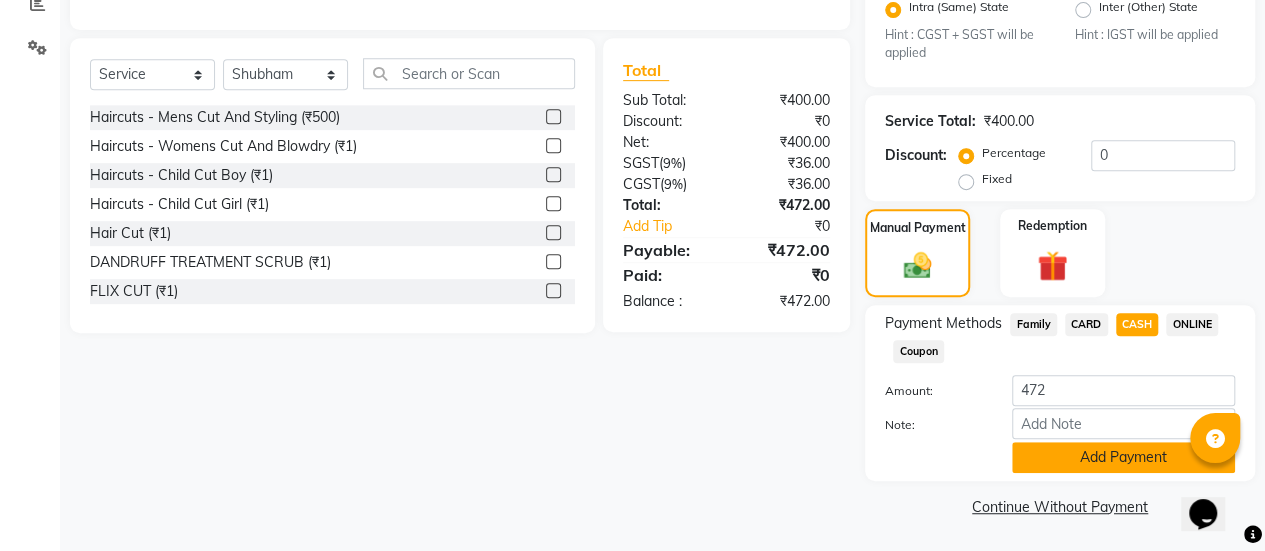 click on "Add Payment" 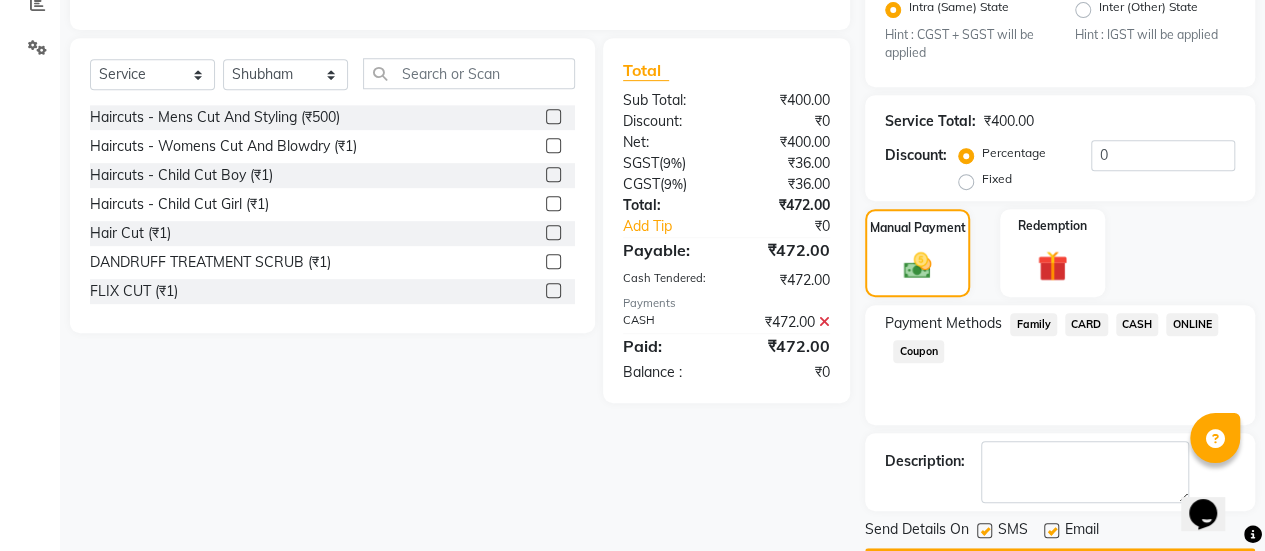 scroll, scrollTop: 493, scrollLeft: 0, axis: vertical 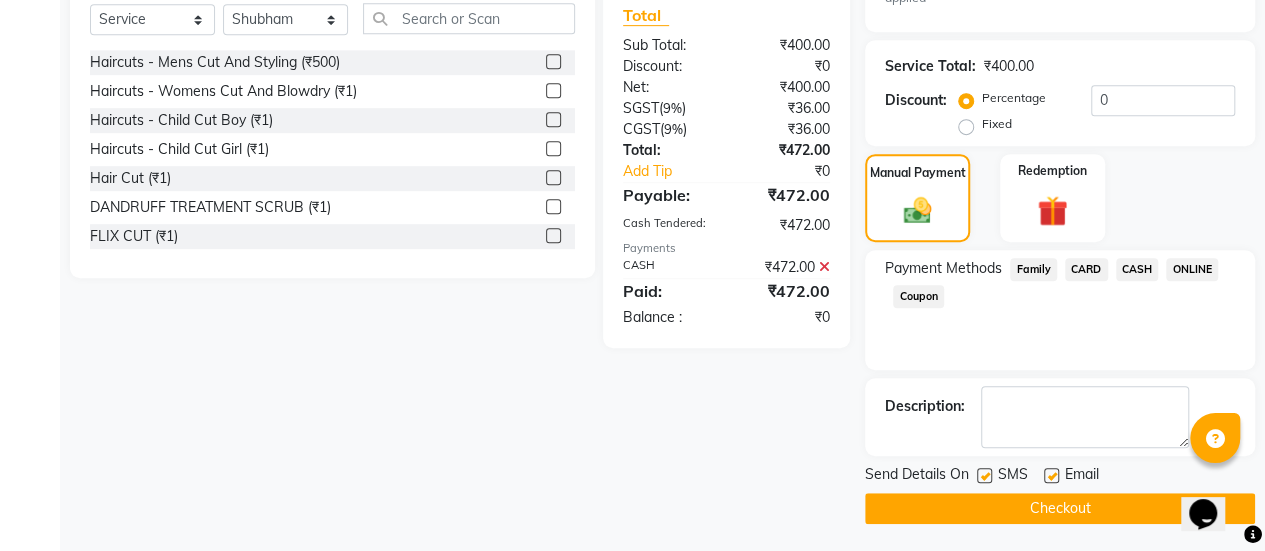 click 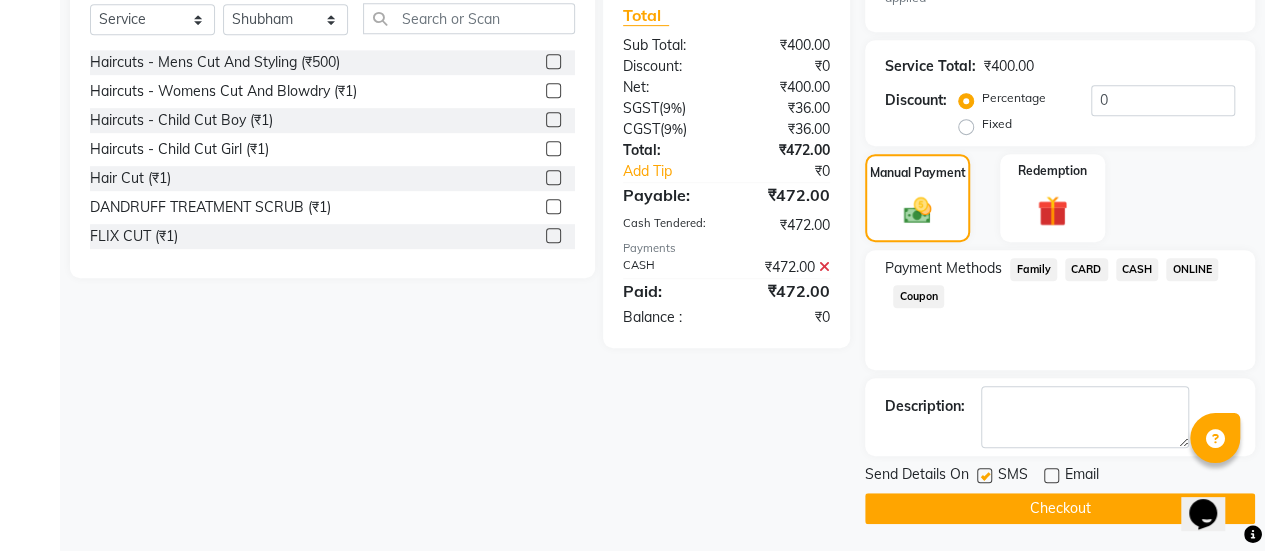 click on "Checkout" 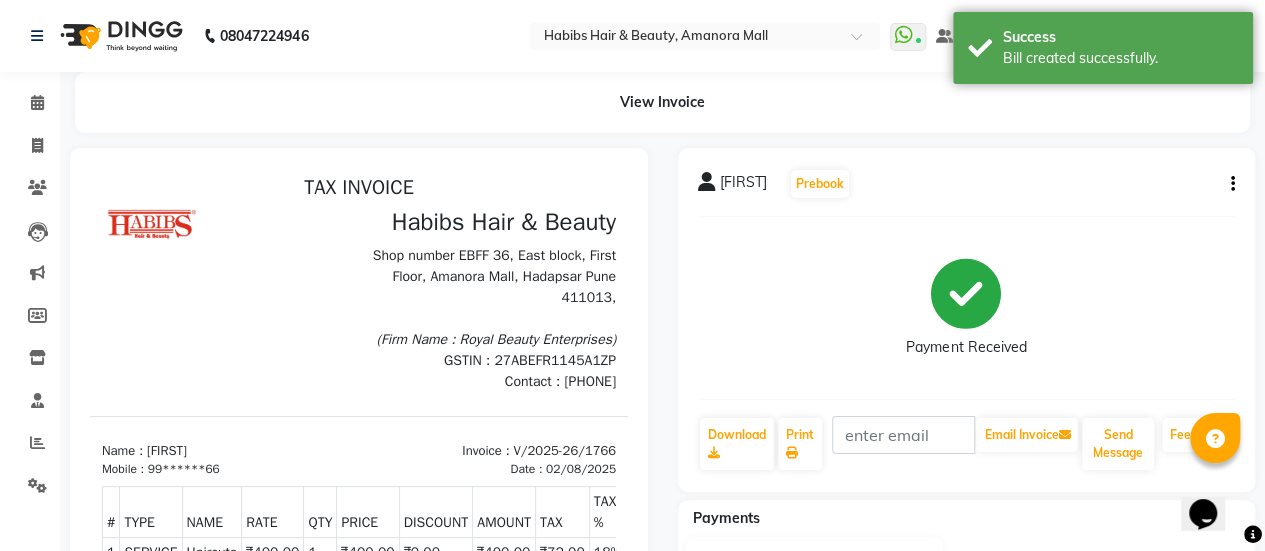 scroll, scrollTop: 0, scrollLeft: 0, axis: both 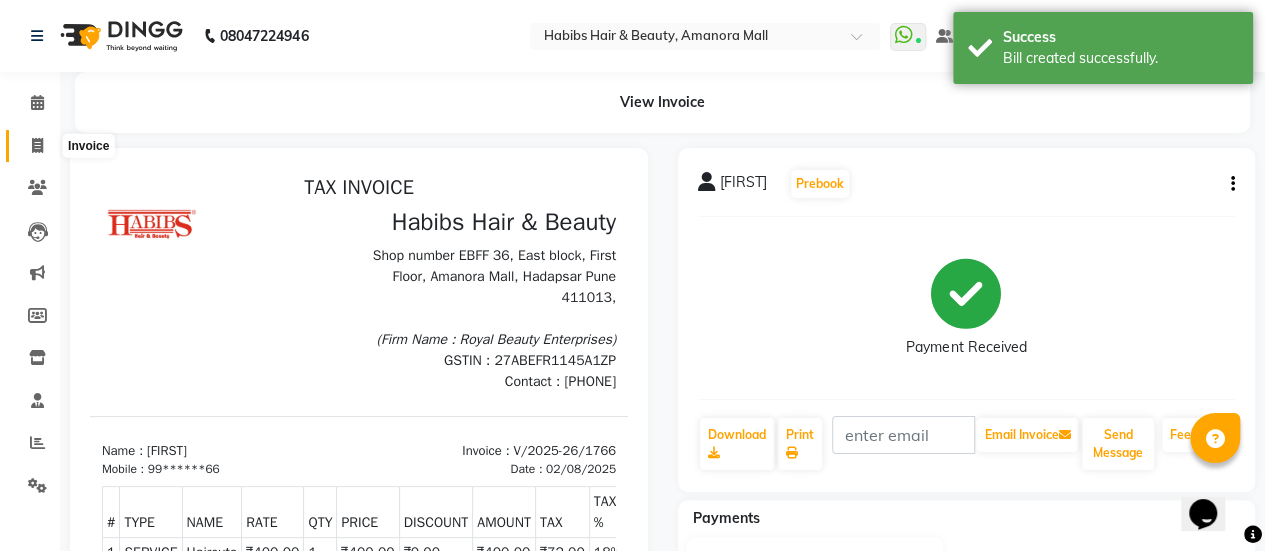 click 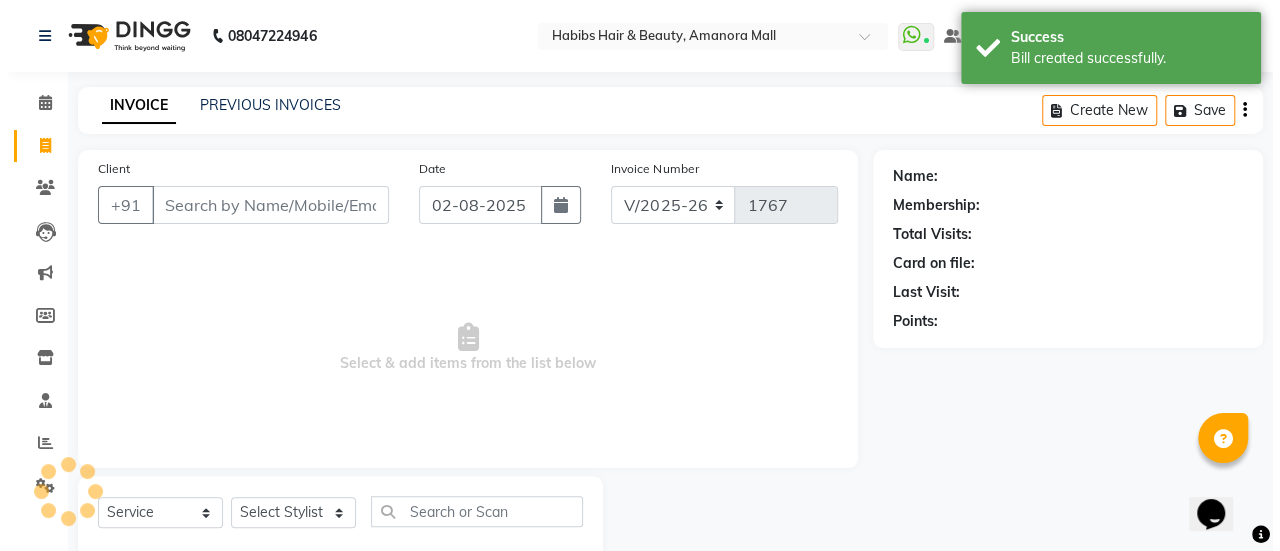scroll, scrollTop: 49, scrollLeft: 0, axis: vertical 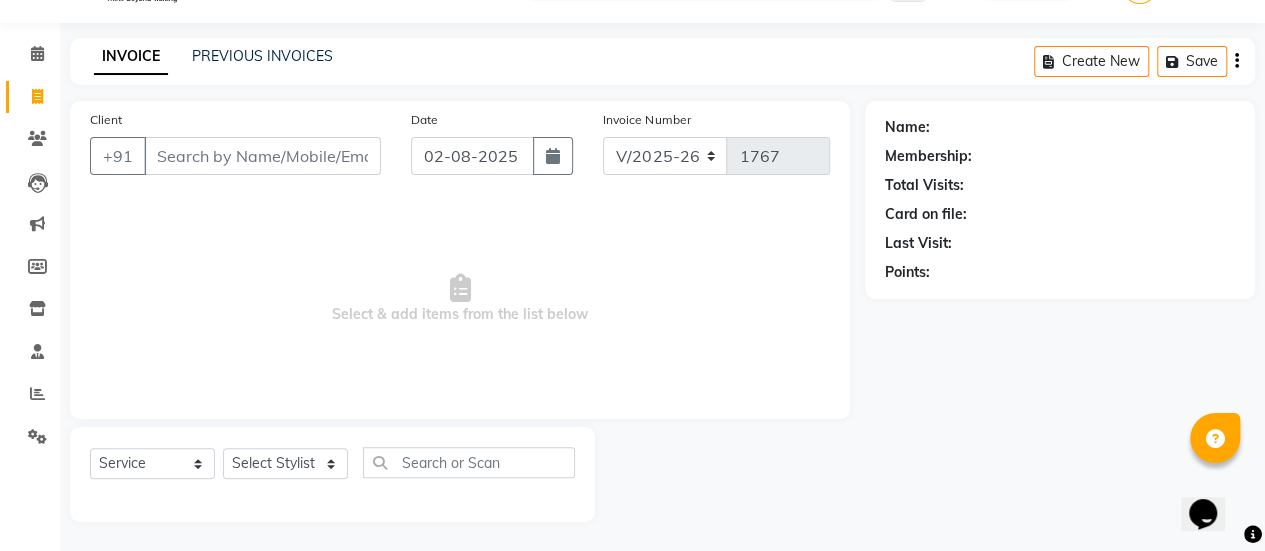 click on "Client" at bounding box center [262, 156] 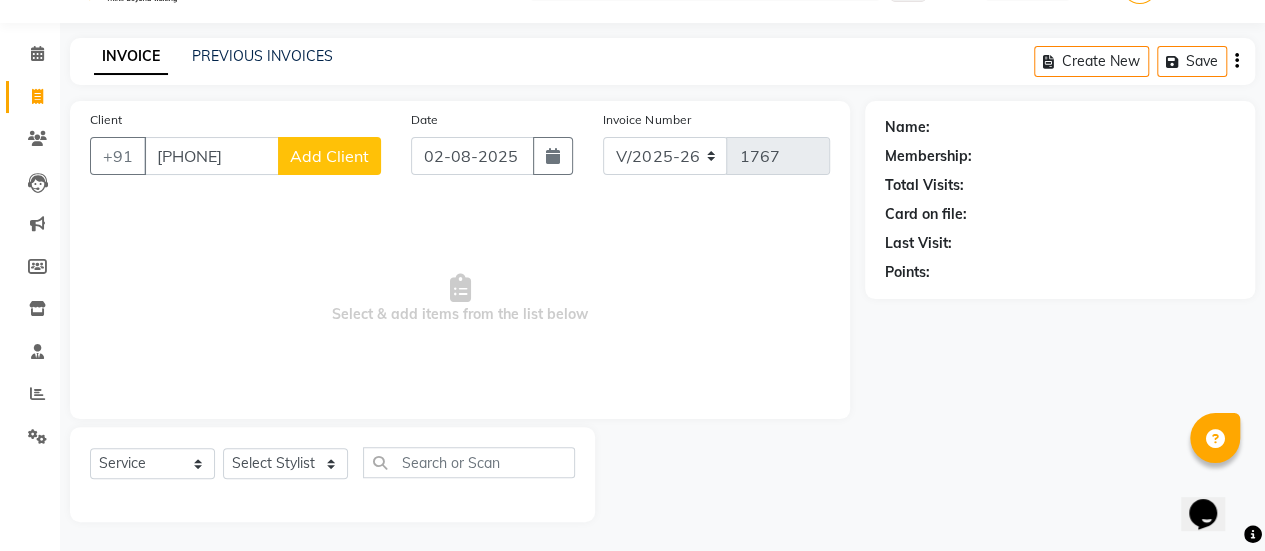 click on "Add Client" 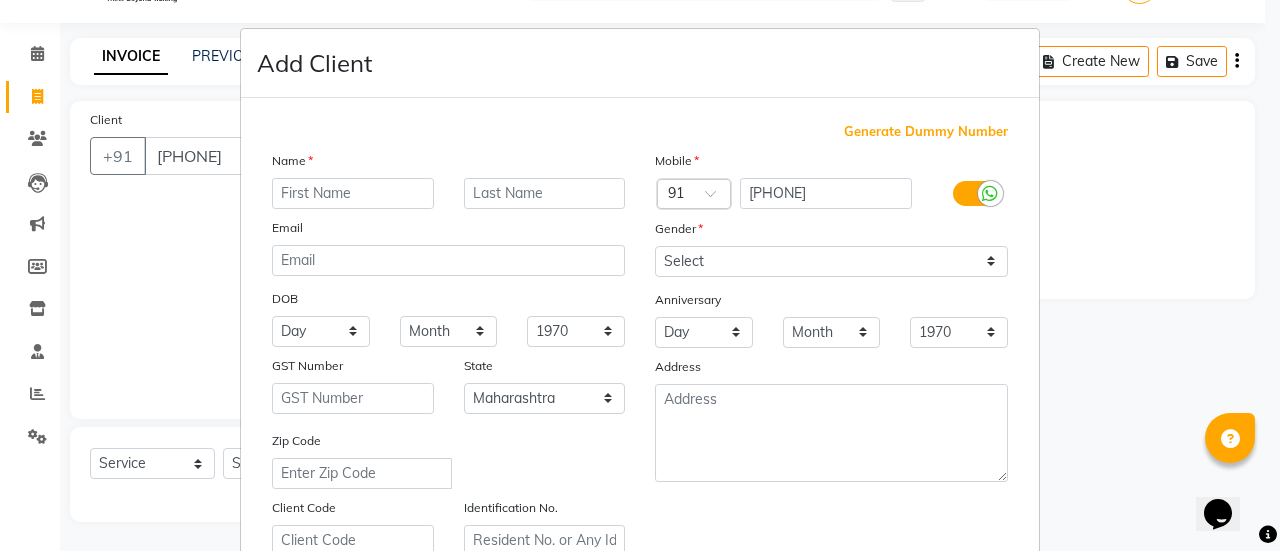 click at bounding box center (353, 193) 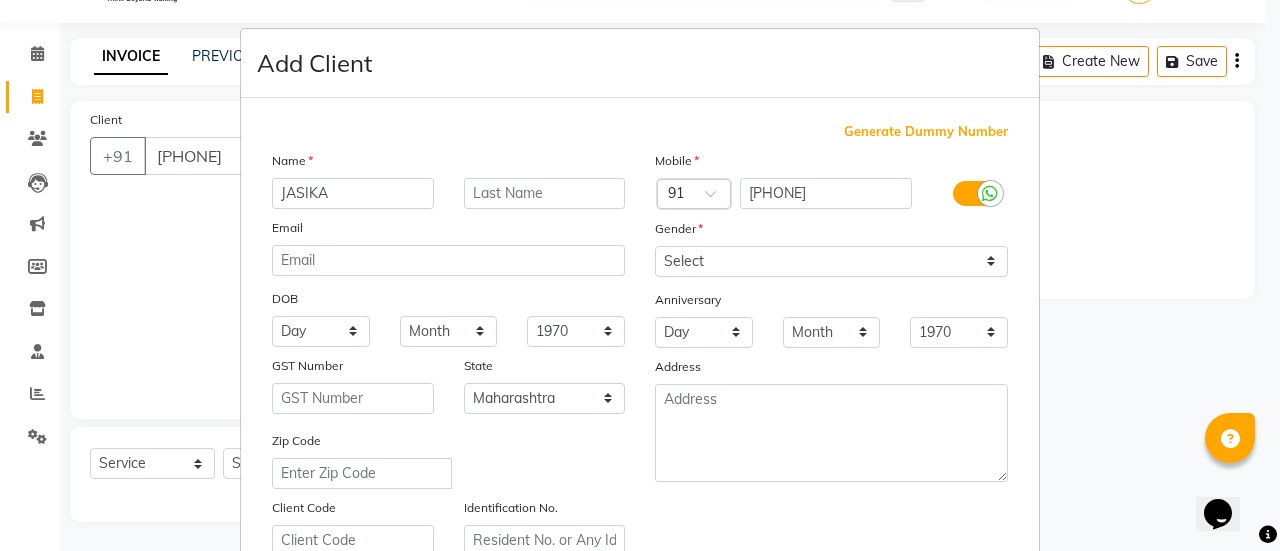 click on "Gender" at bounding box center [672, 232] 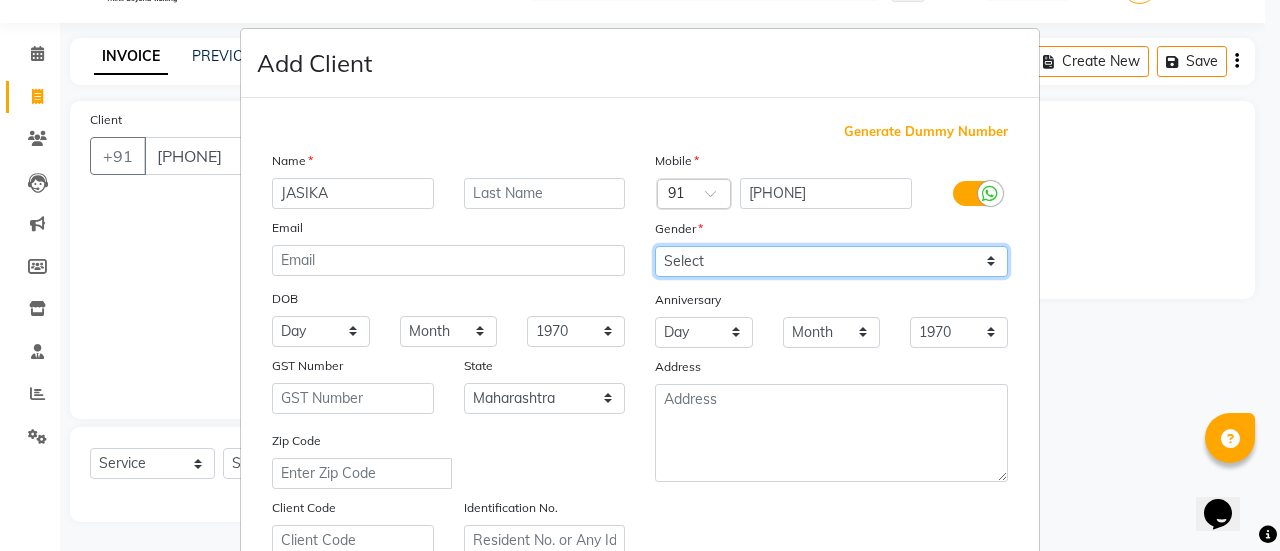 click on "Select Male Female Other Prefer Not To Say" at bounding box center (831, 261) 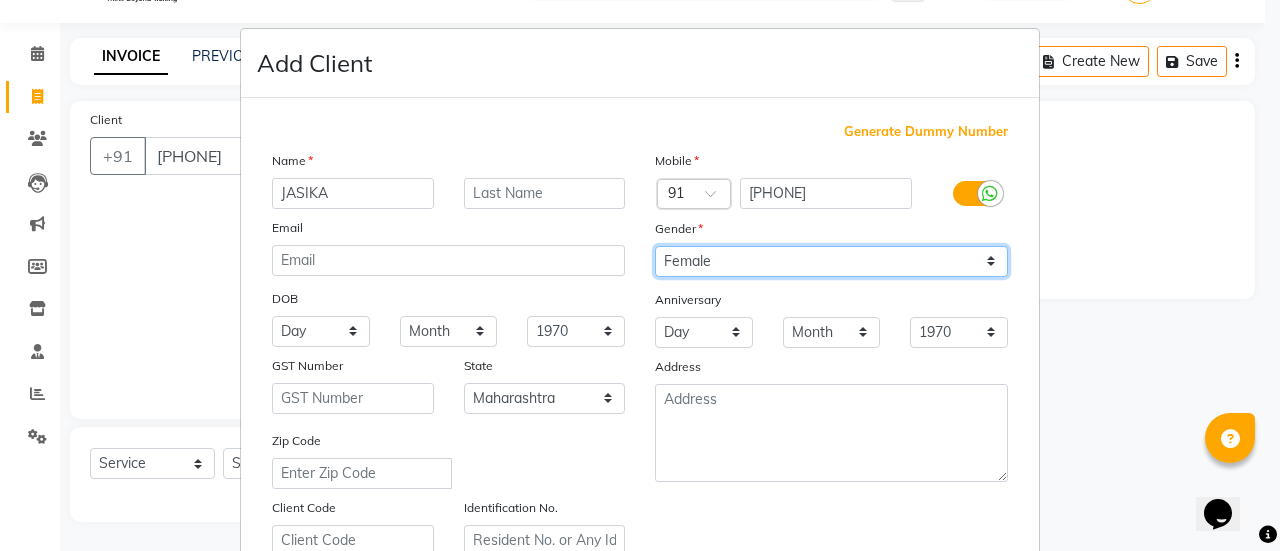 click on "Select Male Female Other Prefer Not To Say" at bounding box center [831, 261] 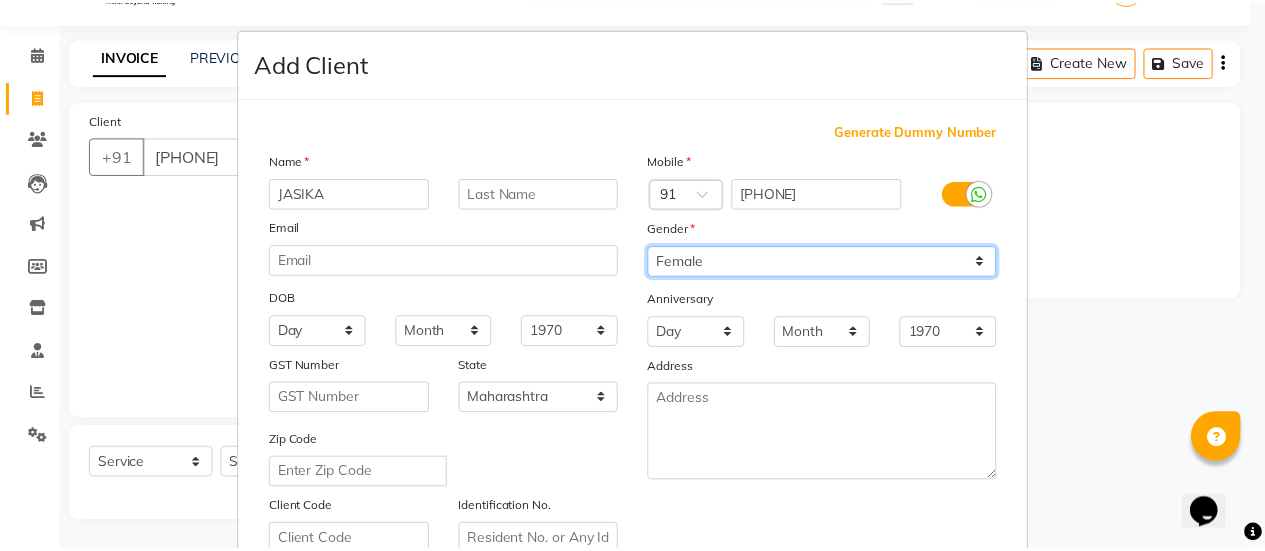 scroll, scrollTop: 368, scrollLeft: 0, axis: vertical 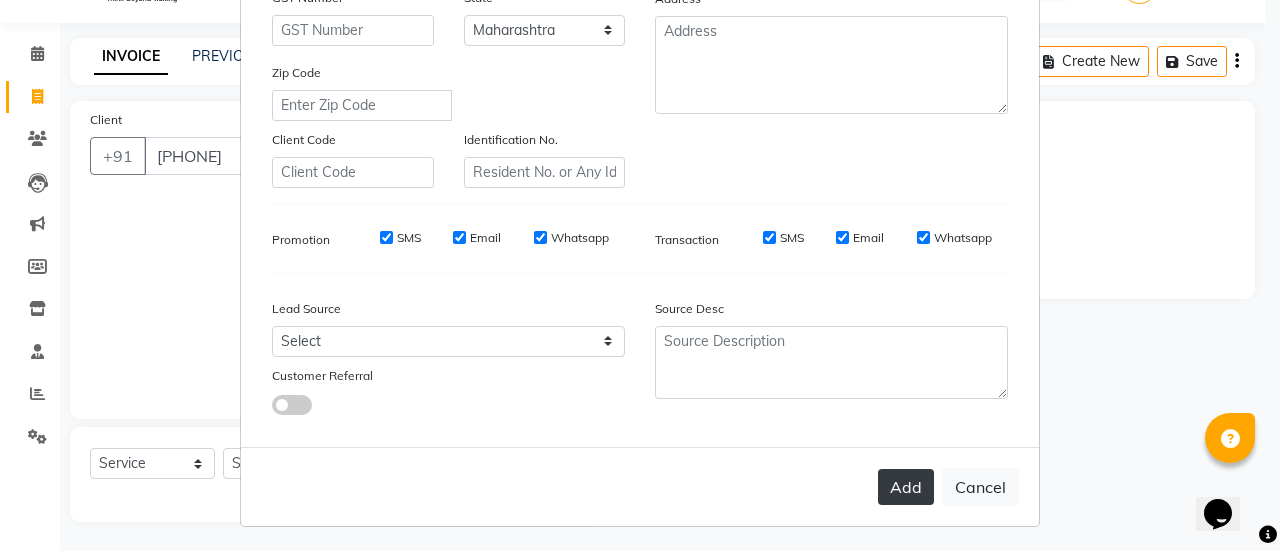 click on "Add" at bounding box center (906, 487) 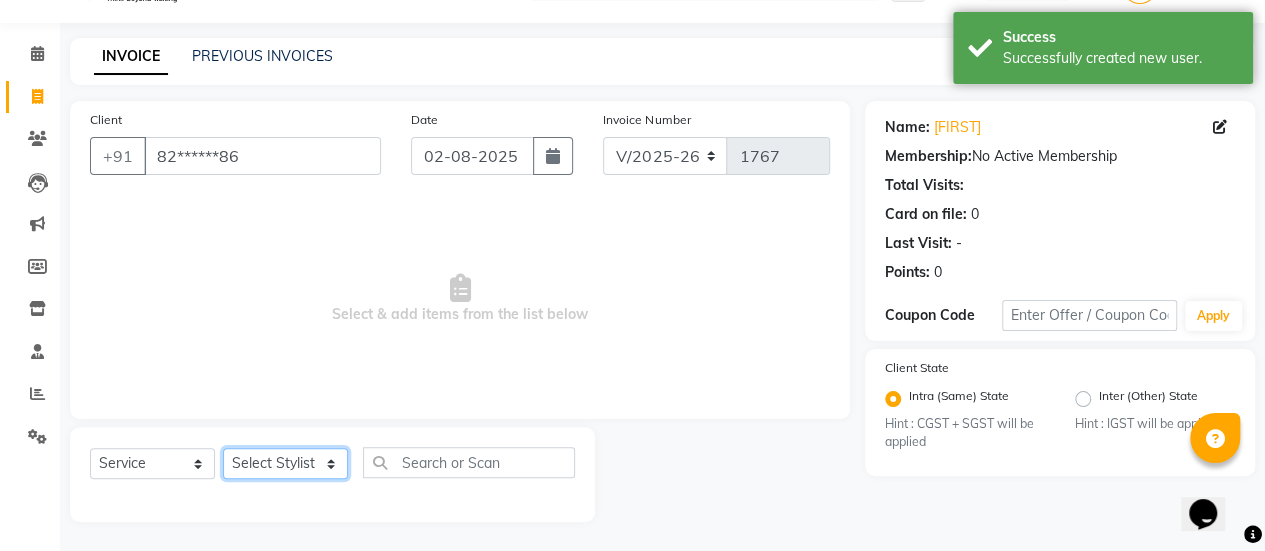 click on "Select Stylist [FIRST] ASAD [FIRST] [FIRST] [FIRST] [FIRST] [FIRST] [FIRST] Manager [FIRST] [FIRST] [FIRST] [FIRST] [FIRST] [FIRST] [FIRST] Haircuts -  Mens Cut And Styling (₹500)  Haircuts -  Womens Cut And Blowdry (₹1)  Haircuts -  Child Cut Boy (₹1)  Haircuts -  Child Cut Girl (₹1)  Hair Cut (₹1)  DANDRUFF TREATMENT SCRUB (₹1)  FLIX CUT (₹1)  HAIR CUT & BEARD TRIM (₹1)  CHILD CUT GIRL (₹1)  SIGNATURE FACIAL (₹6500)  BACK POLISH (₹1)  HAND POLISH (₹2500)  NAIL CUT & FILE (₹250)  Demo (₹1200)  FULL BODY POLISHING (₹5000)  HYDRA FACIAL (₹1)  D TAN FEET (₹1)  FULL HAND D TAN (₹1)  KERATIN (₹1)  BOTOX (₹1)  HIGHT LIGHT CROWN (₹1)  GLOBAL MENS (₹1)  NANOPIASTY  (₹1)  WAXING (₹1)  MEKUP WOMENS (₹1)  MEKUP MENS (₹1)  SARI DRAPING (₹1)  HAIR STYLE (₹1)  O3+ FACE WASH (₹1)  O3+ VITAMIN C SERUM (₹1)  Blowdry  -  Wash And Blast Dry (₹300)  Root touchup (₹1500)" 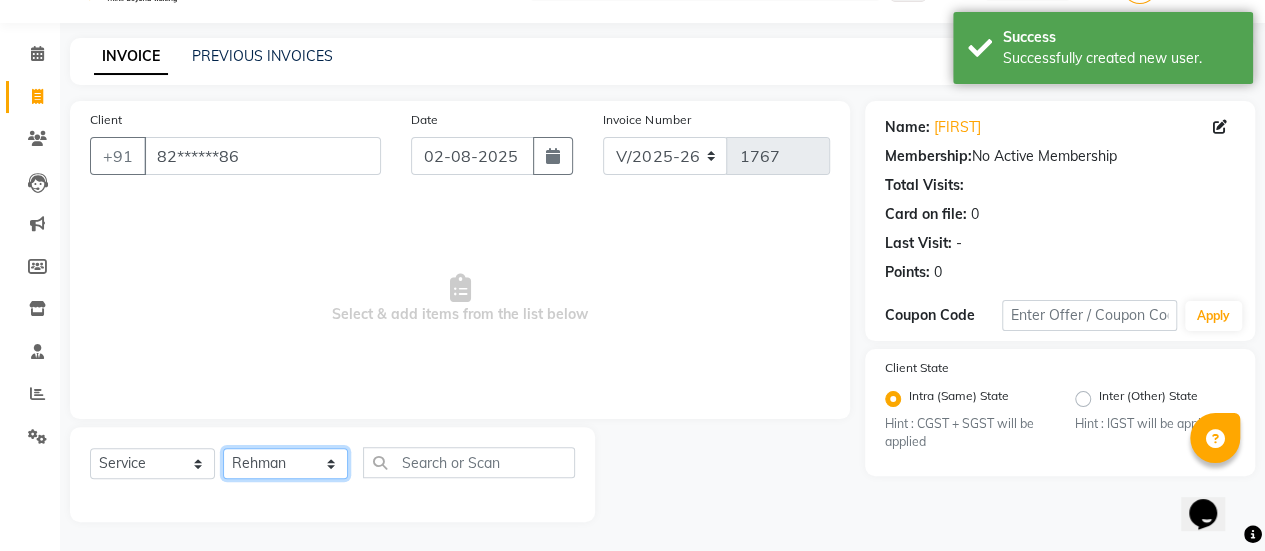 click on "Select Stylist [FIRST] ASAD [FIRST] [FIRST] [FIRST] [FIRST] [FIRST] [FIRST] Manager [FIRST] [FIRST] [FIRST] [FIRST] [FIRST] [FIRST] [FIRST] Haircuts -  Mens Cut And Styling (₹500)  Haircuts -  Womens Cut And Blowdry (₹1)  Haircuts -  Child Cut Boy (₹1)  Haircuts -  Child Cut Girl (₹1)  Hair Cut (₹1)  DANDRUFF TREATMENT SCRUB (₹1)  FLIX CUT (₹1)  HAIR CUT & BEARD TRIM (₹1)  CHILD CUT GIRL (₹1)  SIGNATURE FACIAL (₹6500)  BACK POLISH (₹1)  HAND POLISH (₹2500)  NAIL CUT & FILE (₹250)  Demo (₹1200)  FULL BODY POLISHING (₹5000)  HYDRA FACIAL (₹1)  D TAN FEET (₹1)  FULL HAND D TAN (₹1)  KERATIN (₹1)  BOTOX (₹1)  HIGHT LIGHT CROWN (₹1)  GLOBAL MENS (₹1)  NANOPIASTY  (₹1)  WAXING (₹1)  MEKUP WOMENS (₹1)  MEKUP MENS (₹1)  SARI DRAPING (₹1)  HAIR STYLE (₹1)  O3+ FACE WASH (₹1)  O3+ VITAMIN C SERUM (₹1)  Blowdry  -  Wash And Blast Dry (₹300)  Root touchup (₹1500)" 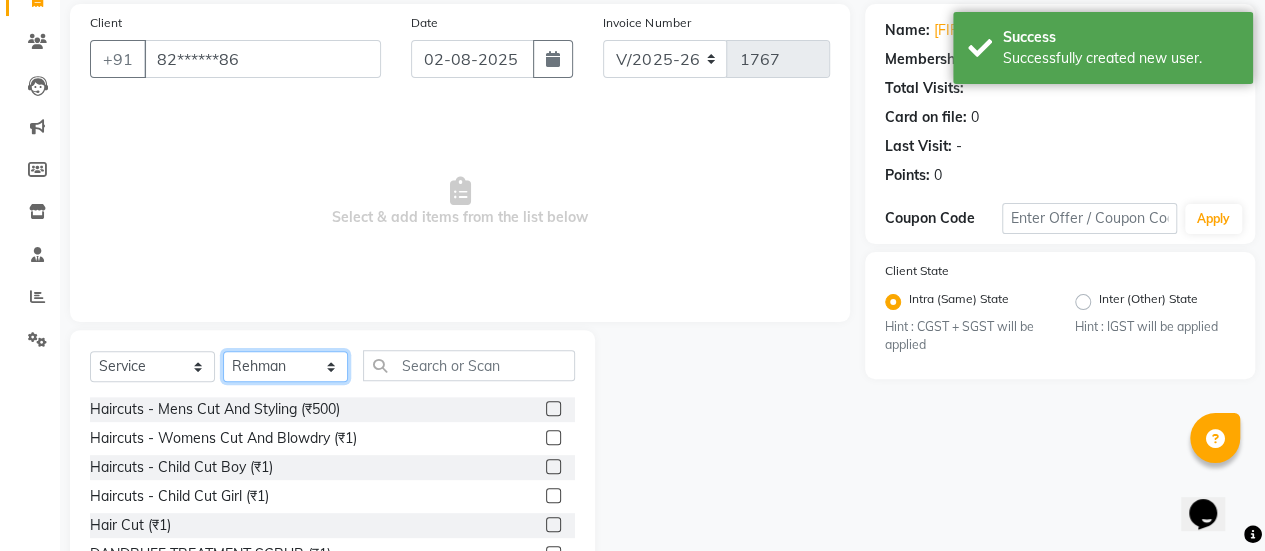 scroll, scrollTop: 147, scrollLeft: 0, axis: vertical 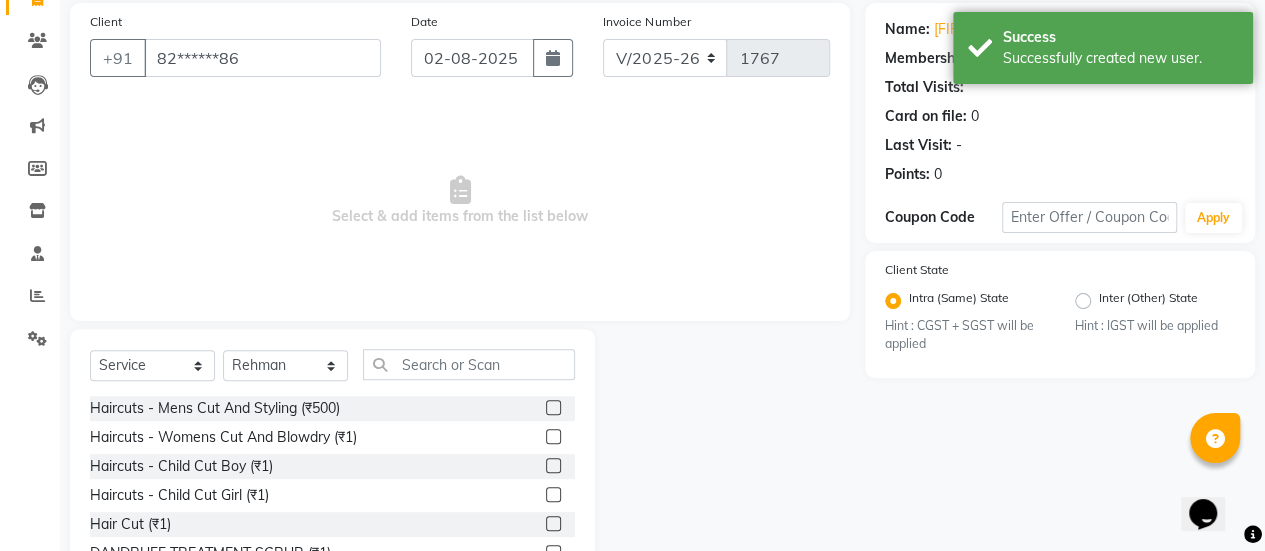click 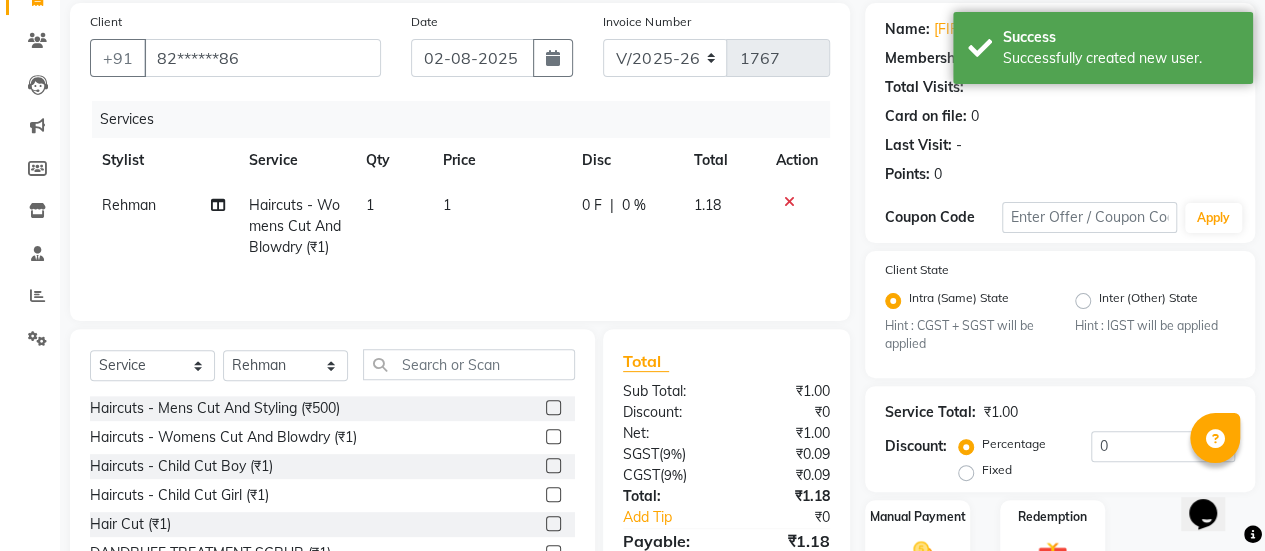 click on "1" 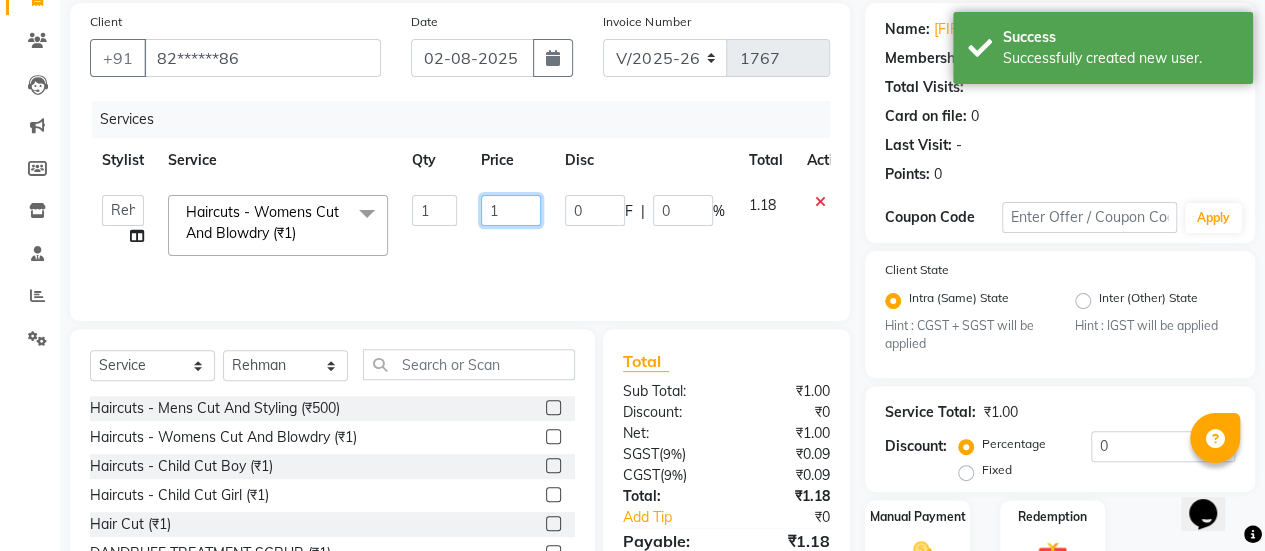 click on "1" 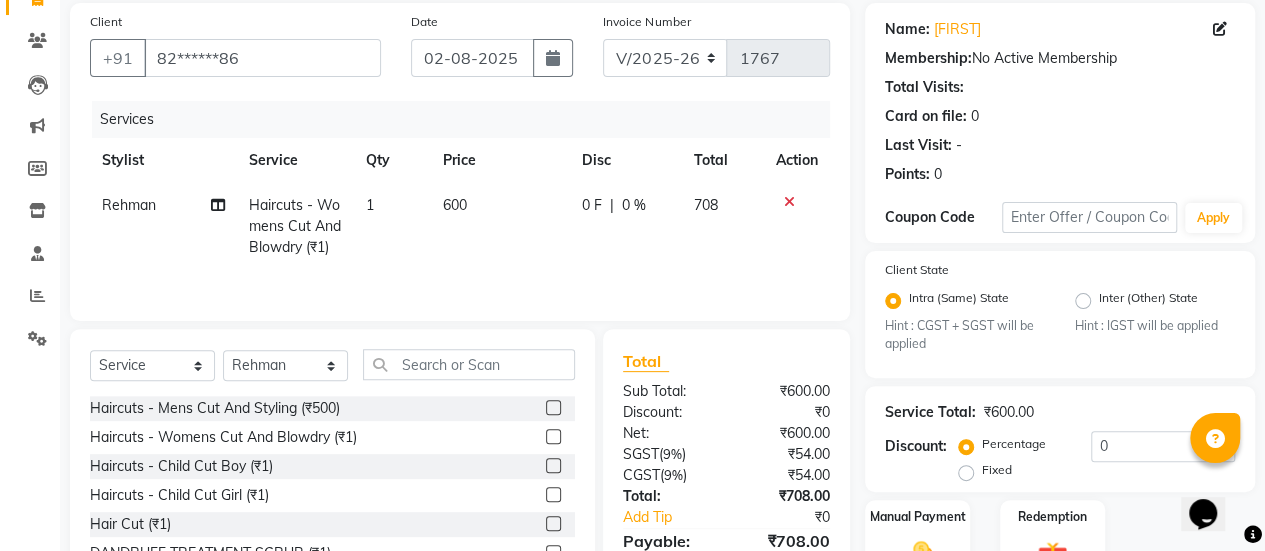 click on "0 F | 0 %" 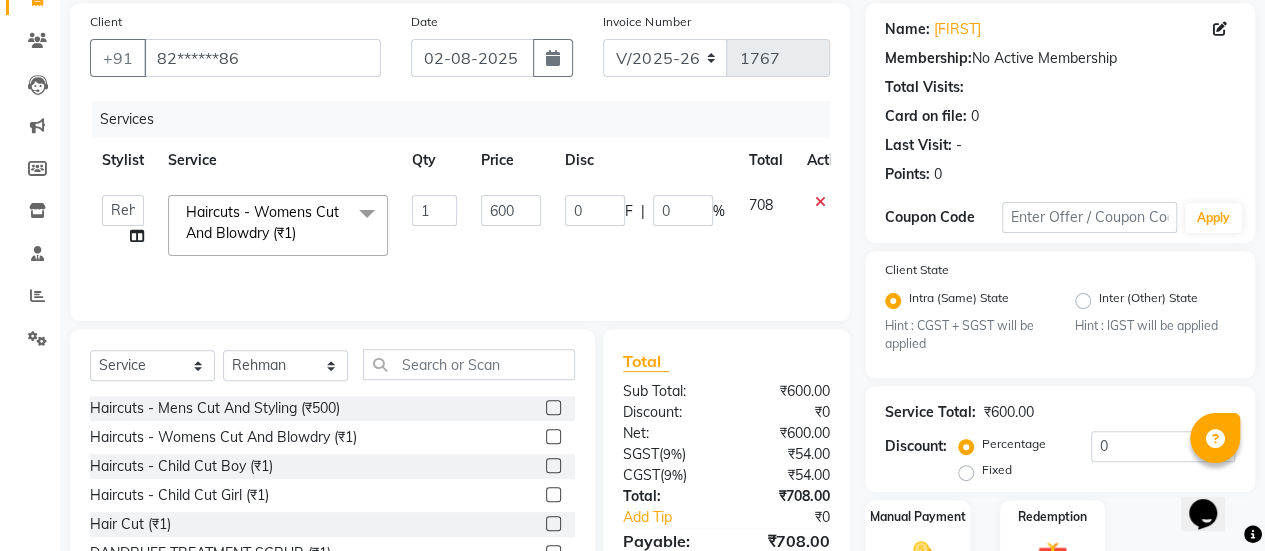 scroll, scrollTop: 254, scrollLeft: 0, axis: vertical 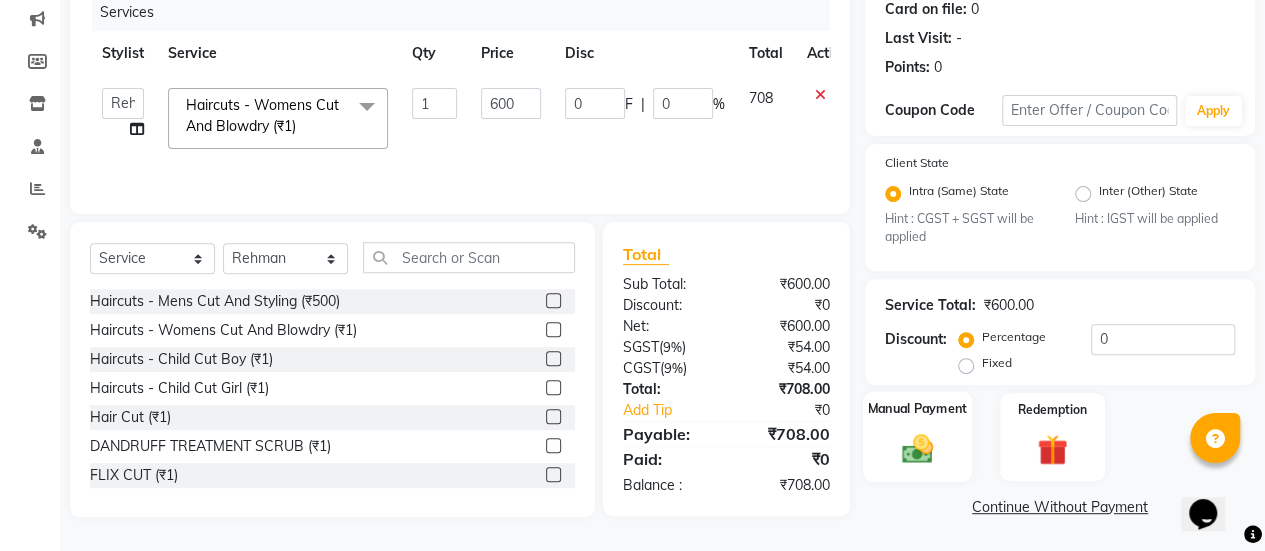 click 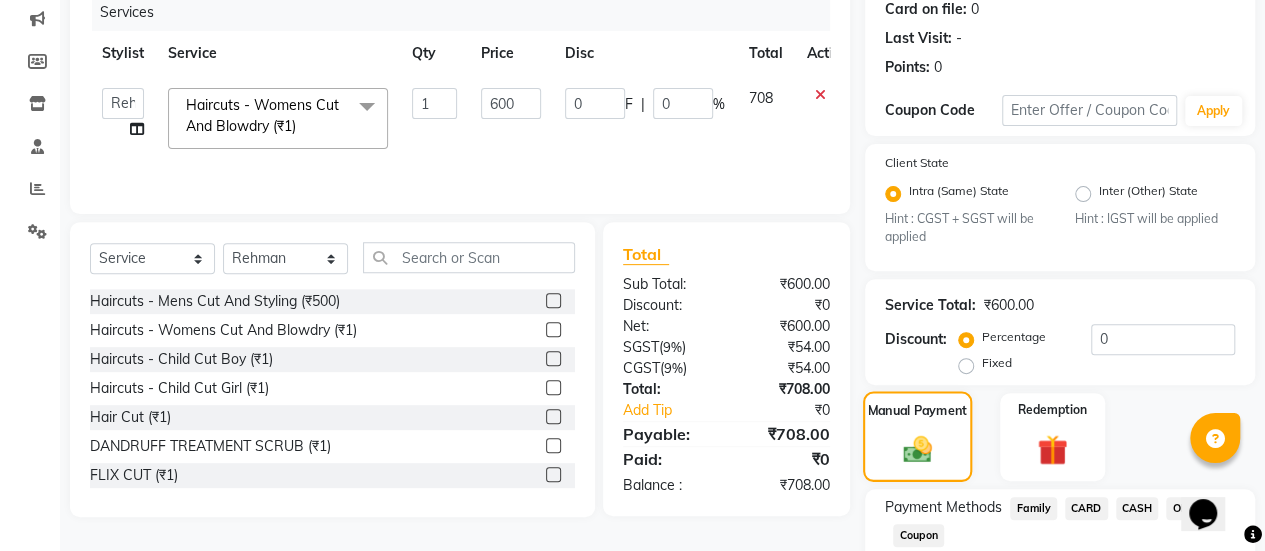 scroll, scrollTop: 382, scrollLeft: 0, axis: vertical 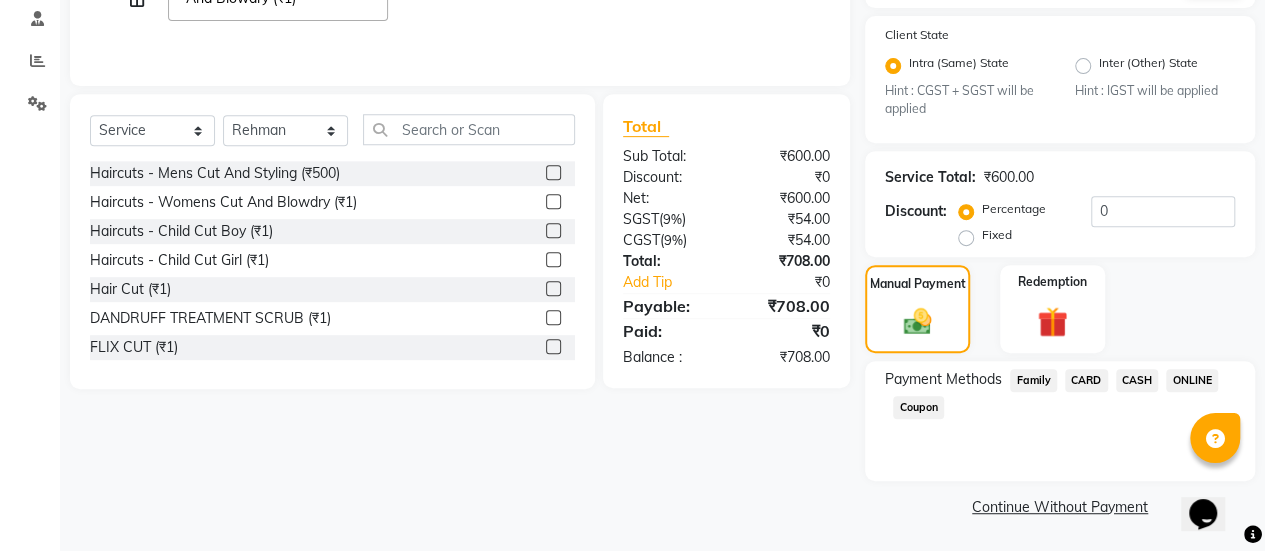 click on "ONLINE" 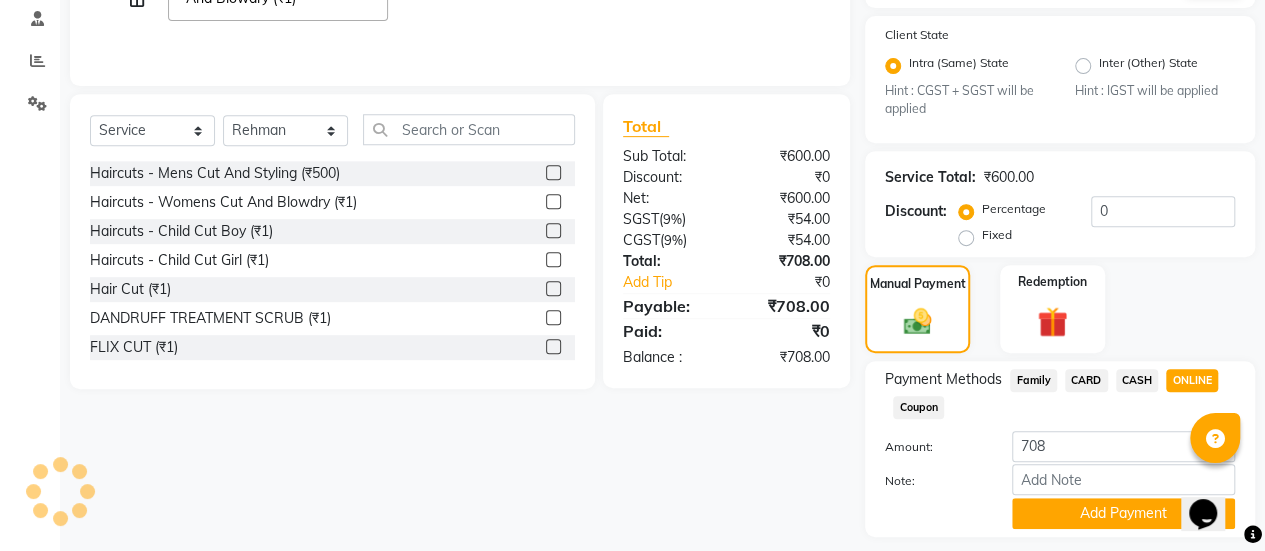scroll, scrollTop: 438, scrollLeft: 0, axis: vertical 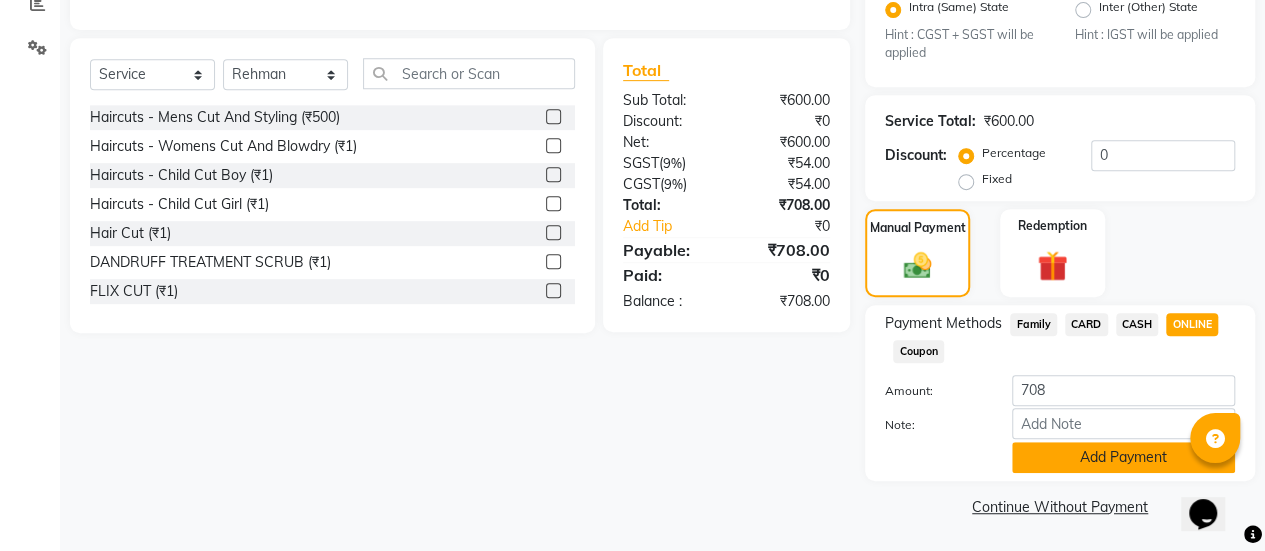 click on "Add Payment" 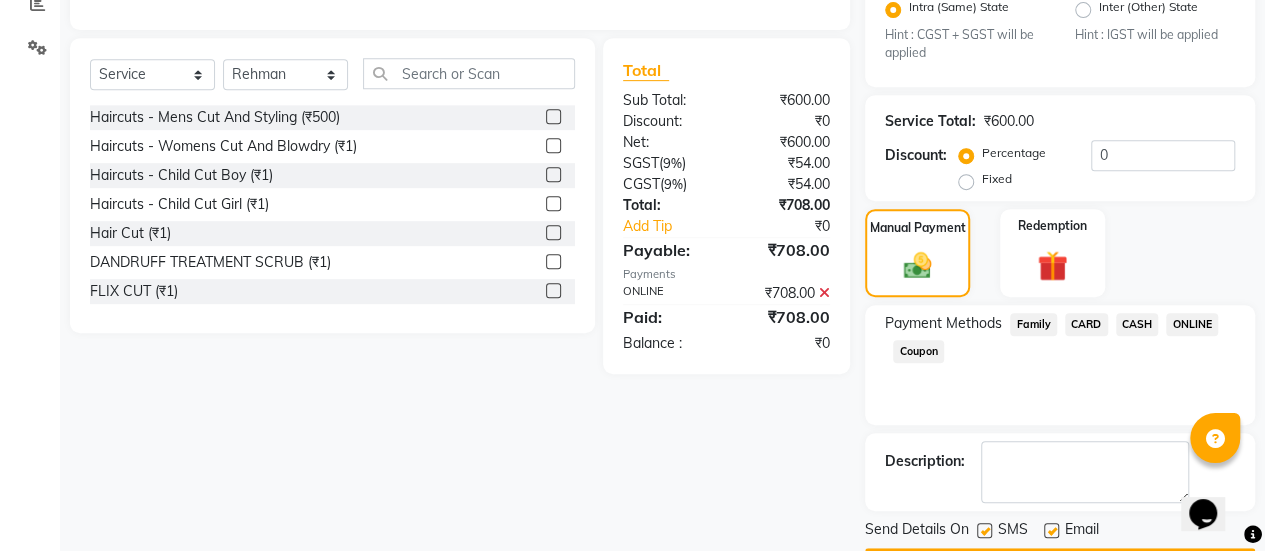 scroll, scrollTop: 493, scrollLeft: 0, axis: vertical 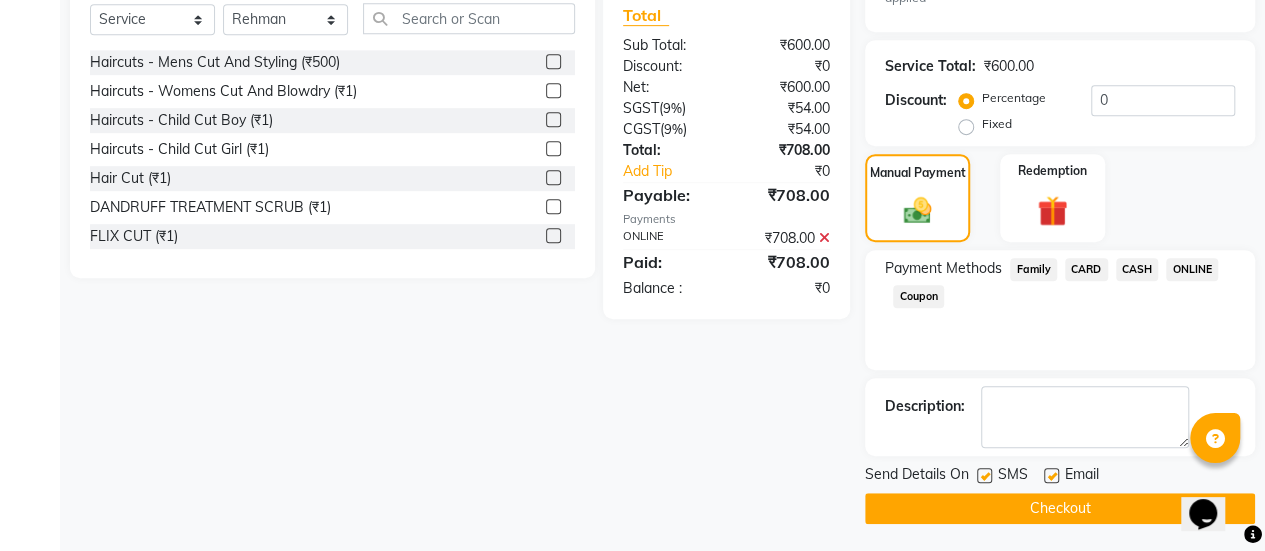 click on "Name: [LAST] Membership: No Active Membership Total Visits: Card on file: 0 Last Visit: - Points: 0 Coupon Code Apply Client State Intra (Same) State Hint : CGST + SGST will be applied Inter (Other) State Hint : IGST will be applied Service Total: [CURRENCY]600.00 Discount: Percentage Fixed 0 Manual Payment Redemption Payment Methods Family CARD CASH ONLINE Coupon Description: Send Details On SMS Email Checkout" 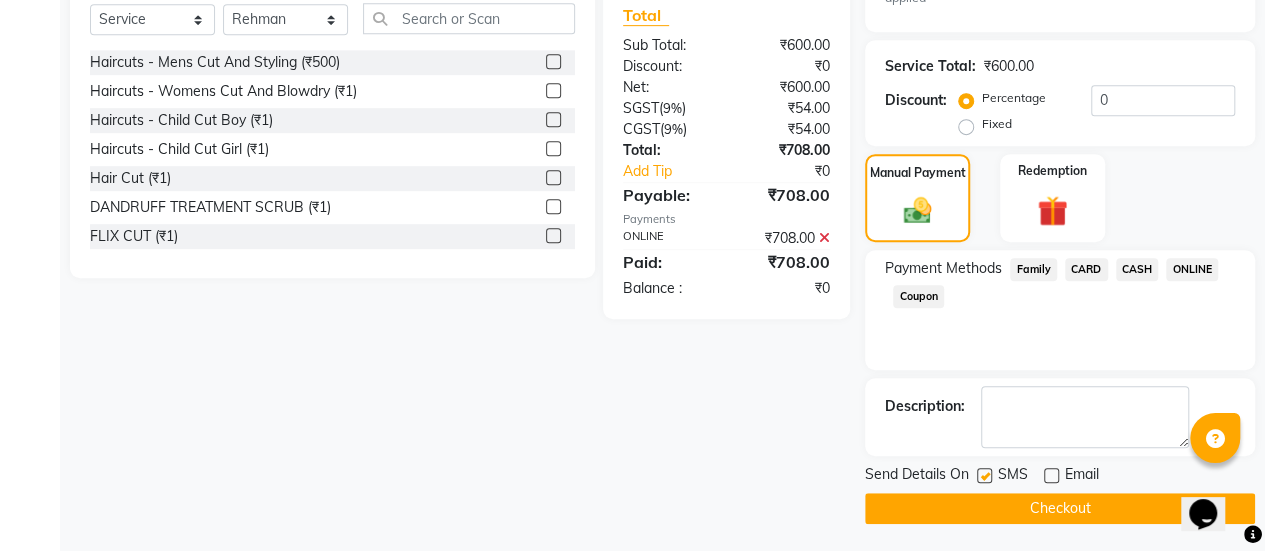 click on "Checkout" 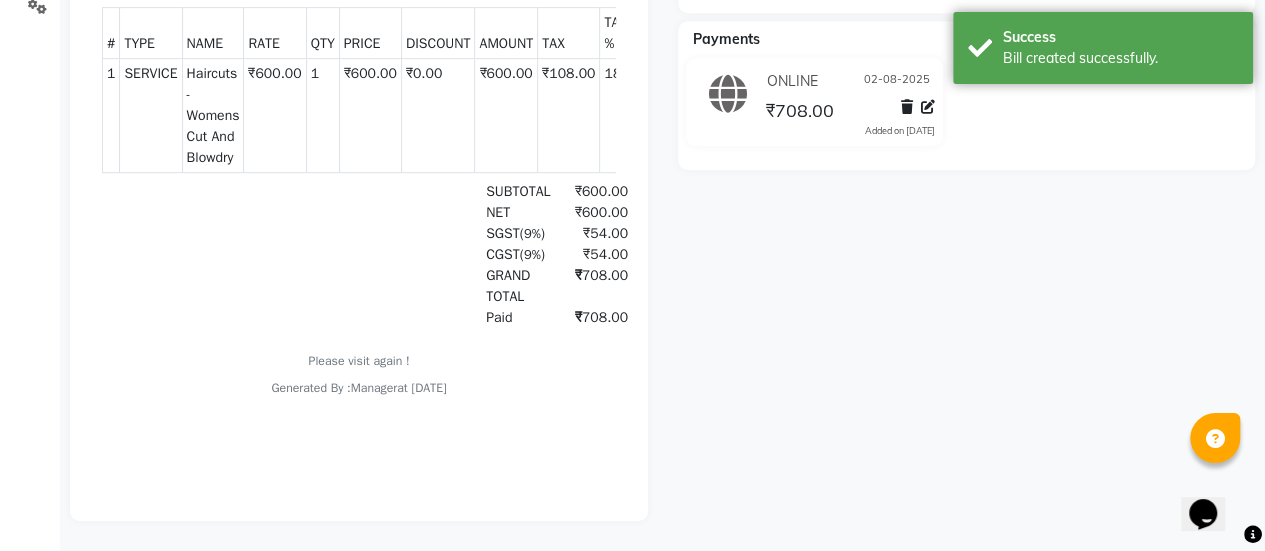 scroll, scrollTop: 0, scrollLeft: 0, axis: both 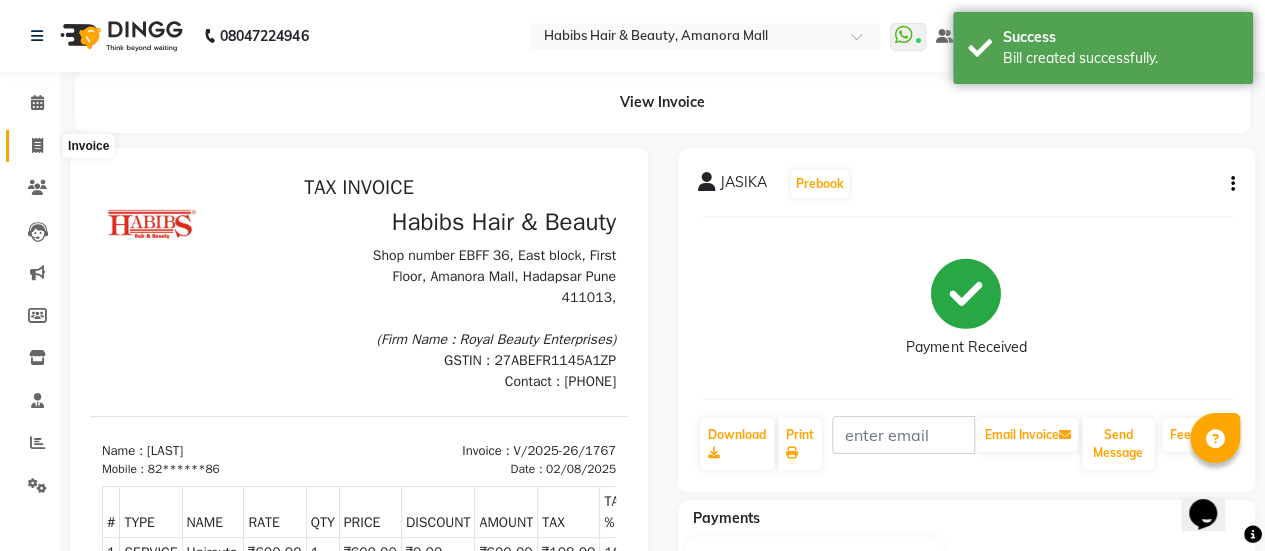 click 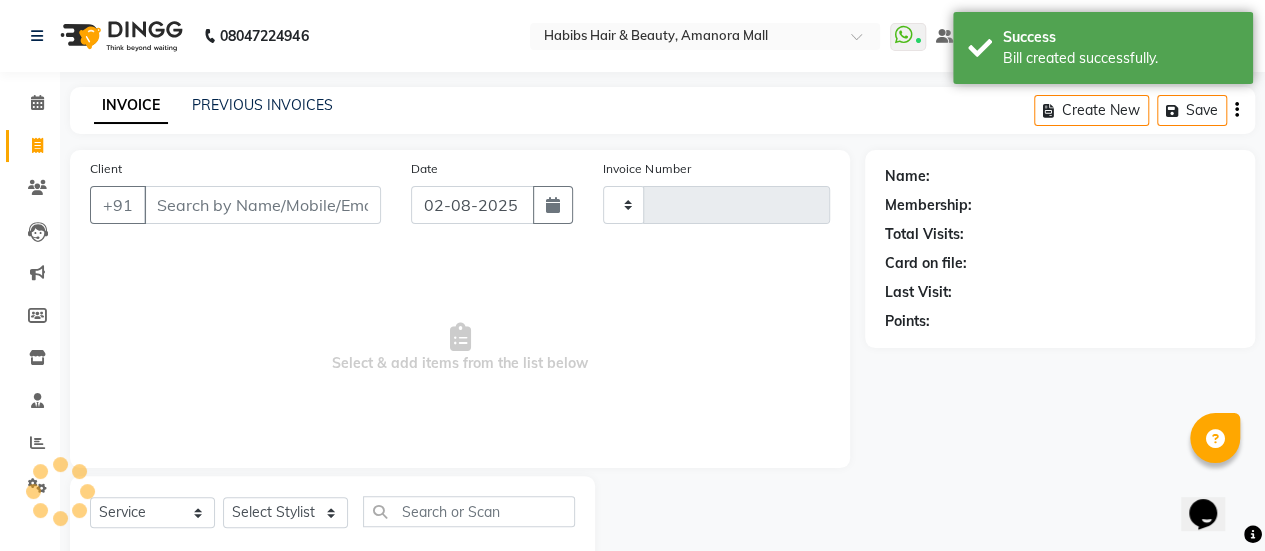 scroll, scrollTop: 49, scrollLeft: 0, axis: vertical 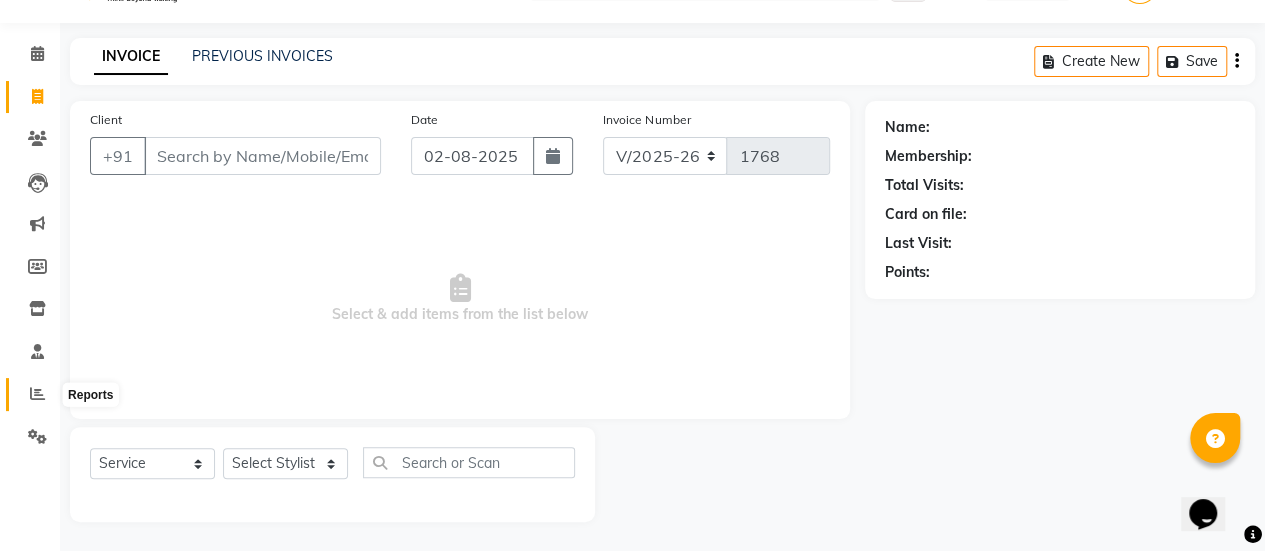 click 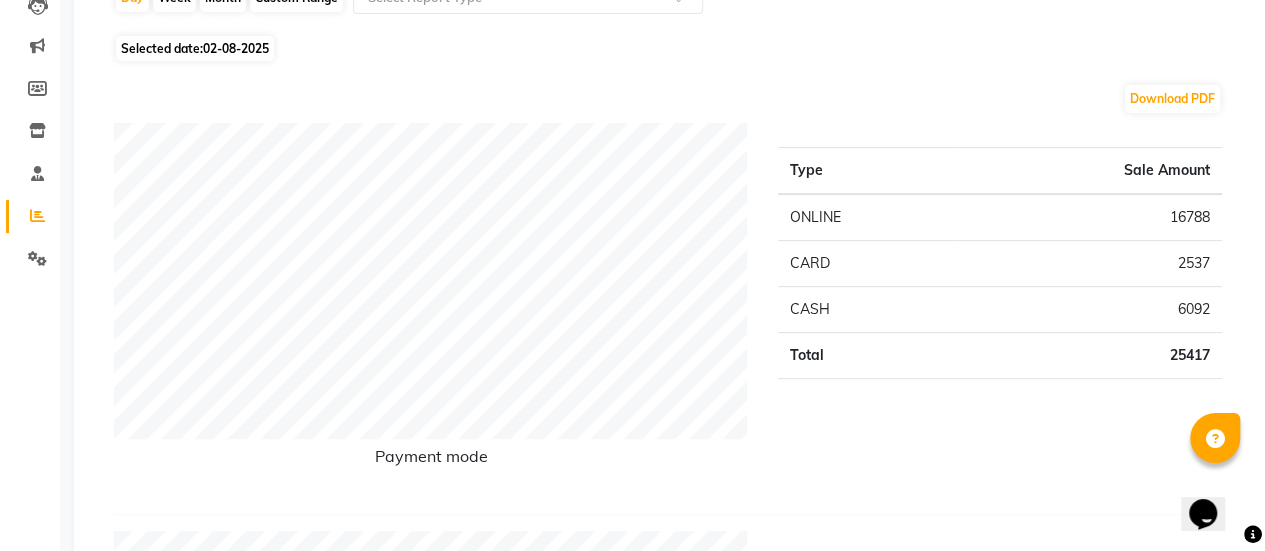 scroll, scrollTop: 0, scrollLeft: 0, axis: both 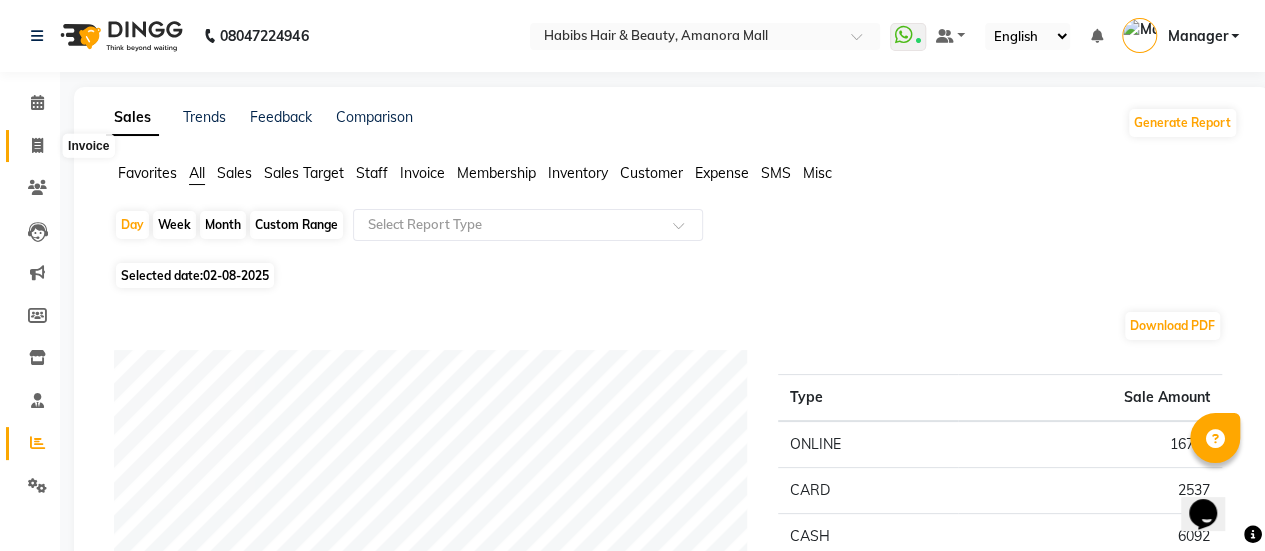click 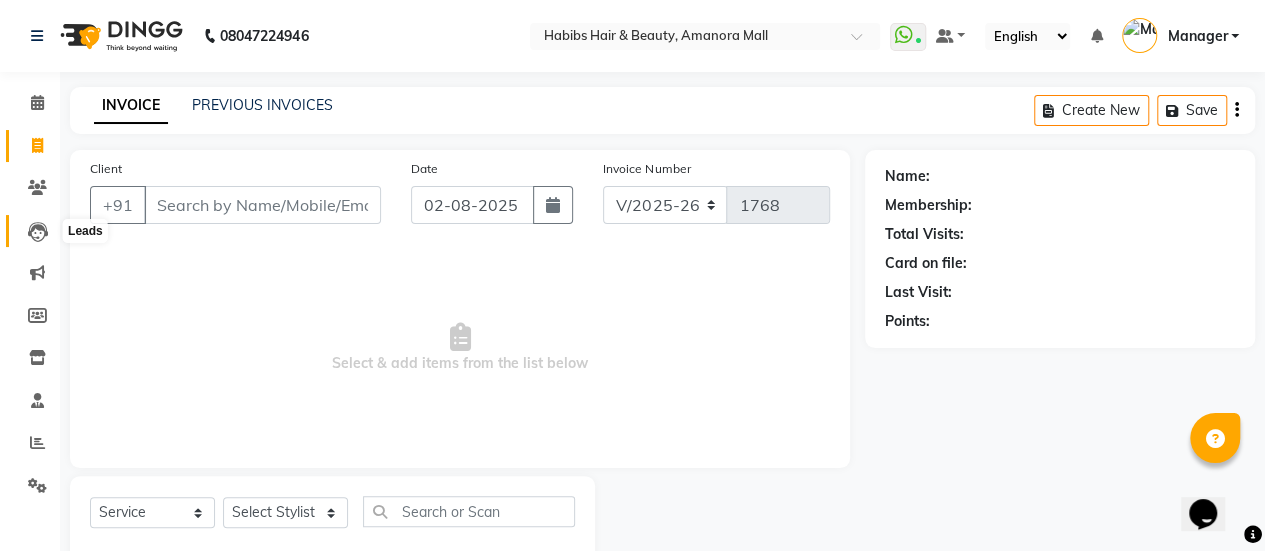 scroll, scrollTop: 49, scrollLeft: 0, axis: vertical 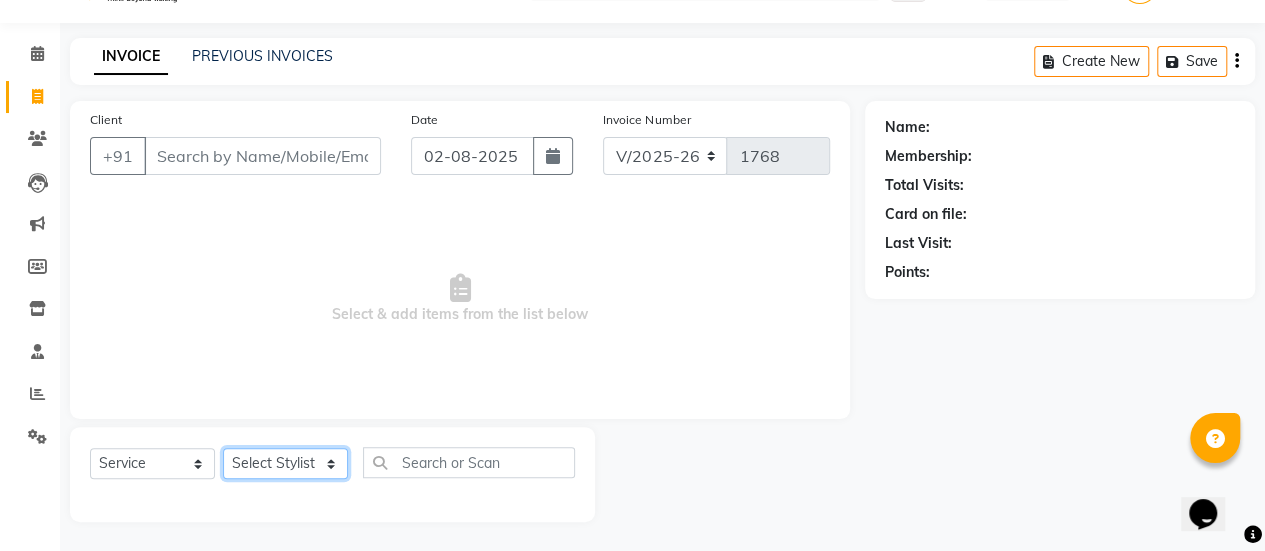 click on "Select Stylist [FIRST] ASAD [FIRST] [FIRST] [FIRST] [FIRST] [FIRST] [FIRST] Manager [FIRST] [FIRST] [FIRST] [FIRST] [FIRST] [FIRST] [FIRST] Haircuts -  Mens Cut And Styling (₹500)  Haircuts -  Womens Cut And Blowdry (₹1)  Haircuts -  Child Cut Boy (₹1)  Haircuts -  Child Cut Girl (₹1)  Hair Cut (₹1)  DANDRUFF TREATMENT SCRUB (₹1)  FLIX CUT (₹1)  HAIR CUT & BEARD TRIM (₹1)  CHILD CUT GIRL (₹1)  SIGNATURE FACIAL (₹6500)  BACK POLISH (₹1)  HAND POLISH (₹2500)  NAIL CUT & FILE (₹250)  Demo (₹1200)  FULL BODY POLISHING (₹5000)  HYDRA FACIAL (₹1)  D TAN FEET (₹1)  FULL HAND D TAN (₹1)  KERATIN (₹1)  BOTOX (₹1)  HIGHT LIGHT CROWN (₹1)  GLOBAL MENS (₹1)  NANOPIASTY  (₹1)  WAXING (₹1)  MEKUP WOMENS (₹1)  MEKUP MENS (₹1)  SARI DRAPING (₹1)  HAIR STYLE (₹1)  O3+ FACE WASH (₹1)  O3+ VITAMIN C SERUM (₹1)  Blowdry  -  Wash And Blast Dry (₹300)  Root touchup (₹1500)" 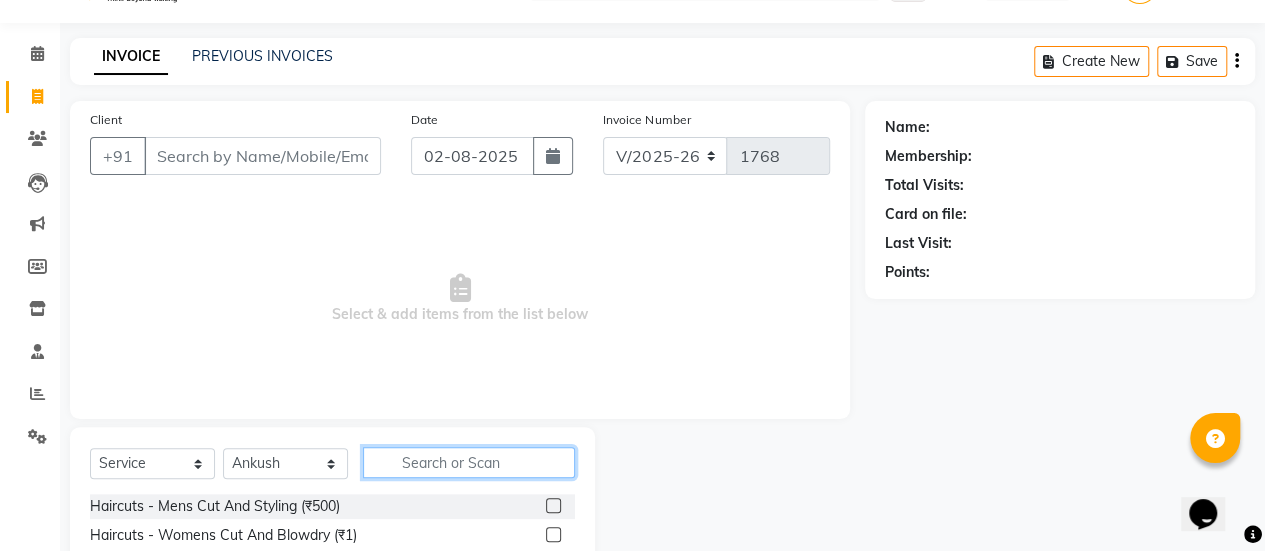 click 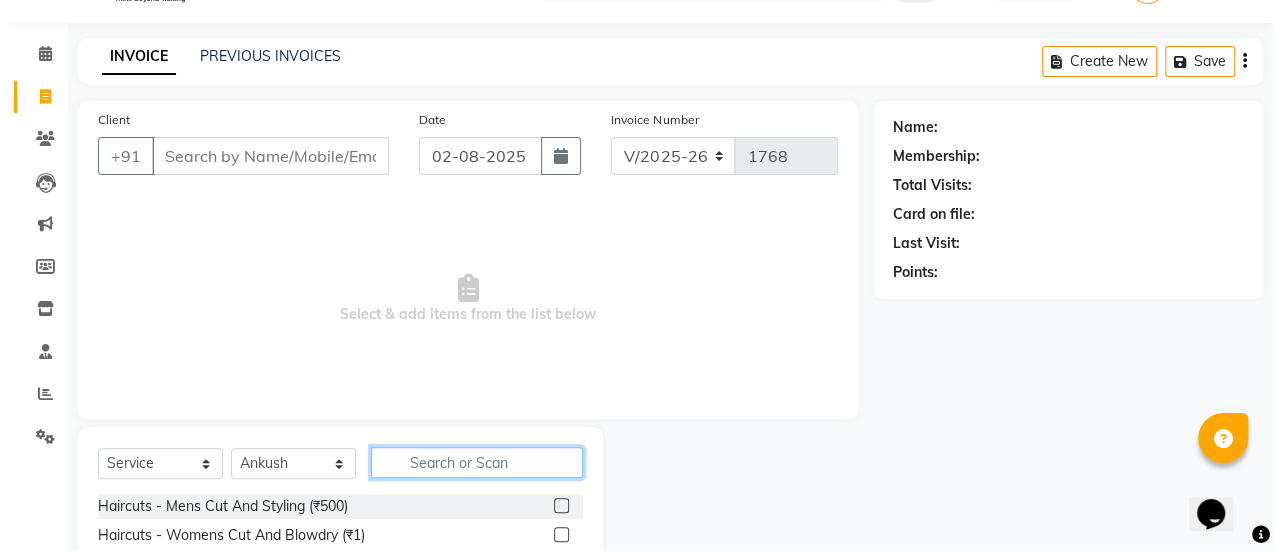 scroll, scrollTop: 145, scrollLeft: 0, axis: vertical 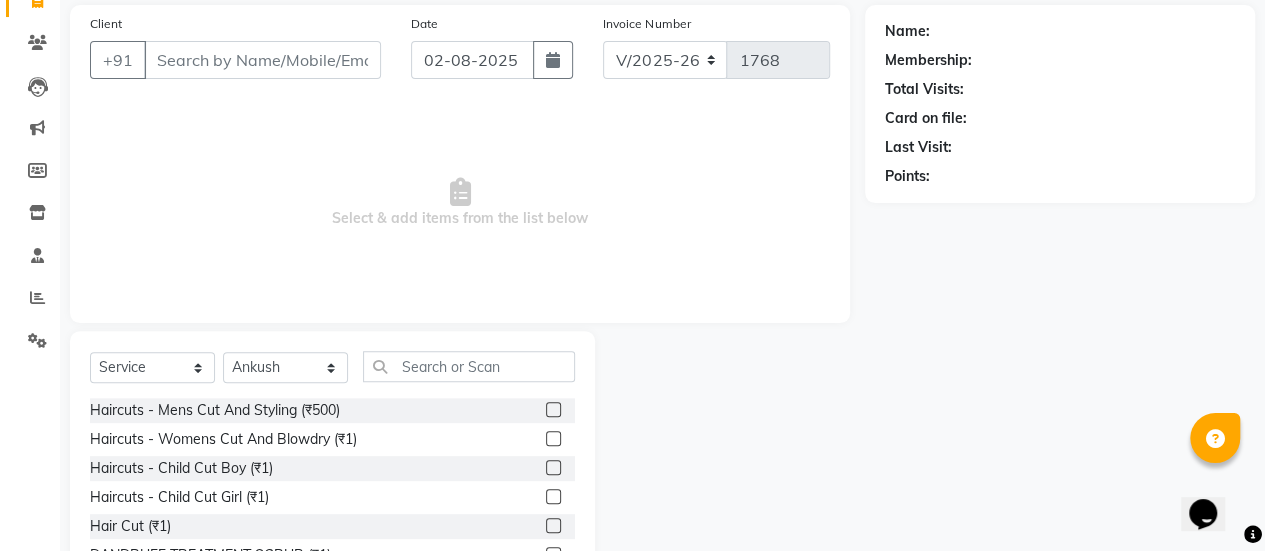 click 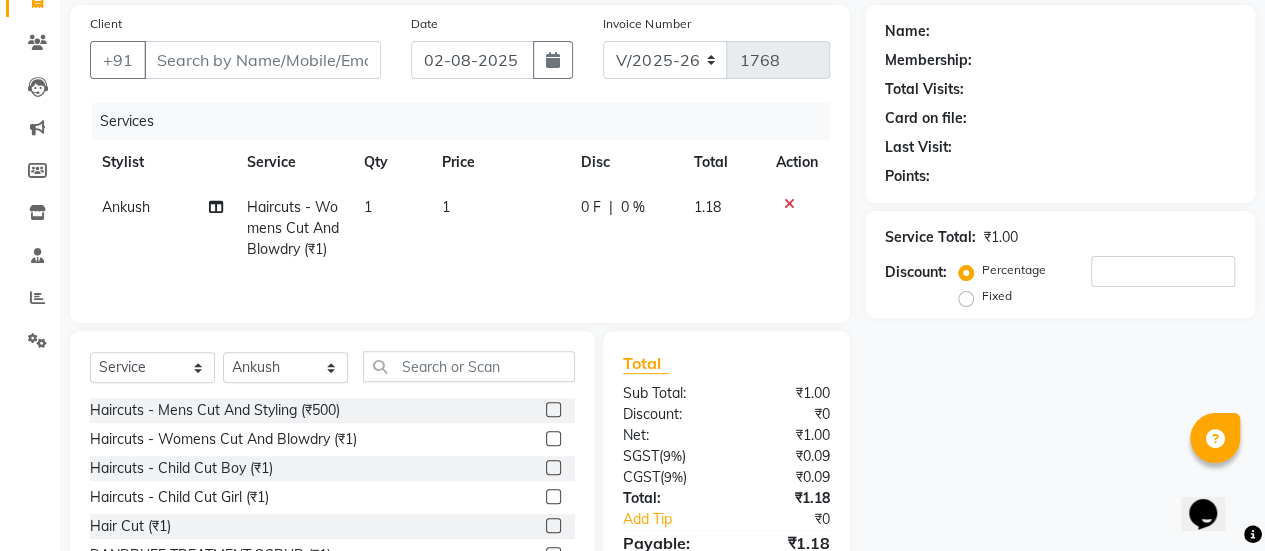 click on "1" 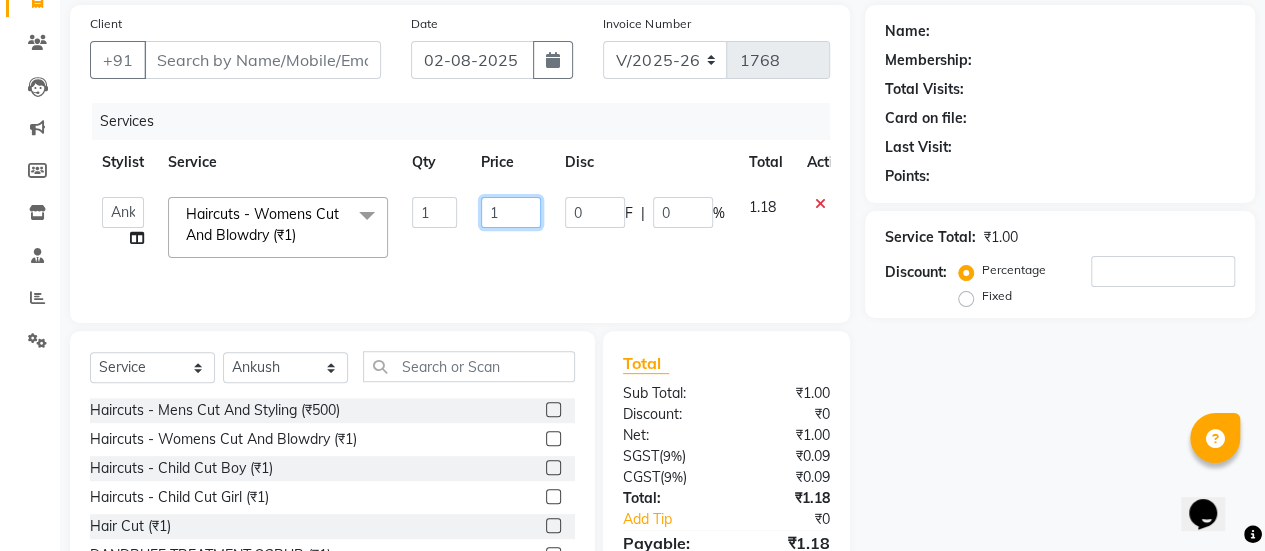click on "1" 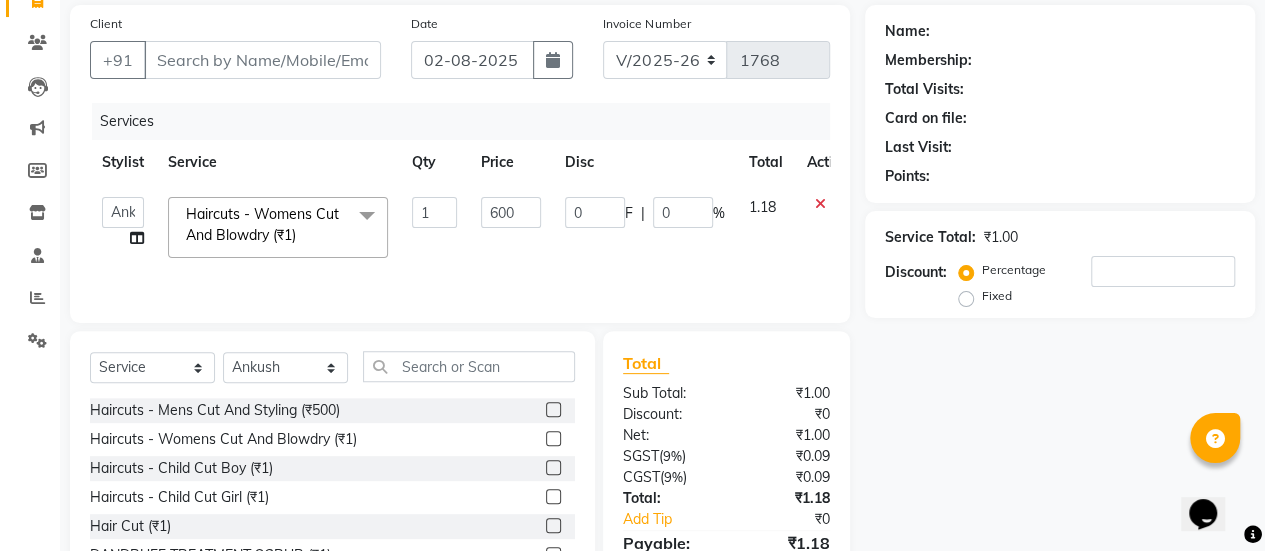 click on "0 F | 0 %" 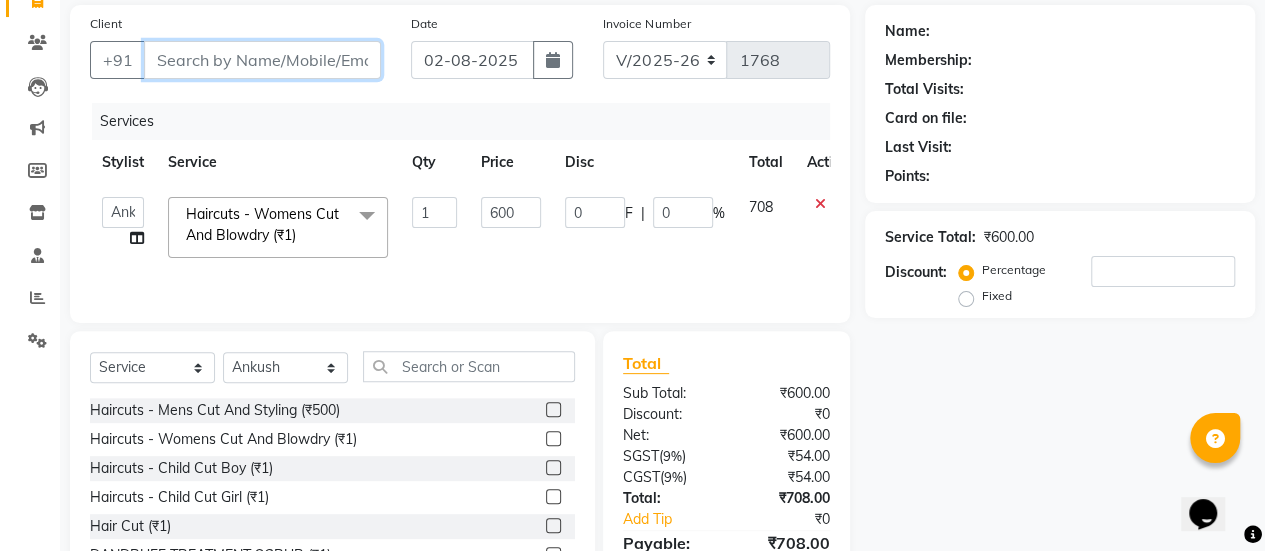 click on "Client" at bounding box center (262, 60) 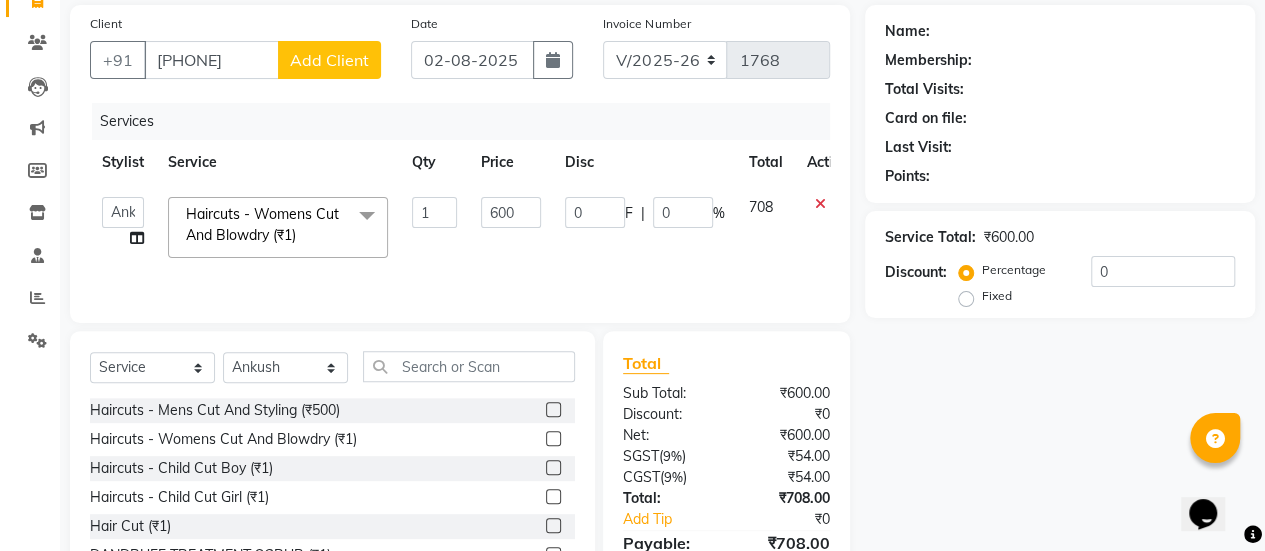 click on "Add Client" 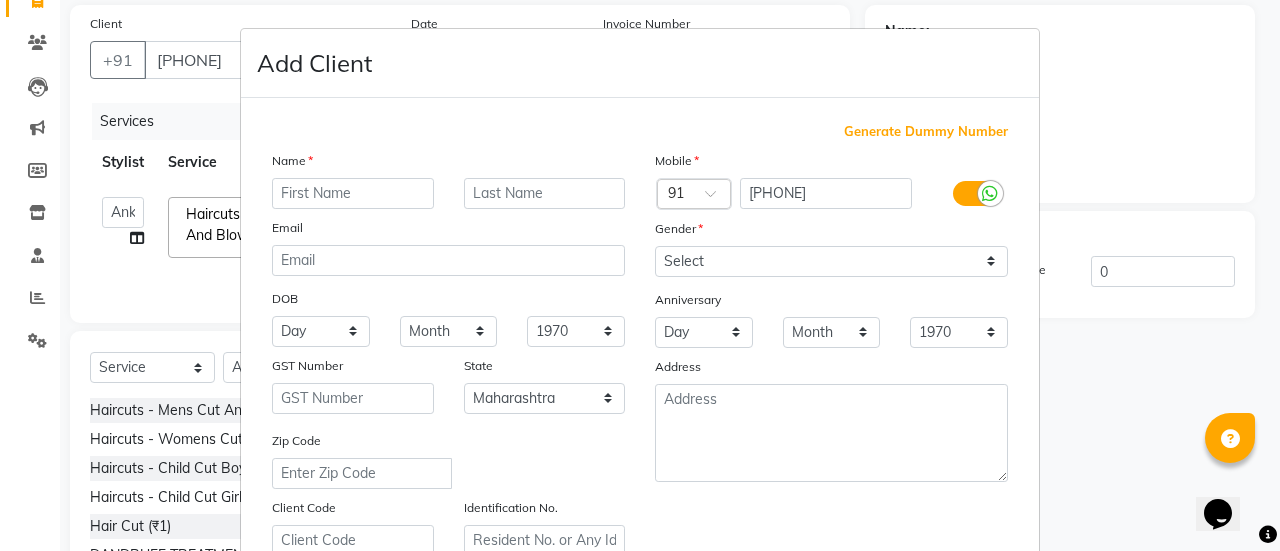 click at bounding box center [353, 193] 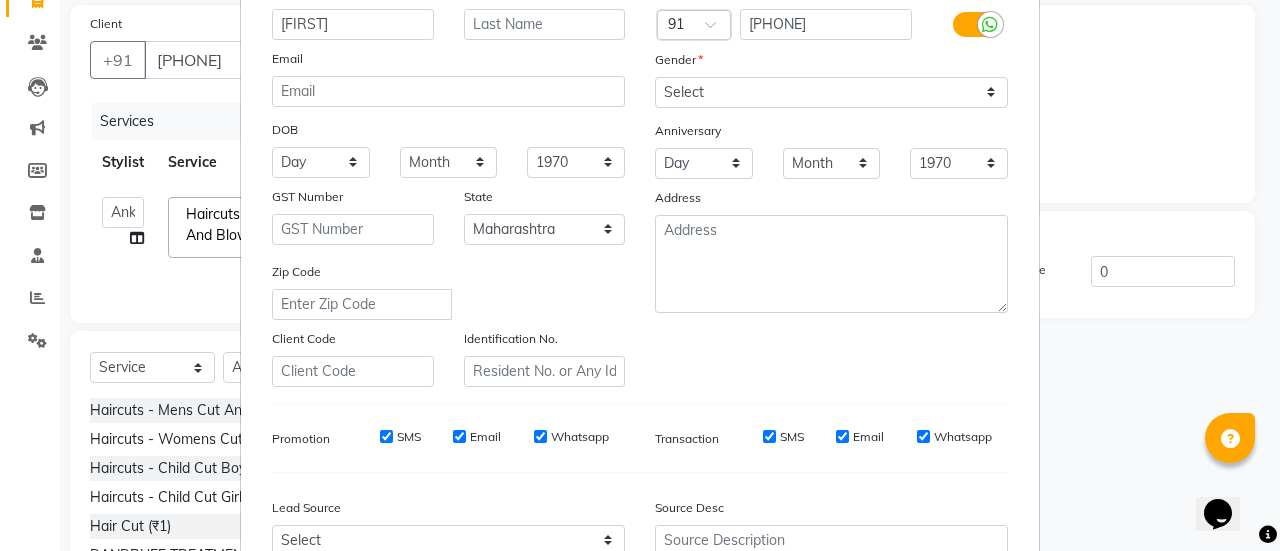 scroll, scrollTop: 368, scrollLeft: 0, axis: vertical 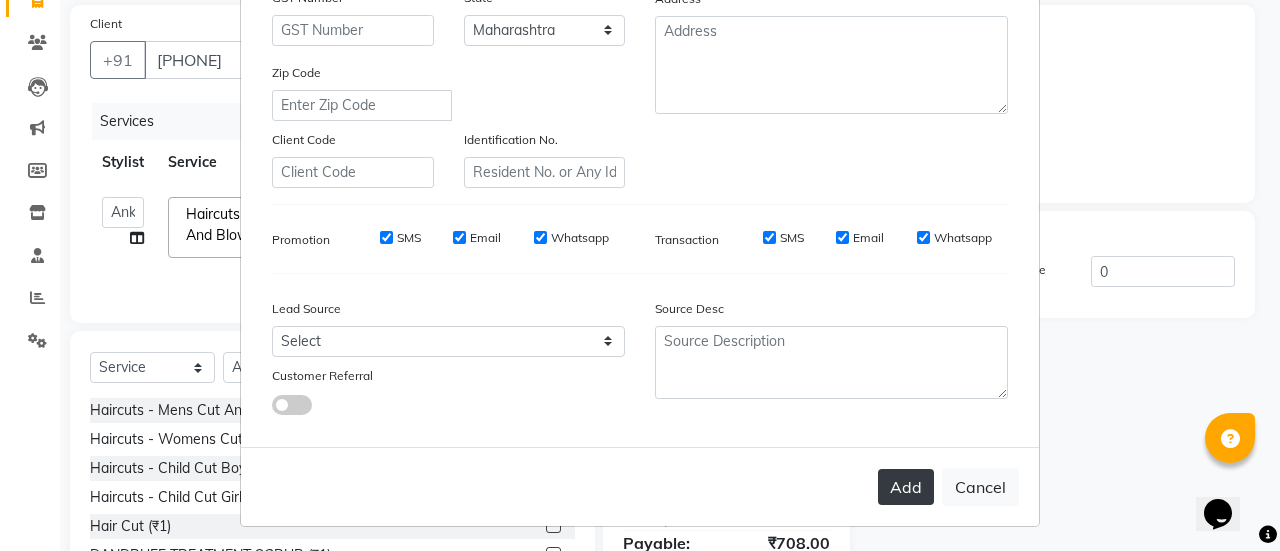 click on "Add" at bounding box center (906, 487) 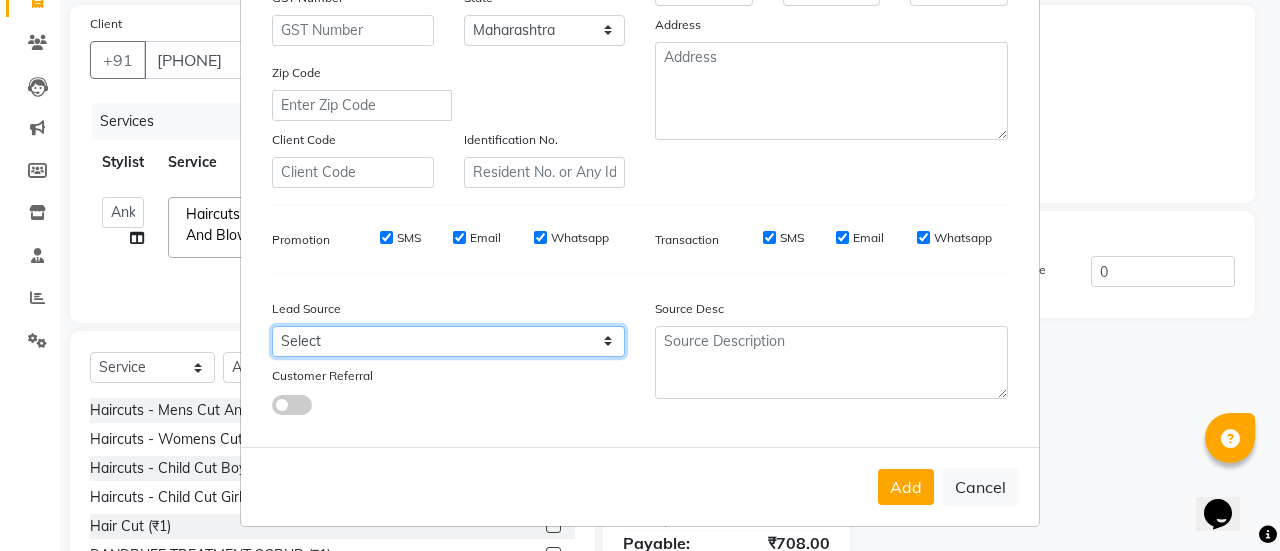 click on "Select Walk-in Referral Internet Friend Word of Mouth Advertisement Facebook JustDial Google Other Instagram  YouTube  WhatsApp" at bounding box center (448, 341) 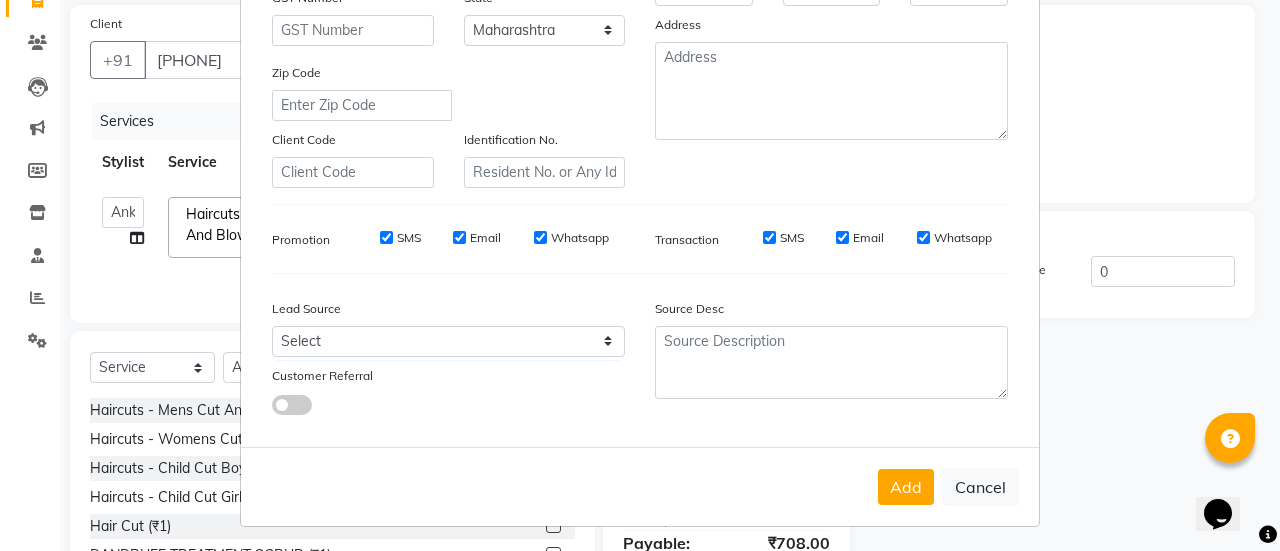 click on "Add Client Generate Dummy Number Name [FIRST] Email DOB Day 01 02 03 04 05 06 07 08 09 10 11 12 13 14 15 16 17 18 19 20 21 22 23 24 25 26 27 28 29 30 31 Month January February March April May June July August September October November December 1940 1941 1942 1943 1944 1945 1946 1947 1948 1949 1950 1951 1952 1953 1954 1955 1956 1957 1958 1959 1960 1961 1962 1963 1964 1965 1966 1967 1968 1969 1970 1971 1972 1973 1974 1975 1976 1977 1978 1979 1980 1981 1982 1983 1984 1985 1986 1987 1988 1989 1990 1991 1992 1993 1994 1995 1996 1997 1998 1999 2000 2001 2002 2003 2004 2005 2006 2007 2008 2009 2010 2011 2012 2013 2014 2015 2016 2017 2018 2019 2020 2021 2022 2023 2024 GST Number State Select Andaman and Nicobar Islands Andhra Pradesh Arunachal Pradesh Assam Bihar Chandigarh Chhattisgarh Dadra and Nagar Haveli Daman and Diu Delhi Goa Gujarat Haryana Himachal Pradesh Jammu and Kashmir Jharkhand Karnataka Kerala Lakshadweep Madhya Pradesh Maharashtra Manipur Meghalaya Mizoram Nagaland Odisha Pondicherry Punjab Rajasthan" at bounding box center [640, 275] 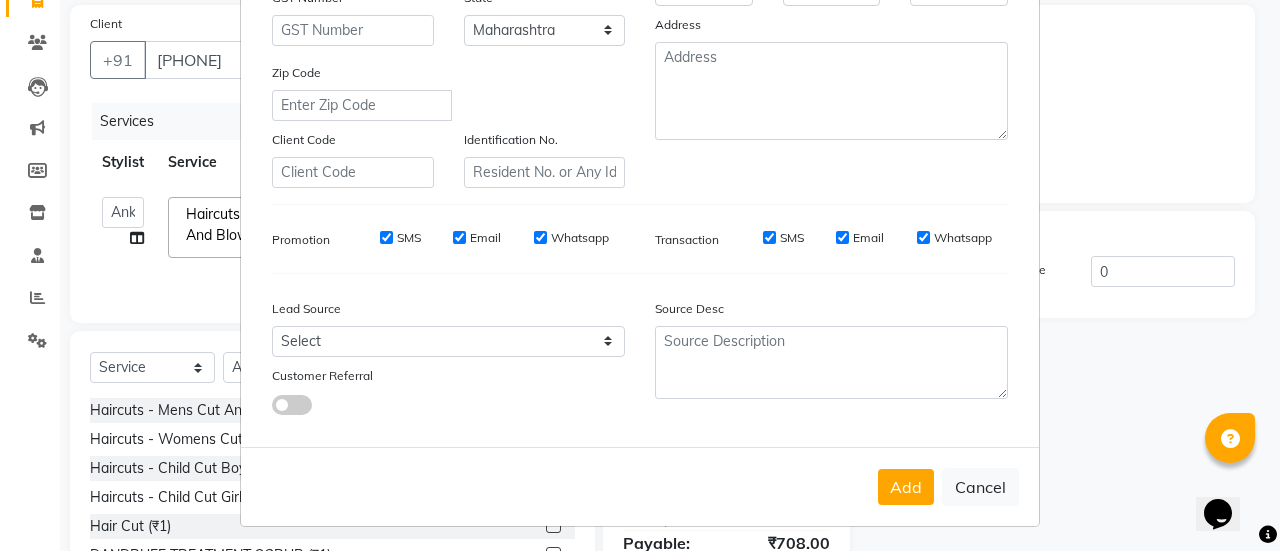 click on "Add Client Generate Dummy Number Name [FIRST] Email DOB Day 01 02 03 04 05 06 07 08 09 10 11 12 13 14 15 16 17 18 19 20 21 22 23 24 25 26 27 28 29 30 31 Month January February March April May June July August September October November December 1940 1941 1942 1943 1944 1945 1946 1947 1948 1949 1950 1951 1952 1953 1954 1955 1956 1957 1958 1959 1960 1961 1962 1963 1964 1965 1966 1967 1968 1969 1970 1971 1972 1973 1974 1975 1976 1977 1978 1979 1980 1981 1982 1983 1984 1985 1986 1987 1988 1989 1990 1991 1992 1993 1994 1995 1996 1997 1998 1999 2000 2001 2002 2003 2004 2005 2006 2007 2008 2009 2010 2011 2012 2013 2014 2015 2016 2017 2018 2019 2020 2021 2022 2023 2024 GST Number State Select Andaman and Nicobar Islands Andhra Pradesh Arunachal Pradesh Assam Bihar Chandigarh Chhattisgarh Dadra and Nagar Haveli Daman and Diu Delhi Goa Gujarat Haryana Himachal Pradesh Jammu and Kashmir Jharkhand Karnataka Kerala Lakshadweep Madhya Pradesh Maharashtra Manipur Meghalaya Mizoram Nagaland Odisha Pondicherry Punjab Rajasthan" at bounding box center [640, 275] 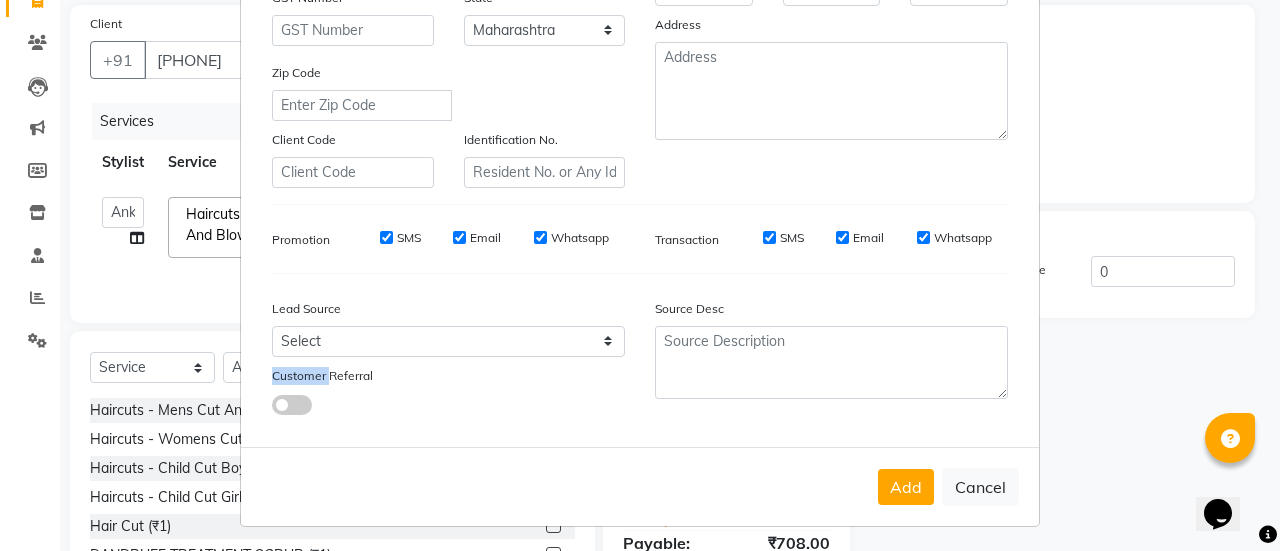 click on "Add Client Generate Dummy Number Name [FIRST] Email DOB Day 01 02 03 04 05 06 07 08 09 10 11 12 13 14 15 16 17 18 19 20 21 22 23 24 25 26 27 28 29 30 31 Month January February March April May June July August September October November December 1940 1941 1942 1943 1944 1945 1946 1947 1948 1949 1950 1951 1952 1953 1954 1955 1956 1957 1958 1959 1960 1961 1962 1963 1964 1965 1966 1967 1968 1969 1970 1971 1972 1973 1974 1975 1976 1977 1978 1979 1980 1981 1982 1983 1984 1985 1986 1987 1988 1989 1990 1991 1992 1993 1994 1995 1996 1997 1998 1999 2000 2001 2002 2003 2004 2005 2006 2007 2008 2009 2010 2011 2012 2013 2014 2015 2016 2017 2018 2019 2020 2021 2022 2023 2024 GST Number State Select Andaman and Nicobar Islands Andhra Pradesh Arunachal Pradesh Assam Bihar Chandigarh Chhattisgarh Dadra and Nagar Haveli Daman and Diu Delhi Goa Gujarat Haryana Himachal Pradesh Jammu and Kashmir Jharkhand Karnataka Kerala Lakshadweep Madhya Pradesh Maharashtra Manipur Meghalaya Mizoram Nagaland Odisha Pondicherry Punjab Rajasthan" at bounding box center (640, 275) 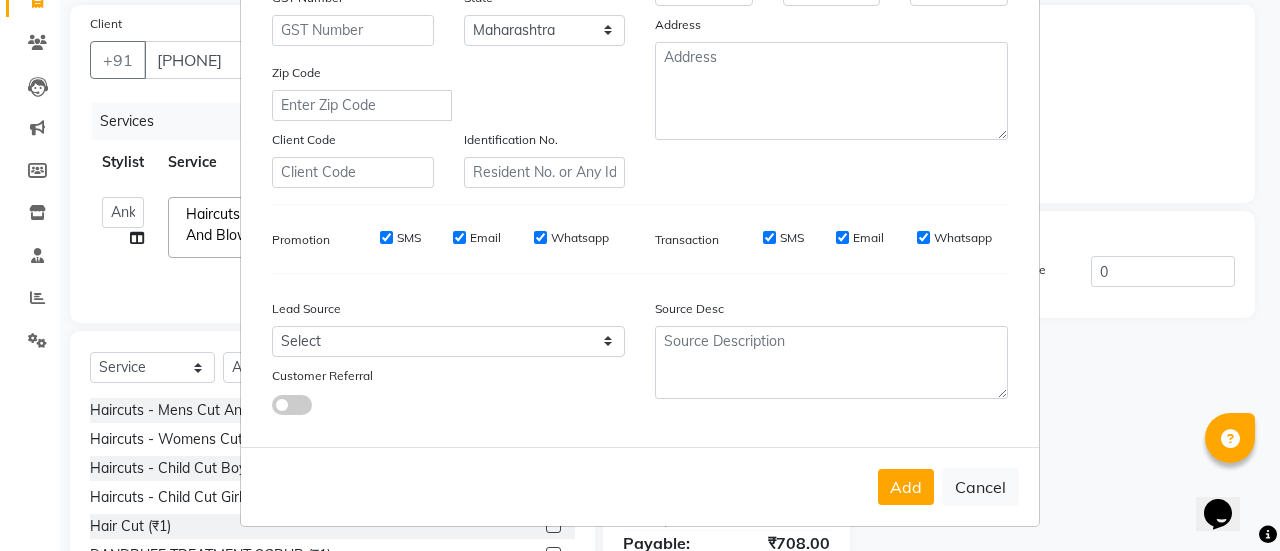 click on "Add Client Generate Dummy Number Name [FIRST] Email DOB Day 01 02 03 04 05 06 07 08 09 10 11 12 13 14 15 16 17 18 19 20 21 22 23 24 25 26 27 28 29 30 31 Month January February March April May June July August September October November December 1940 1941 1942 1943 1944 1945 1946 1947 1948 1949 1950 1951 1952 1953 1954 1955 1956 1957 1958 1959 1960 1961 1962 1963 1964 1965 1966 1967 1968 1969 1970 1971 1972 1973 1974 1975 1976 1977 1978 1979 1980 1981 1982 1983 1984 1985 1986 1987 1988 1989 1990 1991 1992 1993 1994 1995 1996 1997 1998 1999 2000 2001 2002 2003 2004 2005 2006 2007 2008 2009 2010 2011 2012 2013 2014 2015 2016 2017 2018 2019 2020 2021 2022 2023 2024 GST Number State Select Andaman and Nicobar Islands Andhra Pradesh Arunachal Pradesh Assam Bihar Chandigarh Chhattisgarh Dadra and Nagar Haveli Daman and Diu Delhi Goa Gujarat Haryana Himachal Pradesh Jammu and Kashmir Jharkhand Karnataka Kerala Lakshadweep Madhya Pradesh Maharashtra Manipur Meghalaya Mizoram Nagaland Odisha Pondicherry Punjab Rajasthan" at bounding box center (640, 275) 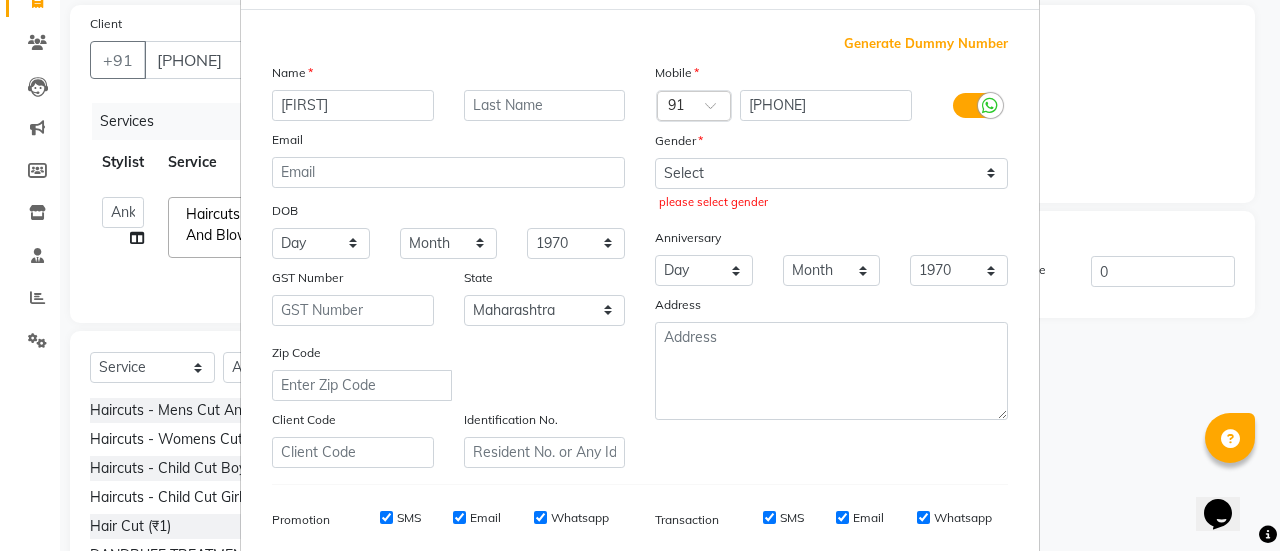 scroll, scrollTop: 0, scrollLeft: 0, axis: both 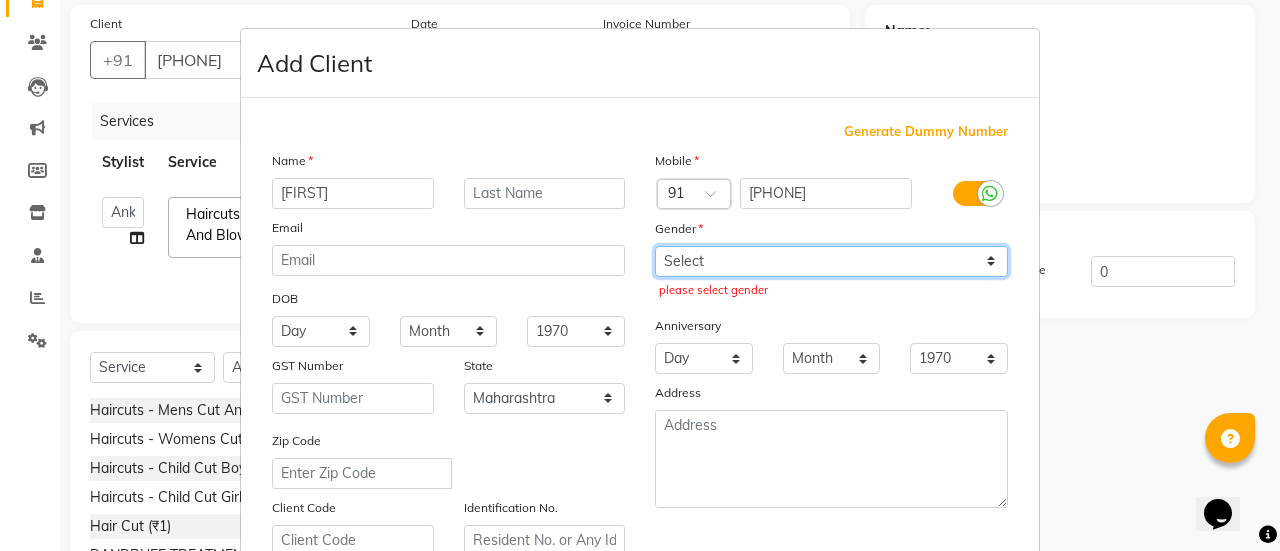 click on "Select Male Female Other Prefer Not To Say" at bounding box center [831, 261] 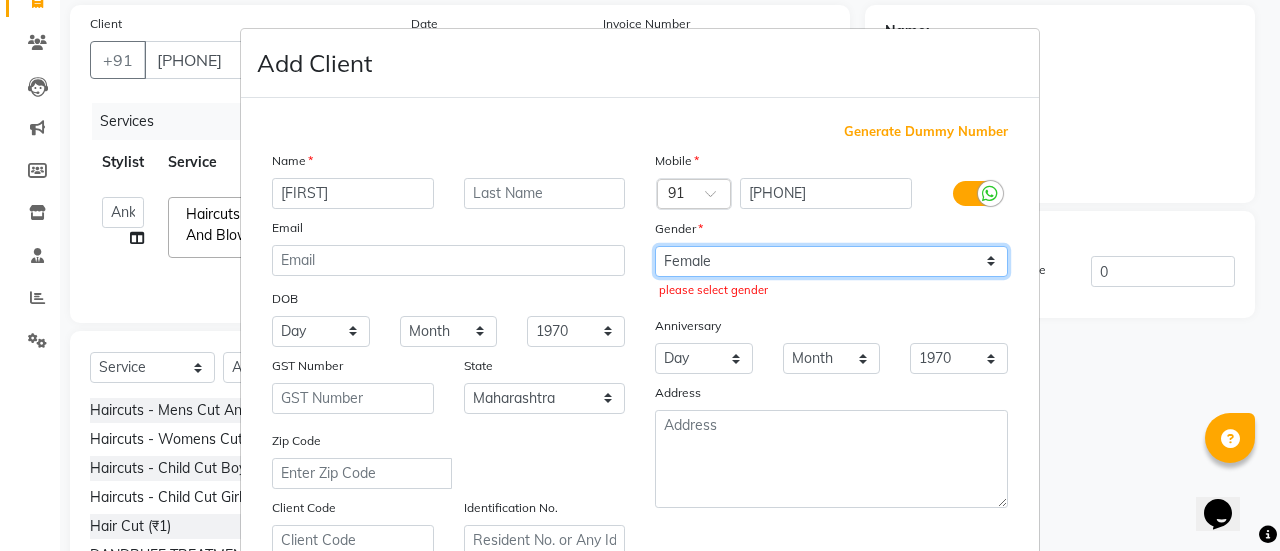 click on "Select Male Female Other Prefer Not To Say" at bounding box center [831, 261] 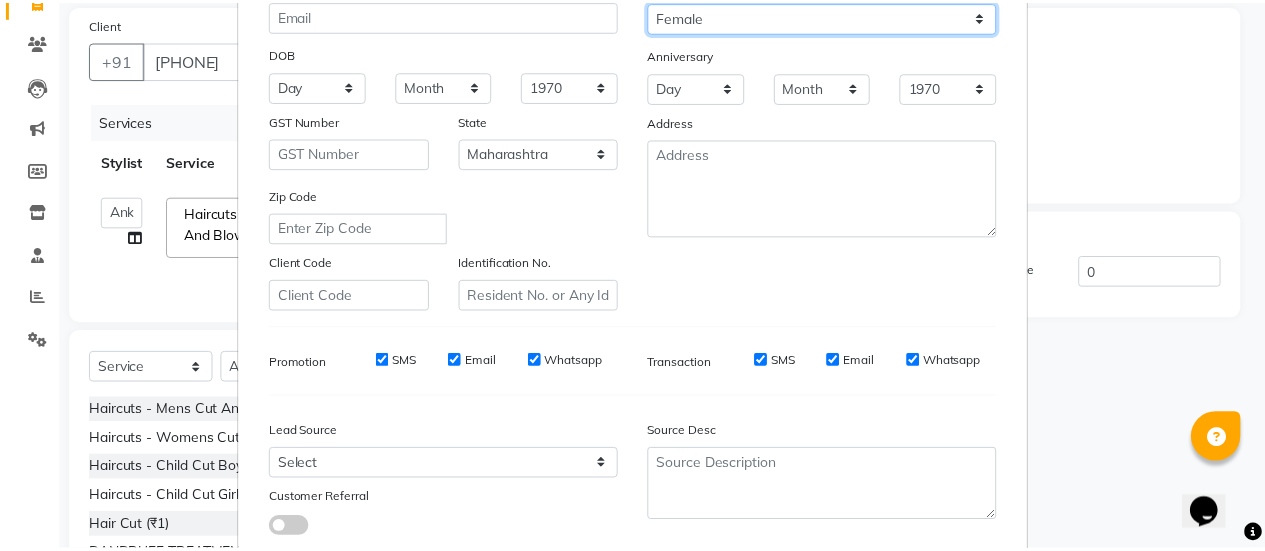 scroll, scrollTop: 368, scrollLeft: 0, axis: vertical 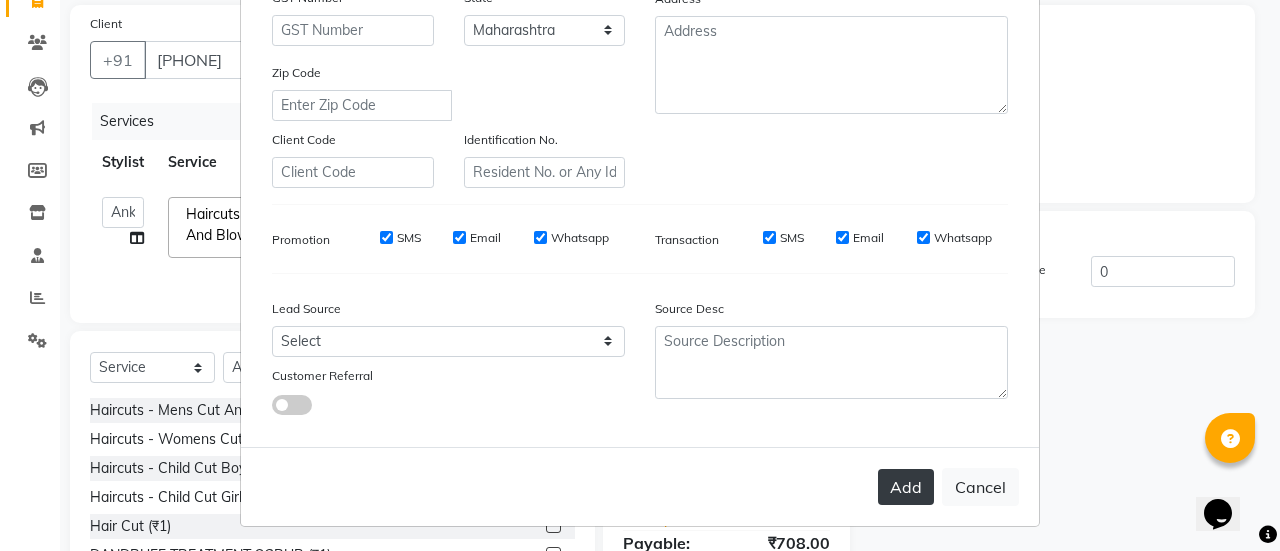 click on "Add" at bounding box center (906, 487) 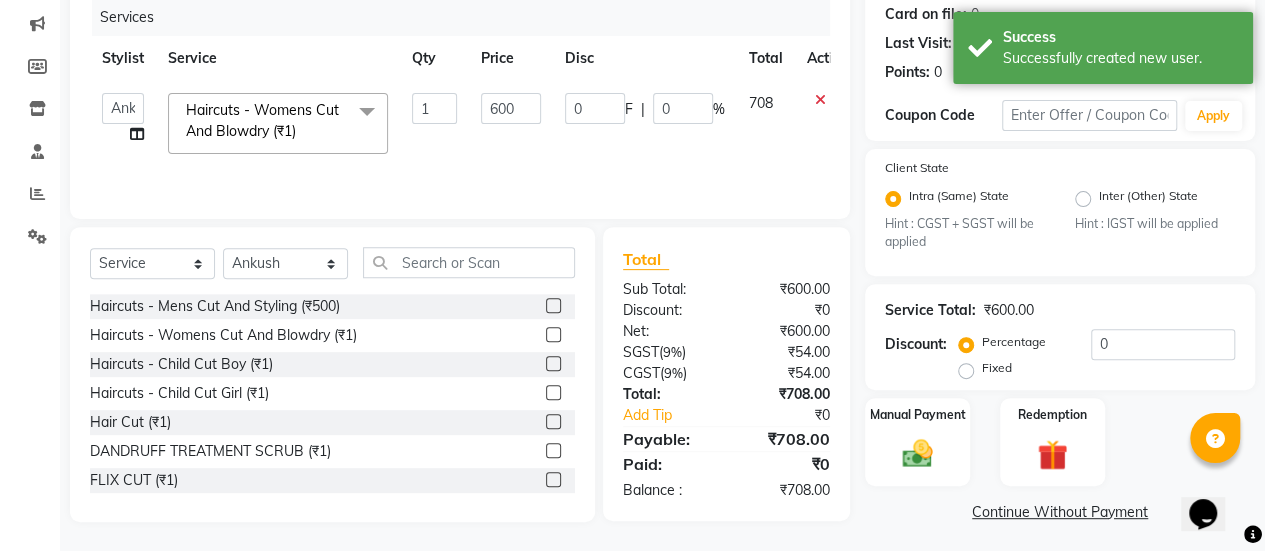 scroll, scrollTop: 254, scrollLeft: 0, axis: vertical 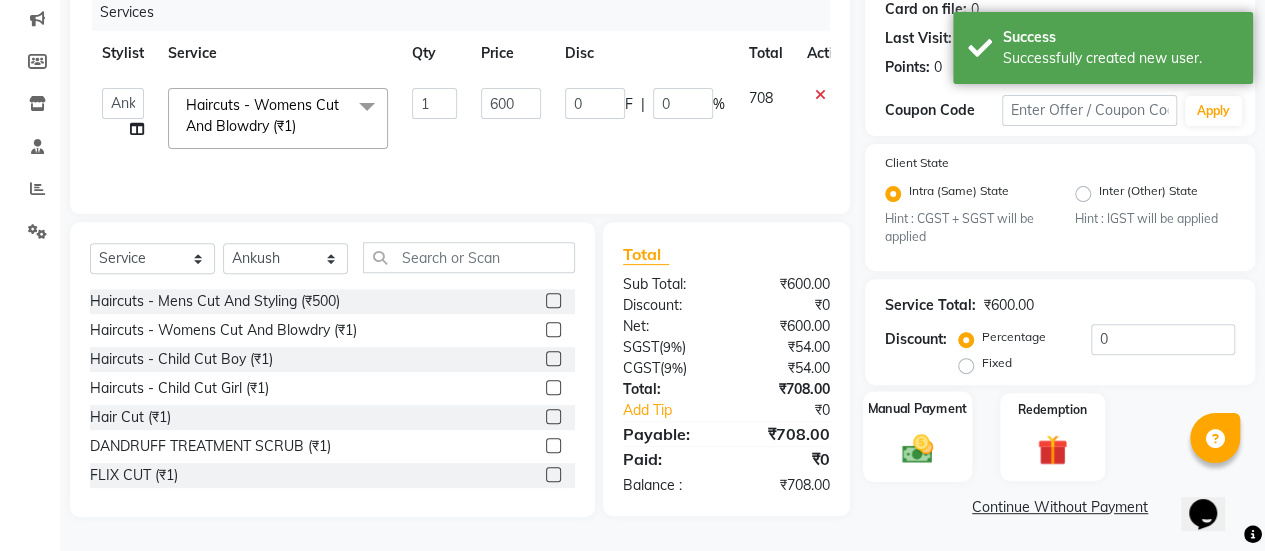 click on "Manual Payment" 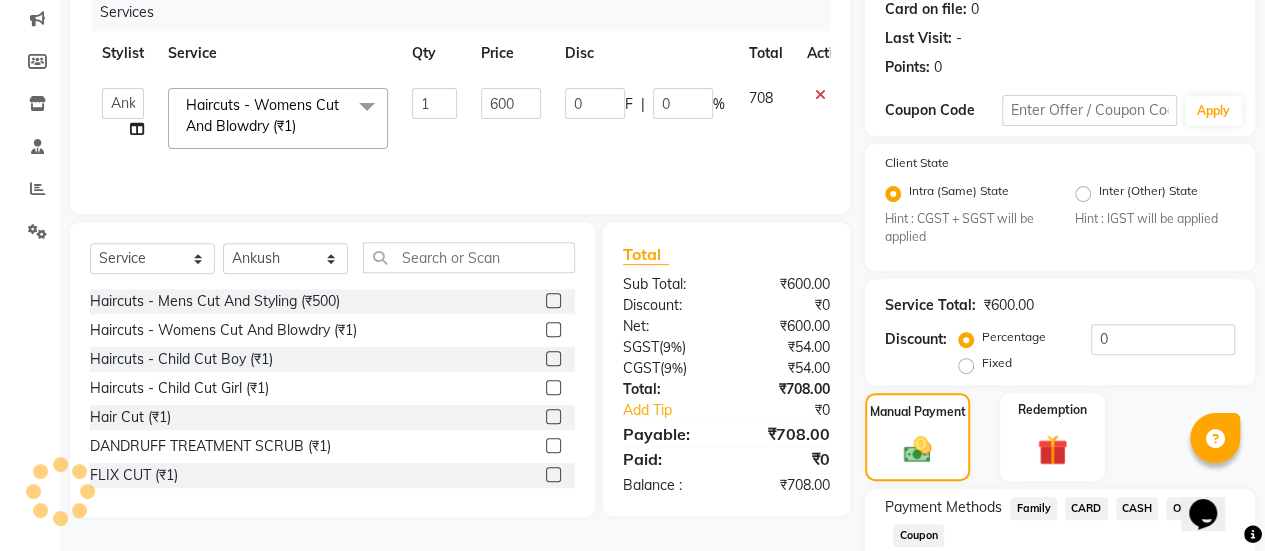 click on "ONLINE" 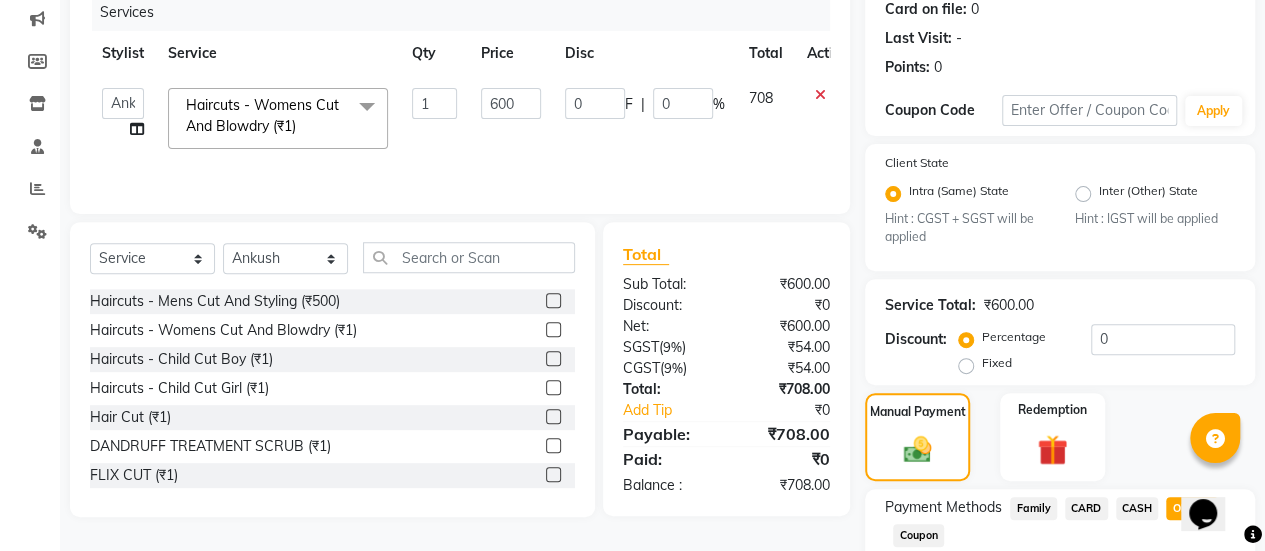 scroll, scrollTop: 438, scrollLeft: 0, axis: vertical 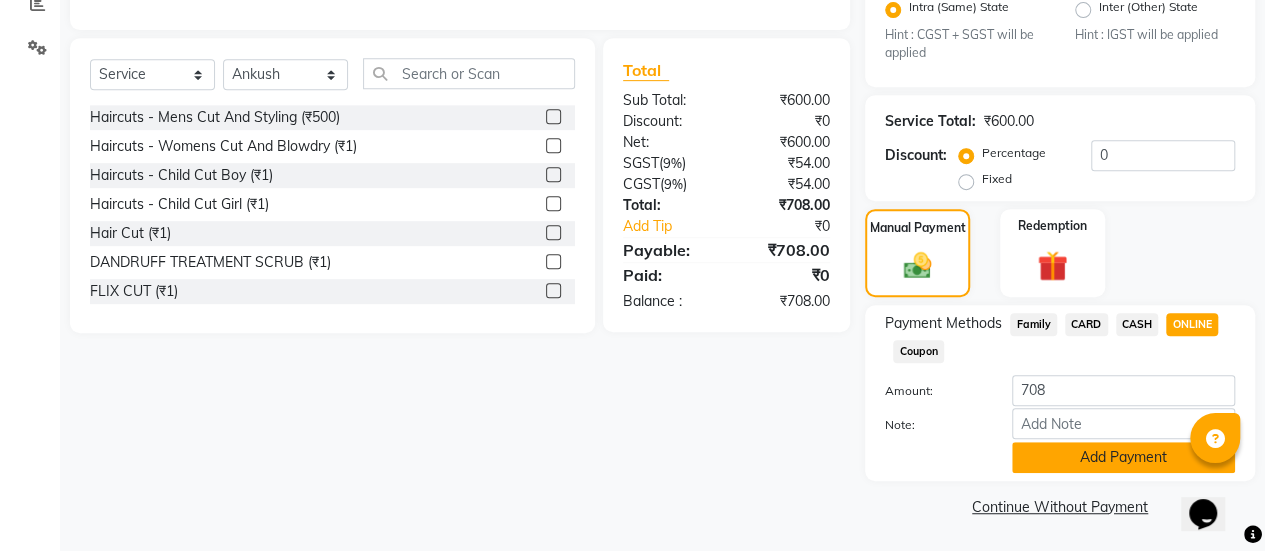 click on "Add Payment" 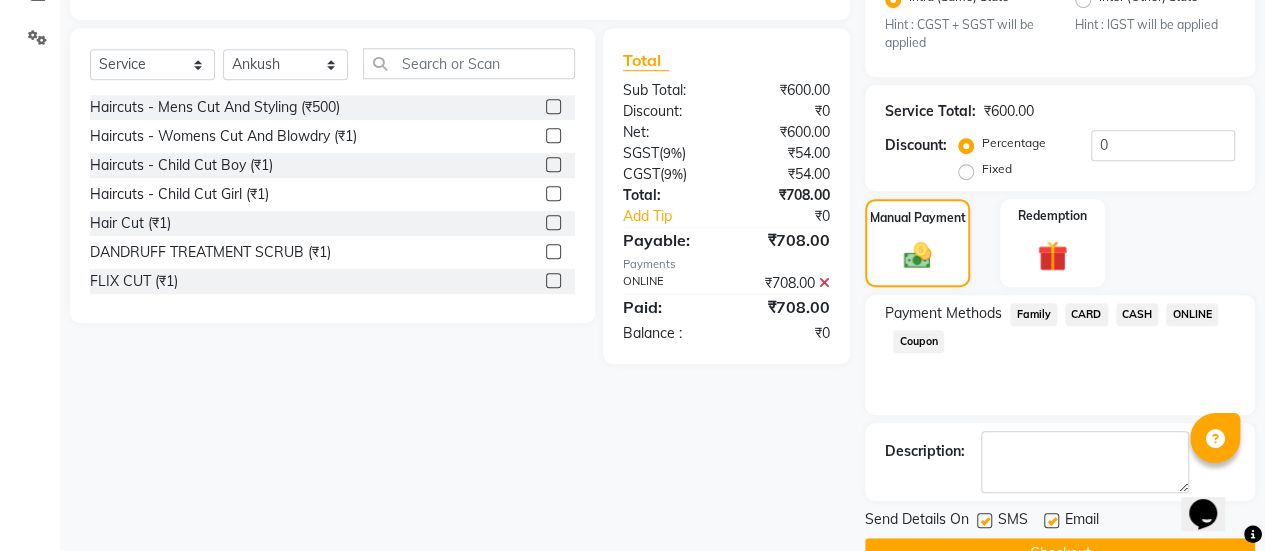 scroll, scrollTop: 493, scrollLeft: 0, axis: vertical 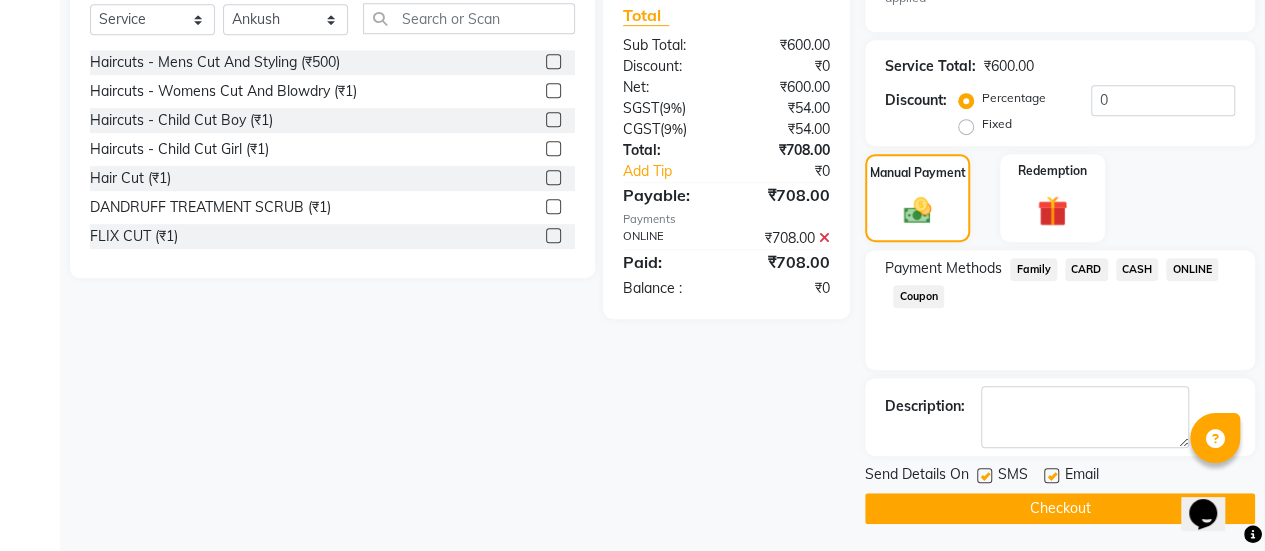 click on "SMS" 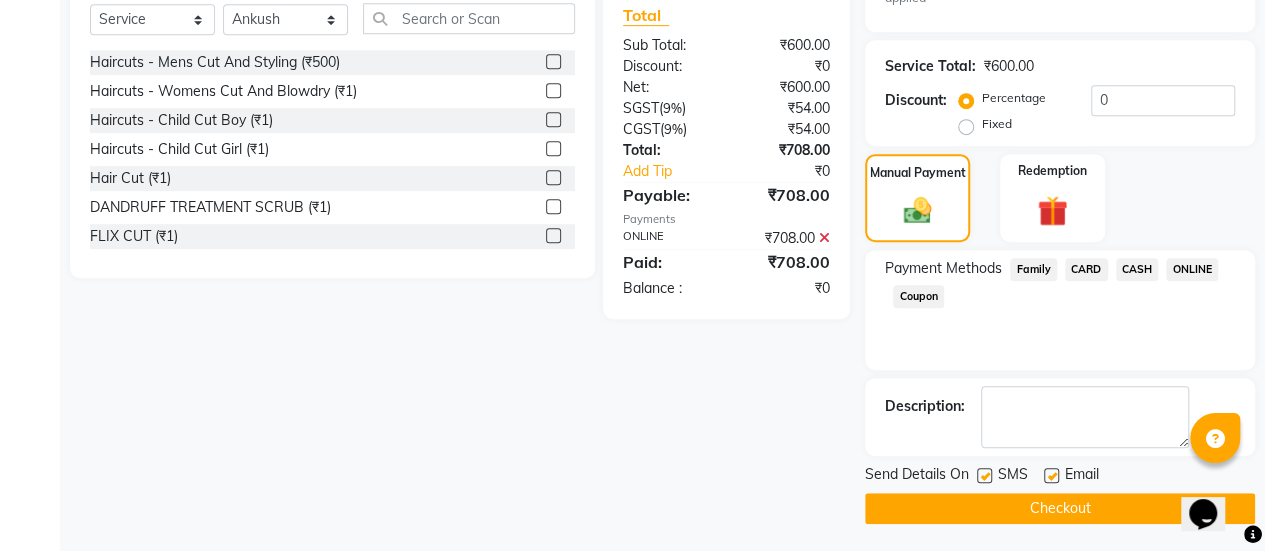 click 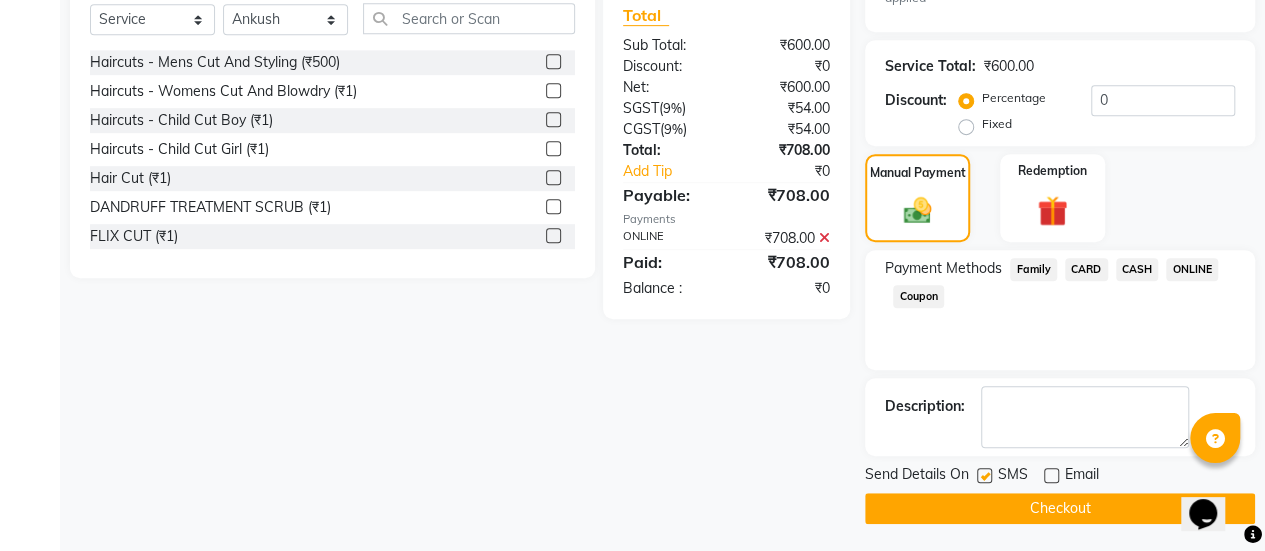 click on "Checkout" 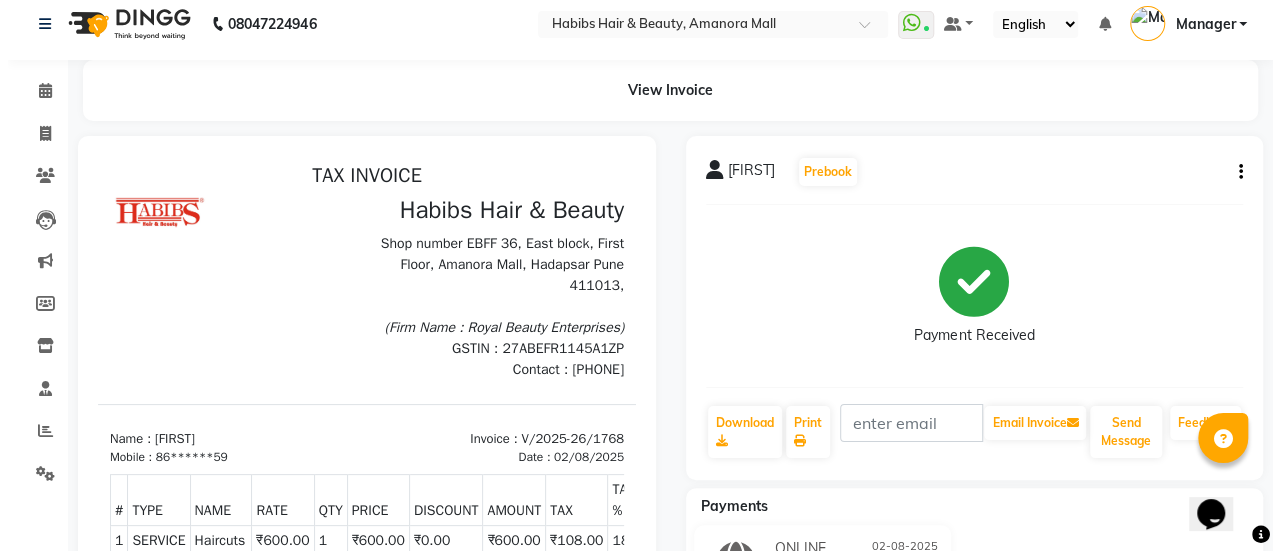scroll, scrollTop: 0, scrollLeft: 0, axis: both 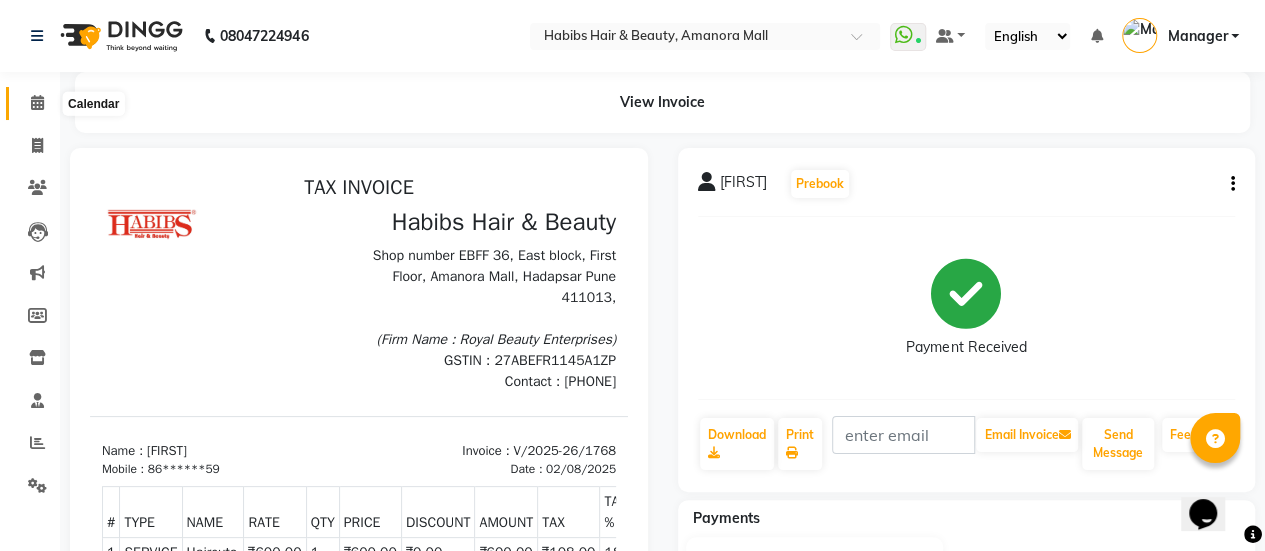 click 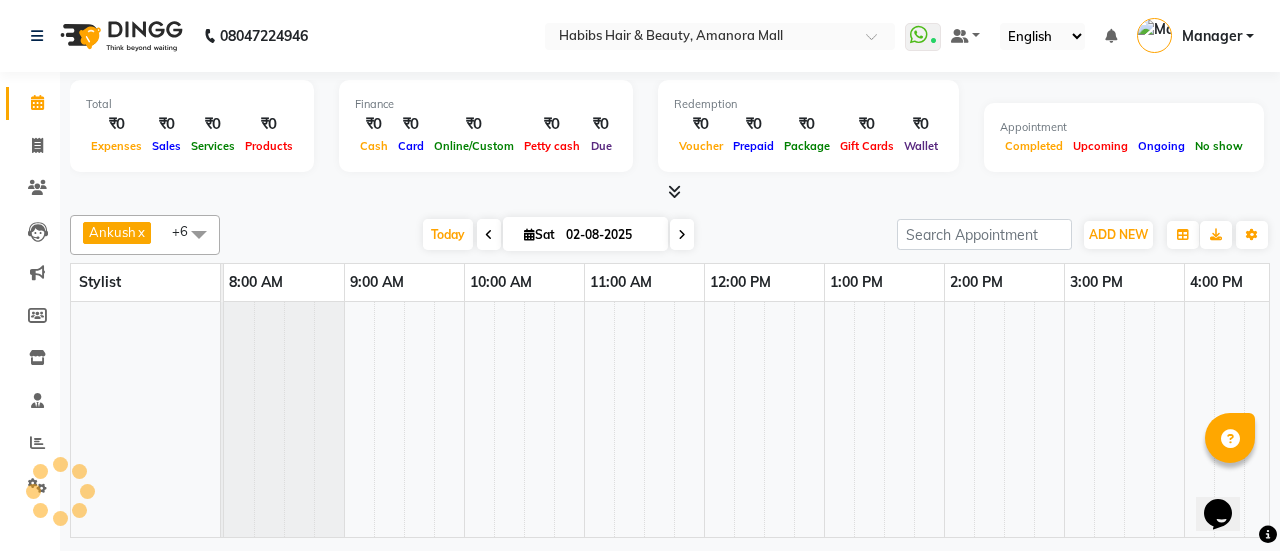 scroll, scrollTop: 0, scrollLeft: 0, axis: both 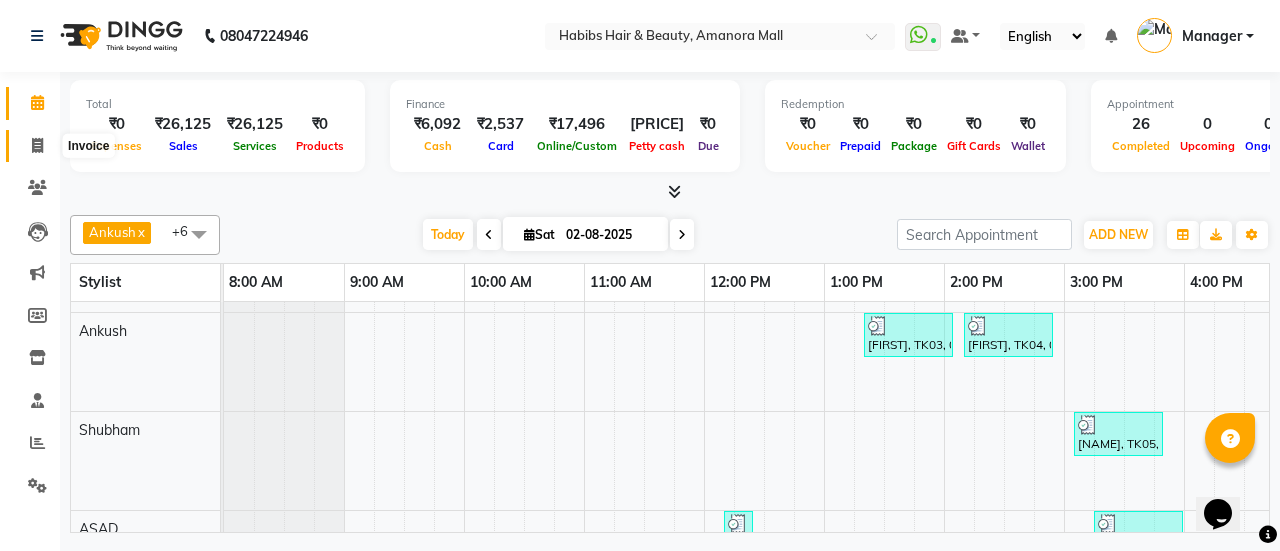 click 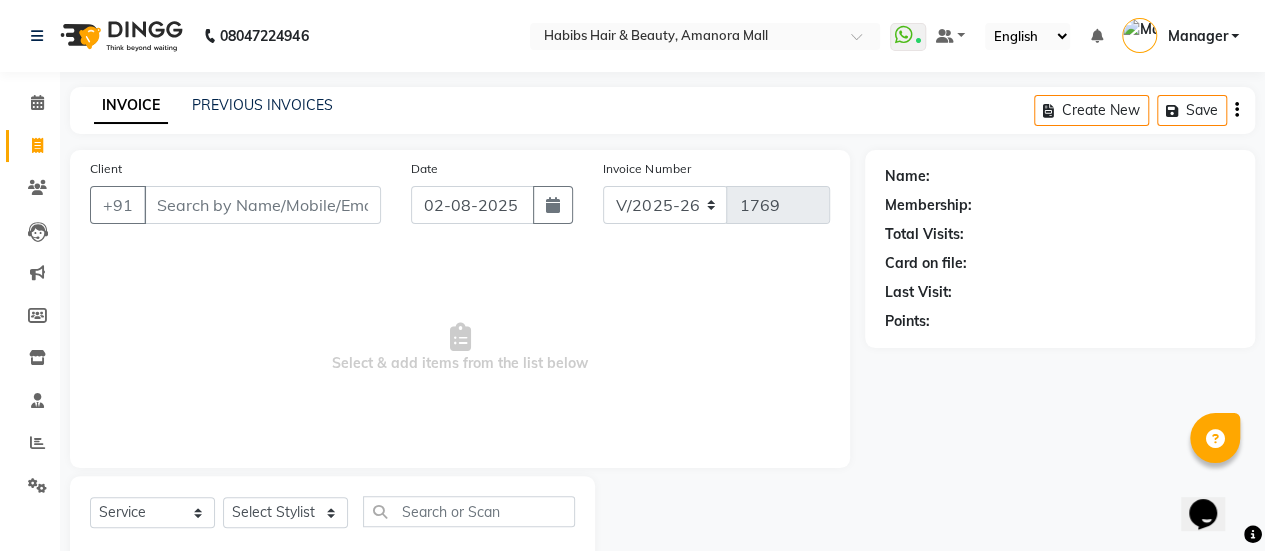 click on "Client" at bounding box center [262, 205] 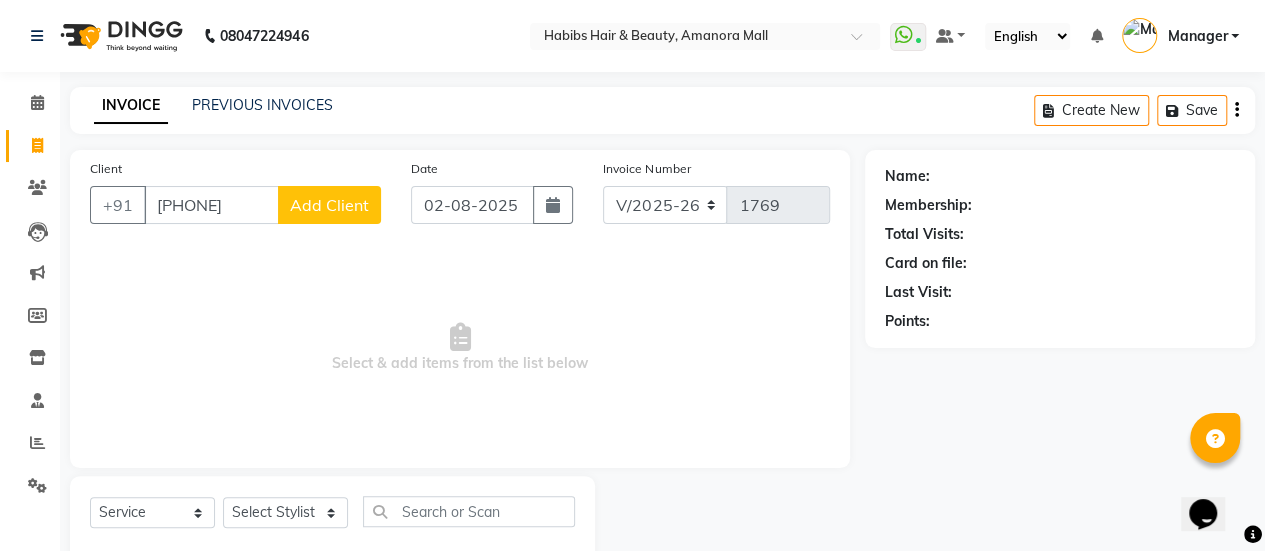 click on "Add Client" 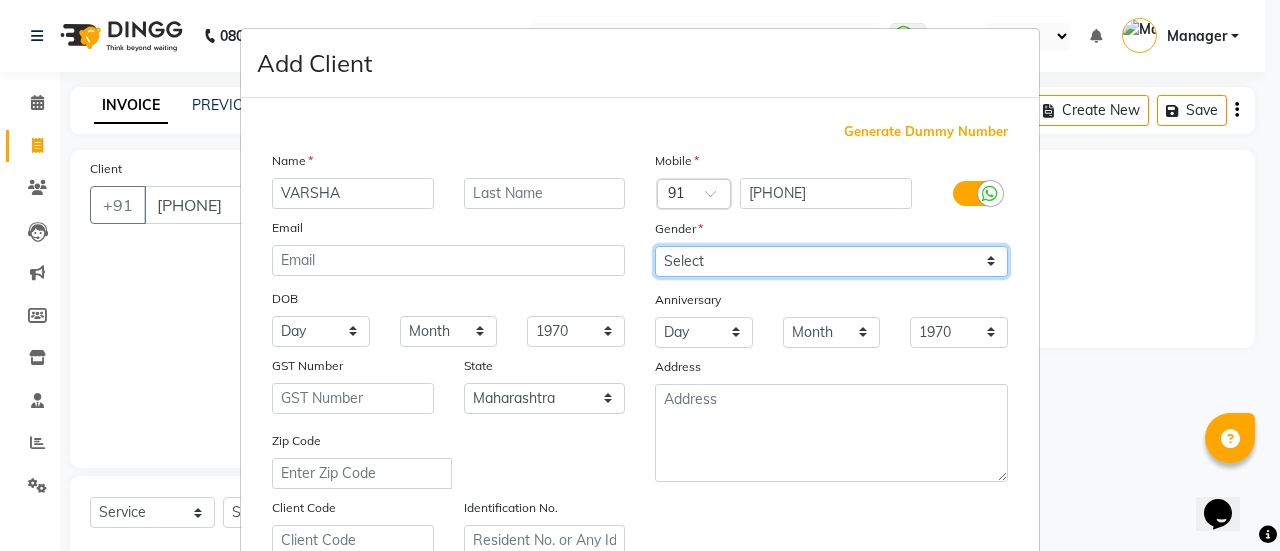 click on "Select Male Female Other Prefer Not To Say" at bounding box center [831, 261] 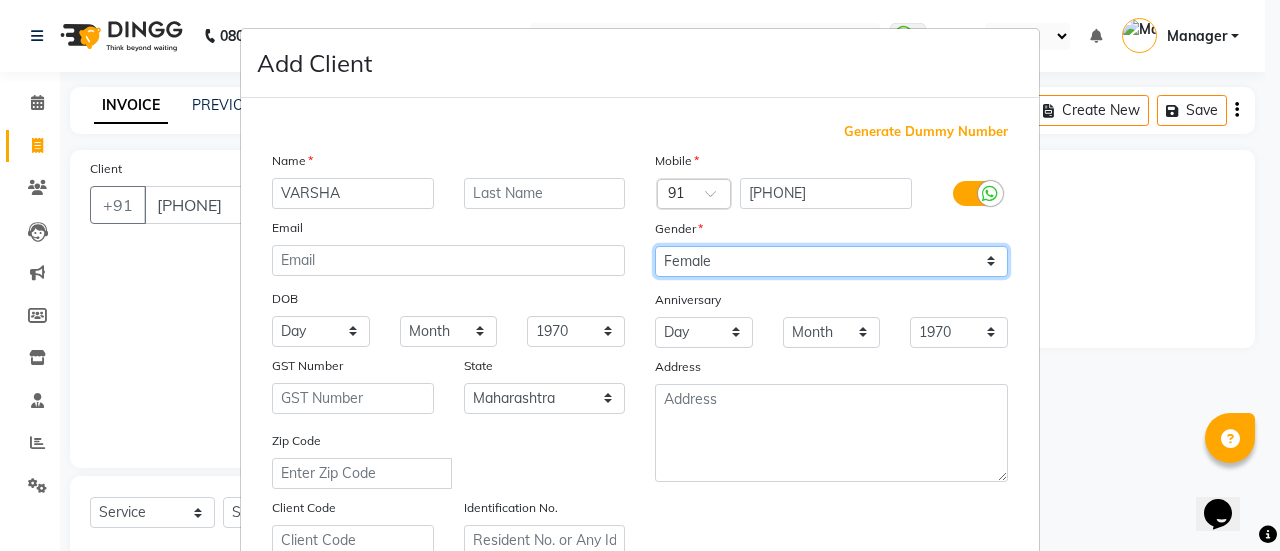 click on "Select Male Female Other Prefer Not To Say" at bounding box center (831, 261) 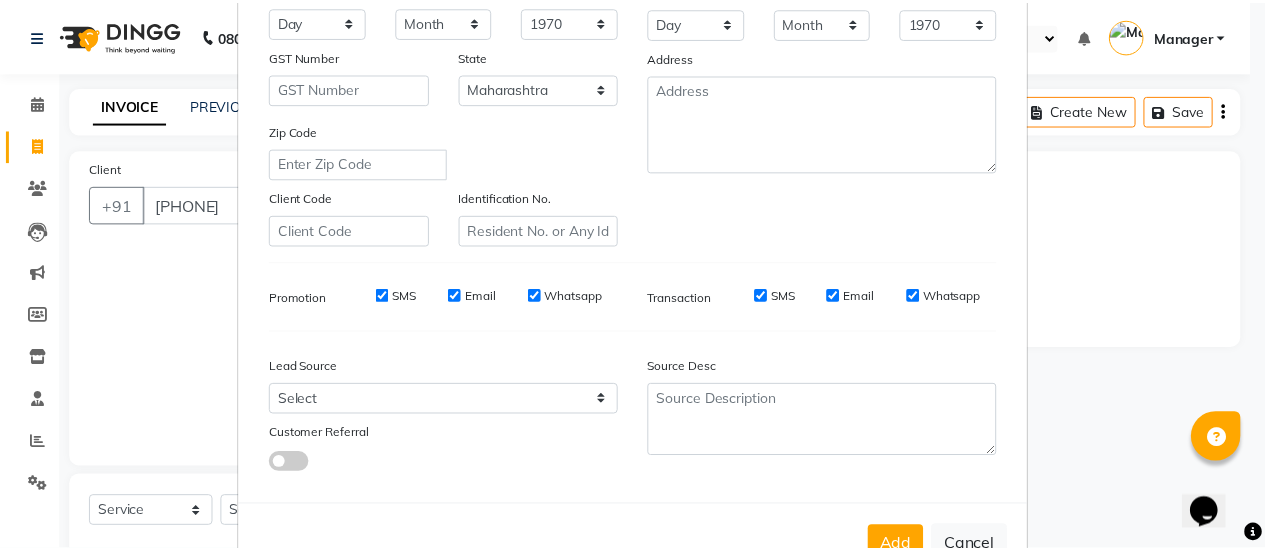 scroll, scrollTop: 368, scrollLeft: 0, axis: vertical 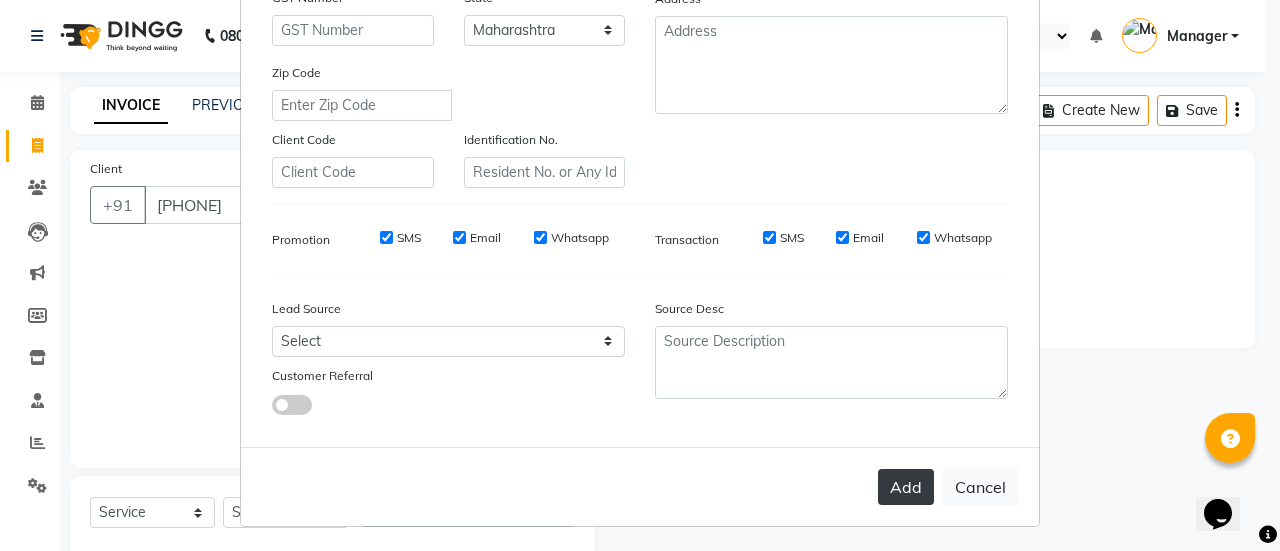 click on "Add" at bounding box center [906, 487] 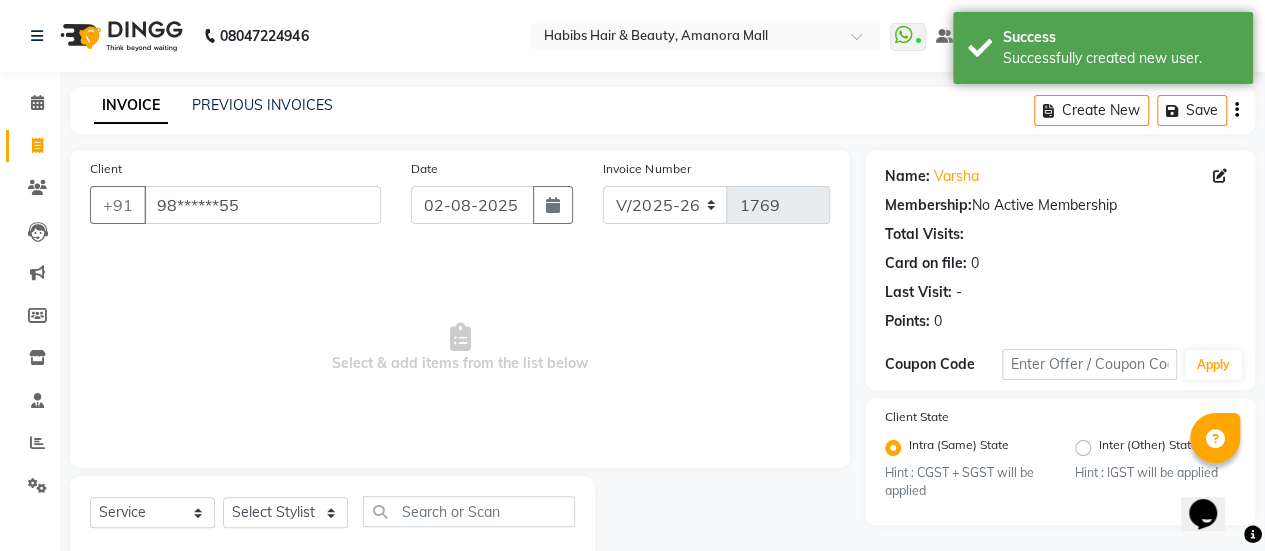 scroll, scrollTop: 49, scrollLeft: 0, axis: vertical 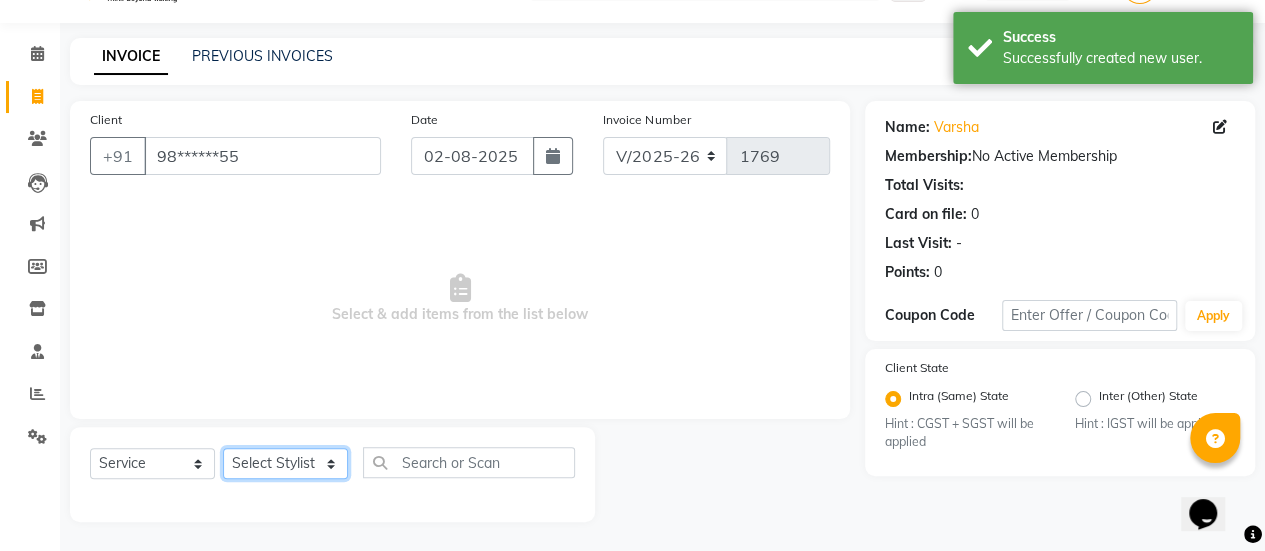 click on "Select Stylist [FIRST] ASAD [FIRST] [FIRST] [FIRST] [FIRST] [FIRST] [FIRST] Manager [FIRST] [FIRST] [FIRST] [FIRST] [FIRST] [FIRST] [FIRST] Haircuts -  Mens Cut And Styling (₹500)  Haircuts -  Womens Cut And Blowdry (₹1)  Haircuts -  Child Cut Boy (₹1)  Haircuts -  Child Cut Girl (₹1)  Hair Cut (₹1)  DANDRUFF TREATMENT SCRUB (₹1)  FLIX CUT (₹1)  HAIR CUT & BEARD TRIM (₹1)  CHILD CUT GIRL (₹1)  SIGNATURE FACIAL (₹6500)  BACK POLISH (₹1)  HAND POLISH (₹2500)  NAIL CUT & FILE (₹250)  Demo (₹1200)  FULL BODY POLISHING (₹5000)  HYDRA FACIAL (₹1)  D TAN FEET (₹1)  FULL HAND D TAN (₹1)  KERATIN (₹1)  BOTOX (₹1)  HIGHT LIGHT CROWN (₹1)  GLOBAL MENS (₹1)  NANOPIASTY  (₹1)  WAXING (₹1)  MEKUP WOMENS (₹1)  MEKUP MENS (₹1)  SARI DRAPING (₹1)  HAIR STYLE (₹1)  O3+ FACE WASH (₹1)  O3+ VITAMIN C SERUM (₹1)  Blowdry  -  Wash And Blast Dry (₹300)  Root touchup (₹1500)" 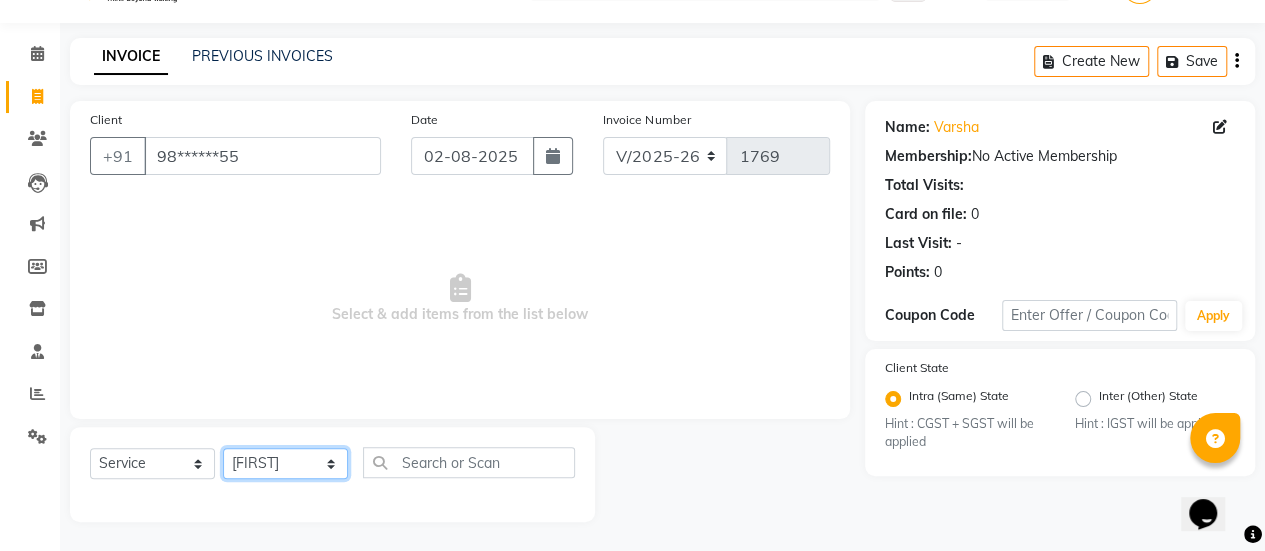 click on "Select Stylist [FIRST] ASAD [FIRST] [FIRST] [FIRST] [FIRST] [FIRST] [FIRST] Manager [FIRST] [FIRST] [FIRST] [FIRST] [FIRST] [FIRST] [FIRST] Haircuts -  Mens Cut And Styling (₹500)  Haircuts -  Womens Cut And Blowdry (₹1)  Haircuts -  Child Cut Boy (₹1)  Haircuts -  Child Cut Girl (₹1)  Hair Cut (₹1)  DANDRUFF TREATMENT SCRUB (₹1)  FLIX CUT (₹1)  HAIR CUT & BEARD TRIM (₹1)  CHILD CUT GIRL (₹1)  SIGNATURE FACIAL (₹6500)  BACK POLISH (₹1)  HAND POLISH (₹2500)  NAIL CUT & FILE (₹250)  Demo (₹1200)  FULL BODY POLISHING (₹5000)  HYDRA FACIAL (₹1)  D TAN FEET (₹1)  FULL HAND D TAN (₹1)  KERATIN (₹1)  BOTOX (₹1)  HIGHT LIGHT CROWN (₹1)  GLOBAL MENS (₹1)  NANOPIASTY  (₹1)  WAXING (₹1)  MEKUP WOMENS (₹1)  MEKUP MENS (₹1)  SARI DRAPING (₹1)  HAIR STYLE (₹1)  O3+ FACE WASH (₹1)  O3+ VITAMIN C SERUM (₹1)  Blowdry  -  Wash And Blast Dry (₹300)  Root touchup (₹1500)" 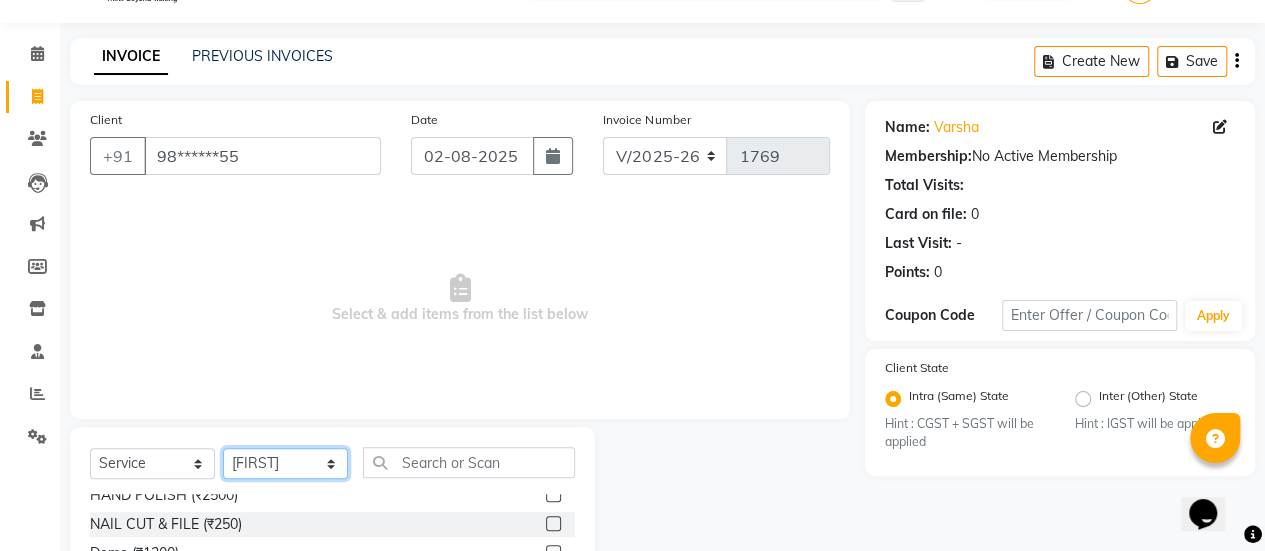 scroll, scrollTop: 320, scrollLeft: 0, axis: vertical 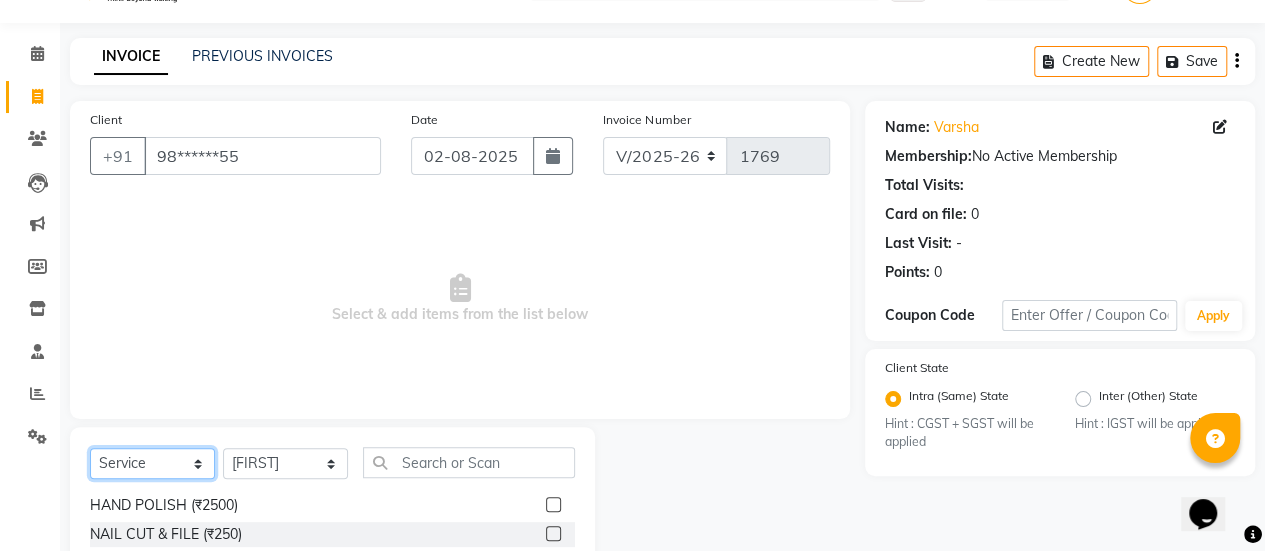 click on "Select  Service  Product  Membership  Package Voucher Prepaid Gift Card" 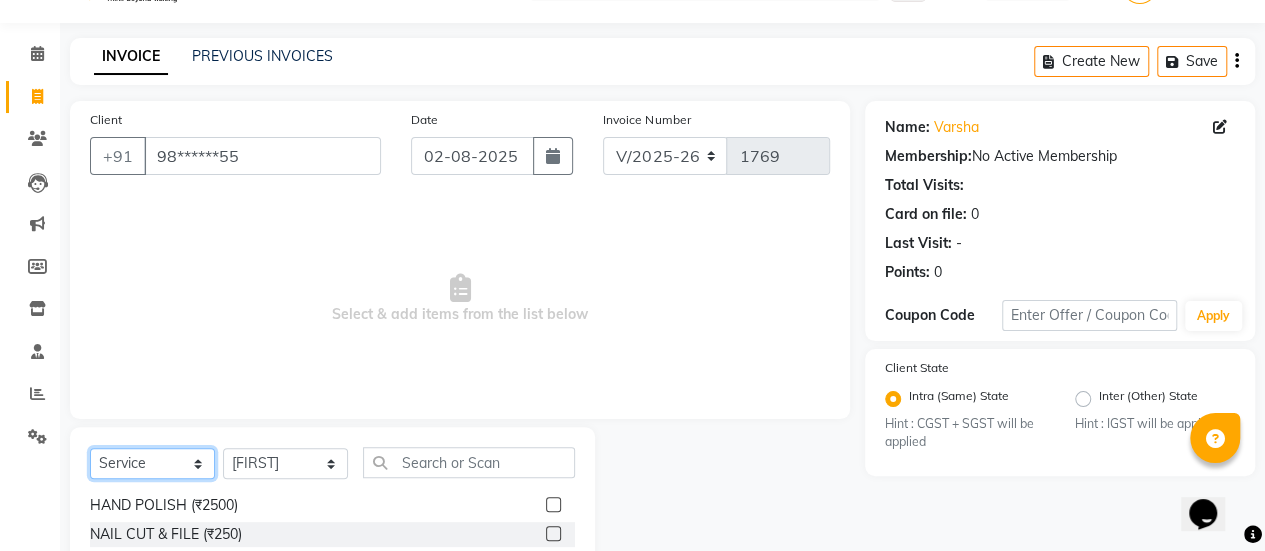 click on "Select  Service  Product  Membership  Package Voucher Prepaid Gift Card" 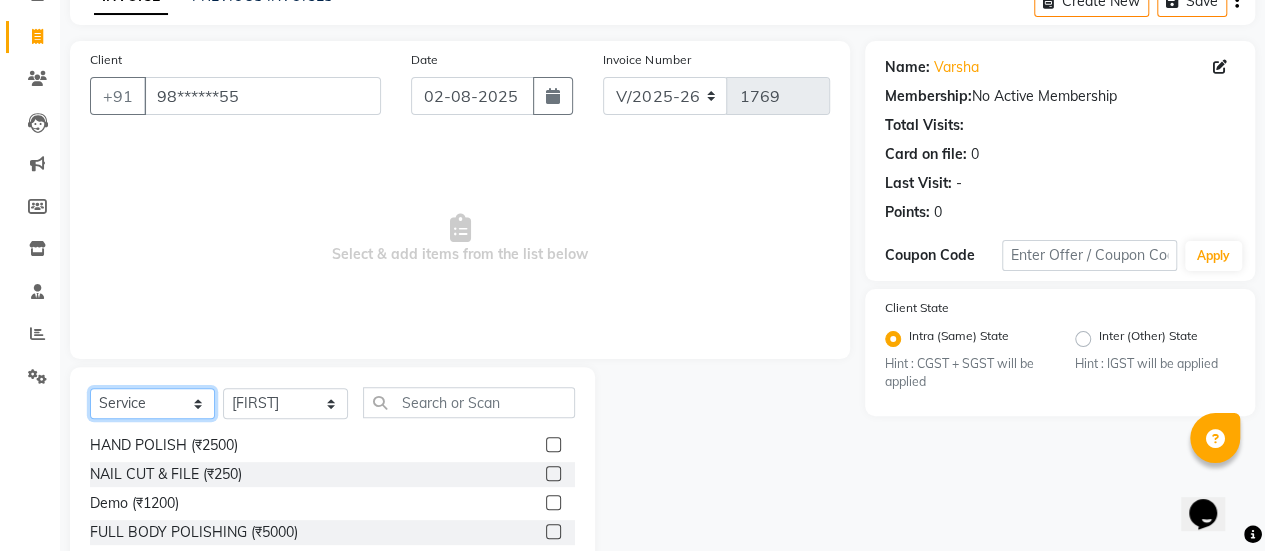 scroll, scrollTop: 114, scrollLeft: 0, axis: vertical 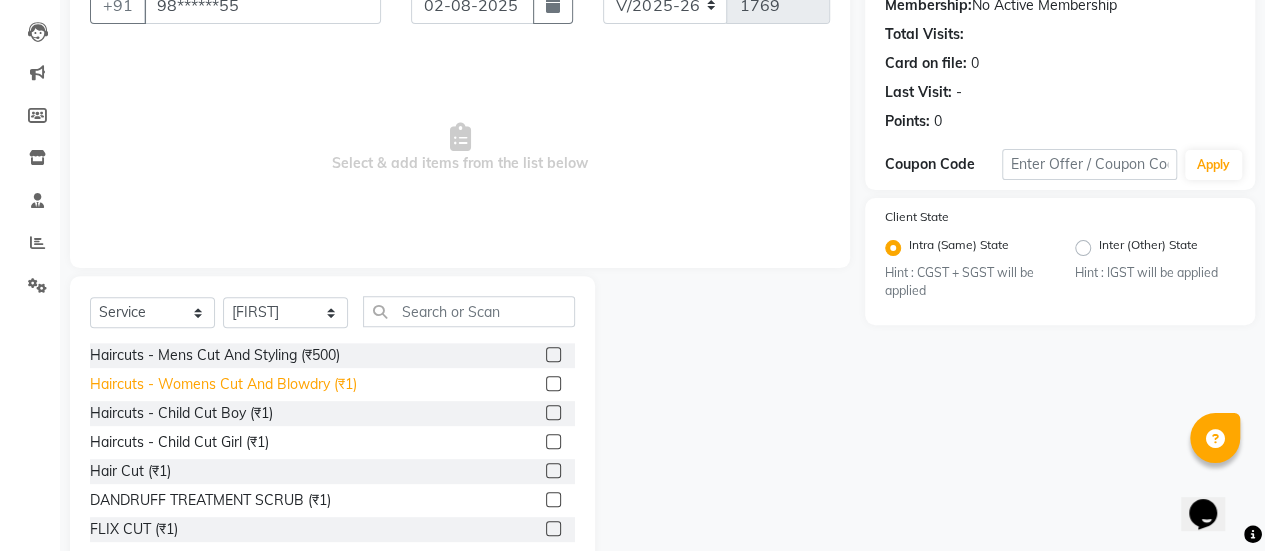 click on "Haircuts -  Womens Cut And Blowdry (₹1)" 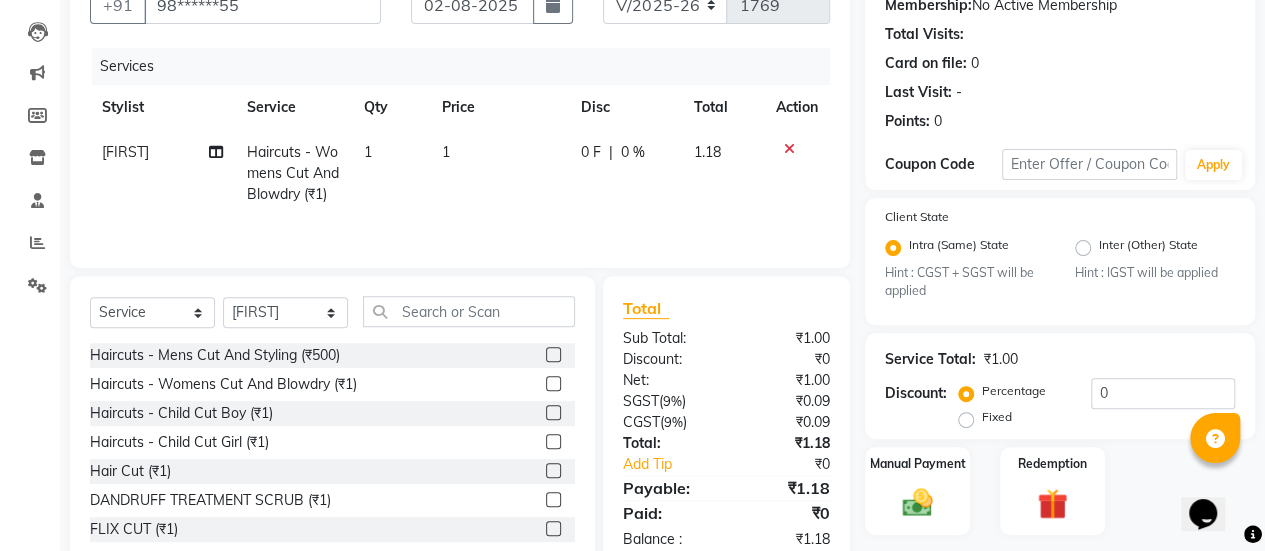 click on "1" 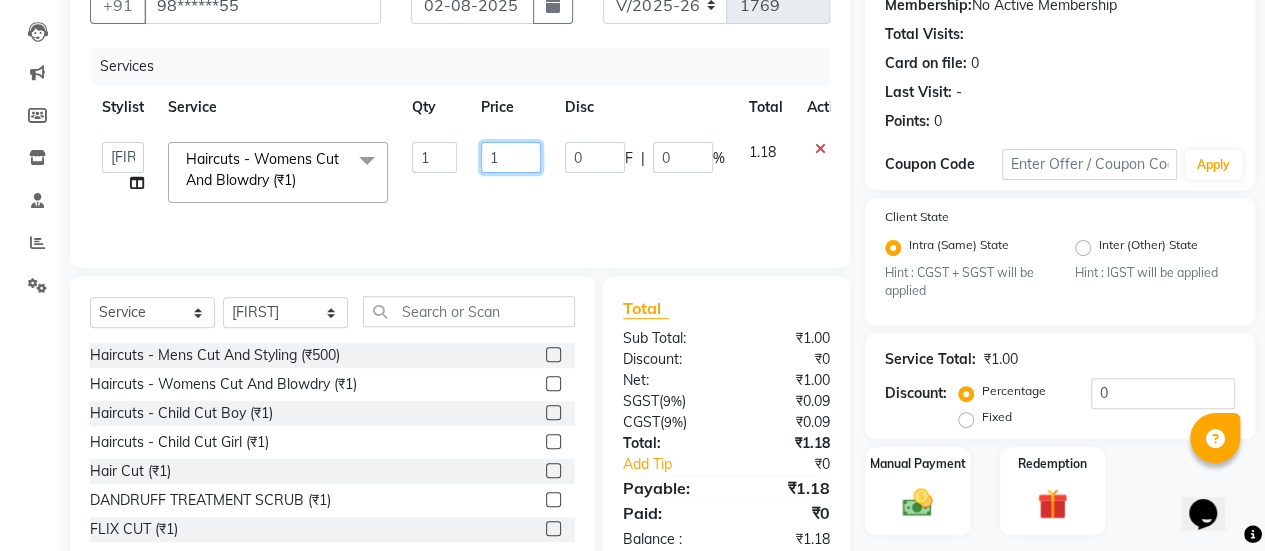 click on "1" 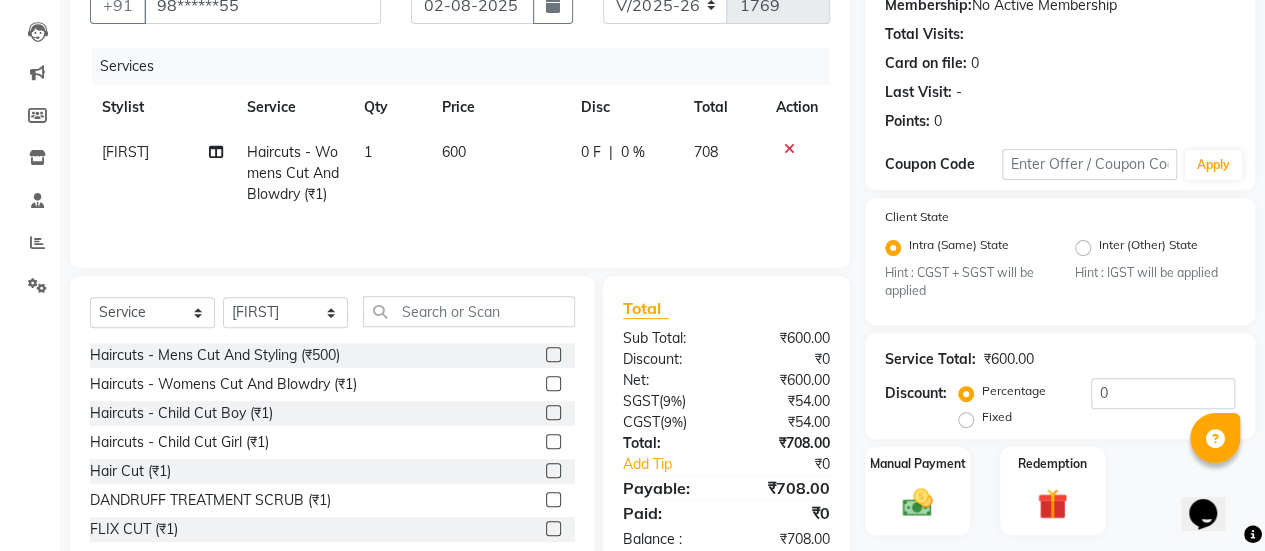 click on "600" 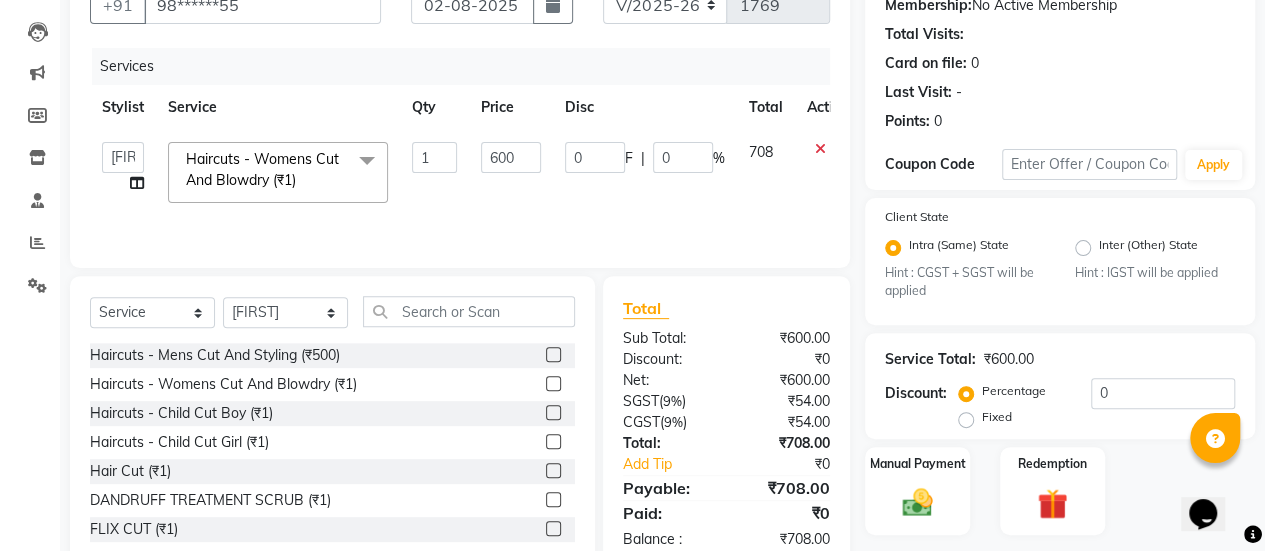 scroll, scrollTop: 254, scrollLeft: 0, axis: vertical 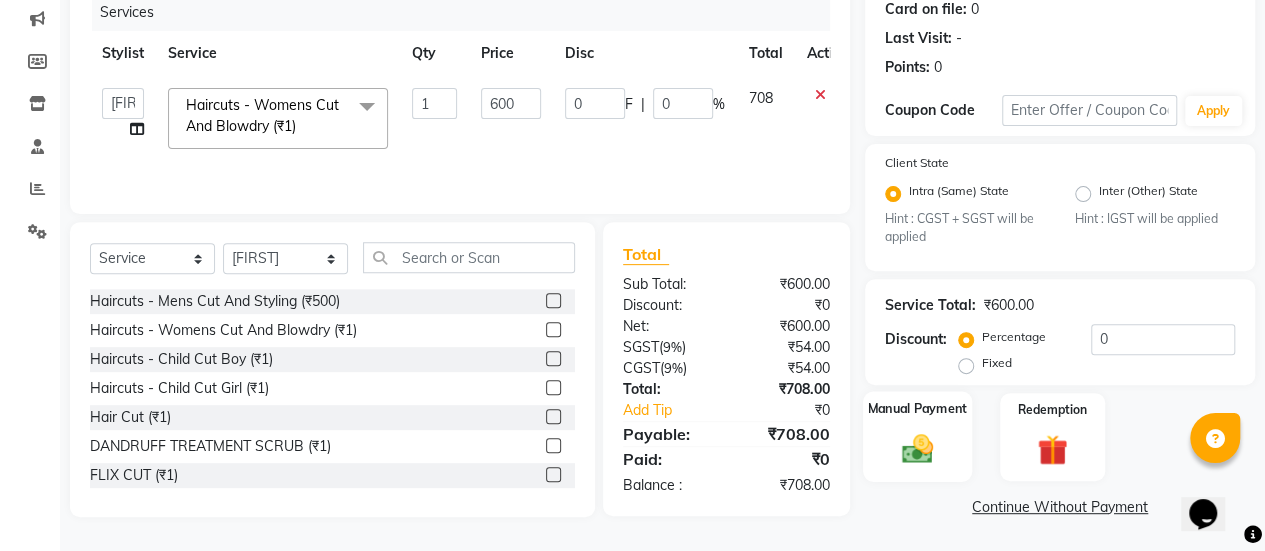 click on "Manual Payment" 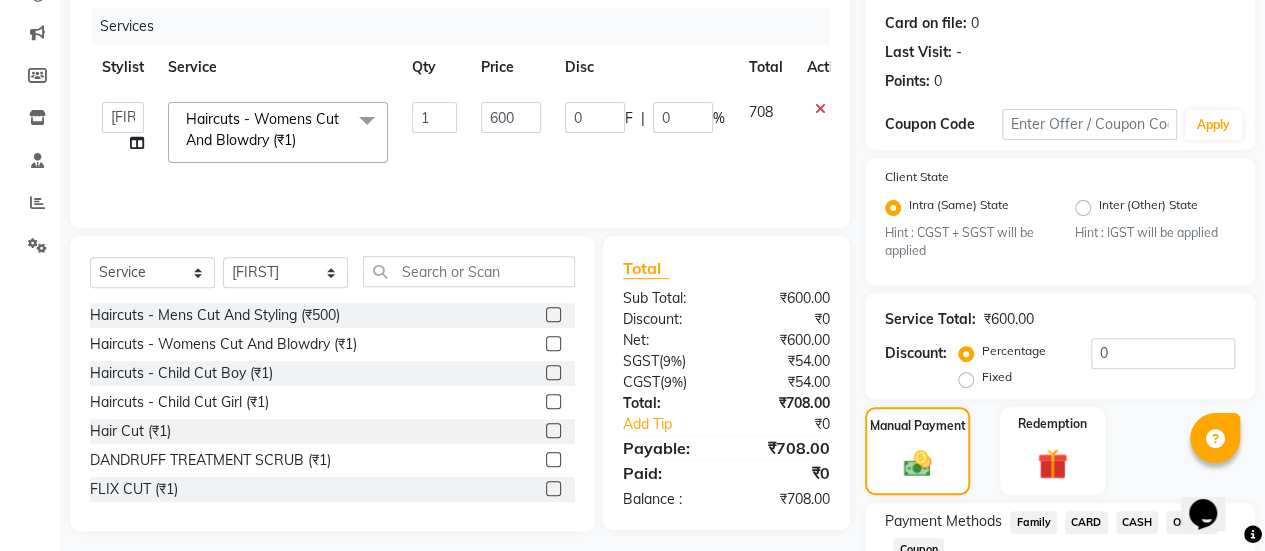 scroll, scrollTop: 243, scrollLeft: 0, axis: vertical 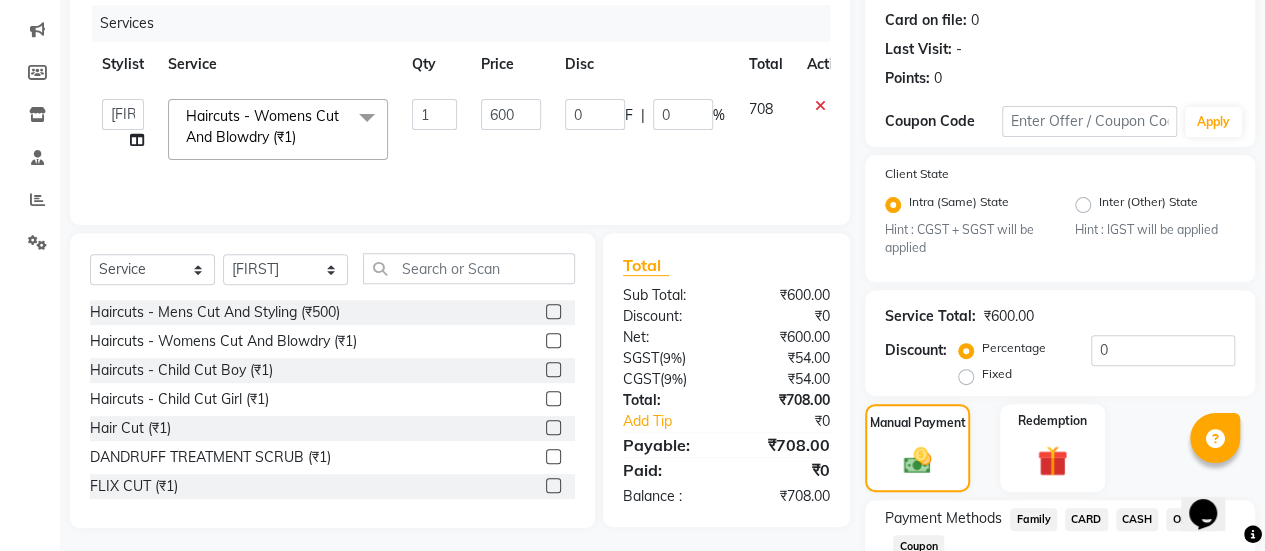 click on "CASH" 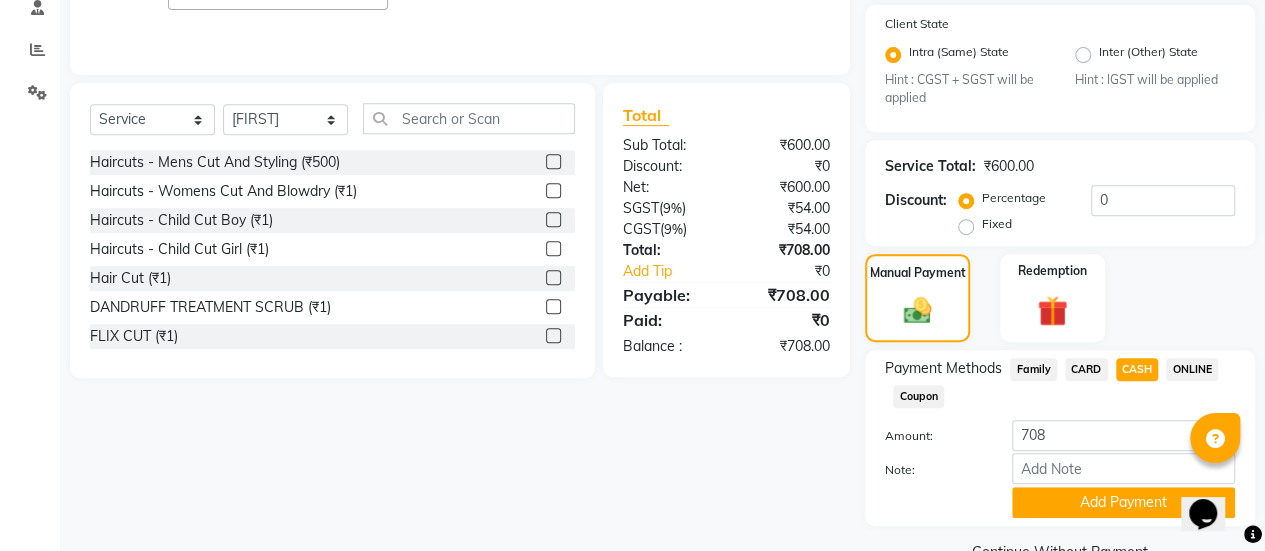 scroll, scrollTop: 438, scrollLeft: 0, axis: vertical 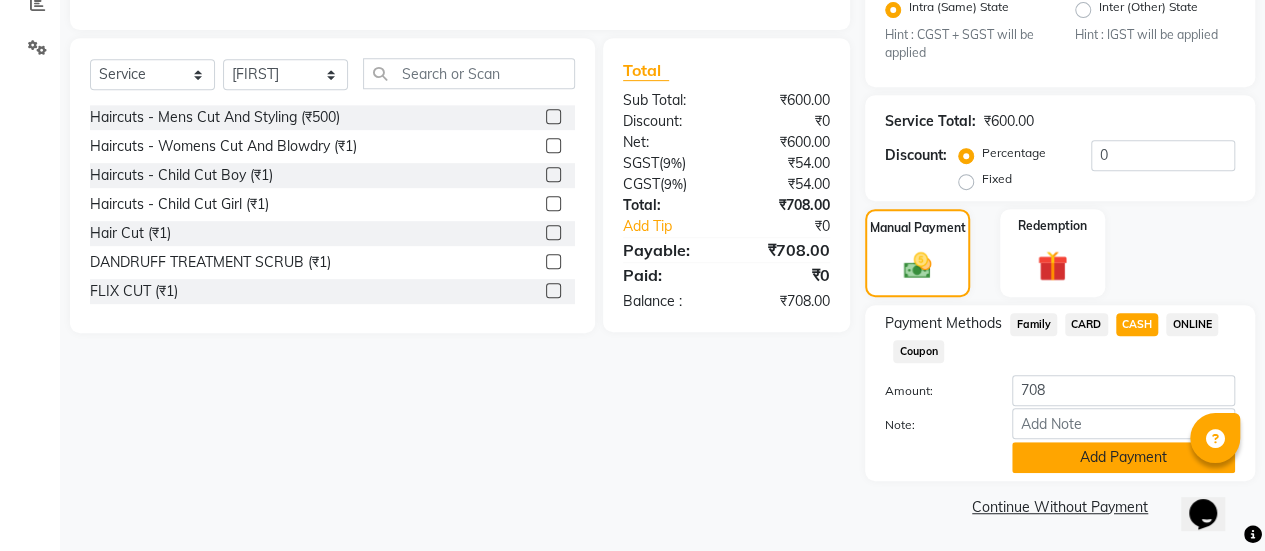 click on "Add Payment" 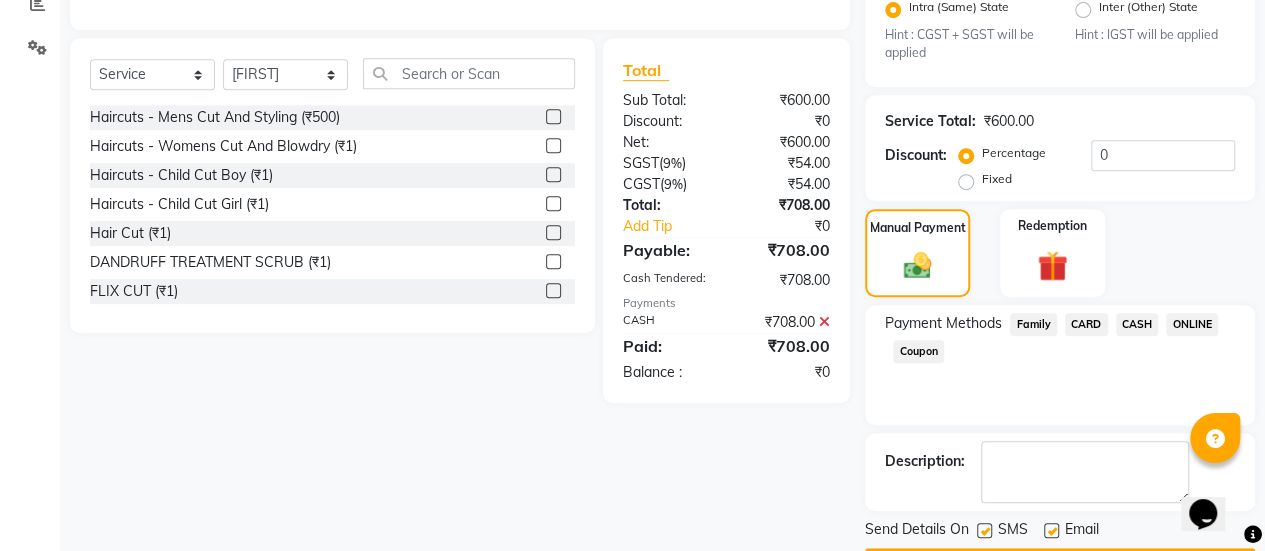 scroll, scrollTop: 493, scrollLeft: 0, axis: vertical 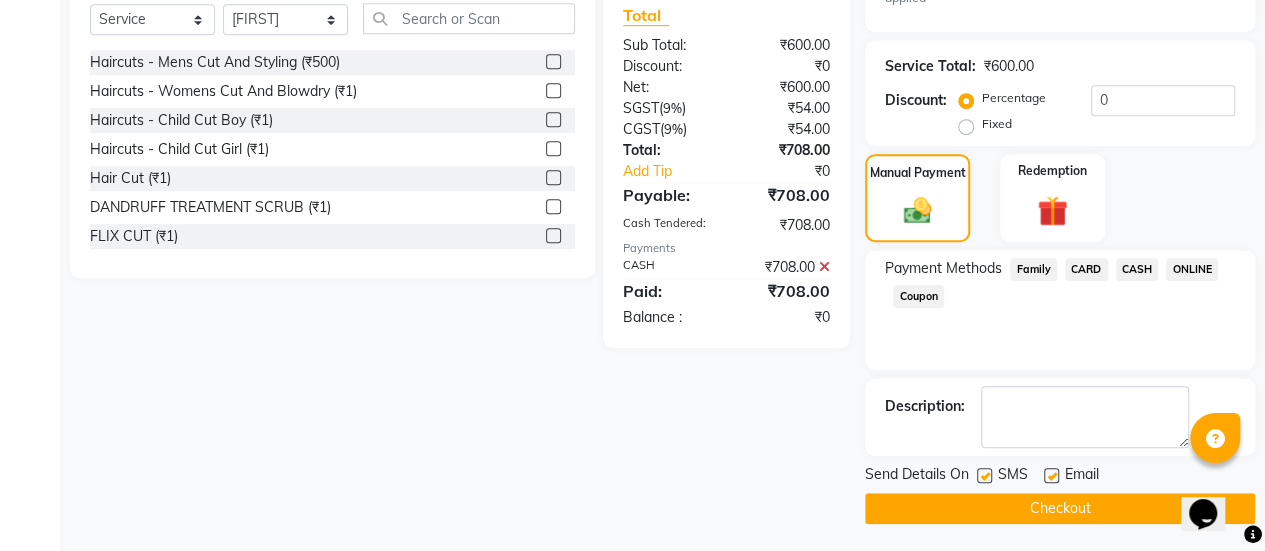 click 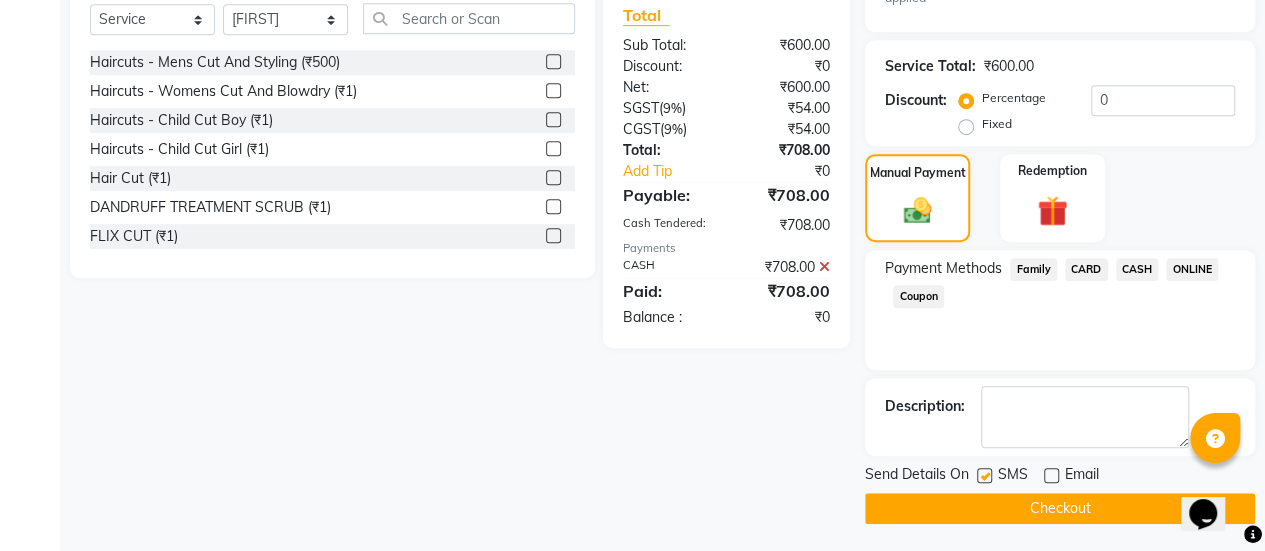 click on "Checkout" 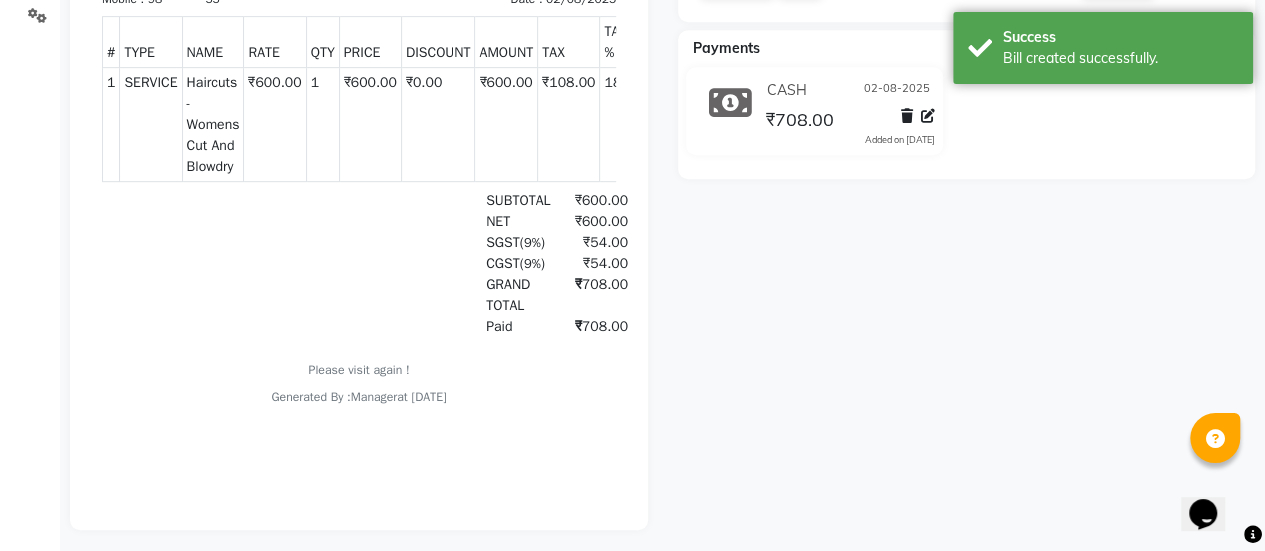 scroll, scrollTop: 494, scrollLeft: 0, axis: vertical 